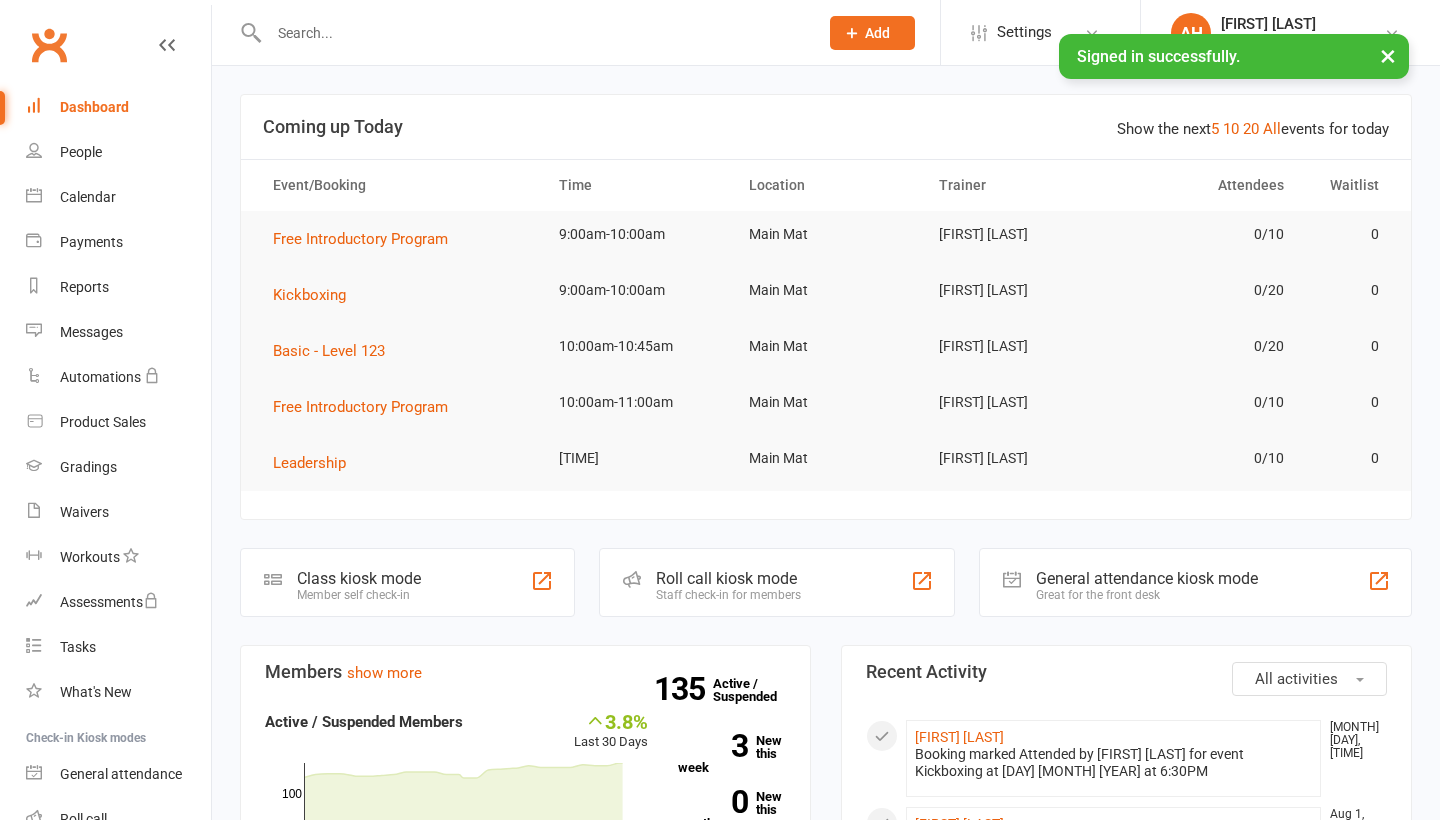 scroll, scrollTop: 0, scrollLeft: 0, axis: both 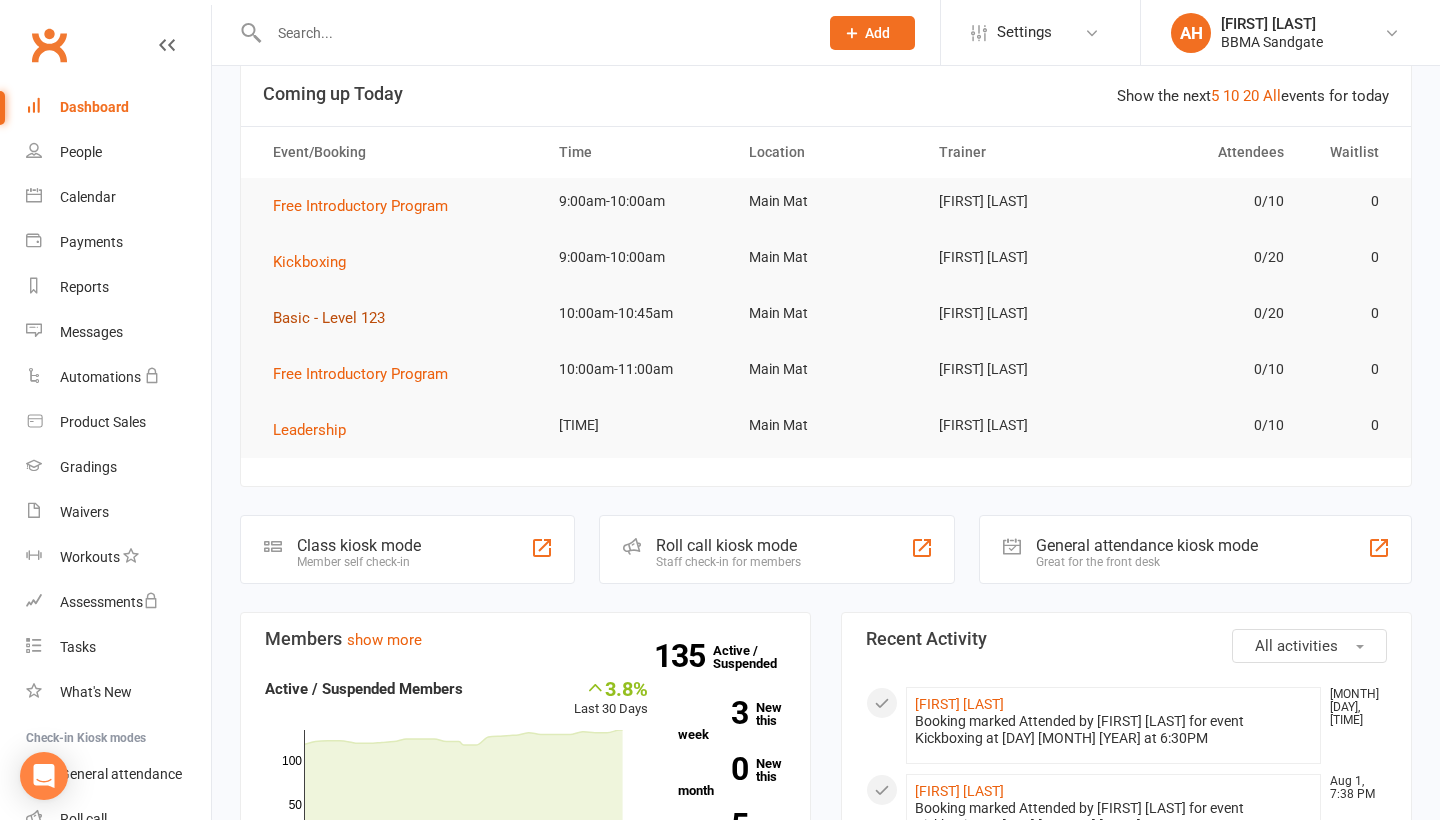 click on "Basic - Level 123" at bounding box center (329, 318) 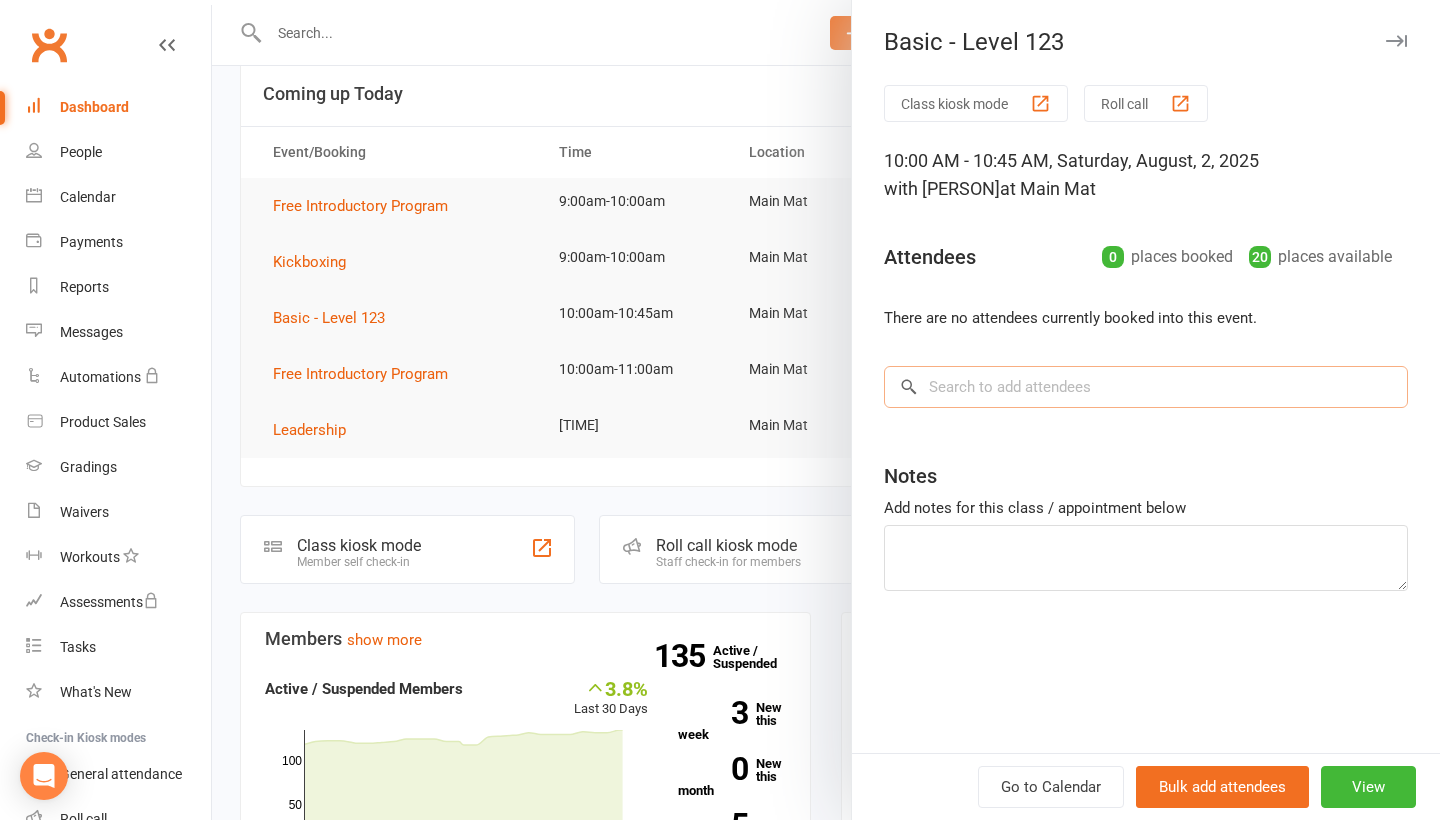 click at bounding box center (1146, 387) 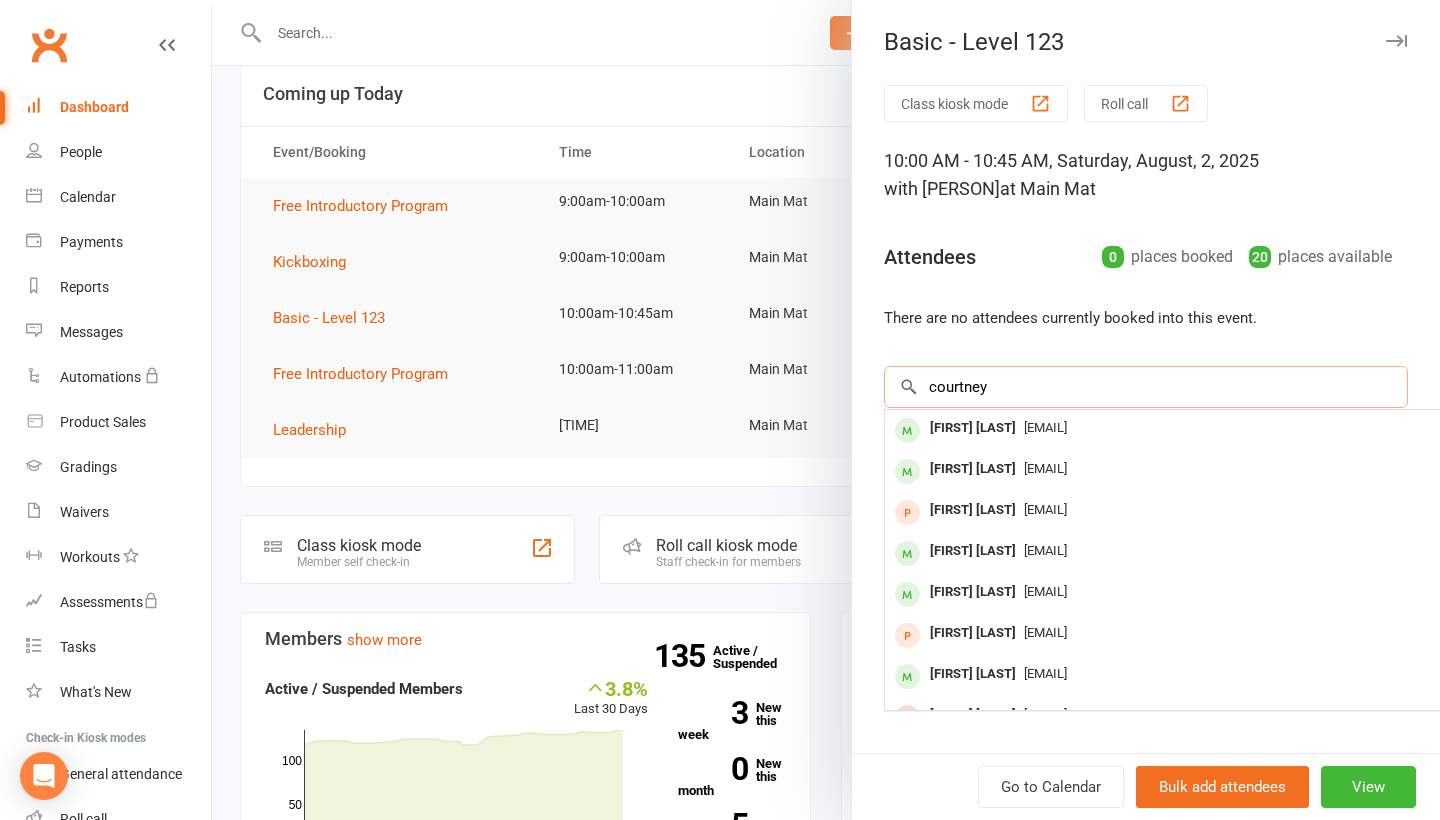 type on "[FIRST]" 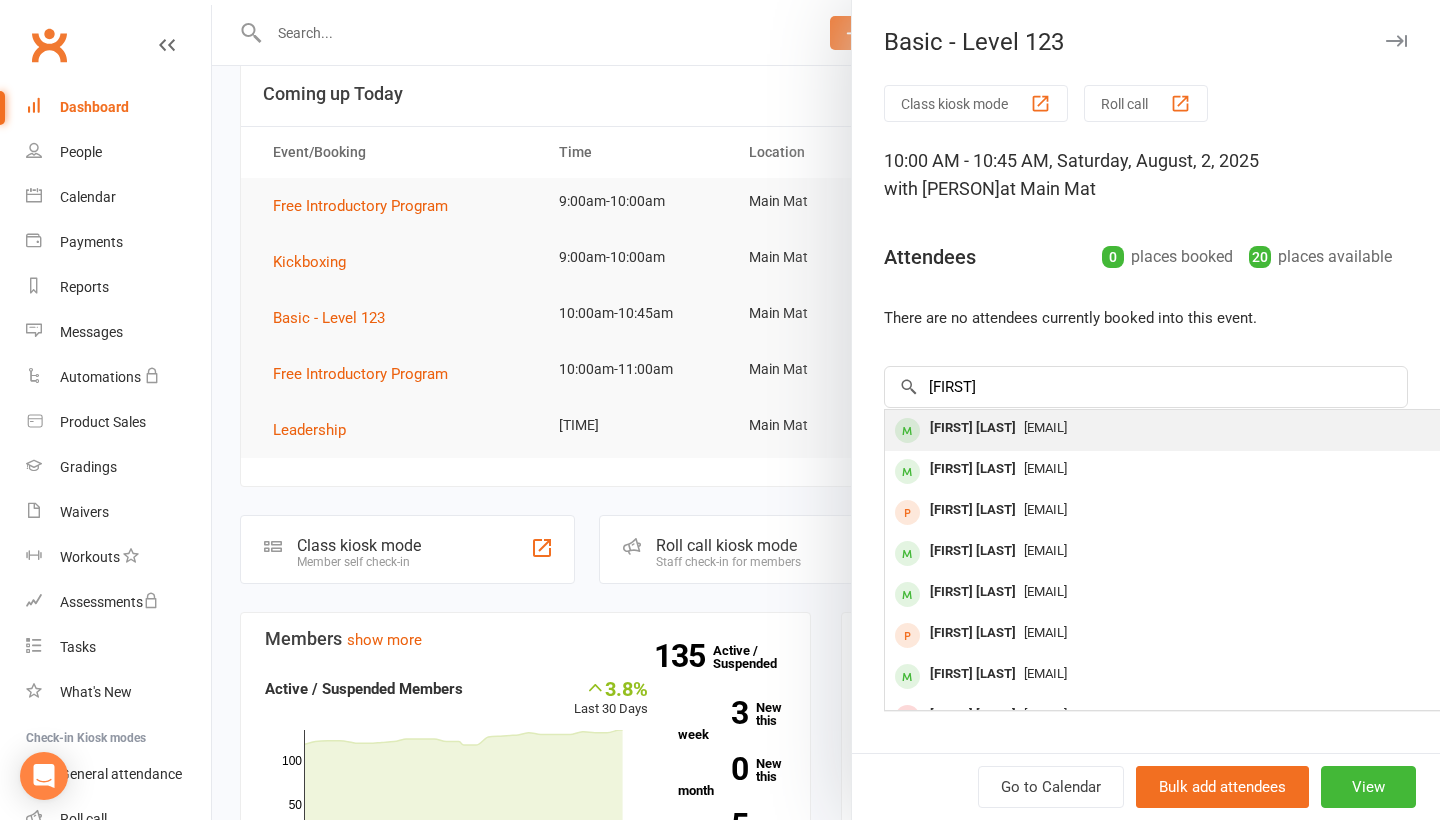 drag, startPoint x: 1059, startPoint y: 405, endPoint x: 1058, endPoint y: 440, distance: 35.014282 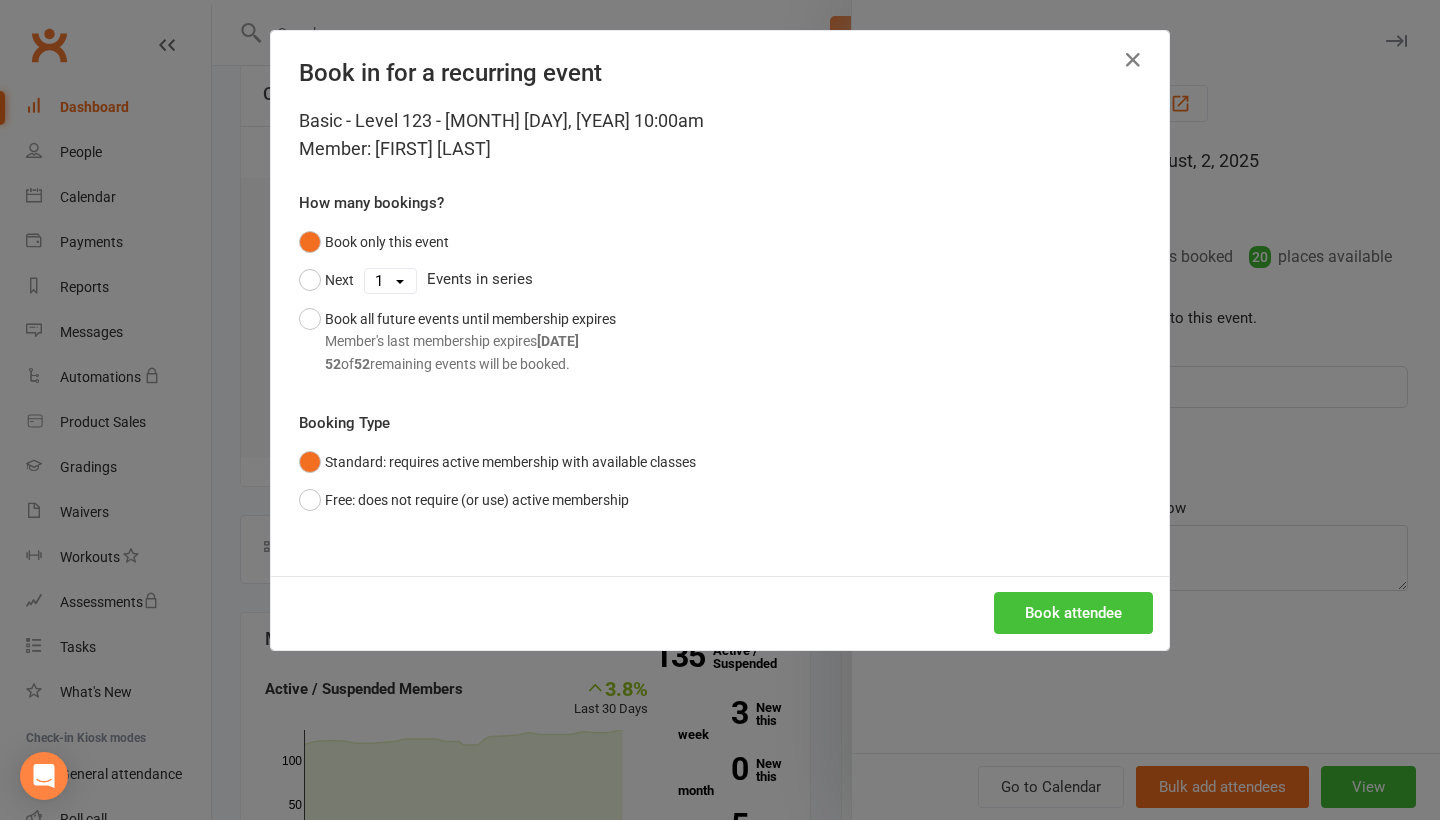 click on "Book attendee" at bounding box center [1073, 613] 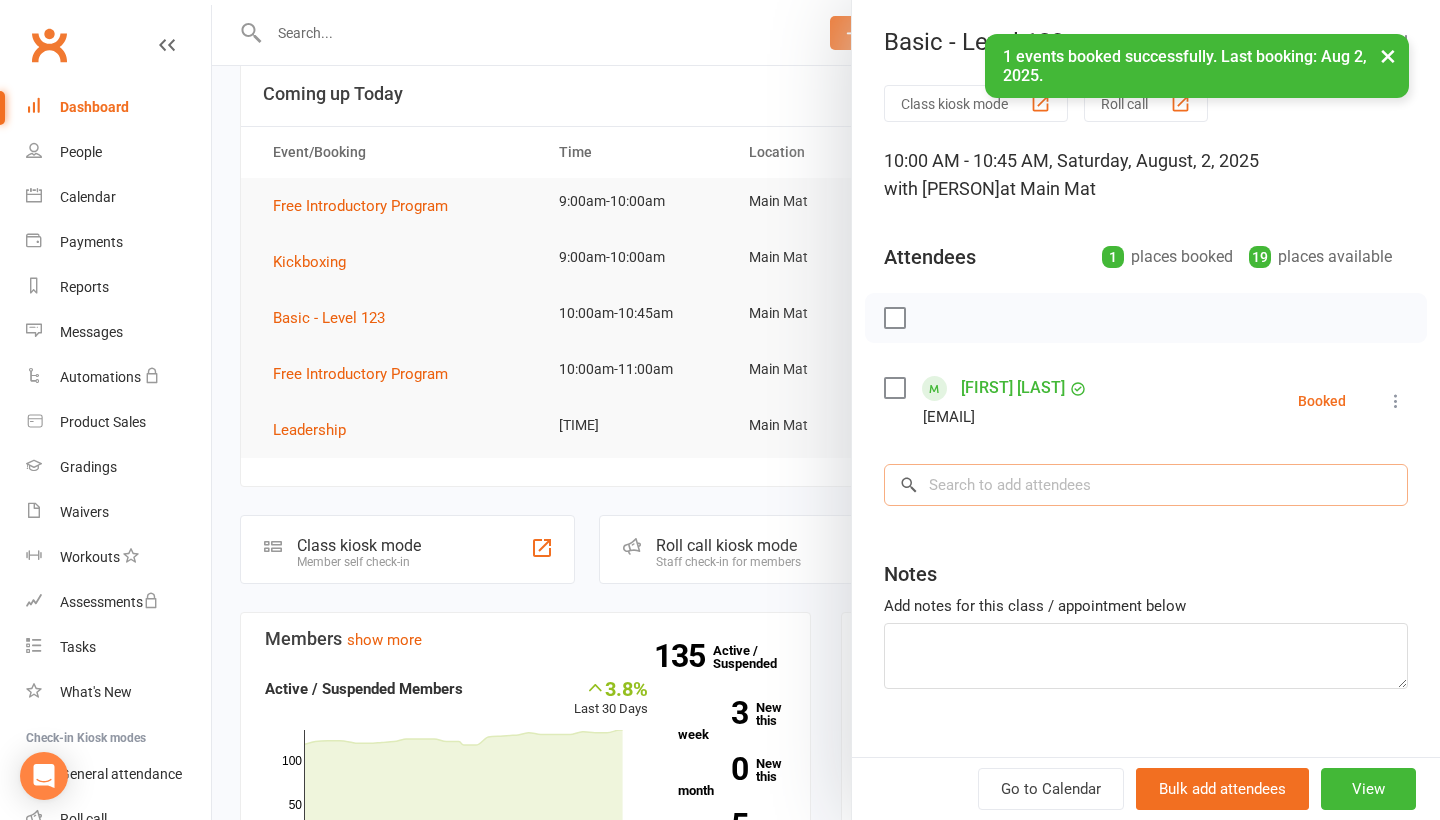 click at bounding box center (1146, 485) 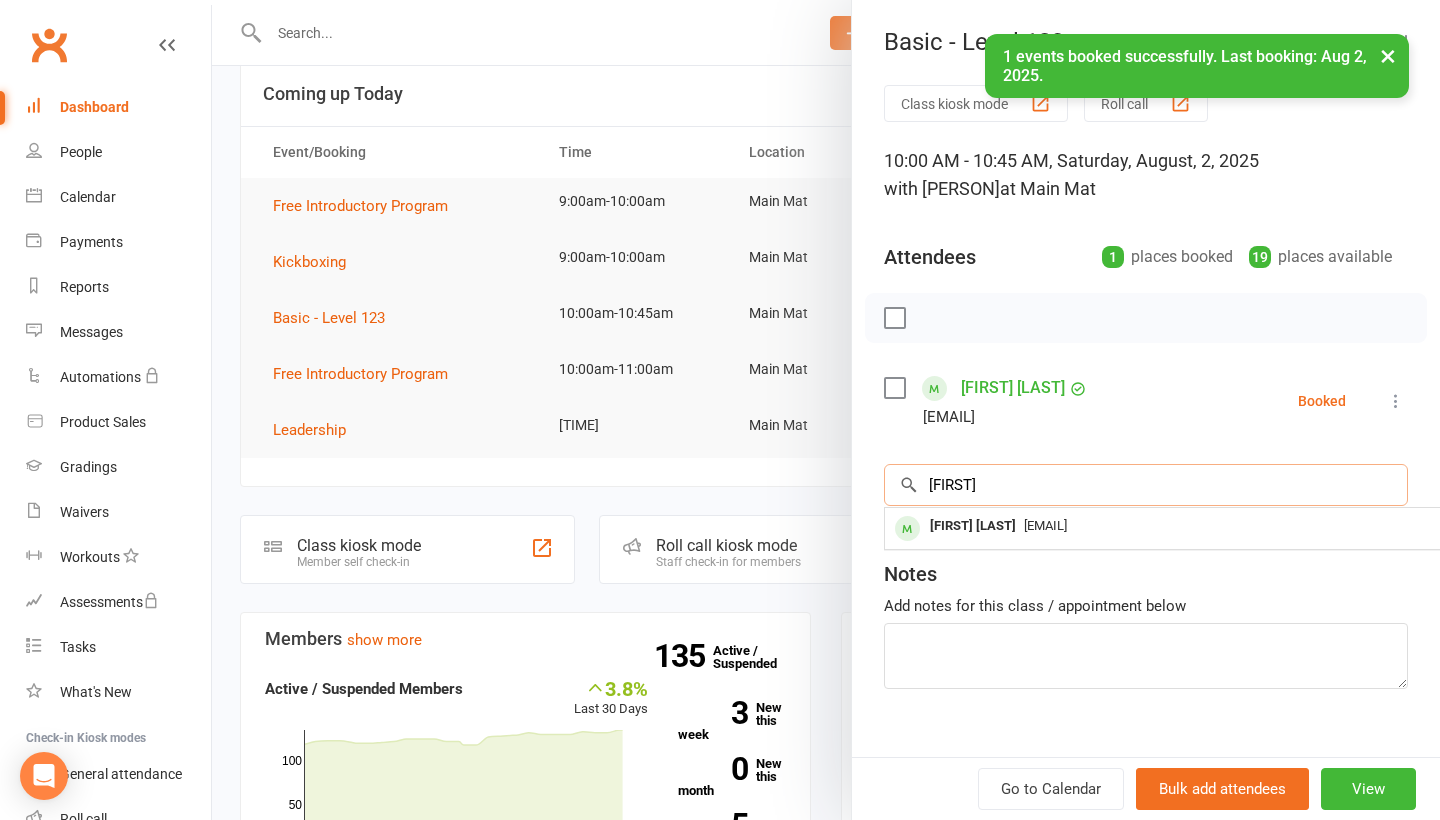 type on "[FIRST]" 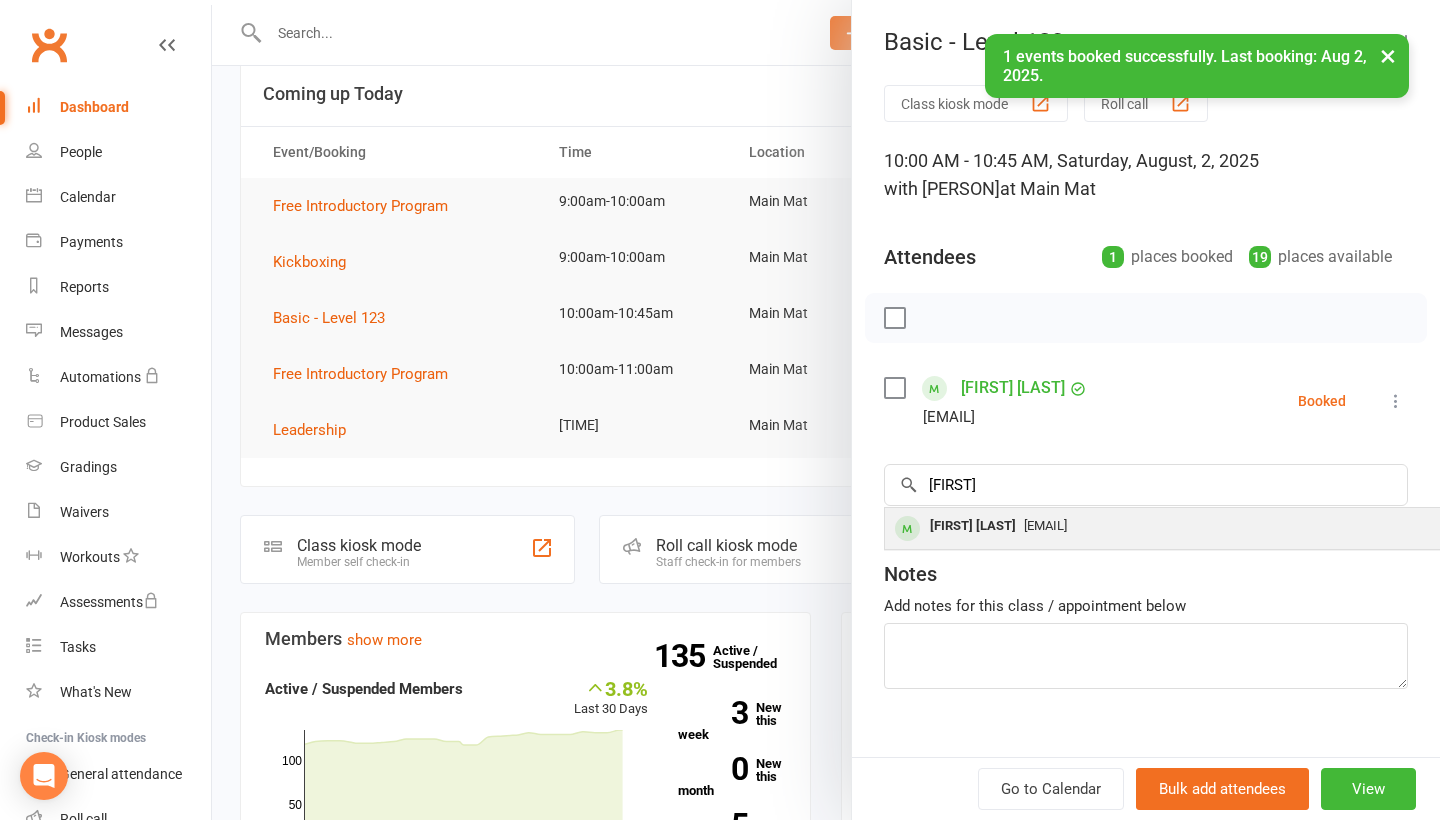 drag, startPoint x: 1048, startPoint y: 493, endPoint x: 1098, endPoint y: 533, distance: 64.03124 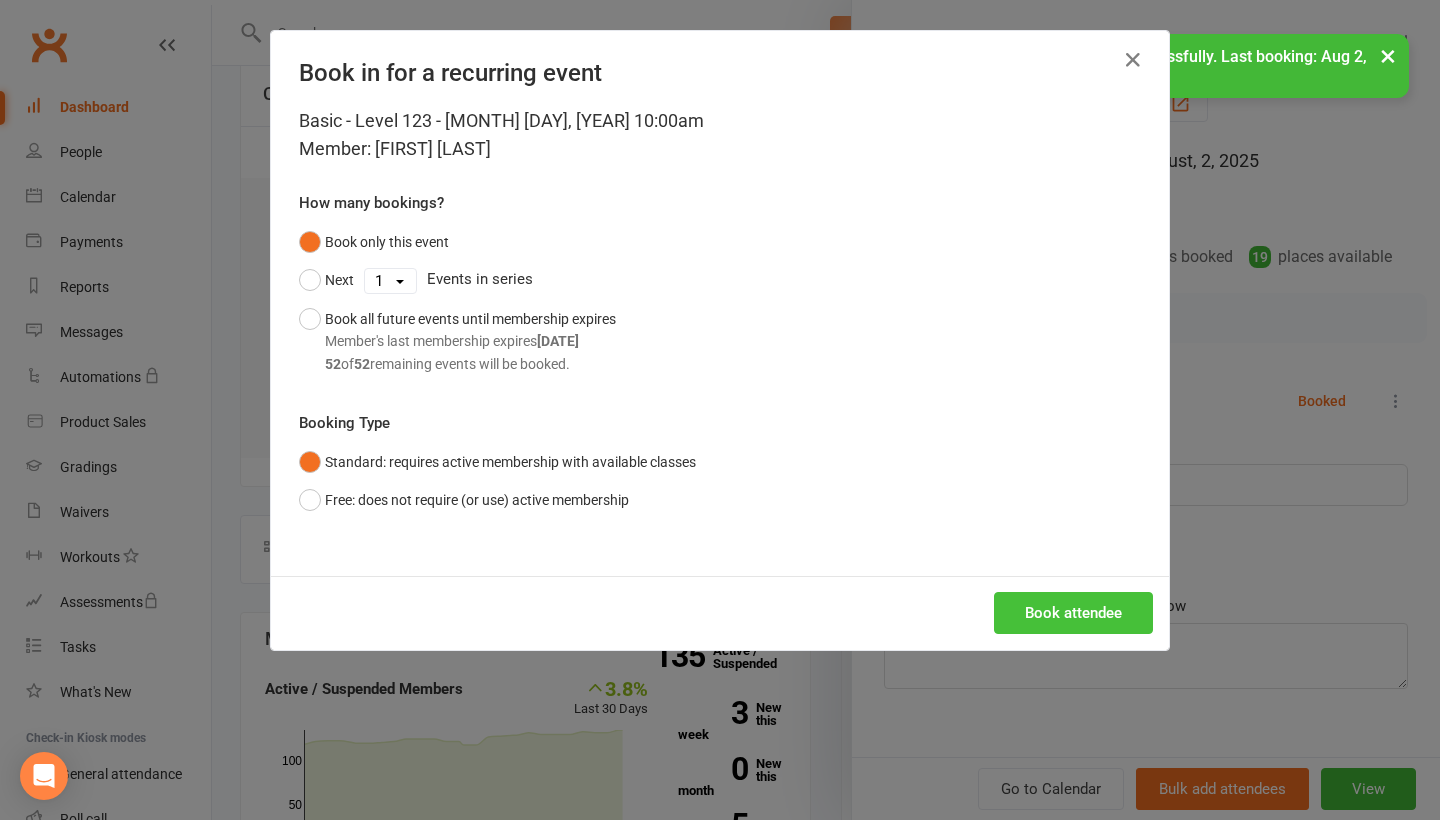 click on "Book attendee" at bounding box center [1073, 613] 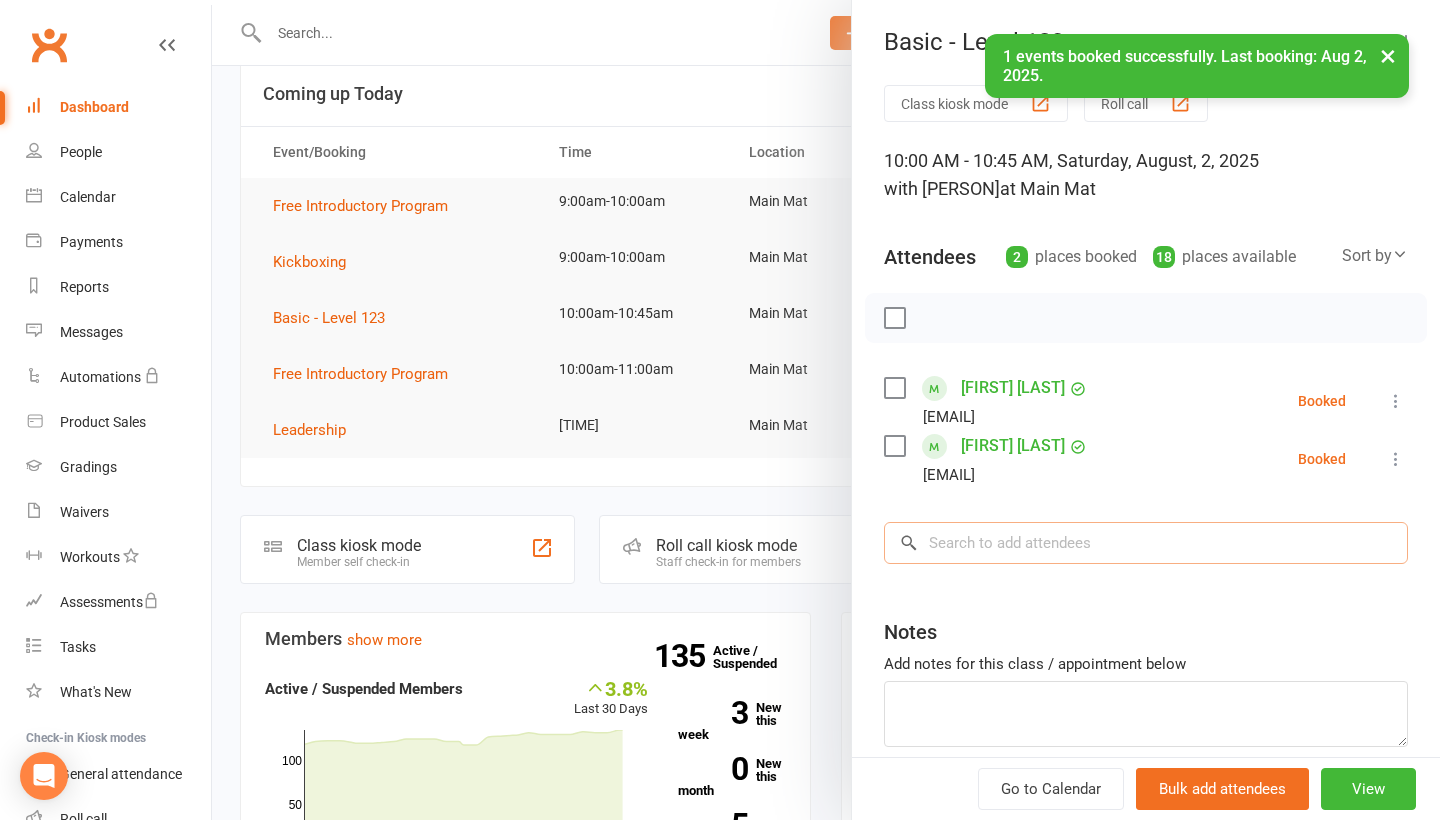 click at bounding box center (1146, 543) 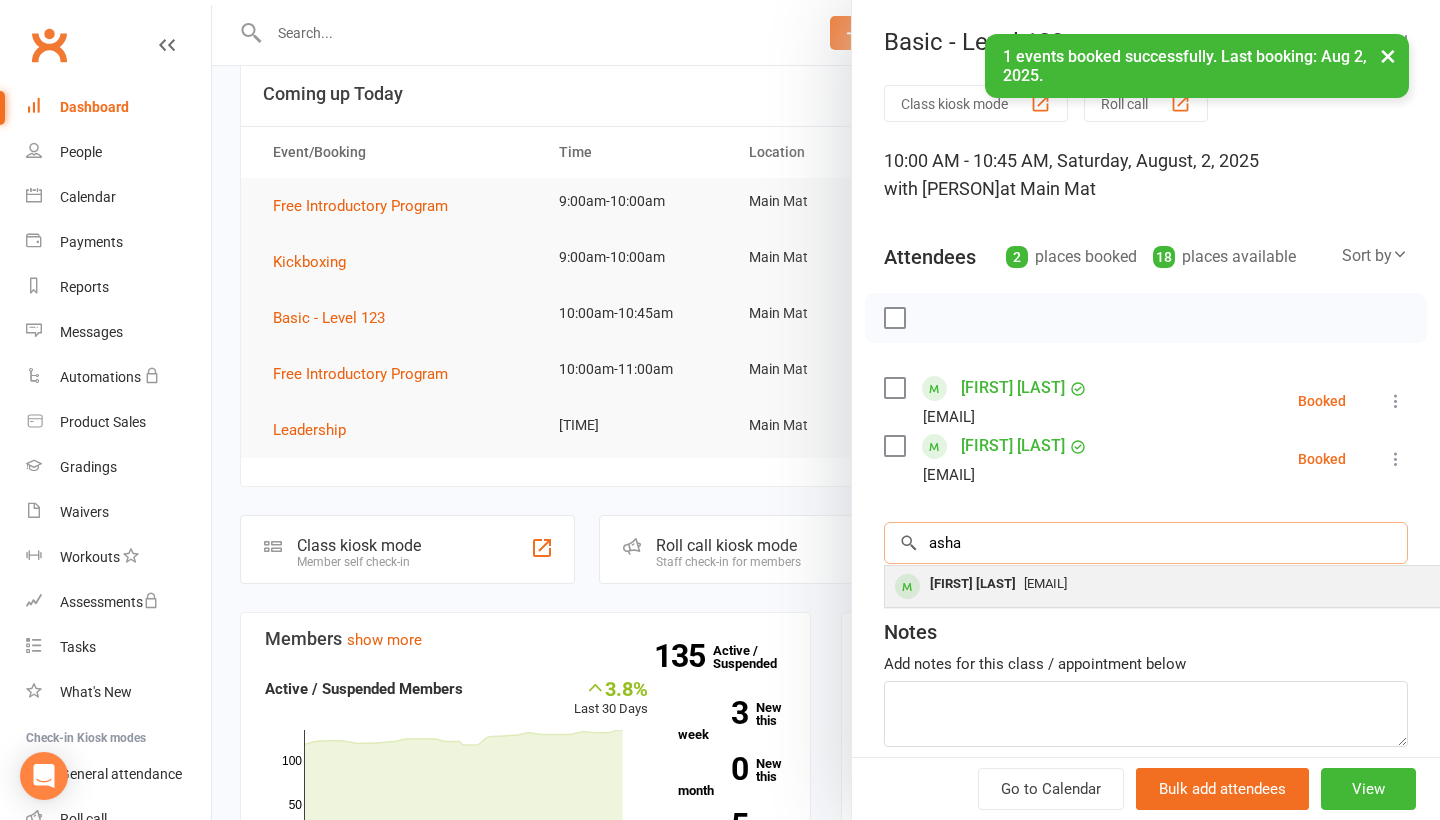 type on "asha" 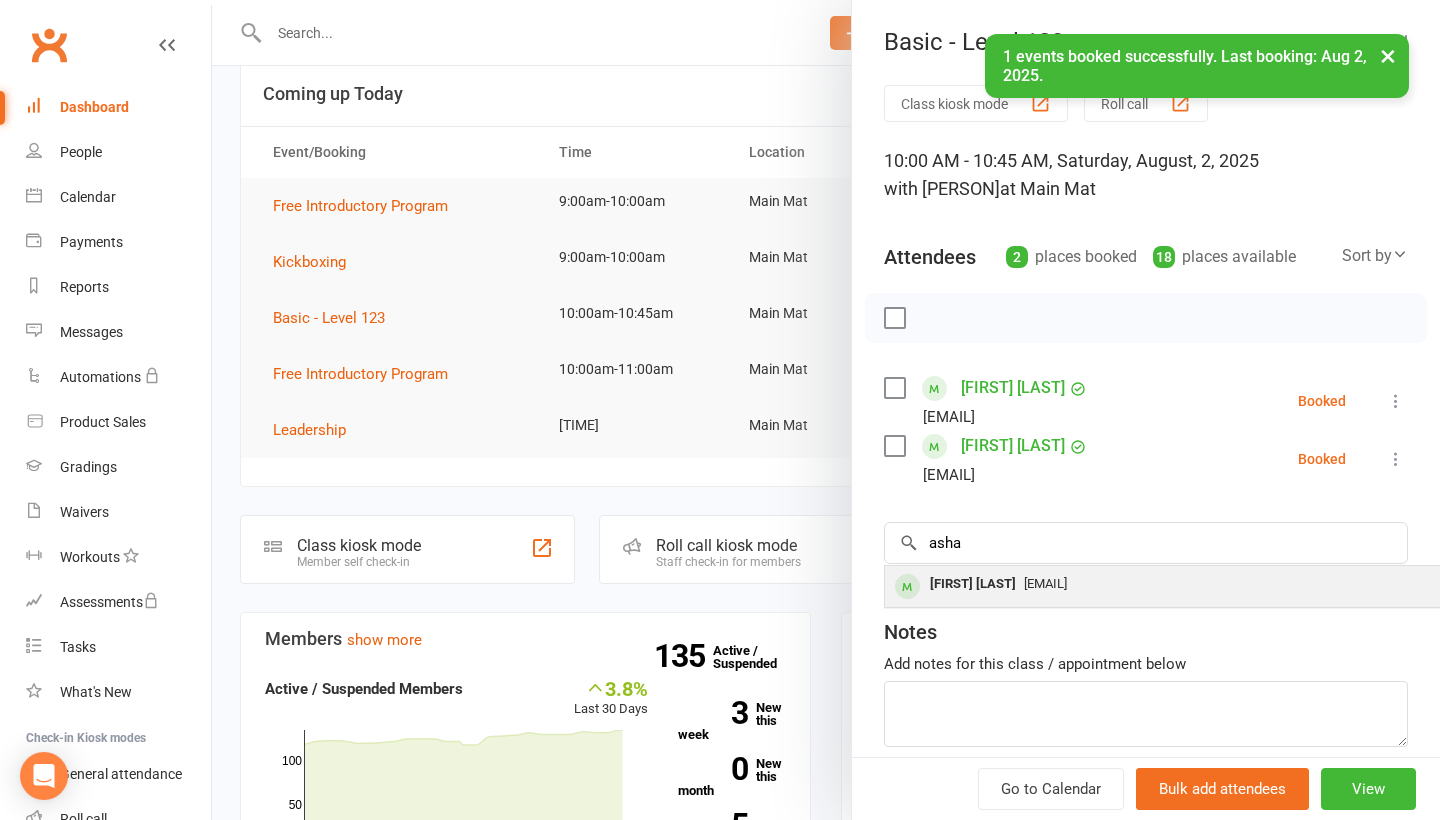 click on "[FIRST] [LAST] [EMAIL]" at bounding box center [1184, 586] 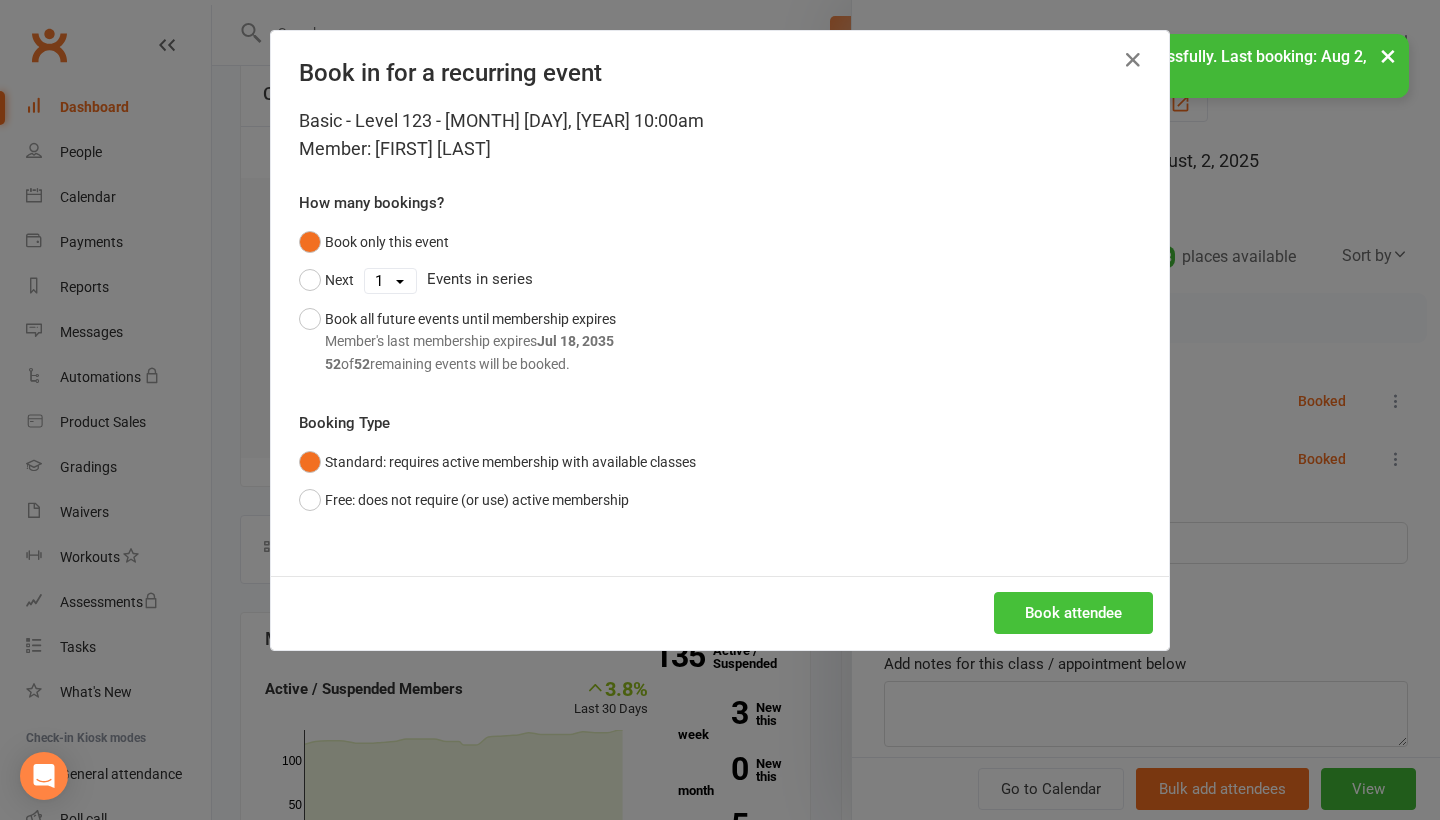 click on "Book attendee" at bounding box center [1073, 613] 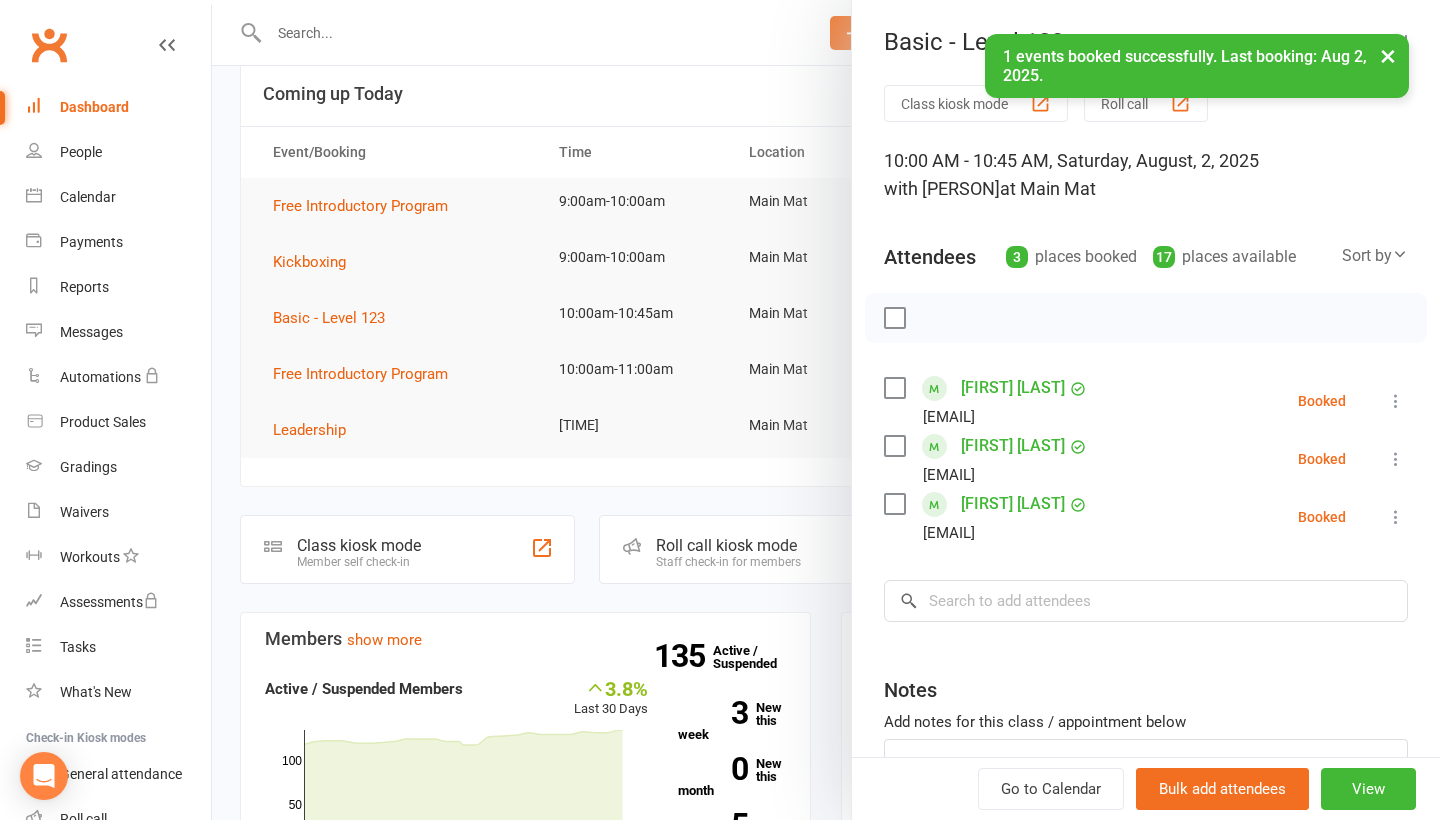 click at bounding box center (1396, 401) 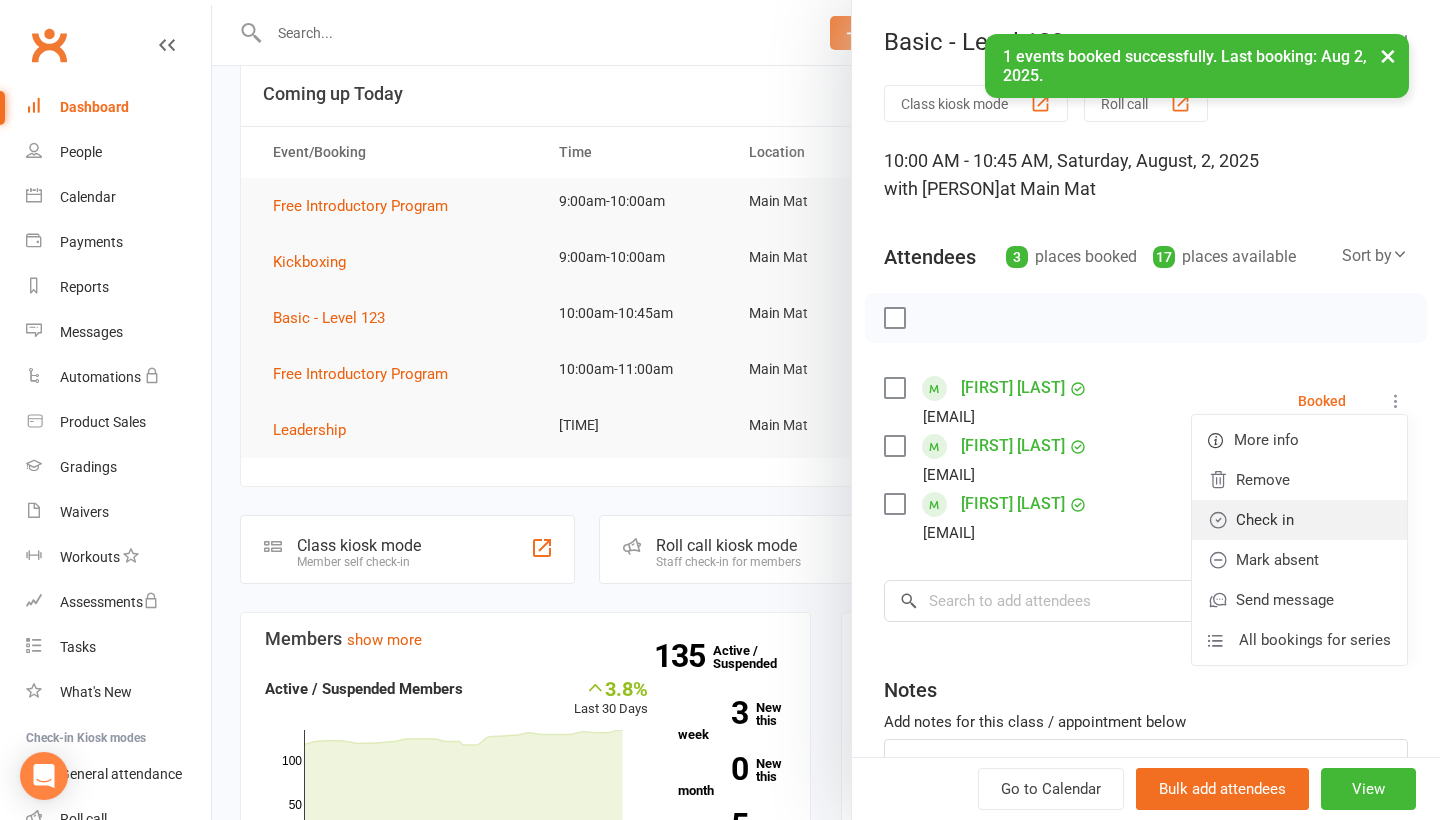 click on "Check in" at bounding box center [1299, 520] 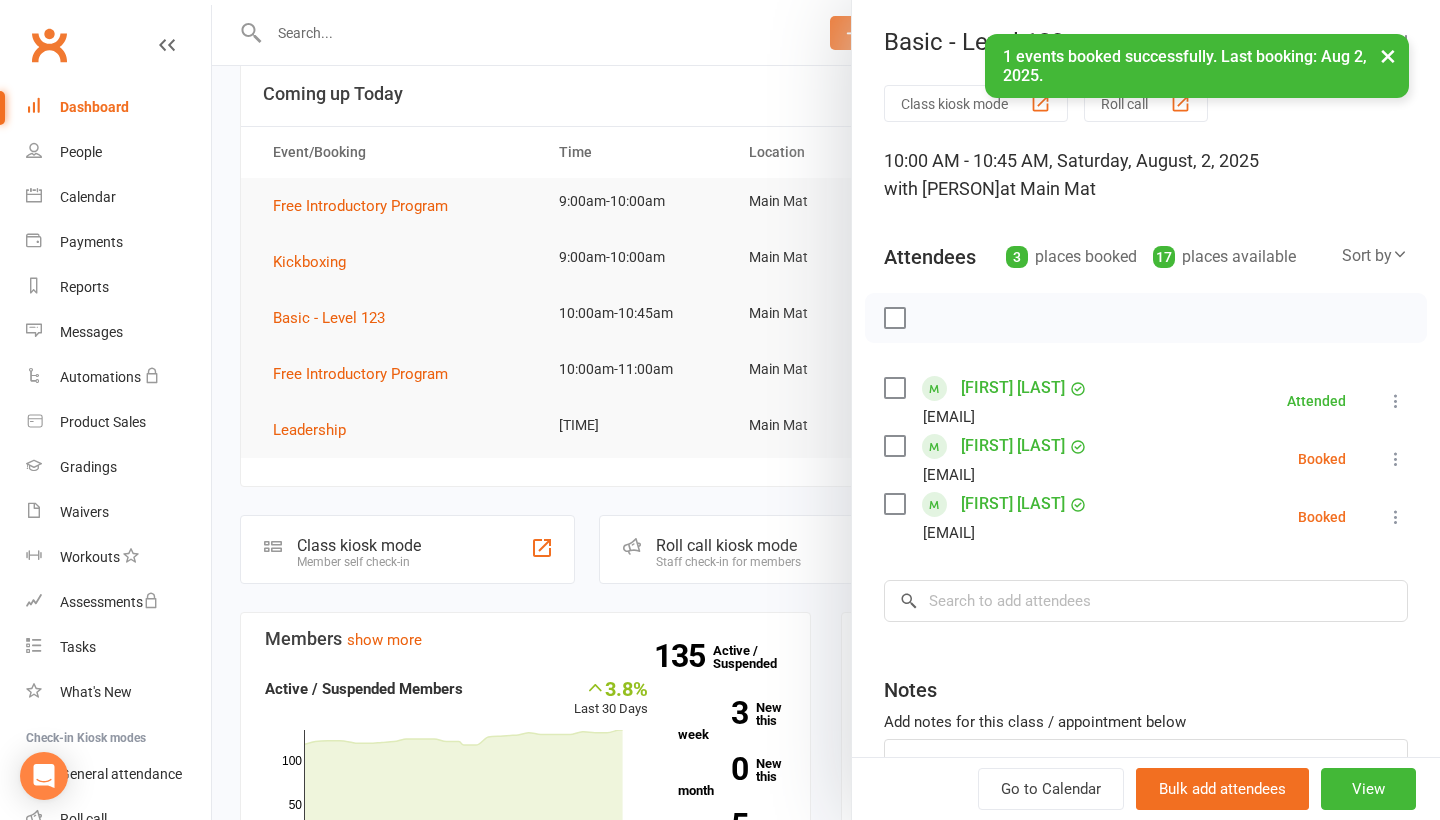click at bounding box center [1396, 459] 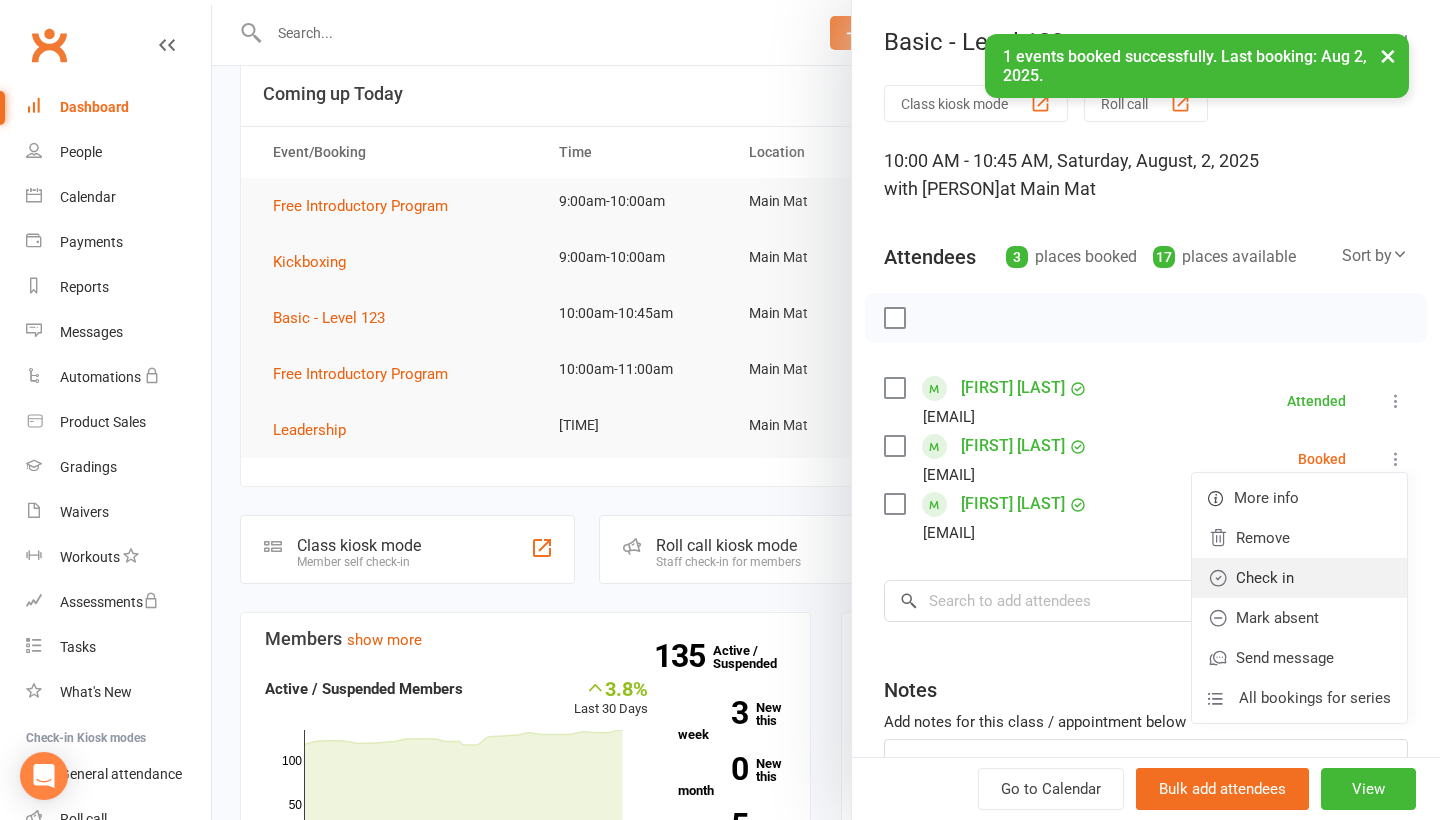 click on "Check in" at bounding box center (1299, 578) 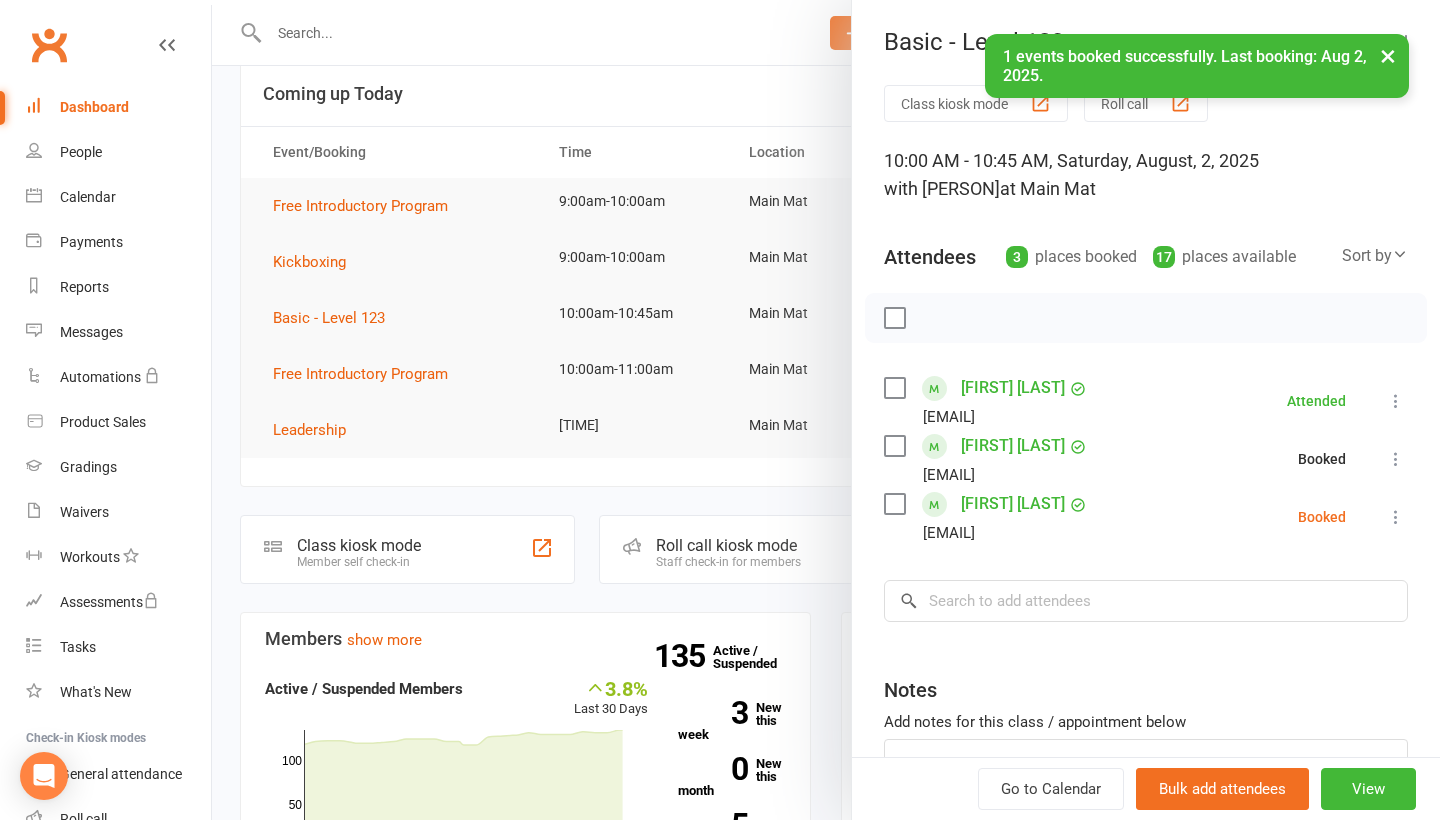 click at bounding box center [1396, 517] 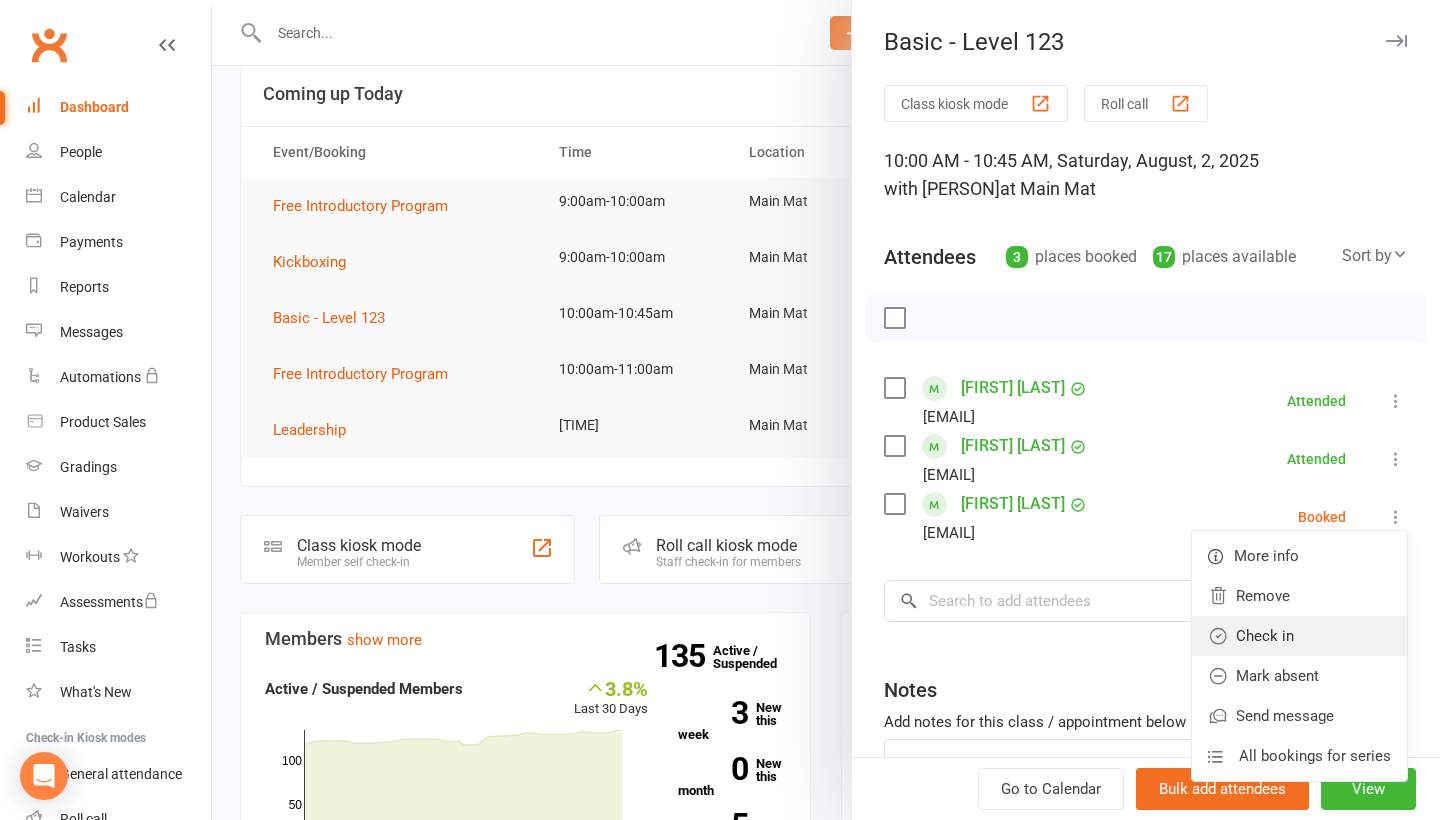 click on "Check in" at bounding box center (1299, 636) 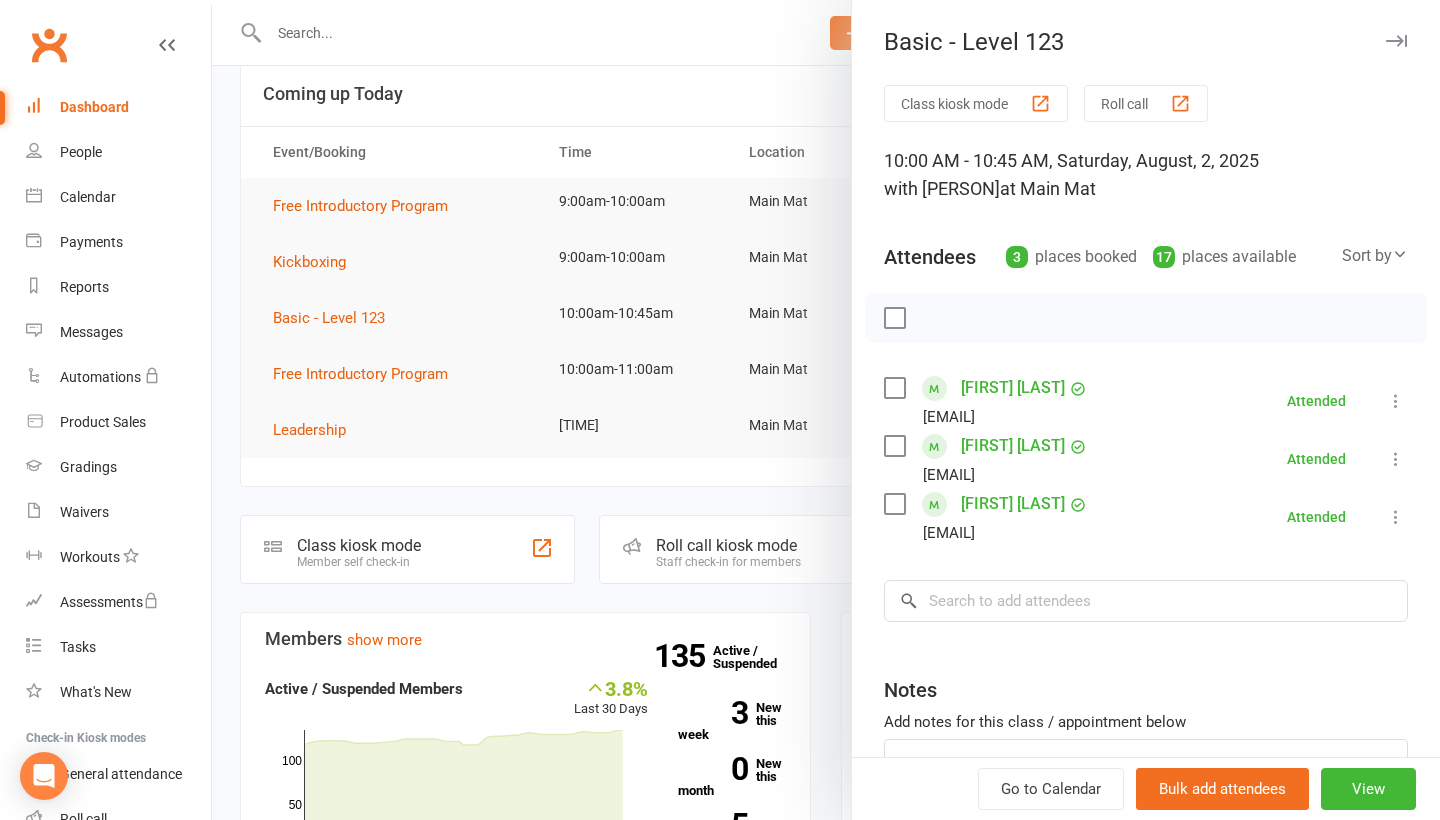 click at bounding box center (826, 410) 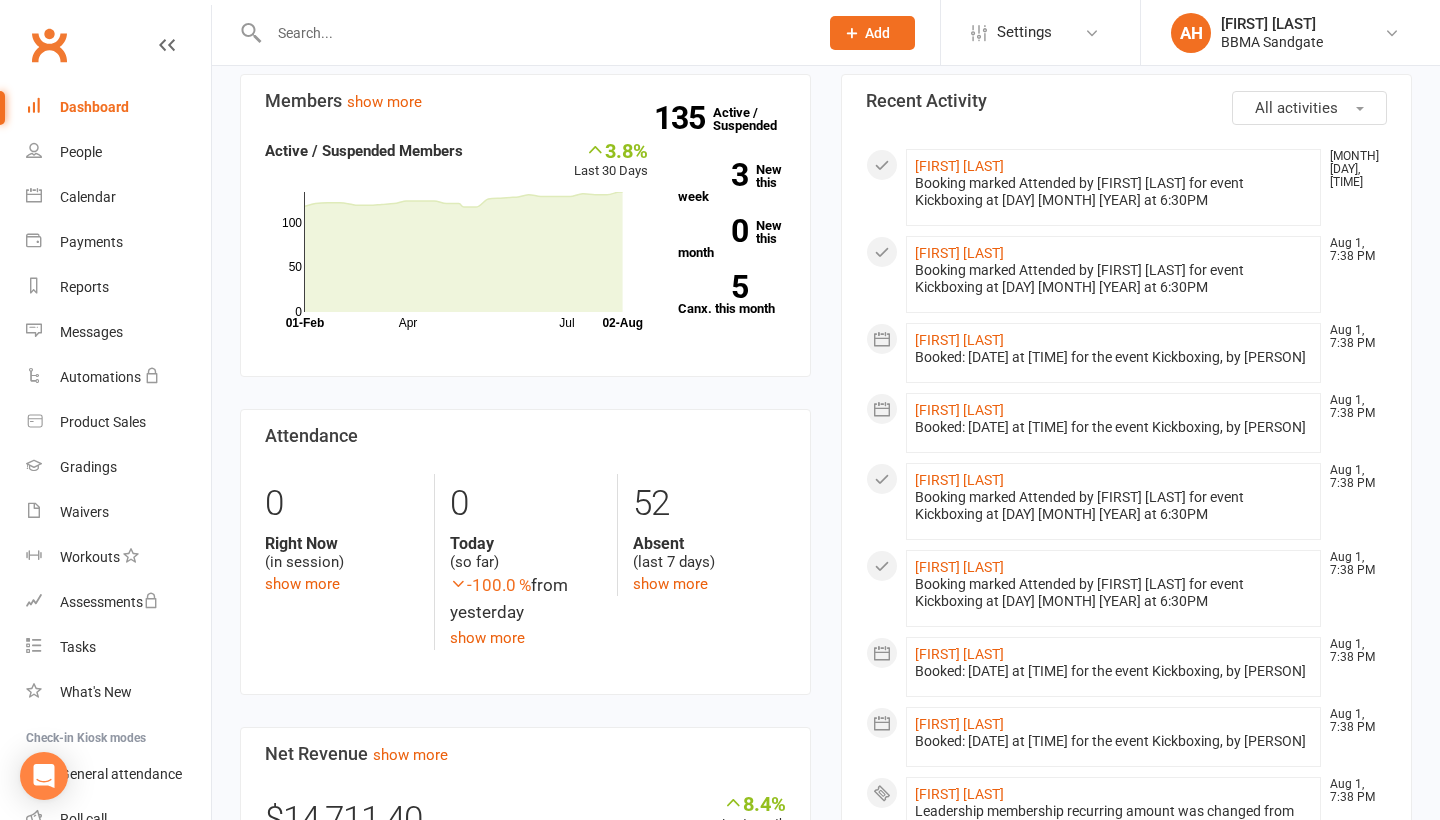 scroll, scrollTop: 573, scrollLeft: 0, axis: vertical 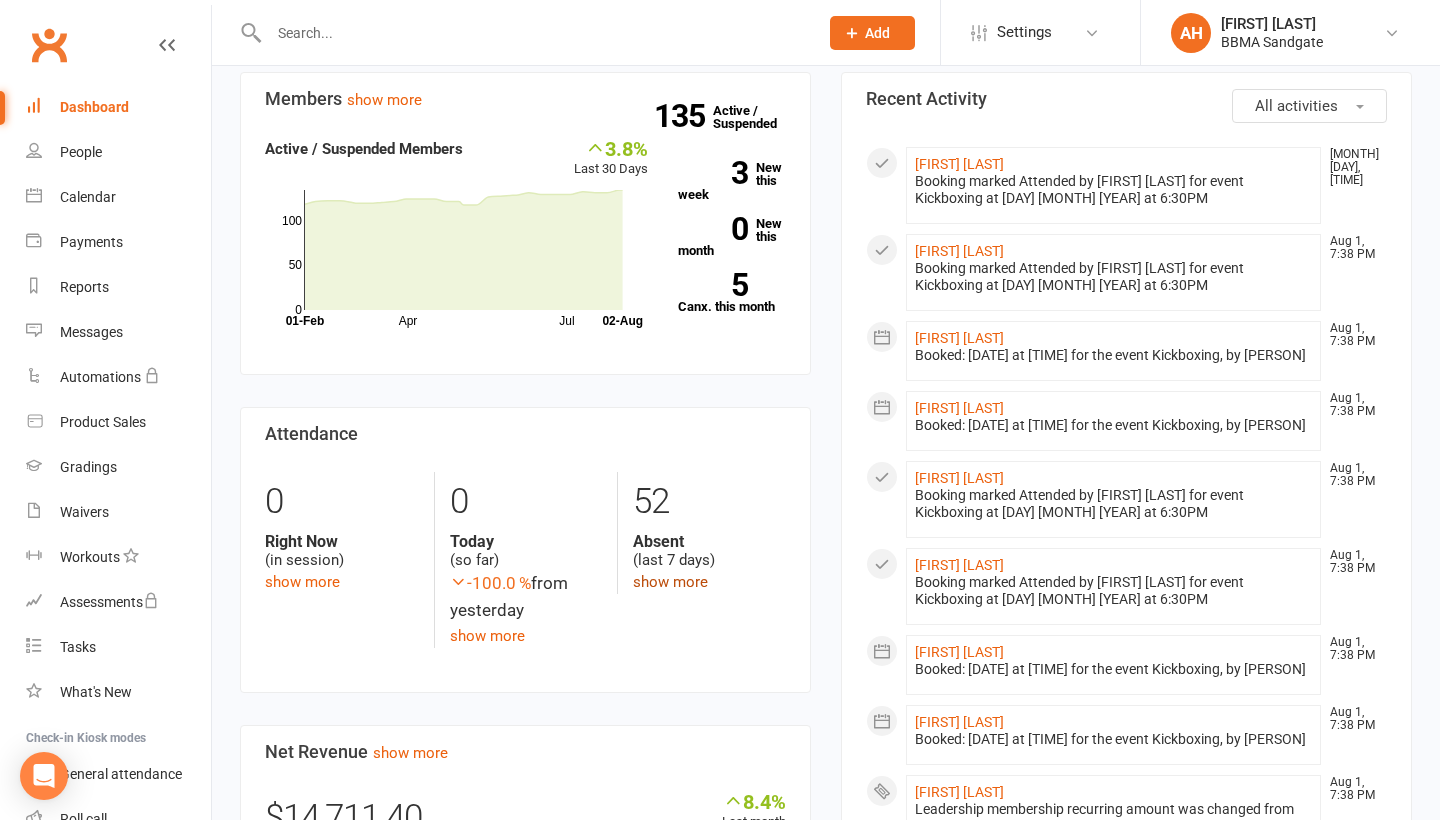 click on "show more" 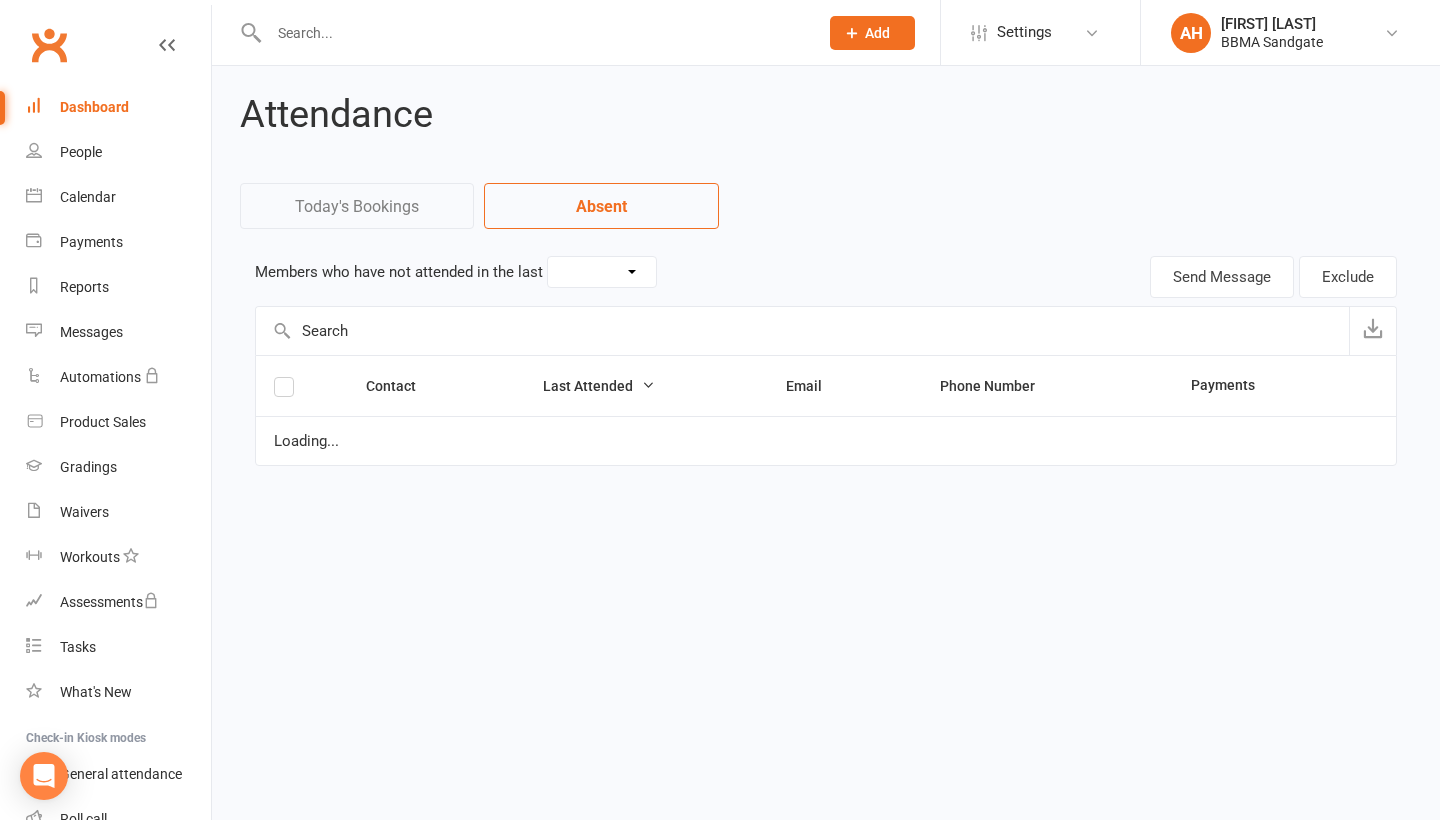 scroll, scrollTop: 0, scrollLeft: 0, axis: both 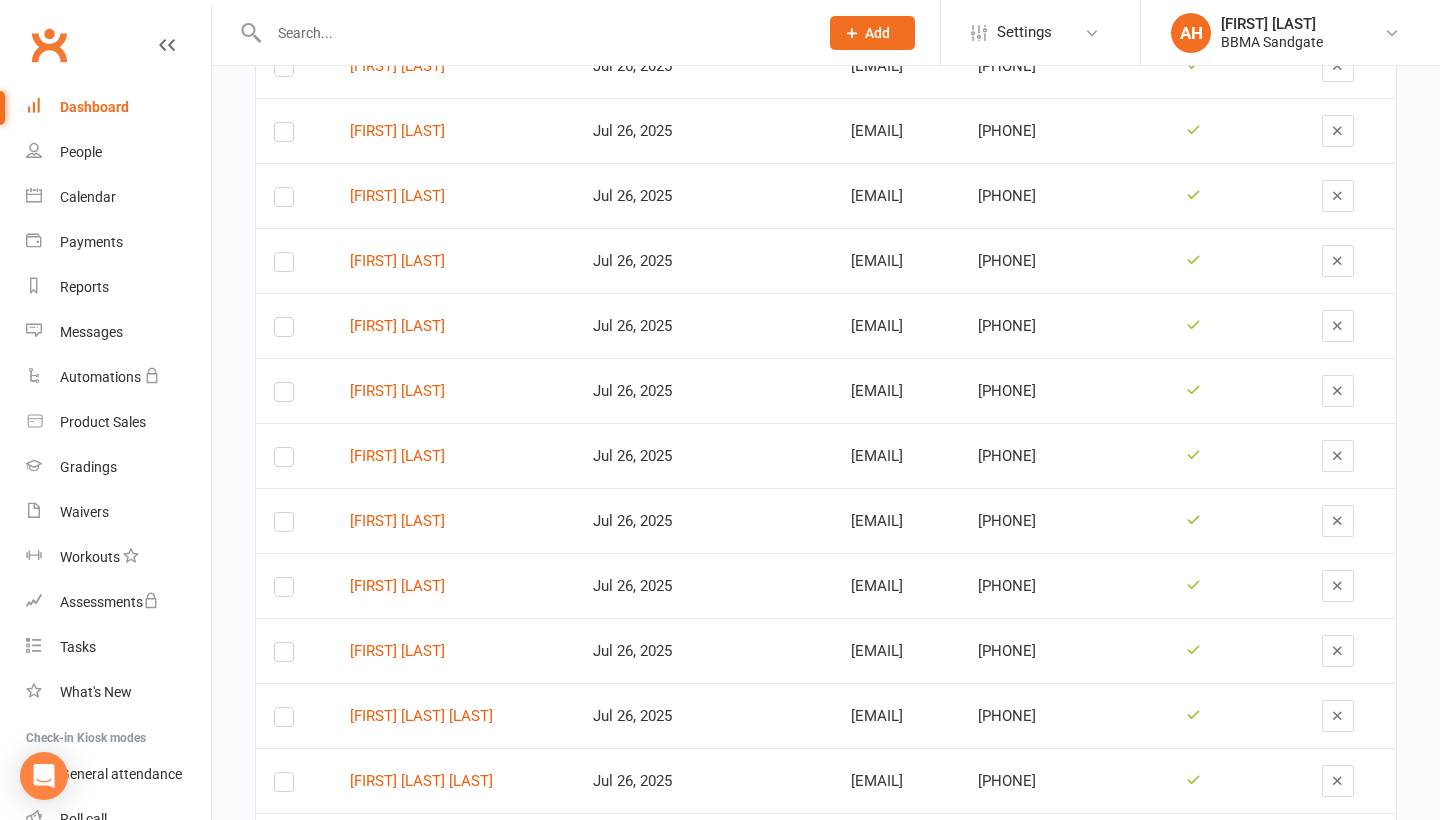 click on "Dashboard" at bounding box center [118, 107] 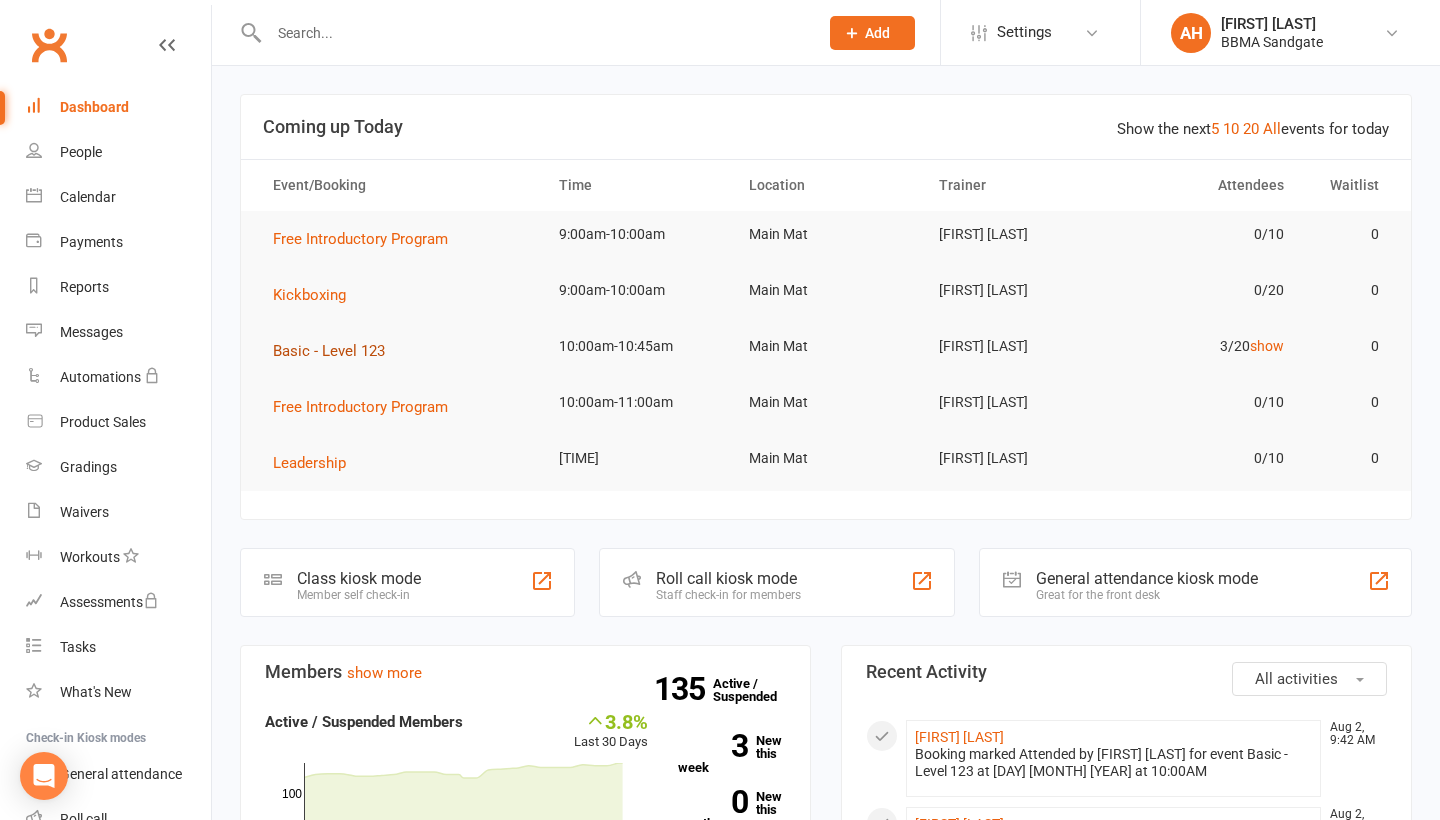 click on "Basic - Level 123" at bounding box center [329, 351] 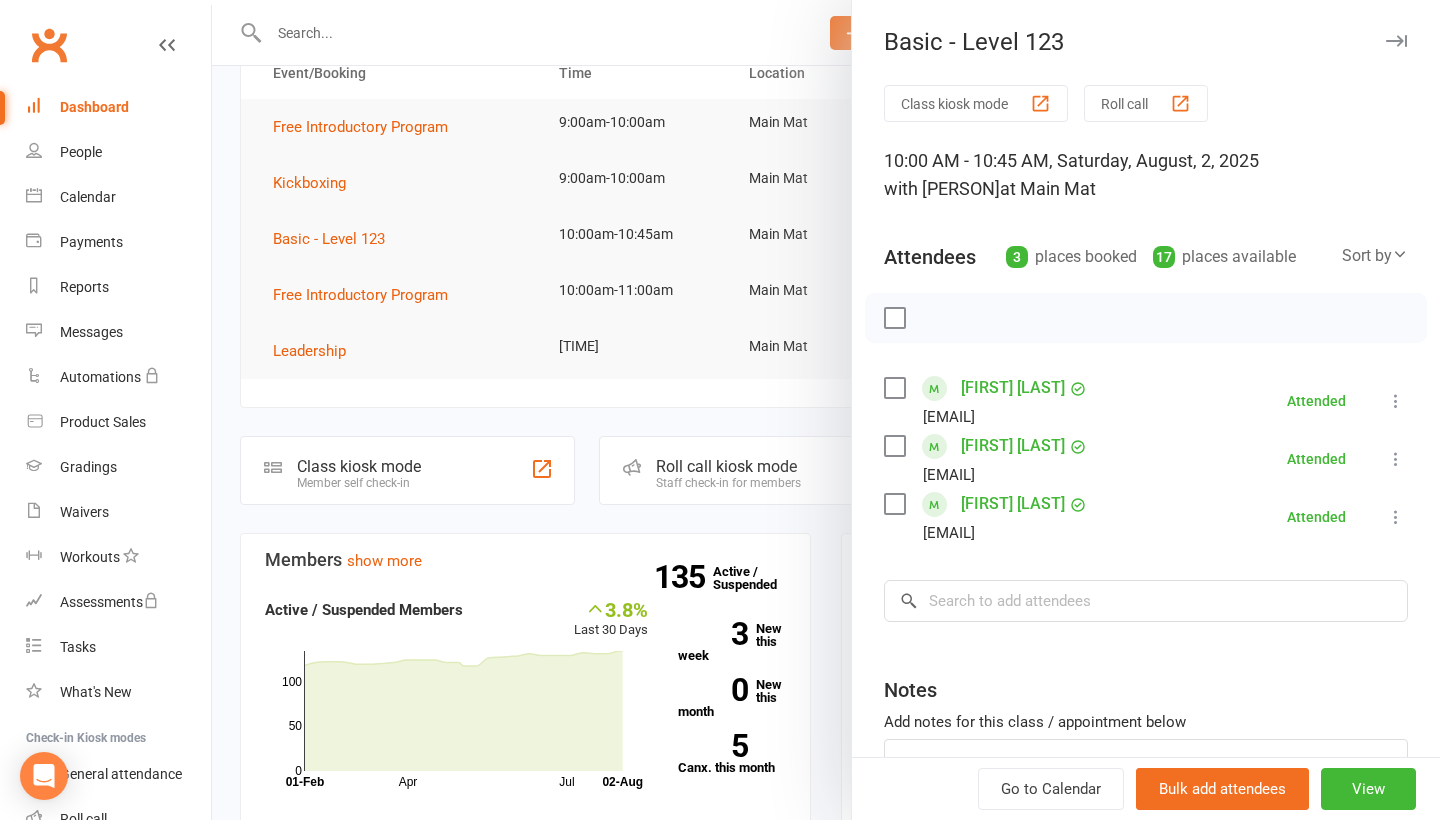 scroll, scrollTop: 117, scrollLeft: 0, axis: vertical 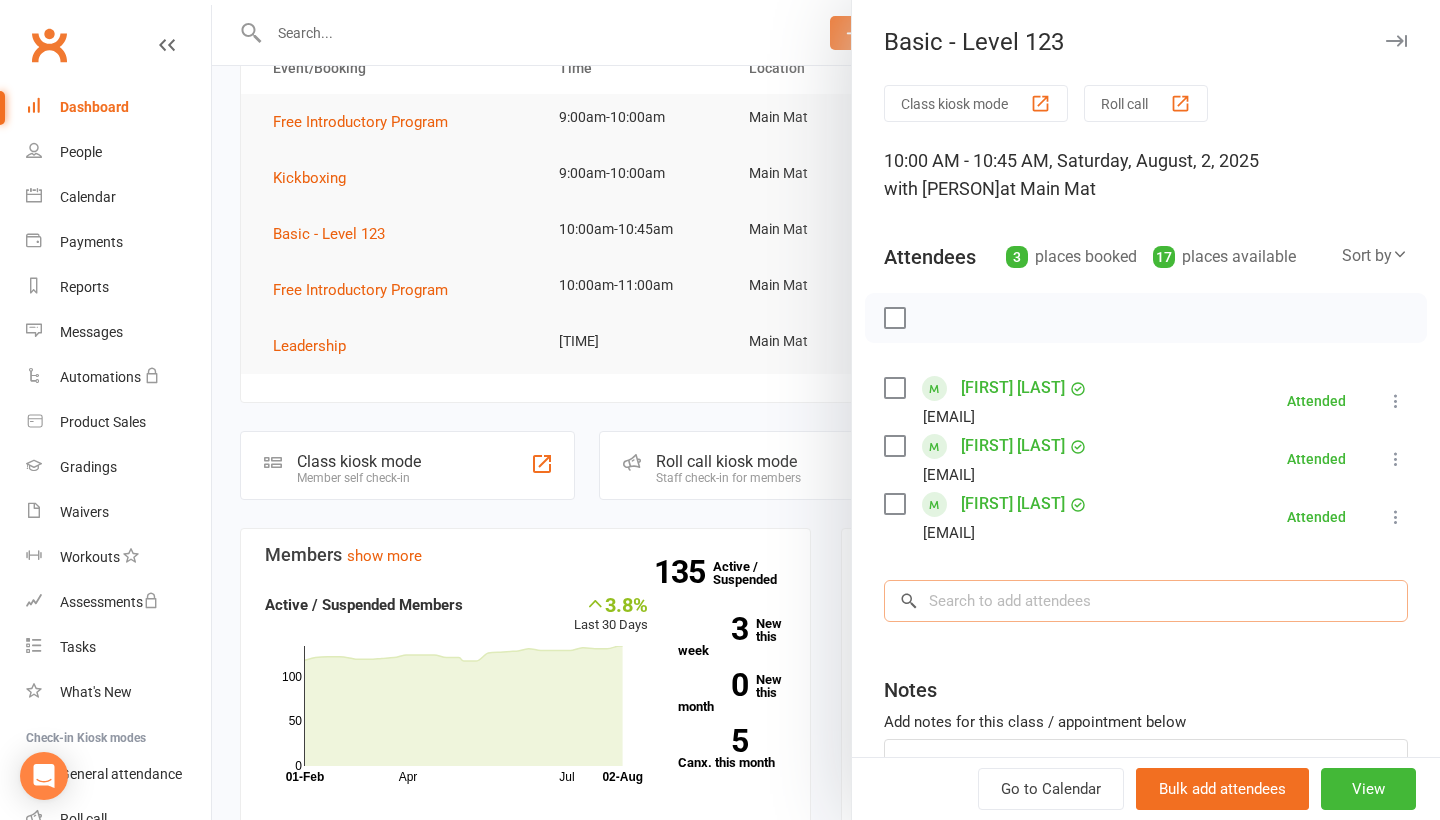 click at bounding box center (1146, 601) 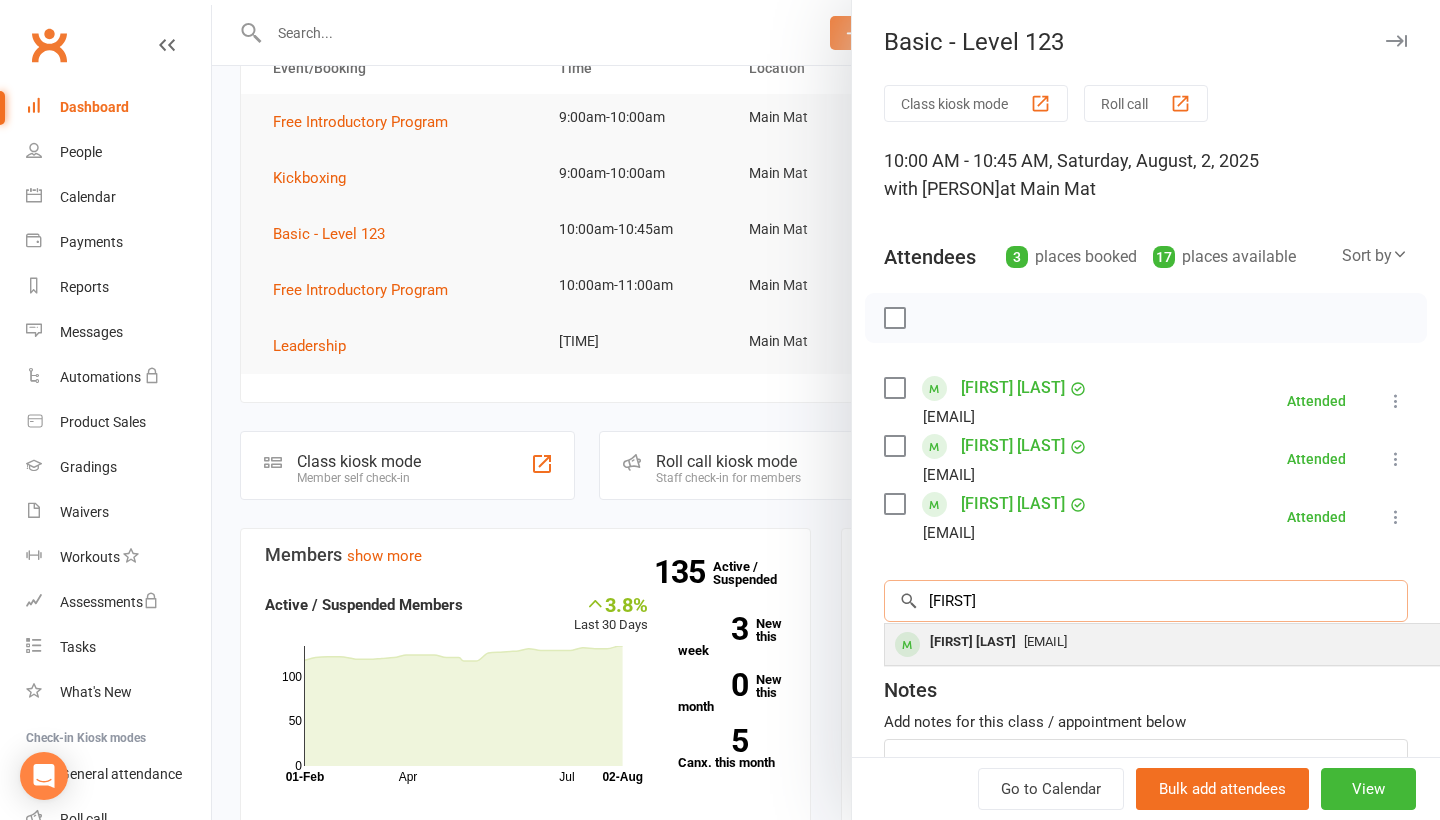 type on "[FIRST]" 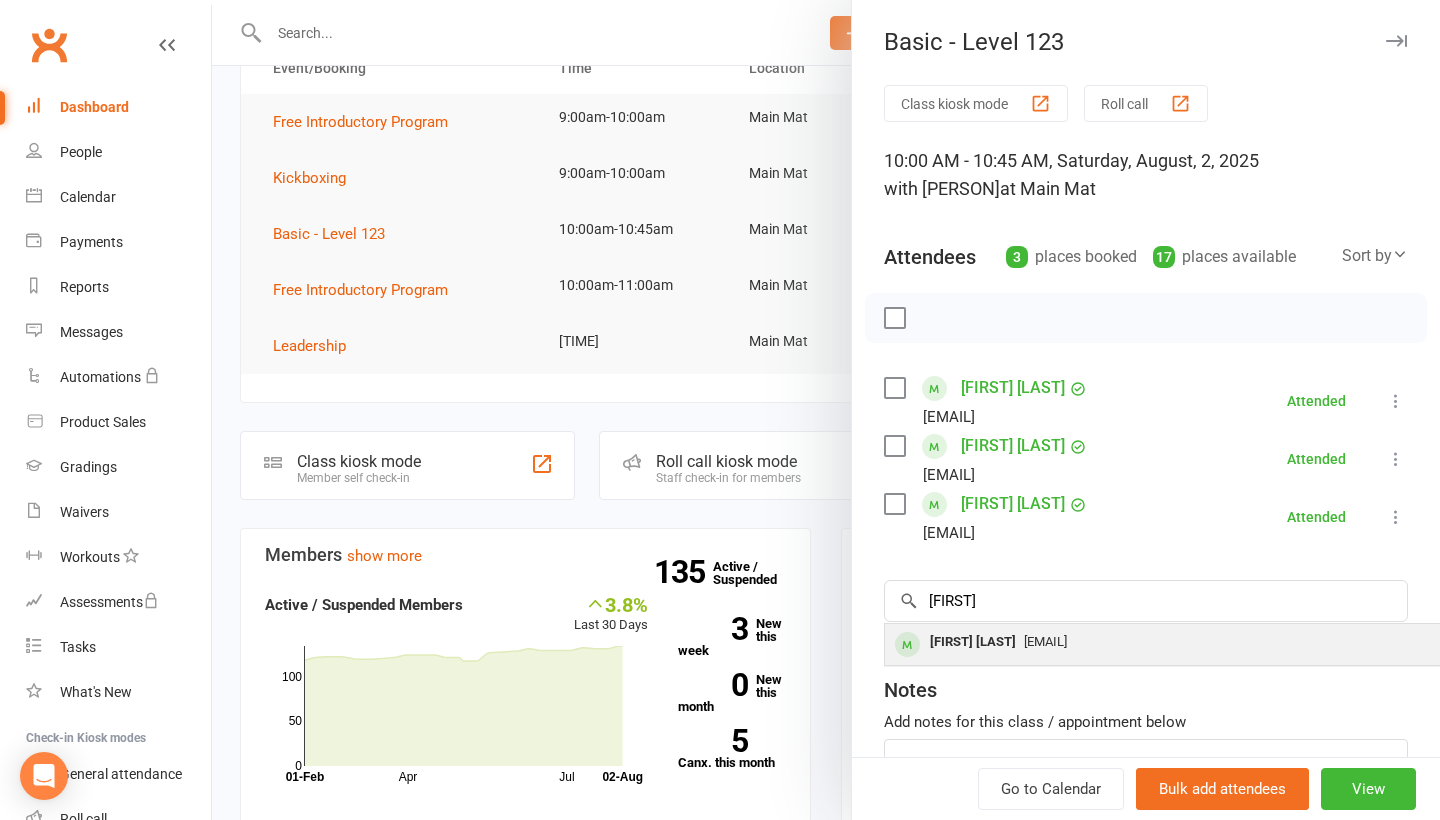 click on "[EMAIL]" at bounding box center (1045, 641) 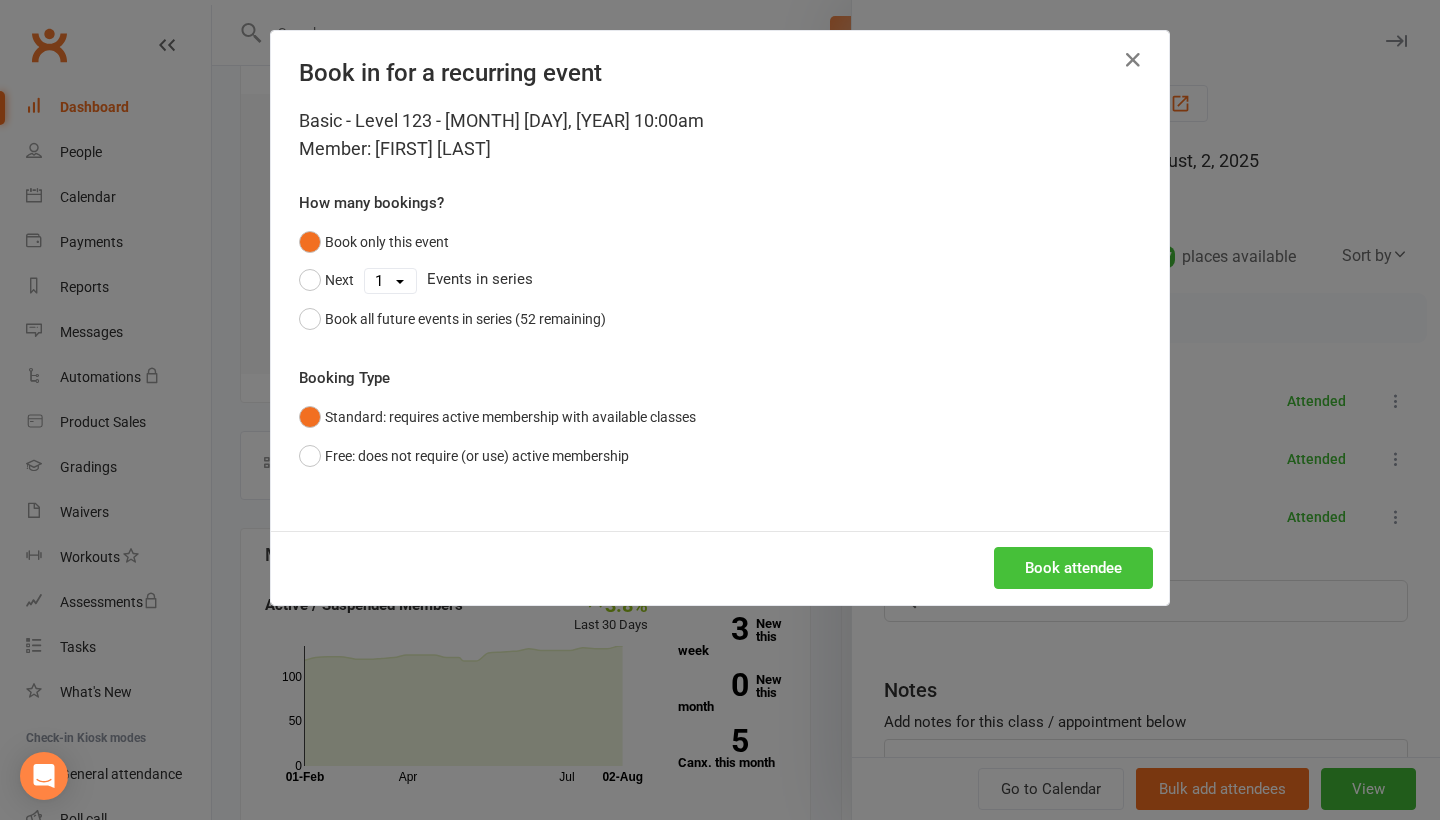 click on "Book attendee" at bounding box center [1073, 568] 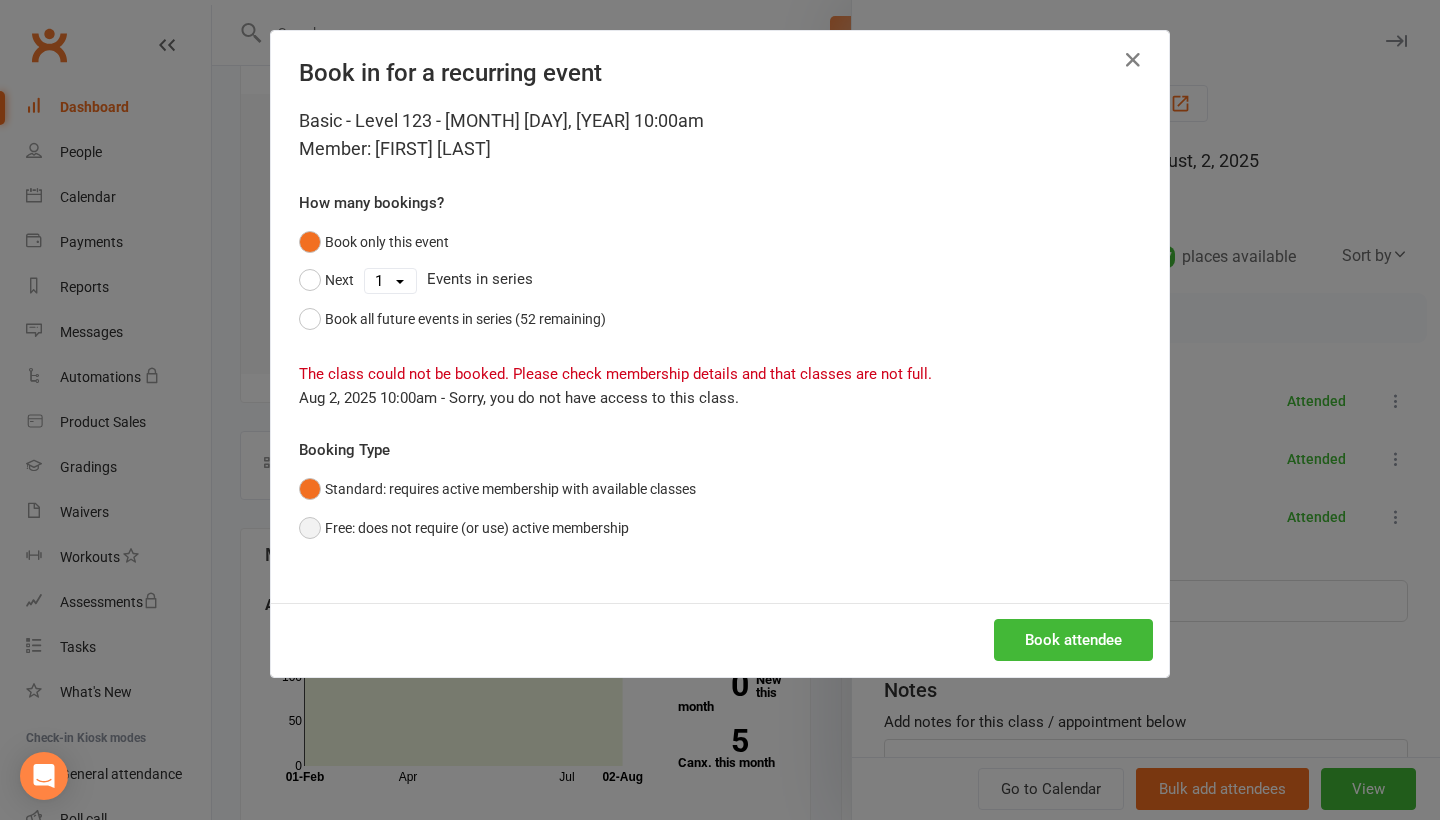 click on "Free: does not require (or use) active membership" at bounding box center [464, 528] 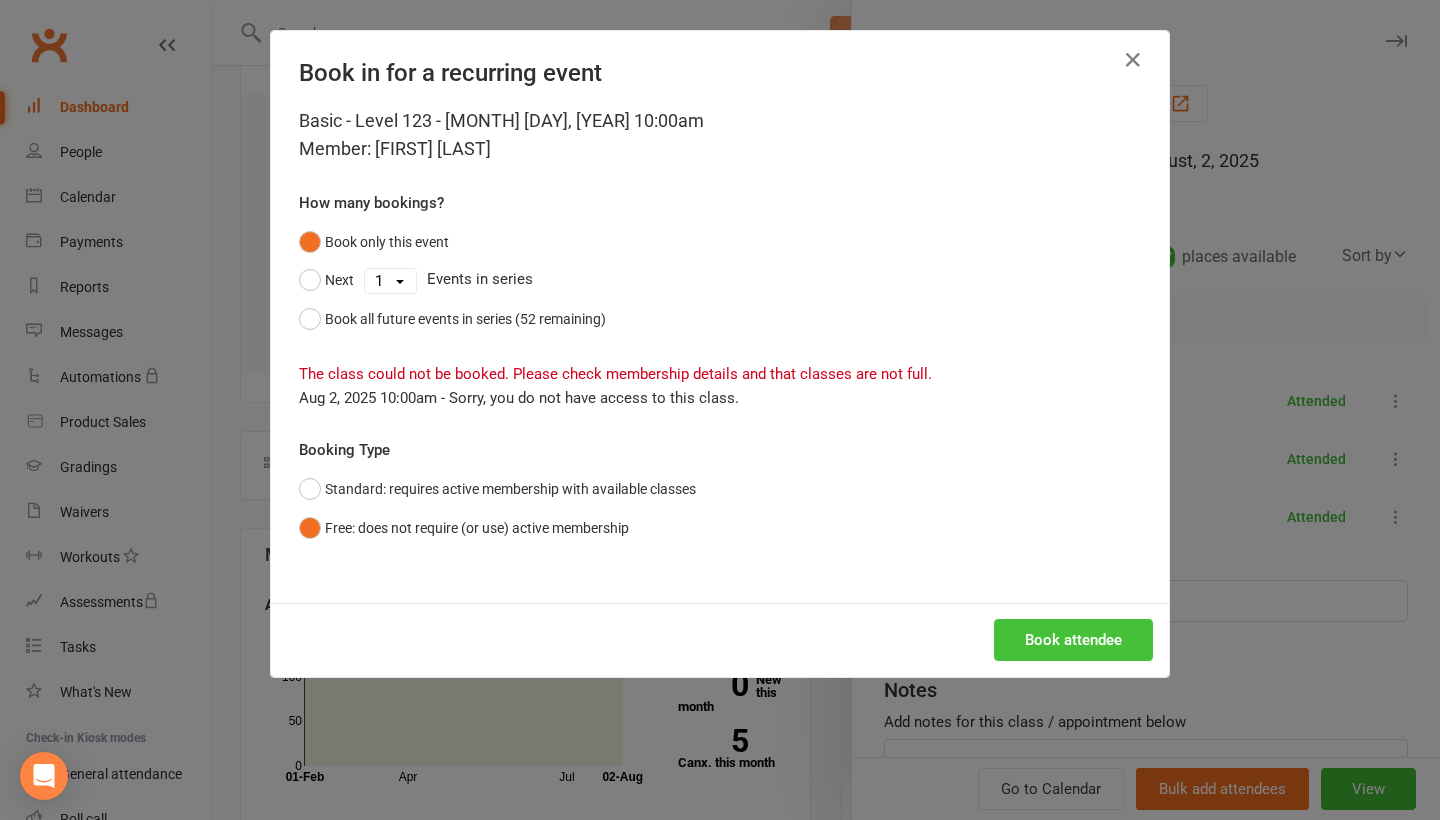 click on "Book attendee" at bounding box center (1073, 640) 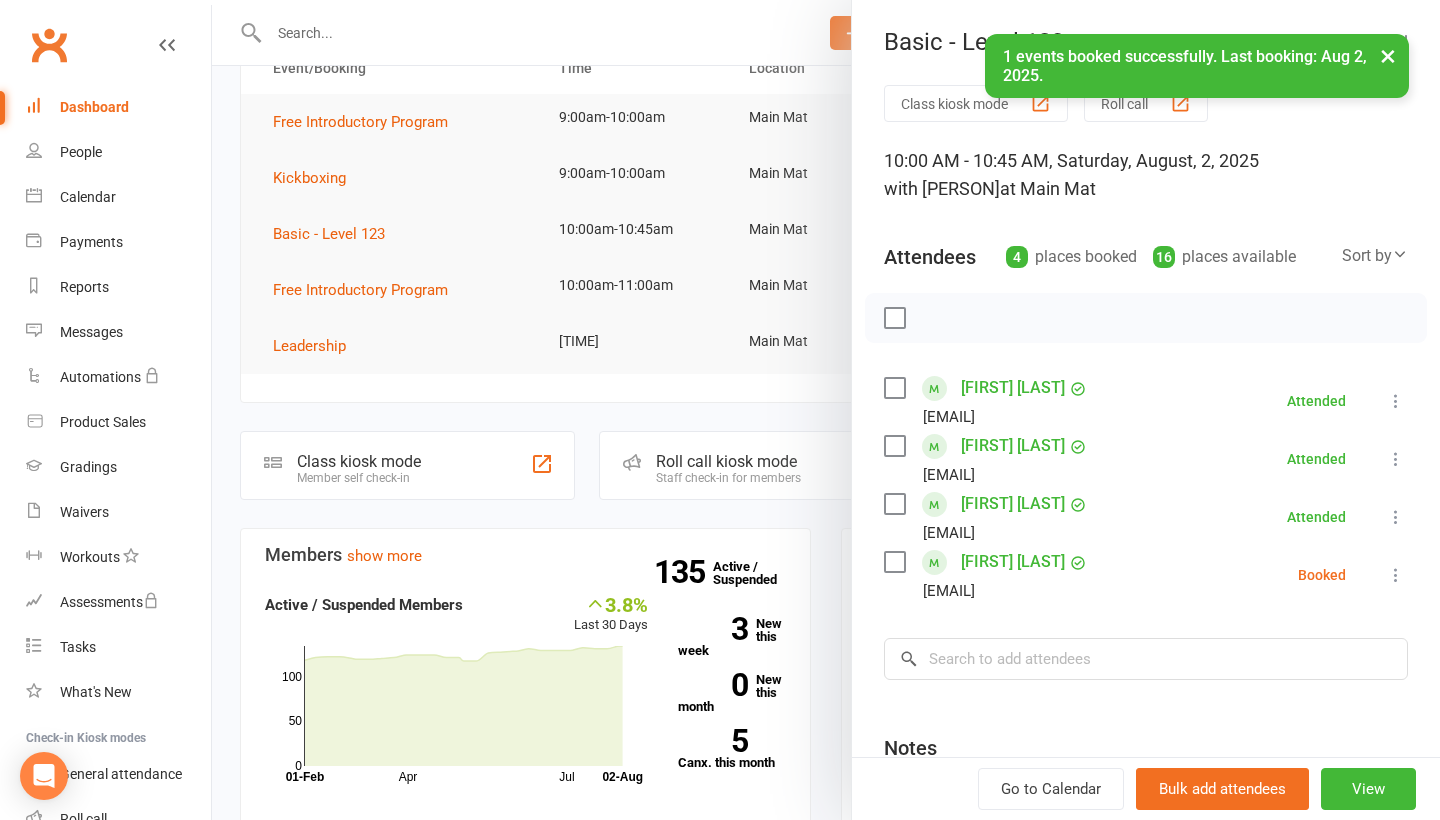 click at bounding box center [1396, 575] 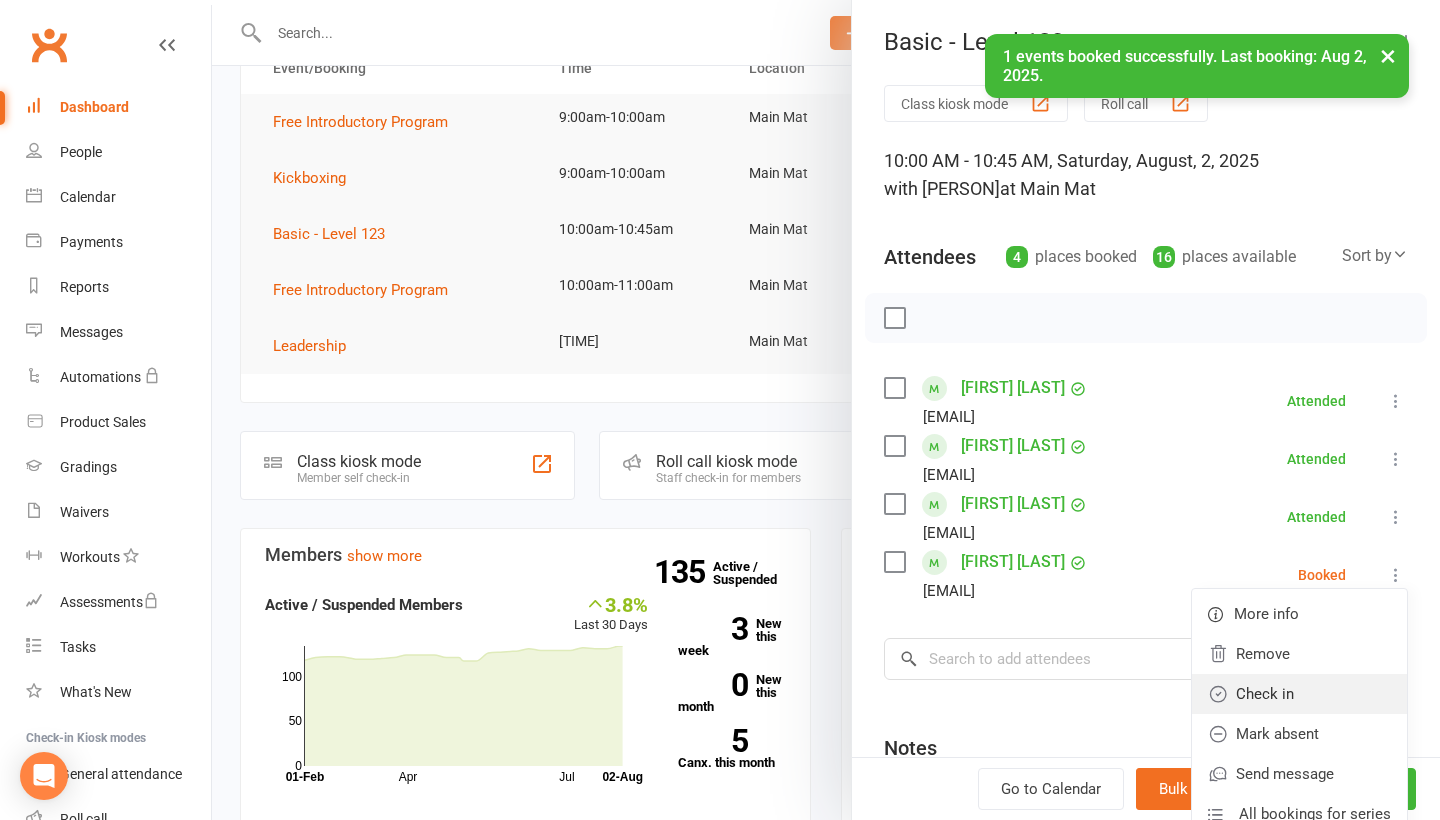 click on "Check in" at bounding box center [1299, 694] 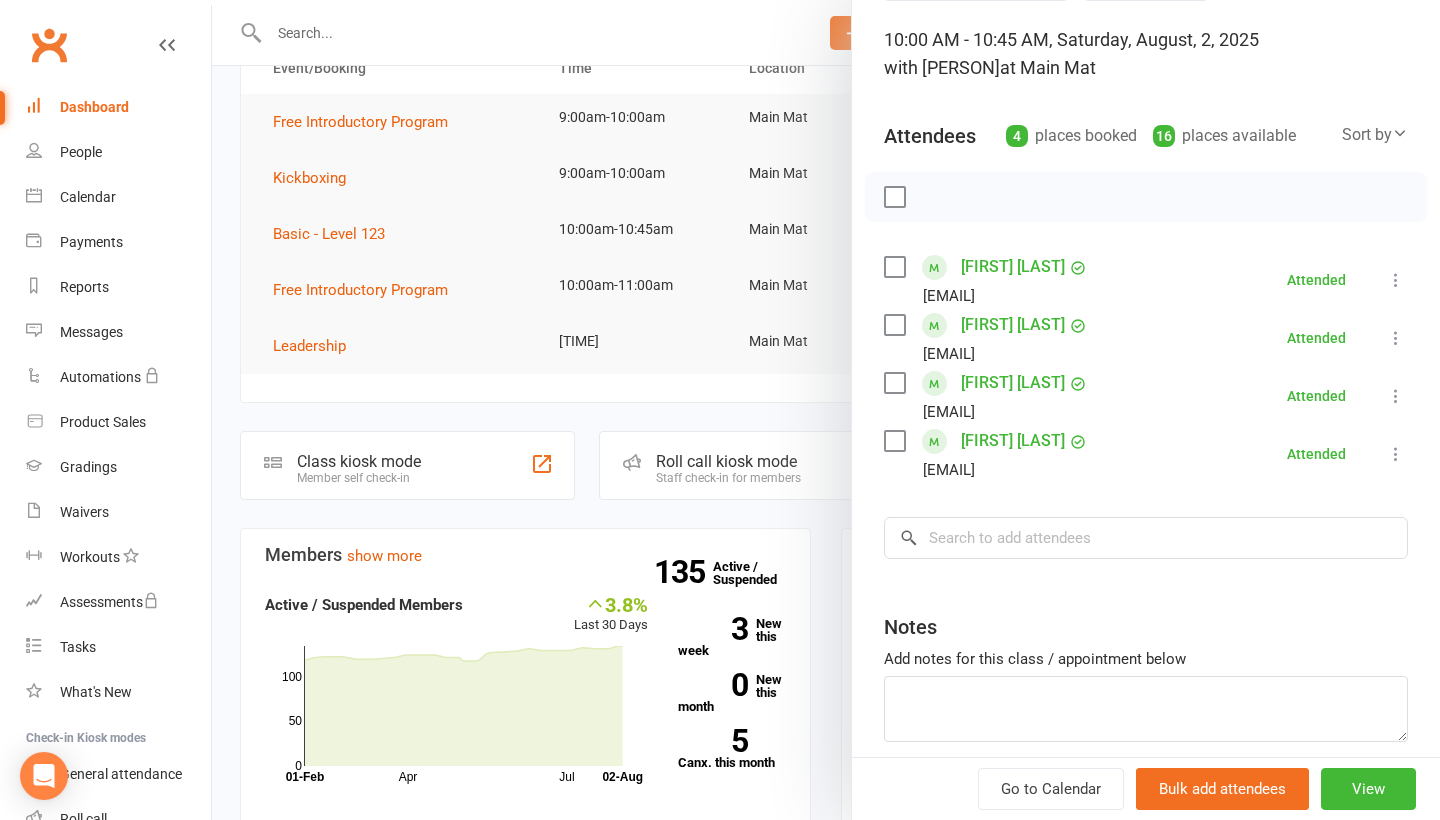 scroll, scrollTop: 122, scrollLeft: 0, axis: vertical 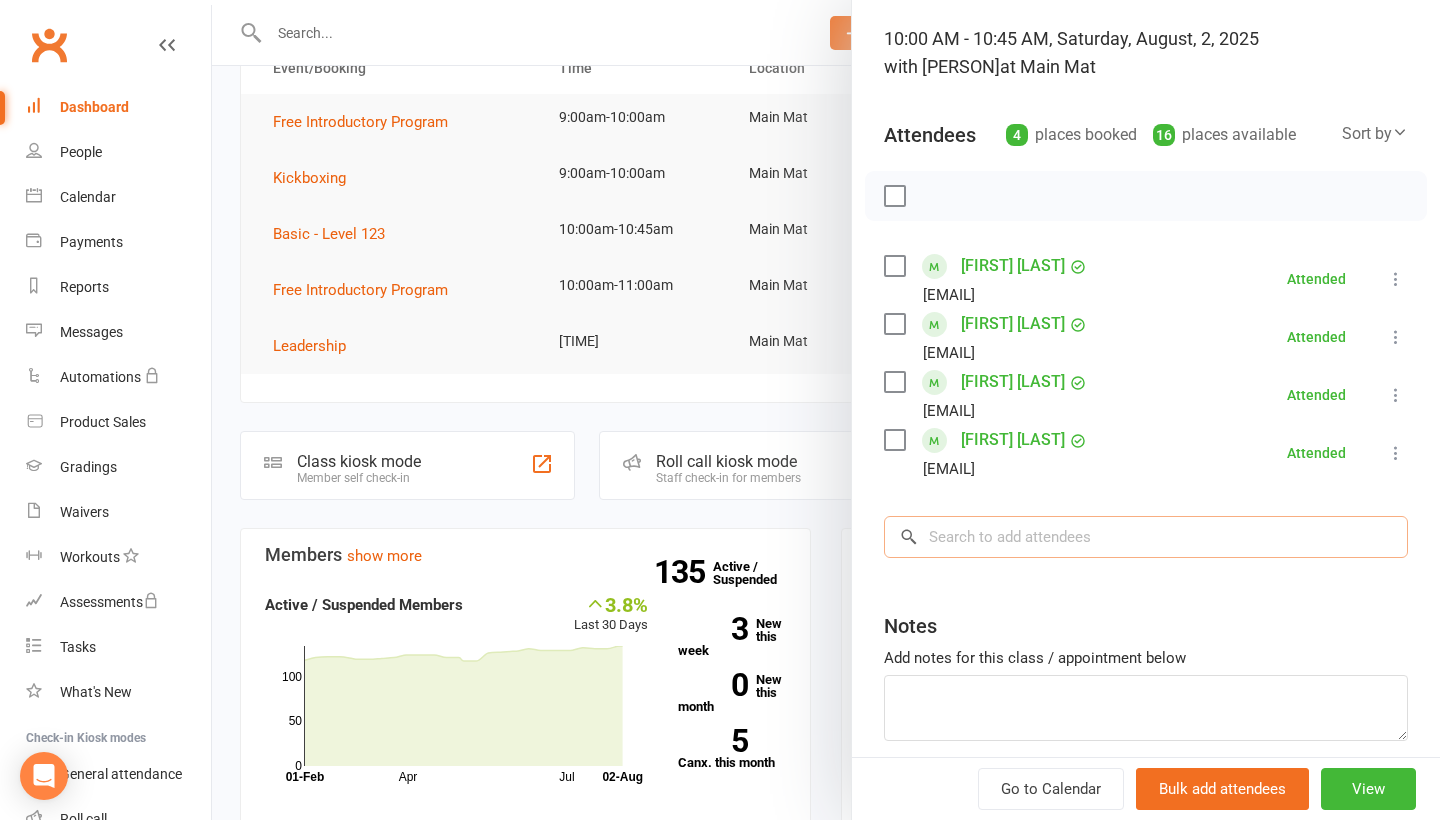 click at bounding box center (1146, 537) 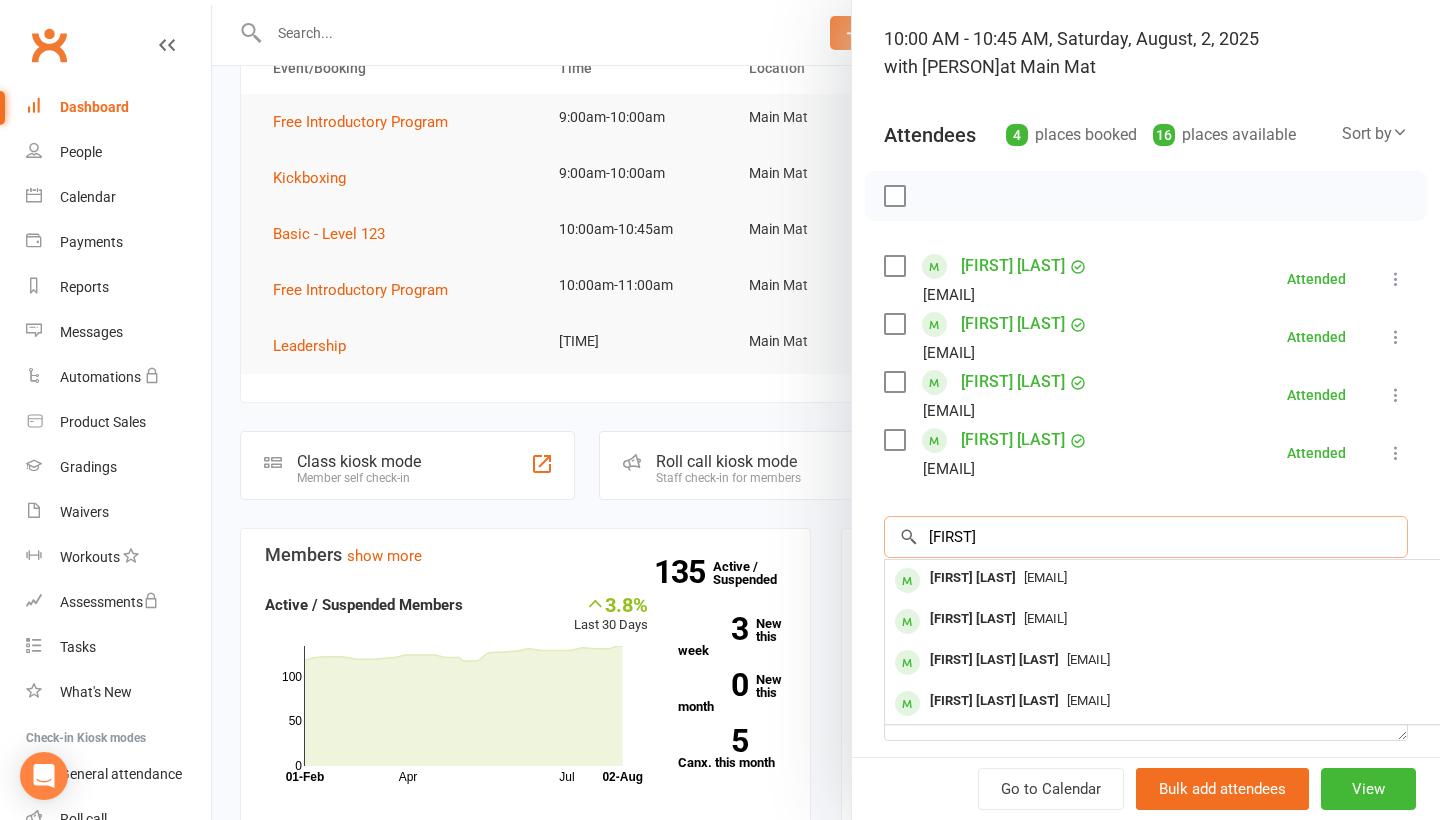 type on "[FIRST]" 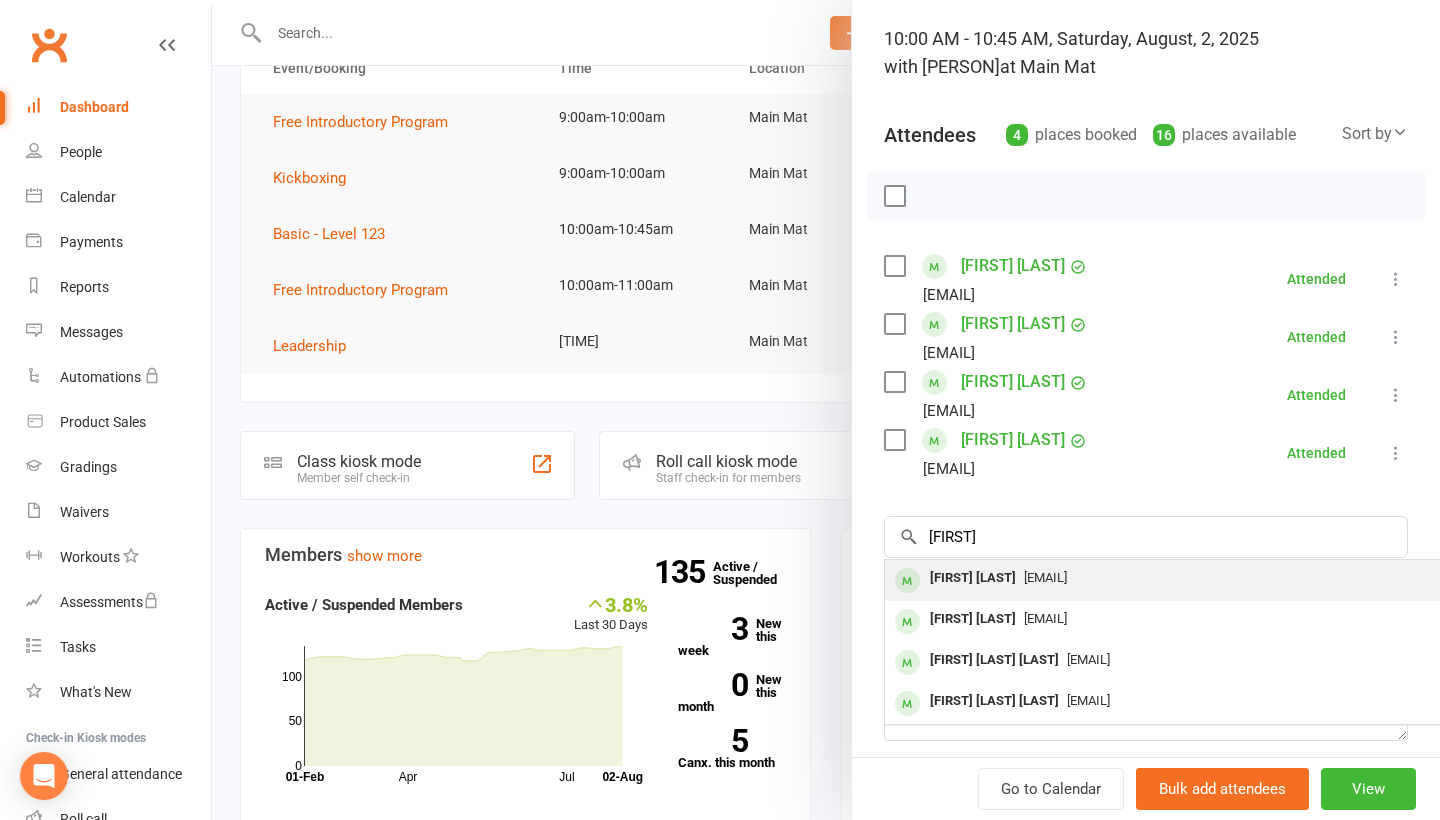 drag, startPoint x: 1033, startPoint y: 544, endPoint x: 1032, endPoint y: 595, distance: 51.009804 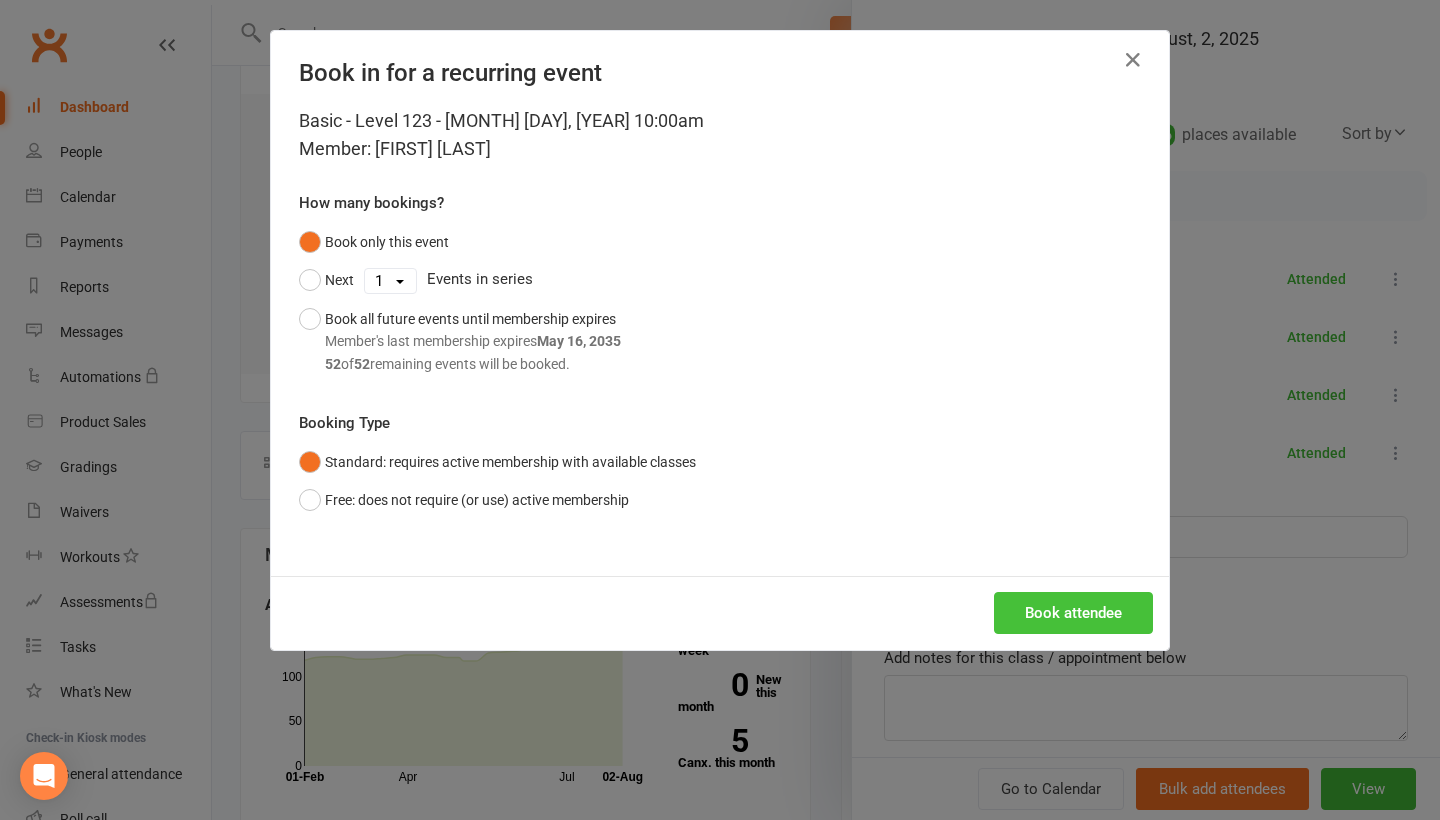 click on "Book attendee" at bounding box center (1073, 613) 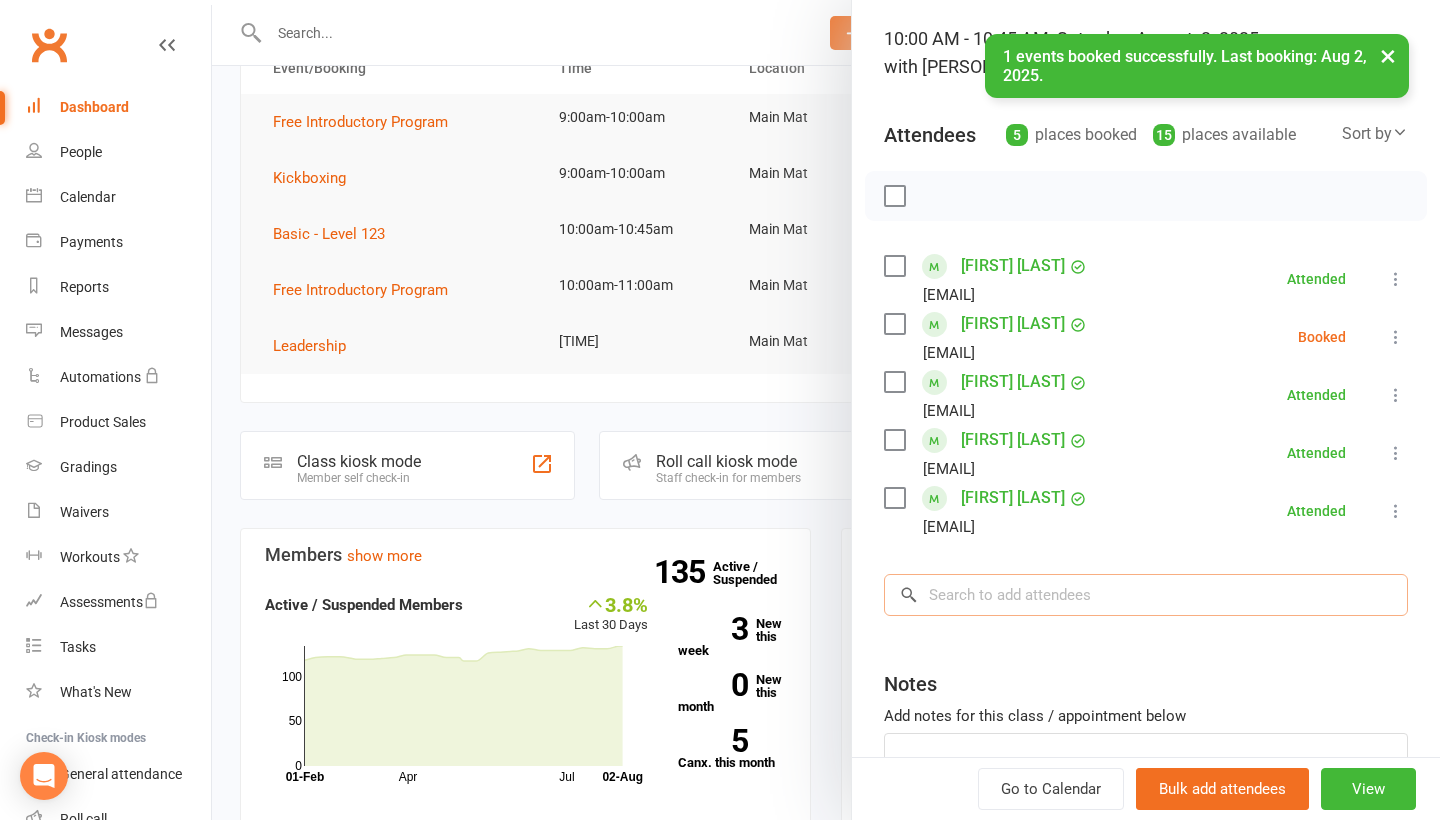 click at bounding box center [1146, 595] 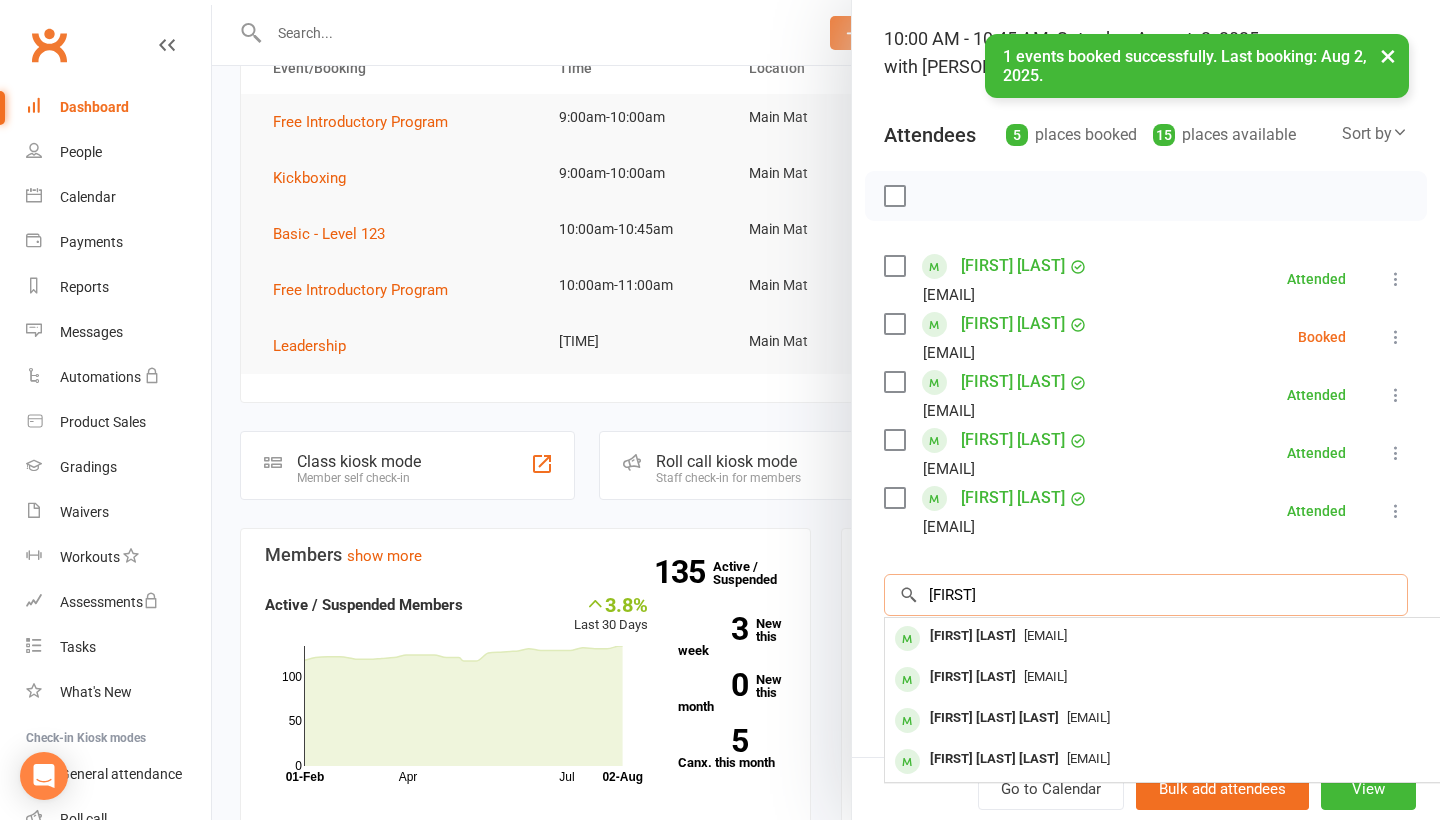 type on "[FIRST]" 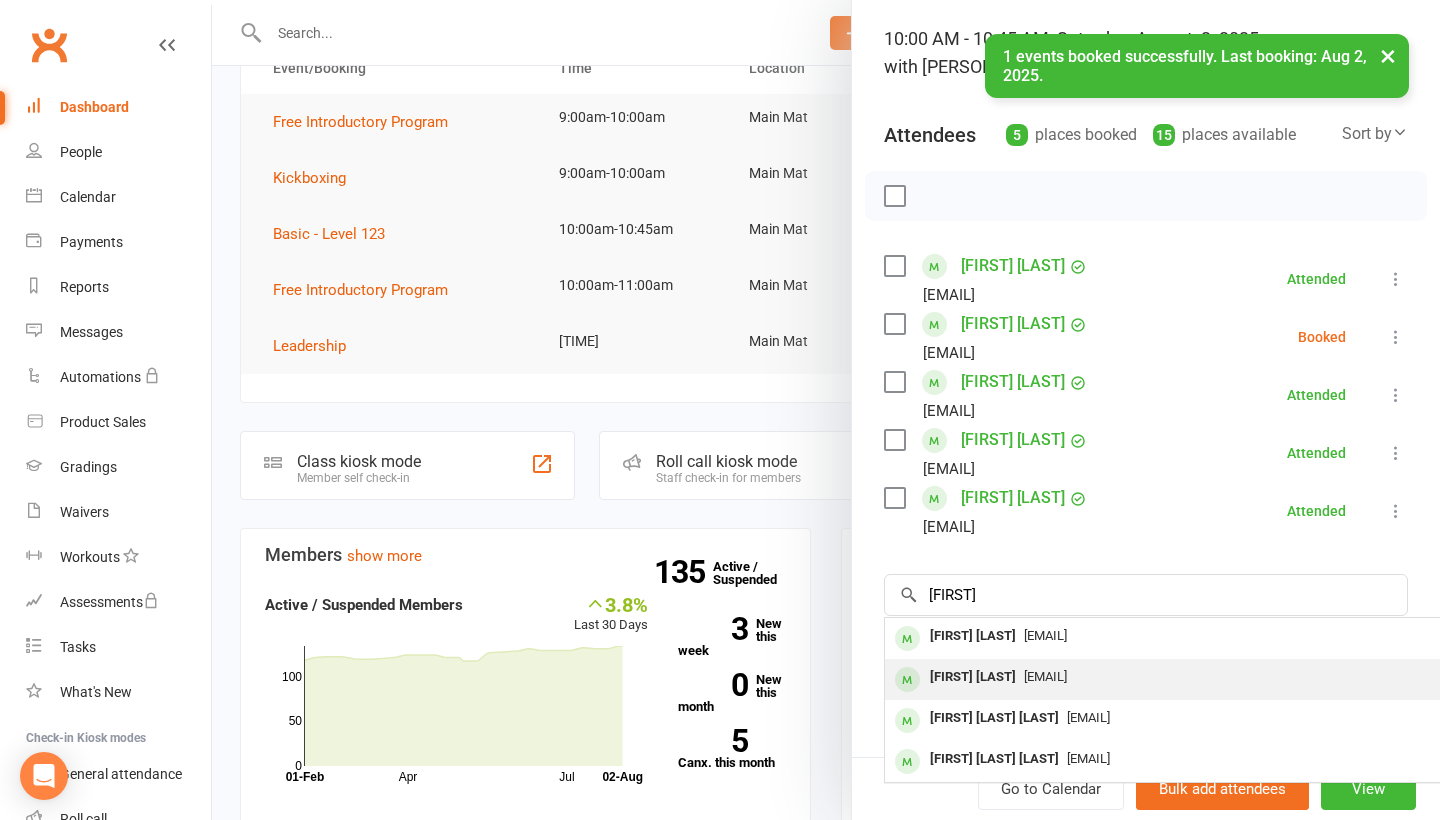 drag, startPoint x: 1046, startPoint y: 592, endPoint x: 1041, endPoint y: 677, distance: 85.146935 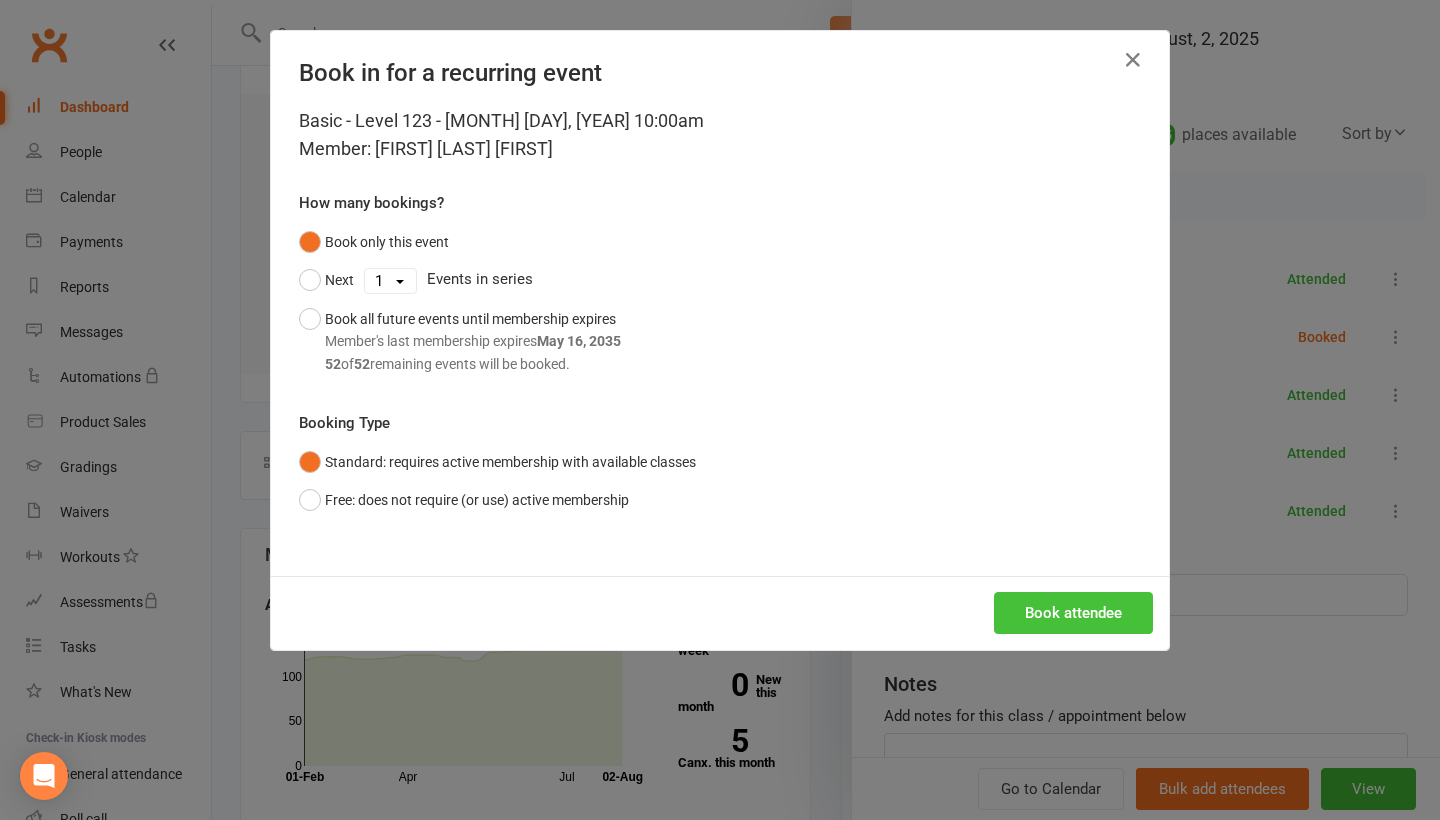 click on "Book attendee" at bounding box center [1073, 613] 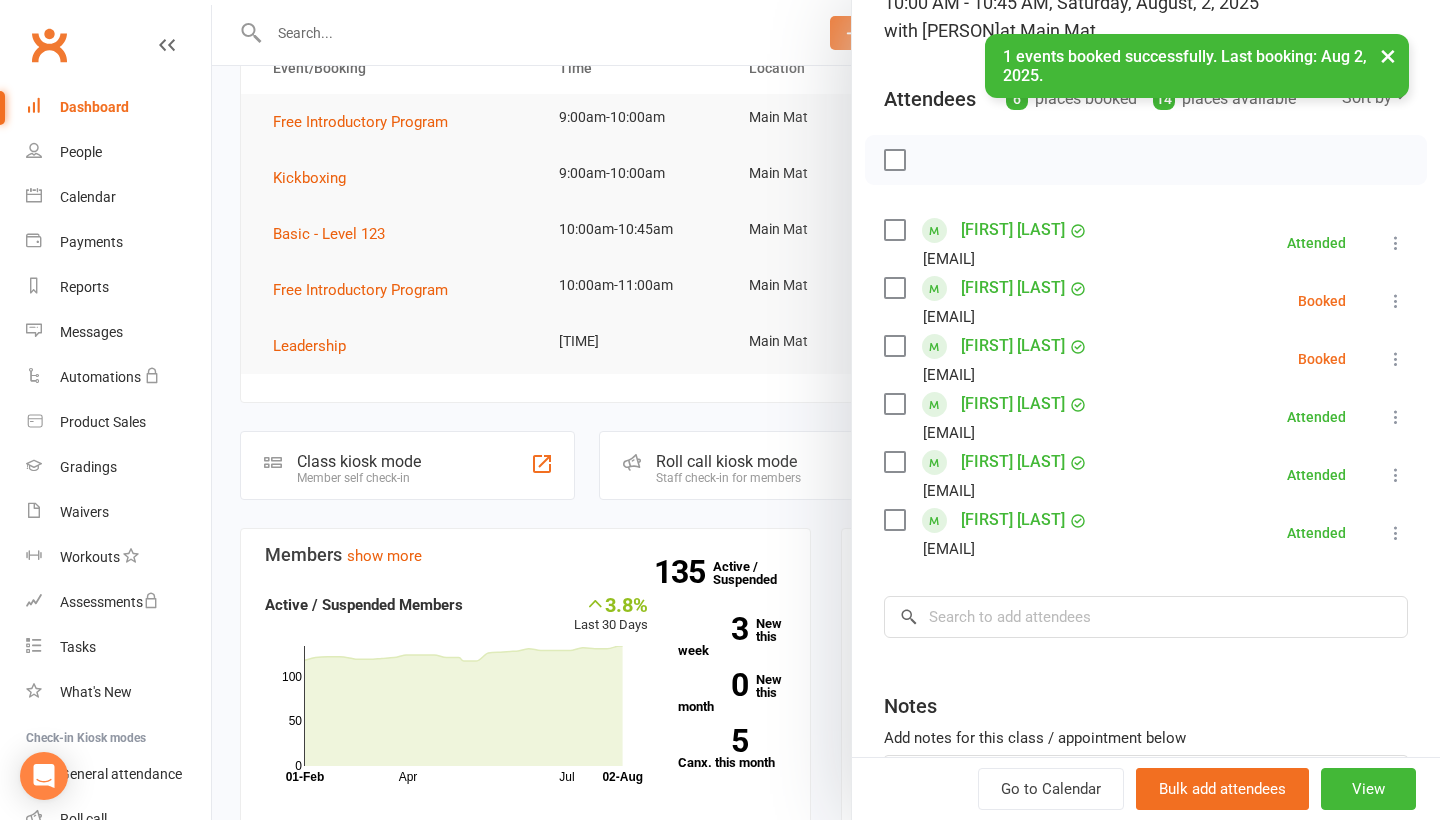 scroll, scrollTop: 169, scrollLeft: 0, axis: vertical 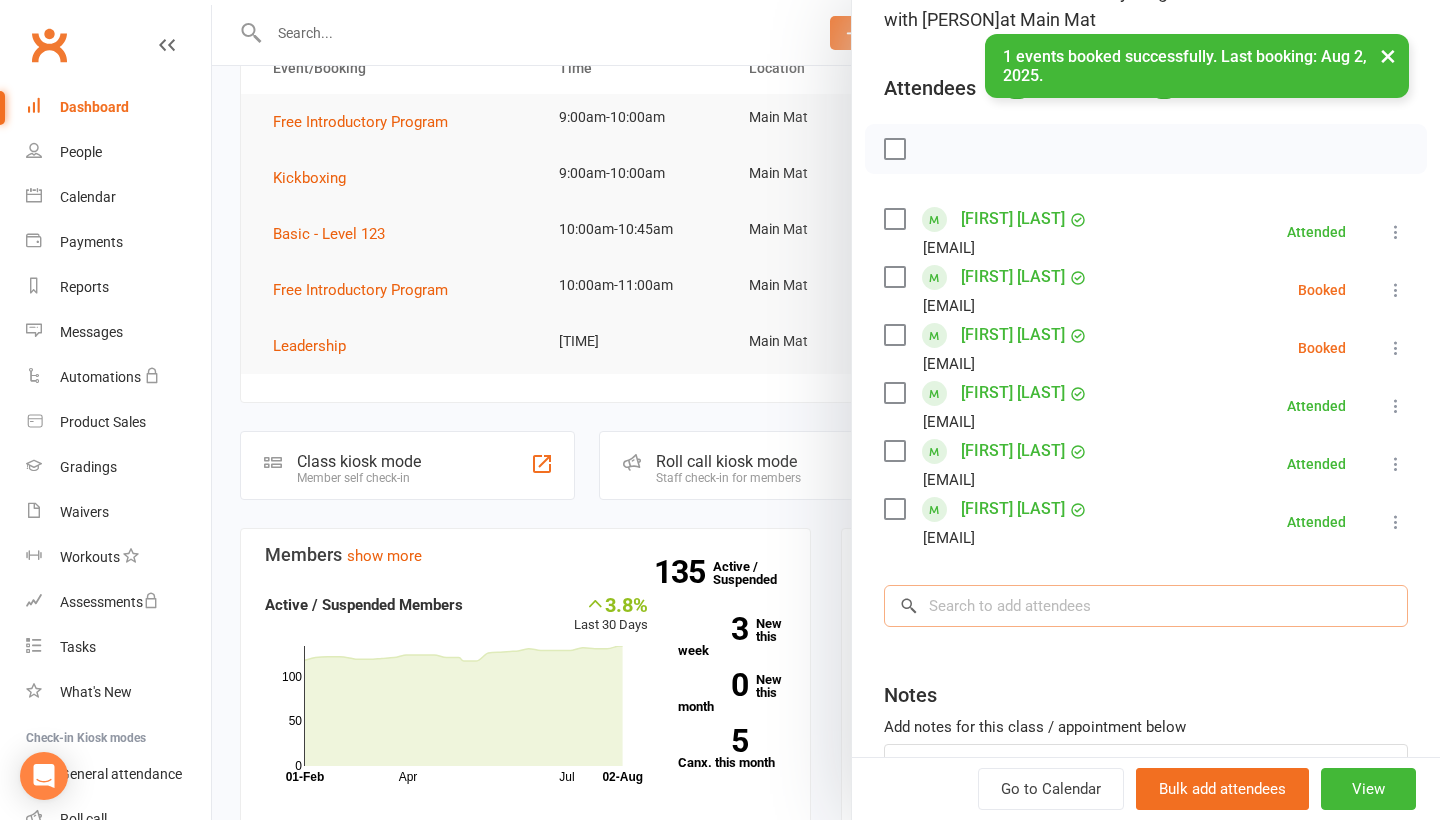 click at bounding box center [1146, 606] 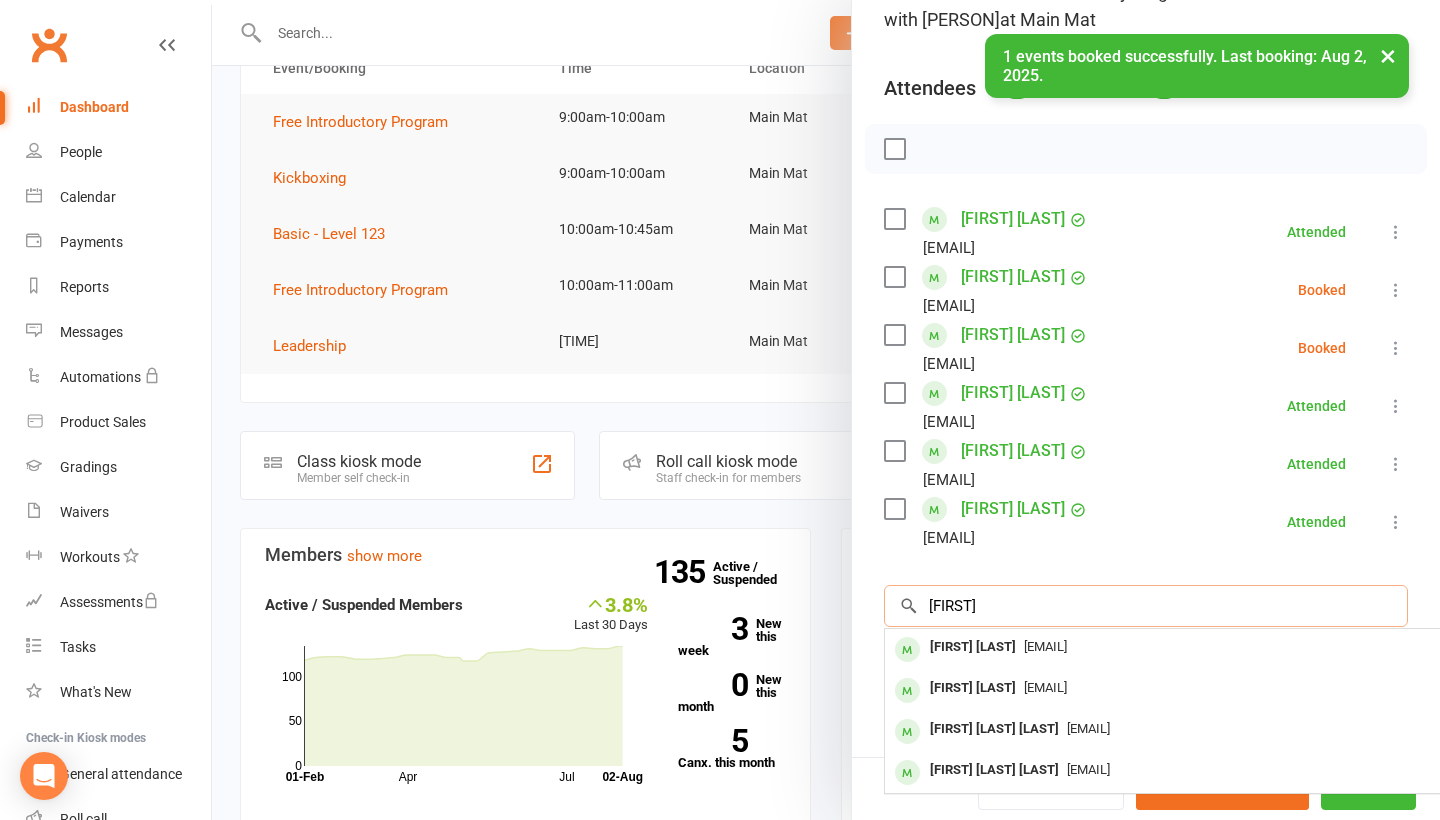 type on "[FIRST]" 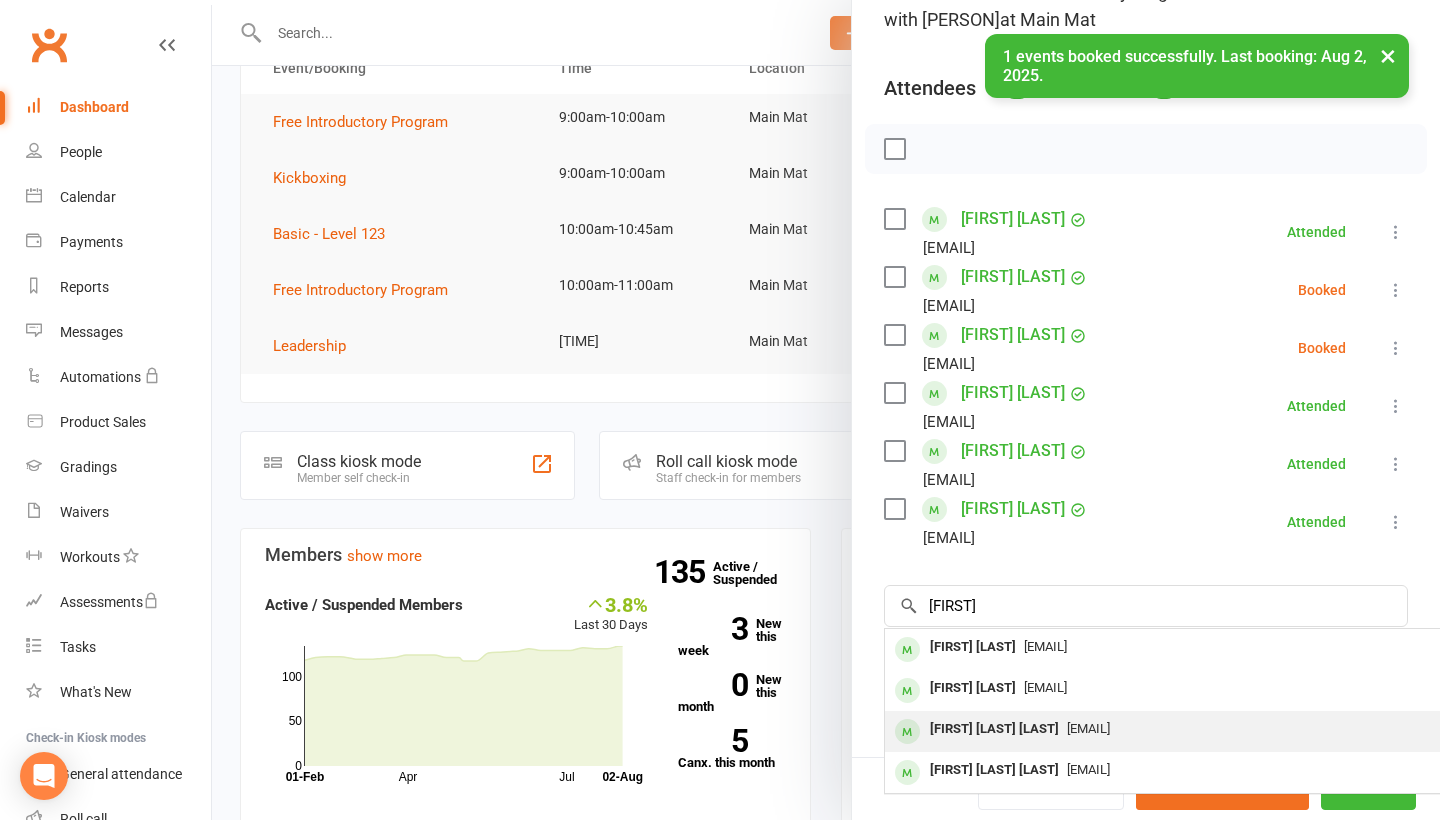 drag, startPoint x: 1061, startPoint y: 611, endPoint x: 1046, endPoint y: 733, distance: 122.91867 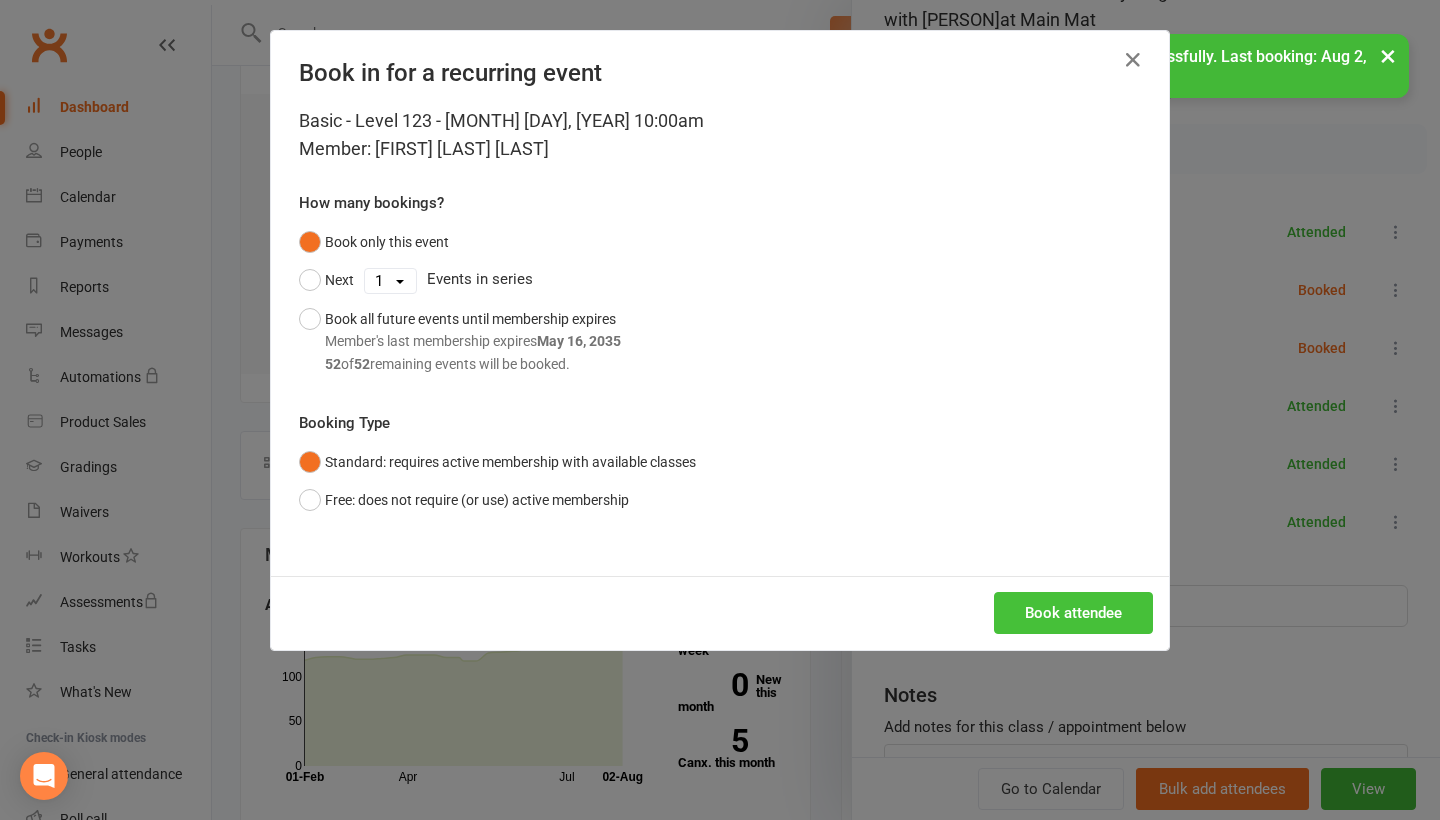 click on "Book attendee" at bounding box center (1073, 613) 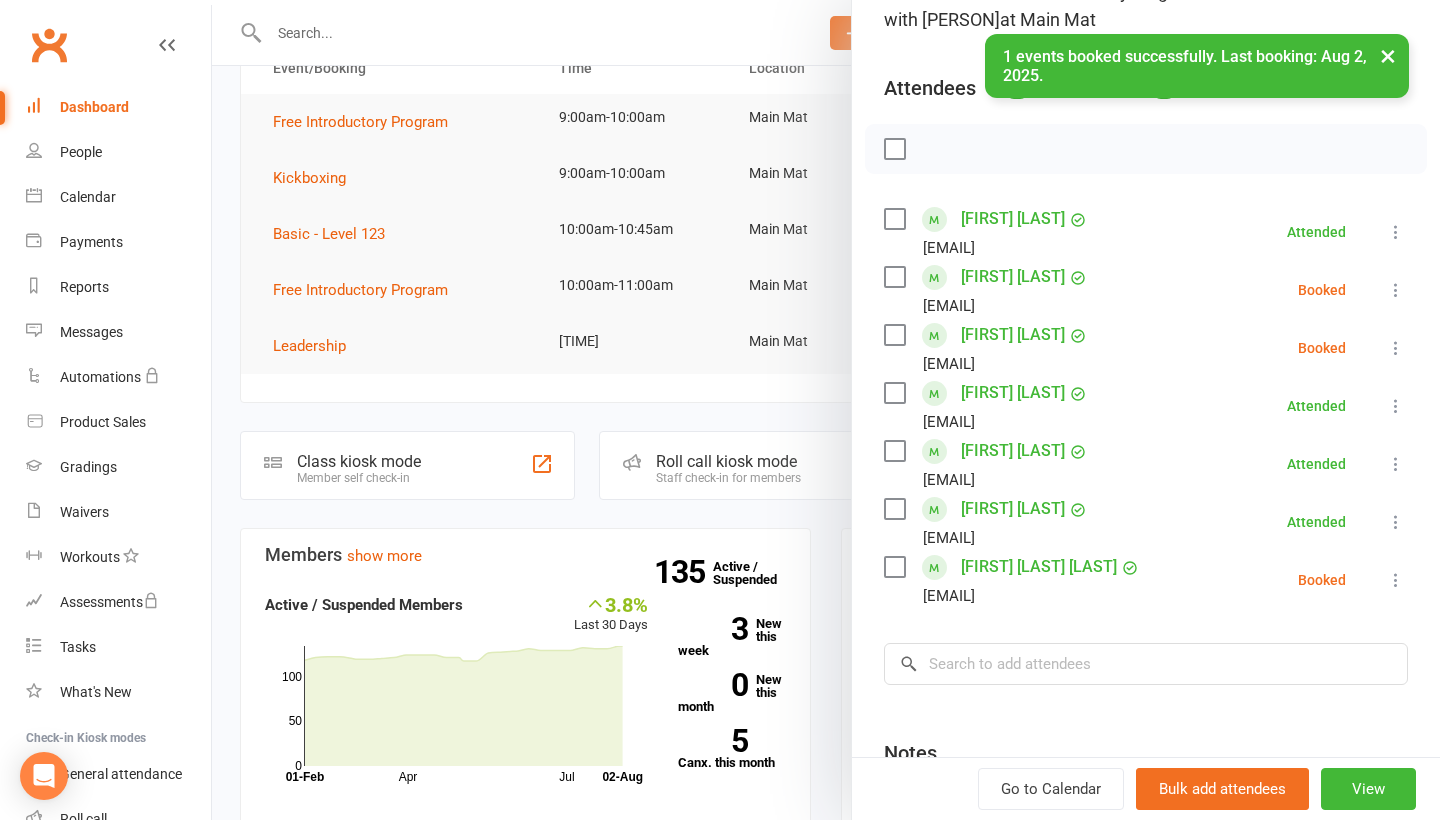 scroll, scrollTop: 198, scrollLeft: 0, axis: vertical 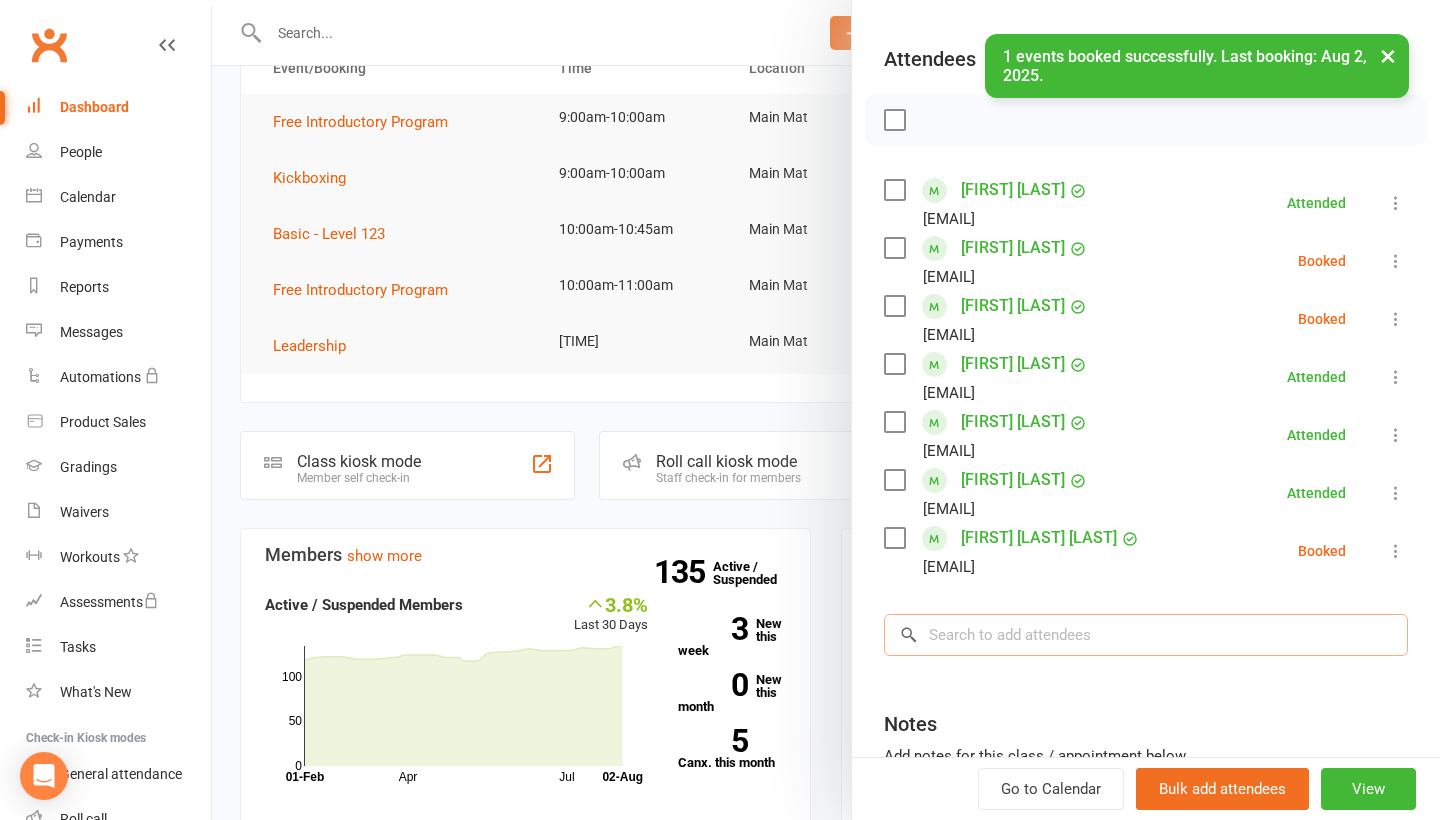 click at bounding box center (1146, 635) 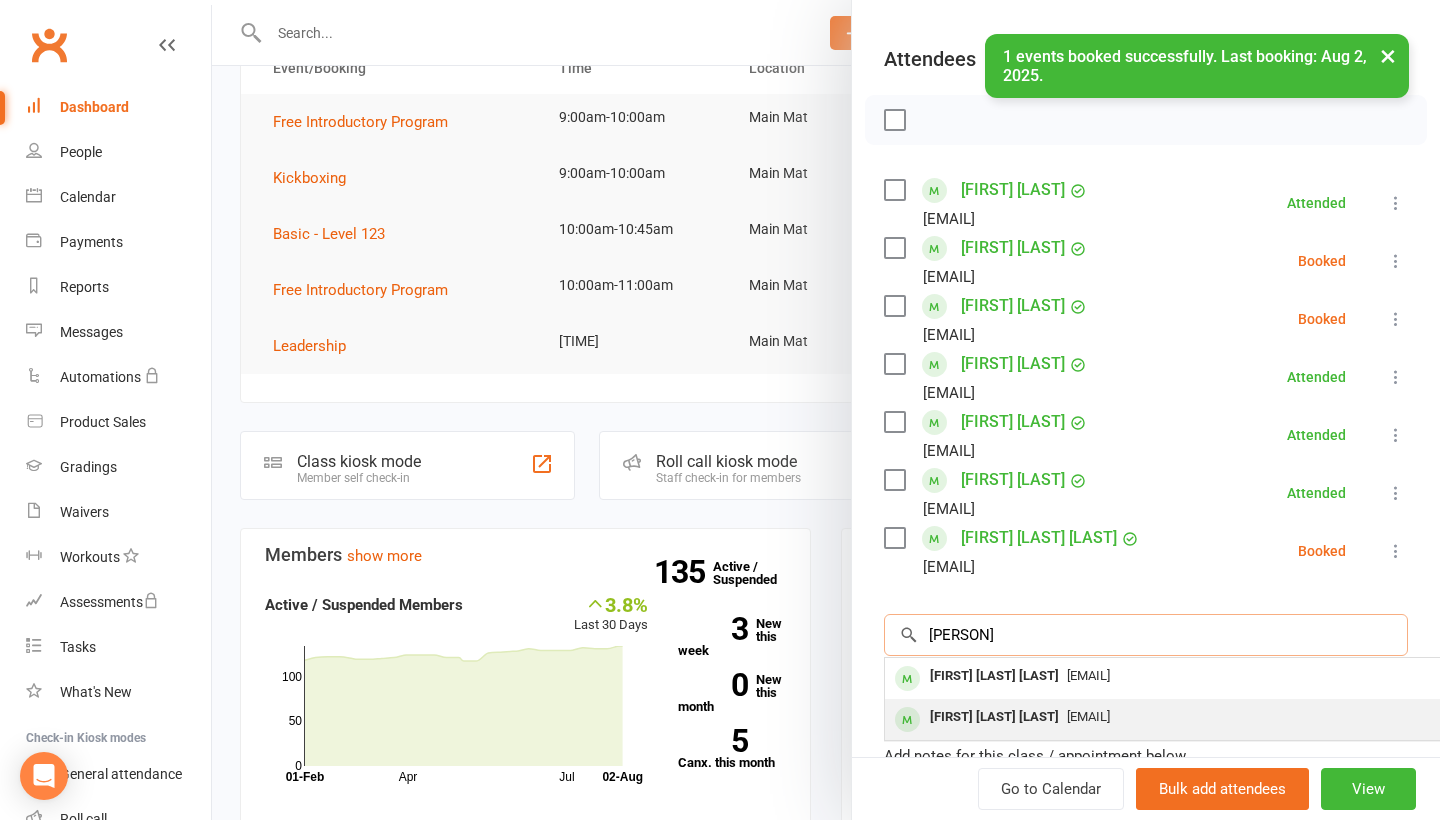 type on "[PERSON]" 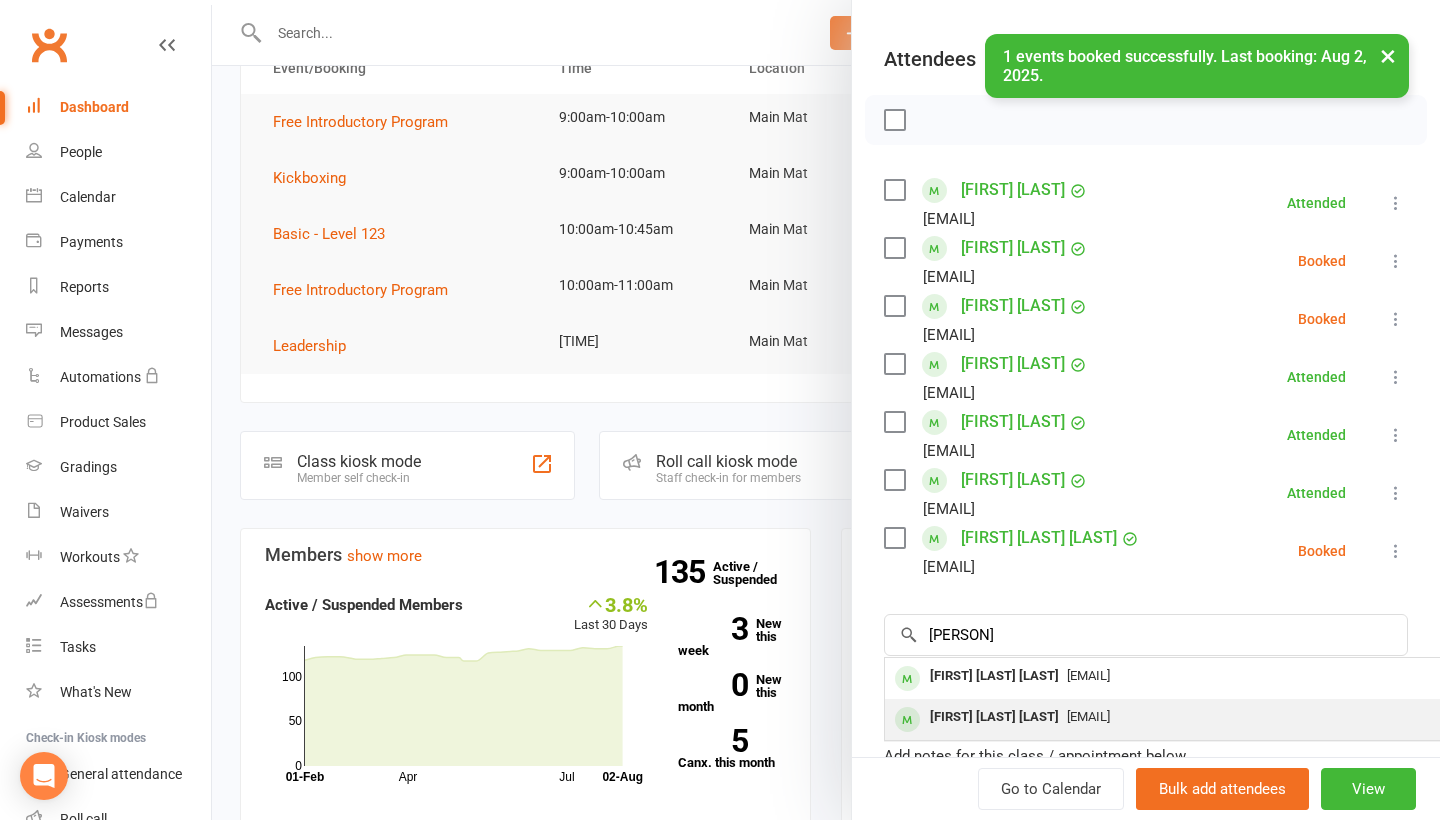 click on "[FIRST] [LAST] [LAST]" at bounding box center [994, 717] 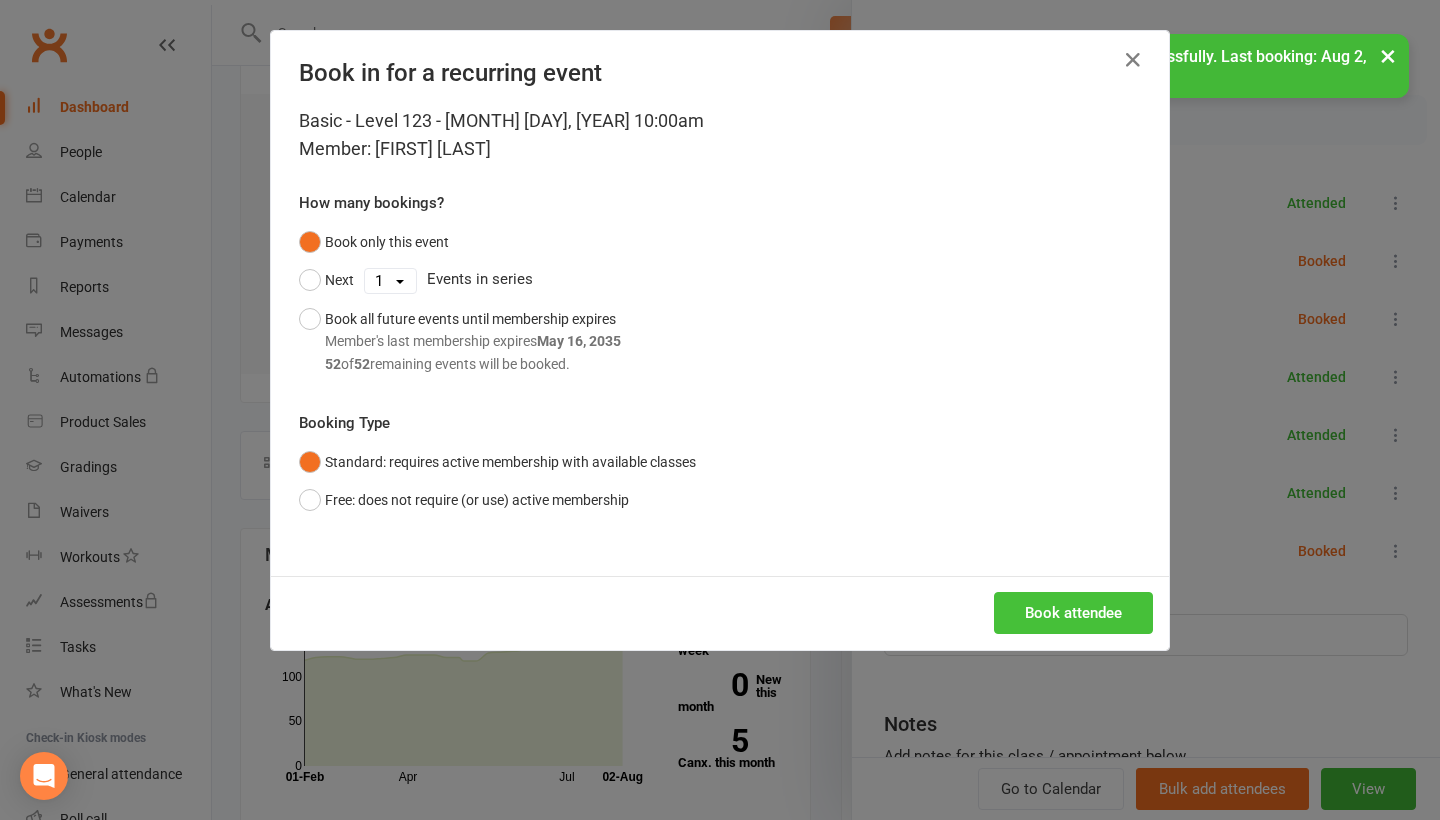 click on "Book attendee" at bounding box center [1073, 613] 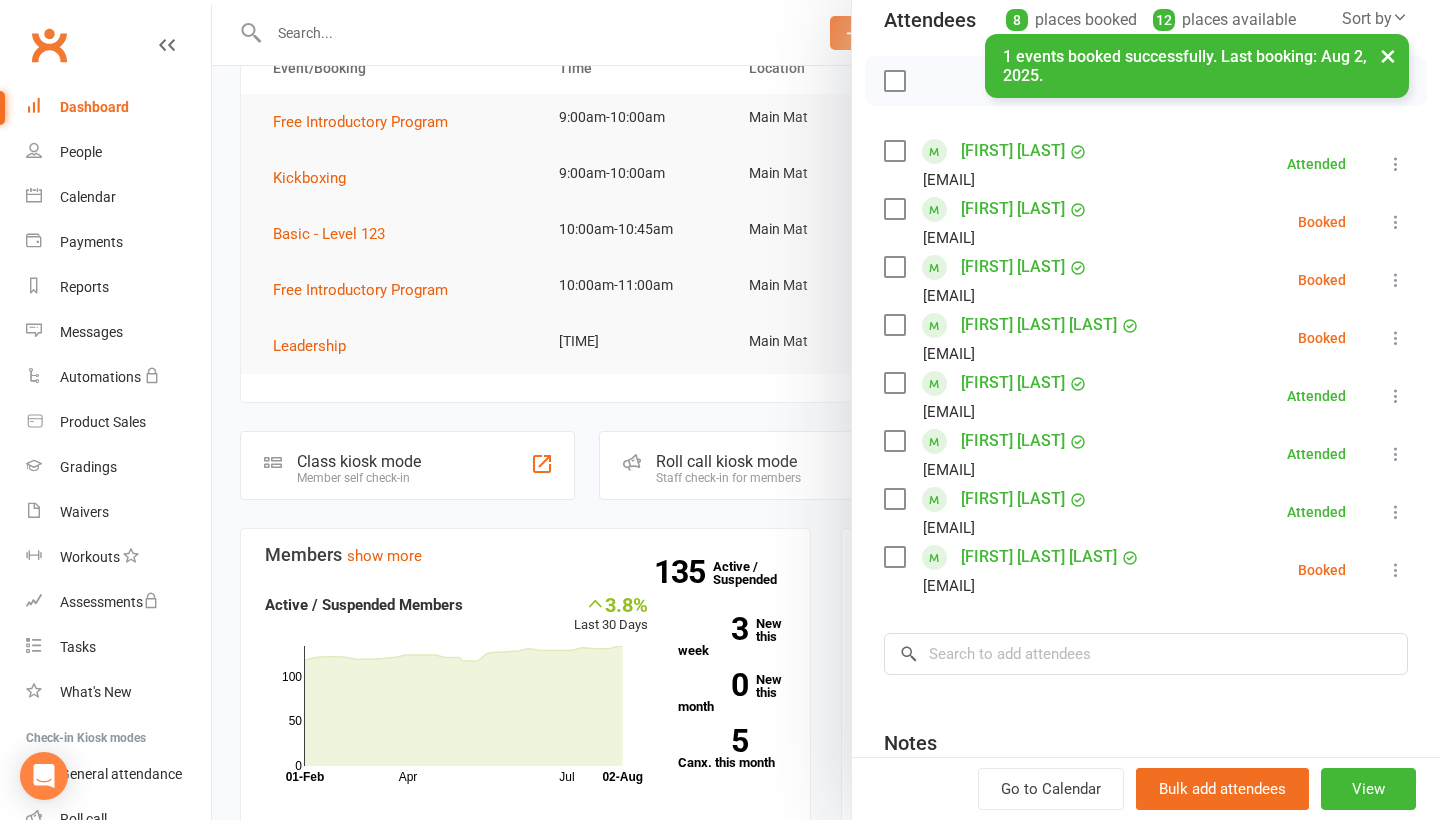 scroll, scrollTop: 244, scrollLeft: 0, axis: vertical 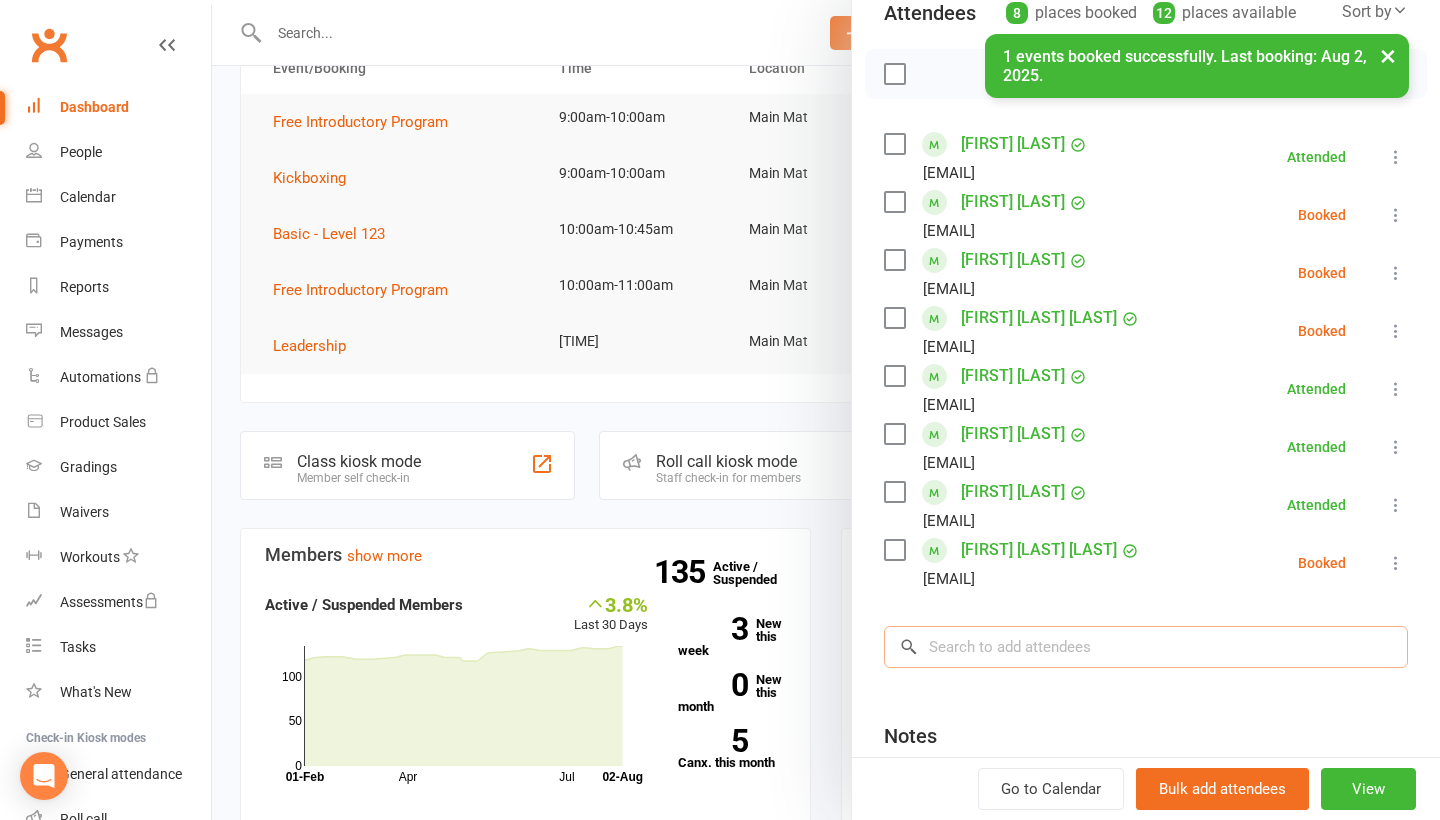 click at bounding box center (1146, 647) 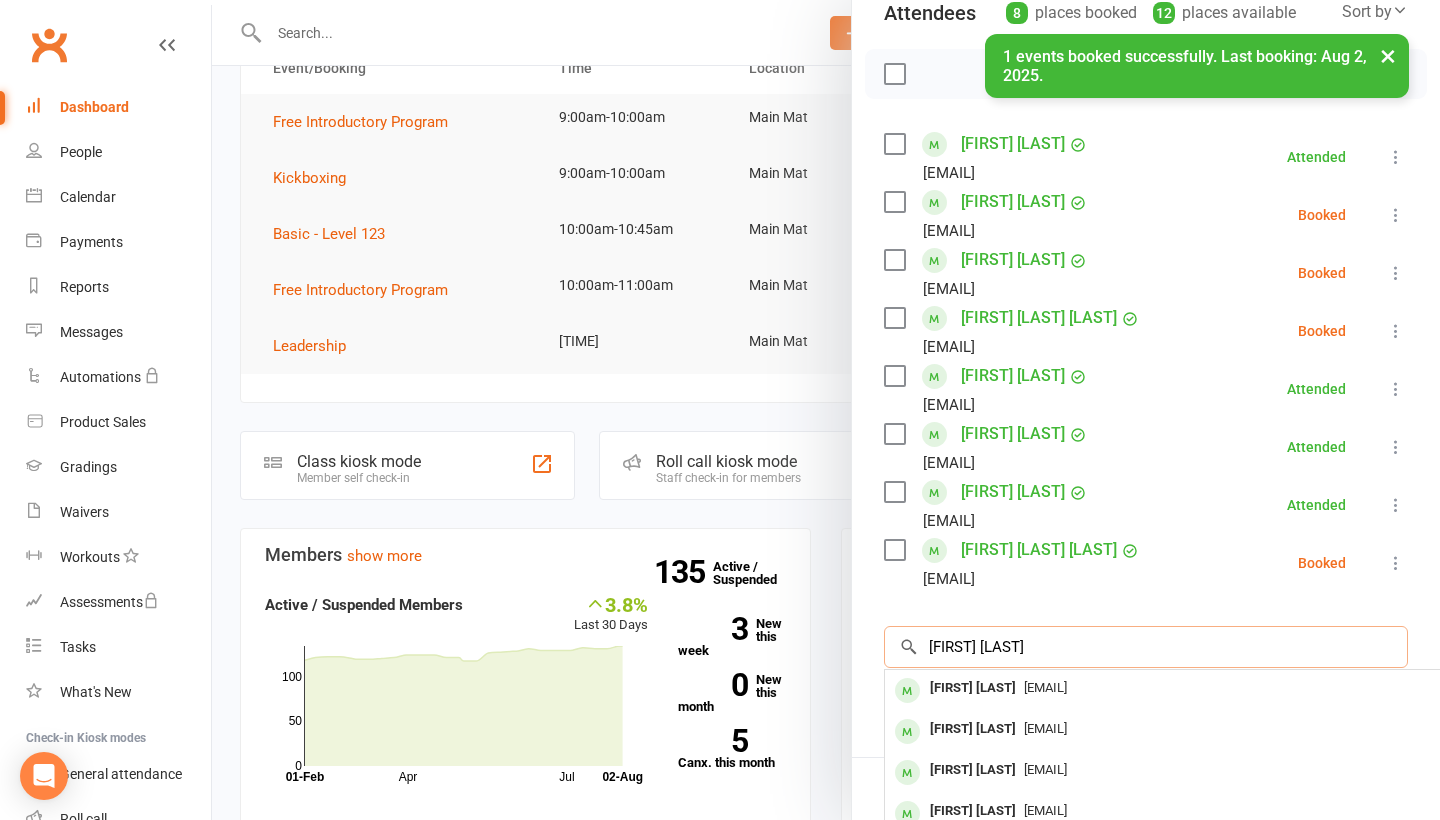 type on "[FIRST] [LAST]" 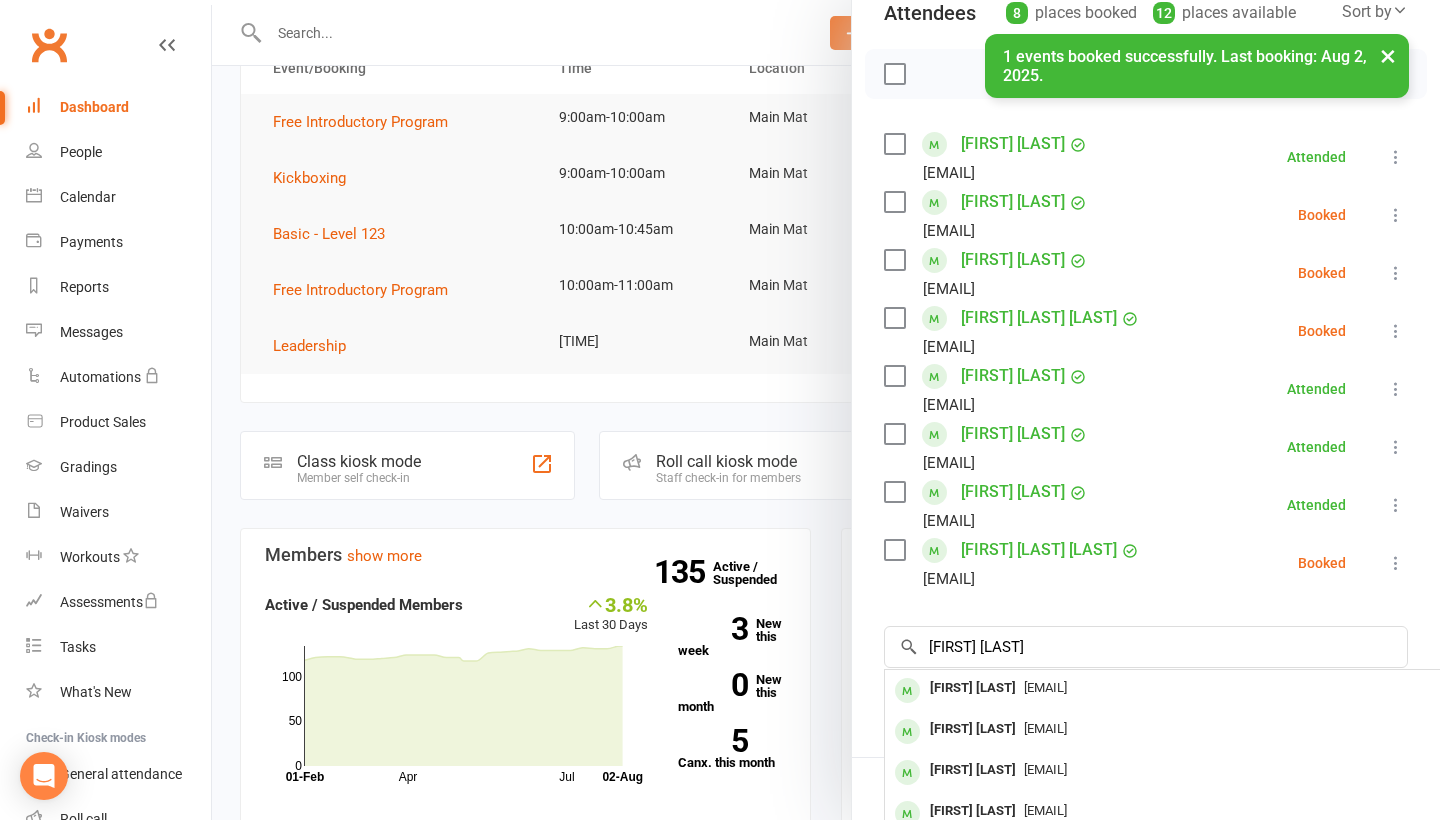 click on "[EMAIL]" at bounding box center (1045, 687) 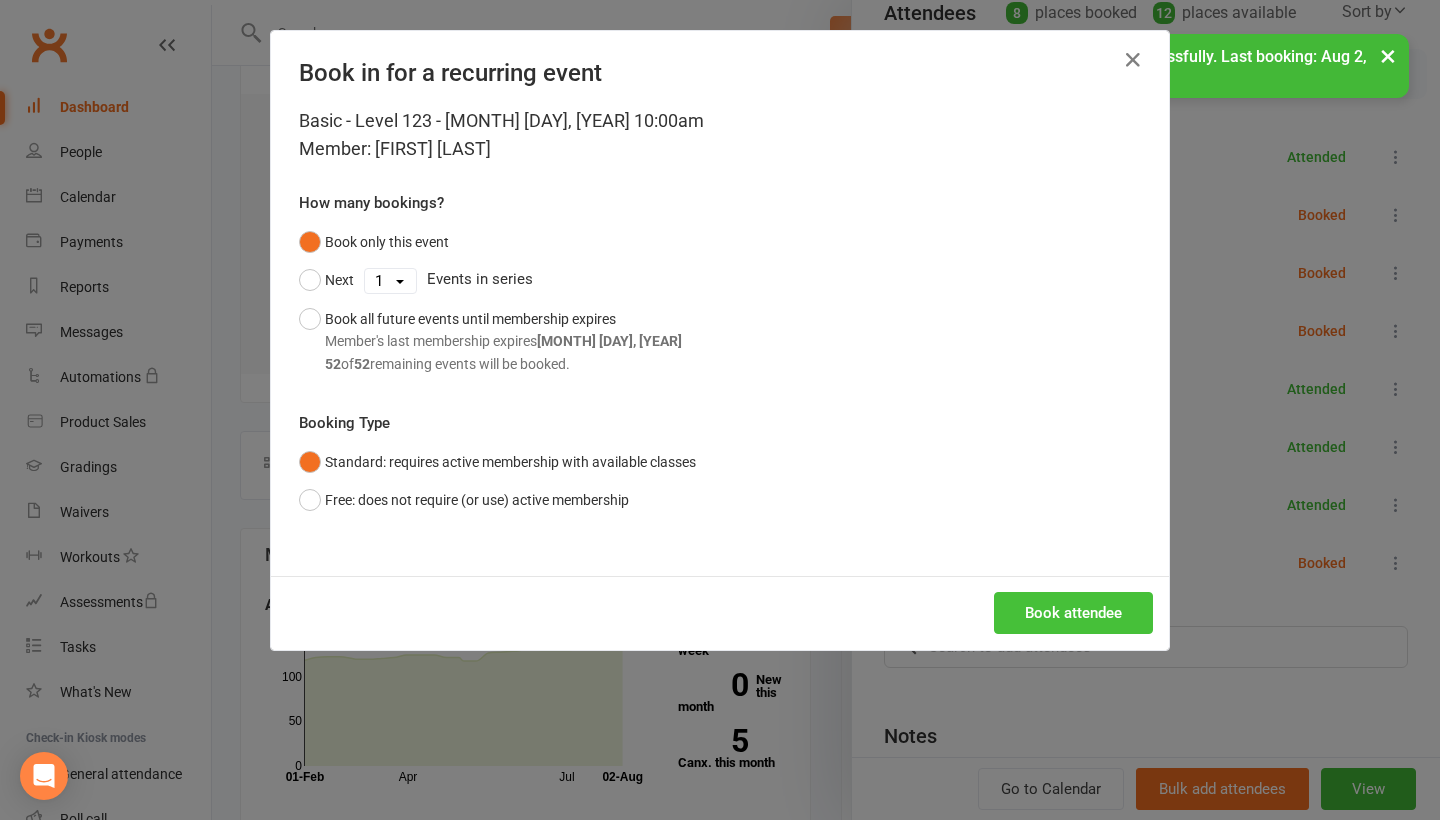 click on "Book attendee" at bounding box center [1073, 613] 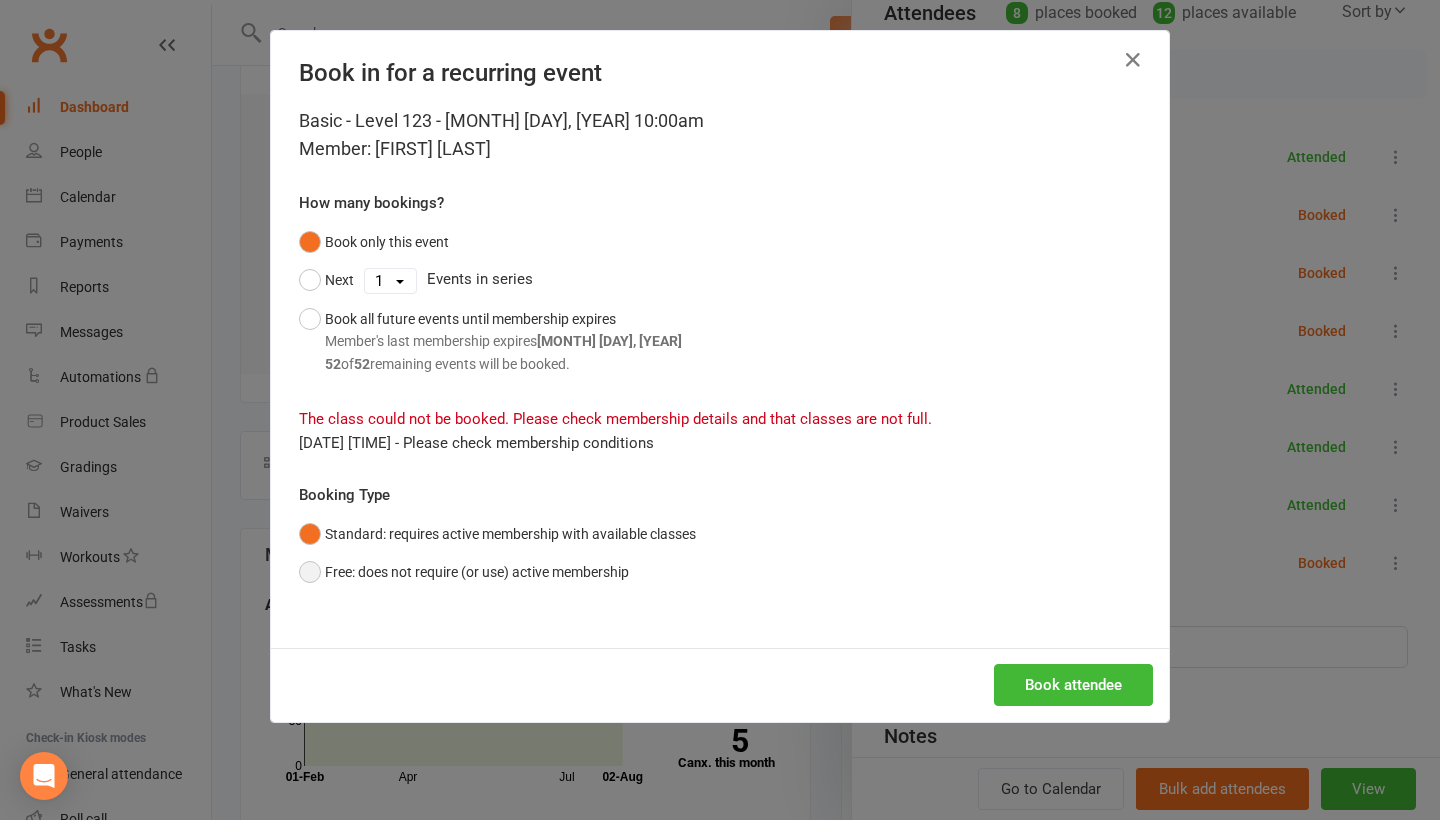 click on "Free: does not require (or use) active membership" at bounding box center [464, 572] 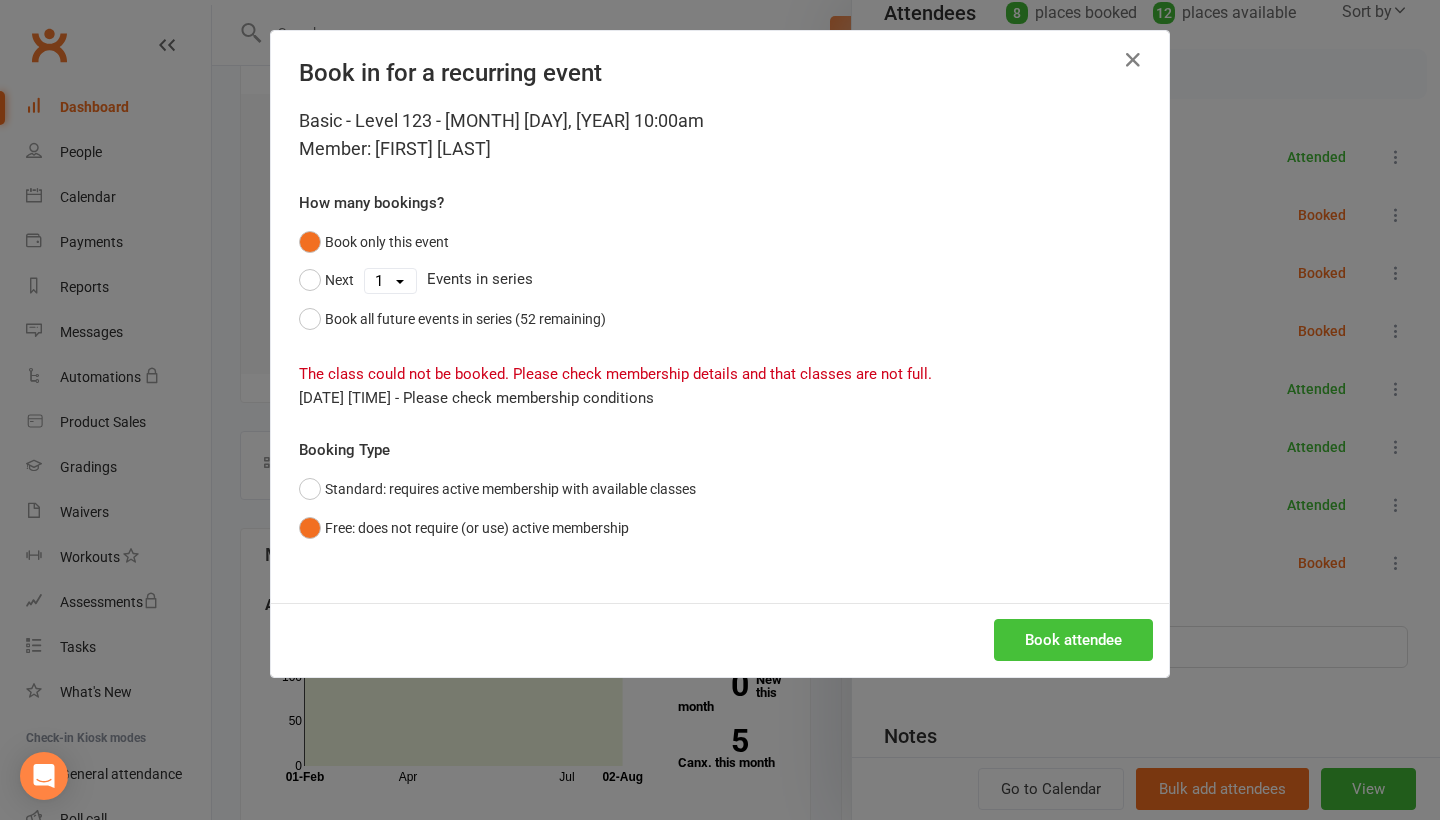 click on "Book attendee" at bounding box center [1073, 640] 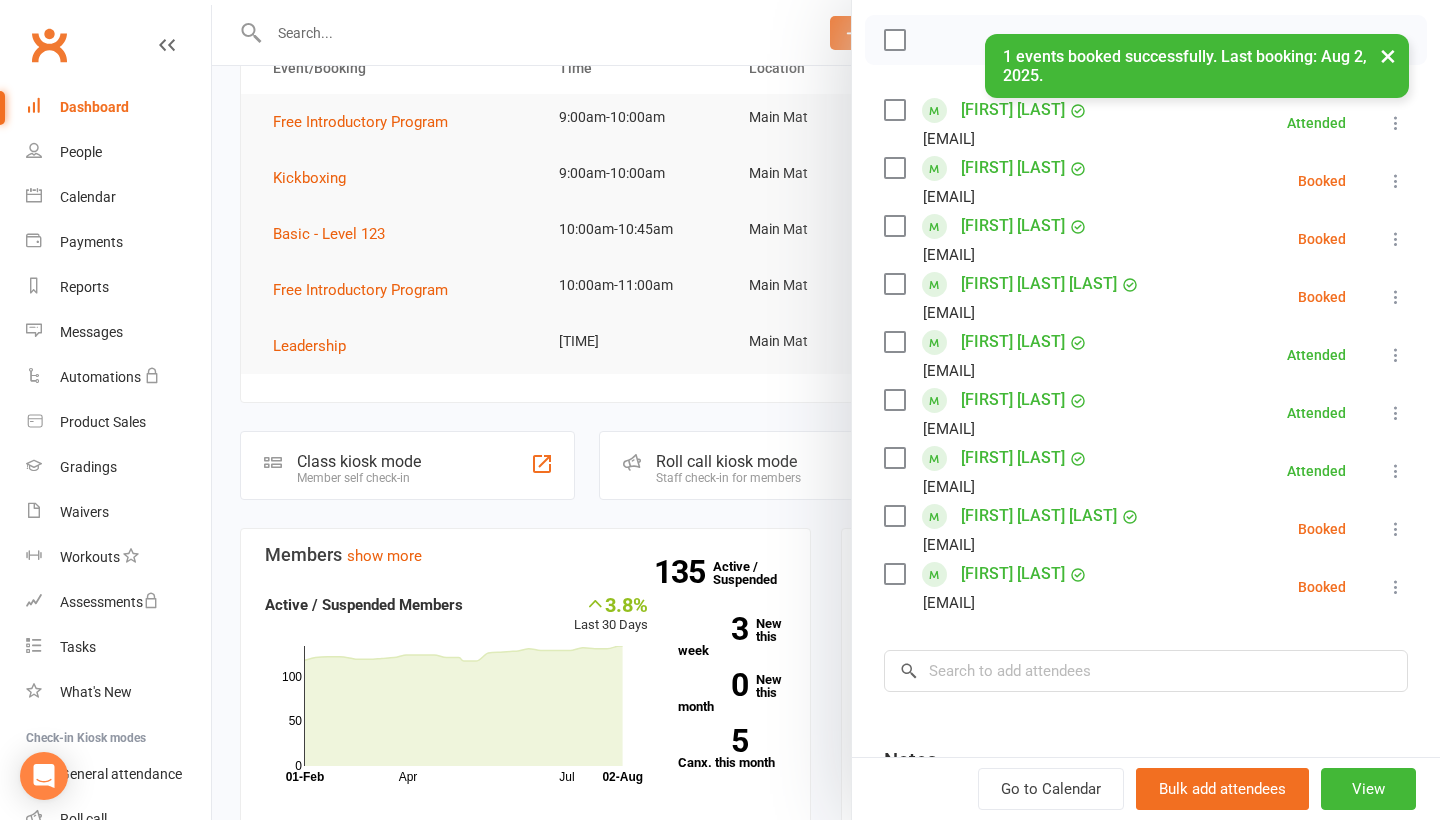 scroll, scrollTop: 280, scrollLeft: 0, axis: vertical 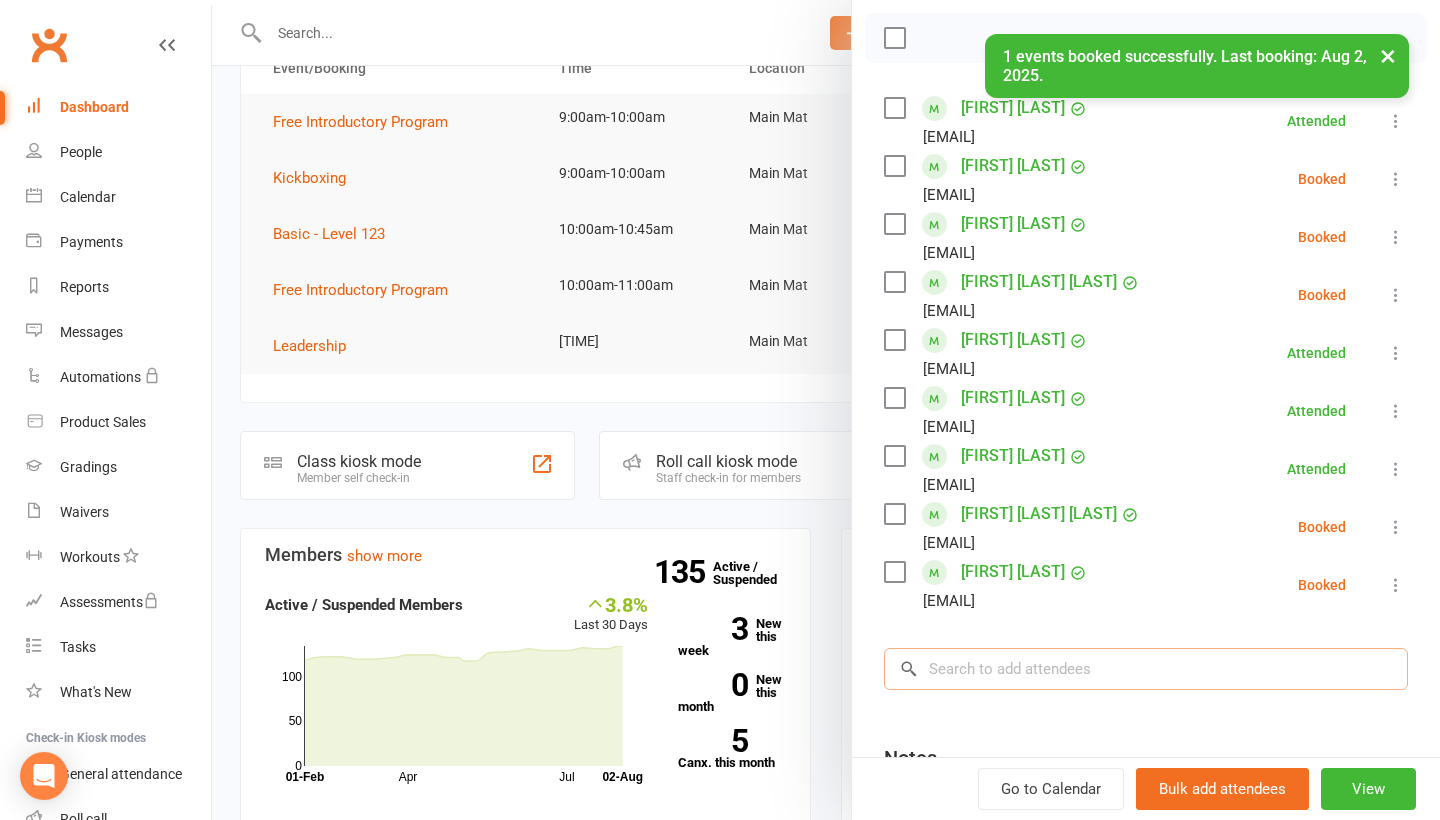 click at bounding box center [1146, 669] 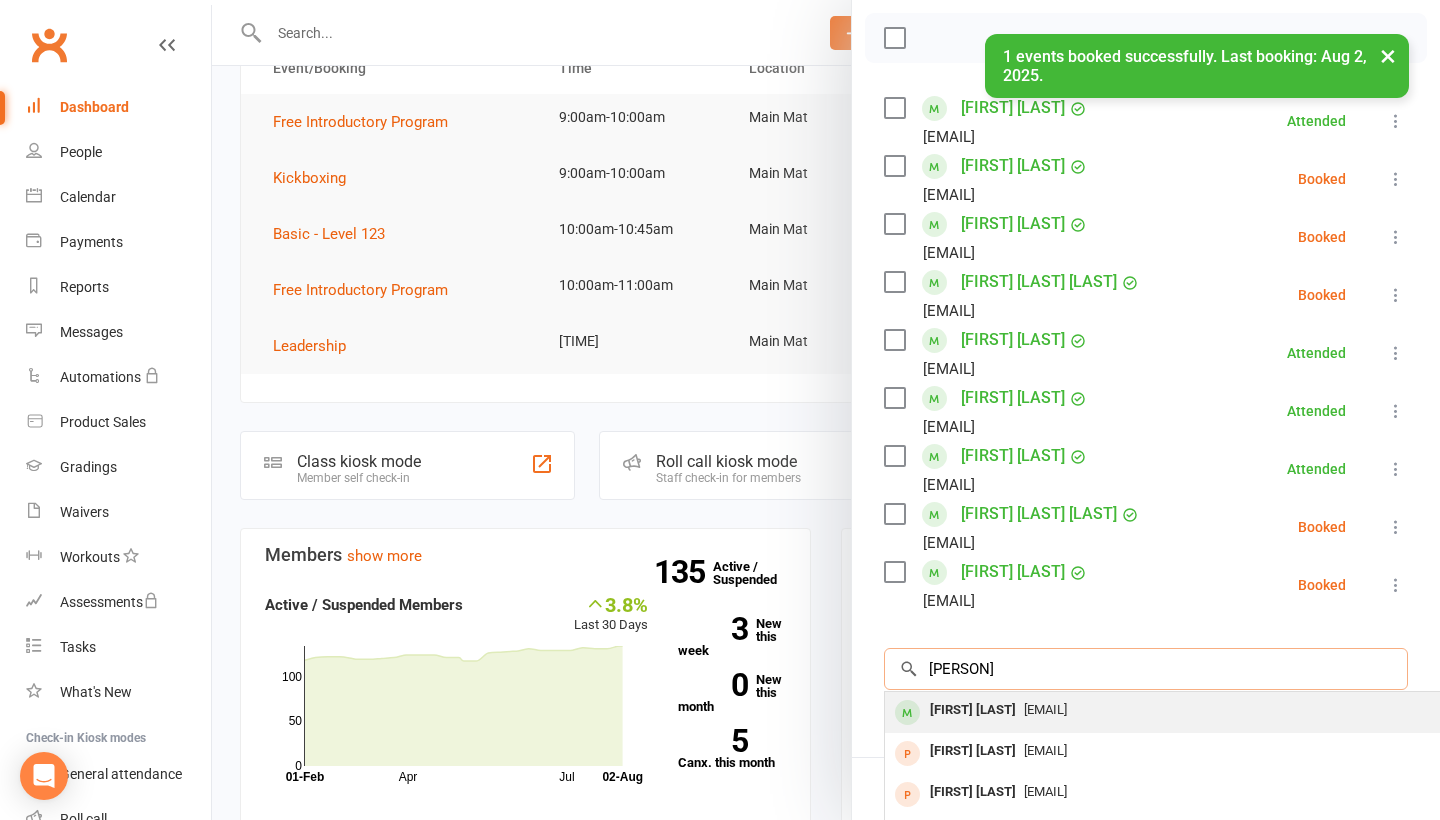 type on "[PERSON]" 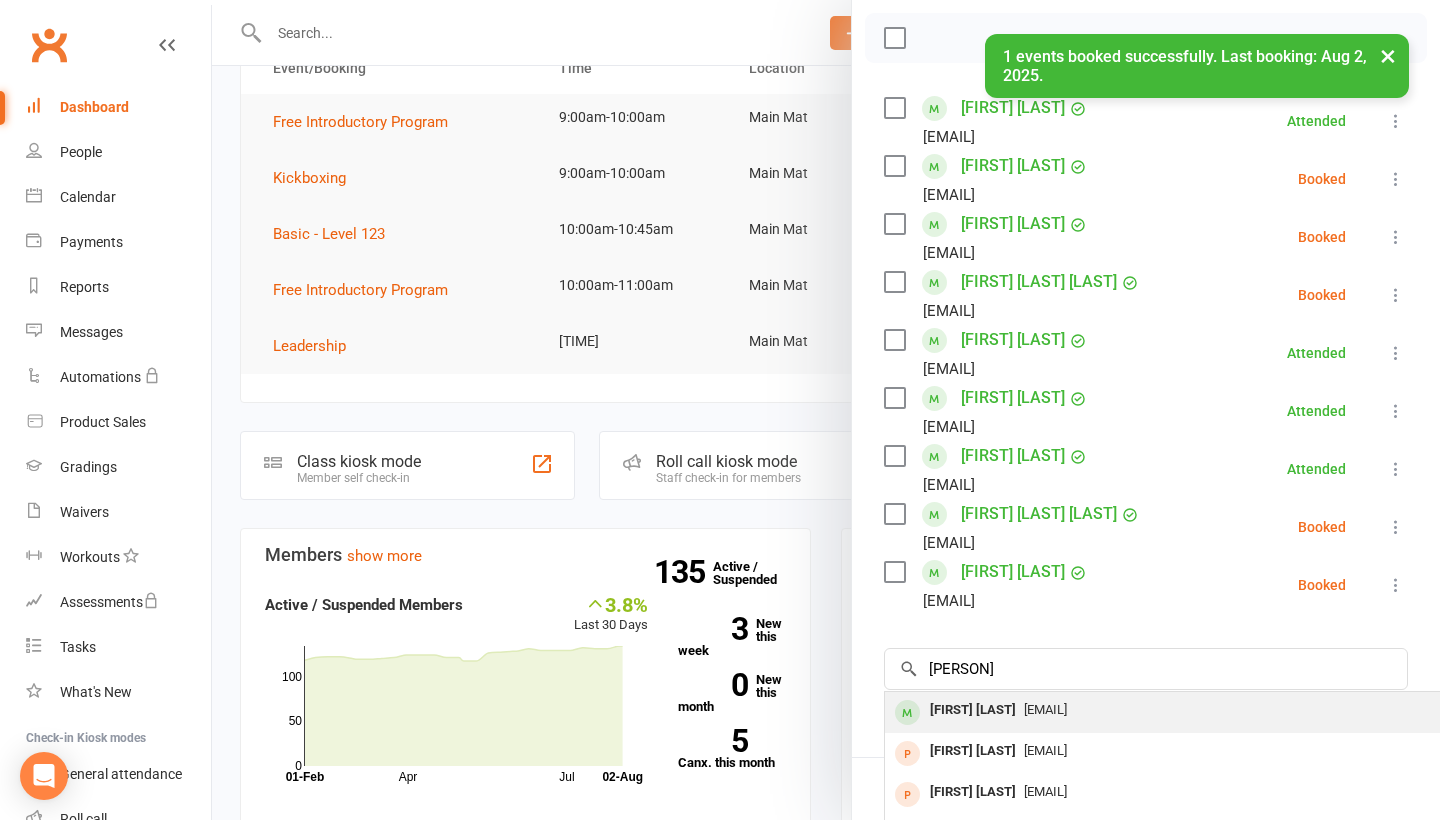 click on "[EMAIL]" at bounding box center (1045, 709) 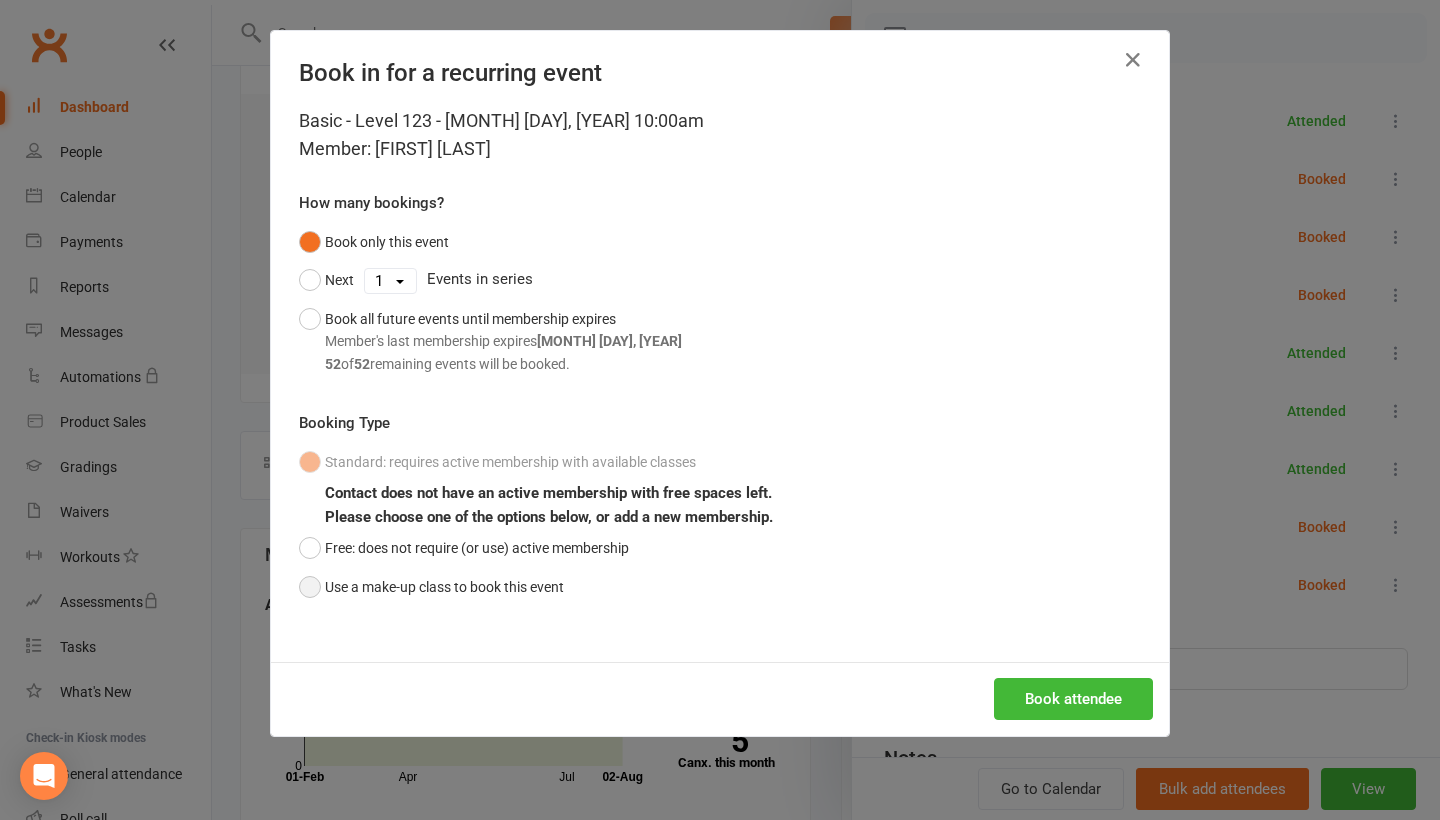 click on "Use a make-up class to book this event" at bounding box center [431, 587] 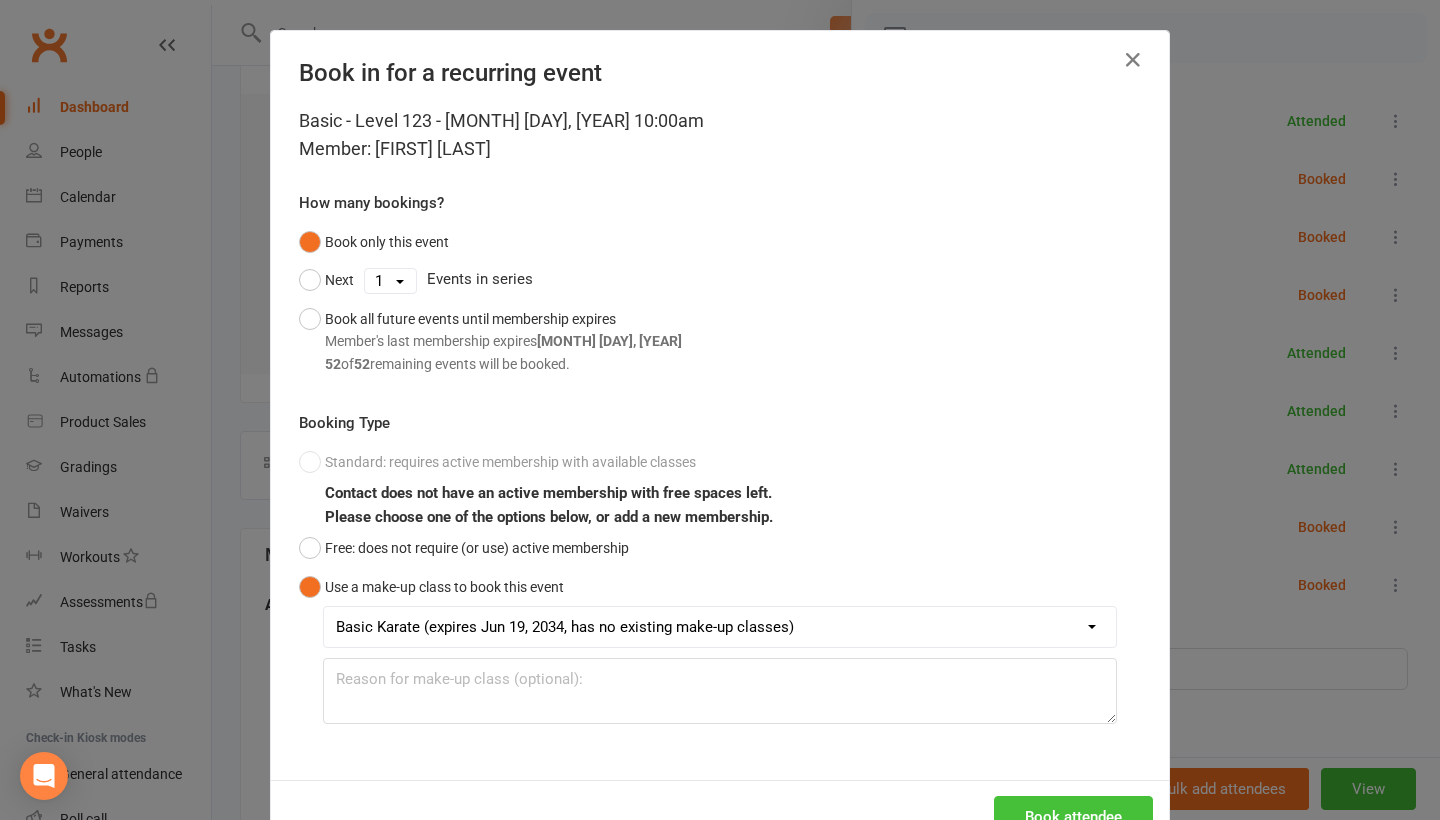 click on "Book attendee" at bounding box center [1073, 817] 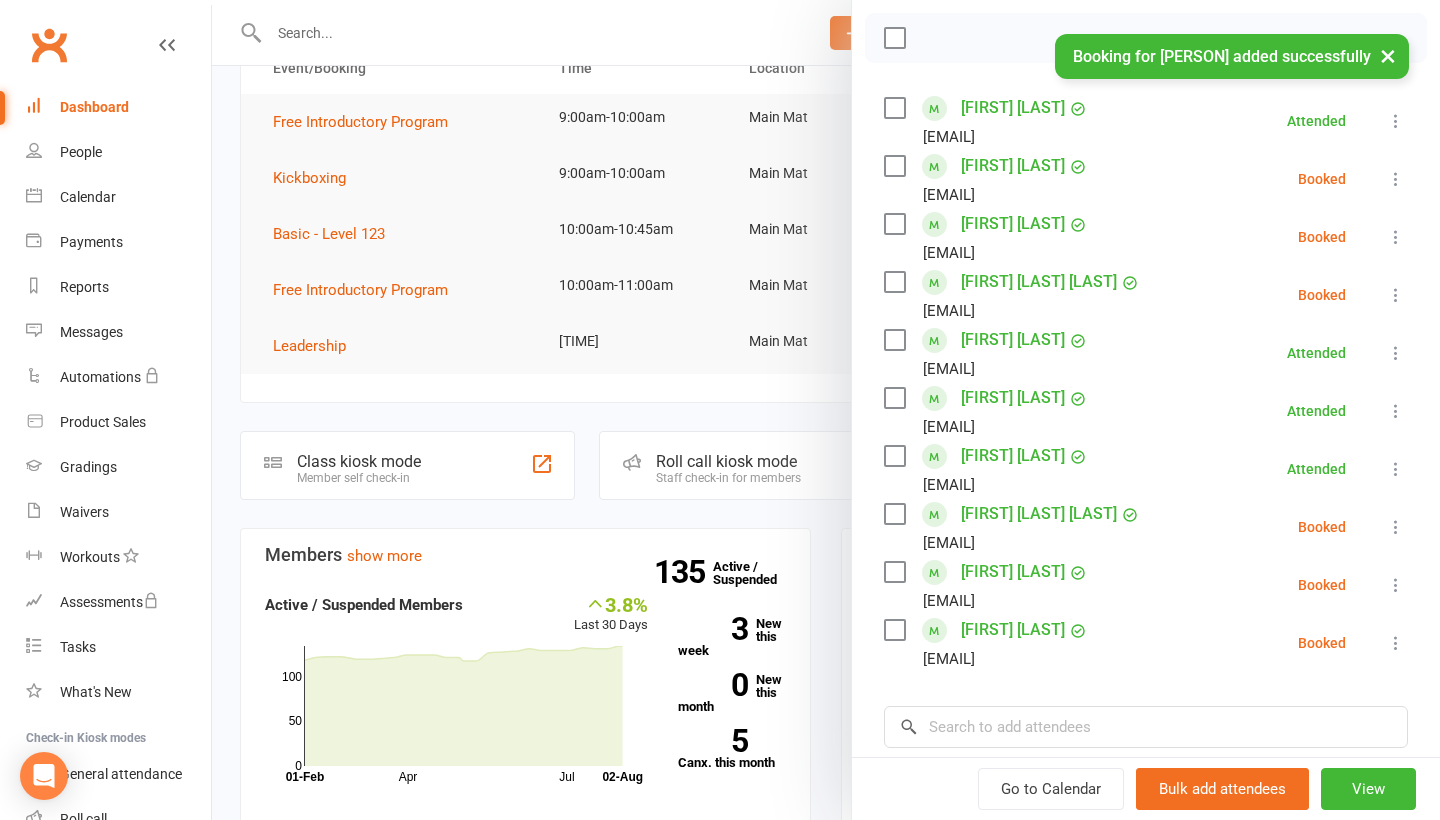 click at bounding box center (1396, 179) 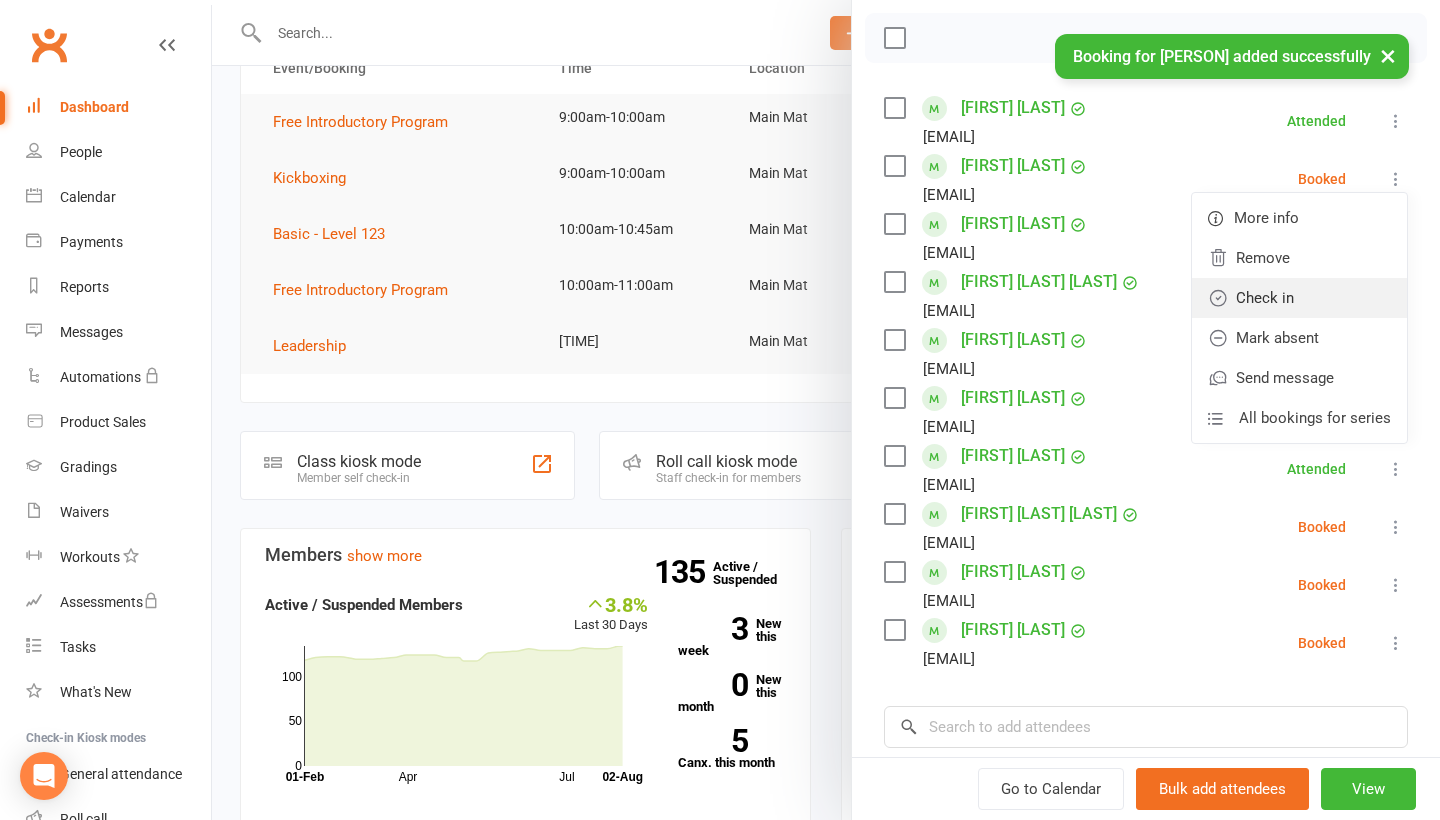 click on "Check in" at bounding box center (1299, 298) 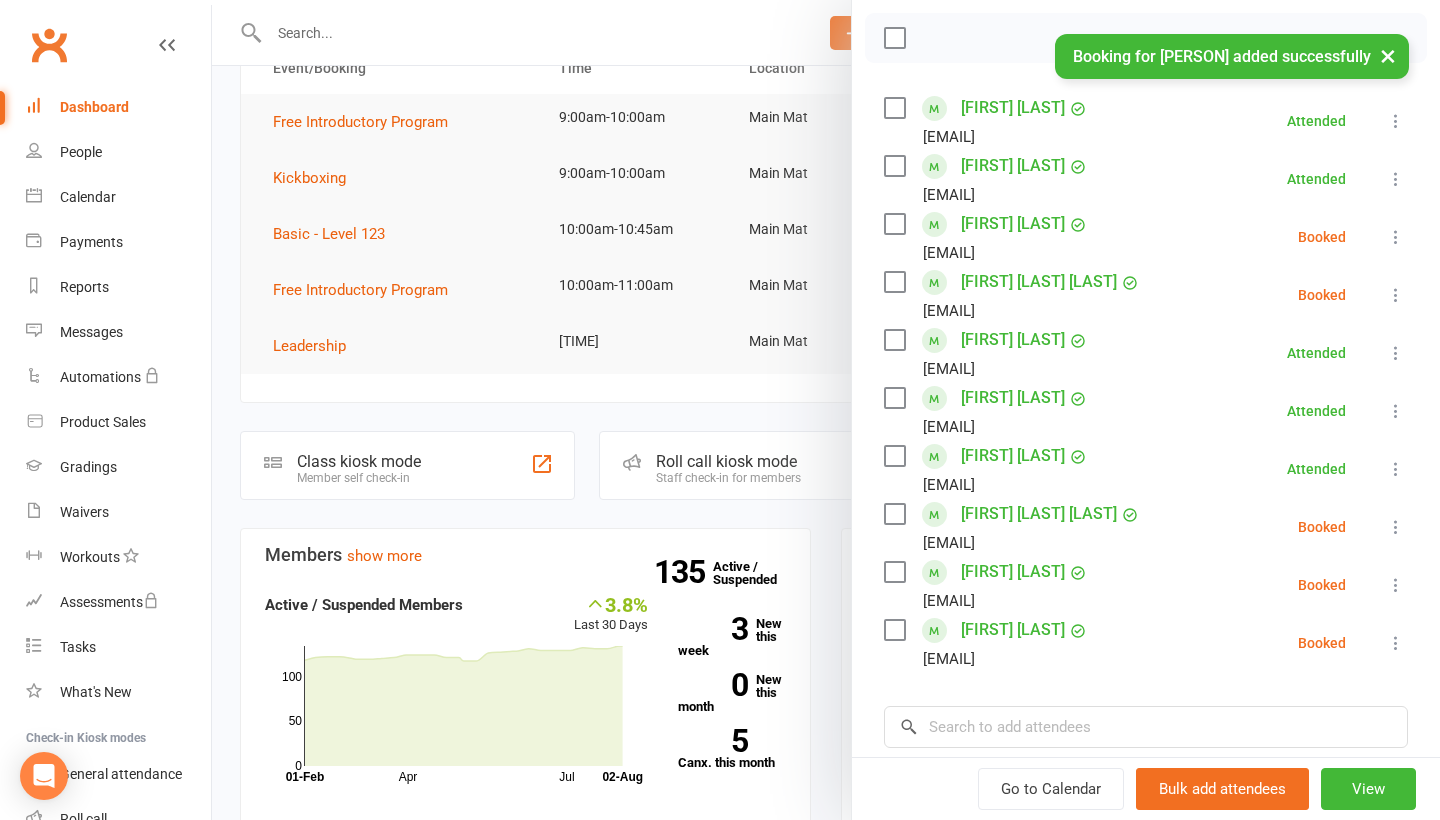click at bounding box center [1396, 237] 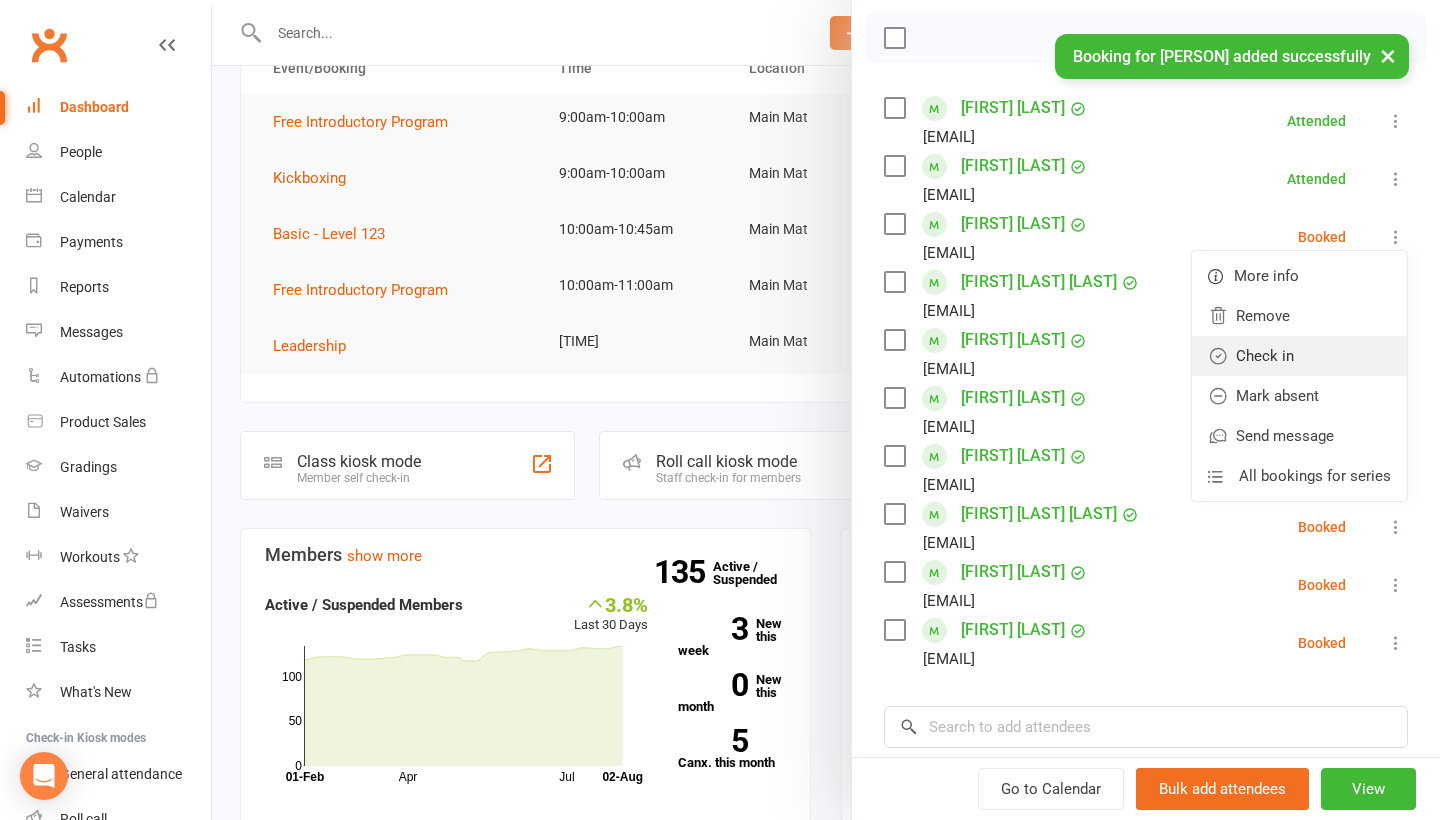 click on "Check in" at bounding box center [1299, 356] 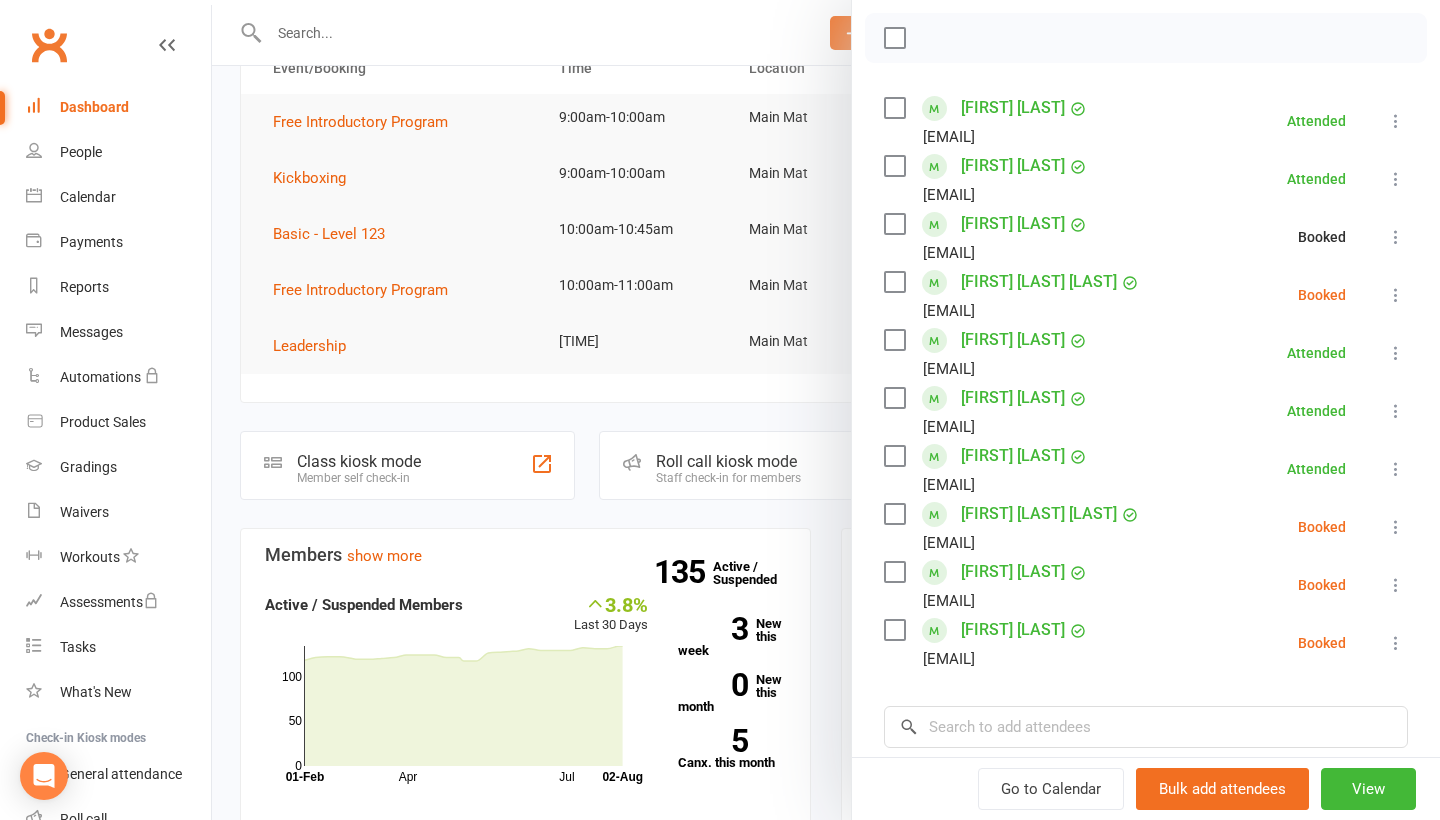 click at bounding box center (1396, 295) 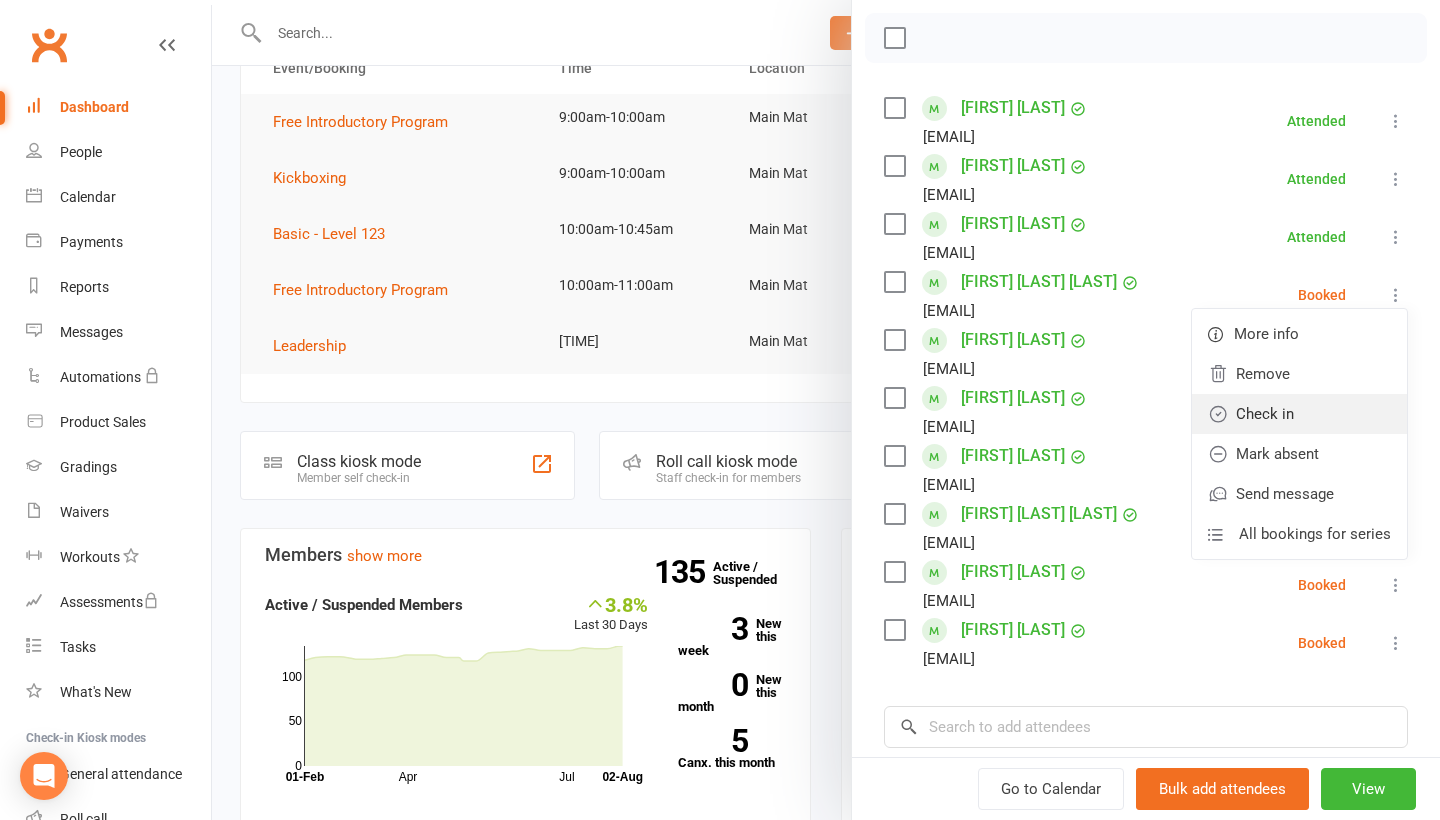 click on "Check in" at bounding box center (1299, 414) 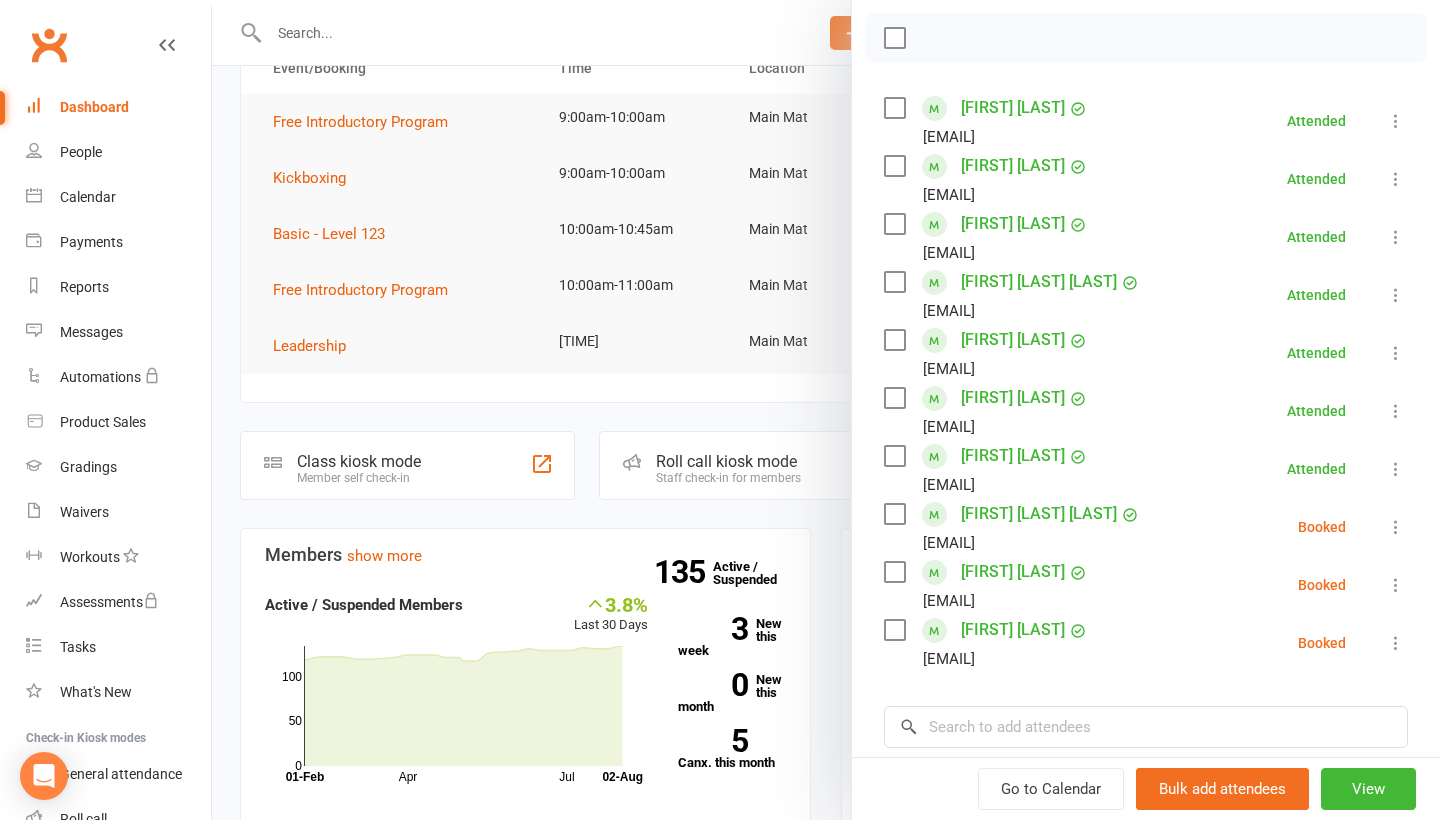 click at bounding box center [1396, 527] 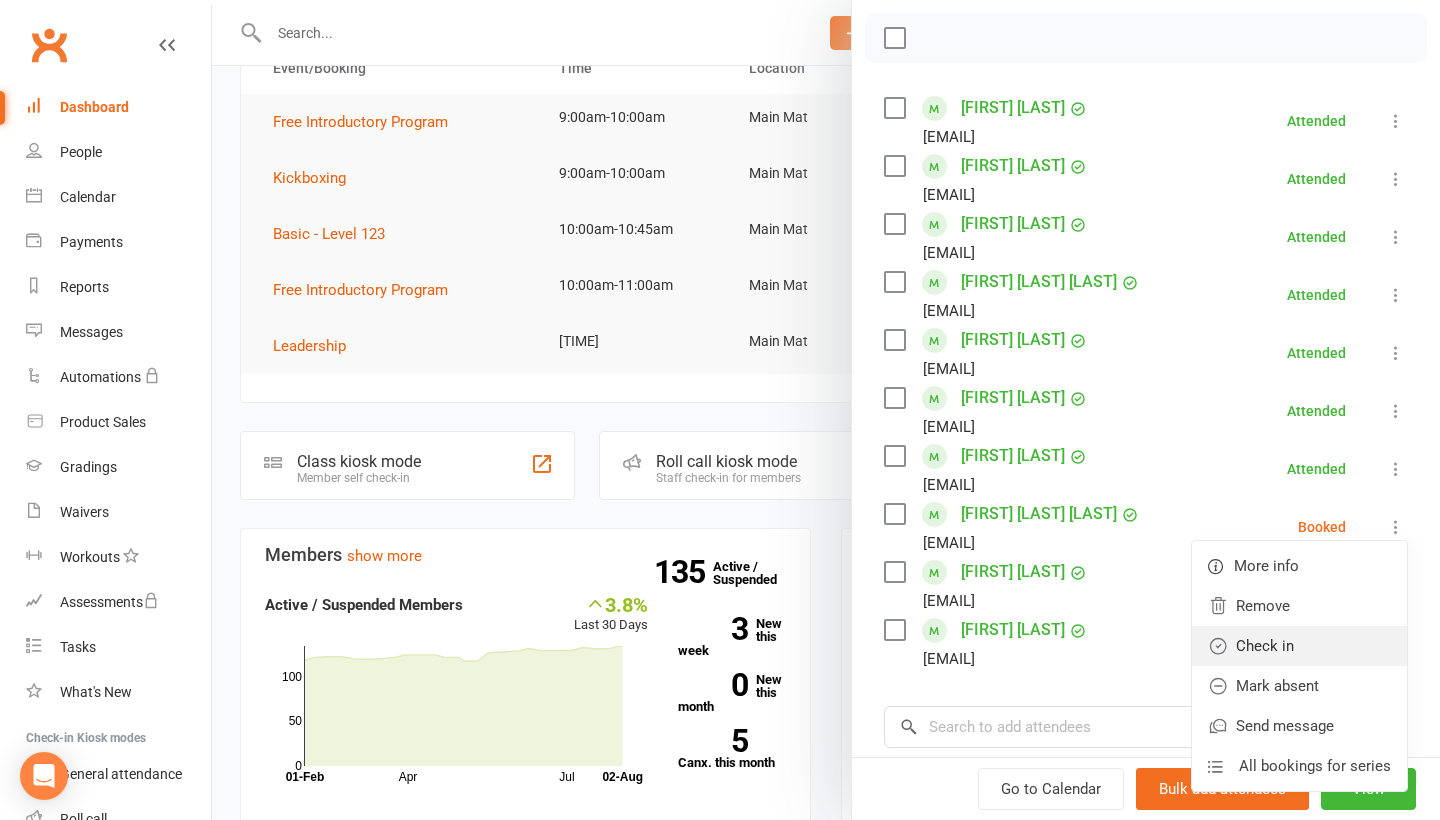 click on "Check in" at bounding box center (1299, 646) 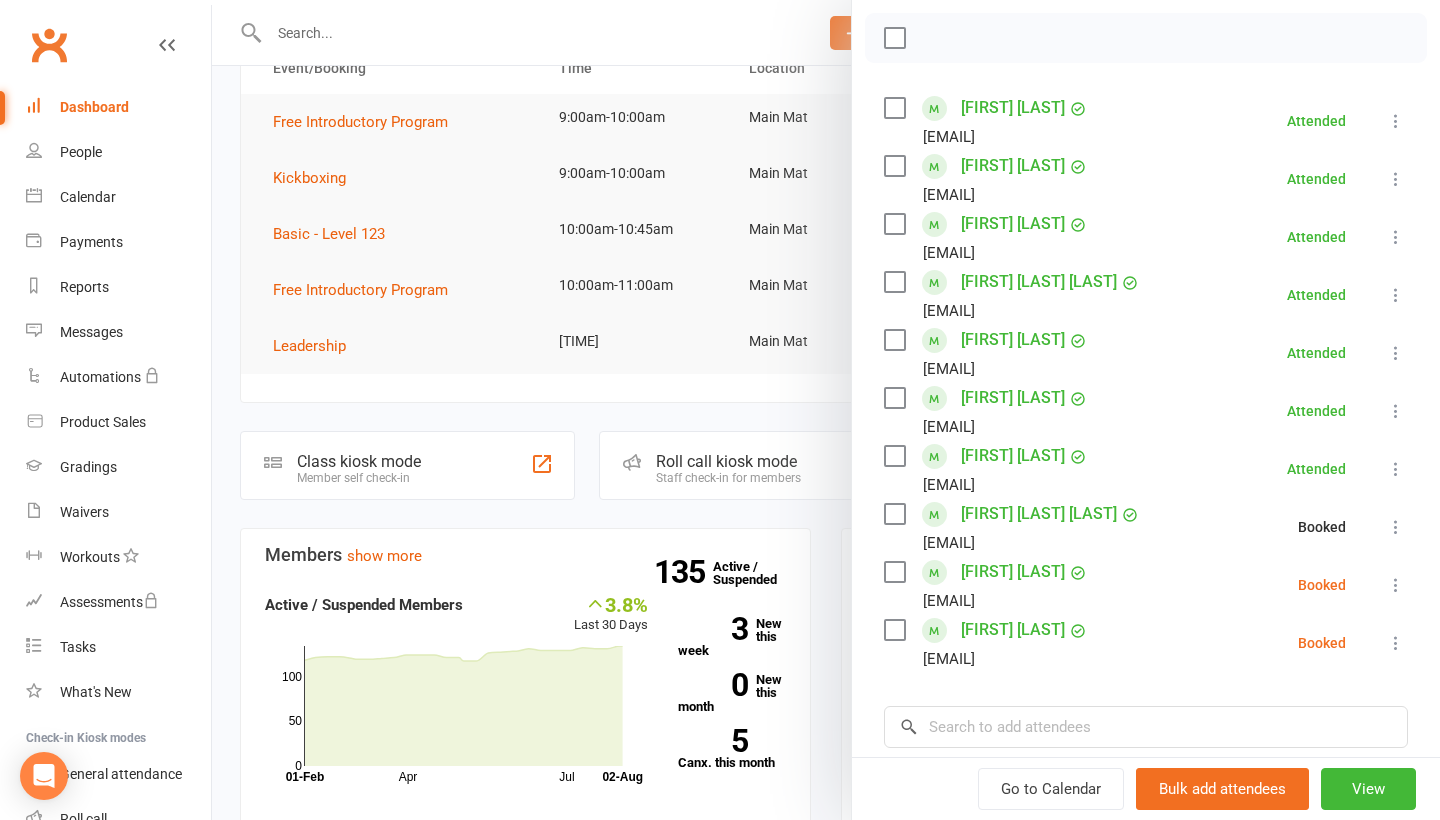 click at bounding box center [1396, 585] 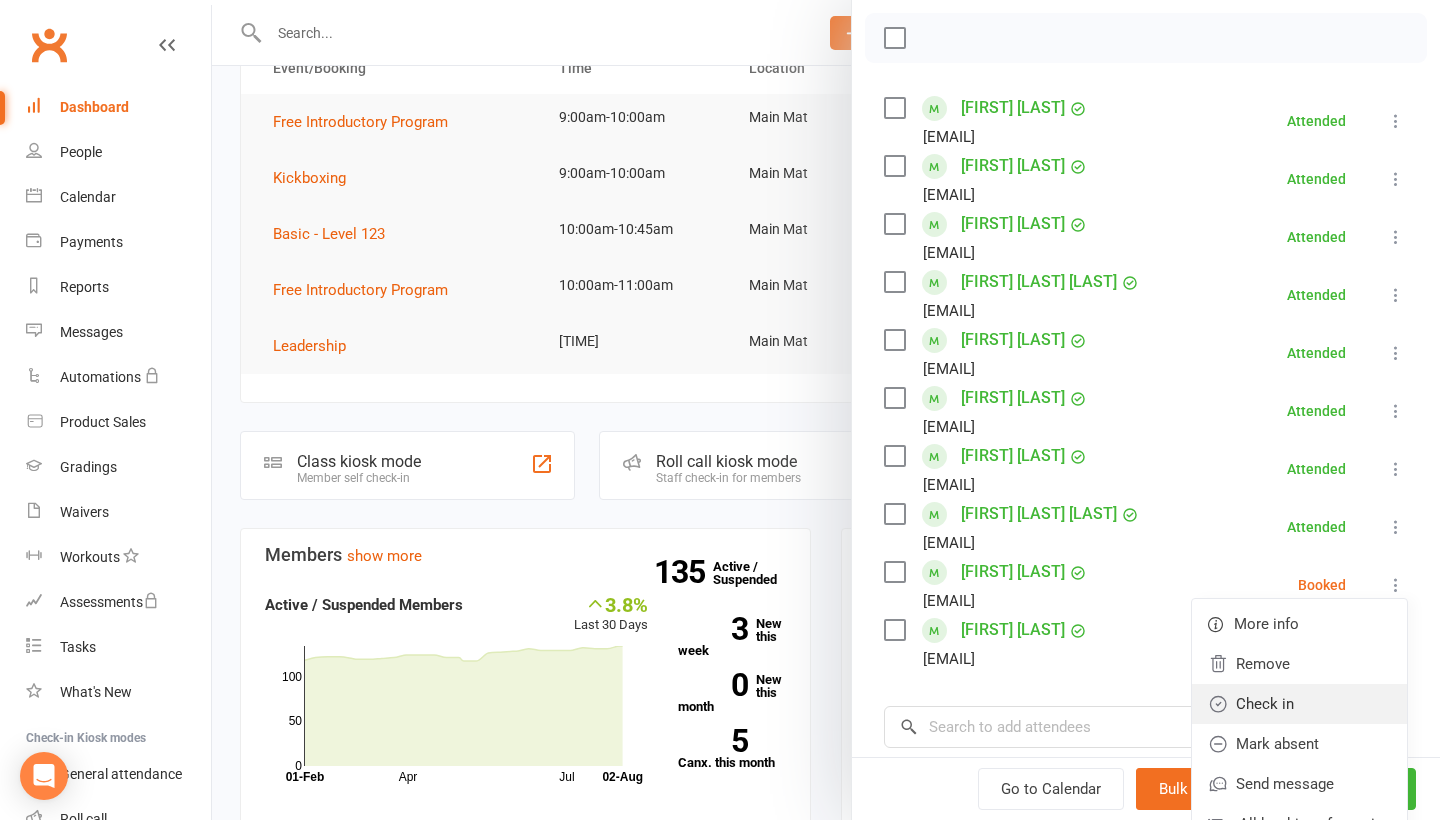 click on "Check in" at bounding box center [1299, 704] 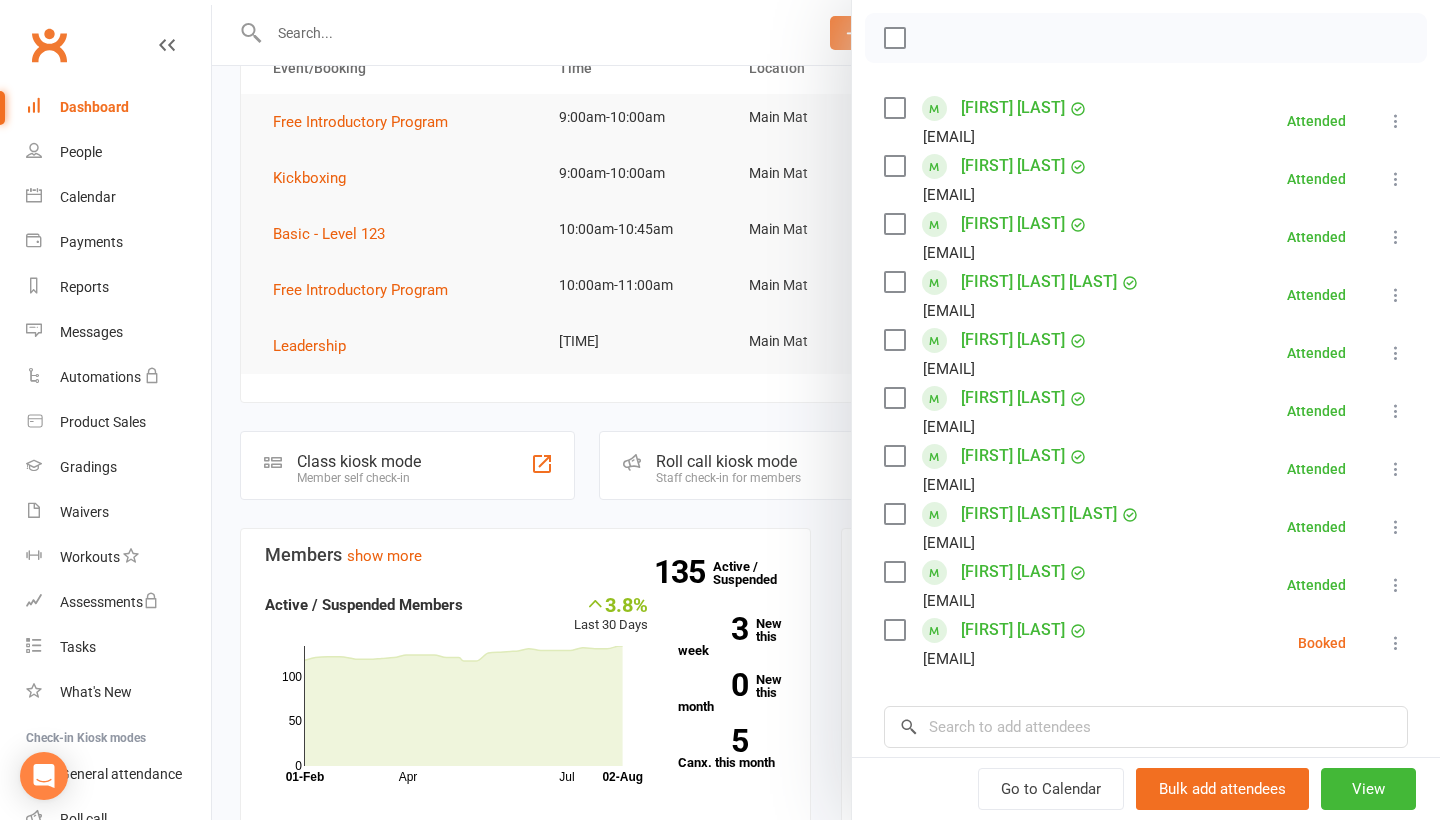 click at bounding box center [1396, 643] 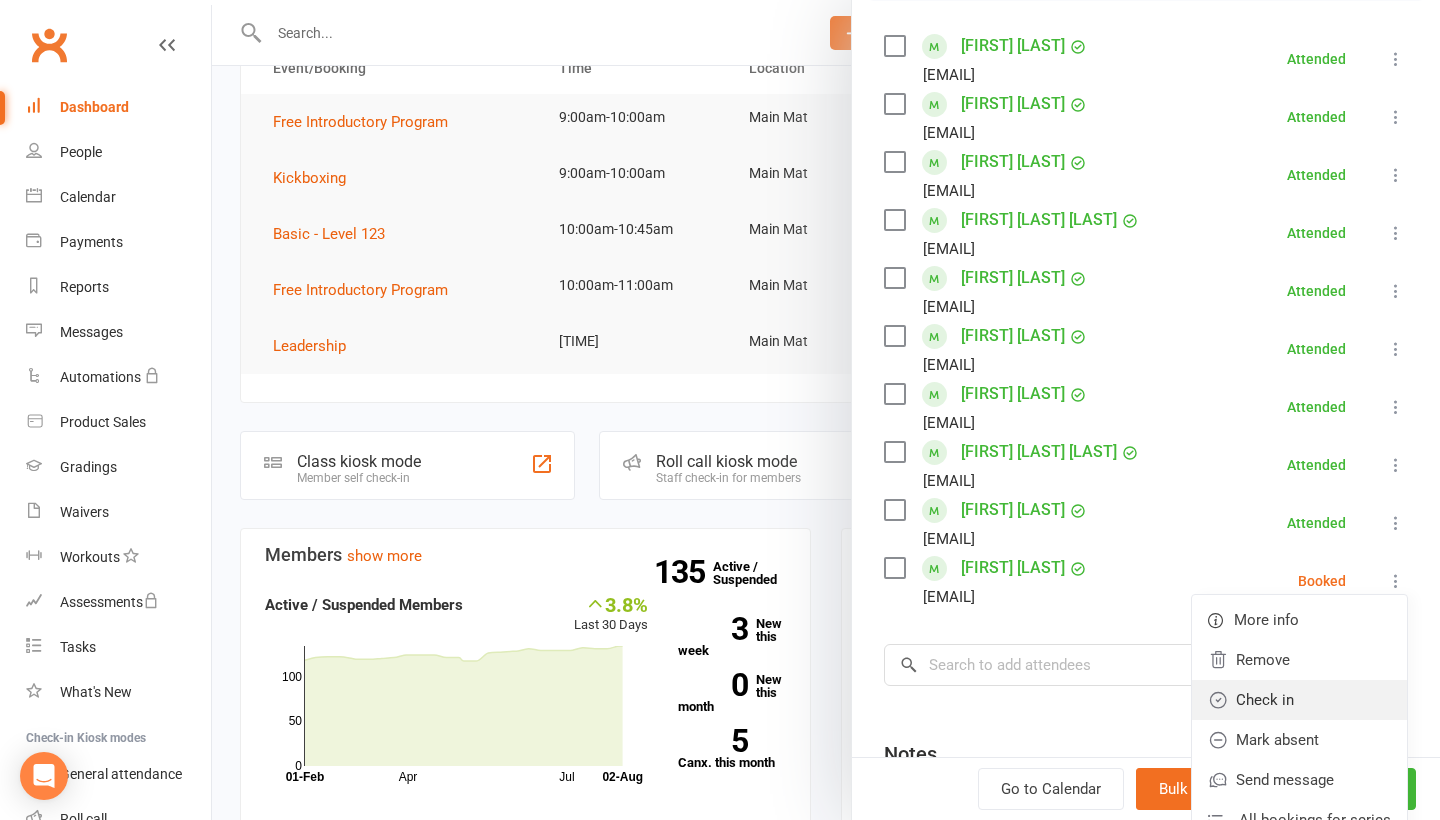 scroll, scrollTop: 343, scrollLeft: 0, axis: vertical 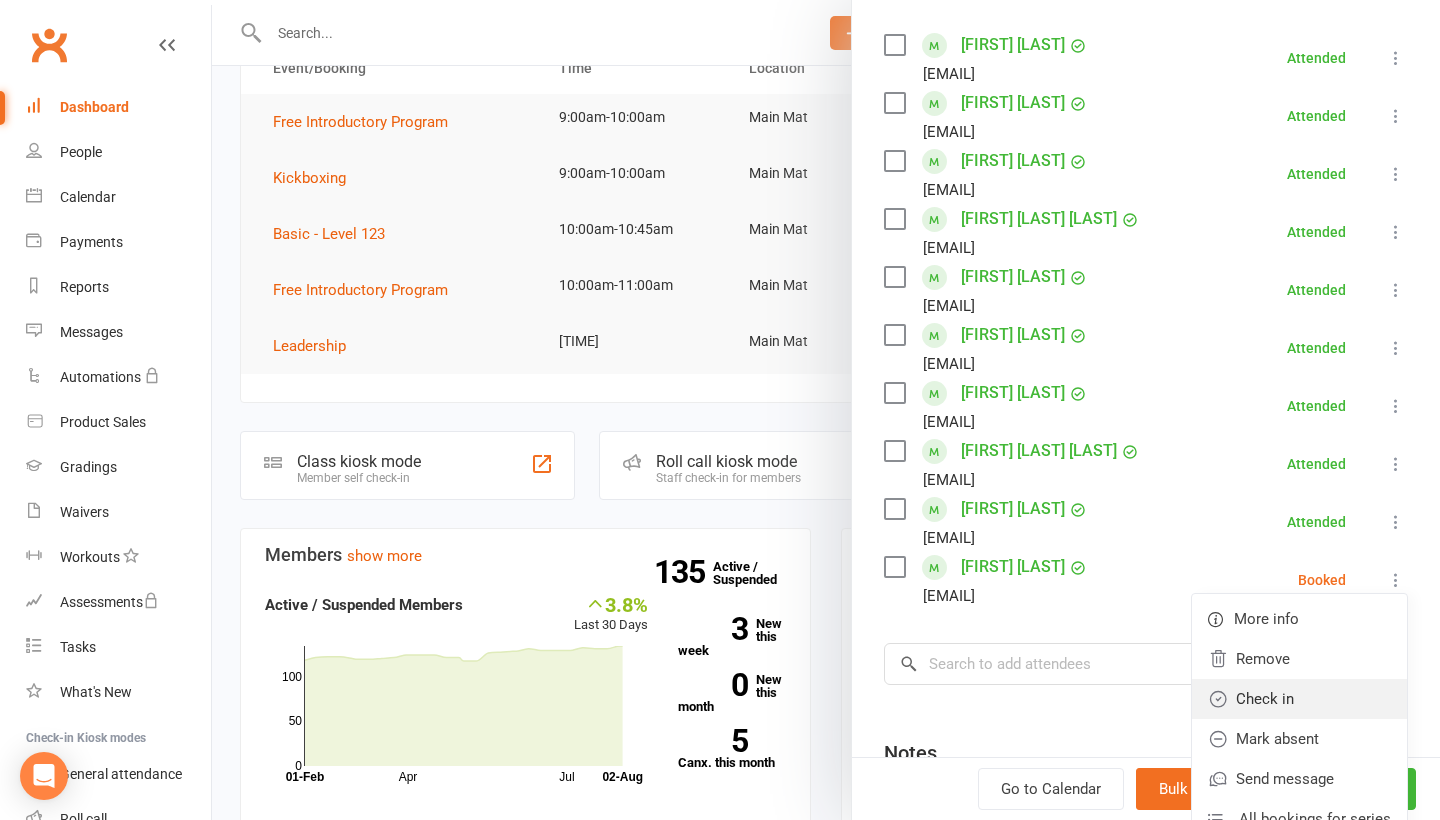 click on "Check in" at bounding box center [1299, 699] 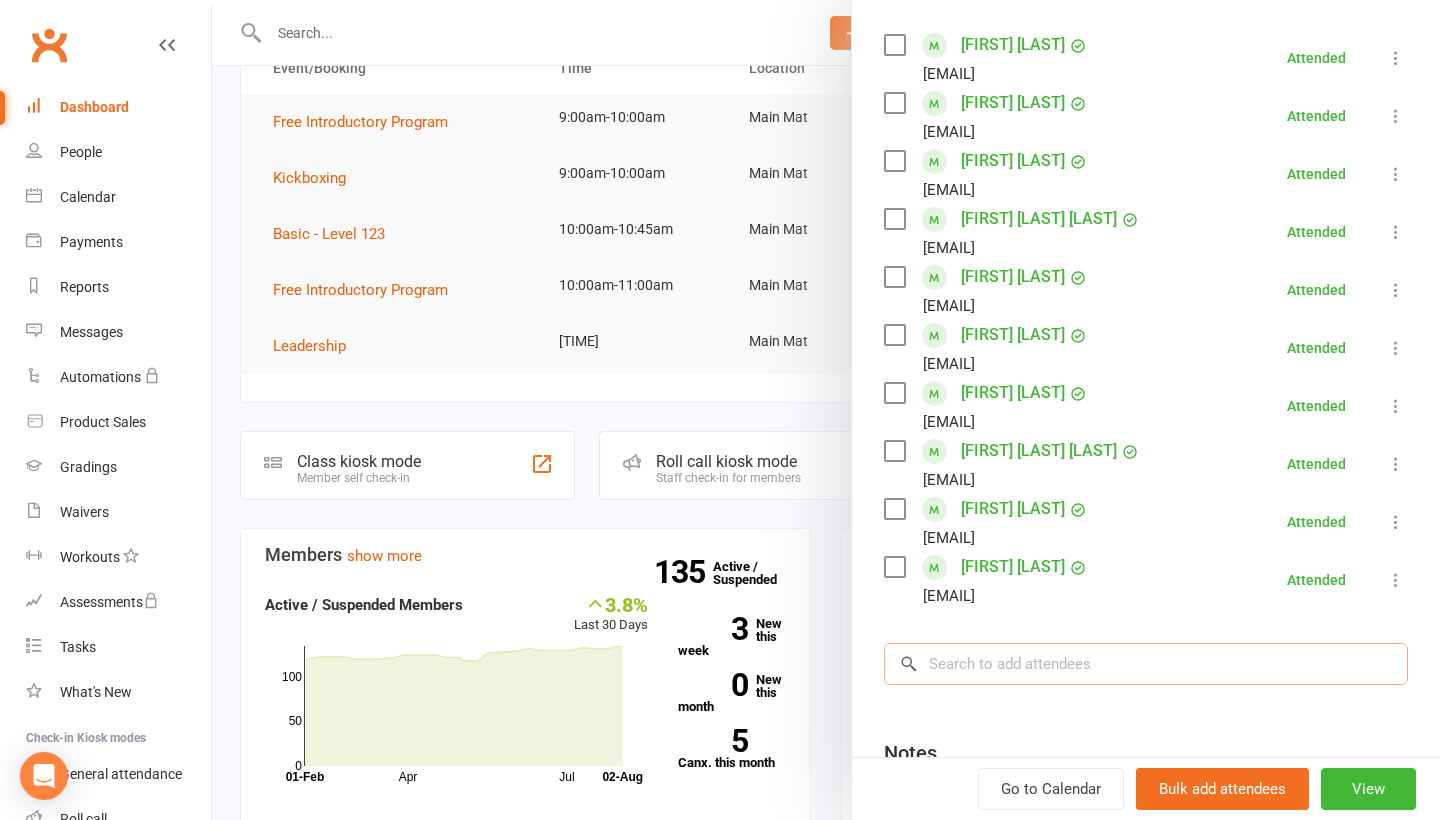 click at bounding box center (1146, 664) 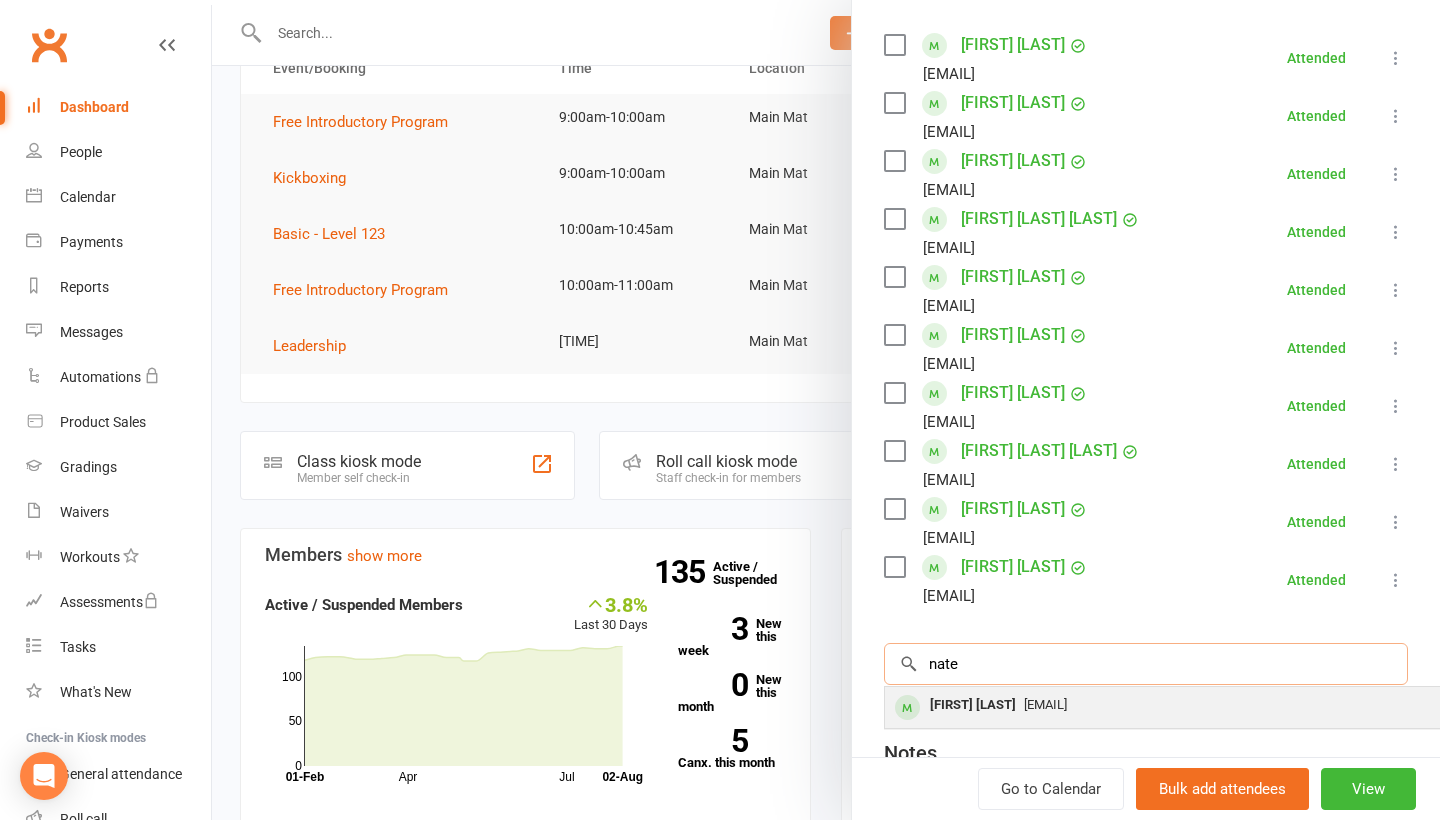 type on "nate" 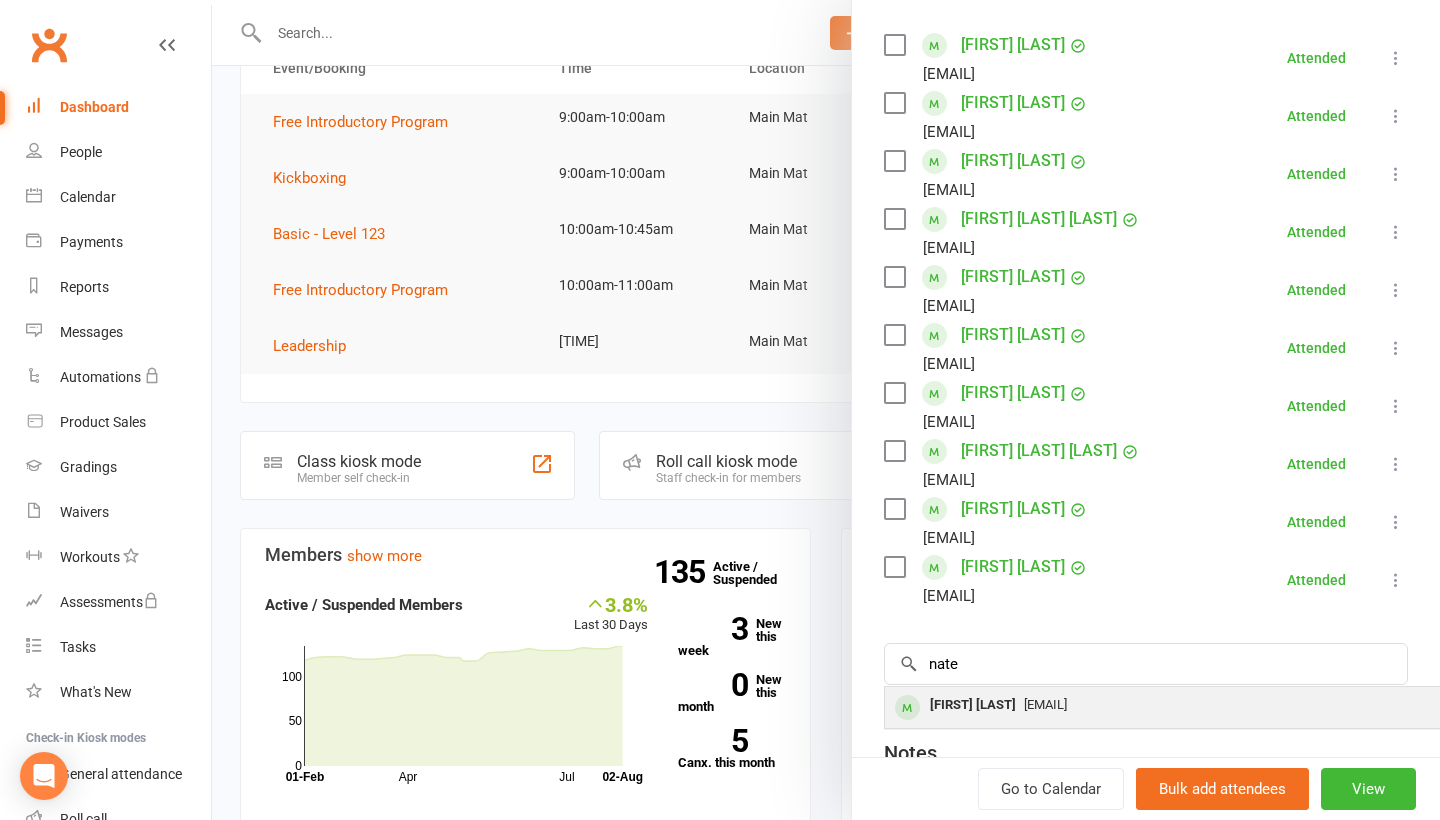 click on "[FIRST] [LAST]" at bounding box center [973, 705] 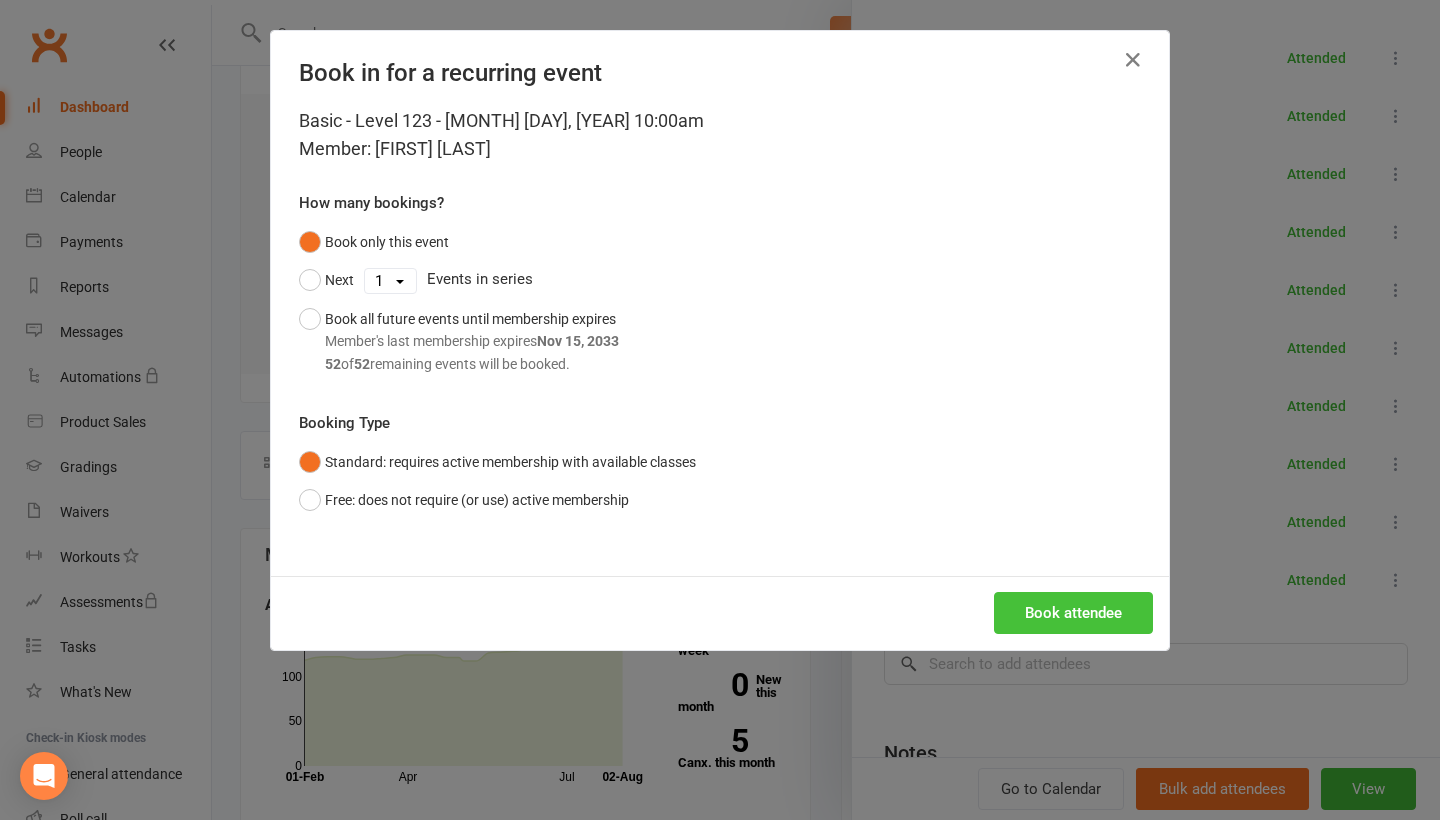 click on "Book attendee" at bounding box center [1073, 613] 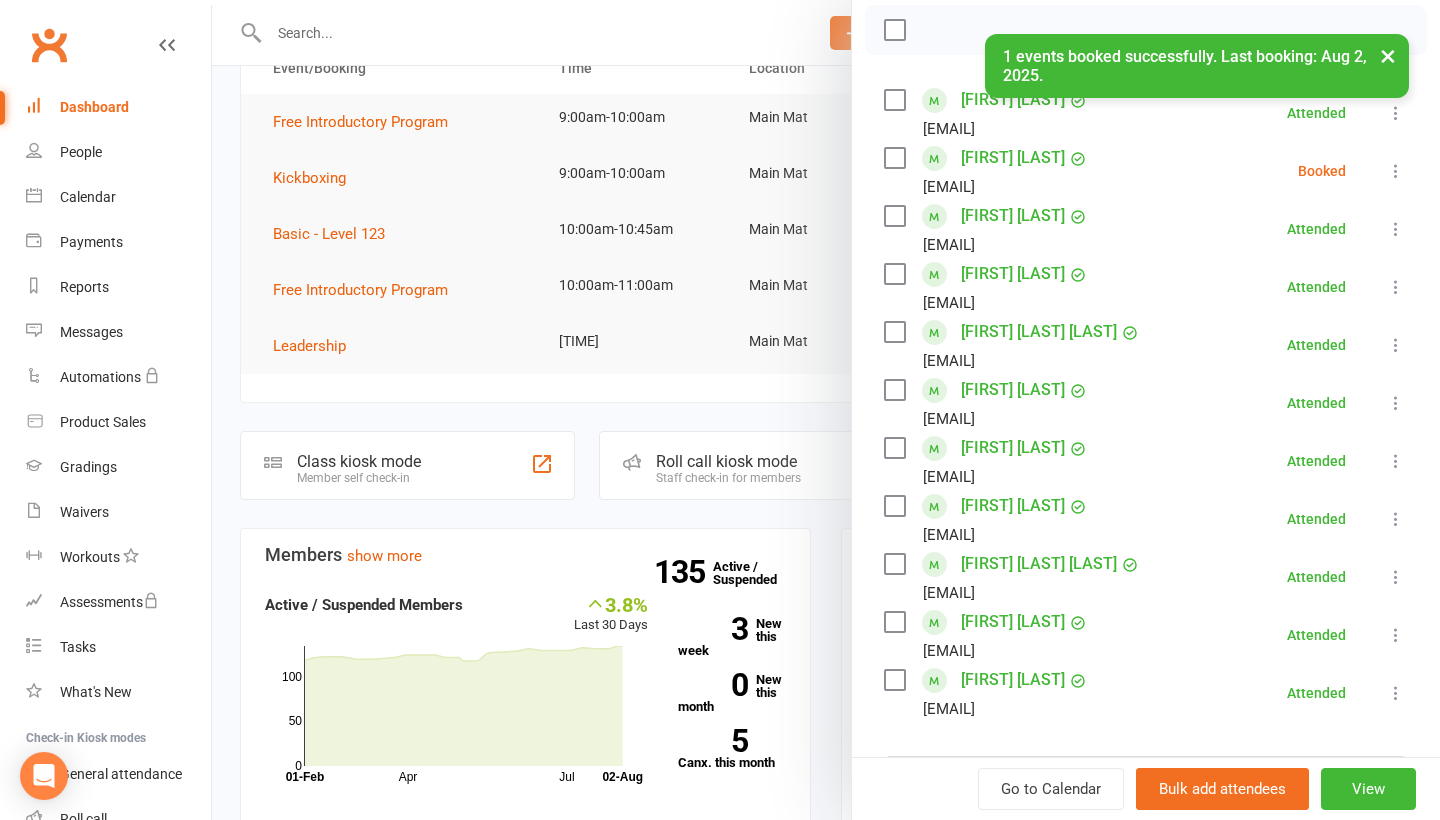 scroll, scrollTop: 282, scrollLeft: 0, axis: vertical 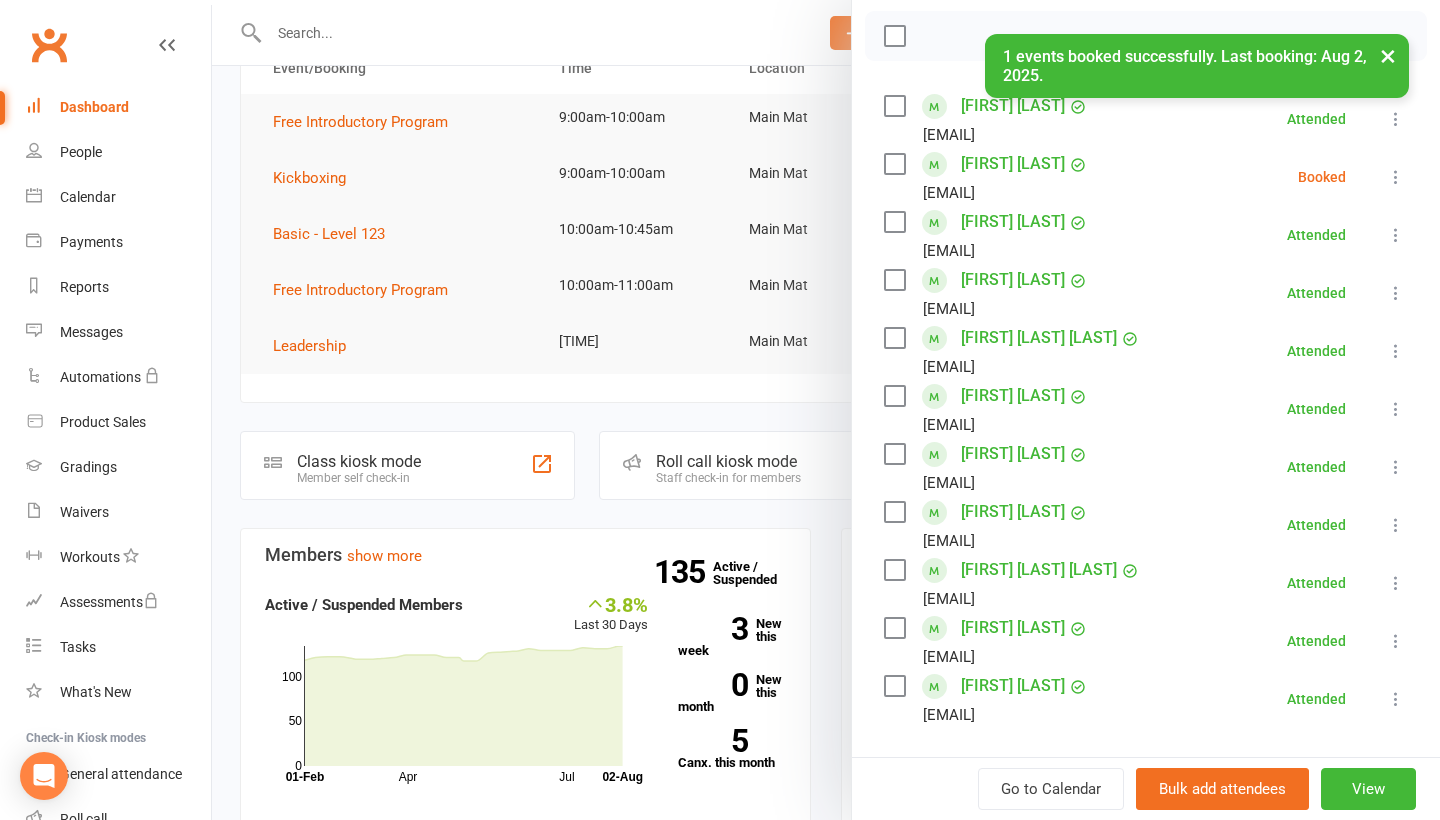 click at bounding box center [1396, 177] 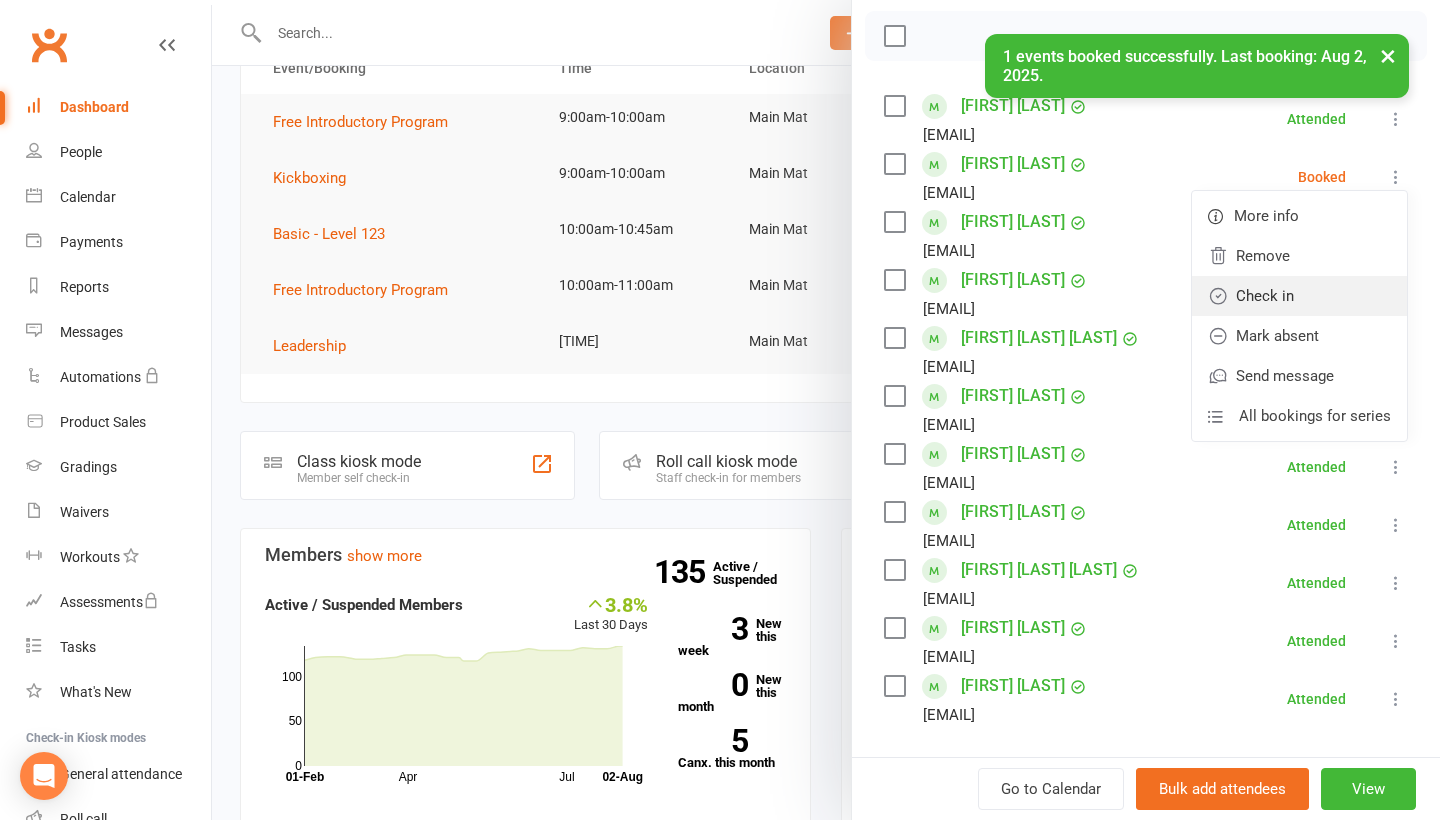click on "Check in" at bounding box center [1299, 296] 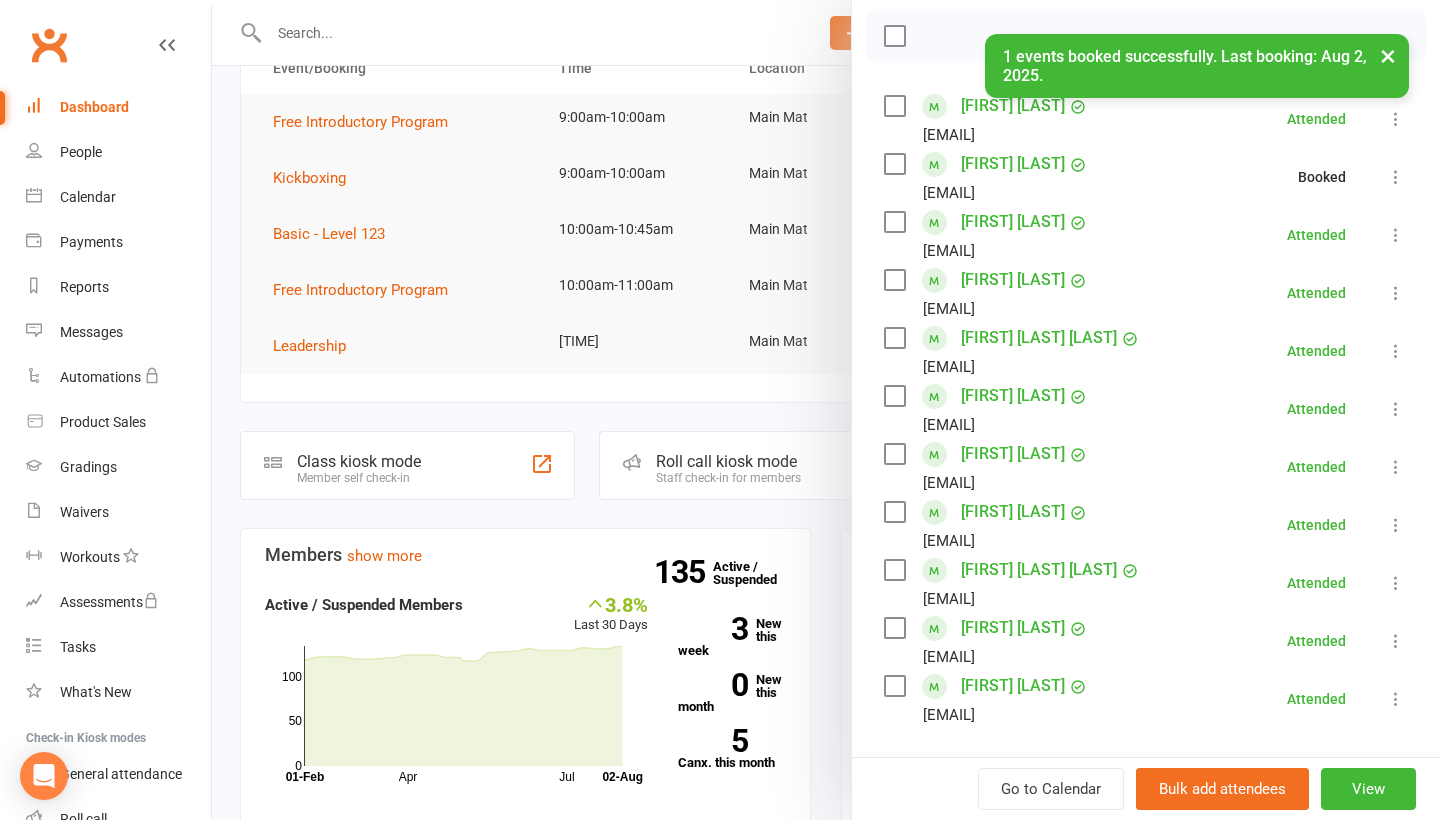 click on "× 1 events booked successfully. Last booking: [DATE]." at bounding box center (707, 34) 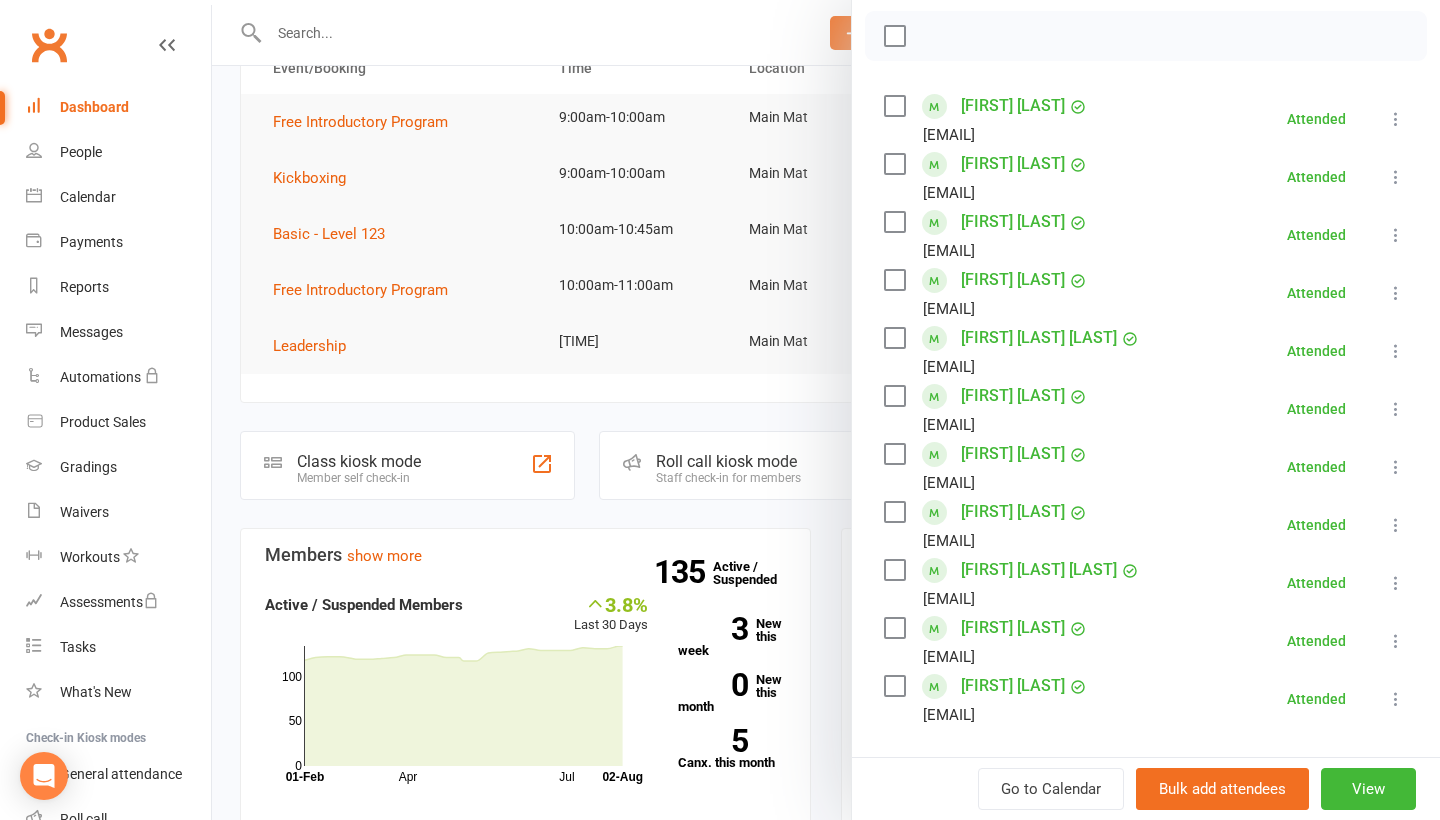 click at bounding box center (826, 410) 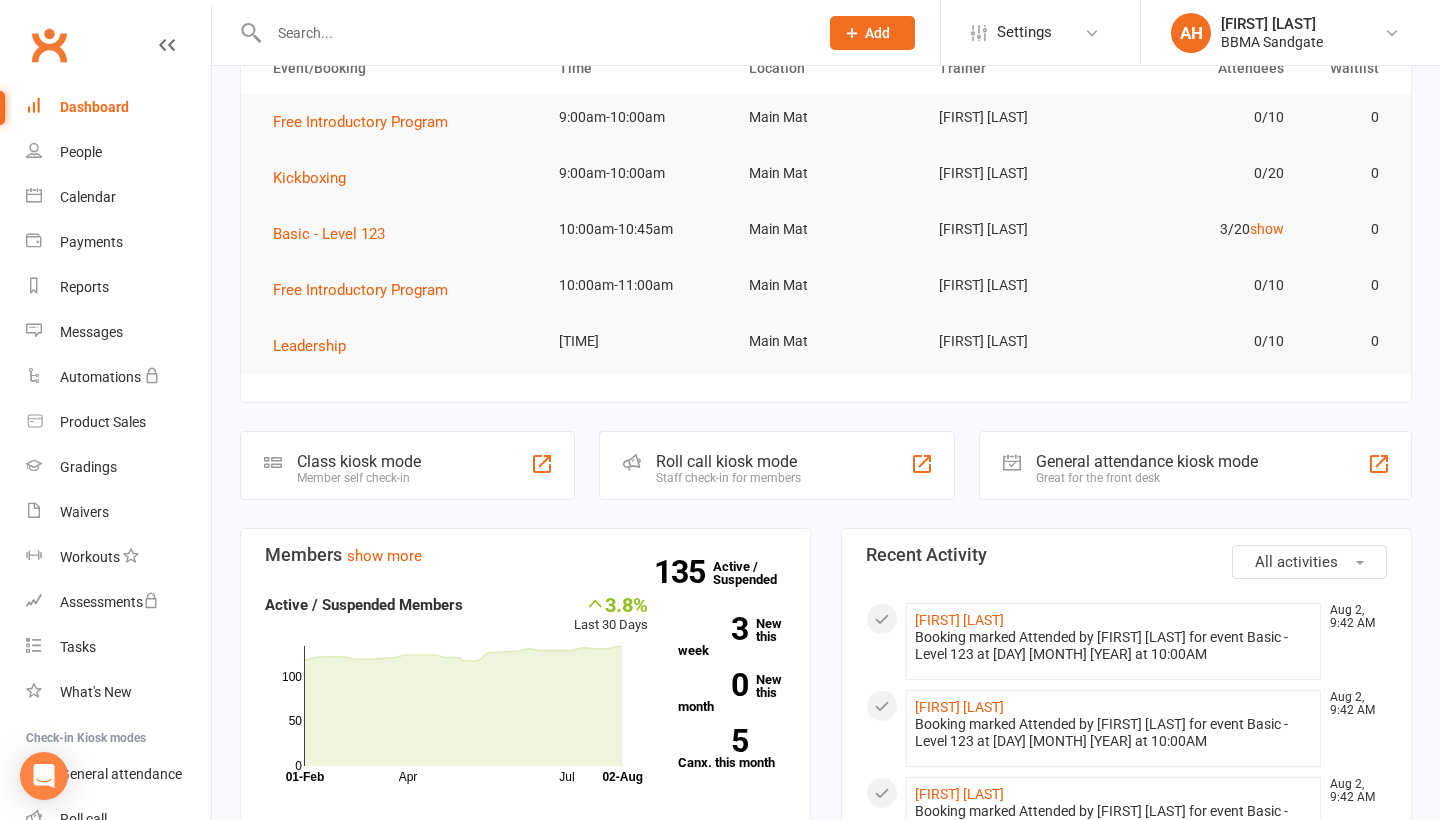 scroll, scrollTop: 500, scrollLeft: 0, axis: vertical 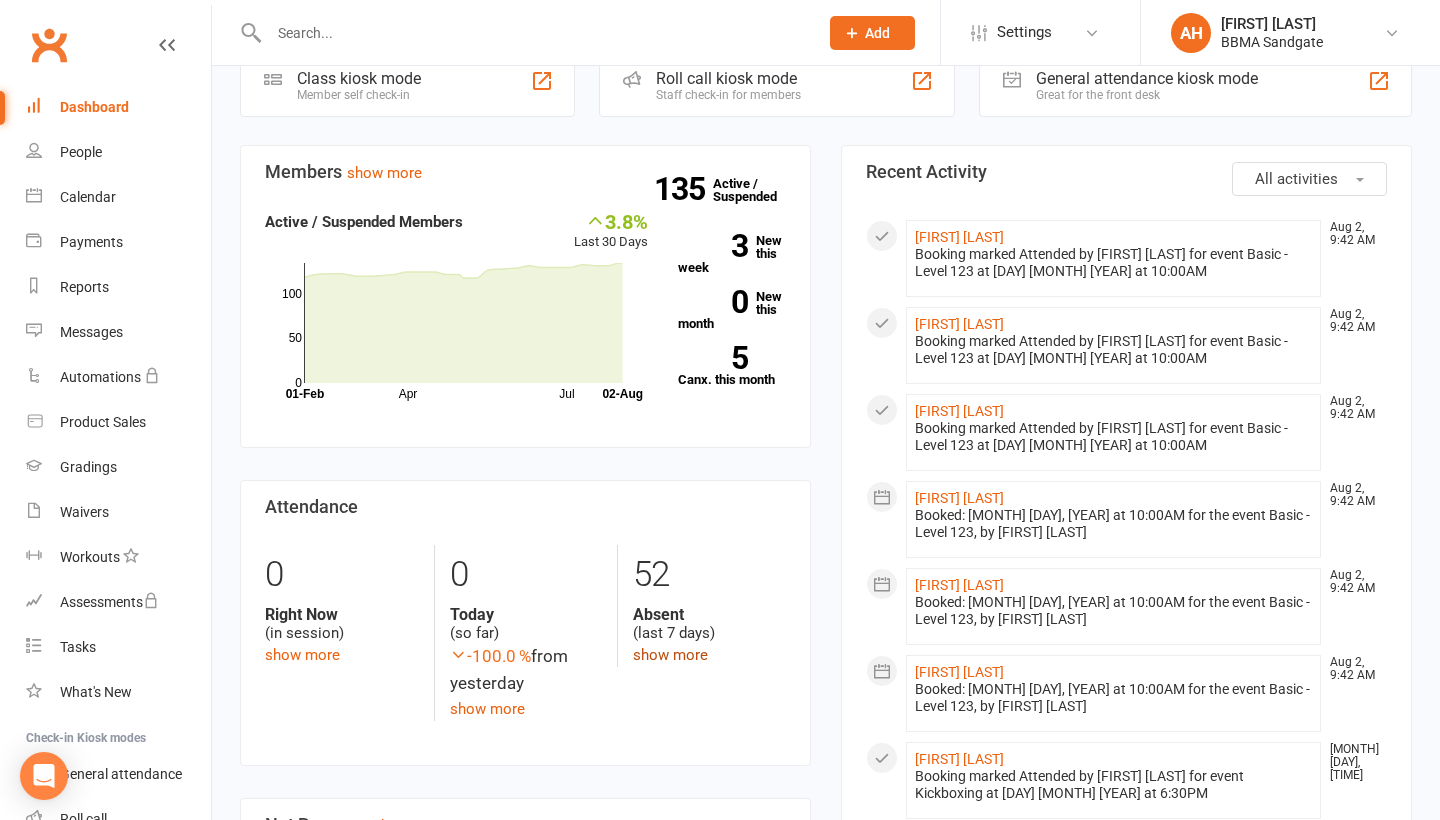 click on "show more" 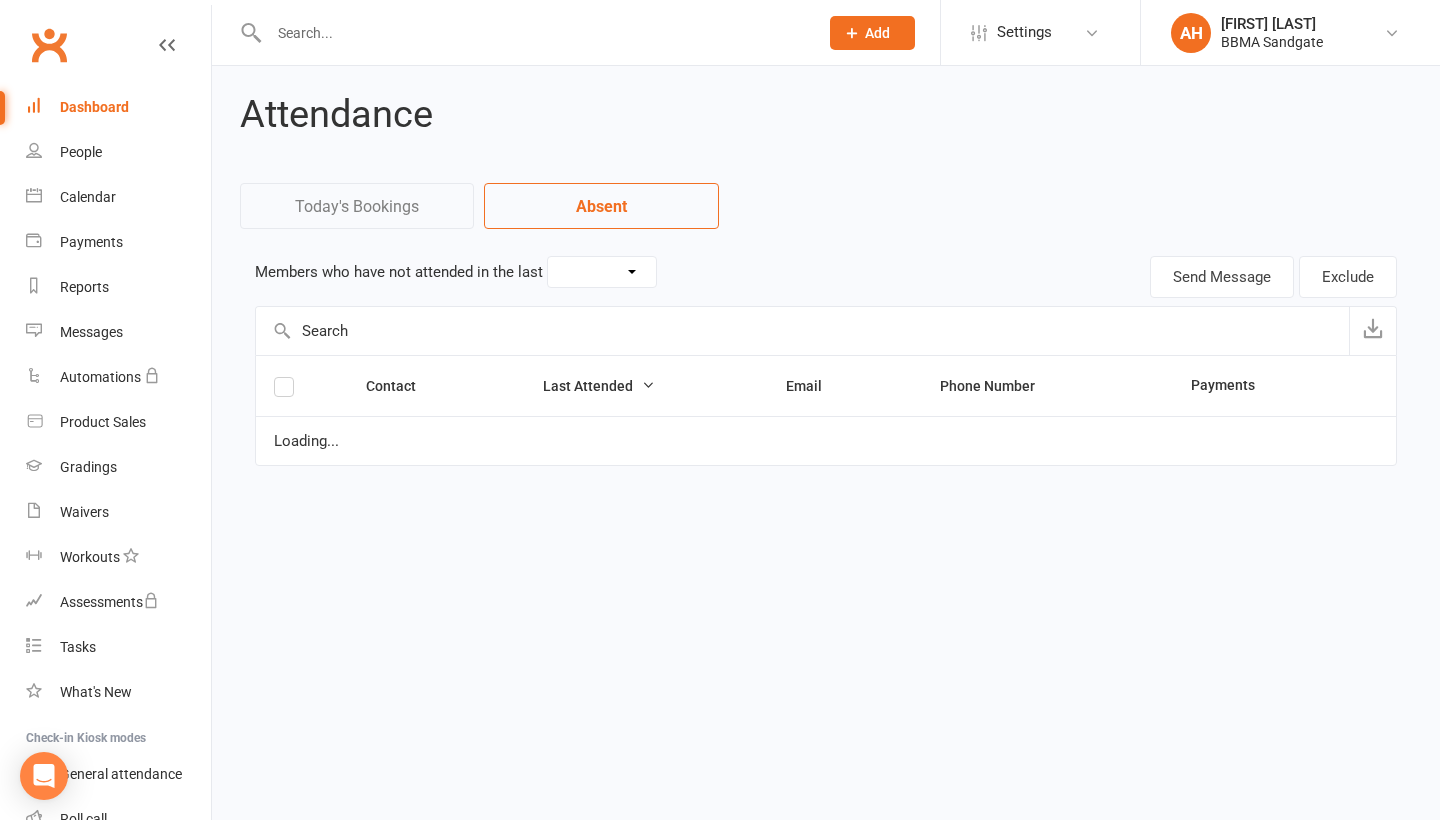 select on "7" 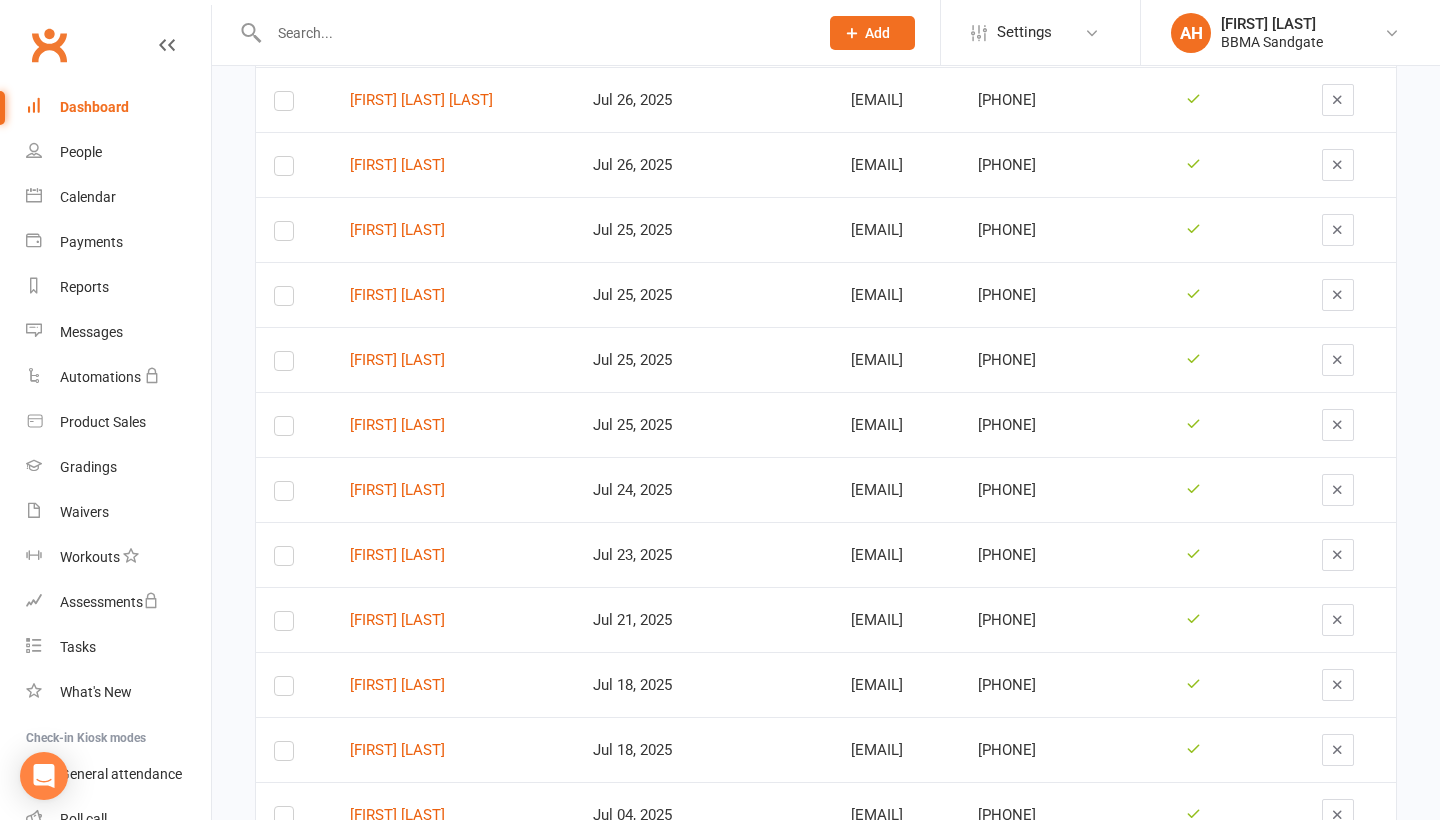 scroll, scrollTop: 723, scrollLeft: 0, axis: vertical 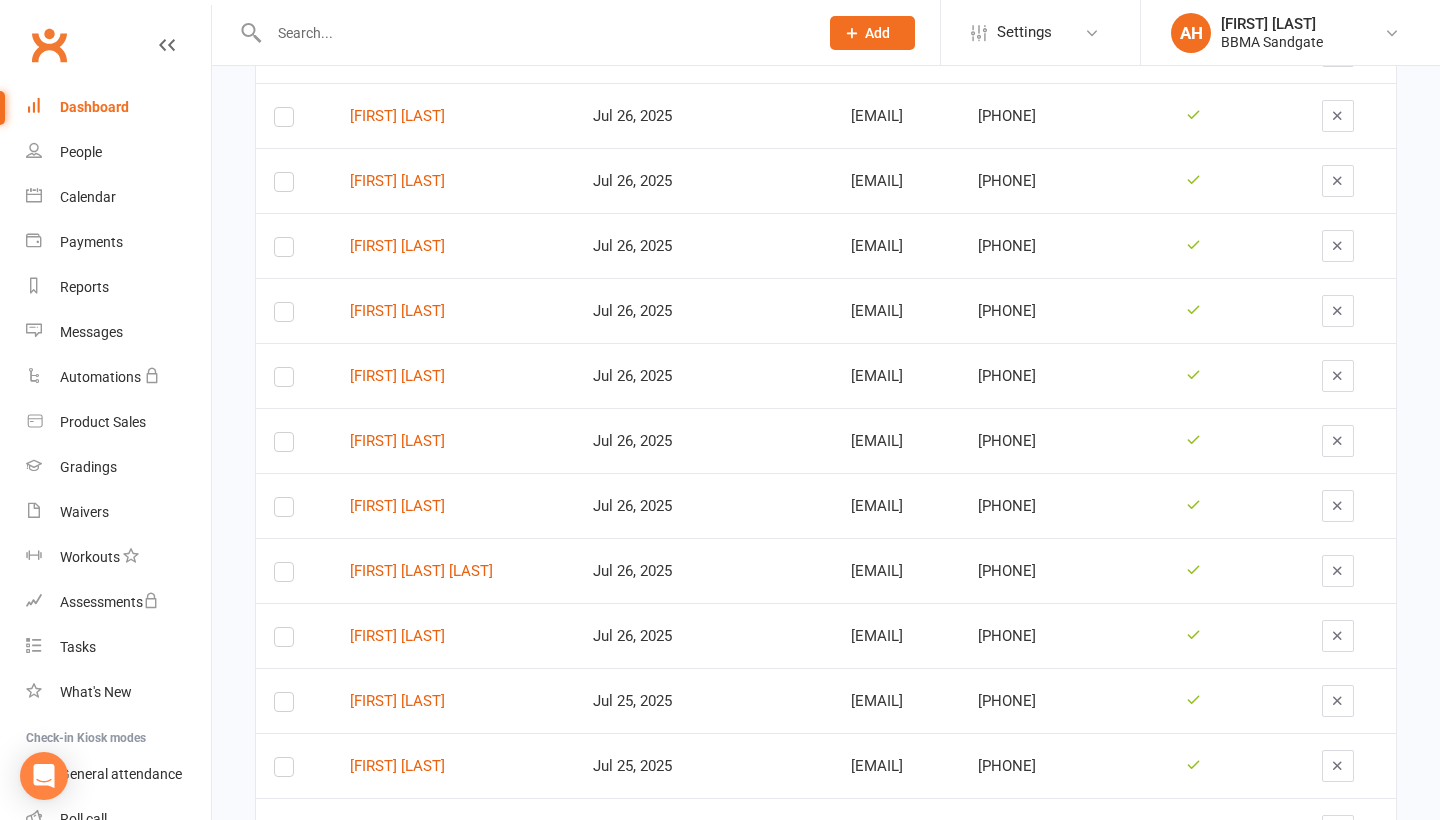 click on "Dashboard" at bounding box center (118, 107) 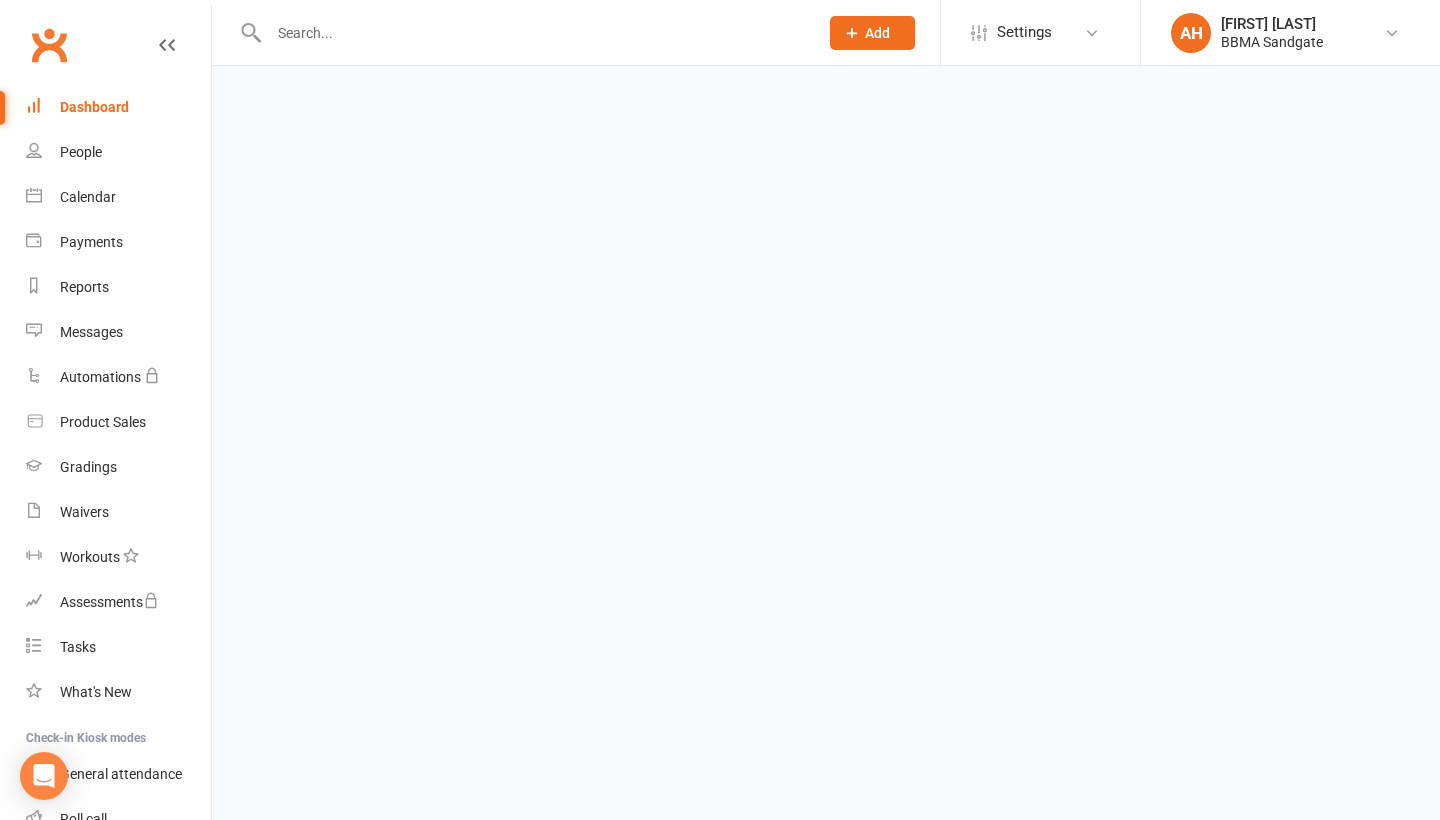 scroll, scrollTop: 0, scrollLeft: 0, axis: both 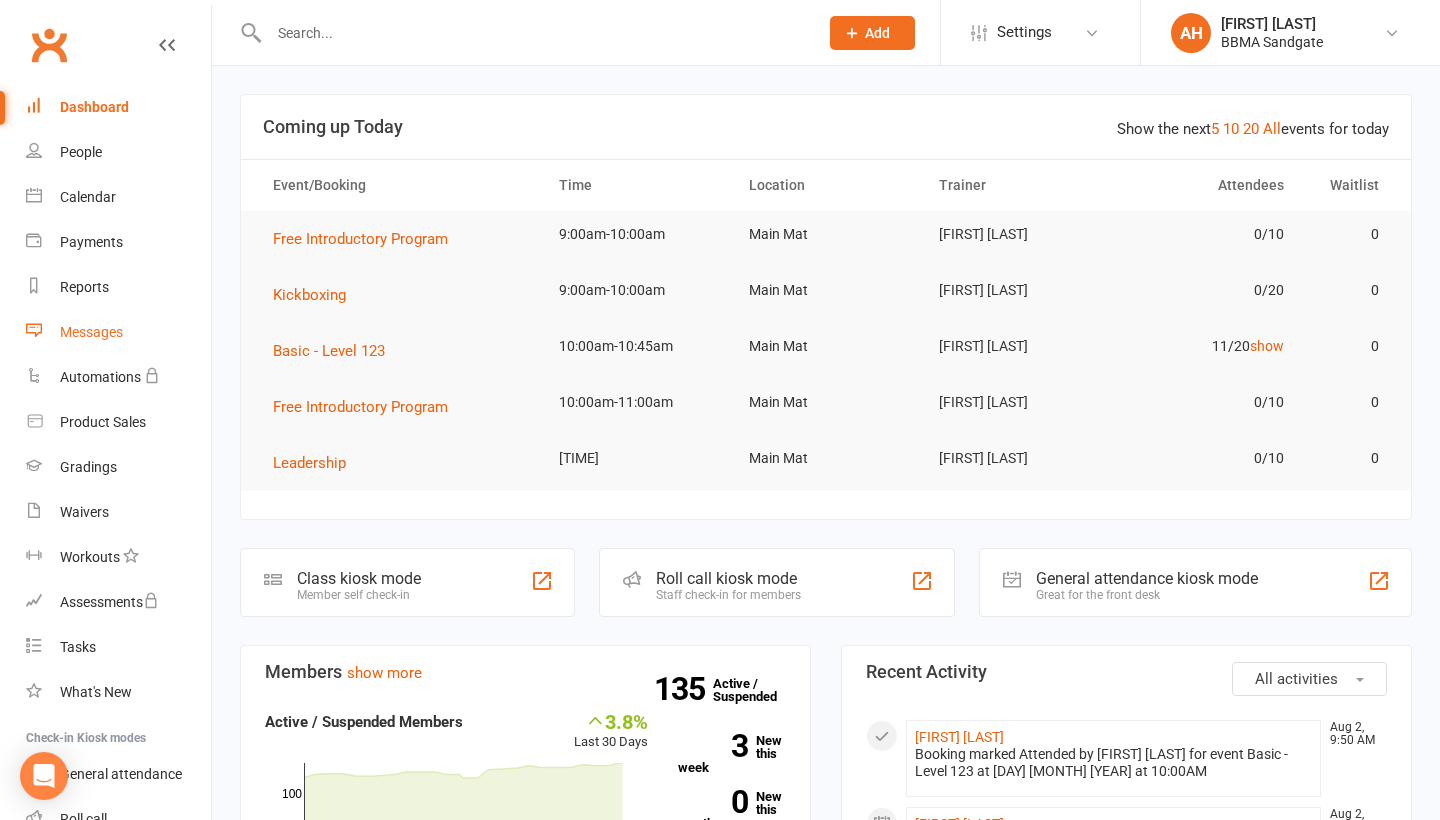 click on "Messages" at bounding box center (118, 332) 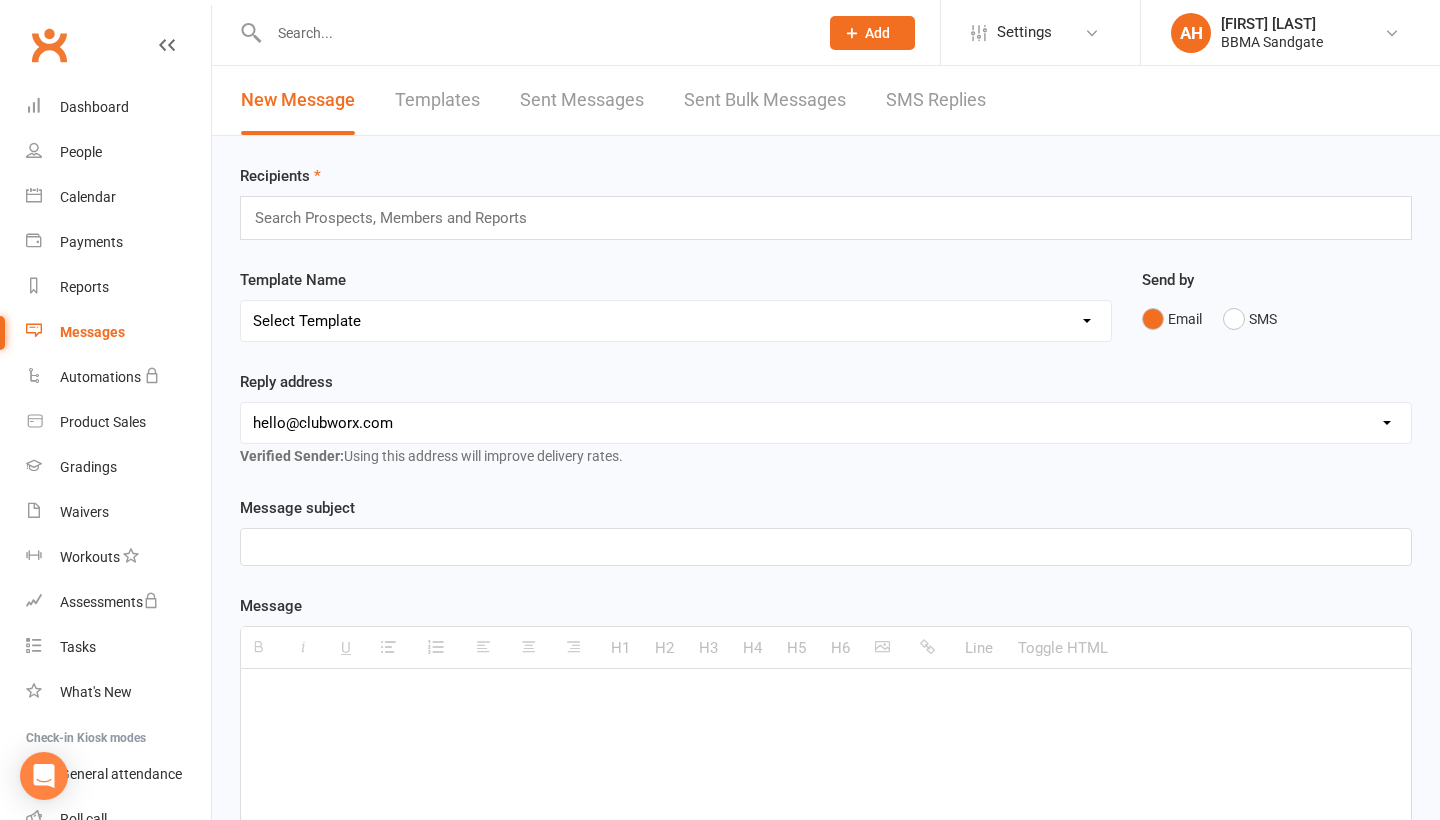 click on "SMS Replies" at bounding box center [936, 100] 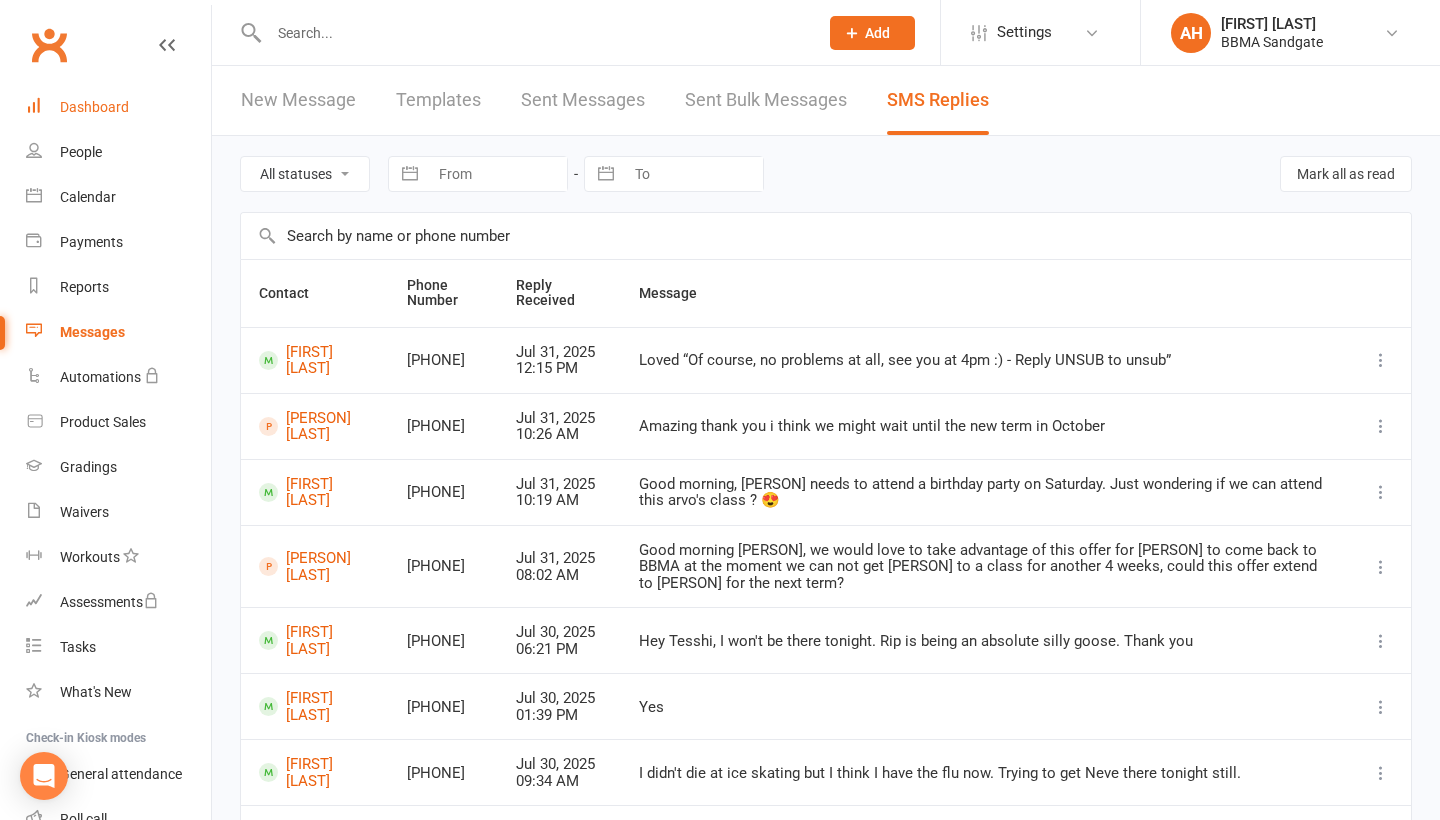 click on "Dashboard" at bounding box center (118, 107) 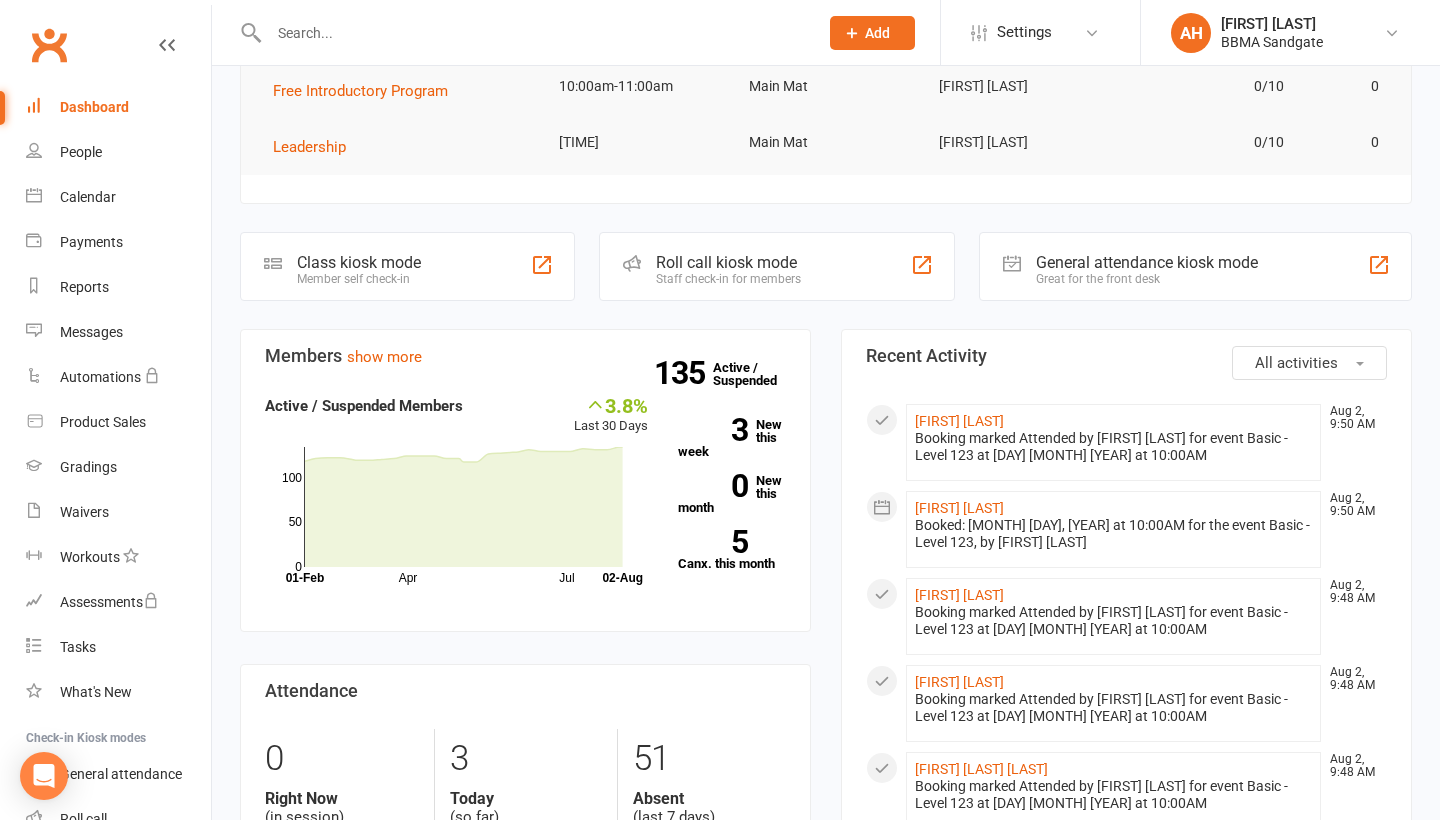 scroll, scrollTop: 316, scrollLeft: 0, axis: vertical 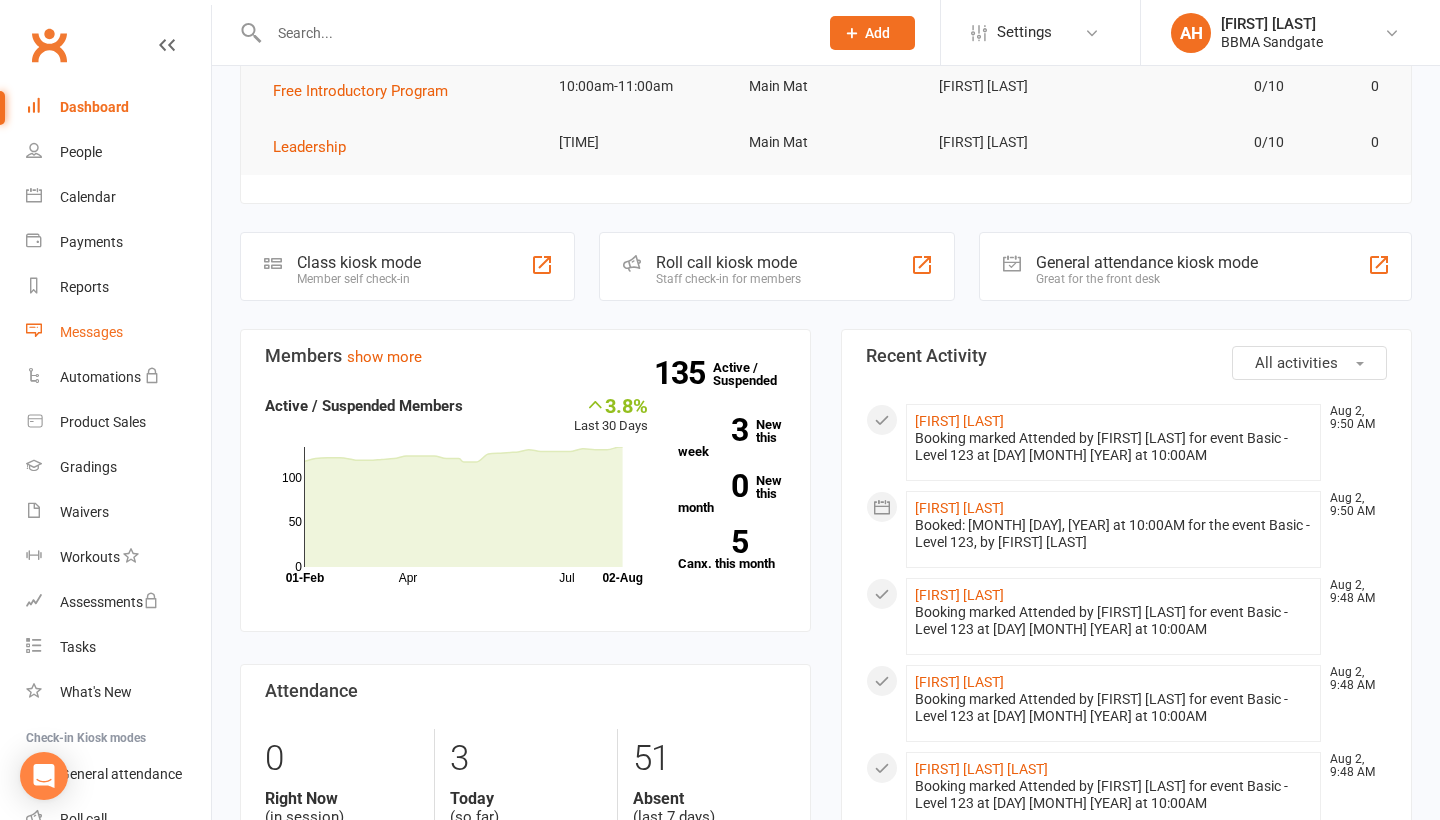 click on "Messages" at bounding box center (118, 332) 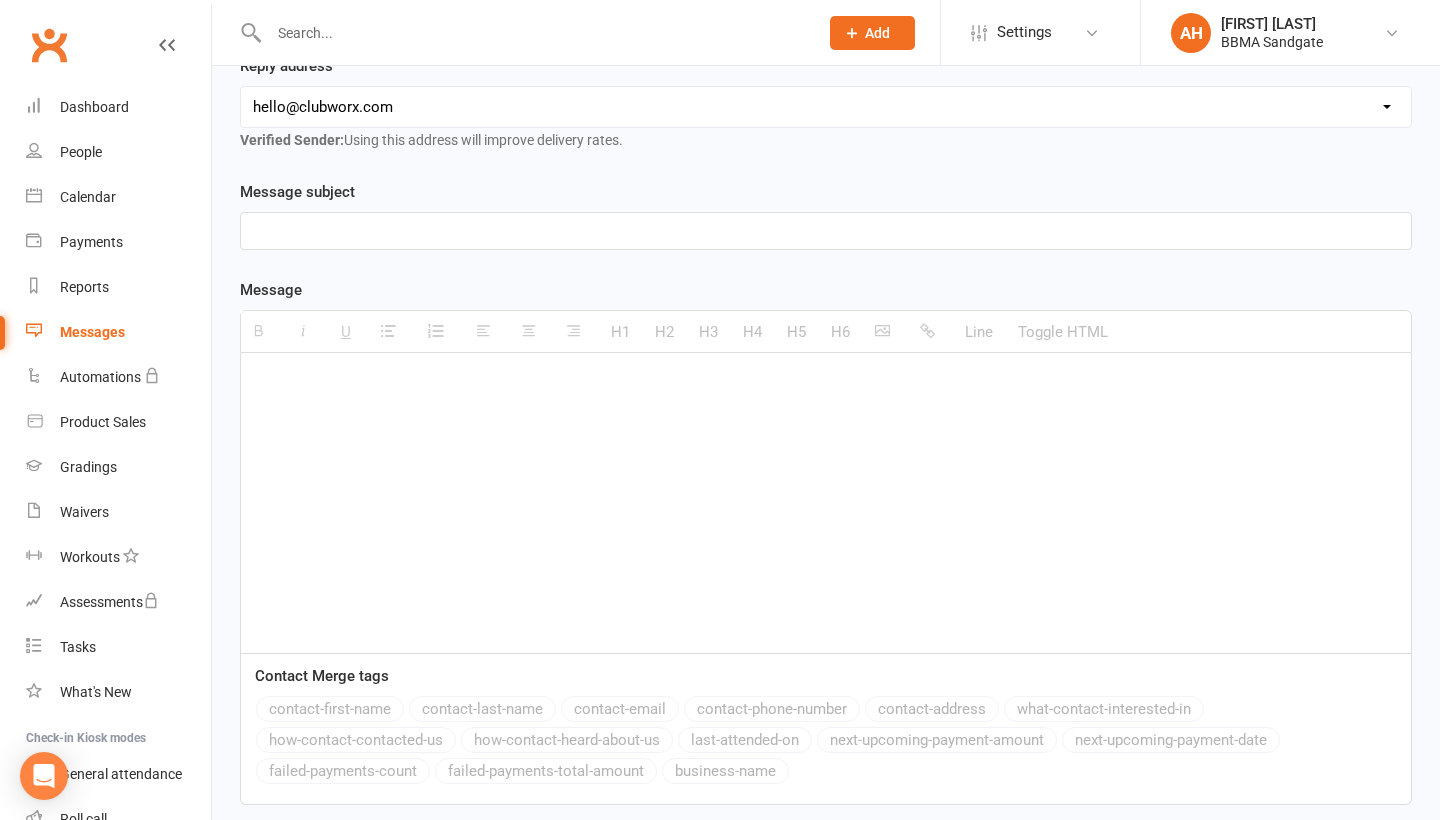 scroll, scrollTop: 0, scrollLeft: 0, axis: both 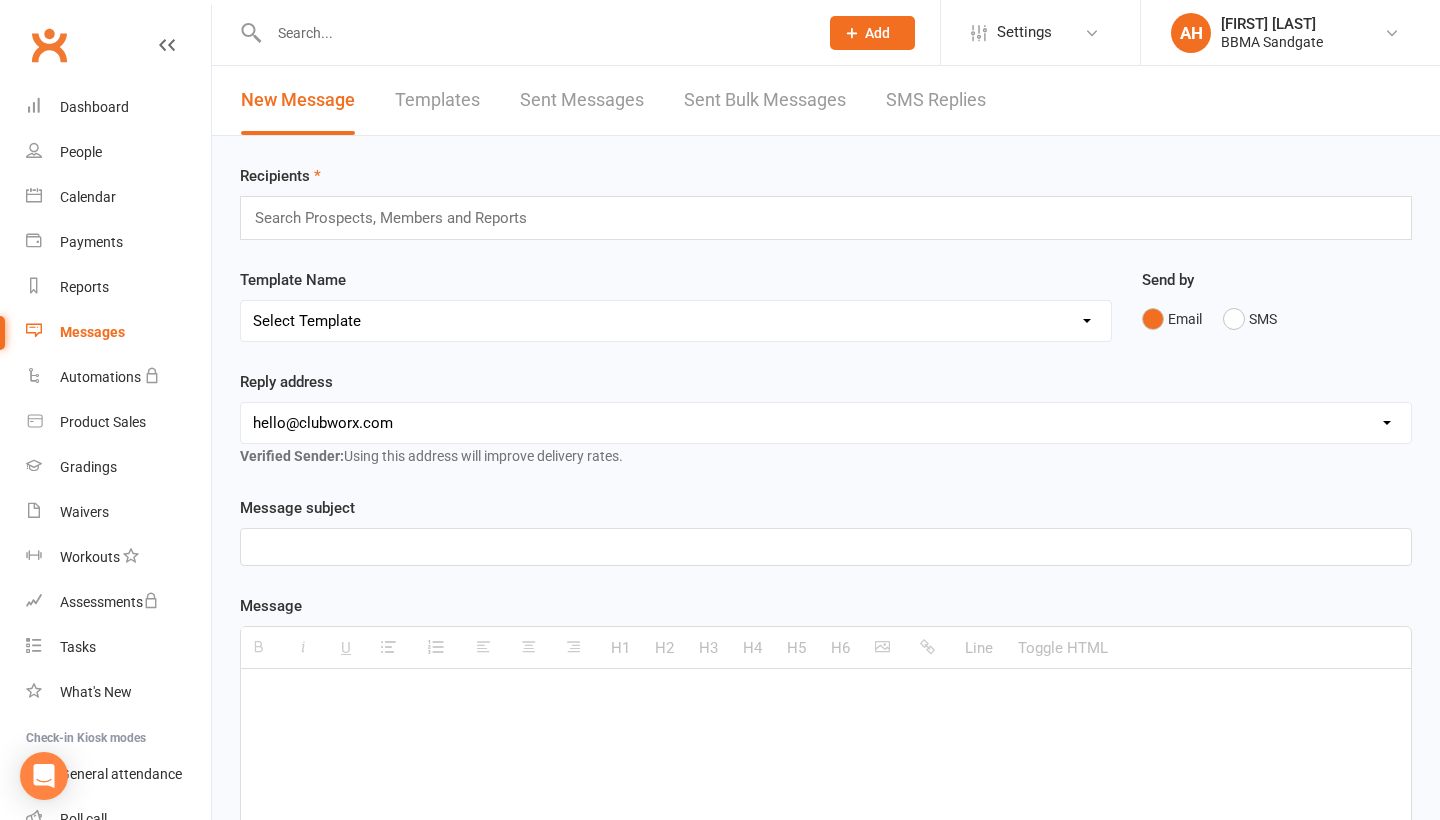 click on "SMS Replies" at bounding box center (936, 100) 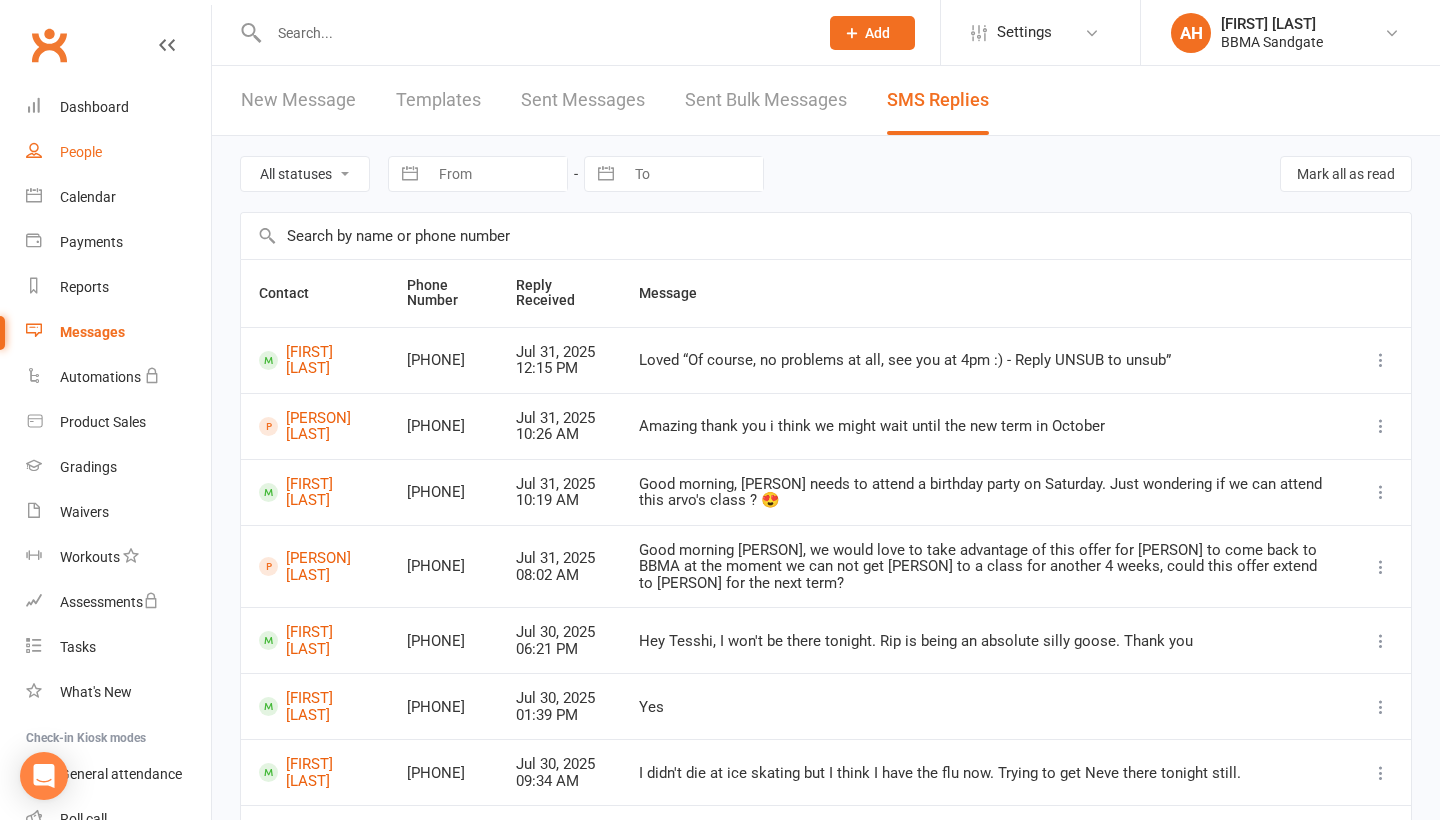 click on "People" at bounding box center [118, 152] 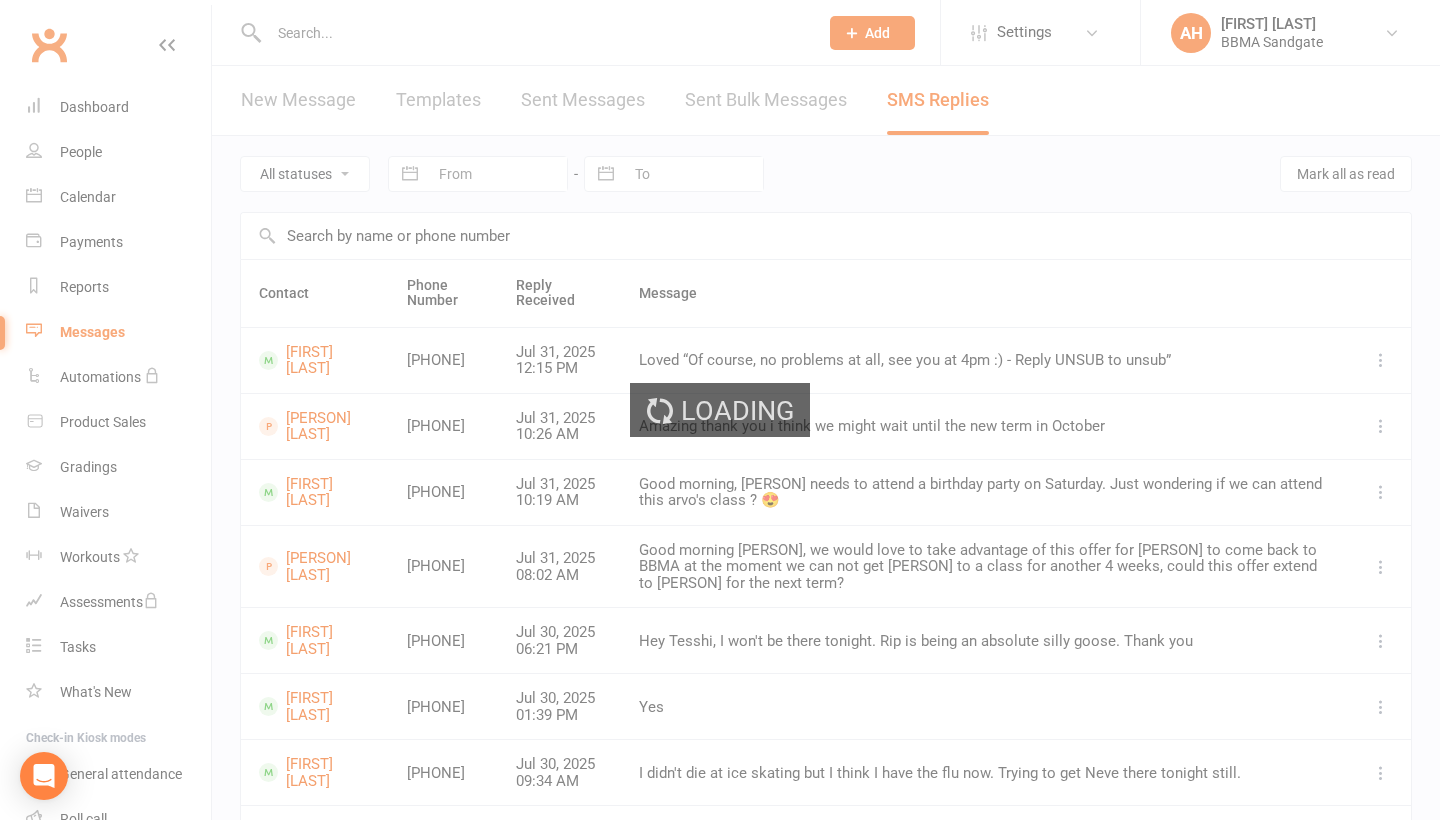 select on "100" 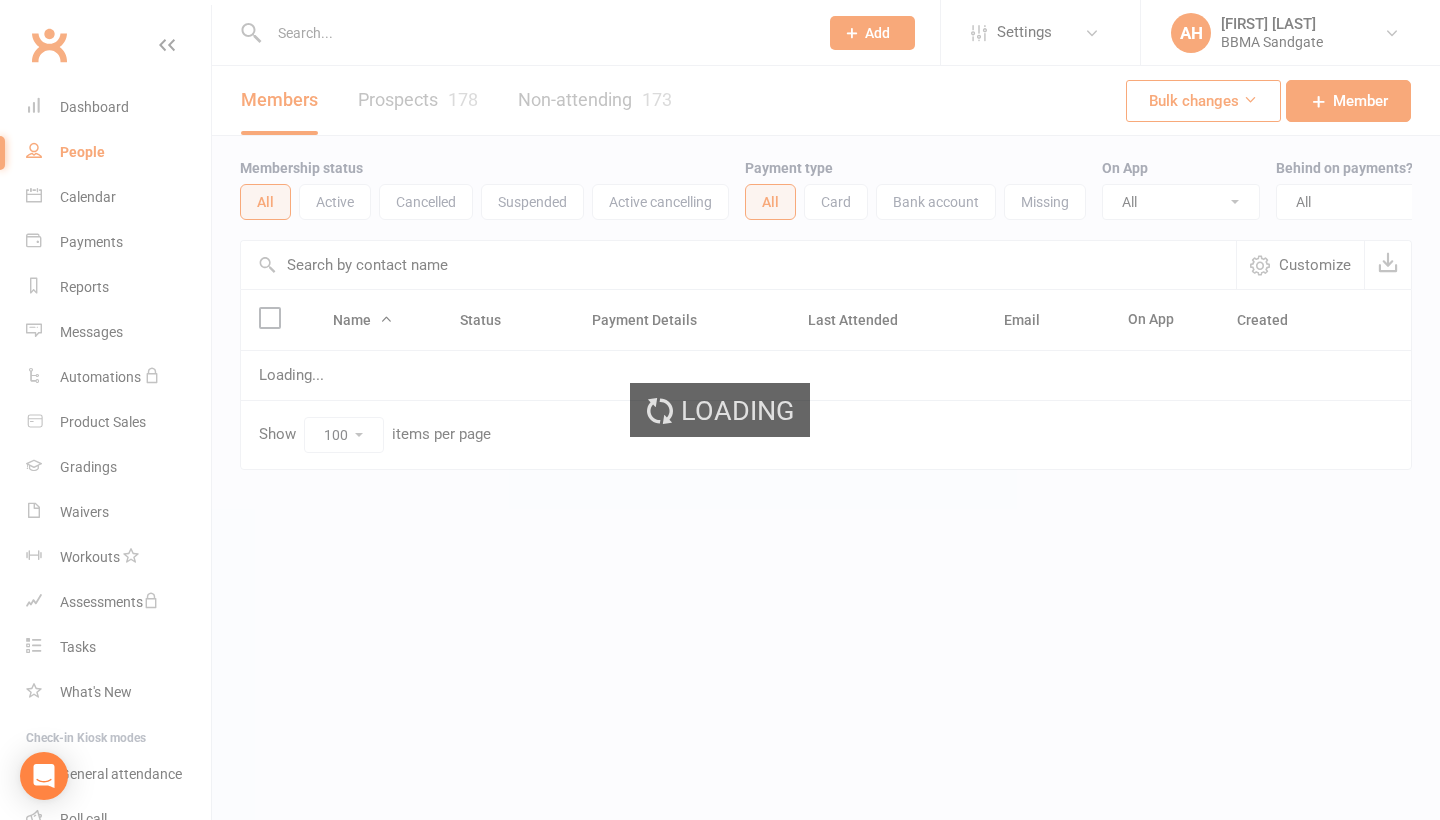click on "Prospect
Member
Non-attending contact
Class / event
Appointment
Grading event
Task
Membership plan
Bulk message
Add
Settings Membership Plans Event Templates Appointment Types Website Customize Contacts Bulk Imports Users Account Profile Clubworx API [FIRST] [LAST] My profile Help Terms & conditions  Privacy policy  Sign out Clubworx Dashboard People Calendar Payments Reports Messages   Automations   Product Sales Gradings   Waivers   Workouts   Assessments  Tasks   What's New Check-in Kiosk modes General attendance Roll call Class check-in Signed in successfully. × × 1 events booked successfully. Last booking: [MONTH], [YEAR]. × × Members Prospects 178 Non-attending 173 Bulk changes     Member Membership status All Active" at bounding box center [720, 276] 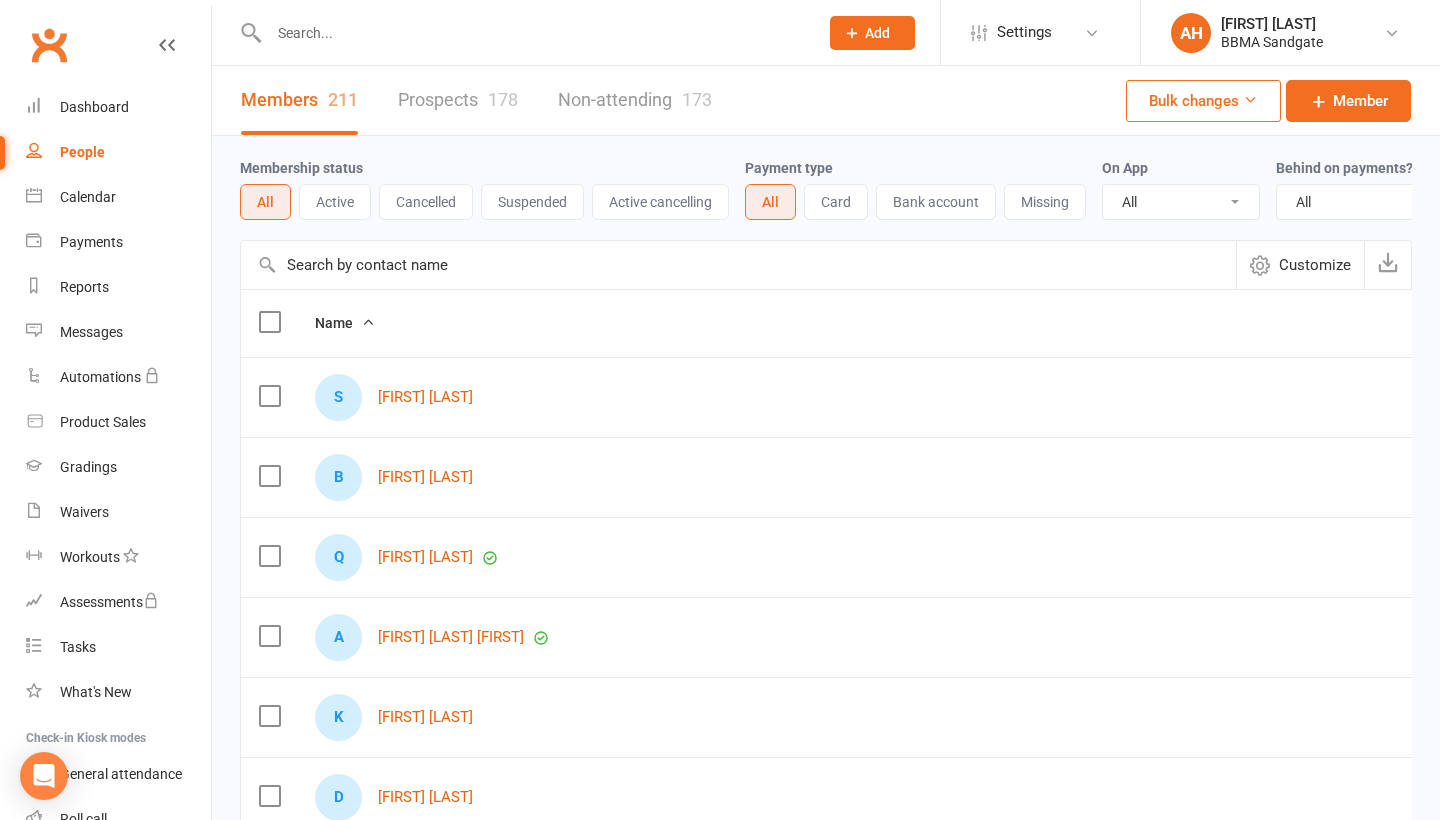 click on "Dashboard" at bounding box center (94, 107) 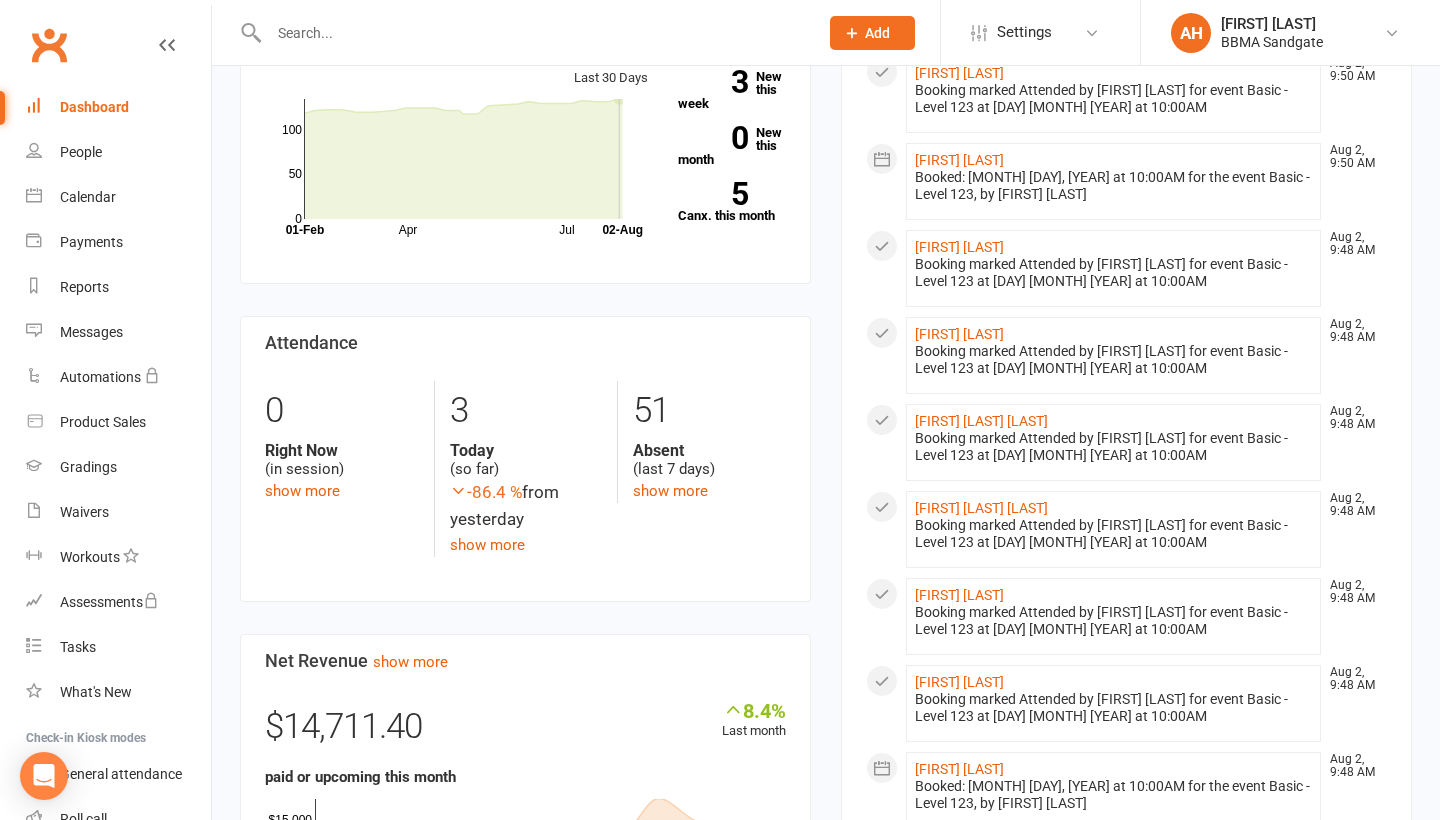 scroll, scrollTop: 665, scrollLeft: 0, axis: vertical 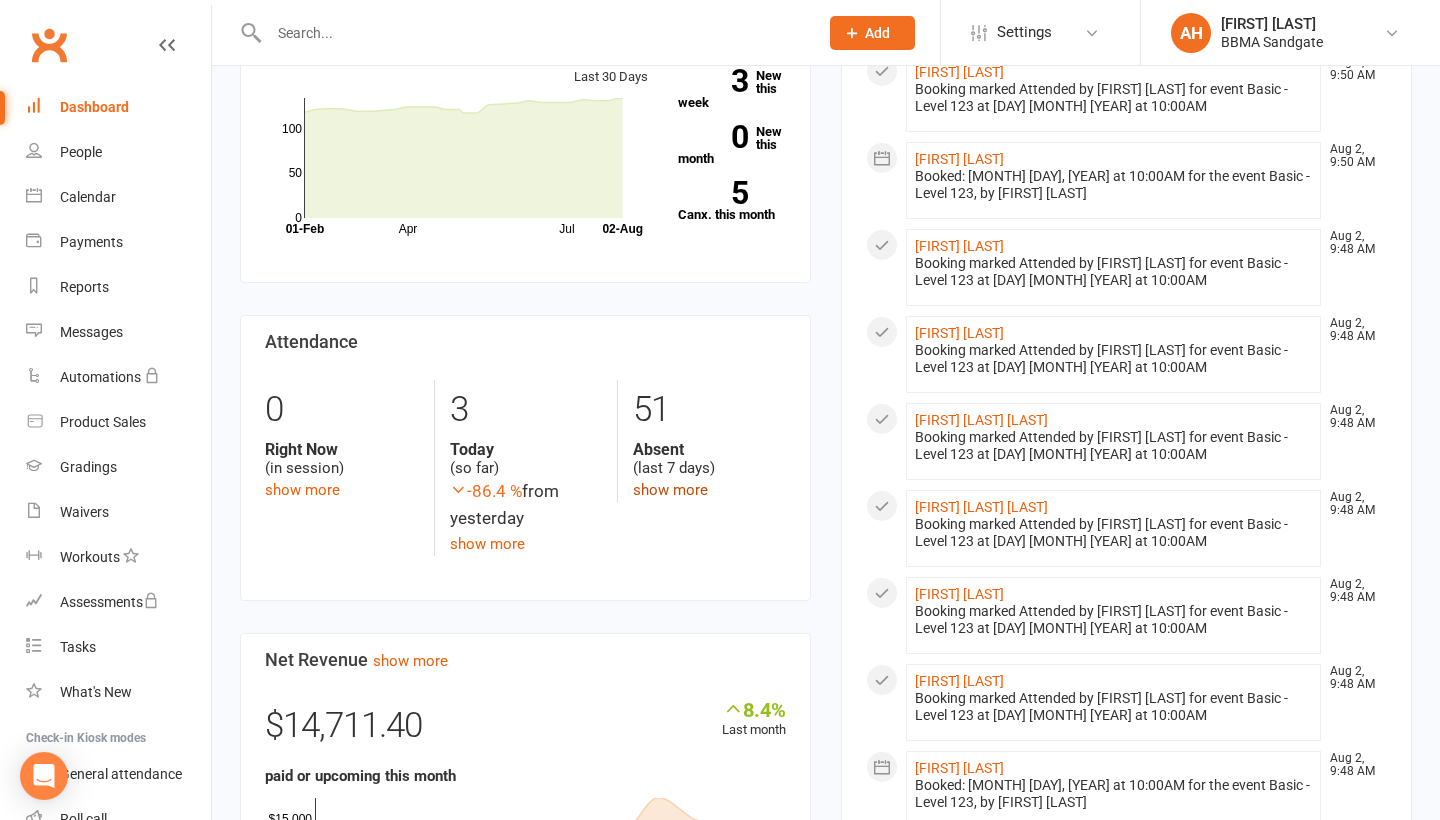 click on "show more" 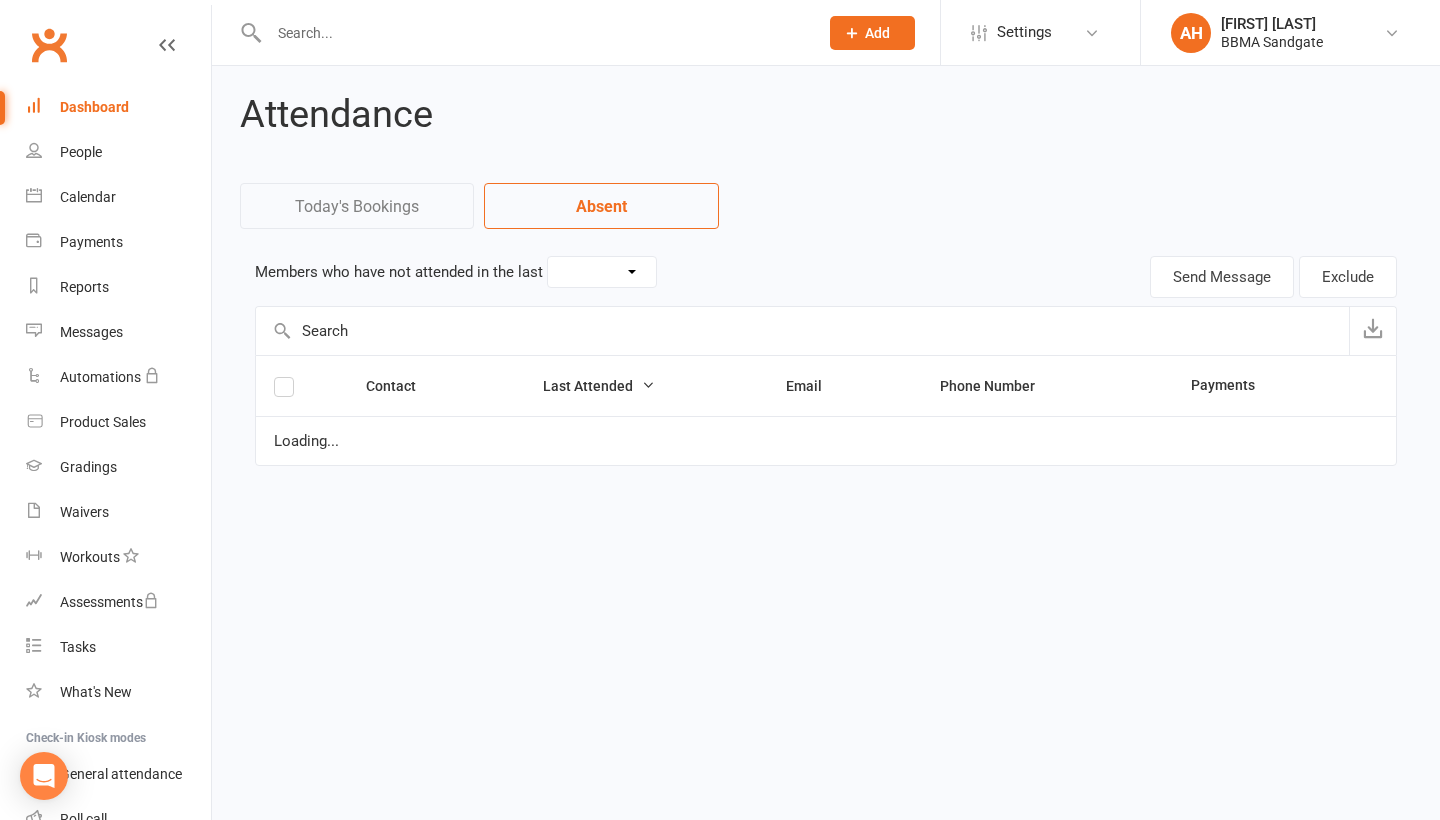 scroll, scrollTop: 0, scrollLeft: 0, axis: both 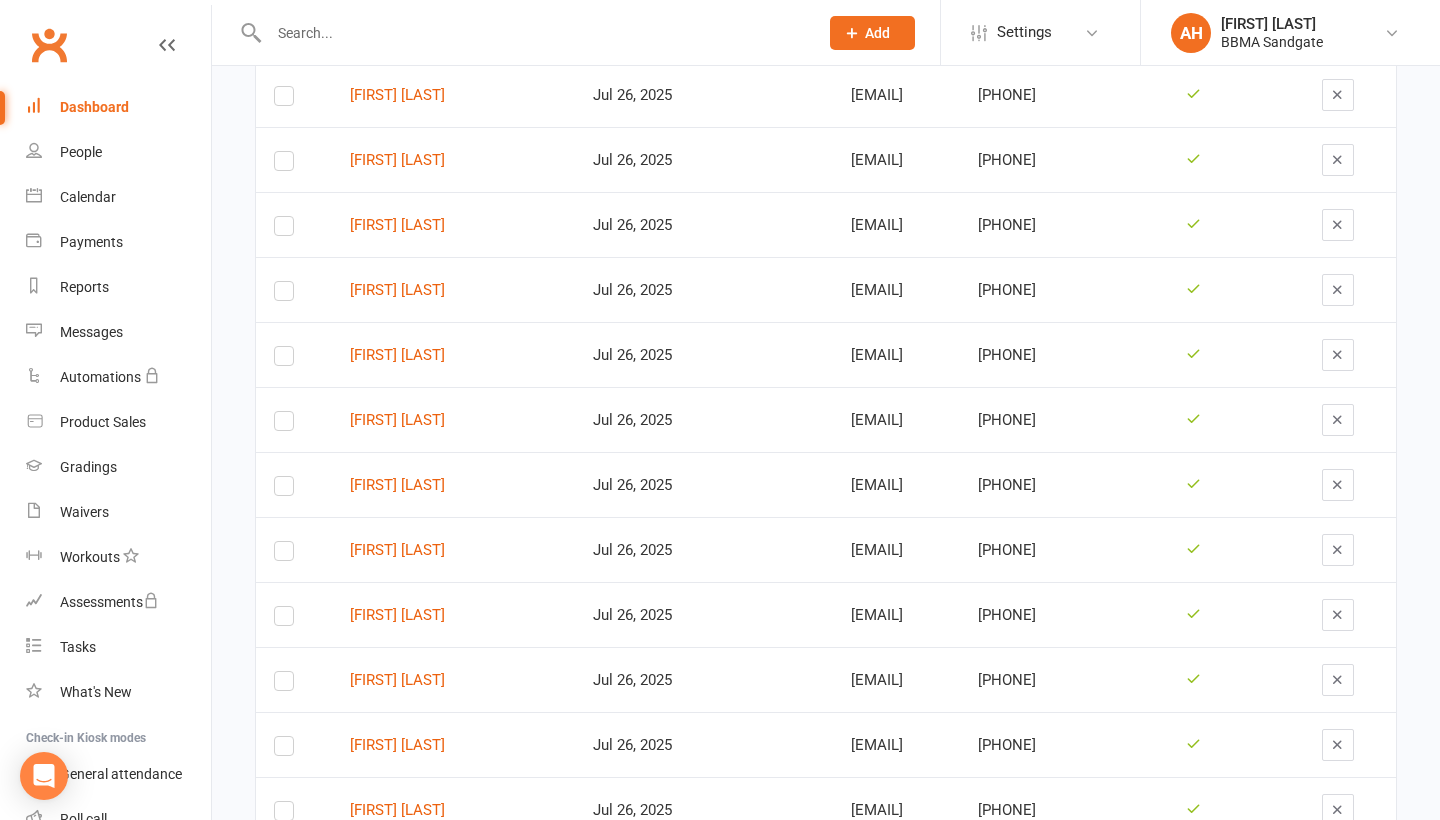 click on "Dashboard" at bounding box center (94, 107) 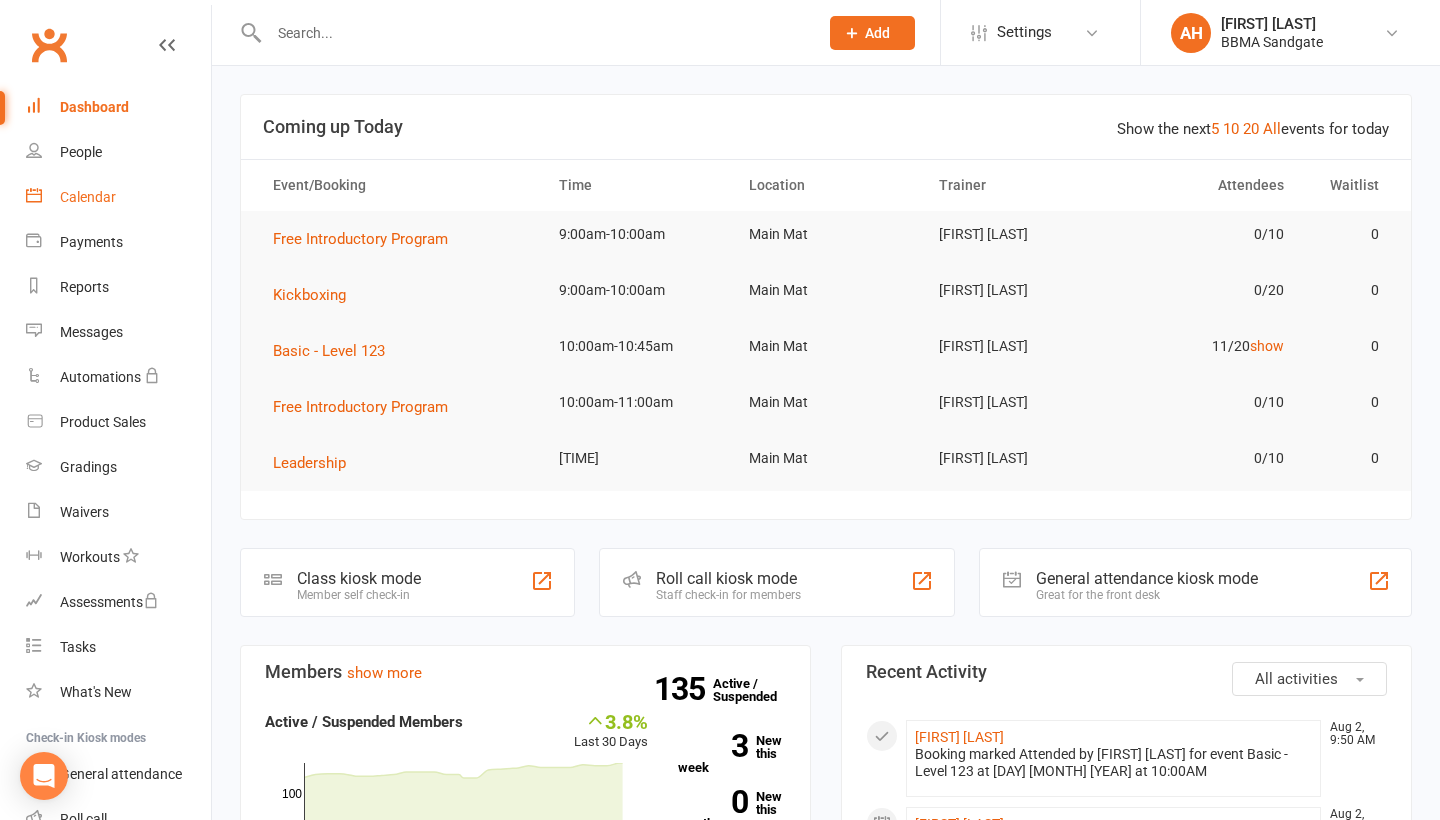 click on "Calendar" at bounding box center (118, 197) 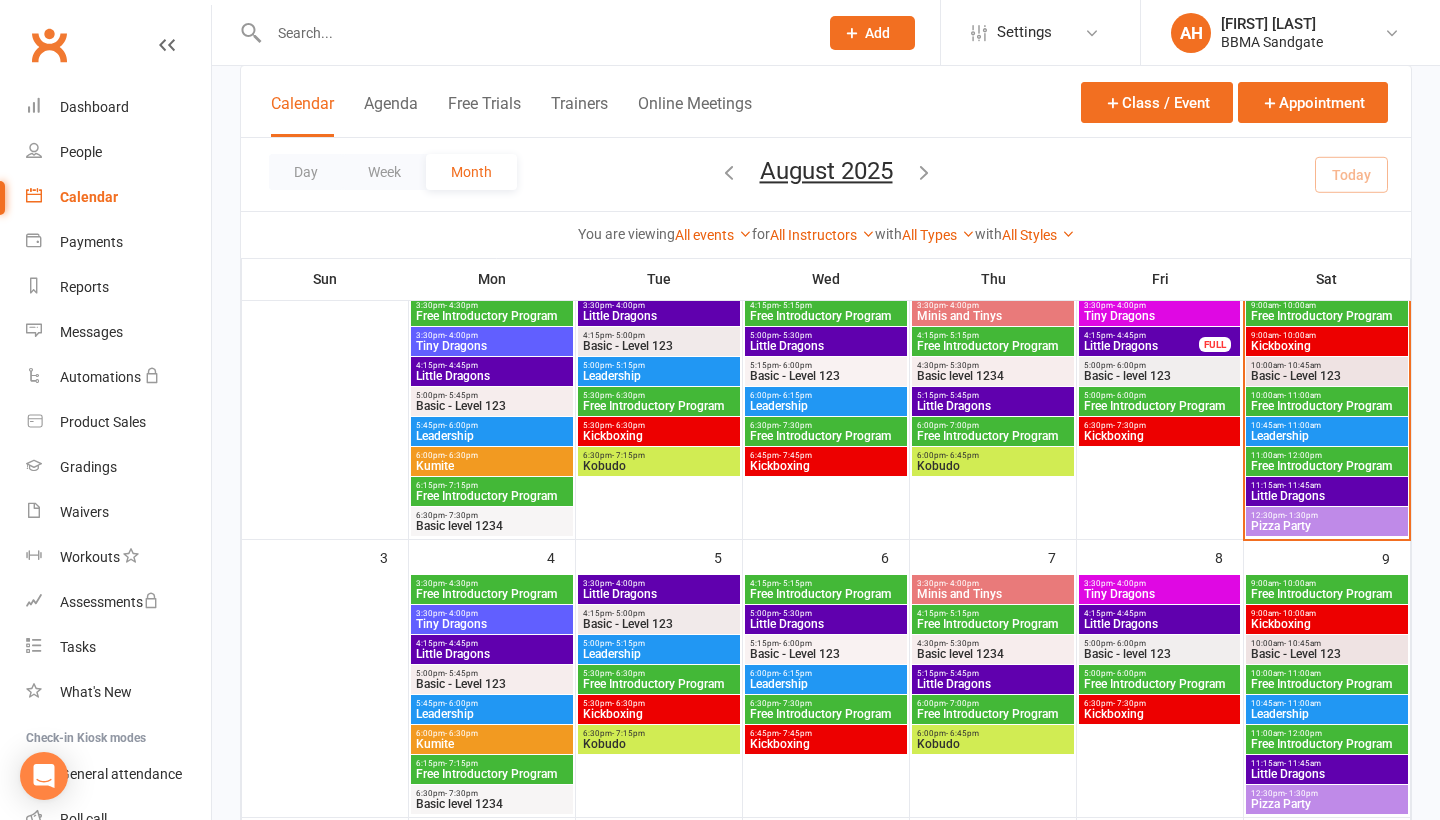 scroll, scrollTop: 164, scrollLeft: 0, axis: vertical 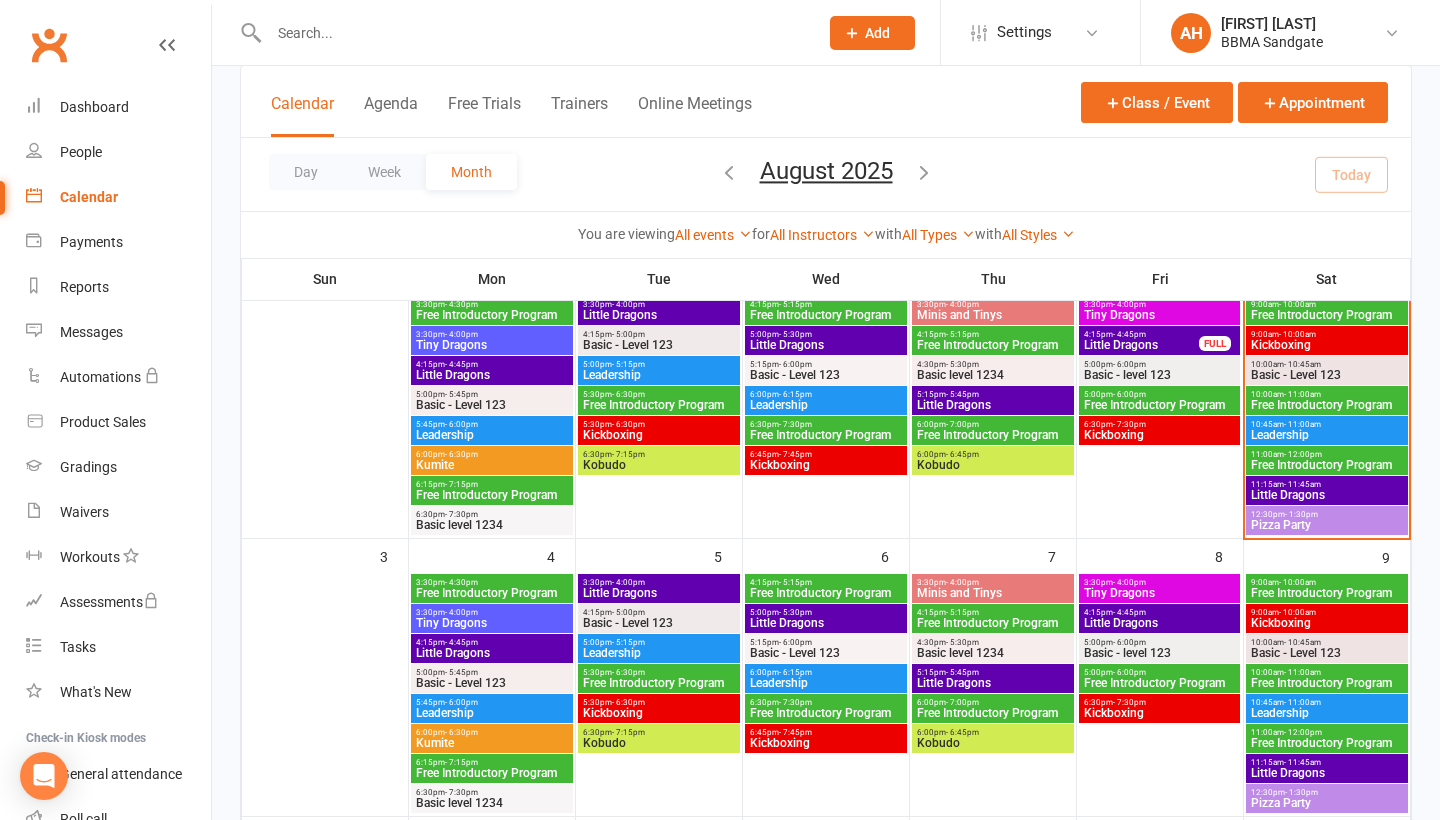 click on "- 11:45am" at bounding box center (1302, 484) 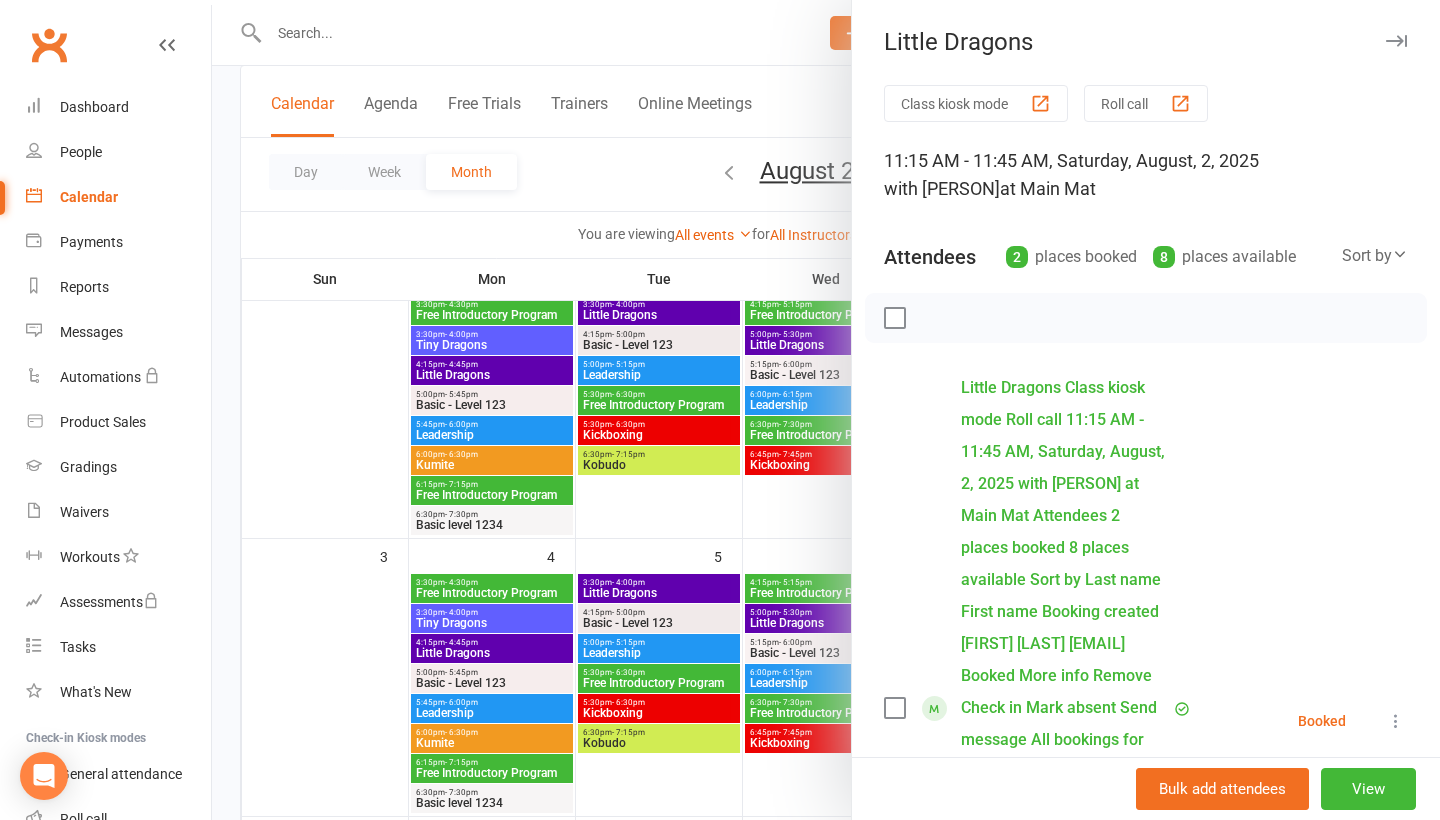 scroll, scrollTop: 37, scrollLeft: 0, axis: vertical 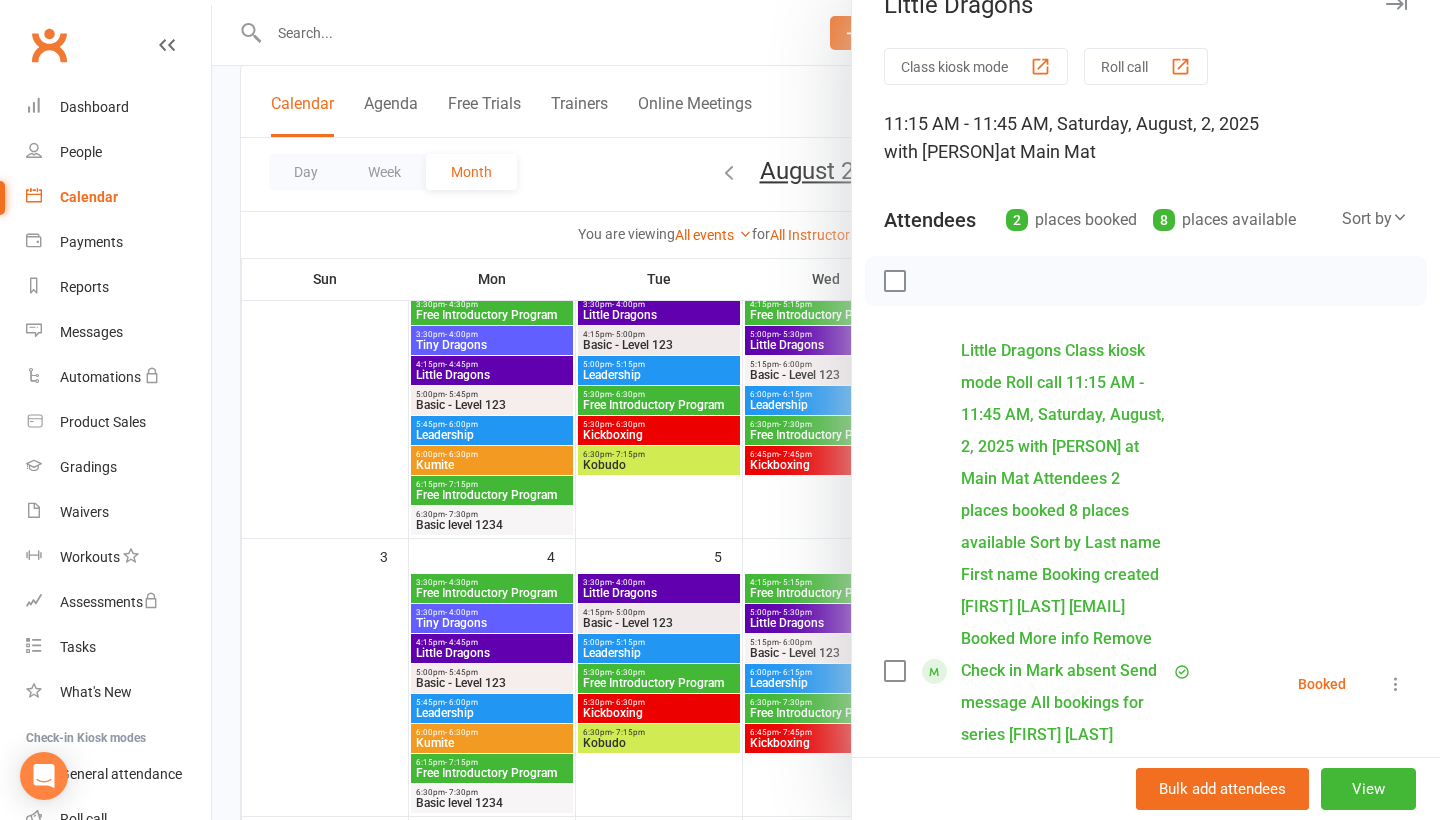 click at bounding box center [1396, 684] 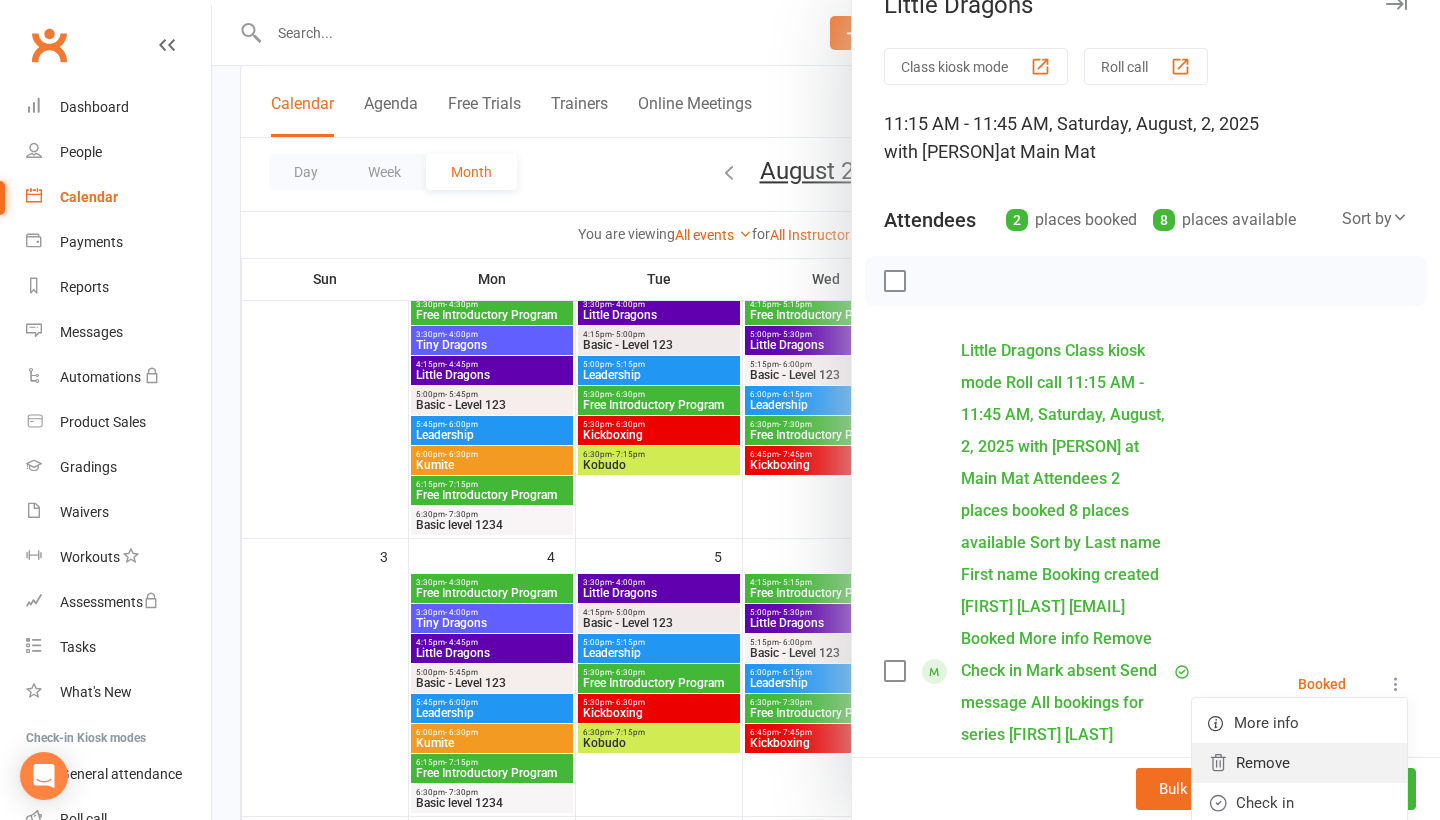 click on "Remove" at bounding box center (1299, 763) 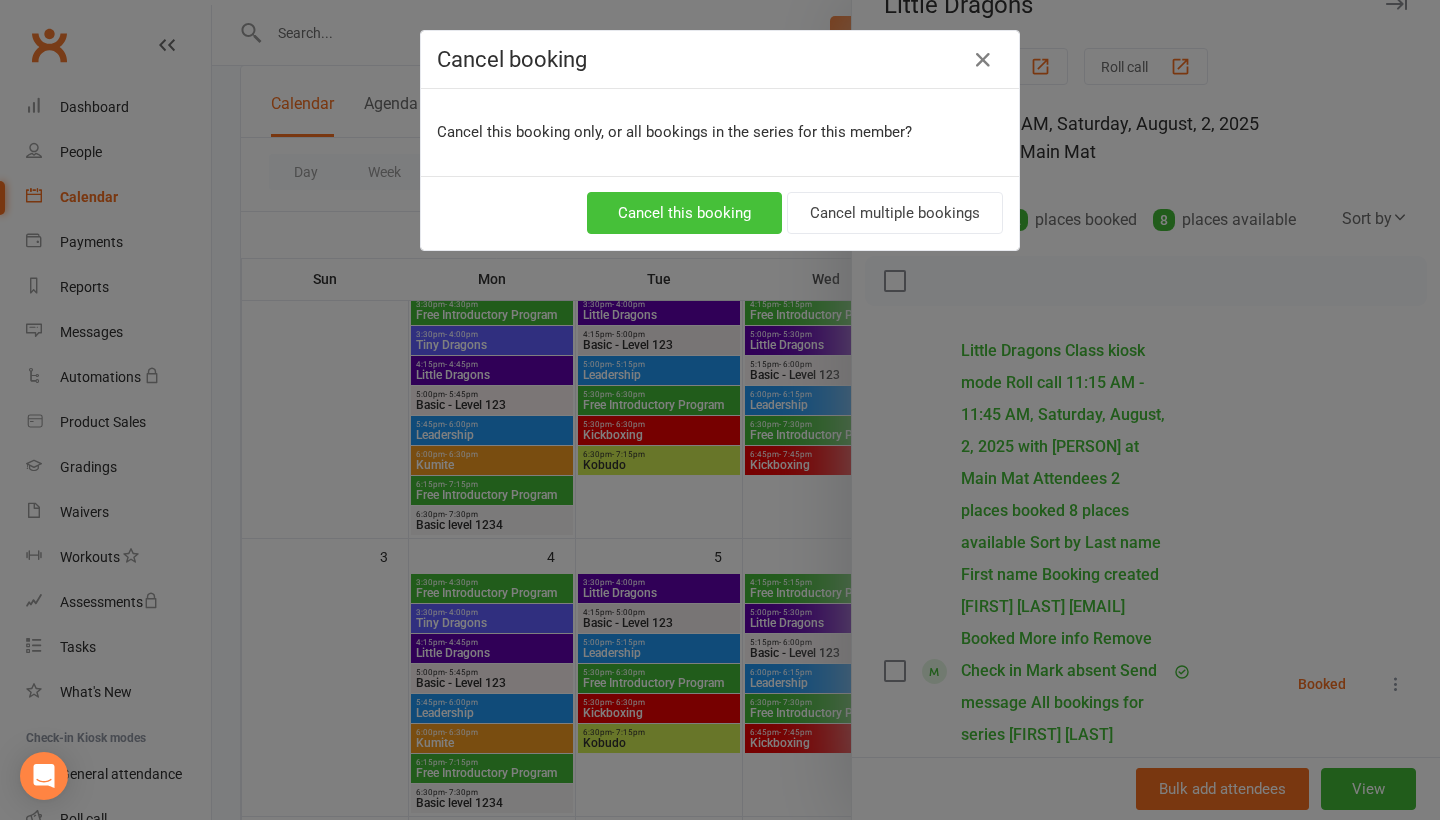 click on "Cancel this booking" at bounding box center (684, 213) 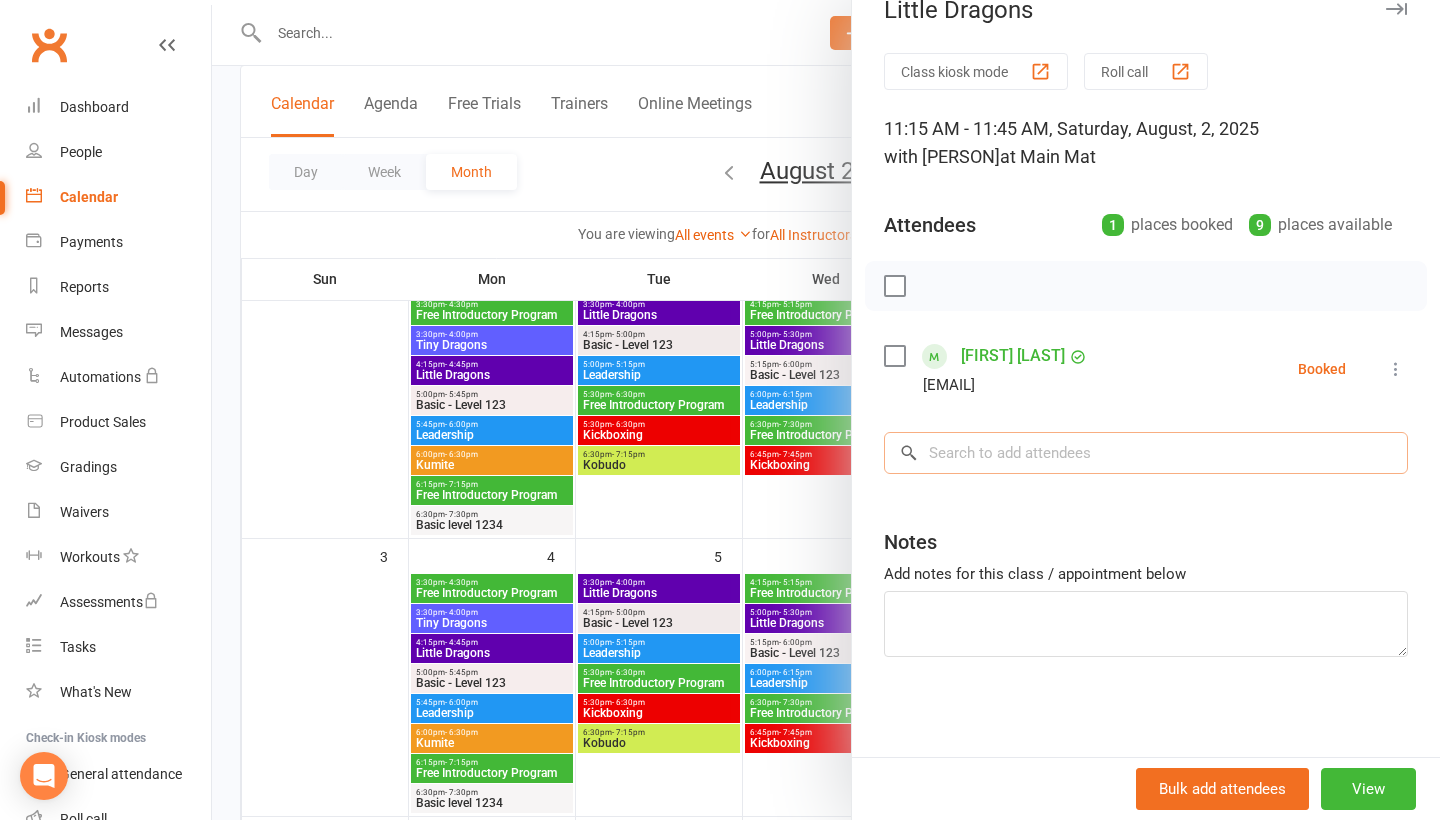 click at bounding box center (1146, 453) 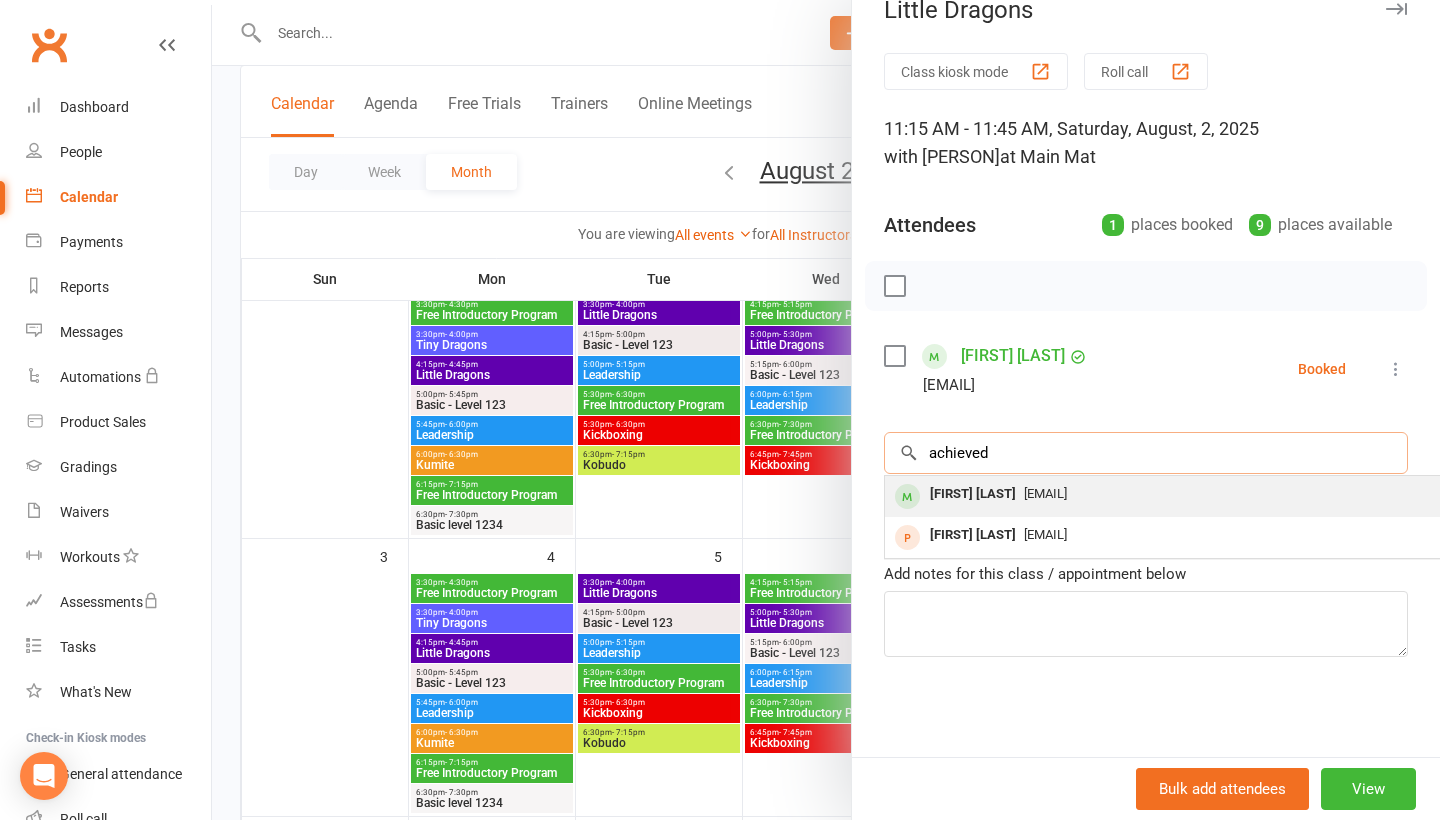 type on "achieved" 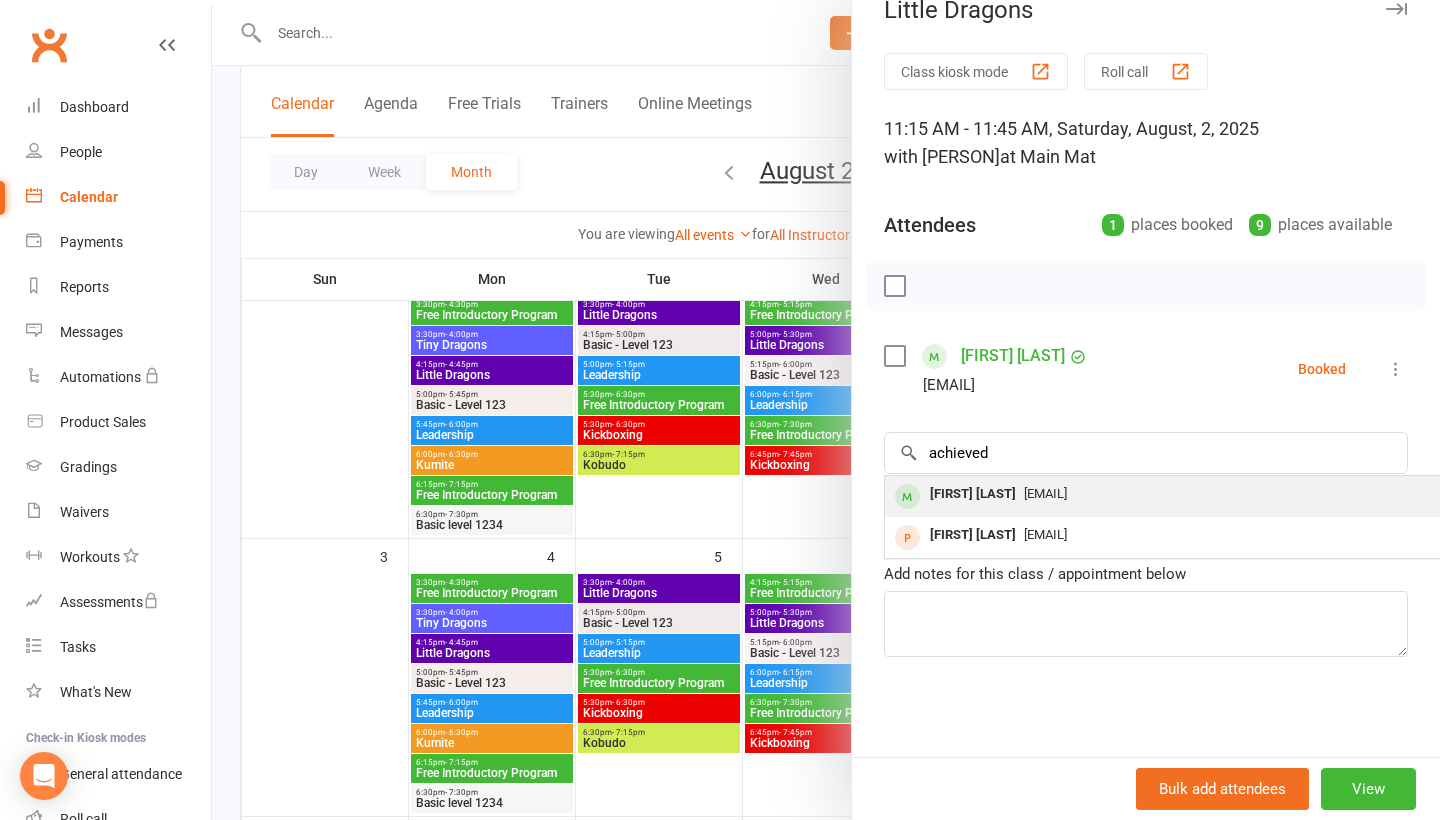 drag, startPoint x: 985, startPoint y: 487, endPoint x: 980, endPoint y: 506, distance: 19.646883 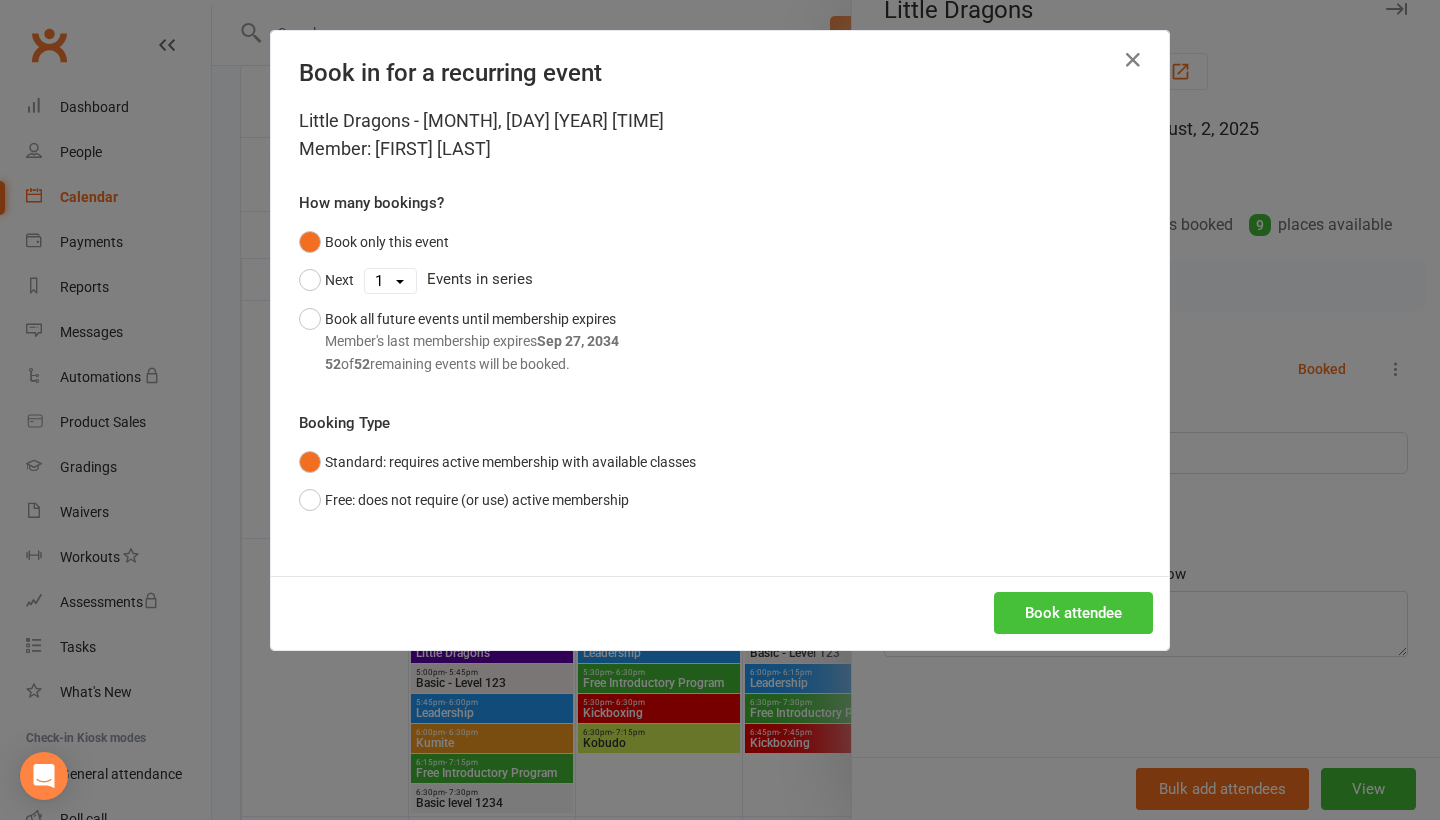 click on "Book attendee" at bounding box center (1073, 613) 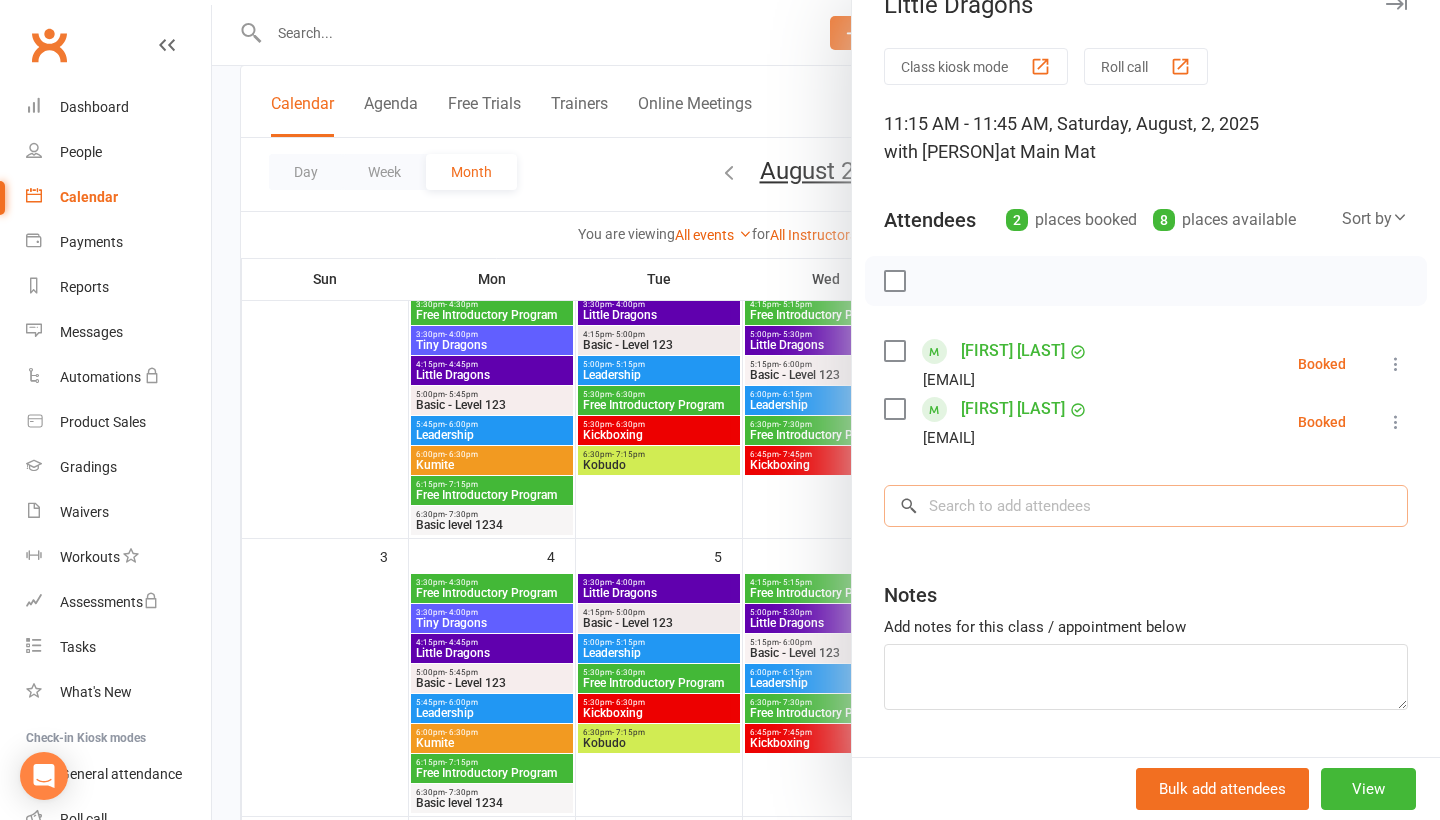 click at bounding box center (1146, 506) 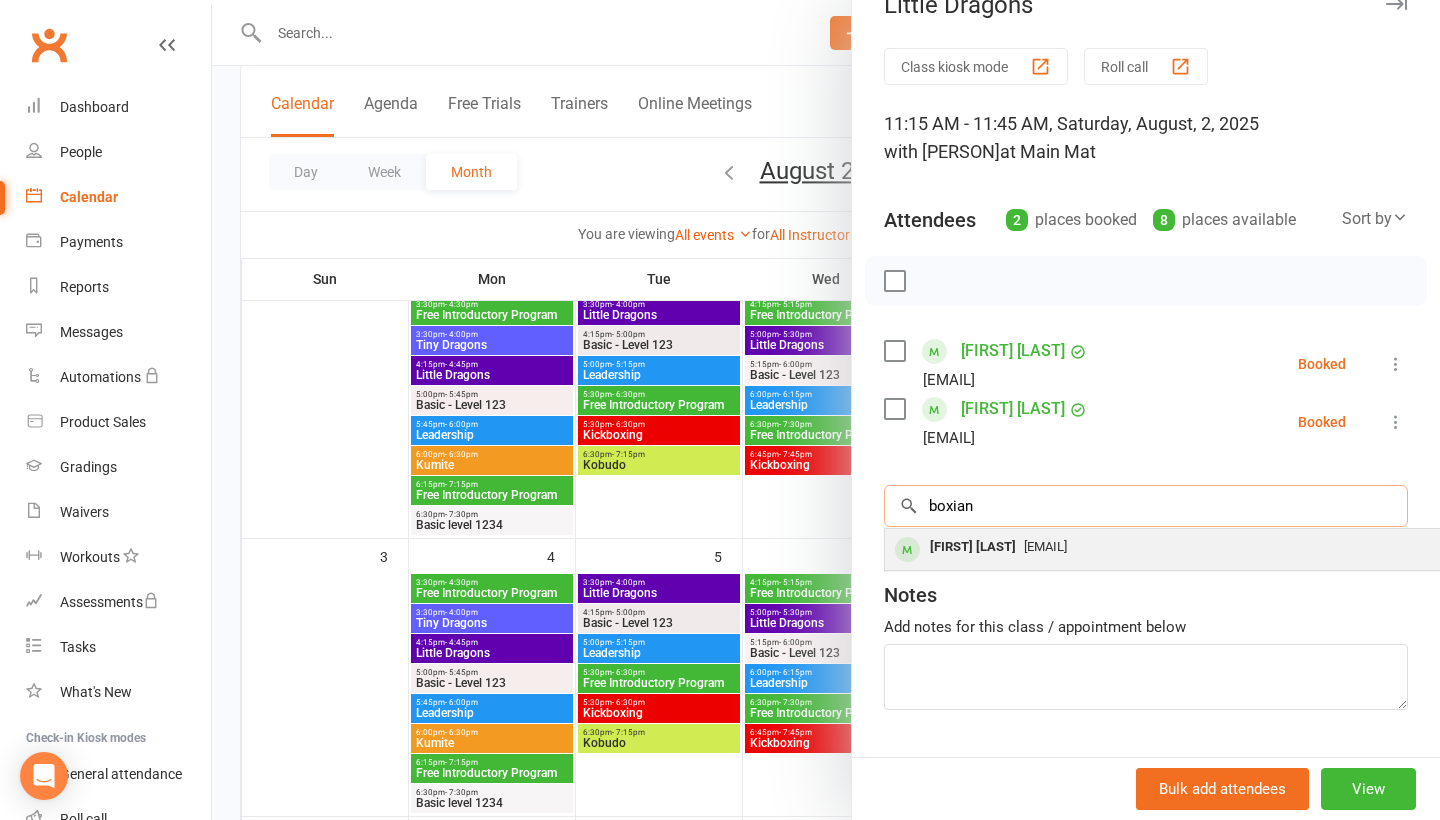 type on "boxian" 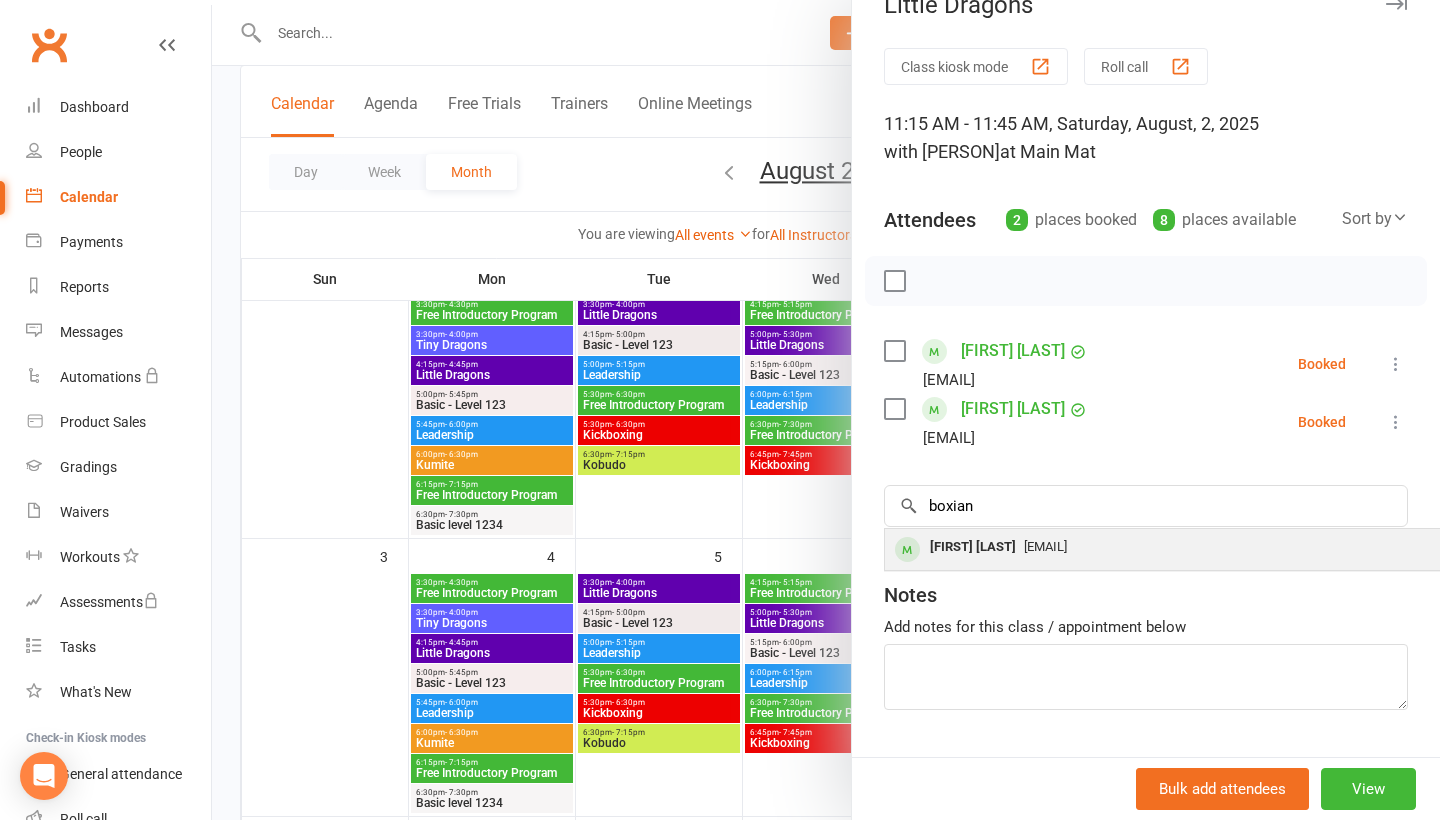 click on "[EMAIL]" at bounding box center [1045, 546] 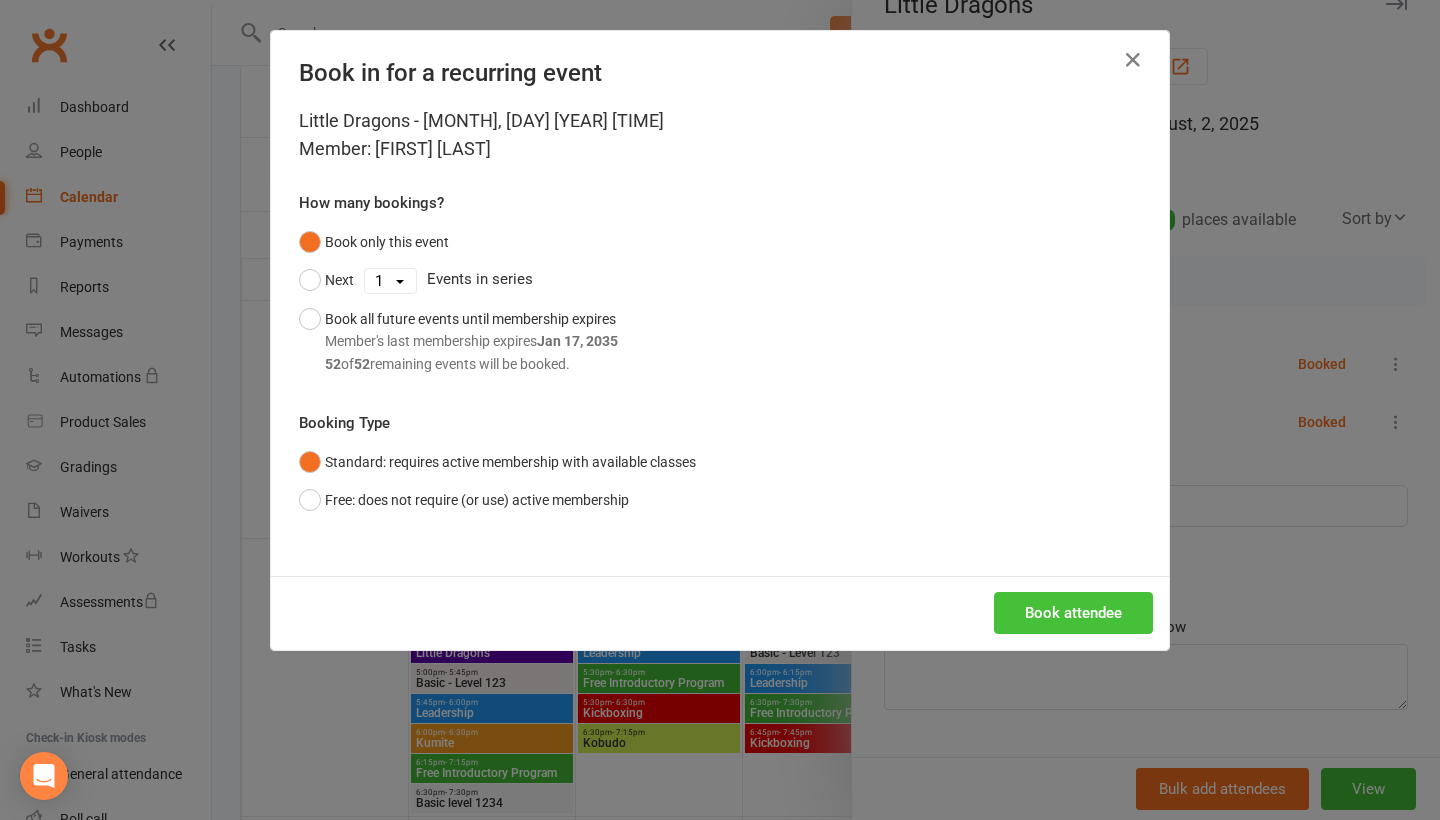 click on "Book attendee" at bounding box center [1073, 613] 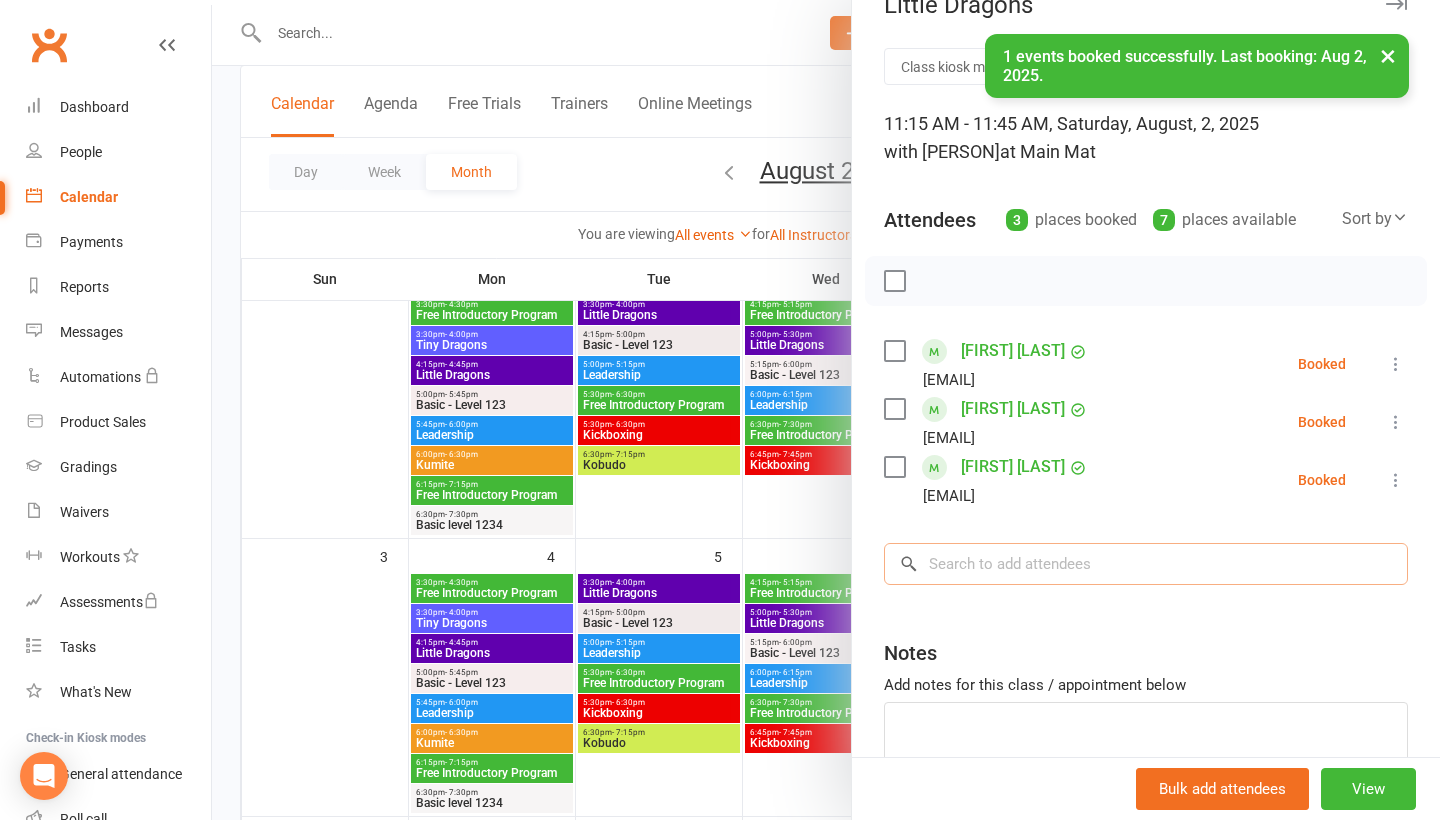 click at bounding box center [1146, 564] 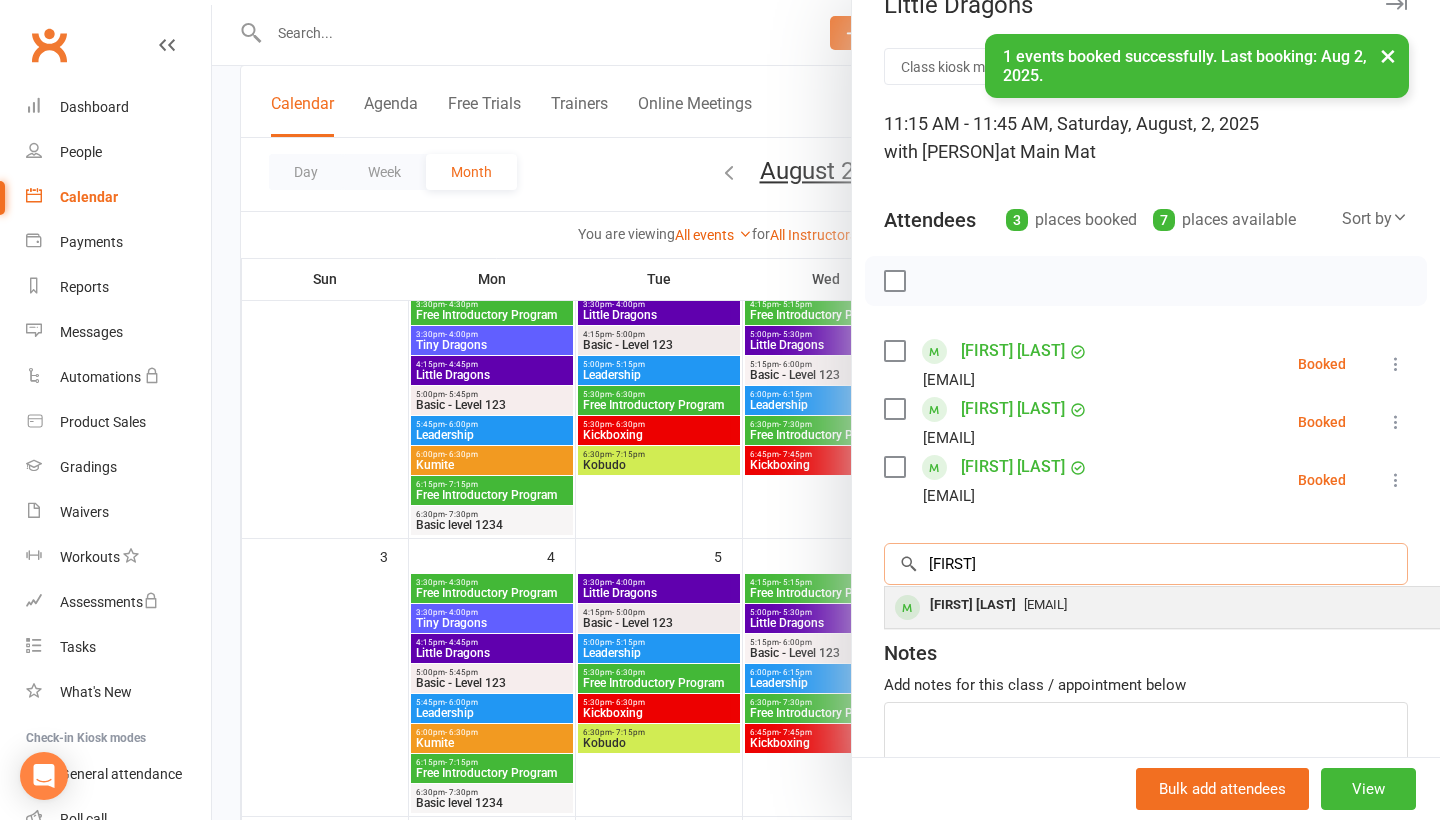 type on "[FIRST]" 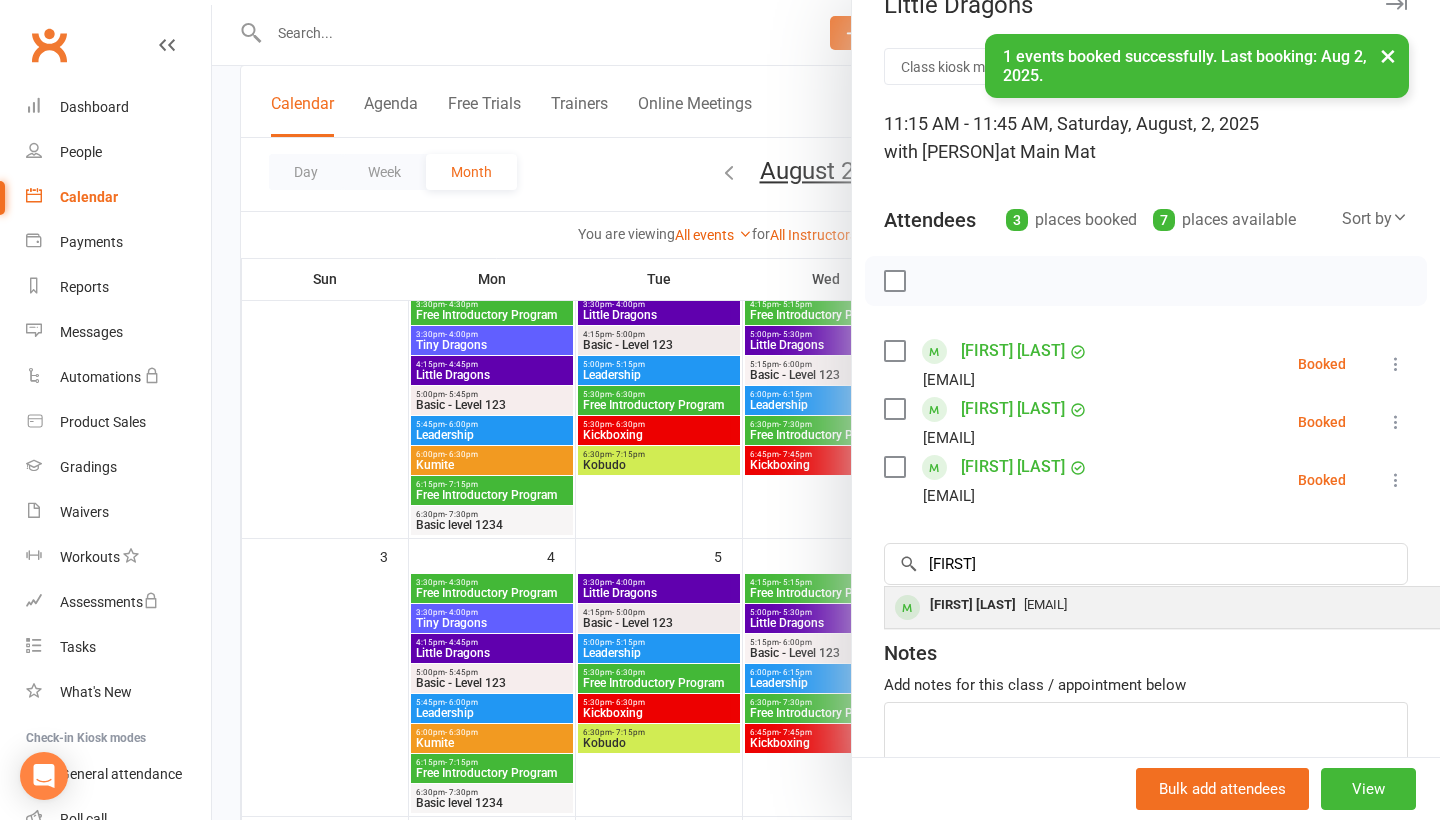 click on "[EMAIL]" at bounding box center (1184, 605) 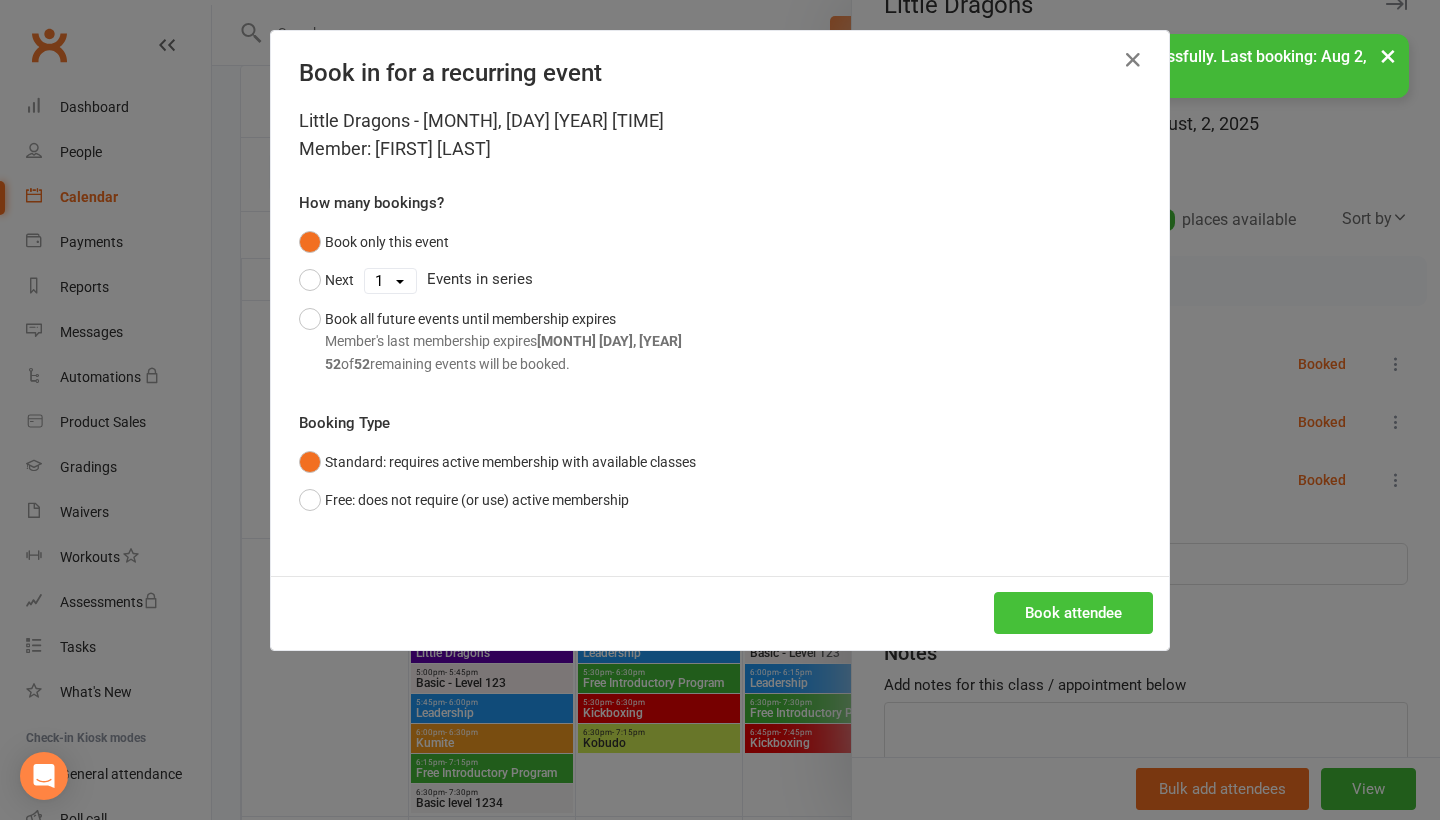 click on "Book attendee" at bounding box center [1073, 613] 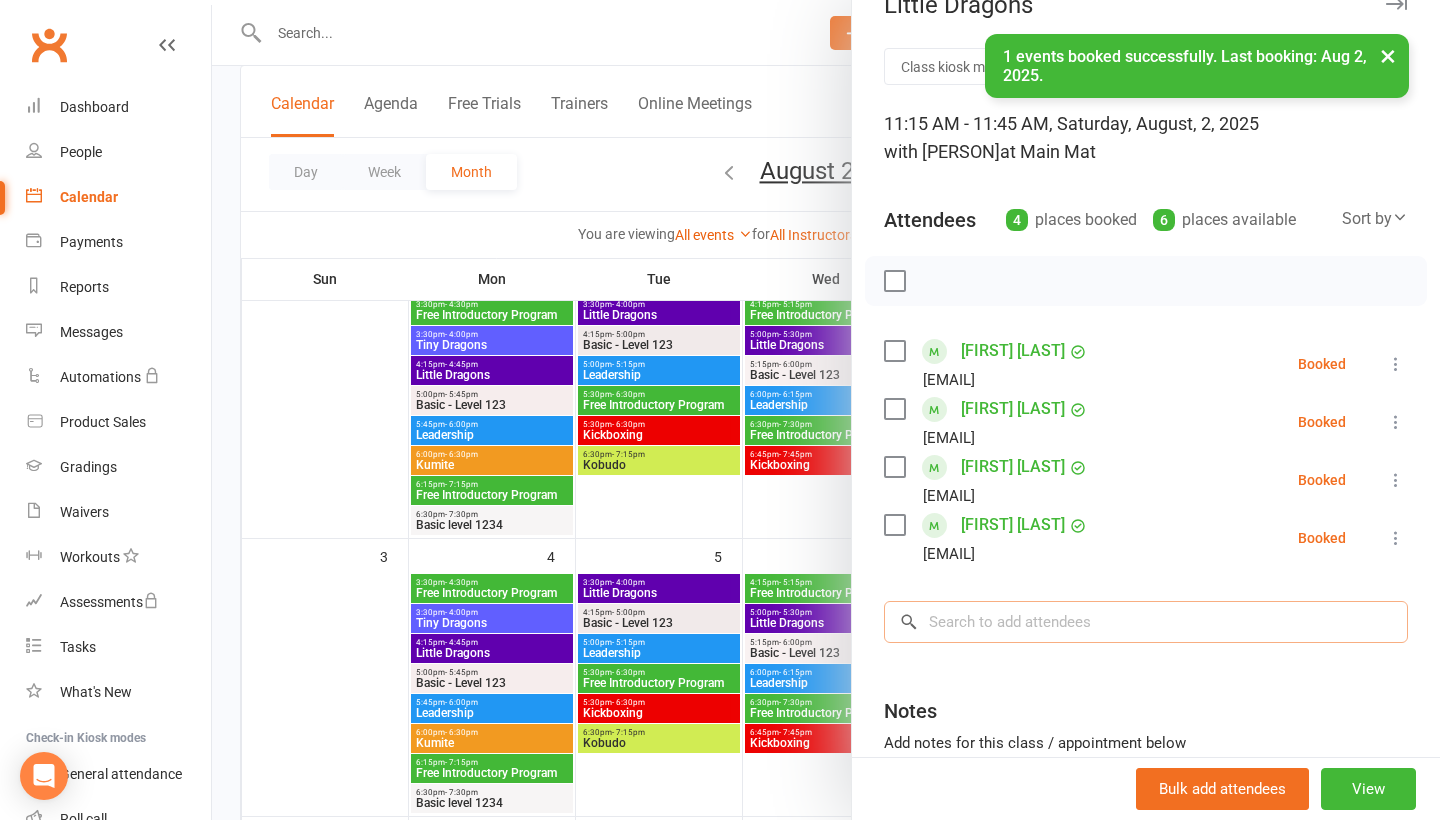 click at bounding box center (1146, 622) 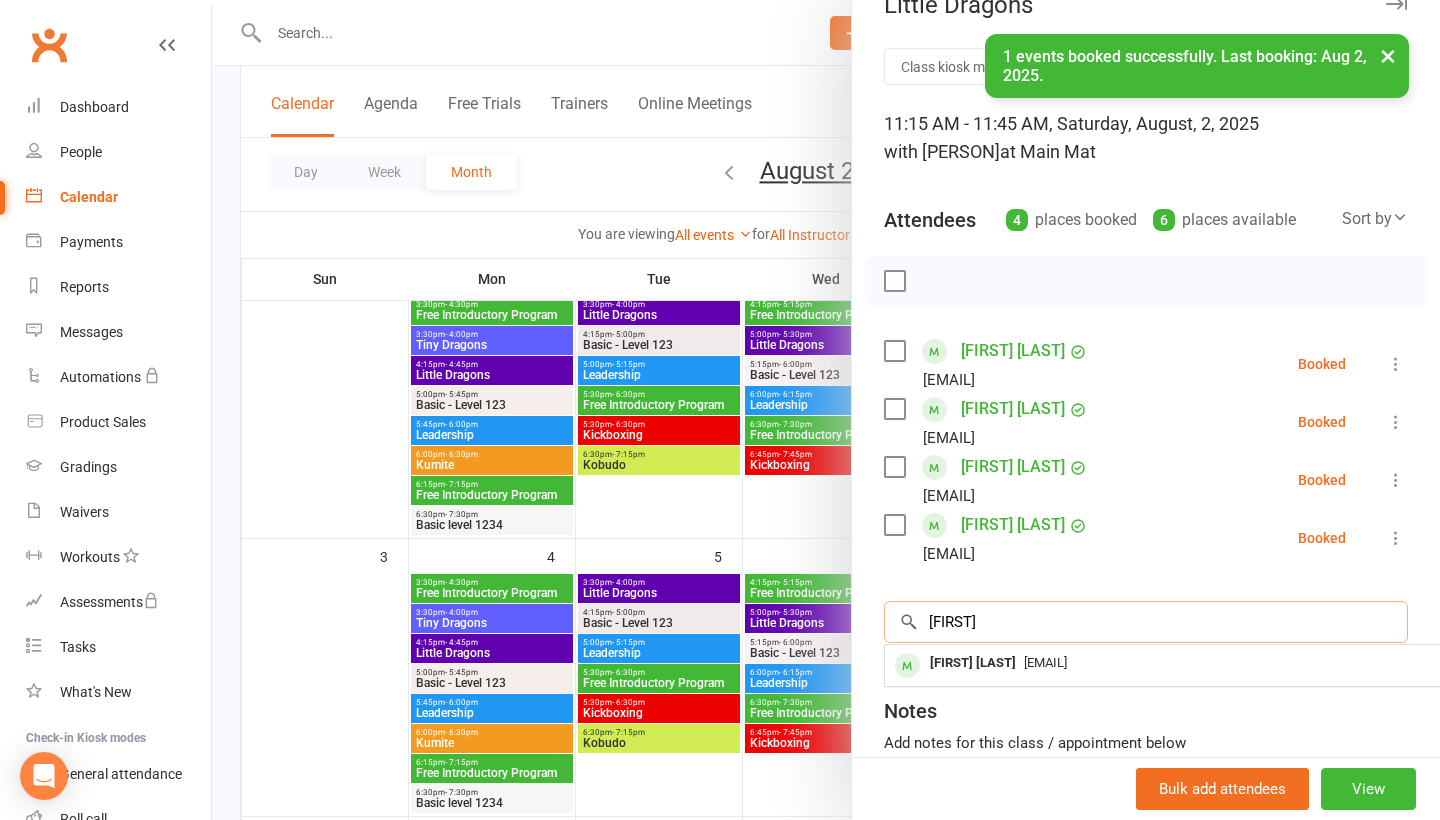 type on "[FIRST]" 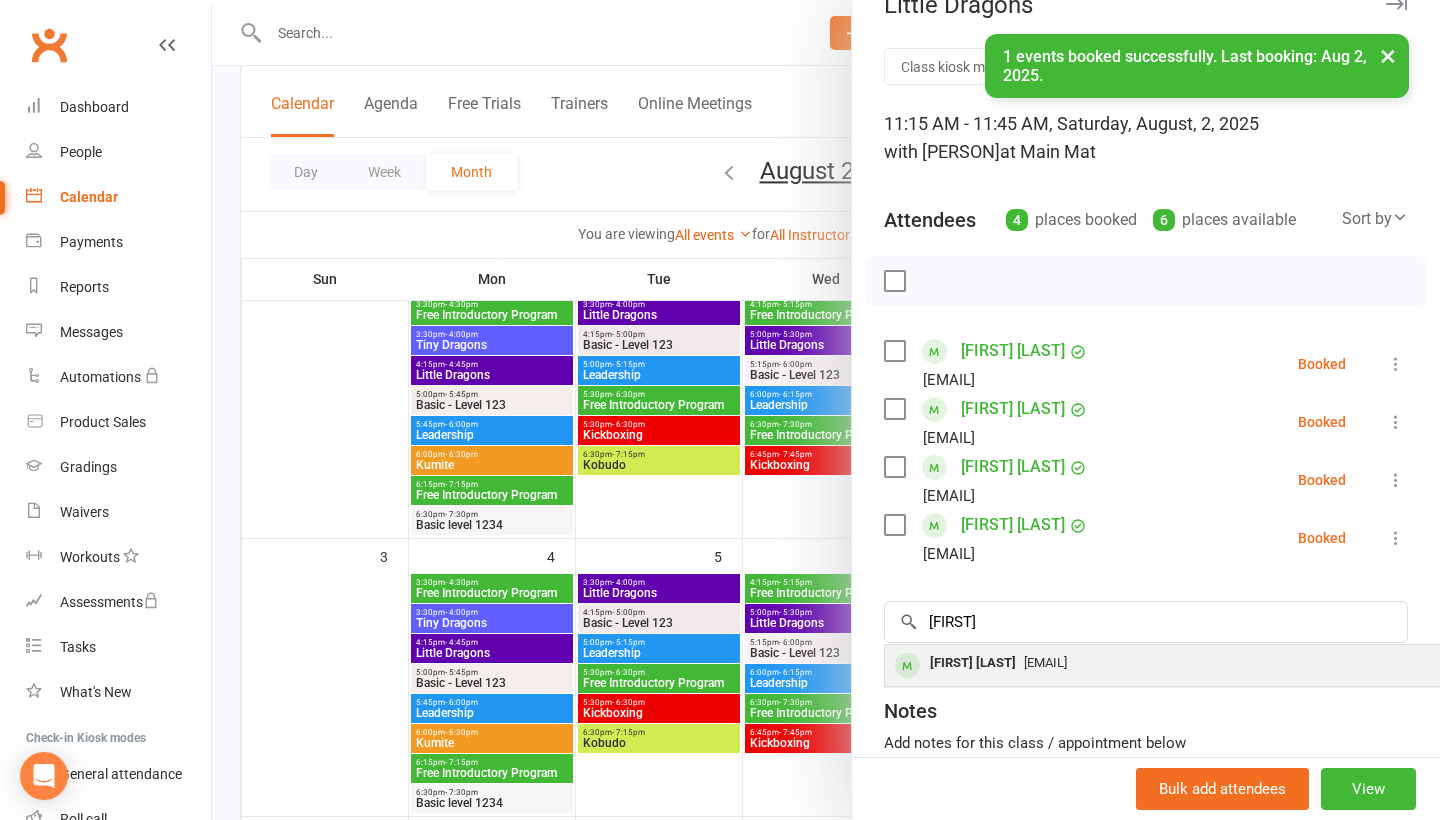 drag, startPoint x: 1029, startPoint y: 644, endPoint x: 1027, endPoint y: 667, distance: 23.086792 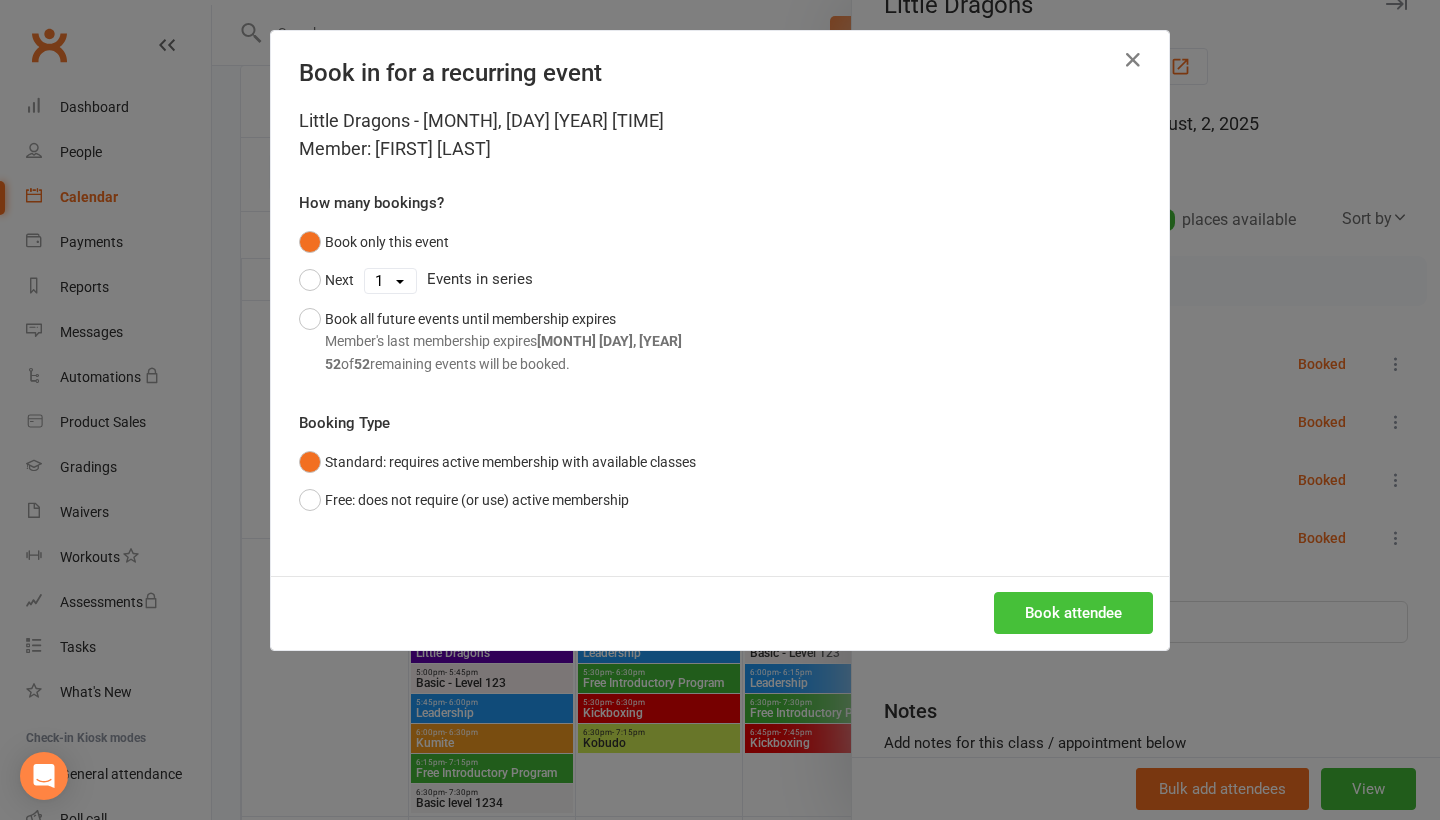 click on "Book attendee" at bounding box center (1073, 613) 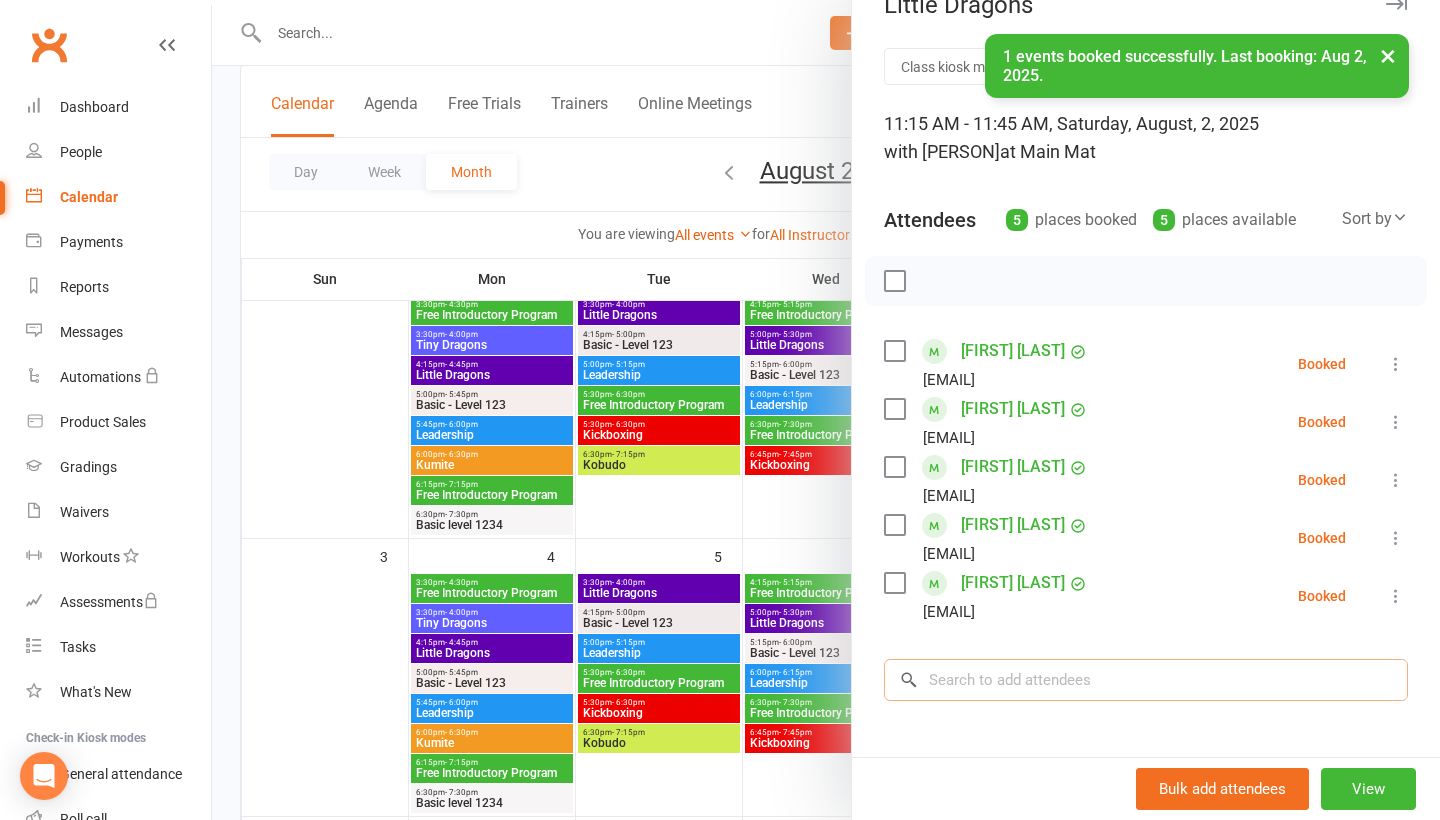 click at bounding box center [1146, 680] 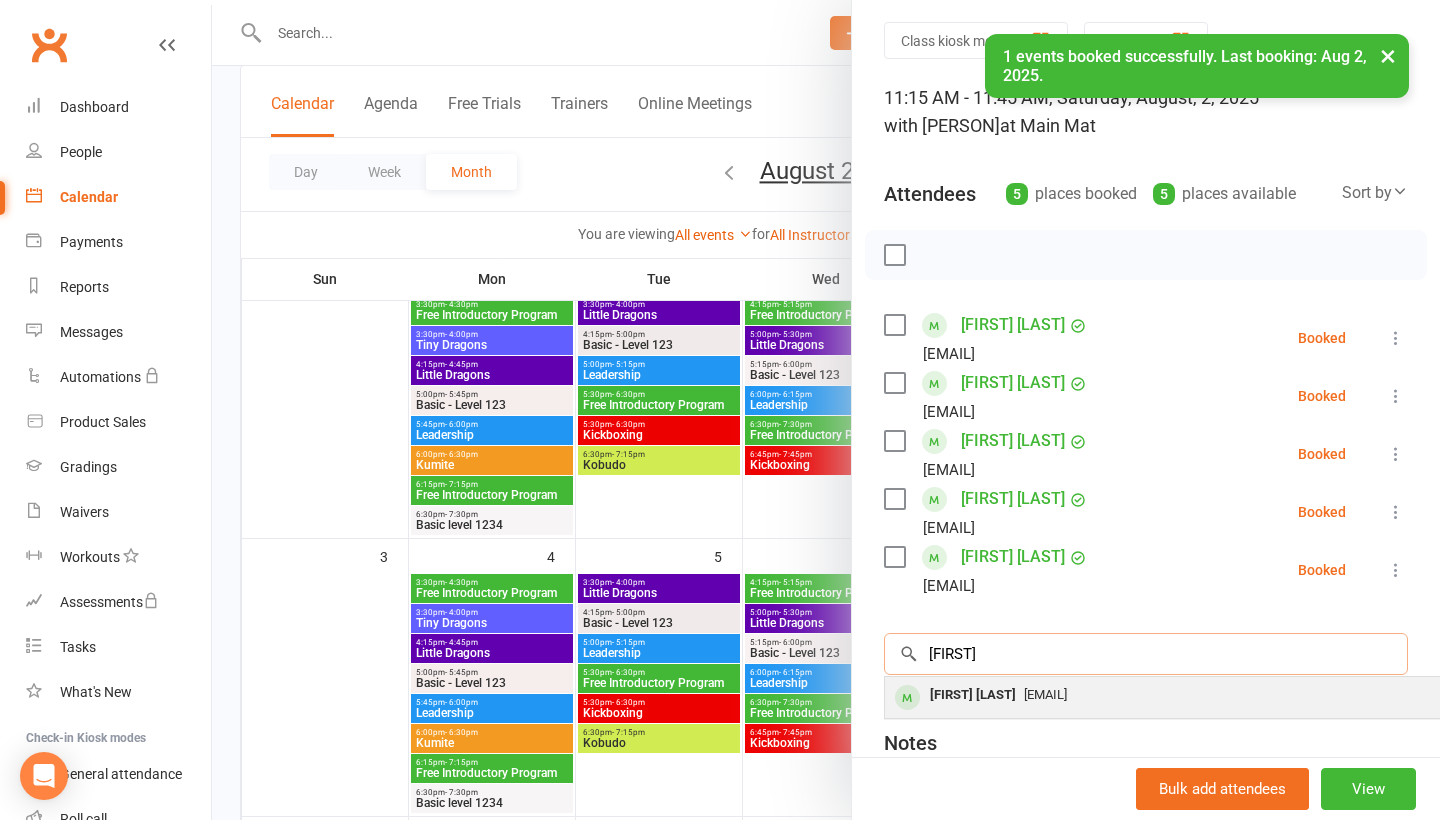 scroll, scrollTop: 63, scrollLeft: 1, axis: both 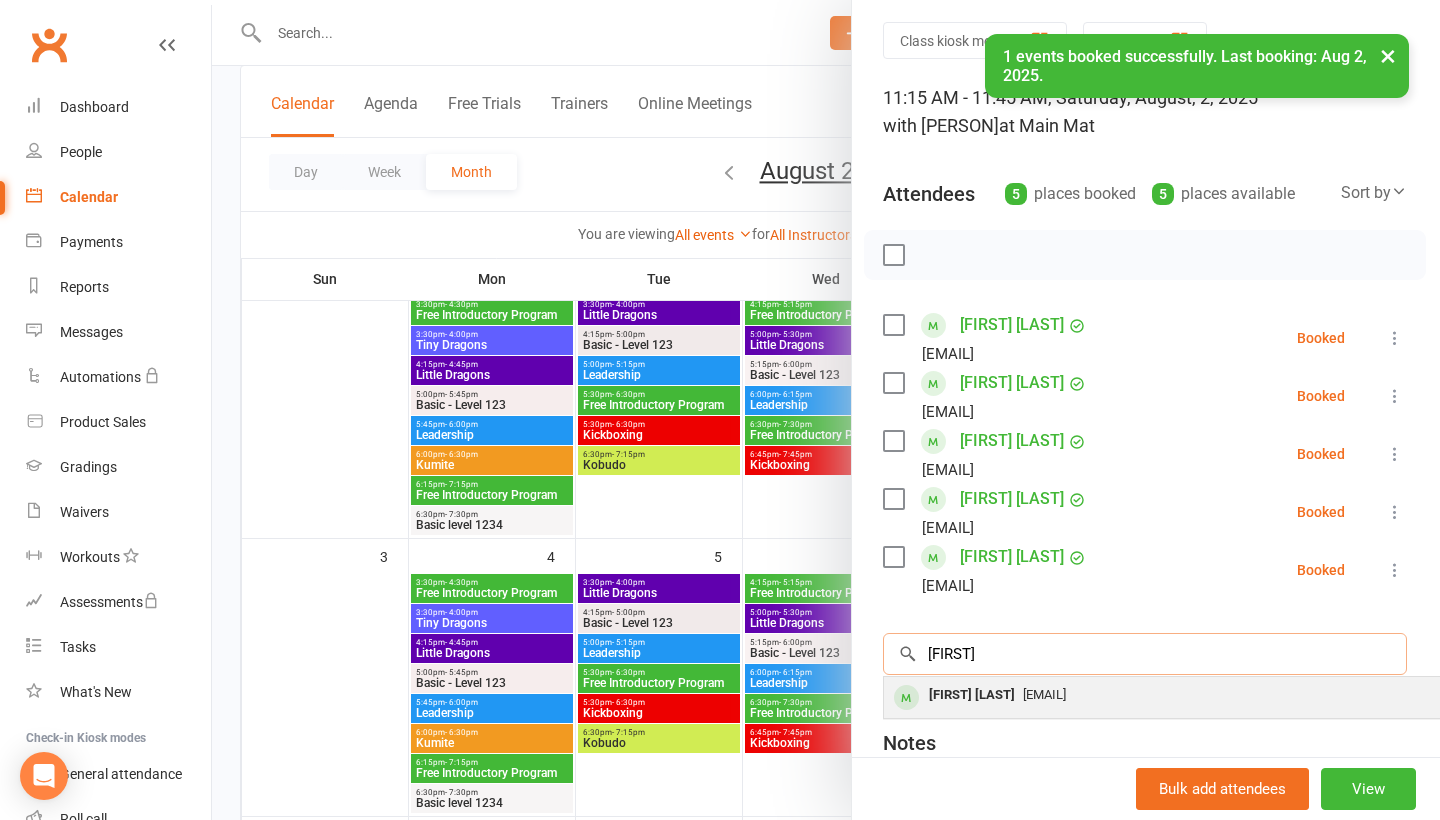 type on "[FIRST]" 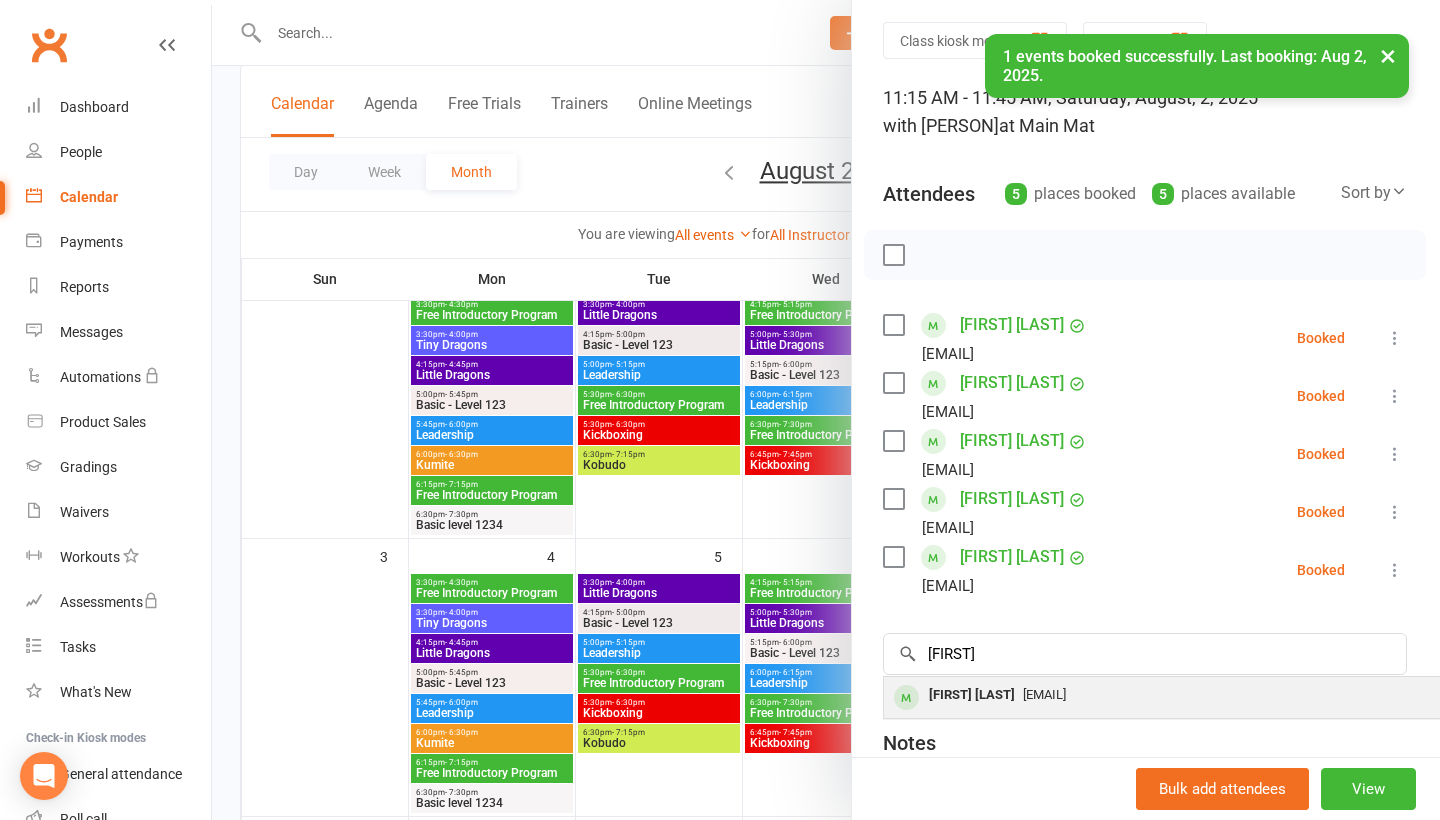 click on "[EMAIL]" at bounding box center [1044, 694] 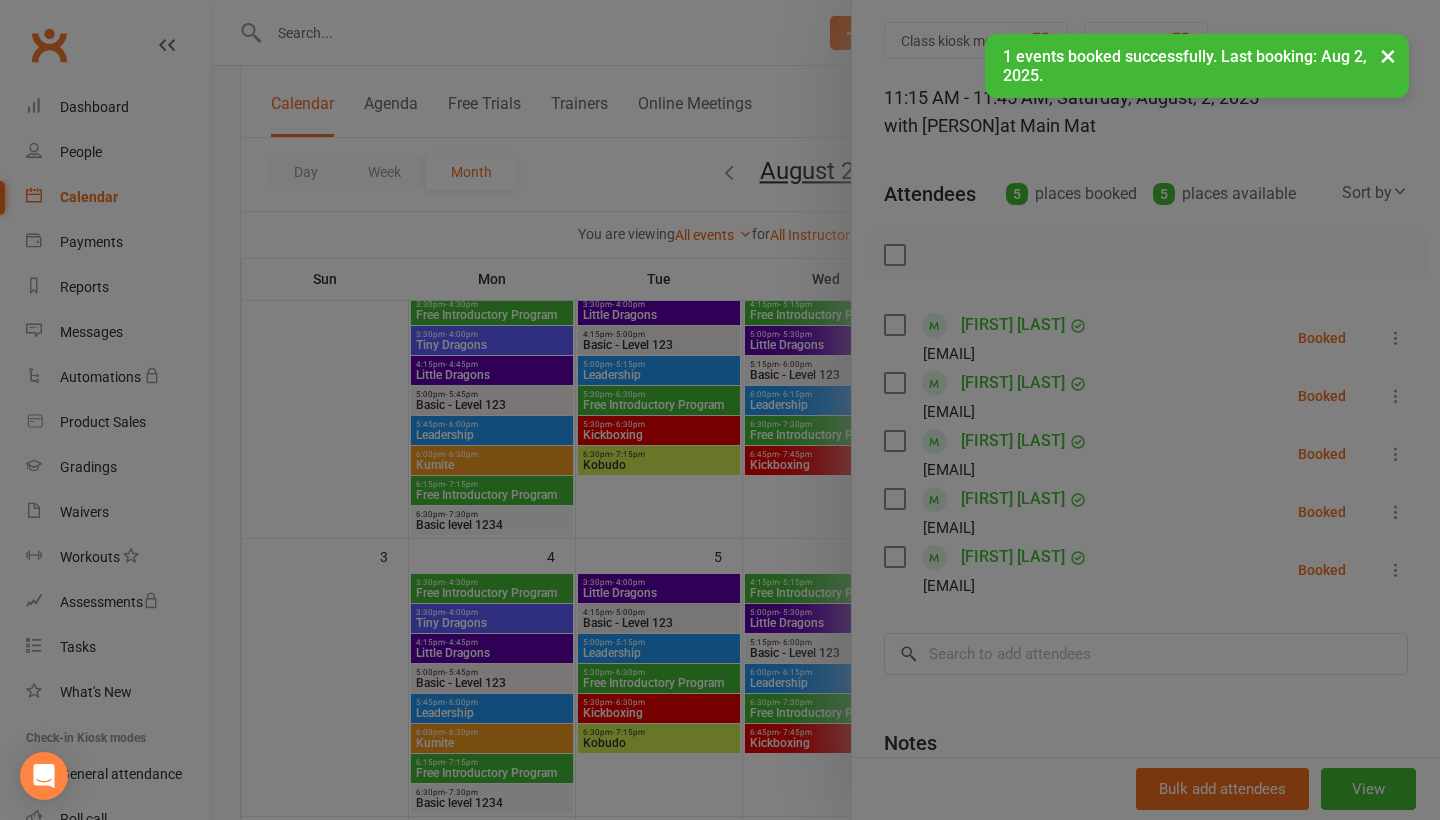 scroll, scrollTop: 63, scrollLeft: 0, axis: vertical 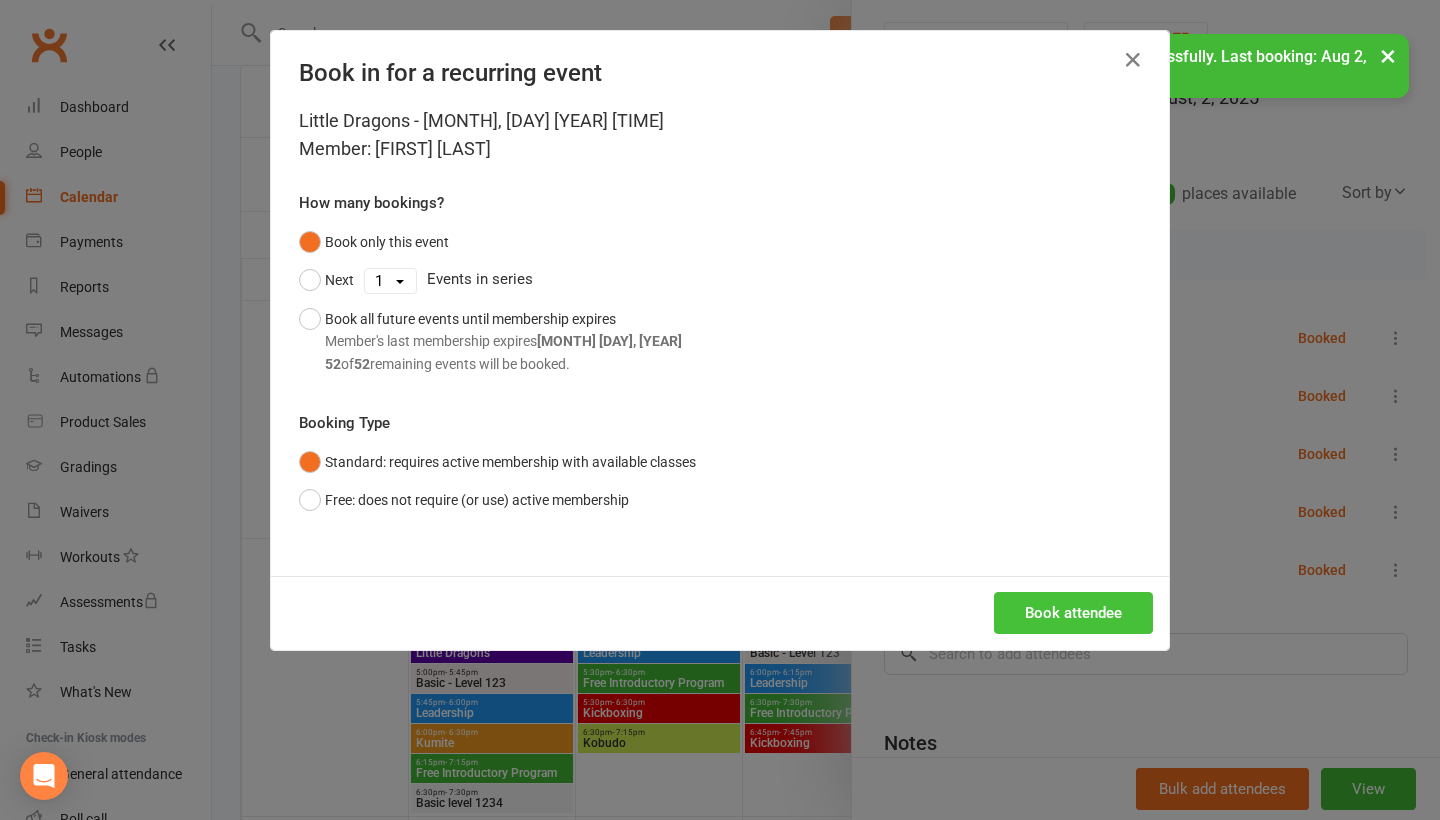 click on "Book attendee" at bounding box center (1073, 613) 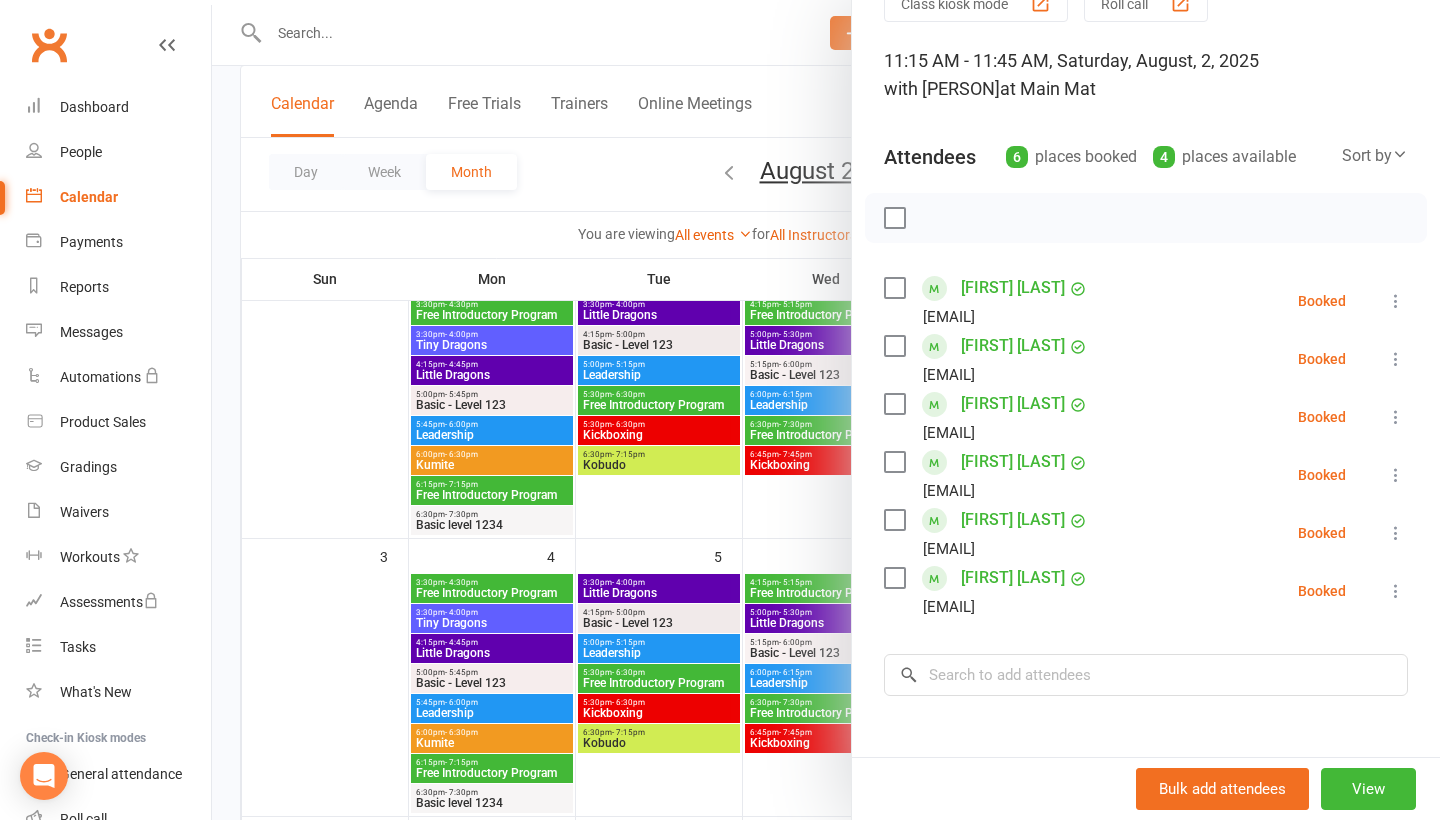 scroll, scrollTop: 117, scrollLeft: 0, axis: vertical 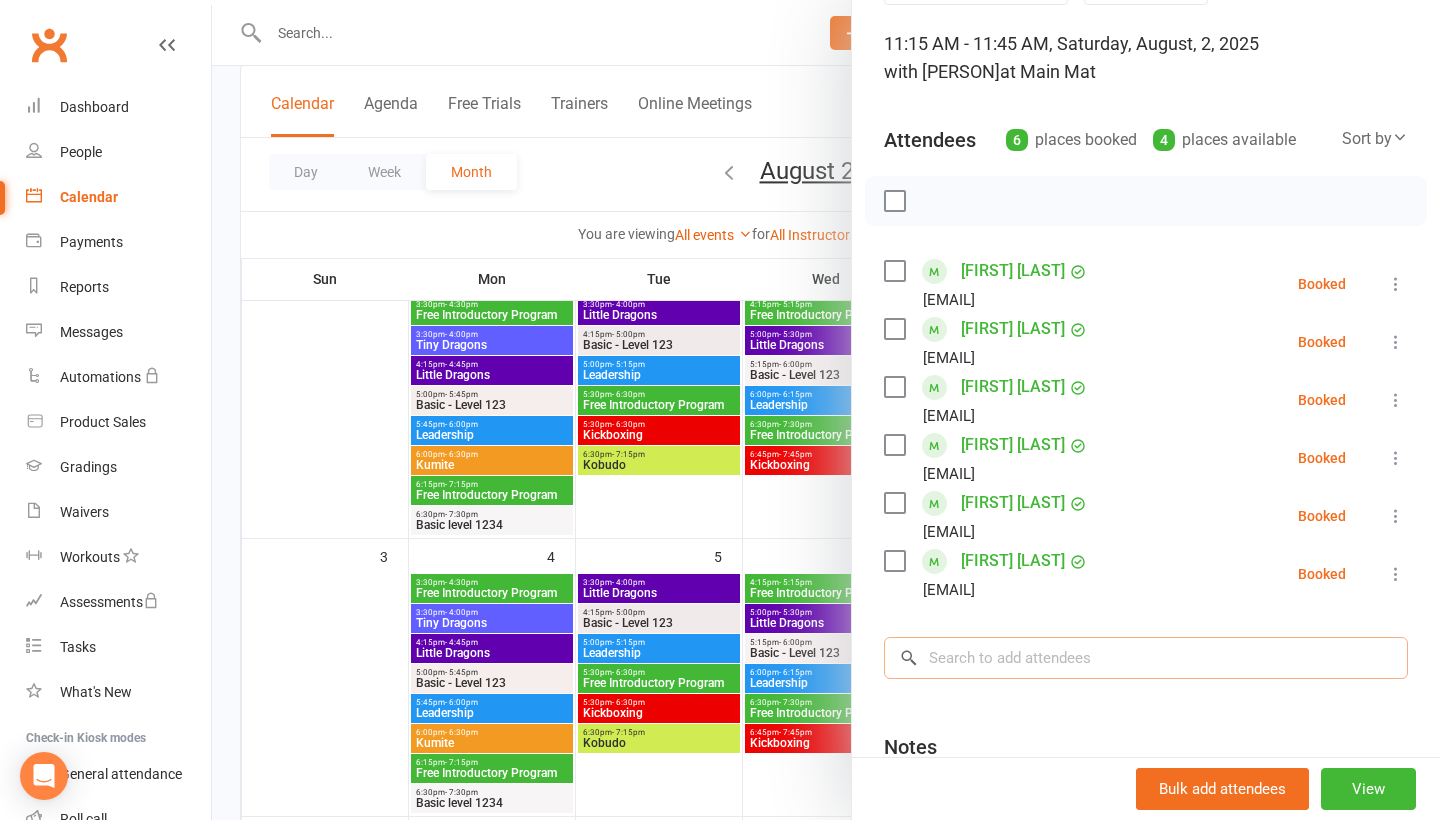 click at bounding box center [1146, 658] 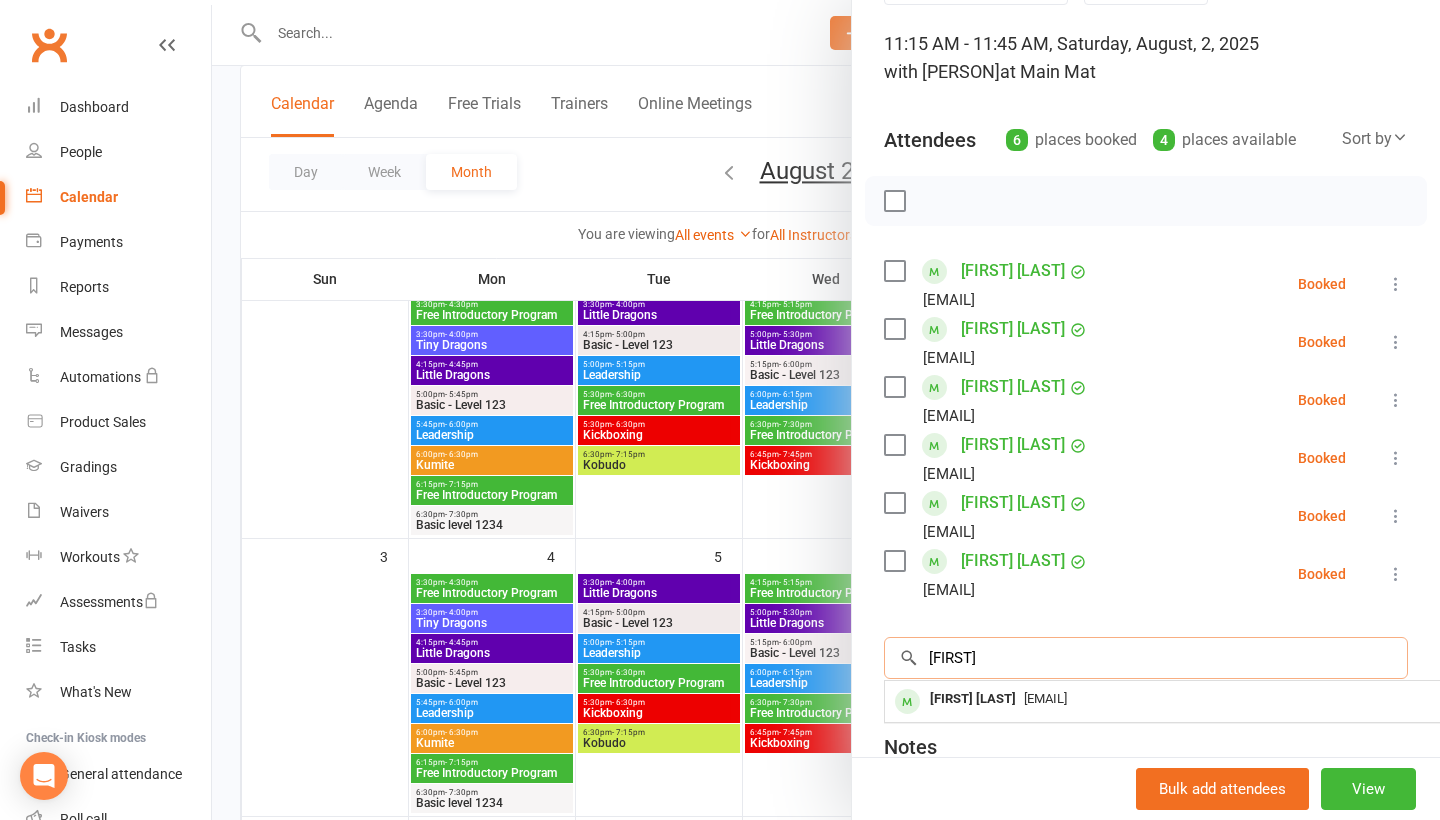 type on "[FIRST]" 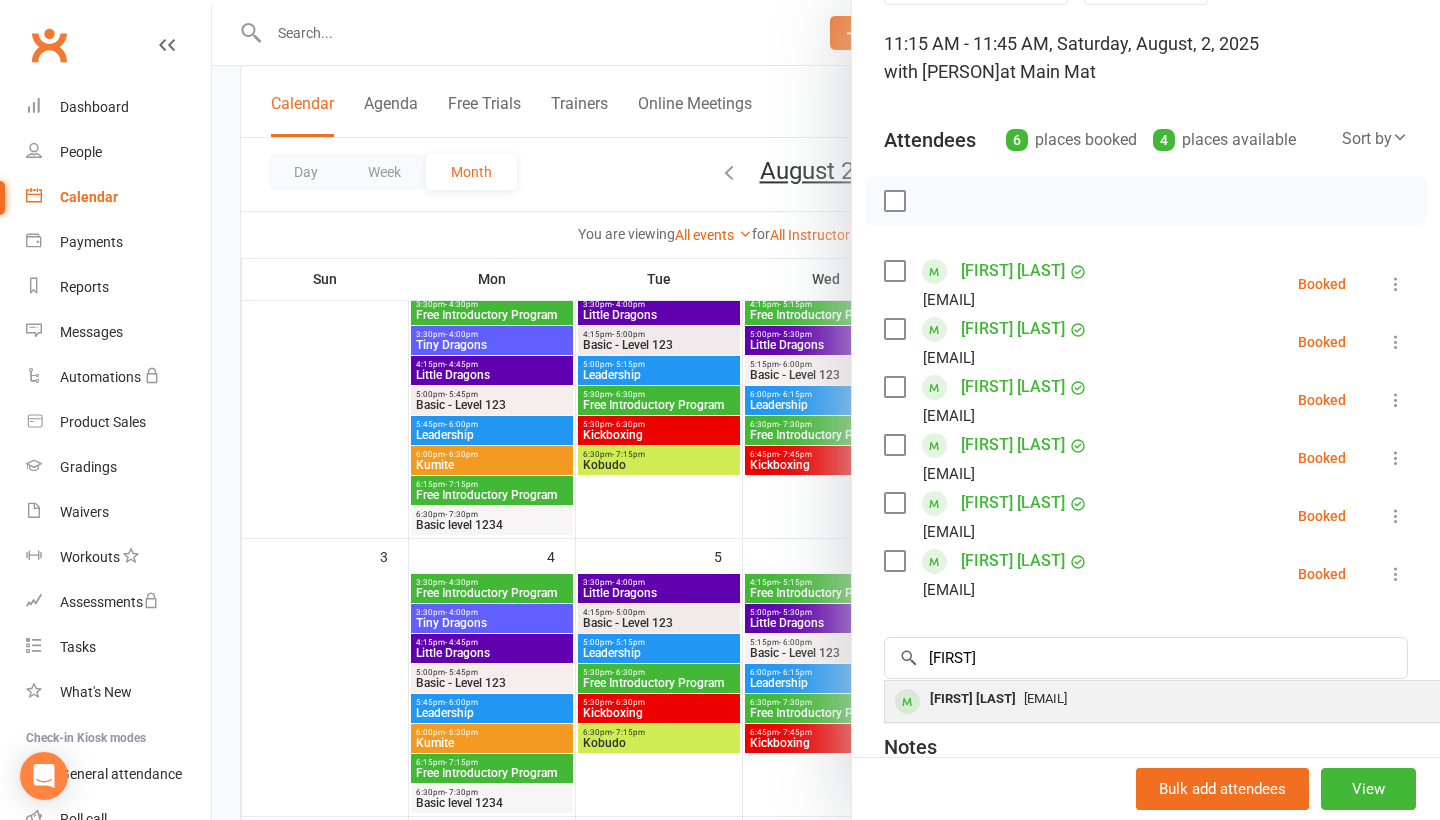 drag, startPoint x: 1069, startPoint y: 663, endPoint x: 1067, endPoint y: 704, distance: 41.04875 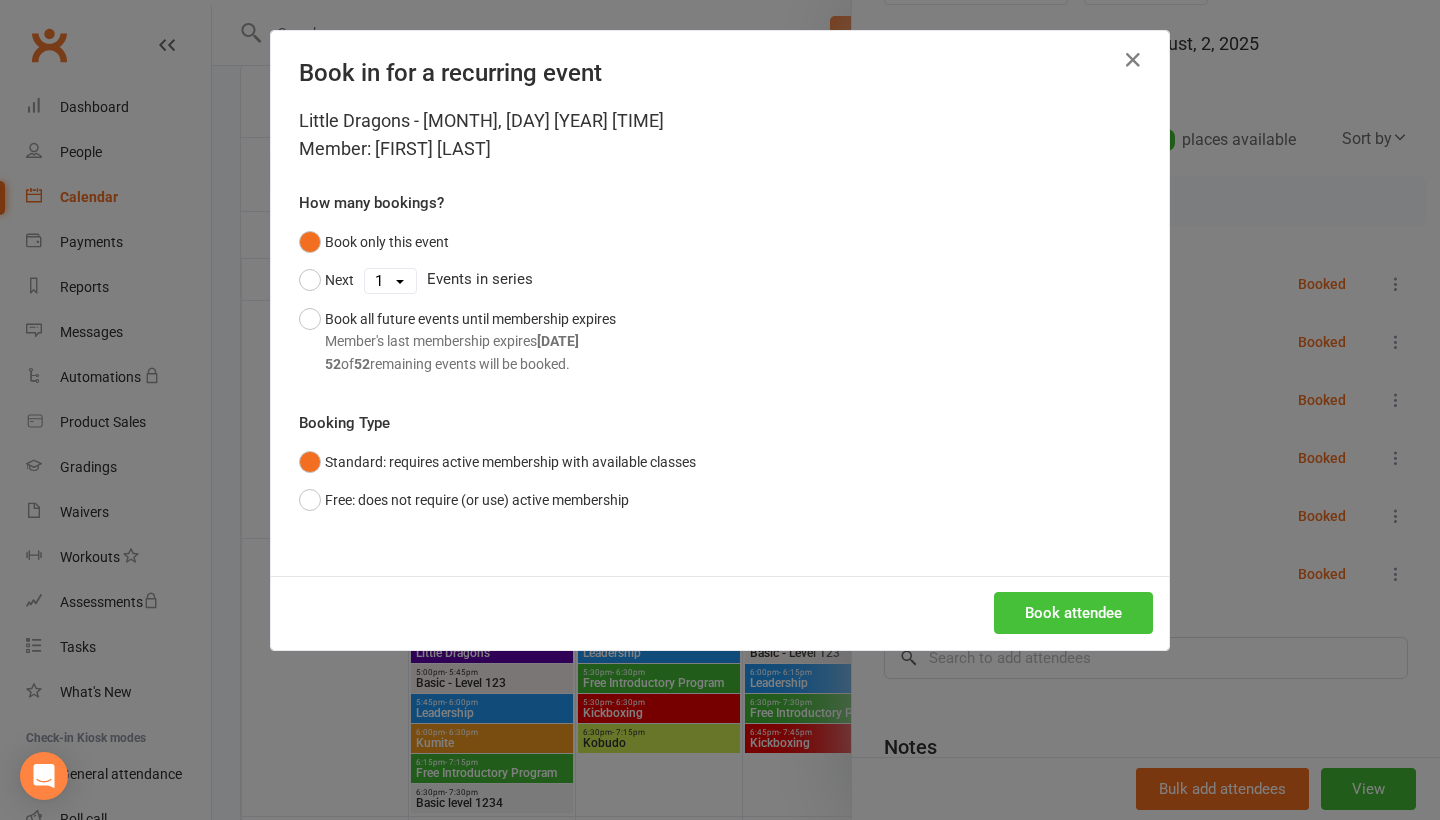click on "Book attendee" at bounding box center [1073, 613] 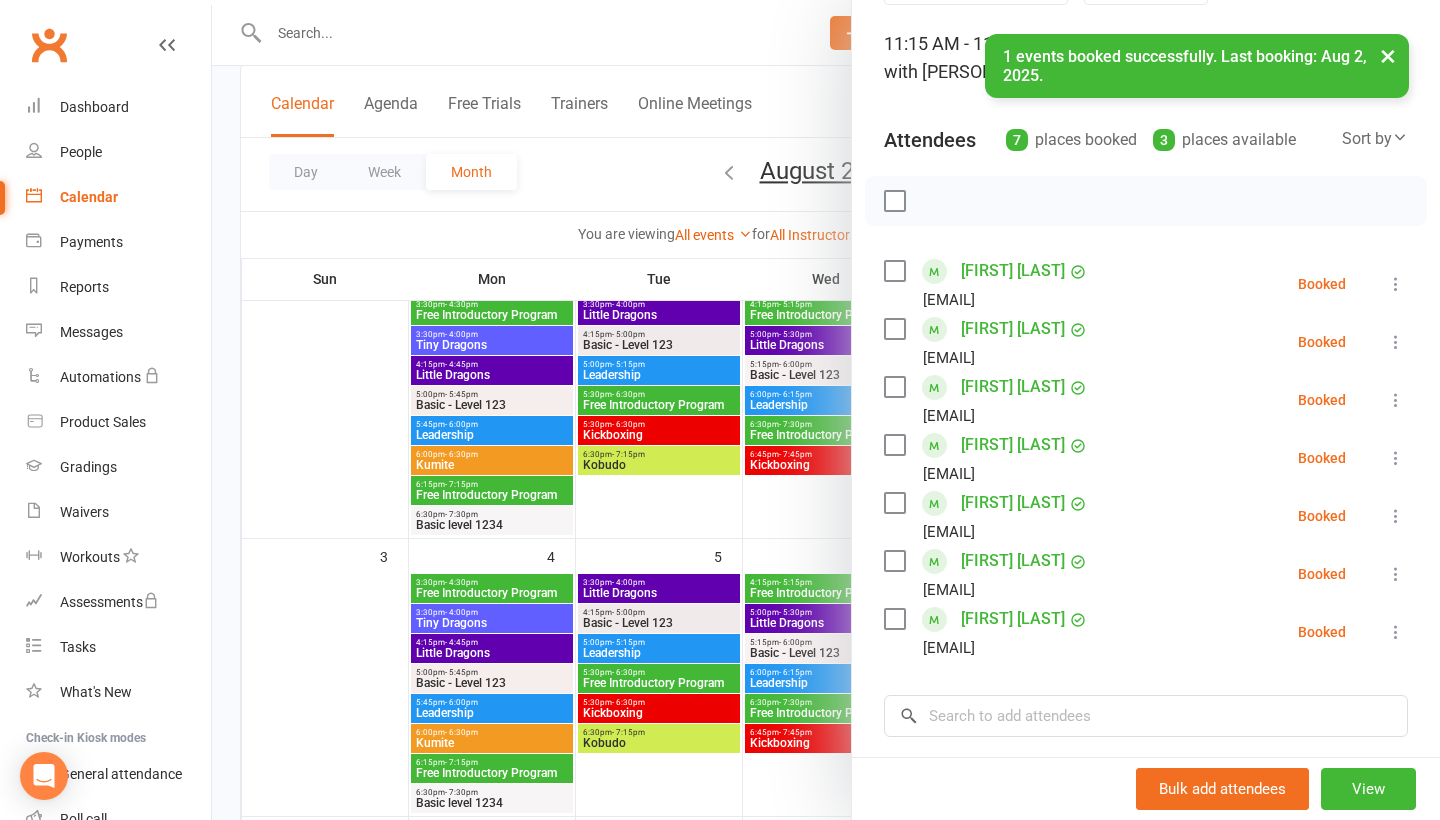 scroll, scrollTop: 158, scrollLeft: 0, axis: vertical 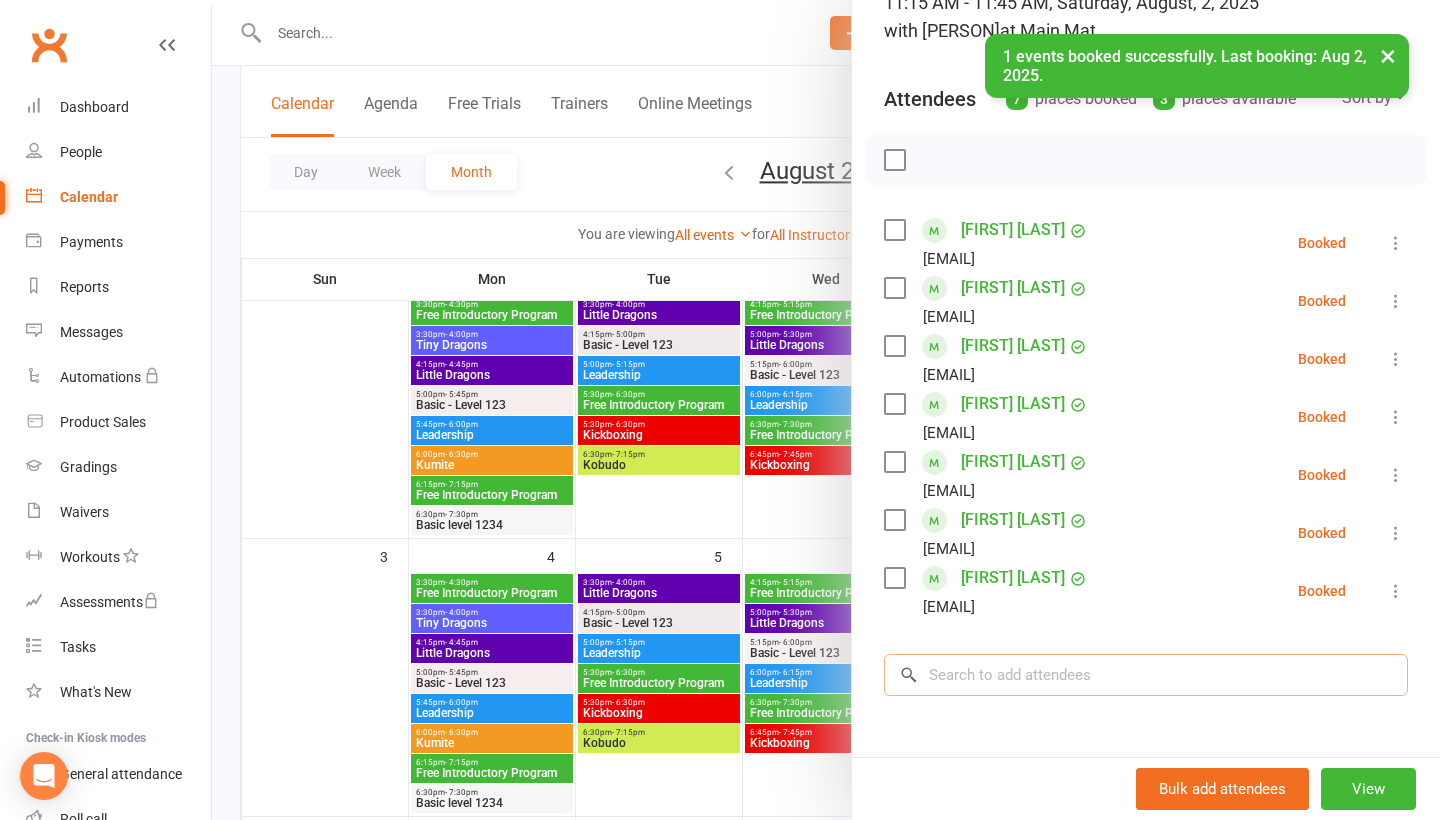 click at bounding box center (1146, 675) 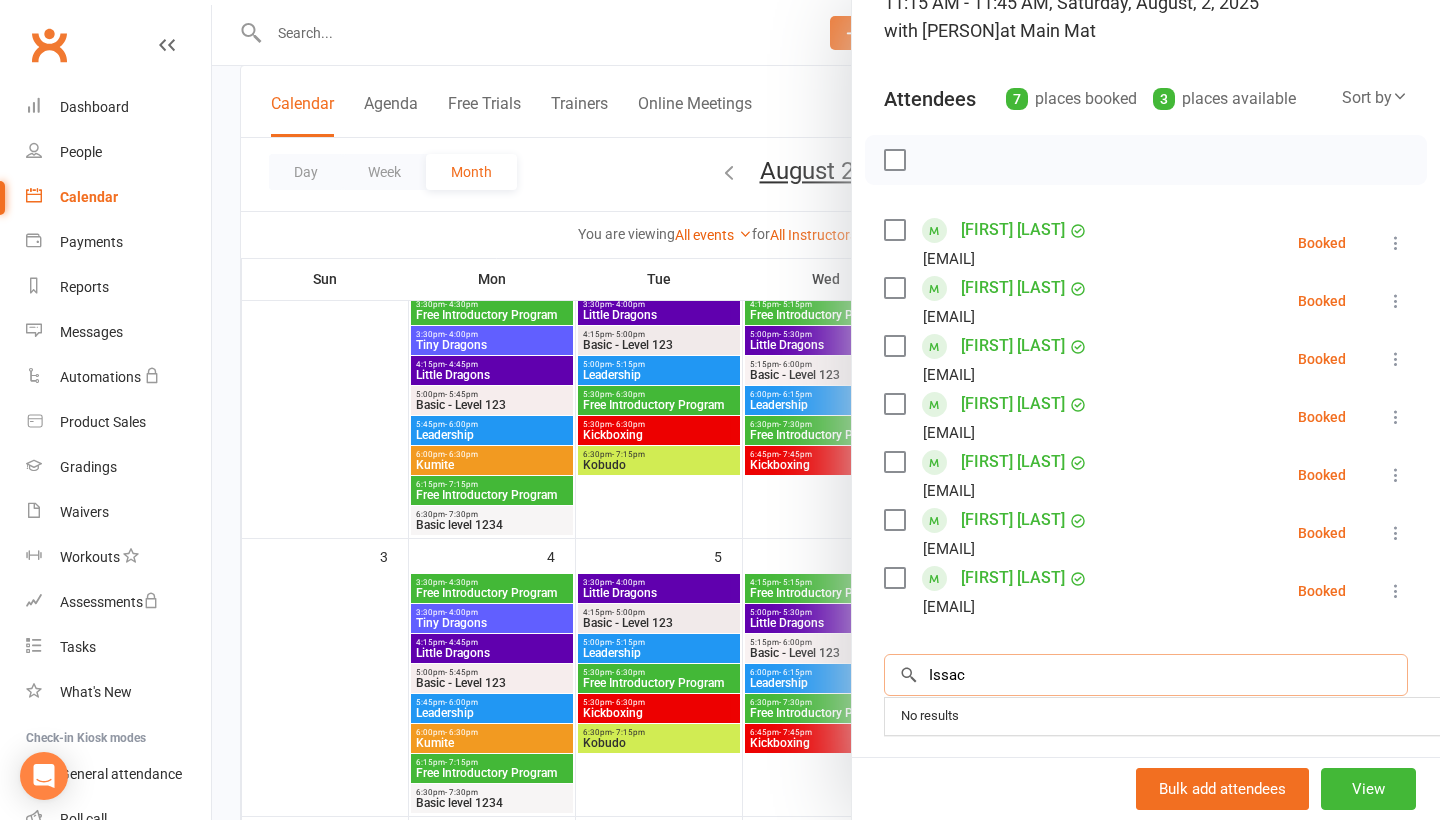 click on "Issac" at bounding box center [1146, 675] 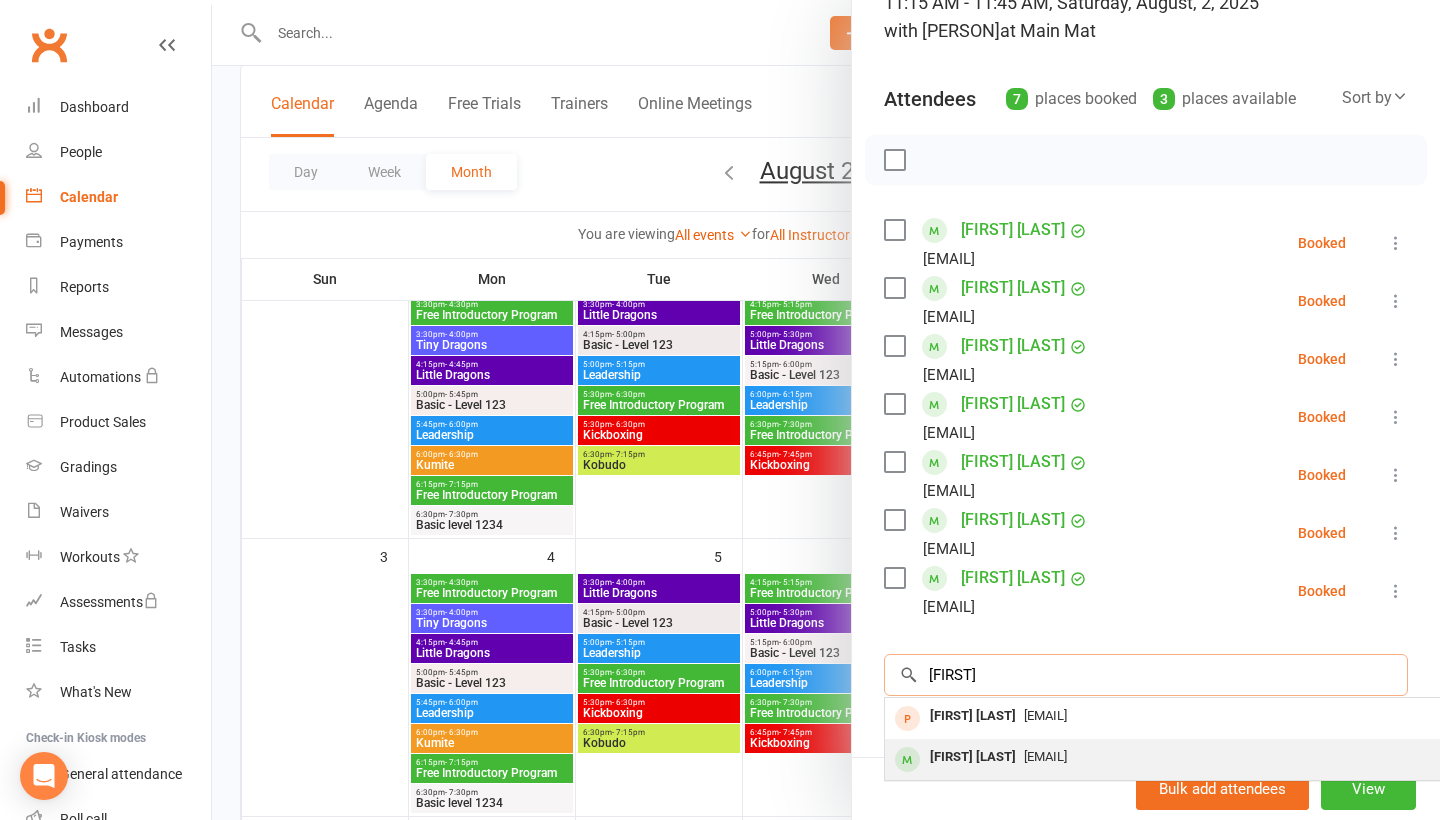 type on "[FIRST]" 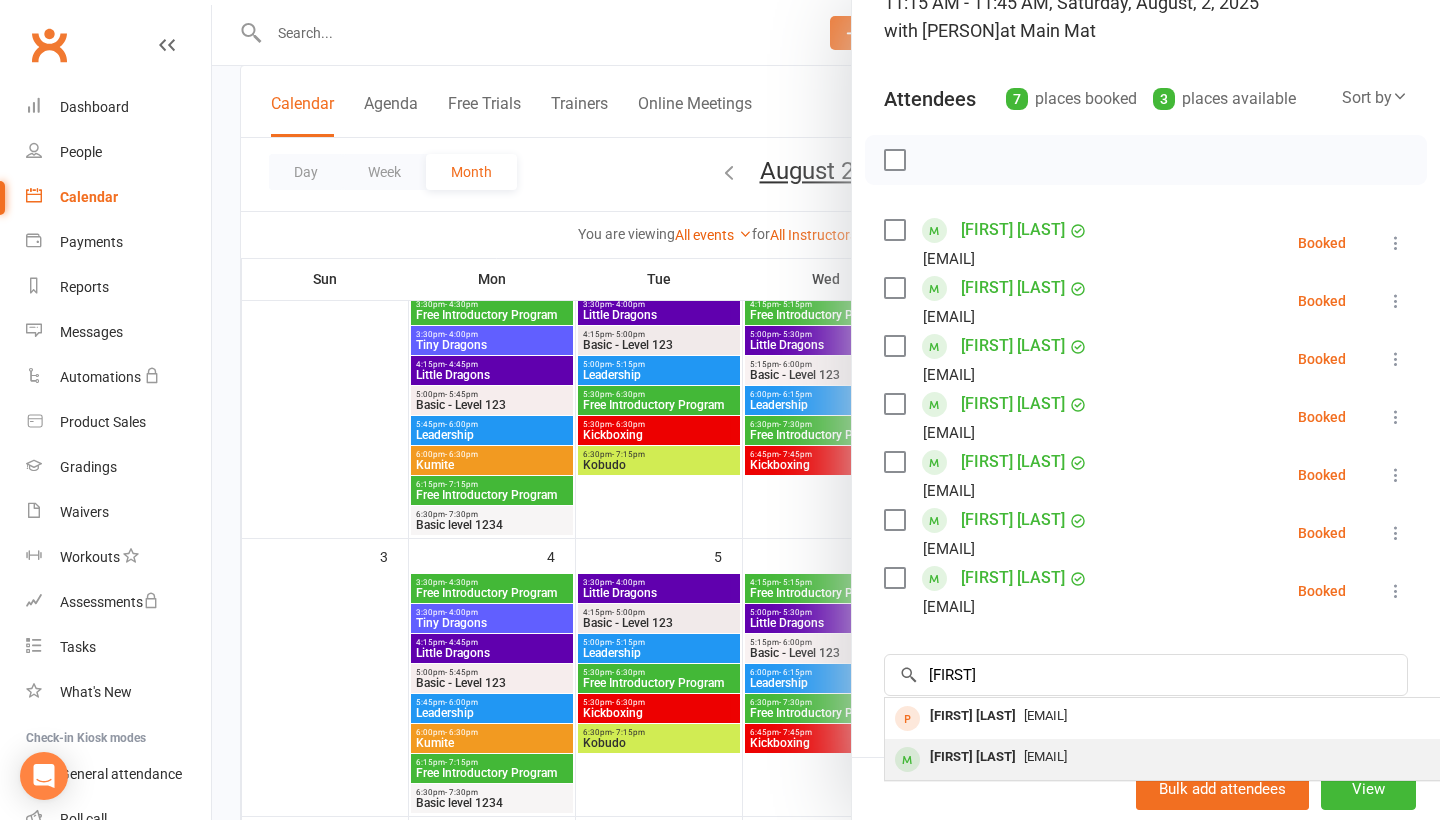 click on "[FIRST] [LAST]" at bounding box center [973, 757] 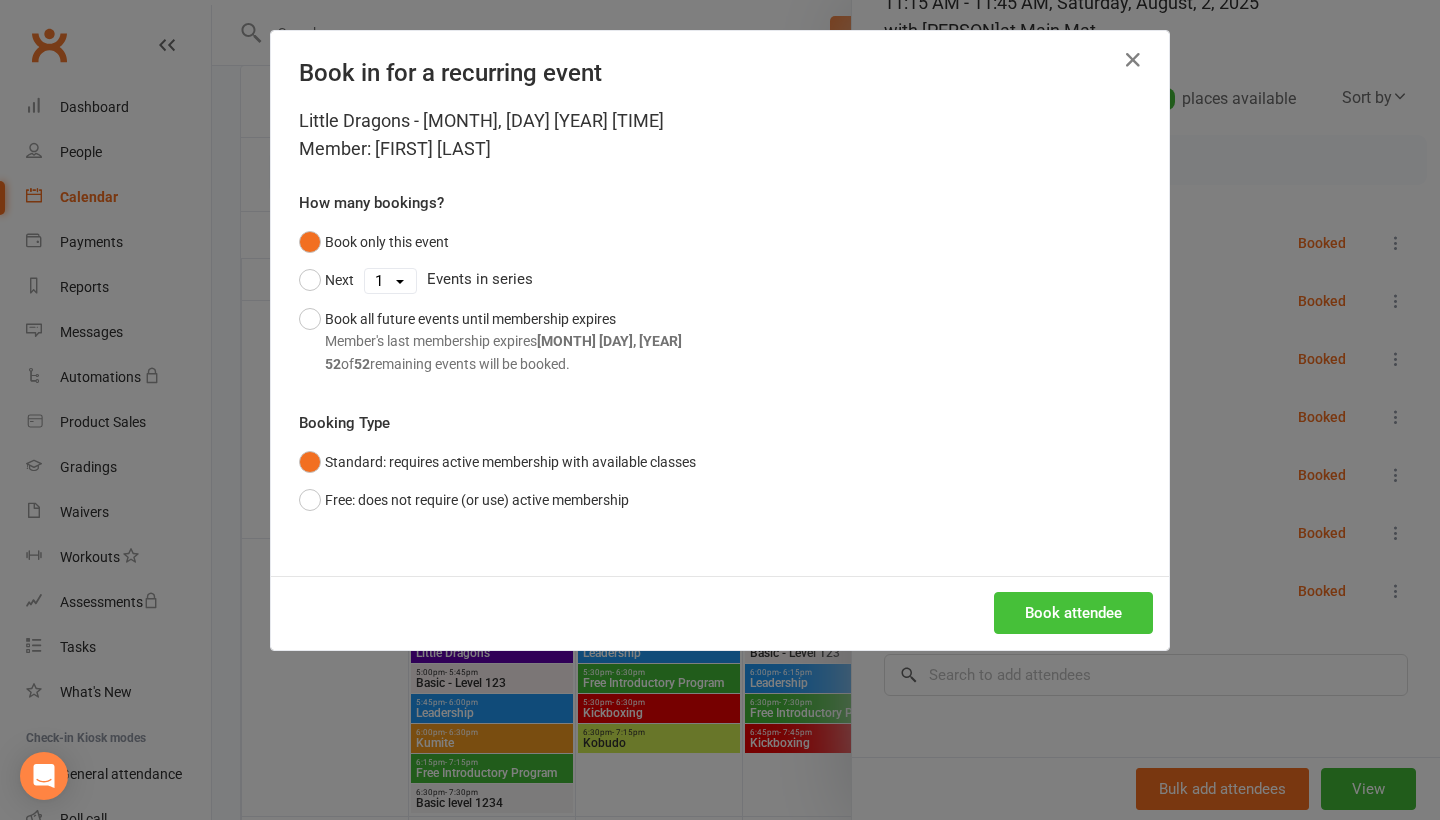 click on "Book attendee" at bounding box center [1073, 613] 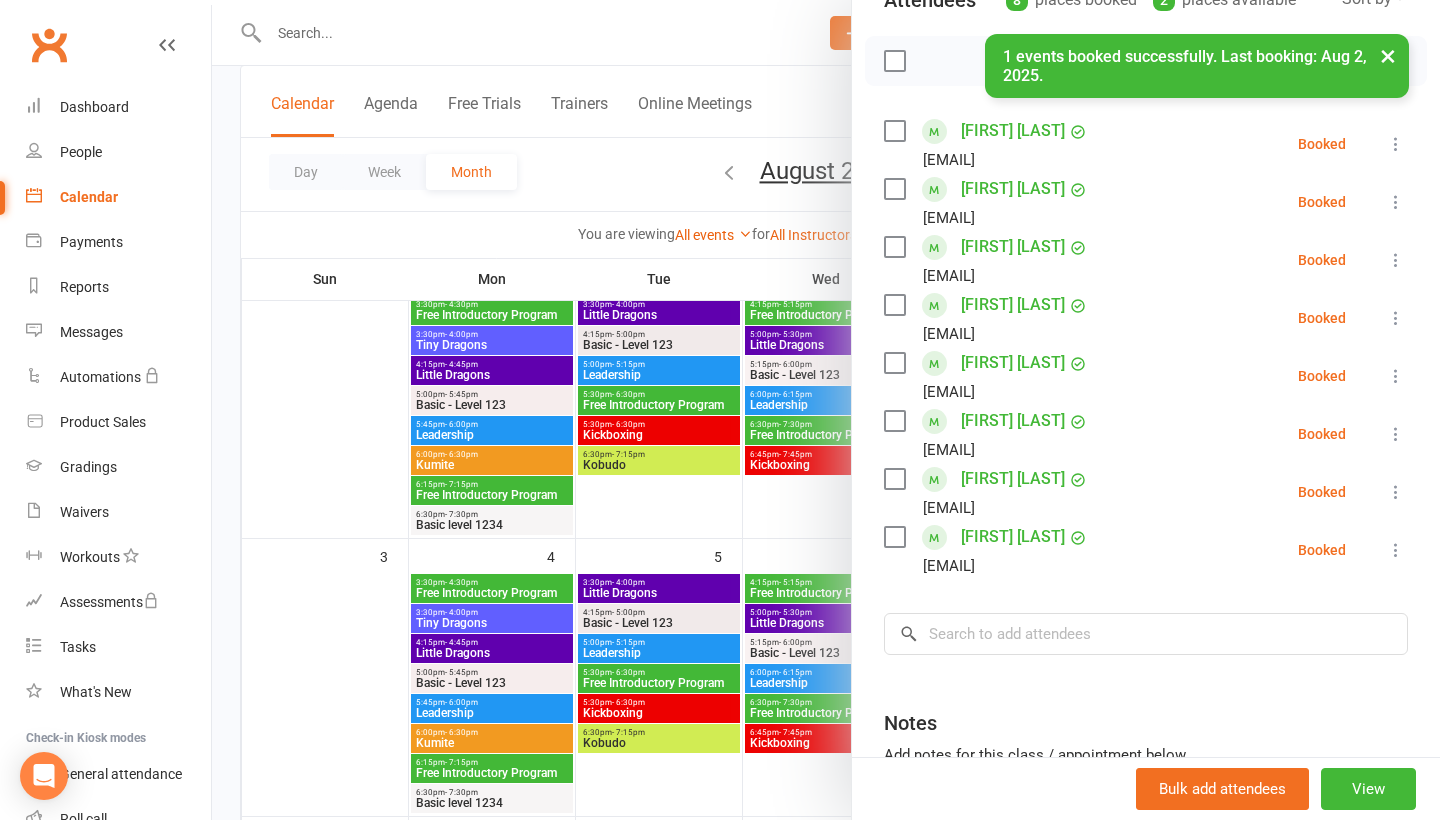scroll, scrollTop: 258, scrollLeft: 0, axis: vertical 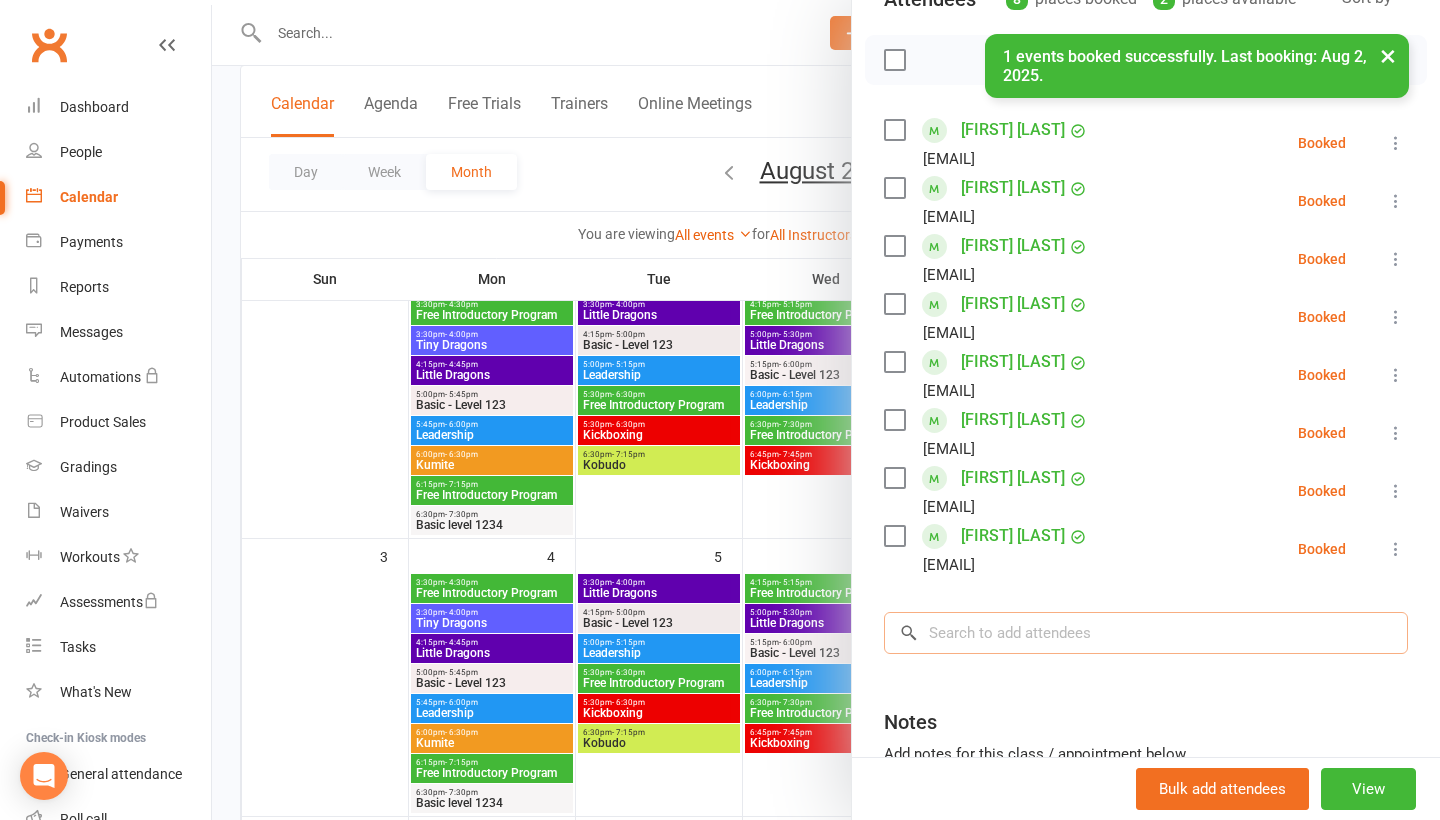 click at bounding box center [1146, 633] 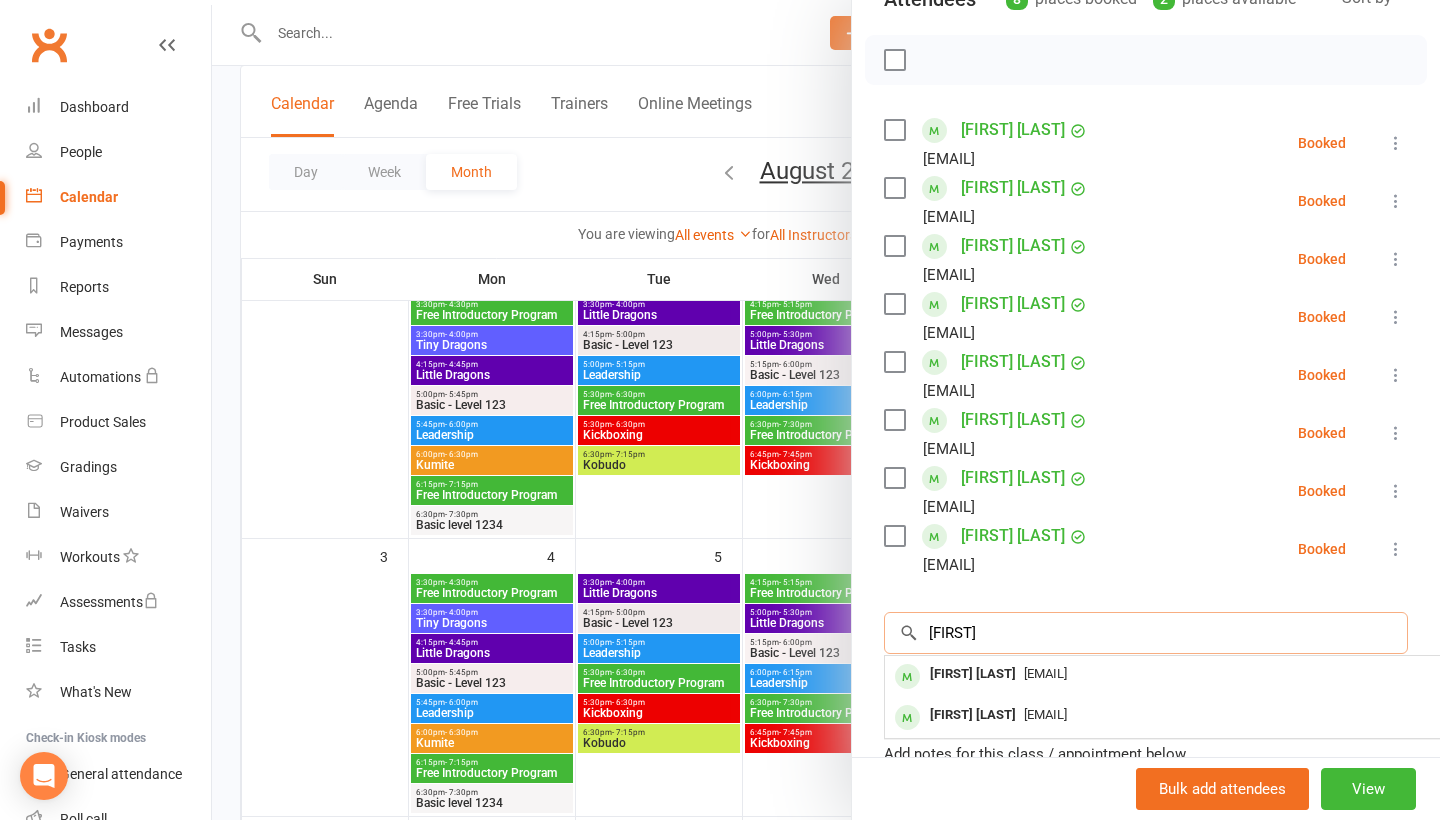 type on "[FIRST]" 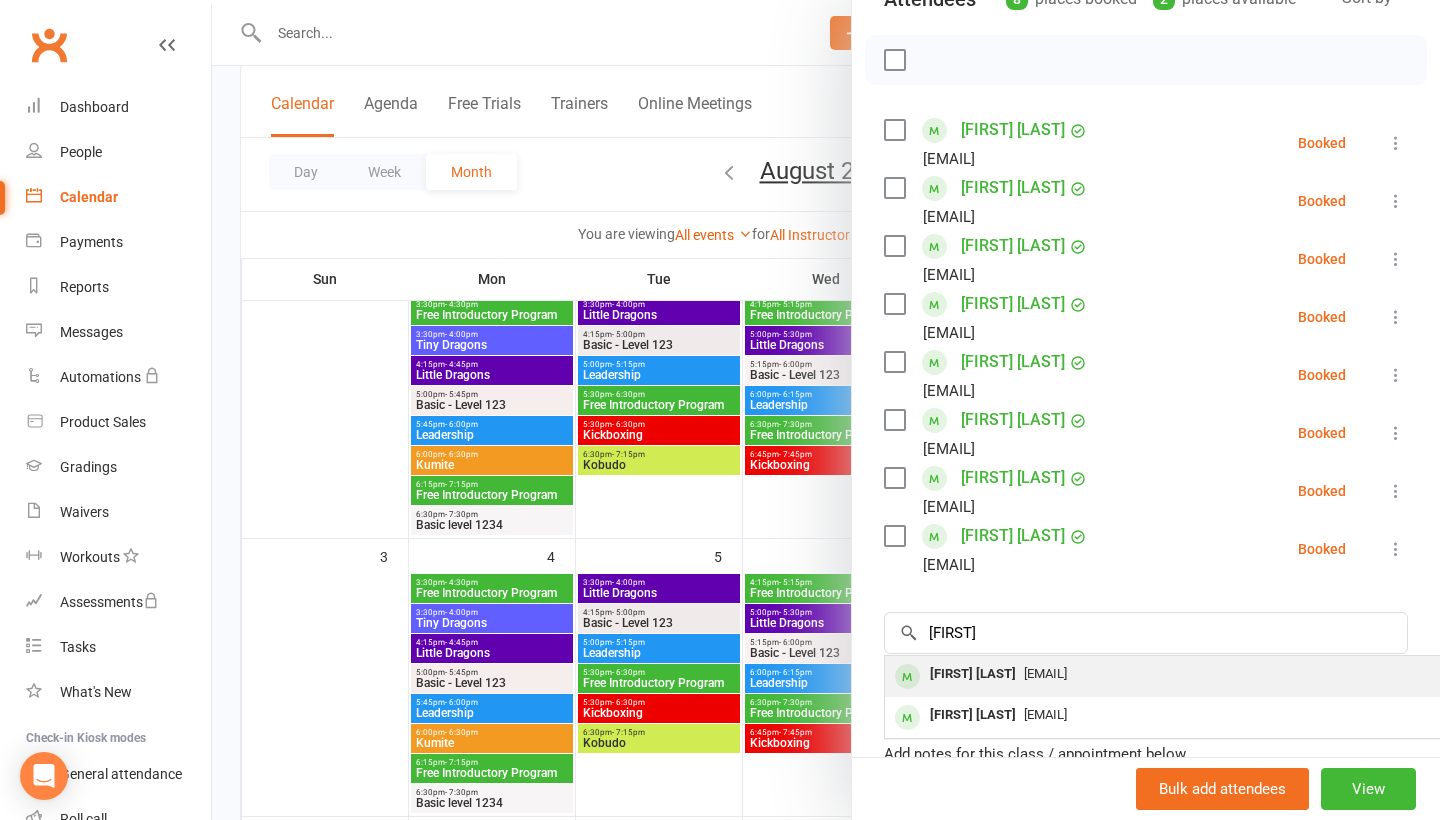 drag, startPoint x: 1046, startPoint y: 640, endPoint x: 1043, endPoint y: 678, distance: 38.118237 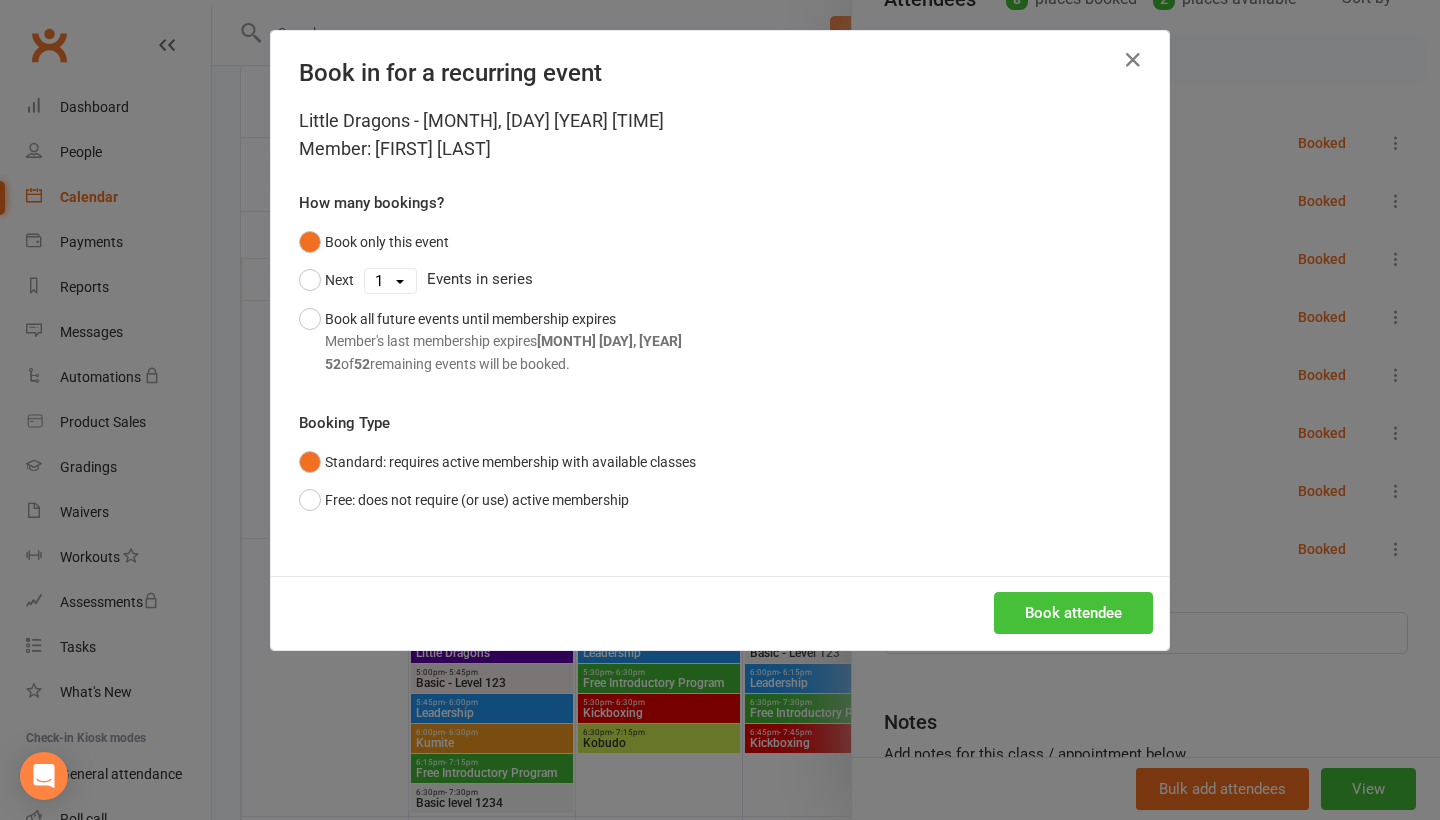 click on "Book attendee" at bounding box center (1073, 613) 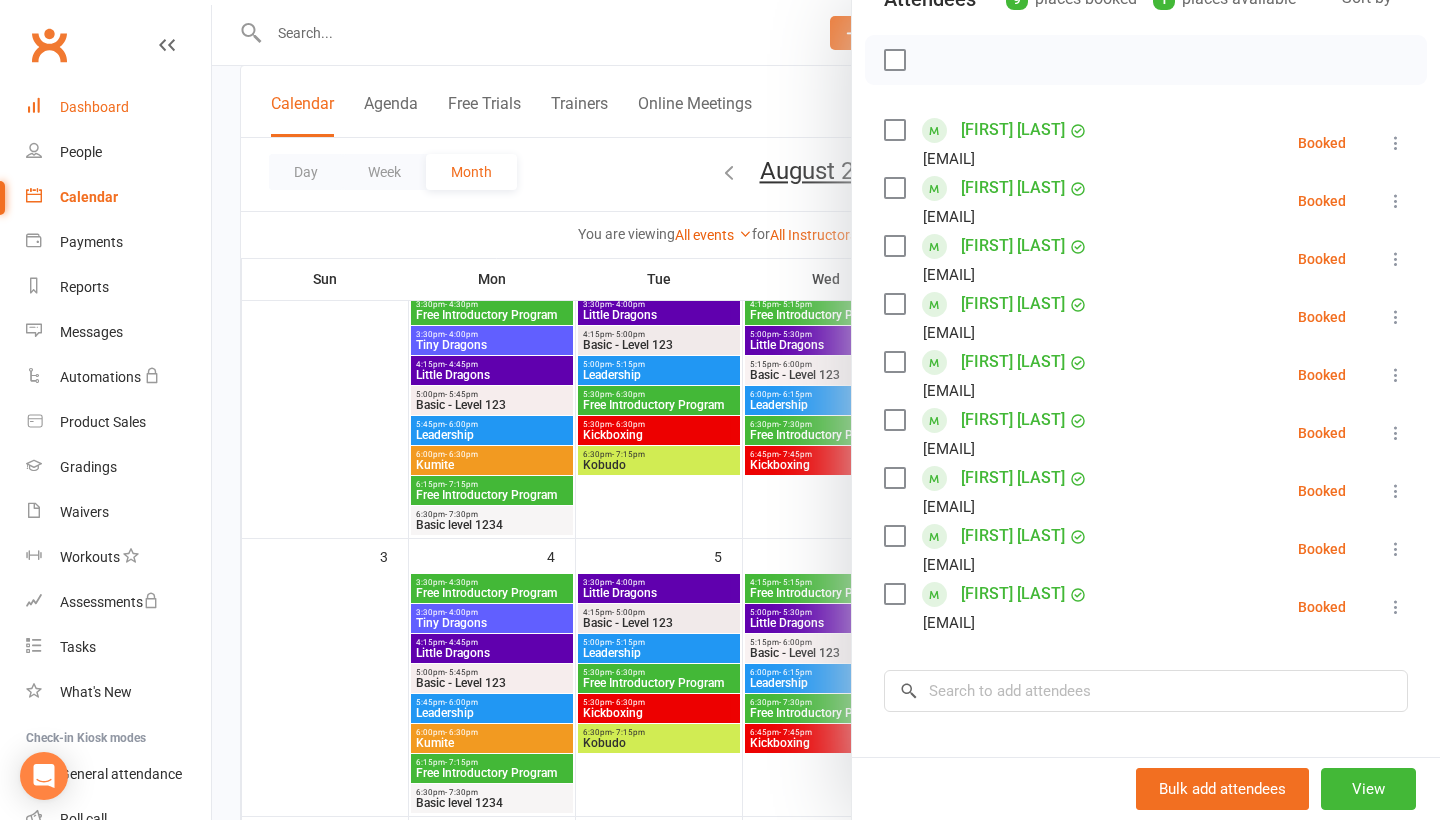 click on "Dashboard" at bounding box center (94, 107) 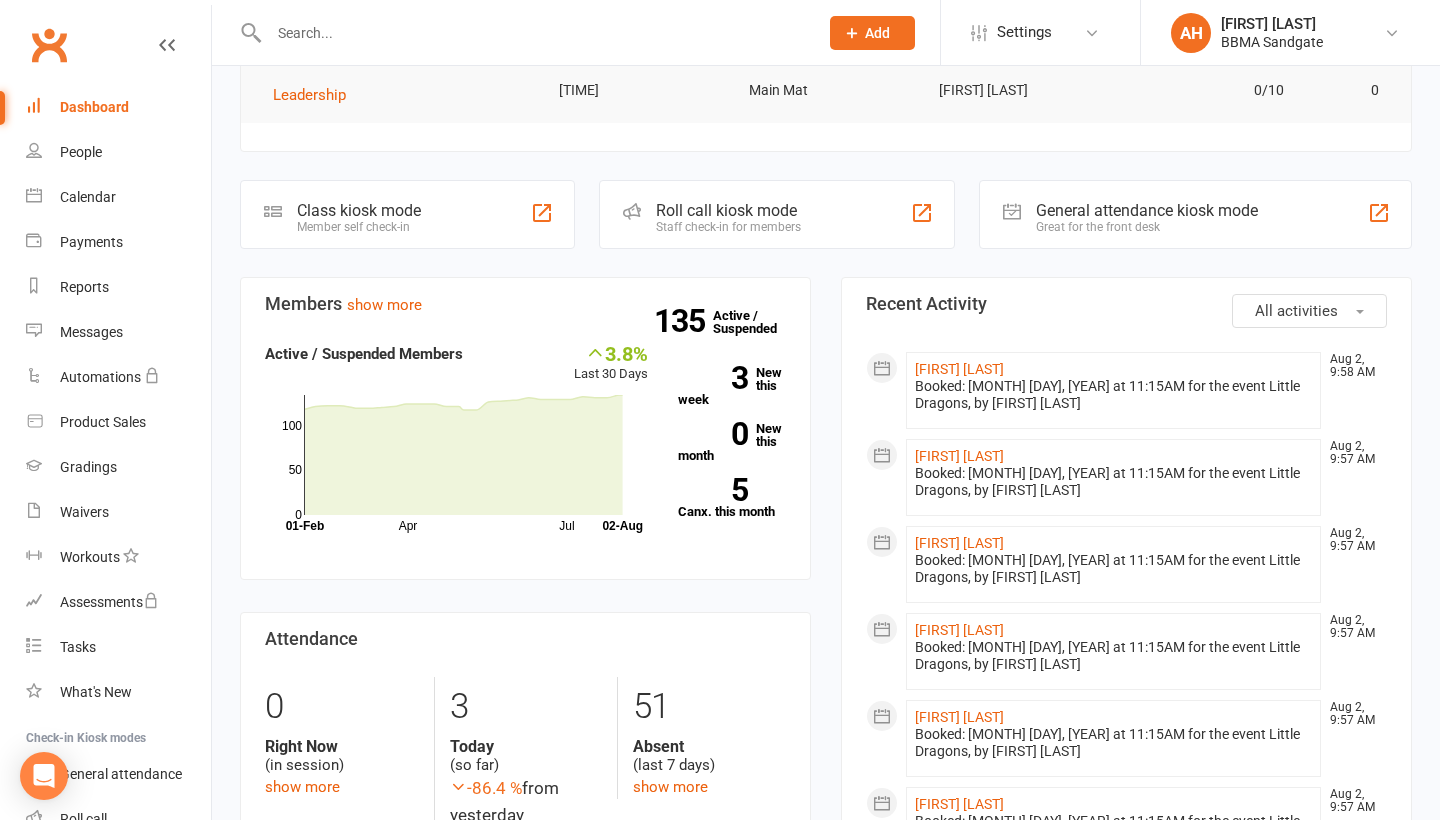 scroll, scrollTop: 405, scrollLeft: 0, axis: vertical 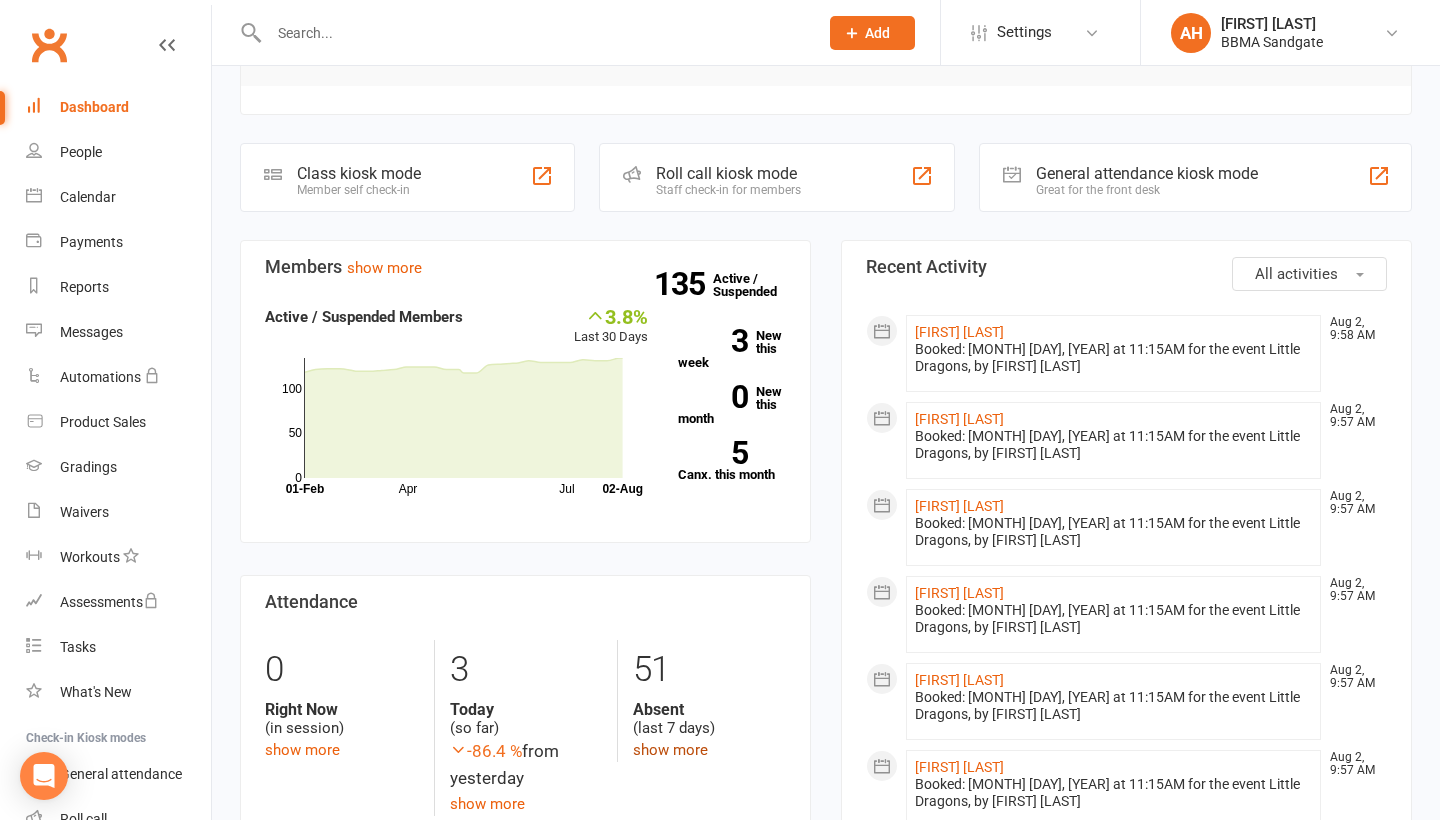click on "show more" 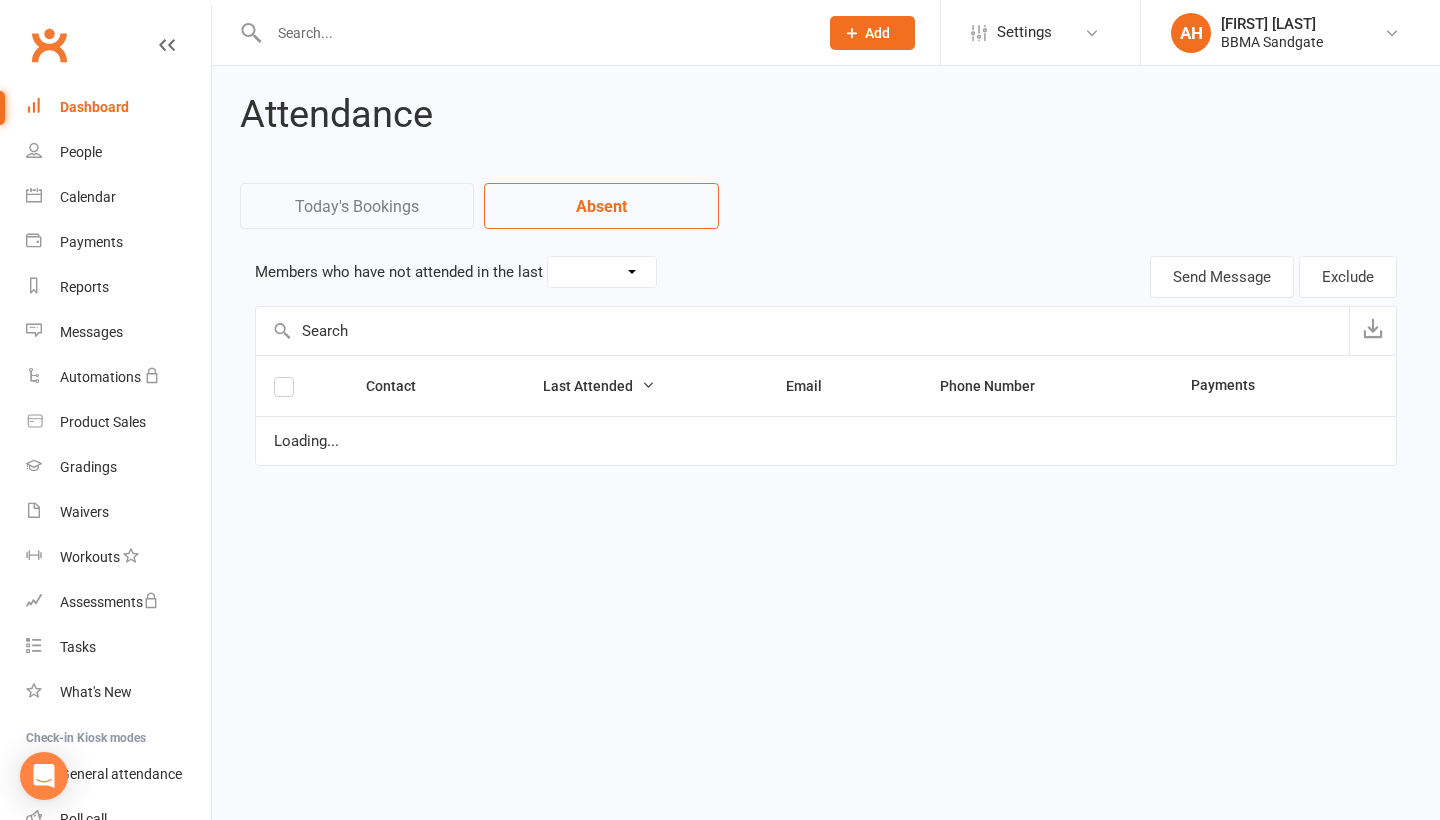 scroll, scrollTop: 0, scrollLeft: 0, axis: both 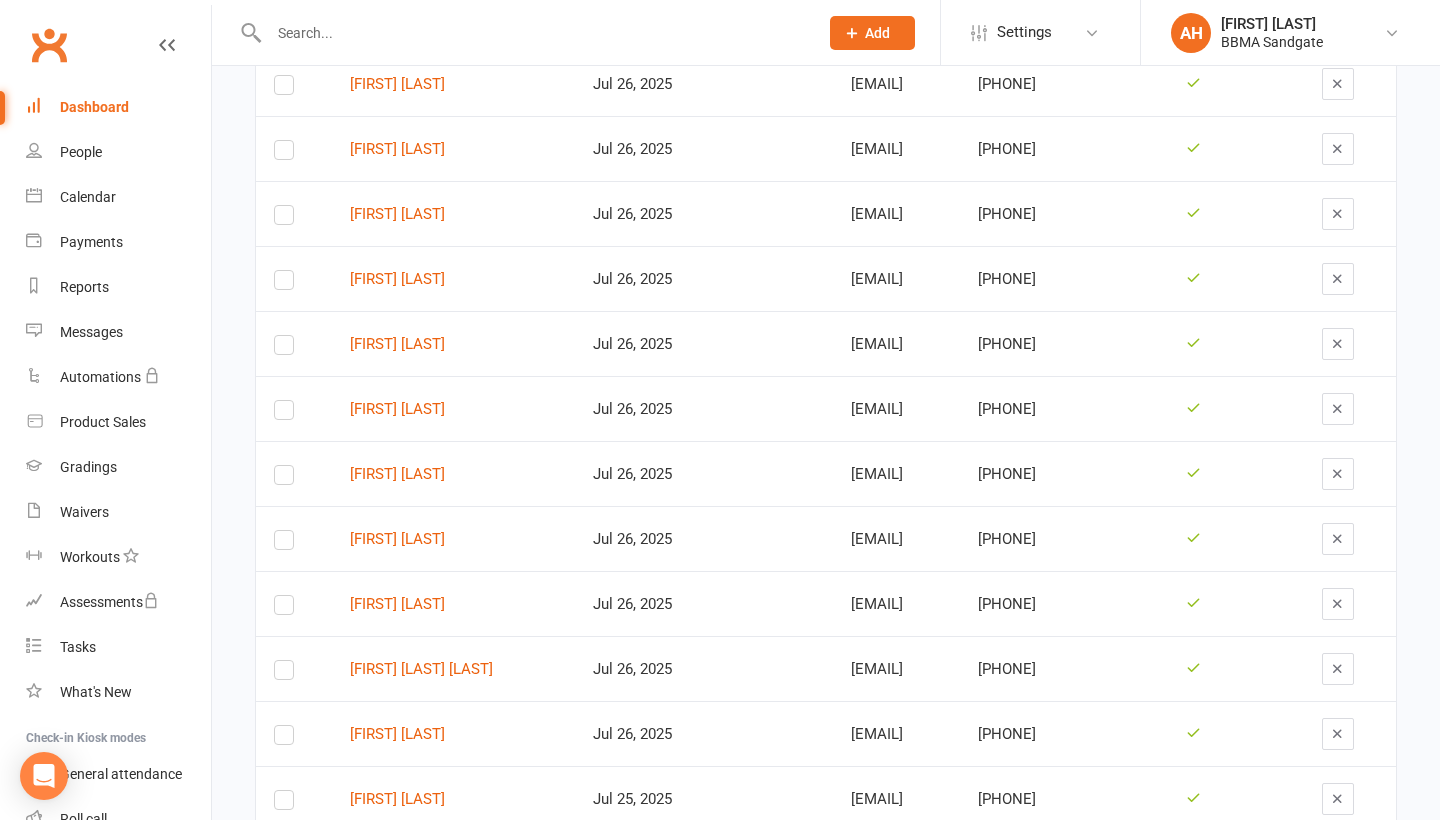 click on "Dashboard" at bounding box center [118, 107] 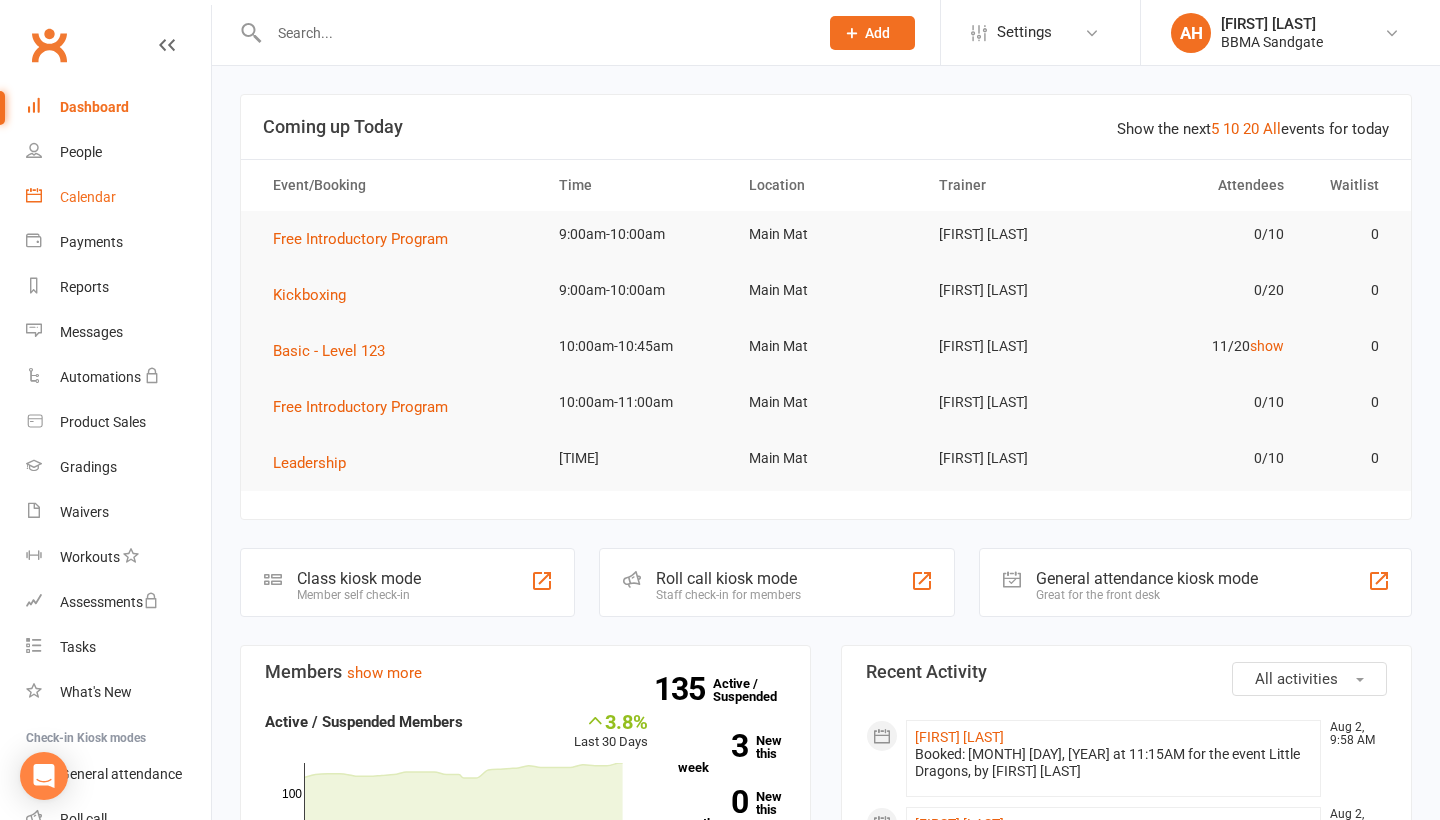 click on "Calendar" at bounding box center (88, 197) 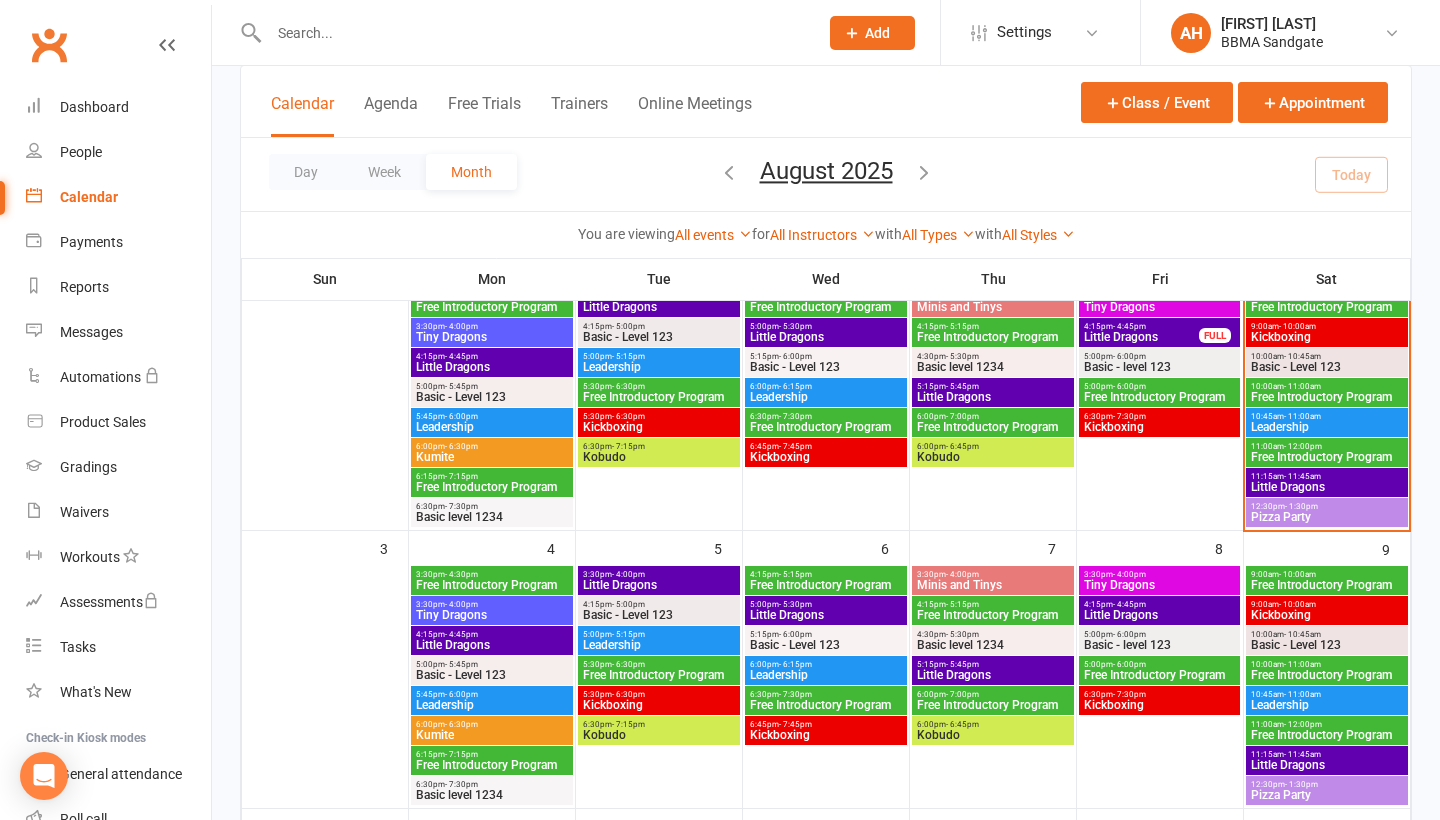 scroll, scrollTop: 224, scrollLeft: 0, axis: vertical 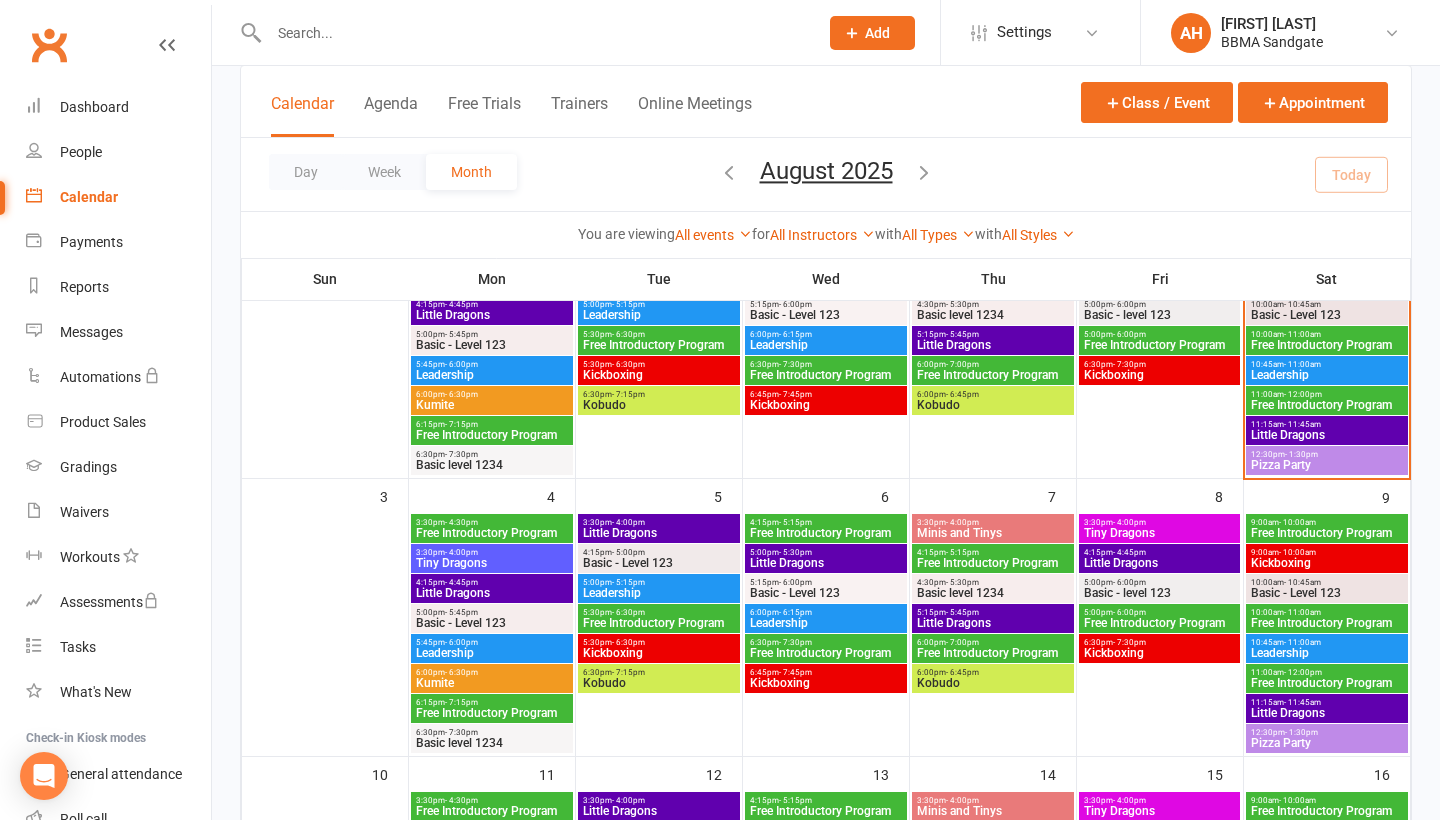 click on "Little Dragons" at bounding box center (1327, 435) 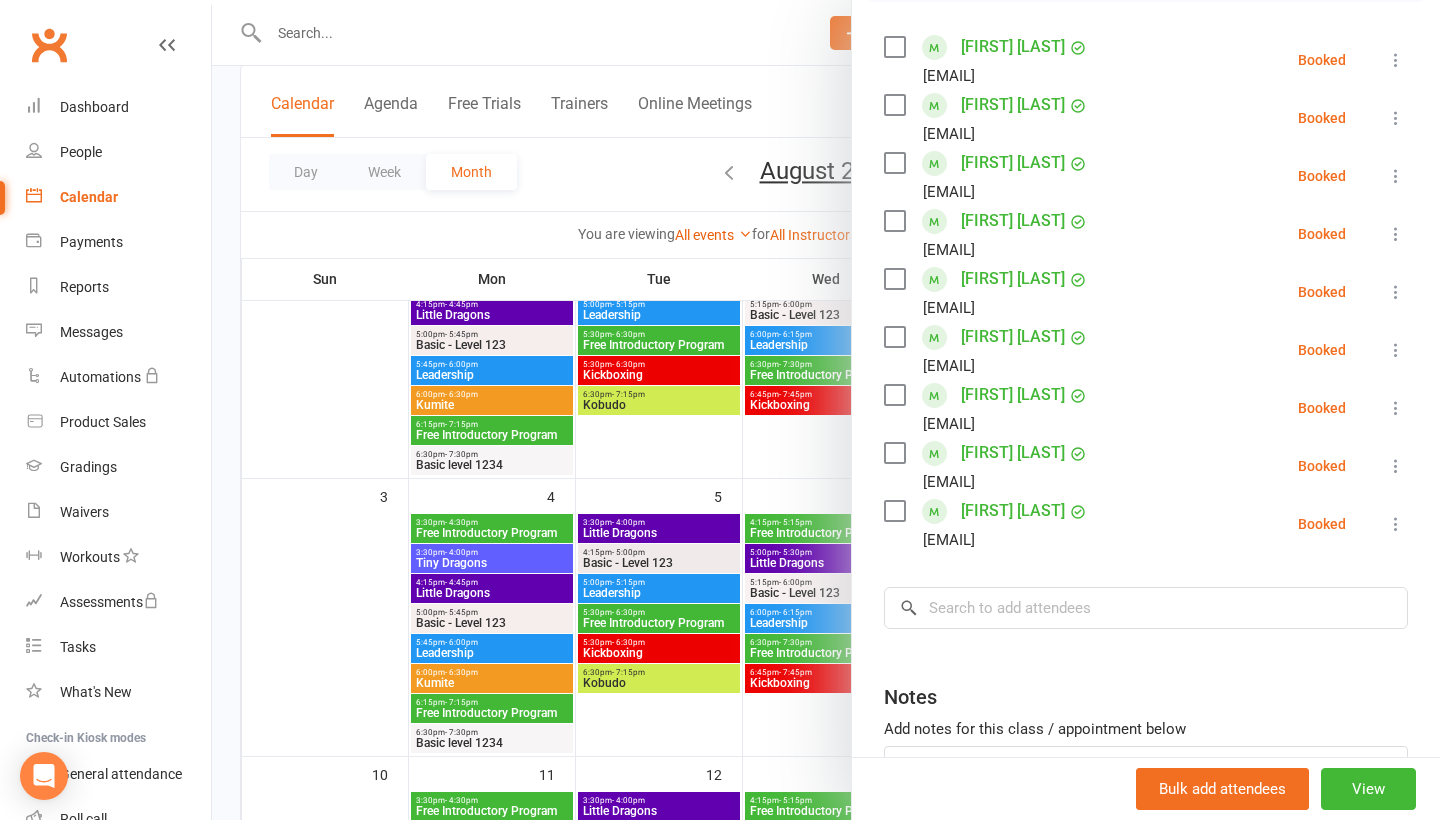 scroll, scrollTop: 395, scrollLeft: 0, axis: vertical 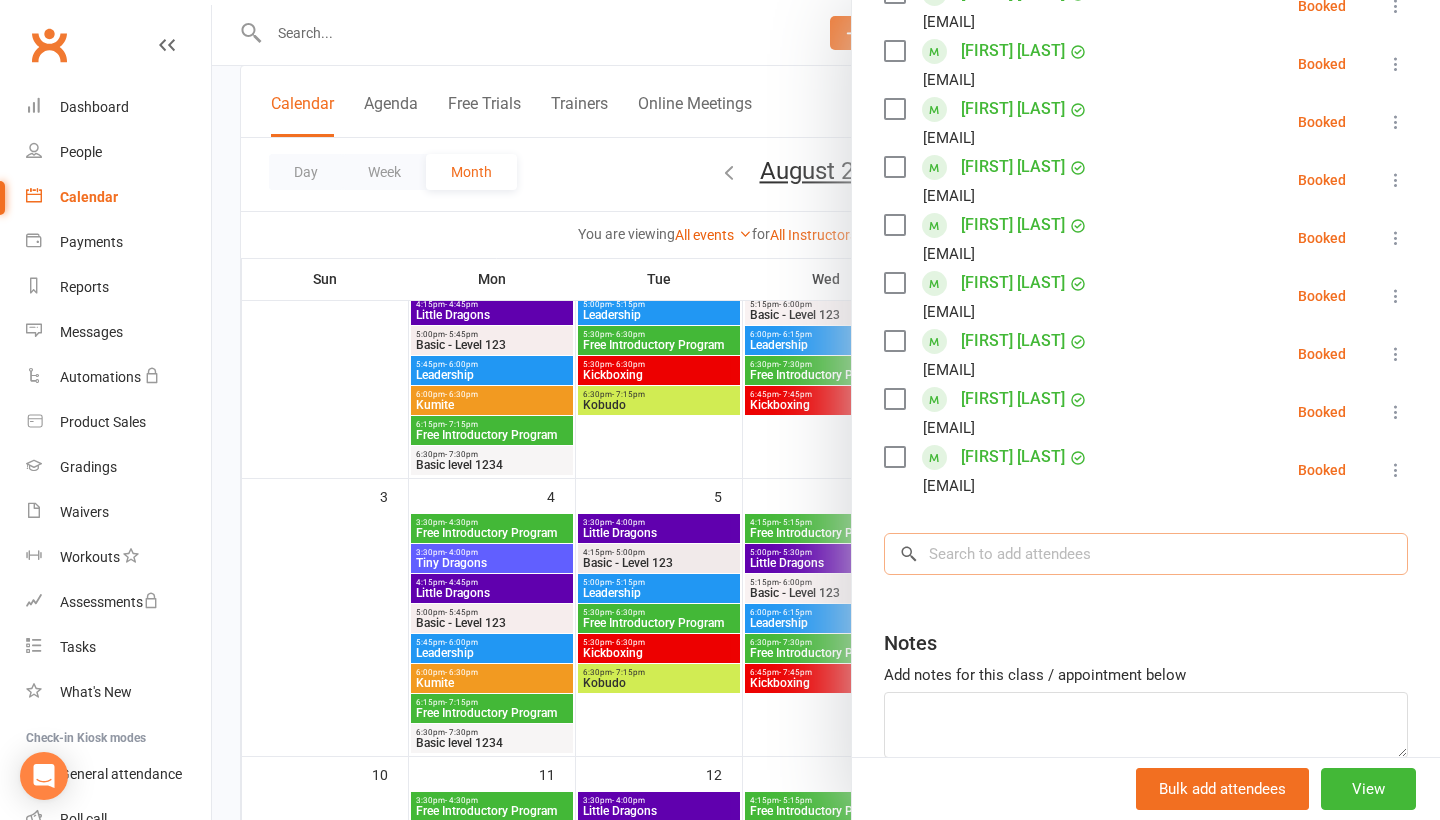 click at bounding box center (1146, 554) 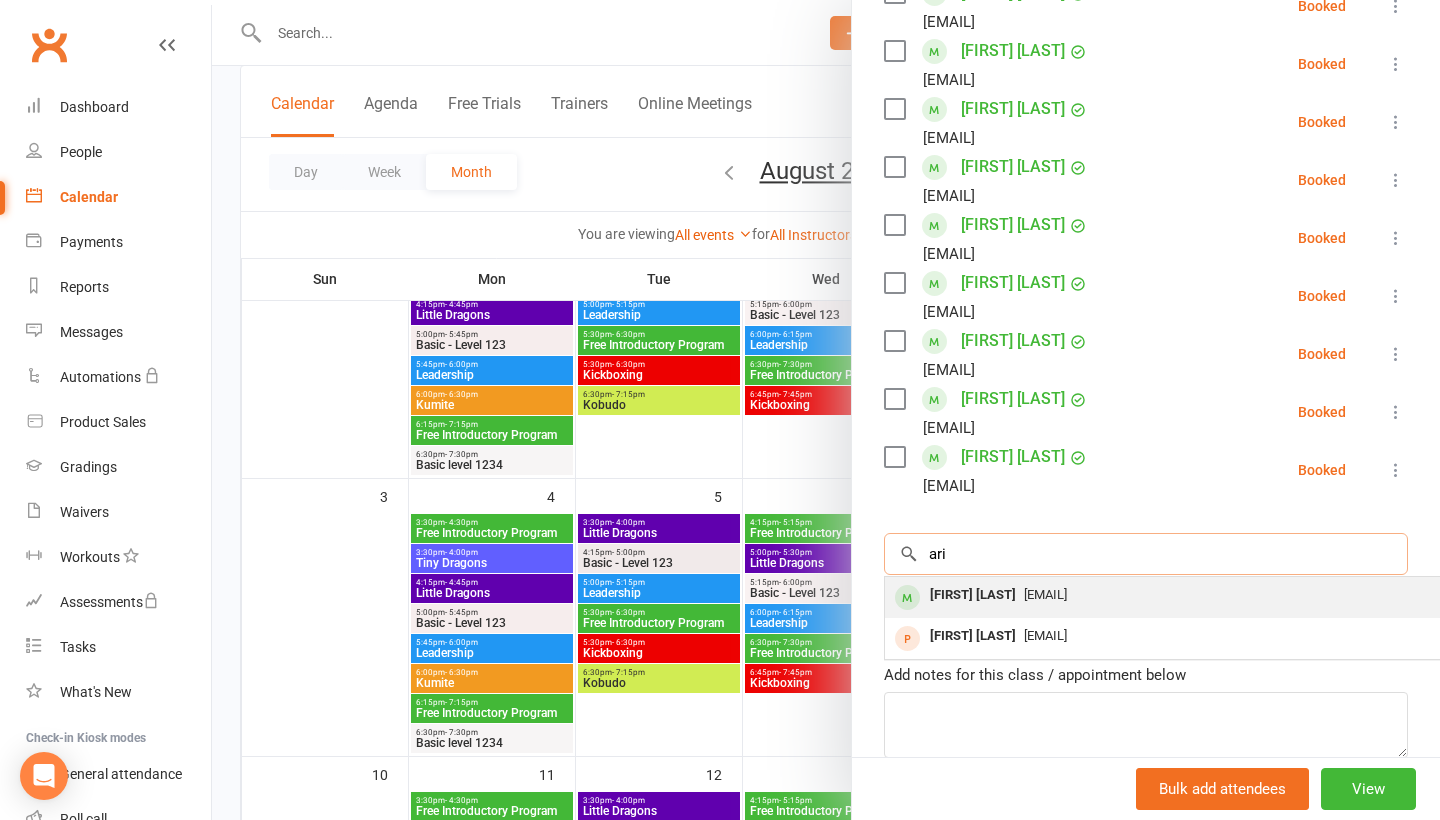 type on "ari" 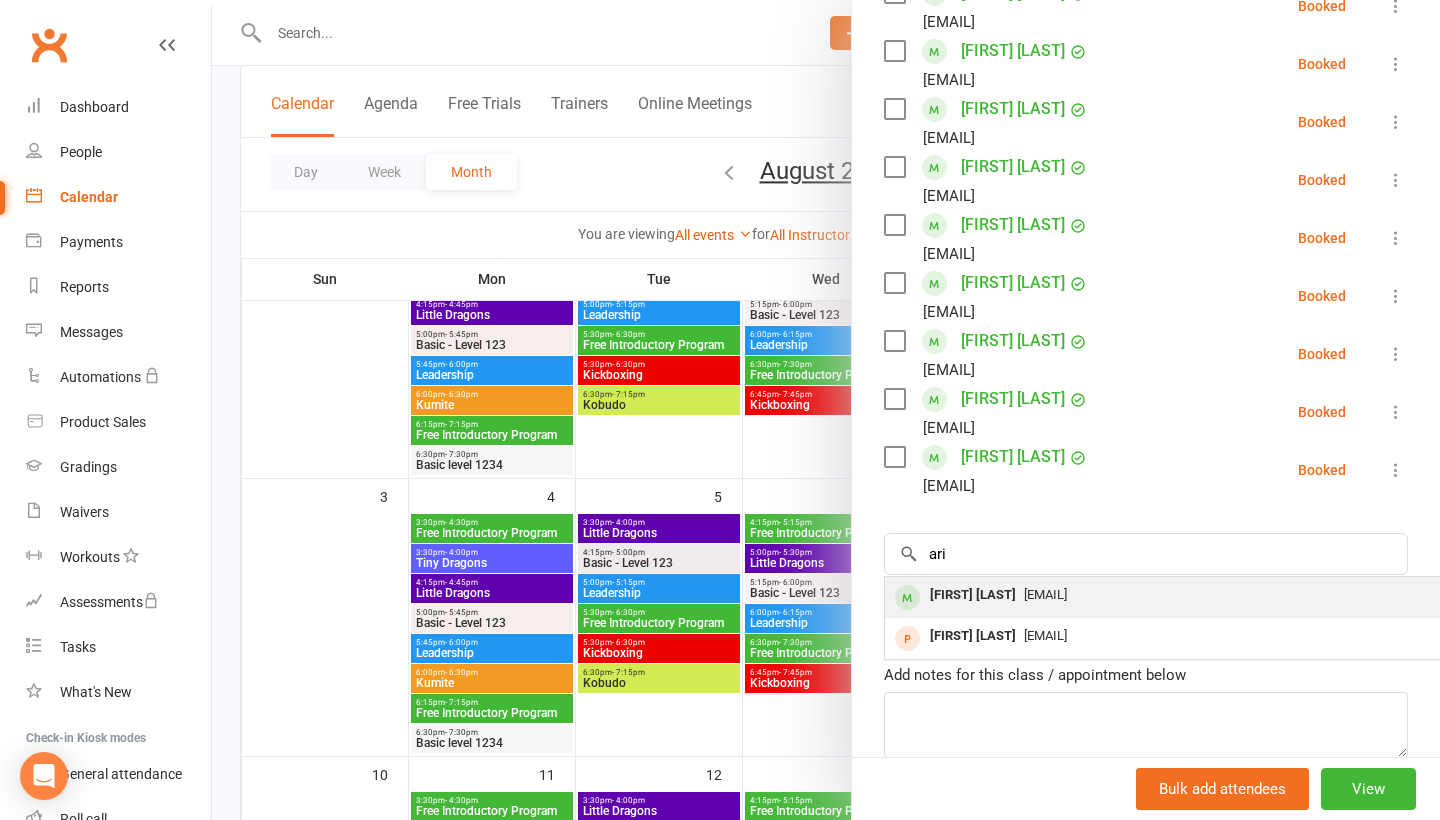 click on "[EMAIL]" at bounding box center [1184, 595] 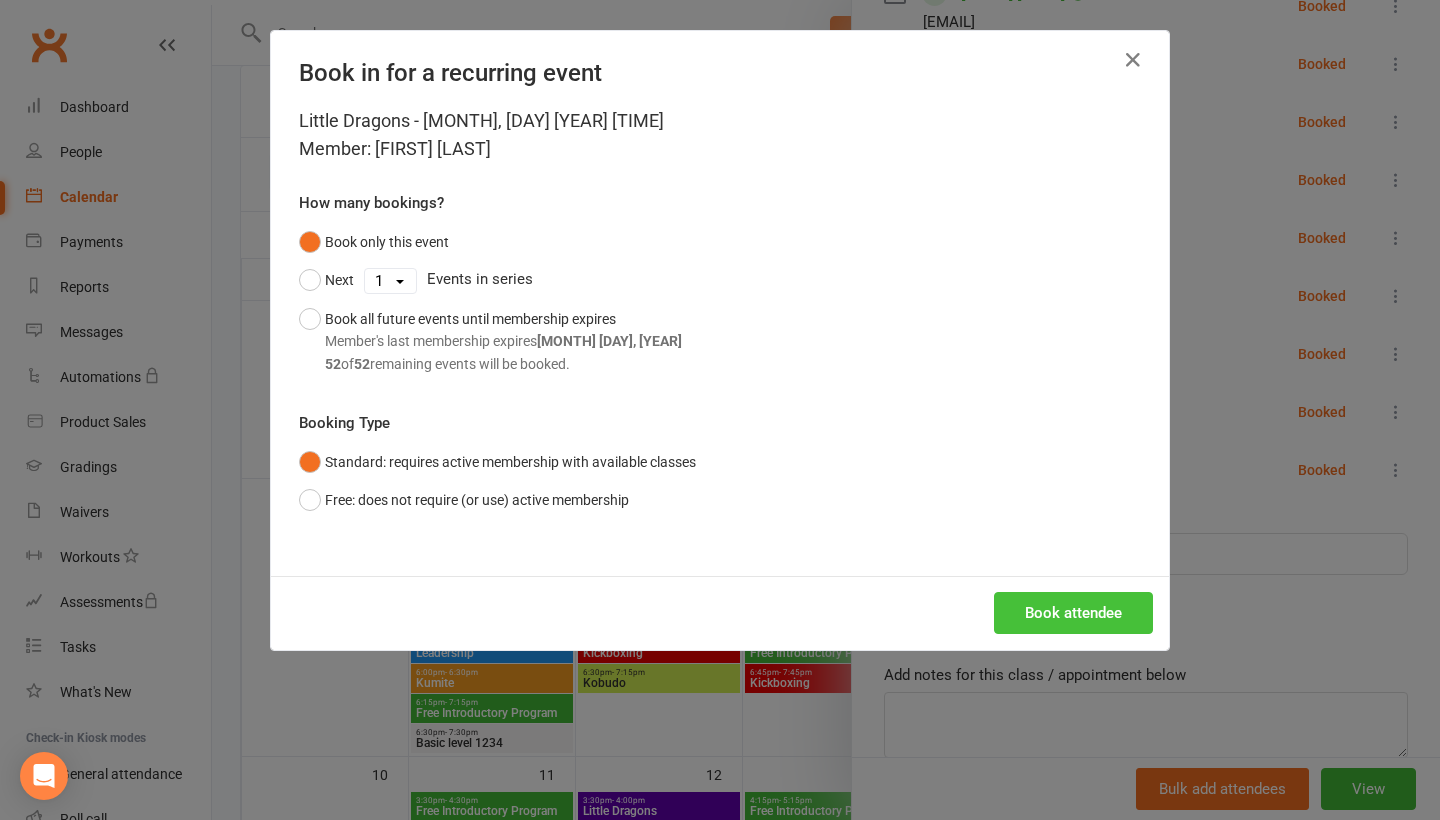 click on "Book attendee" at bounding box center [1073, 613] 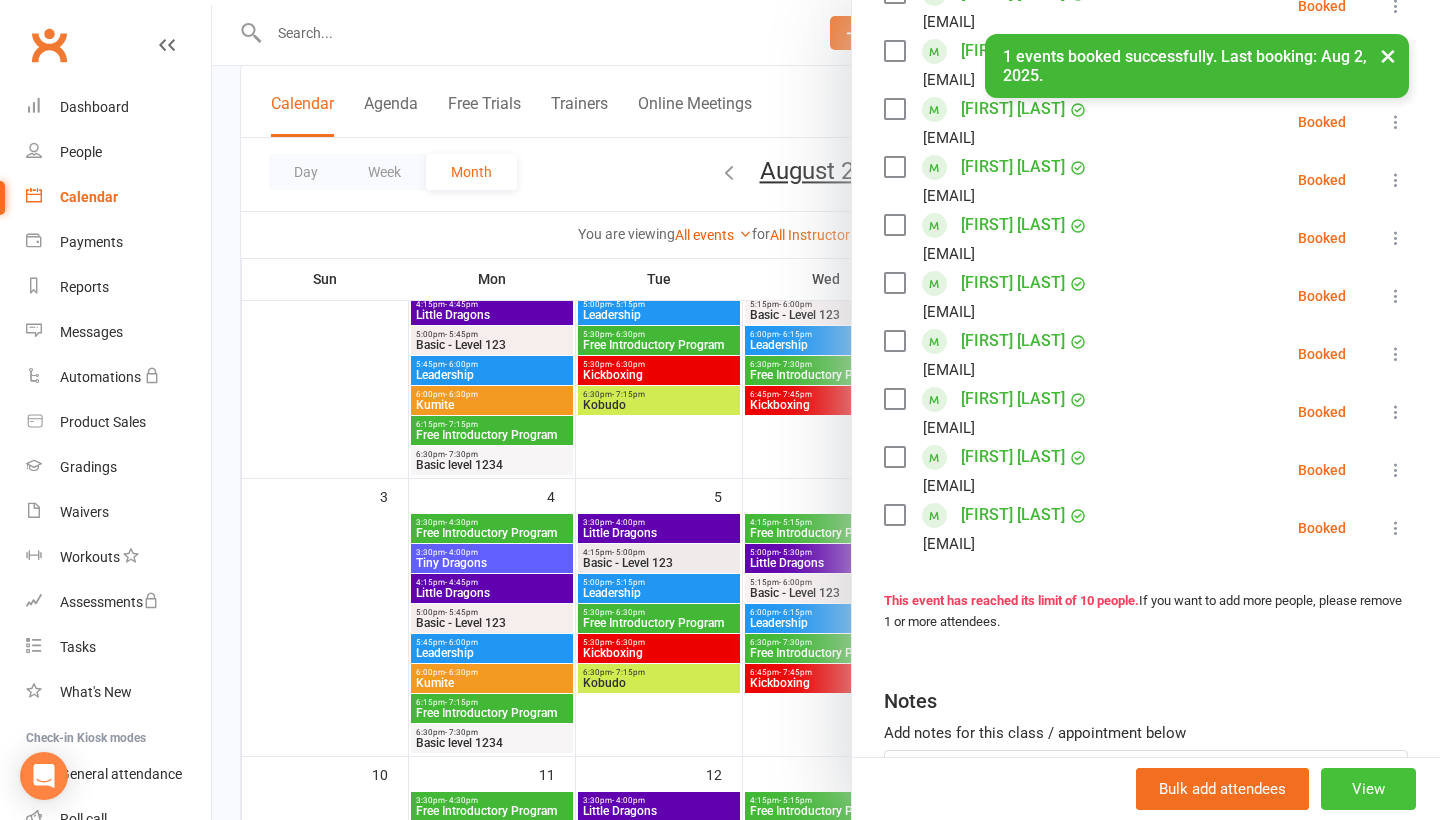 click on "View" at bounding box center [1368, 789] 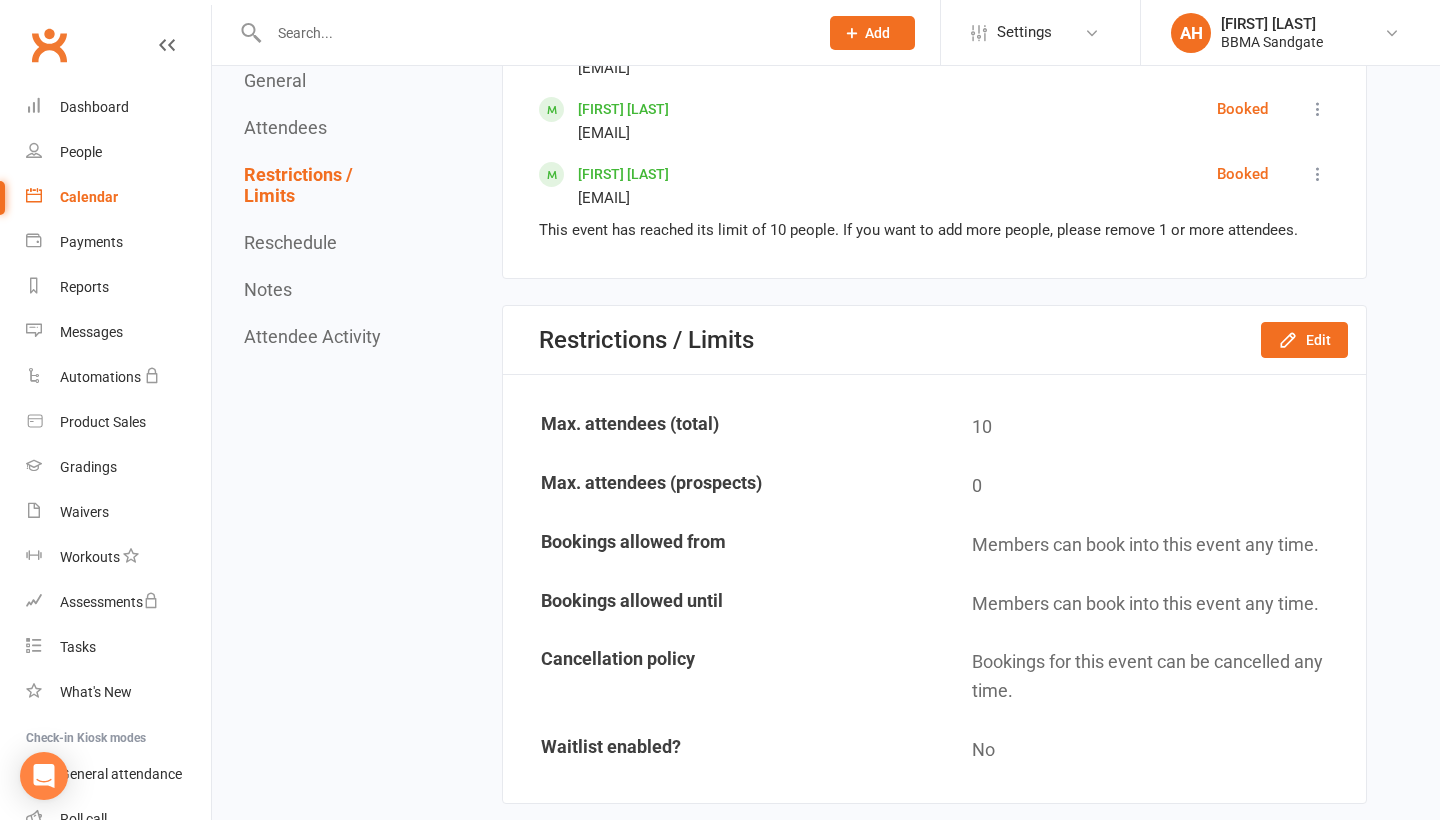 scroll, scrollTop: 1555, scrollLeft: 0, axis: vertical 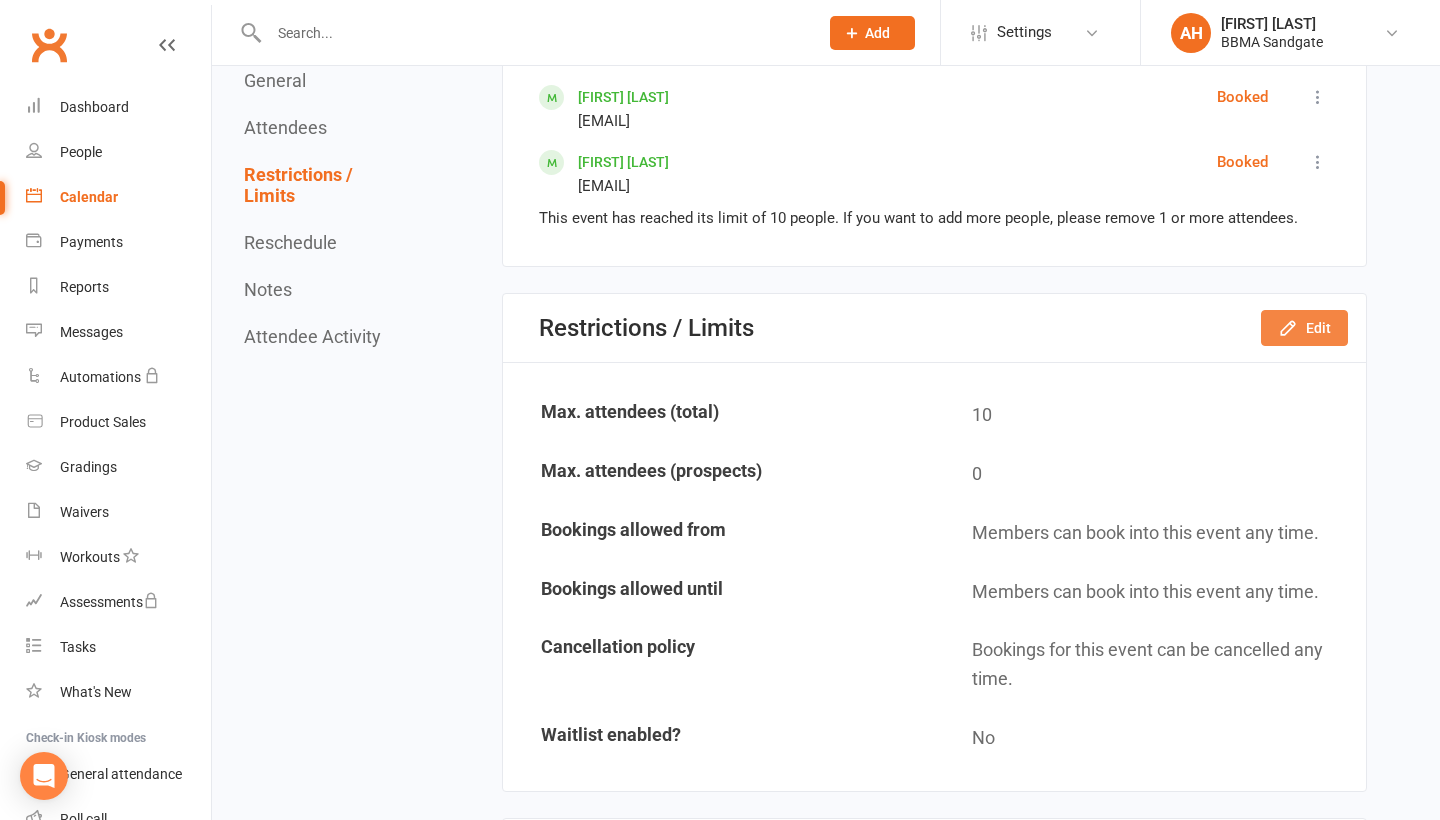 click on "Edit" 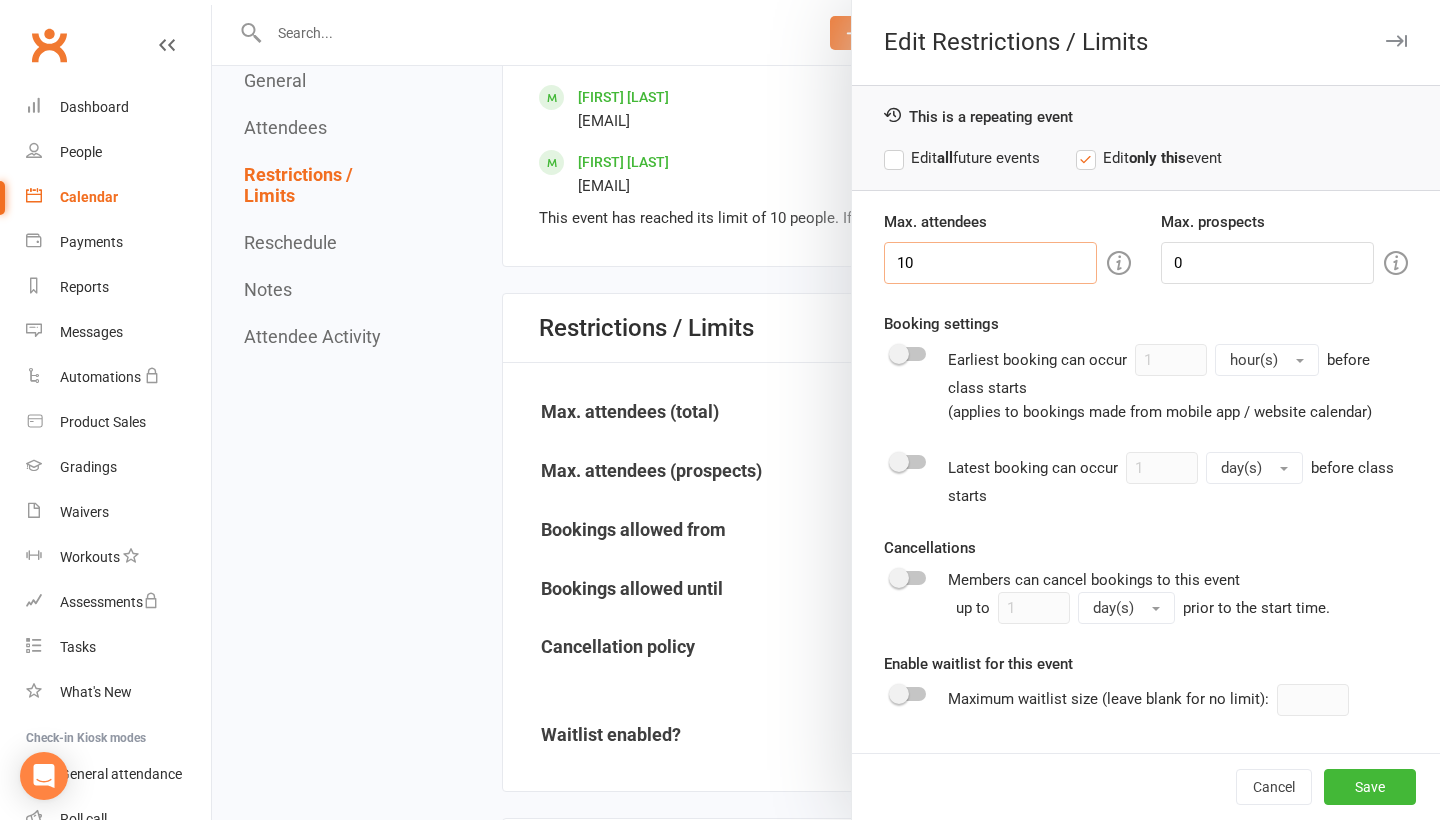 click on "10" at bounding box center (990, 263) 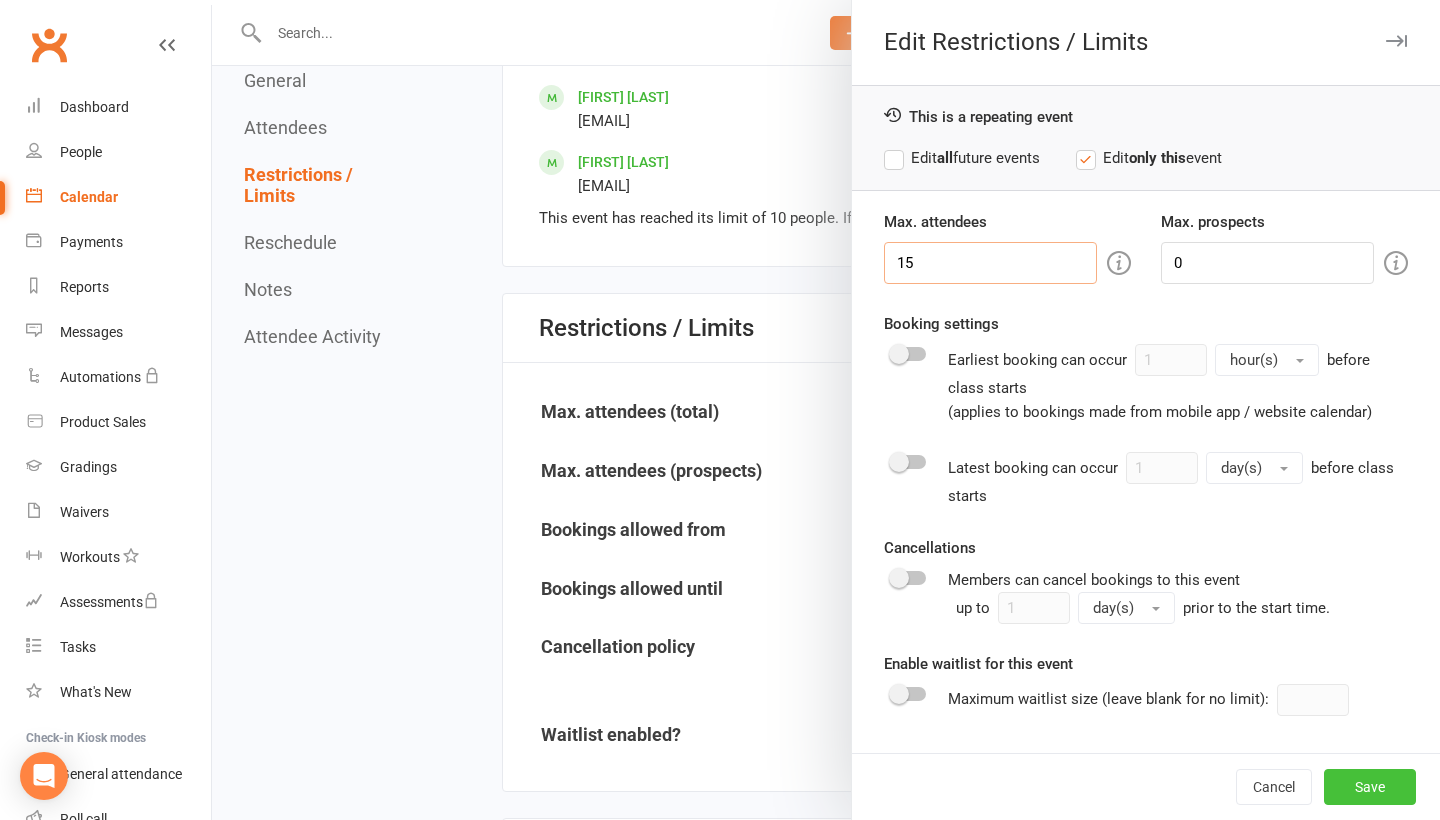 type on "15" 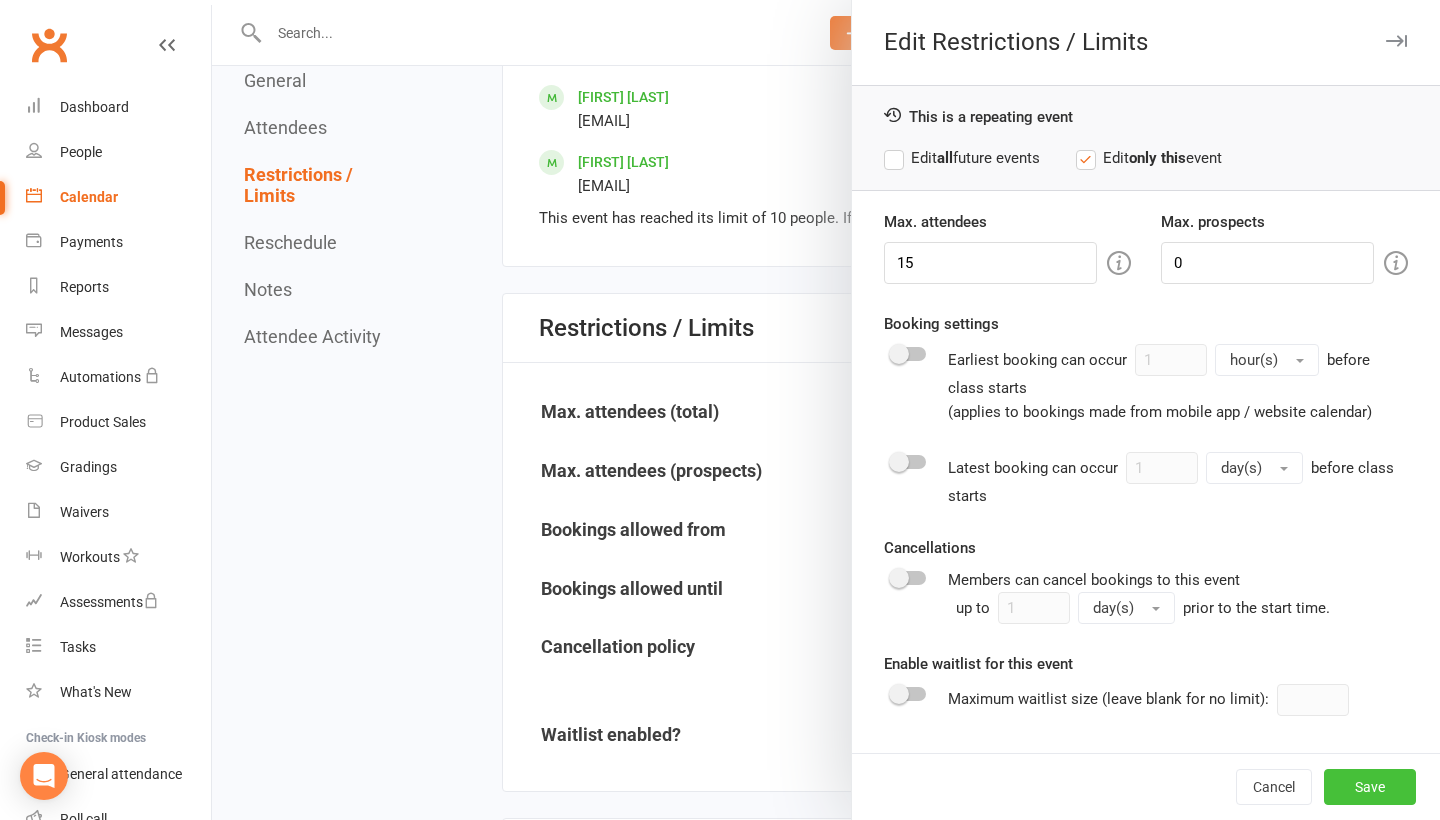 click on "Save" at bounding box center [1370, 787] 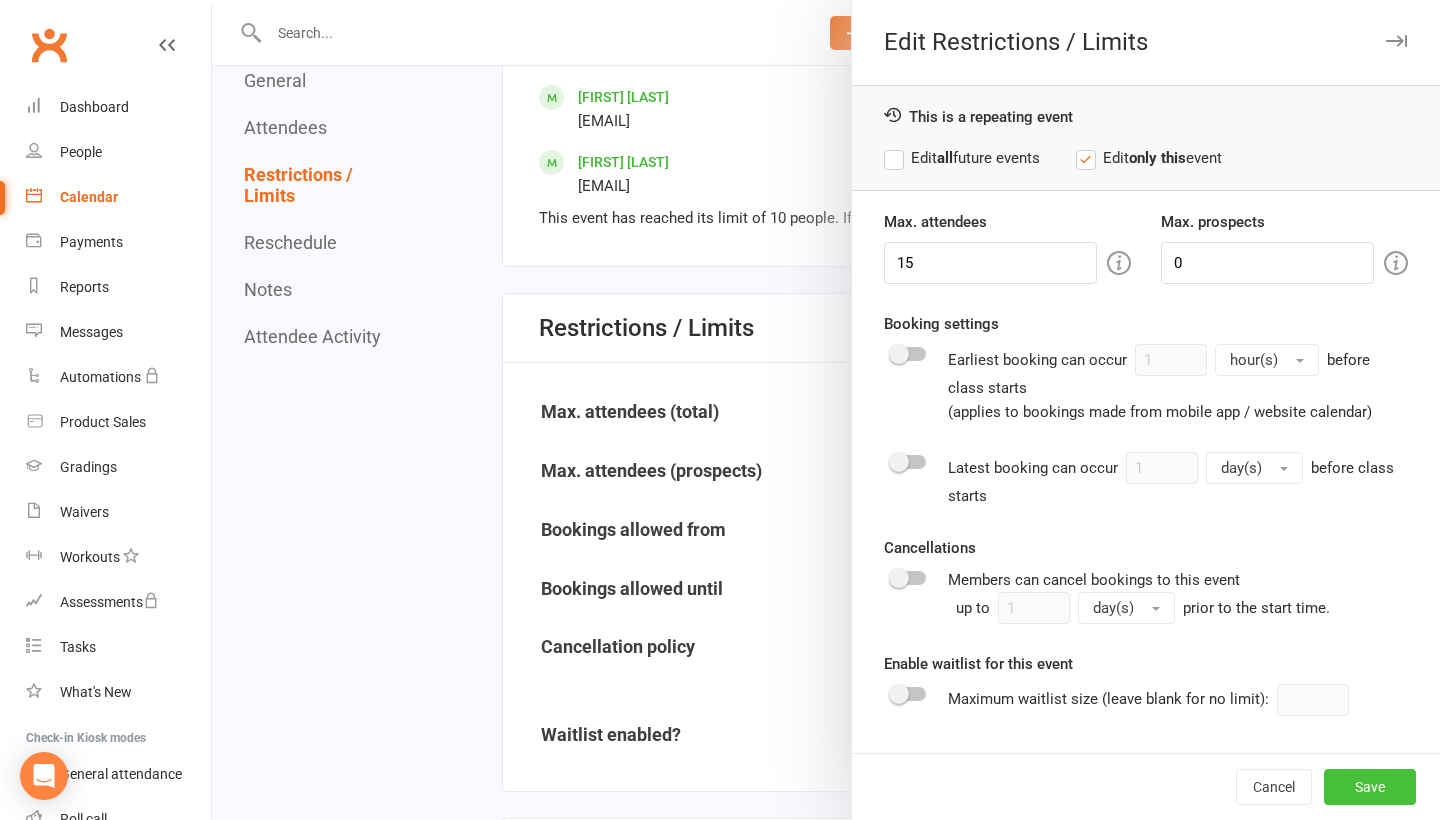 type 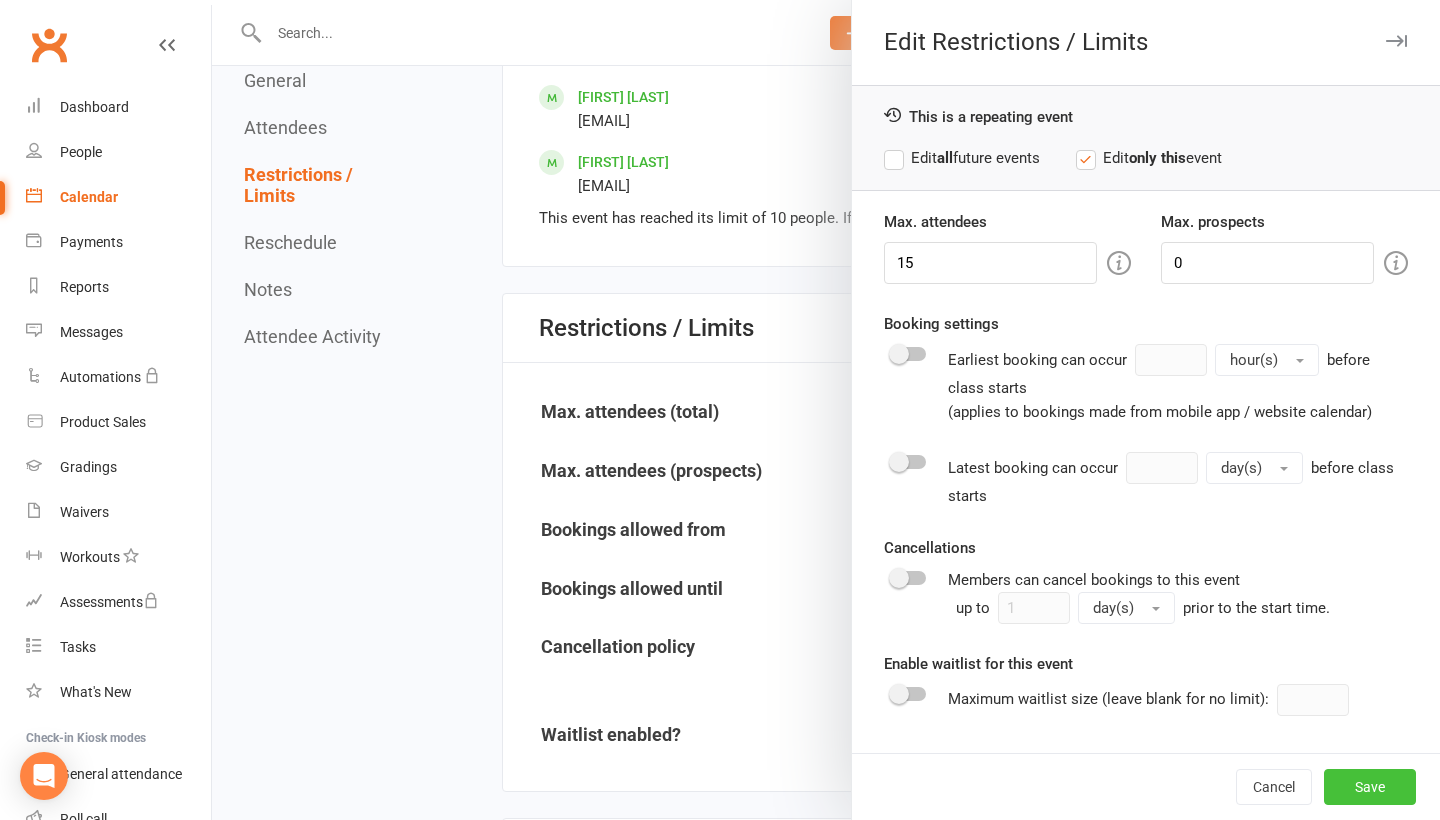 type 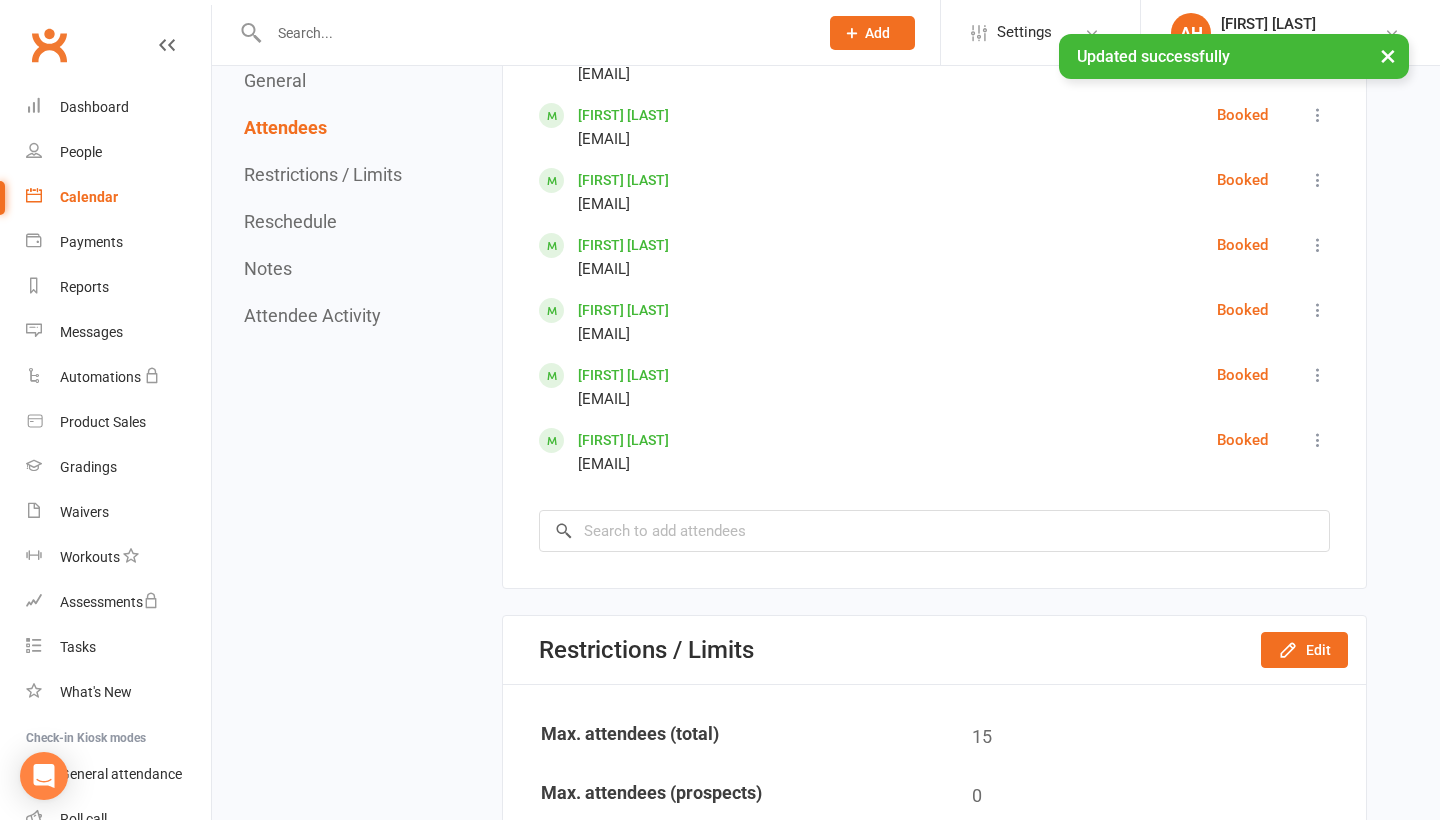 scroll, scrollTop: 1288, scrollLeft: 0, axis: vertical 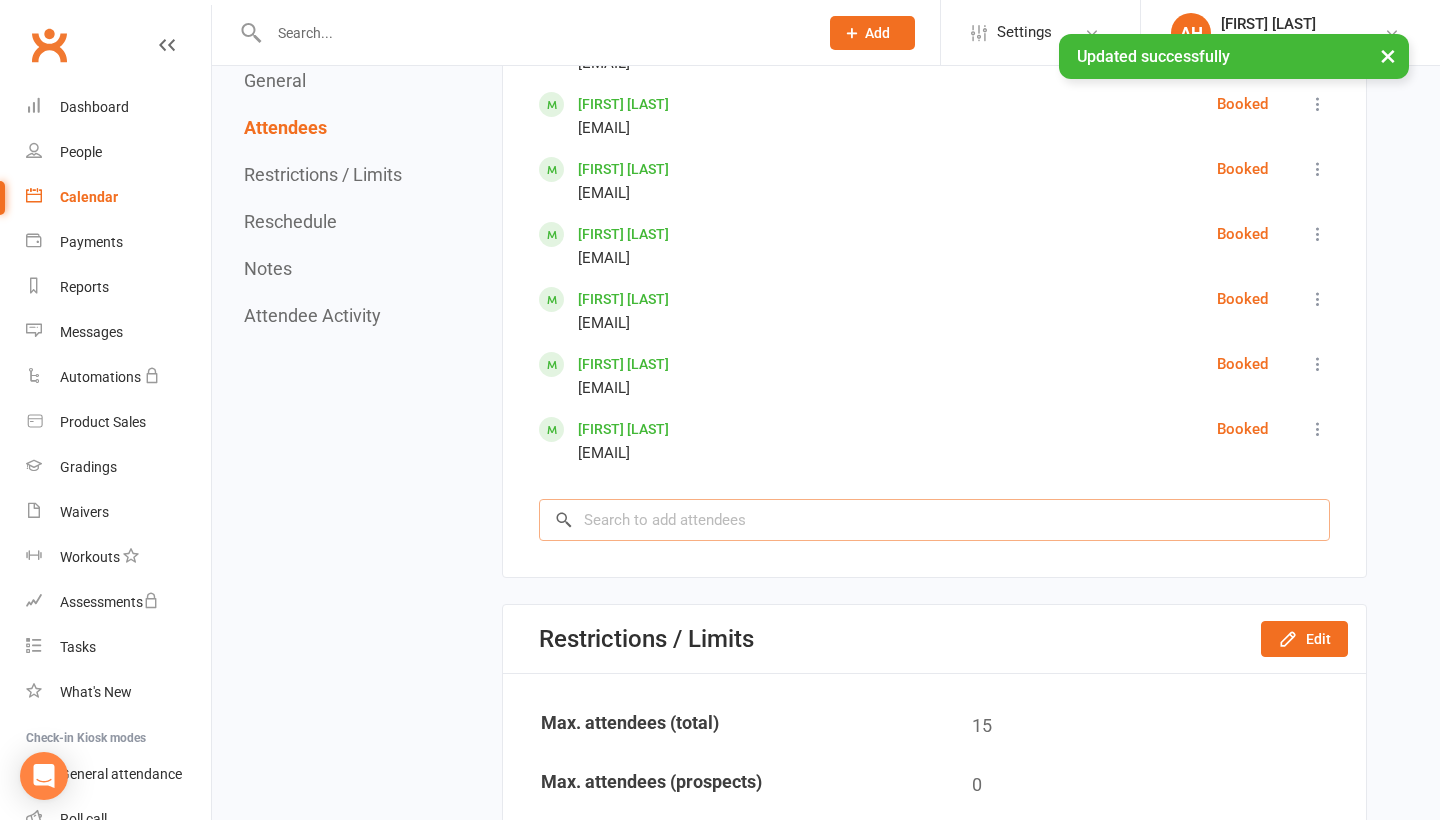 click at bounding box center [934, 520] 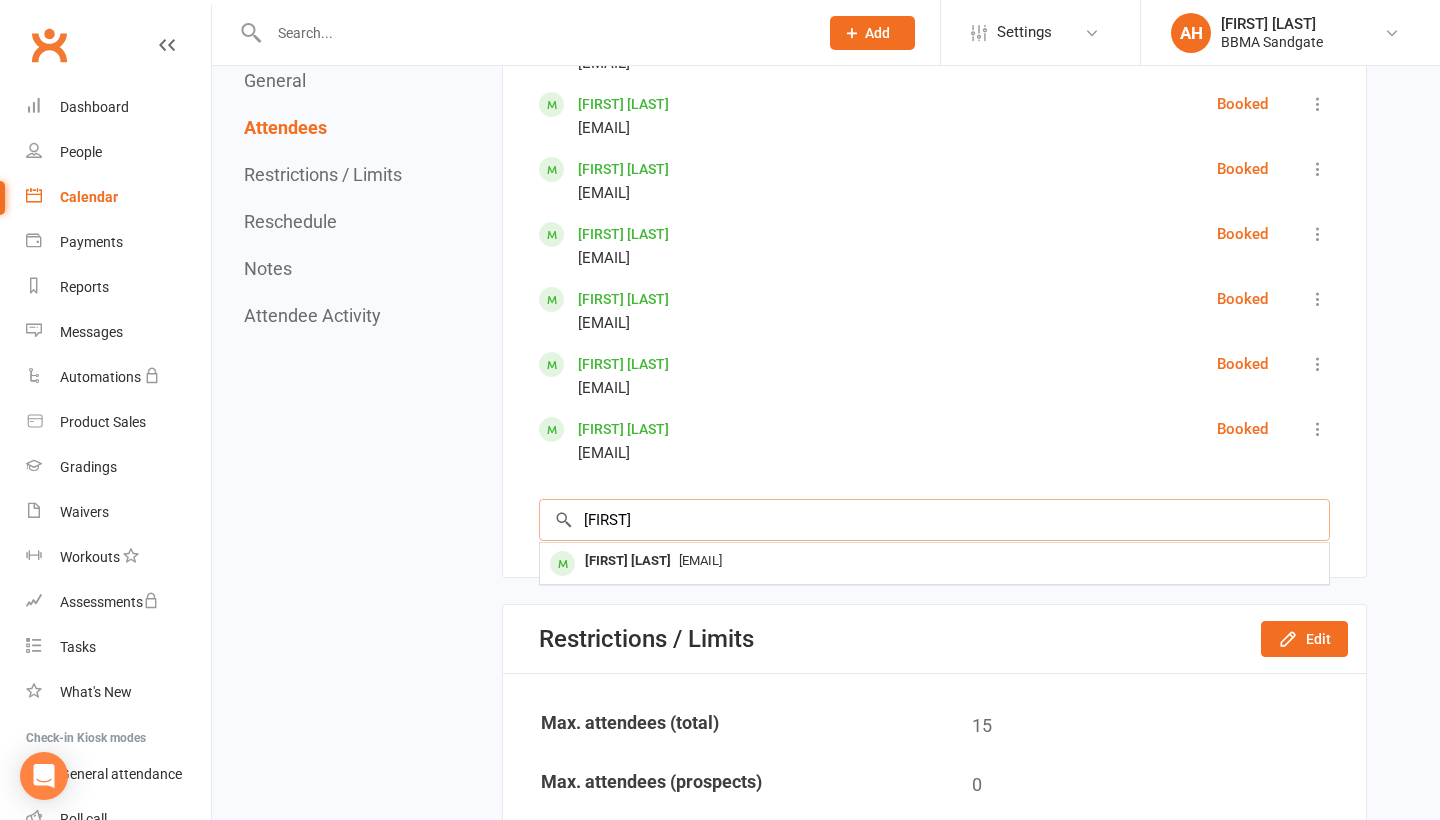 type on "[FIRST]" 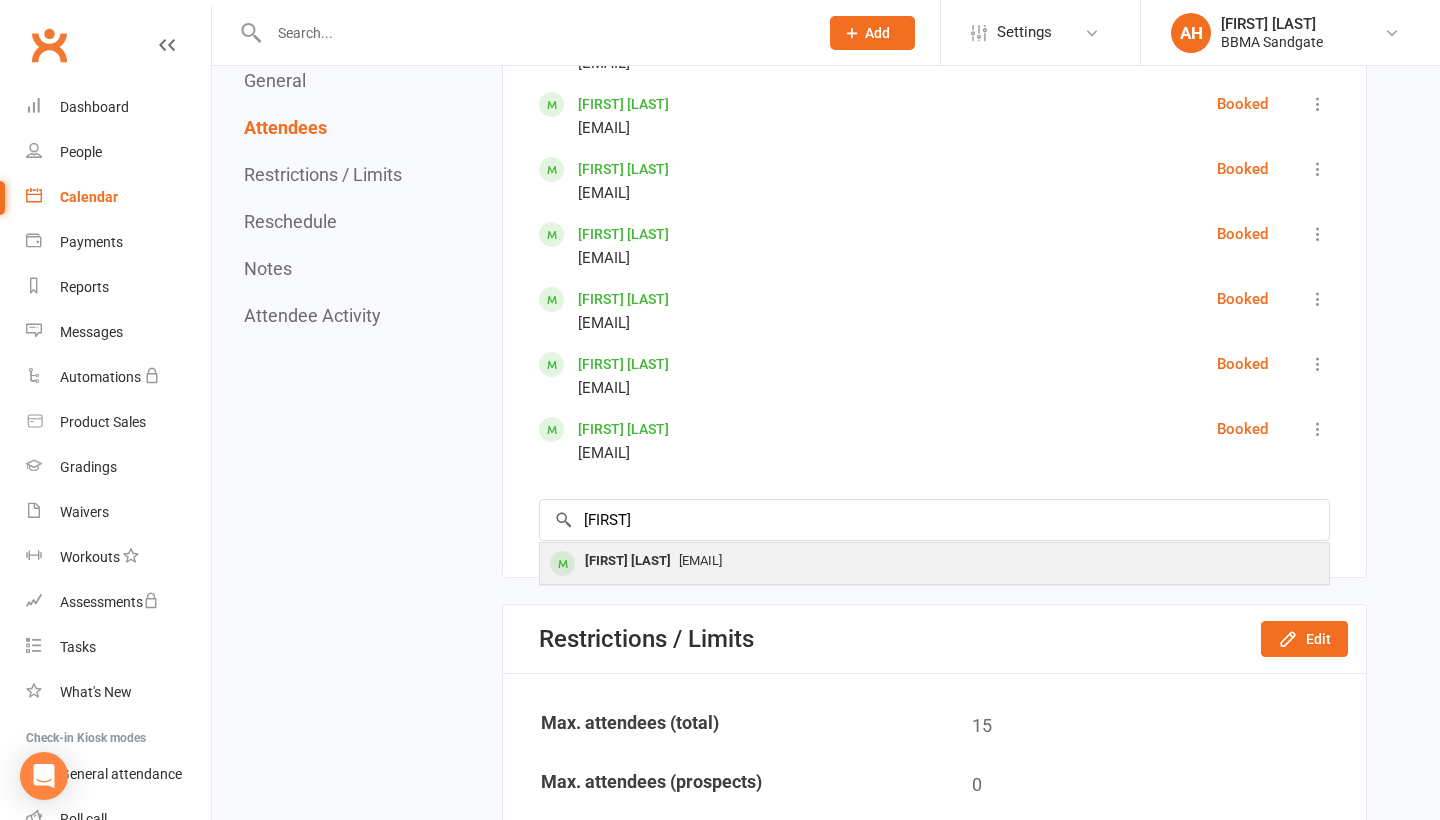 drag, startPoint x: 664, startPoint y: 527, endPoint x: 679, endPoint y: 576, distance: 51.24451 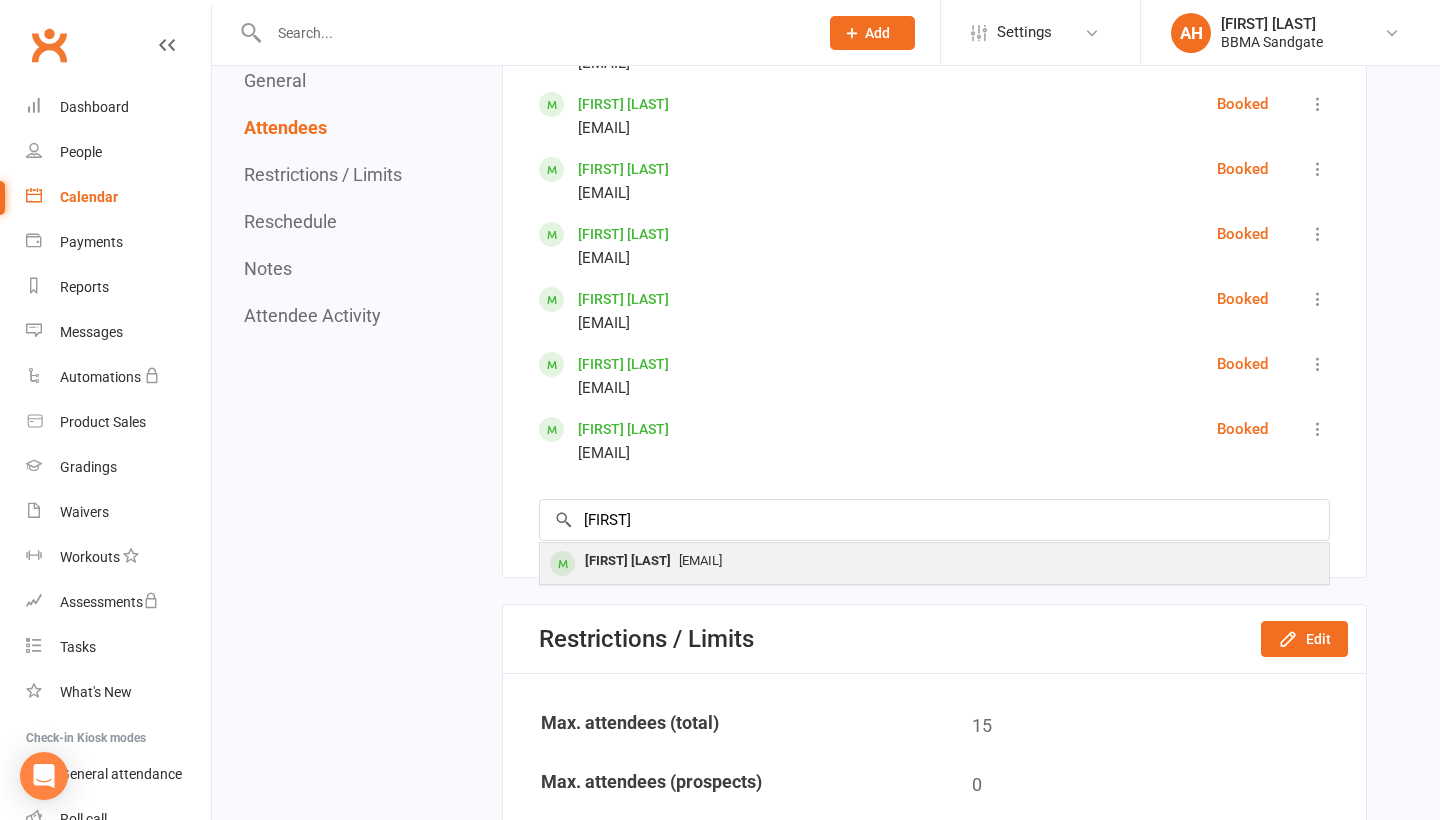 click on "[FIRST] [LAST] [EMAIL]" at bounding box center (934, 563) 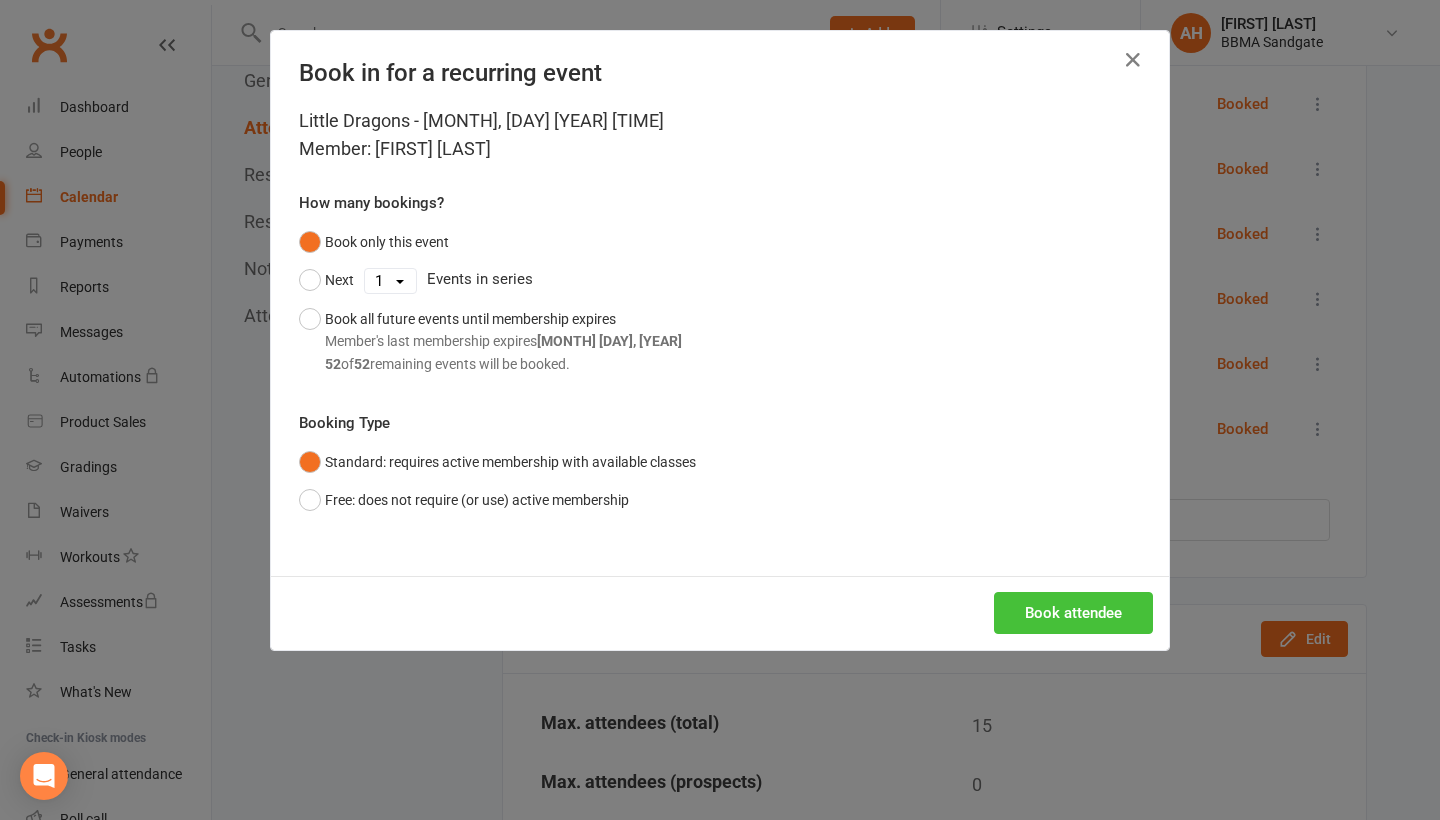 click on "Book attendee" at bounding box center (1073, 613) 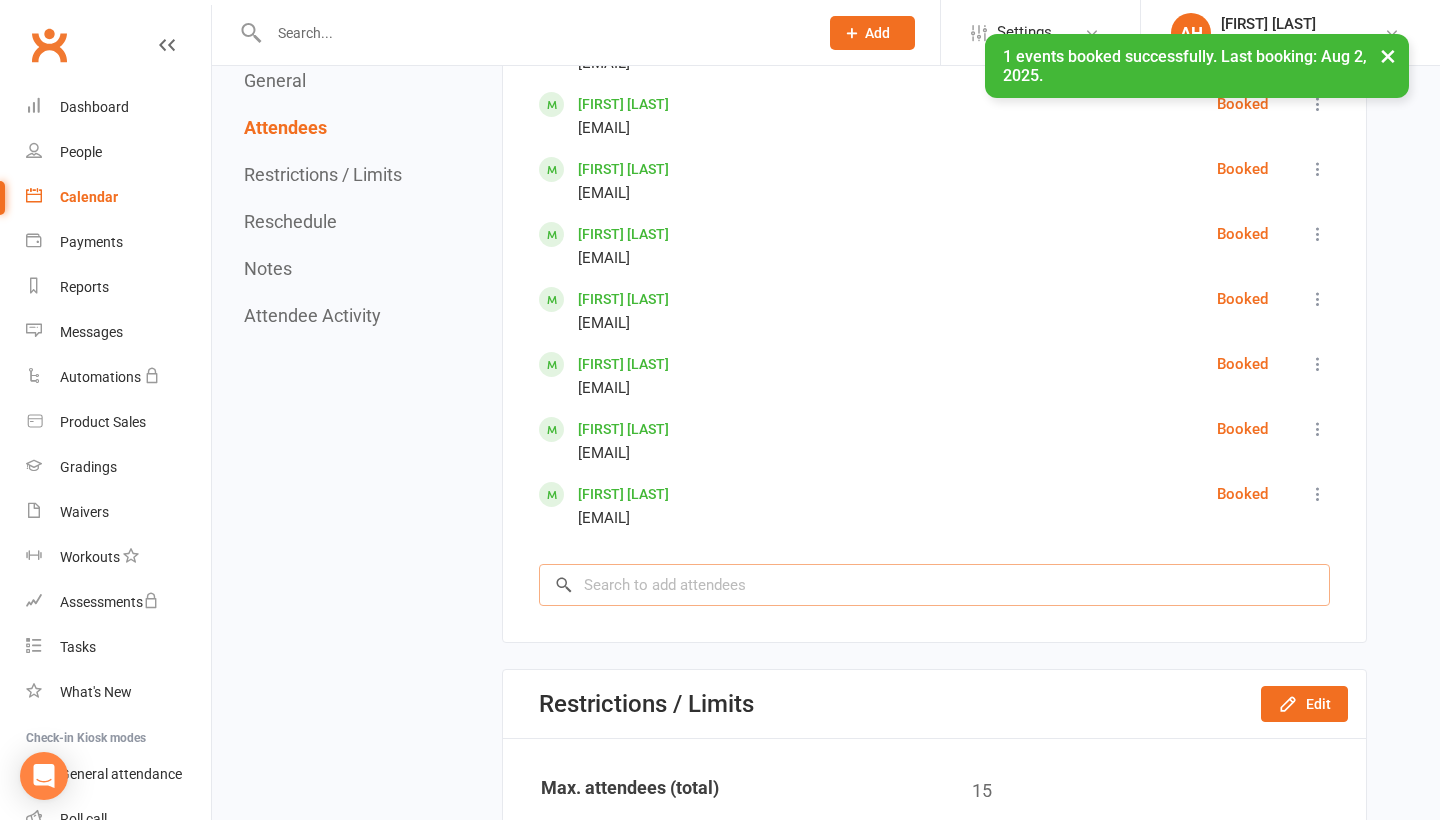 click at bounding box center (934, 585) 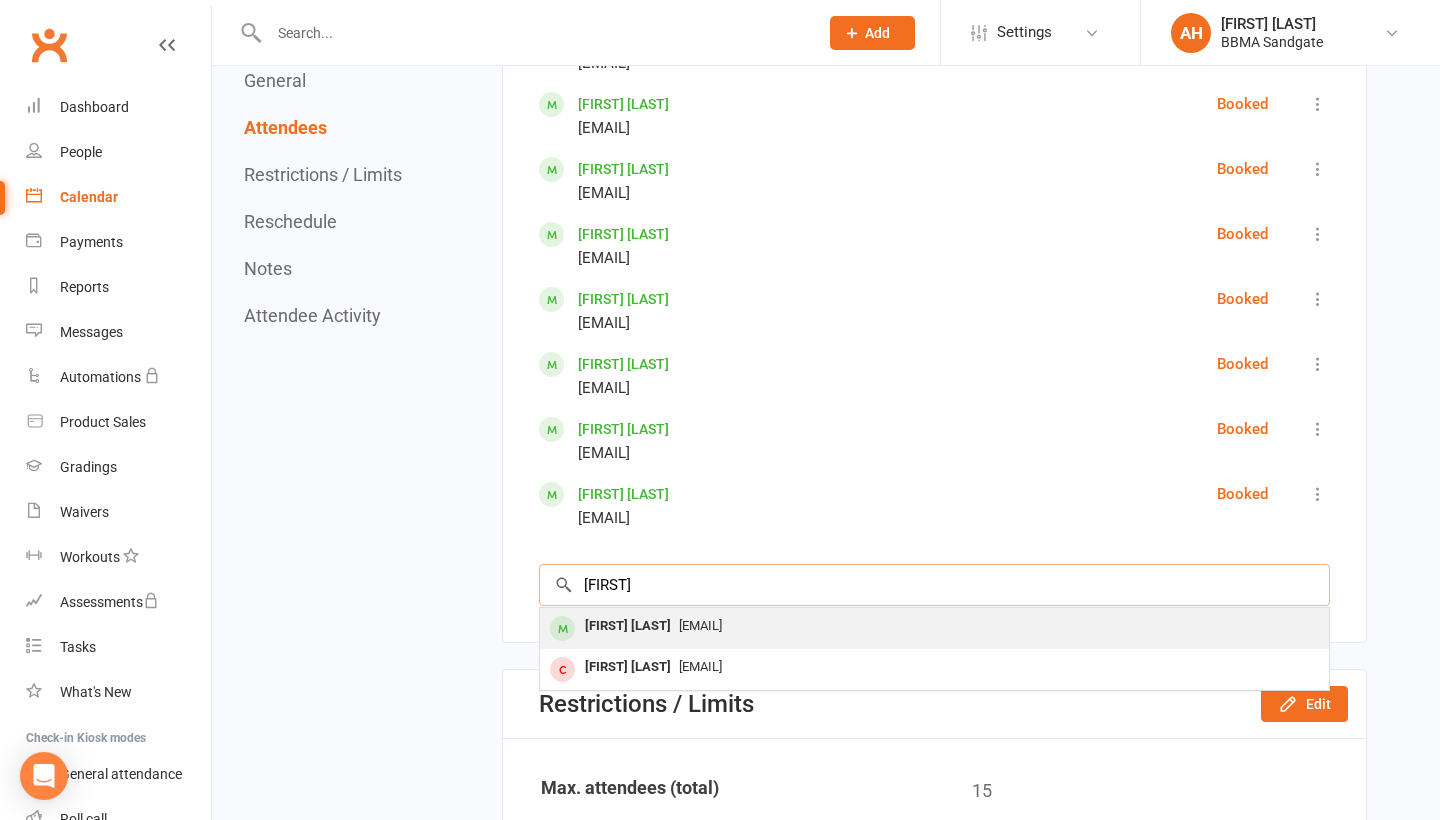 type on "[FIRST]" 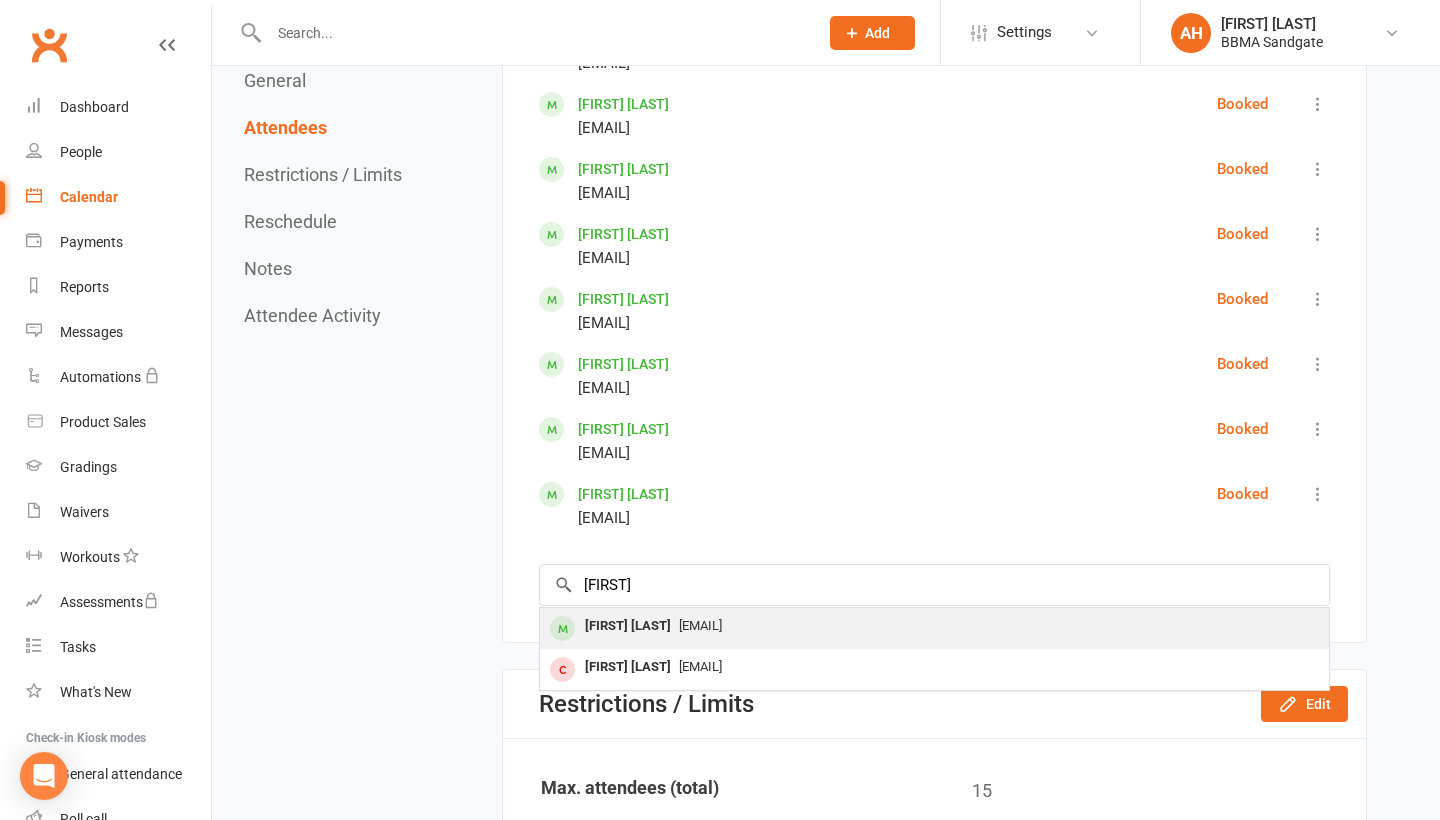 click on "[EMAIL]" at bounding box center (700, 625) 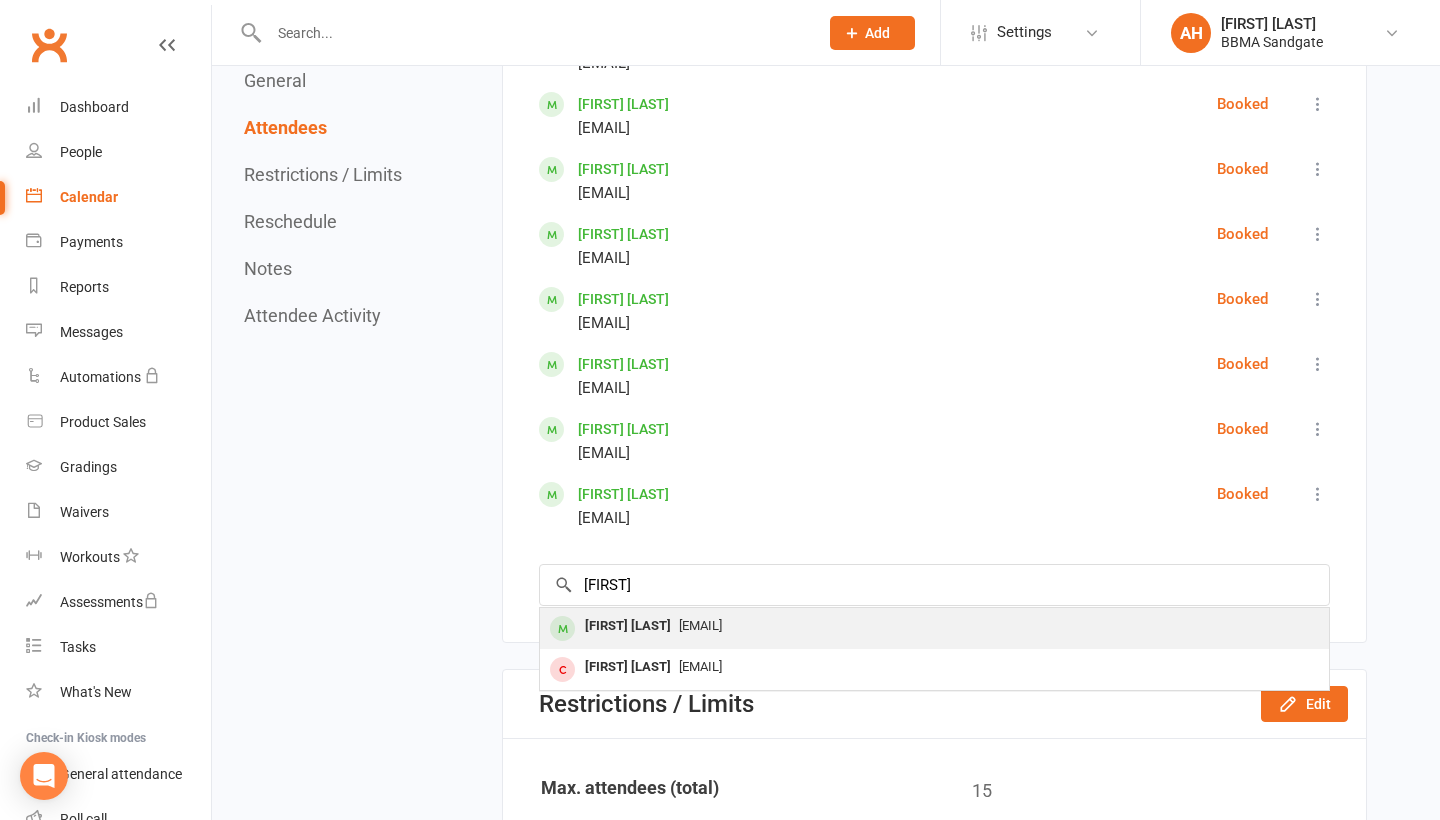 type 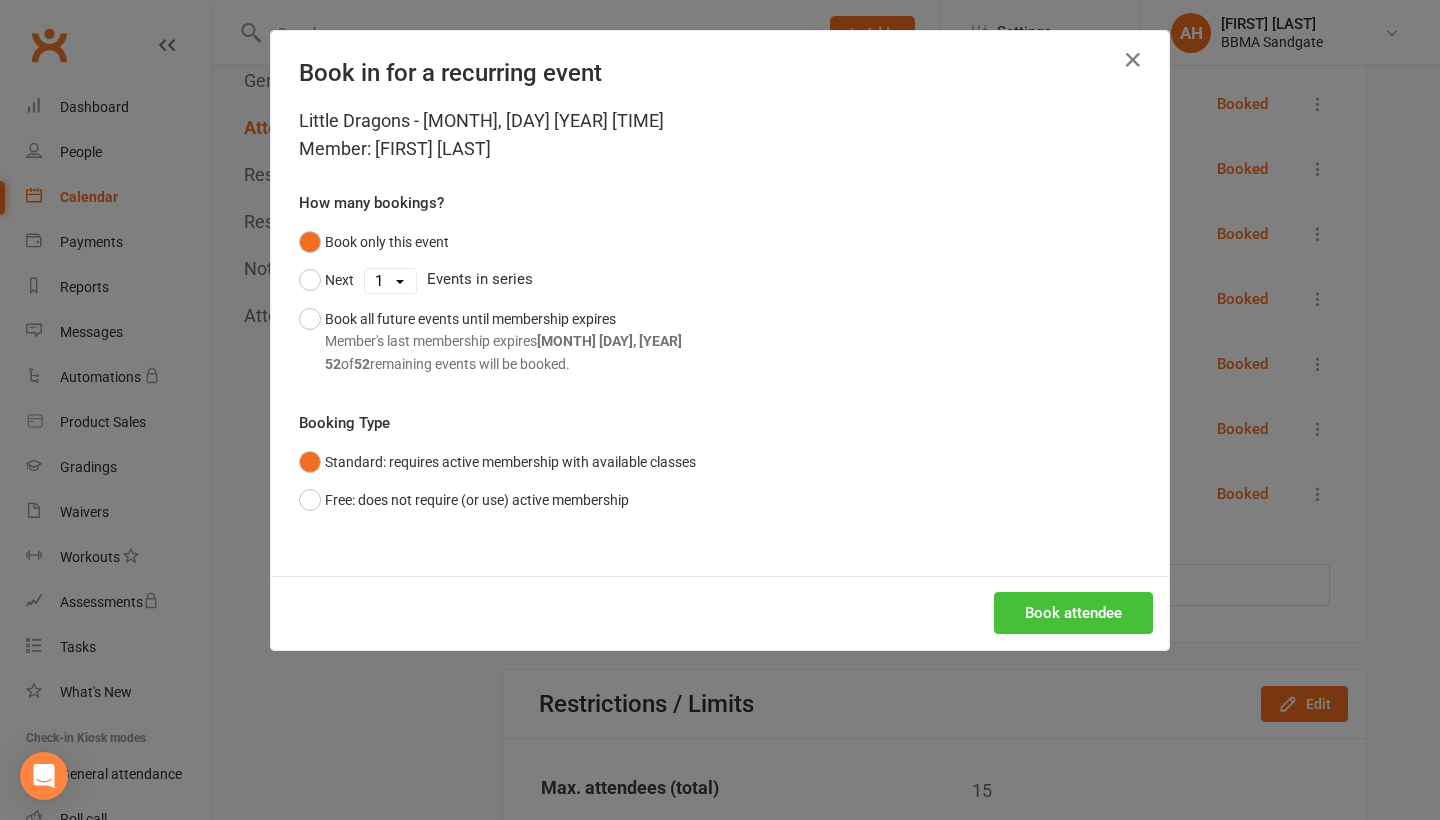 click on "Book attendee" at bounding box center [1073, 613] 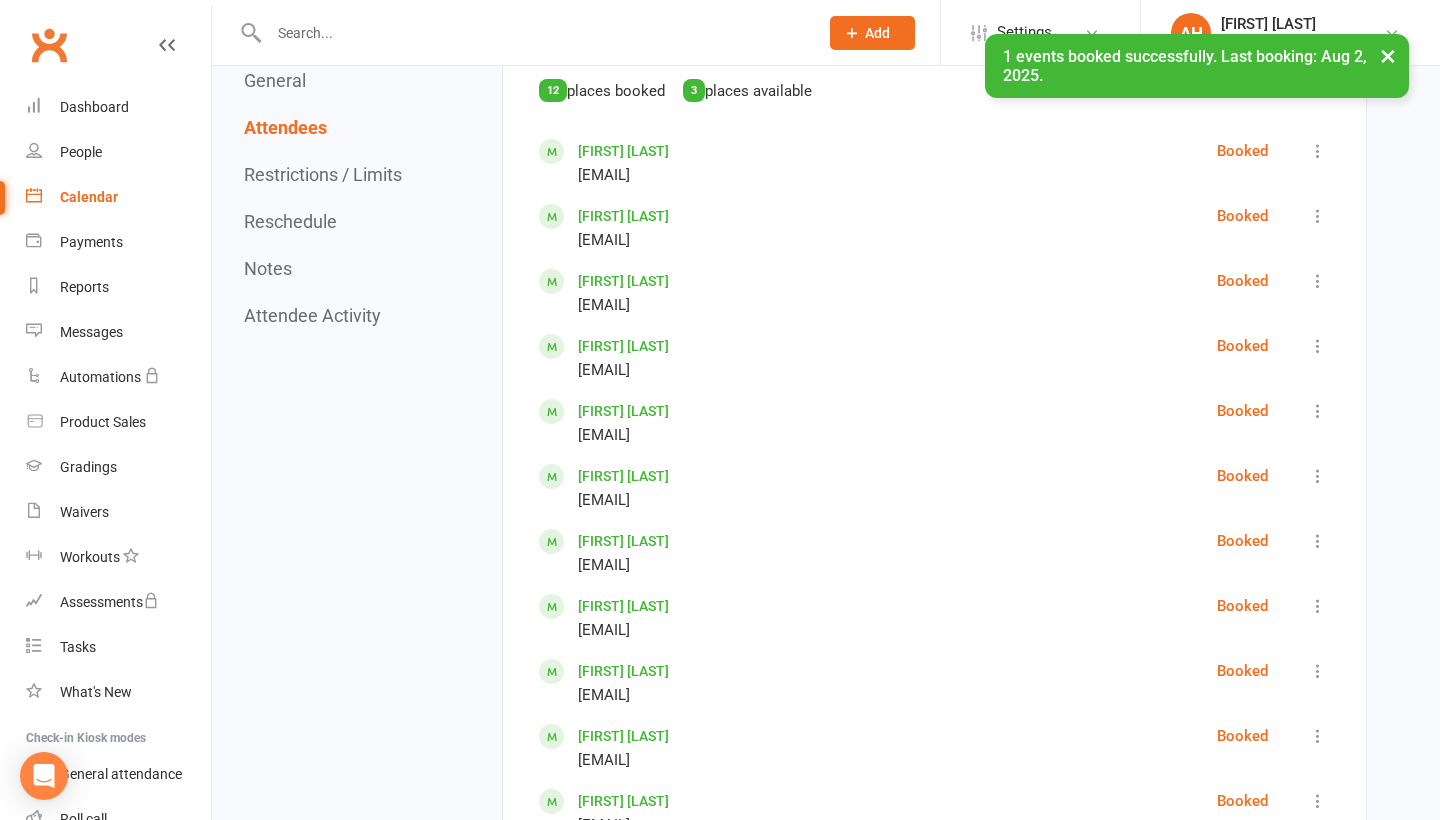 scroll, scrollTop: 980, scrollLeft: 0, axis: vertical 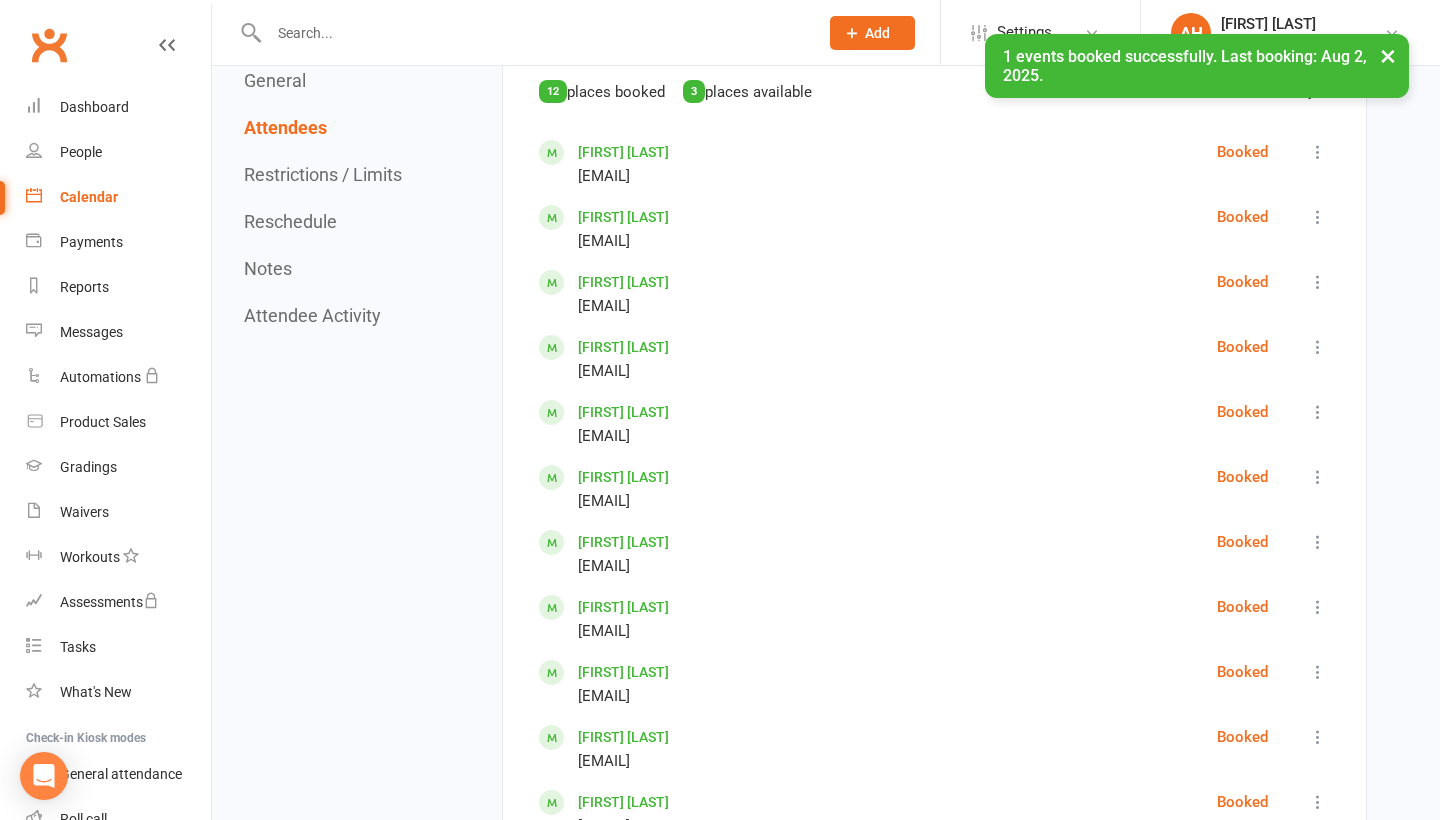 click on "× 1 events booked successfully. Last booking: [DATE]." at bounding box center [707, 34] 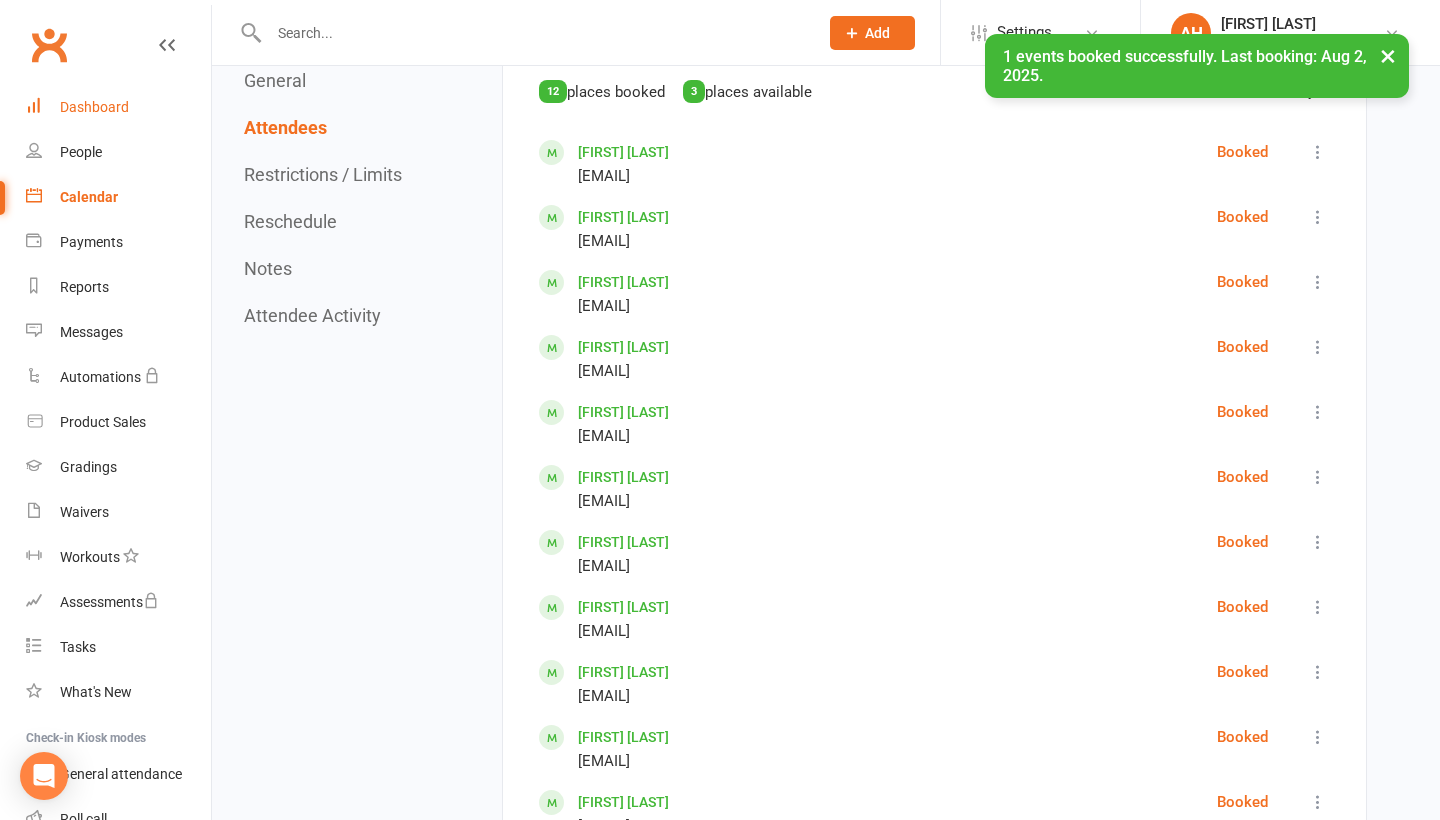 click on "Dashboard" at bounding box center [94, 107] 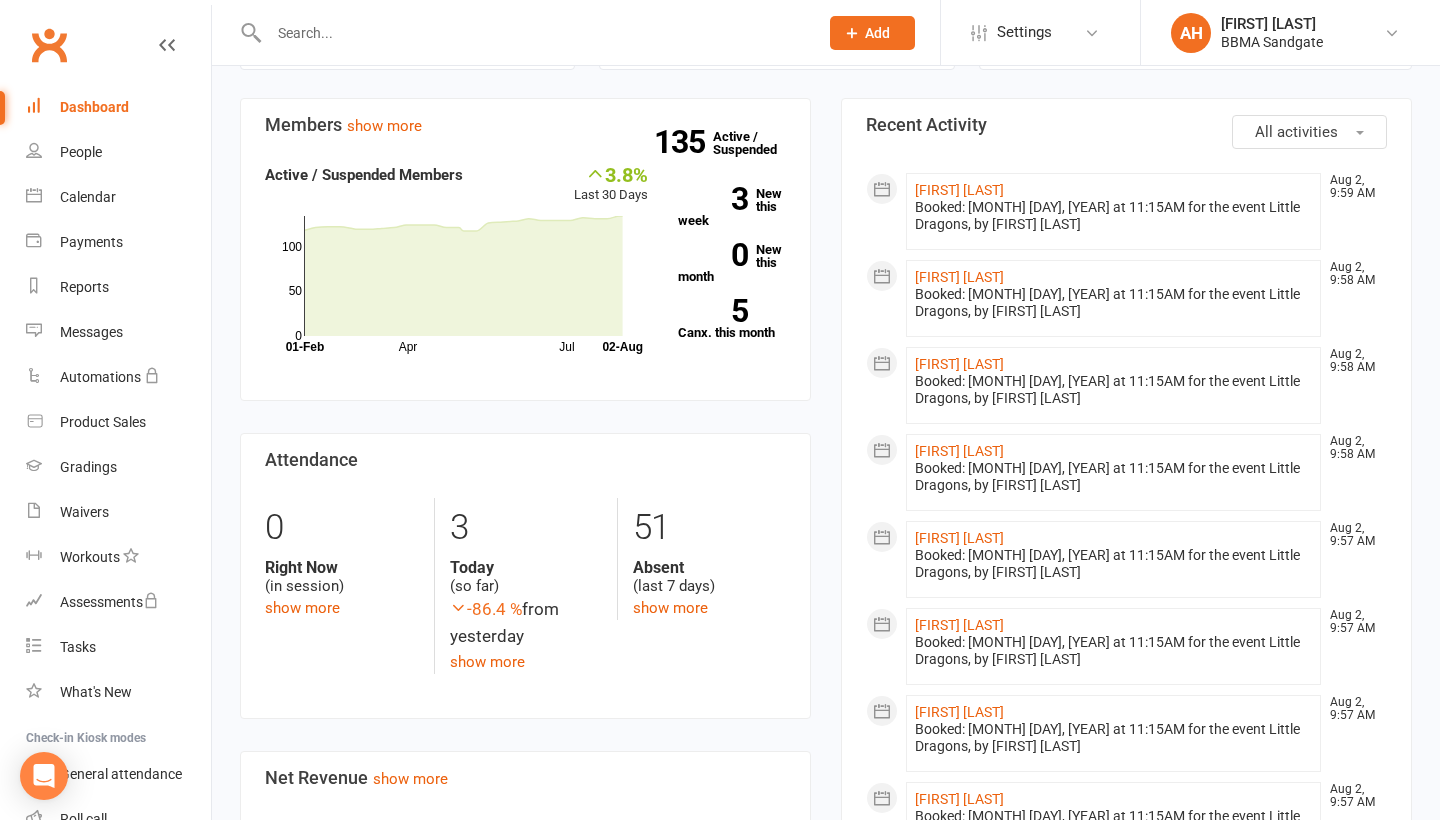 scroll, scrollTop: 544, scrollLeft: 0, axis: vertical 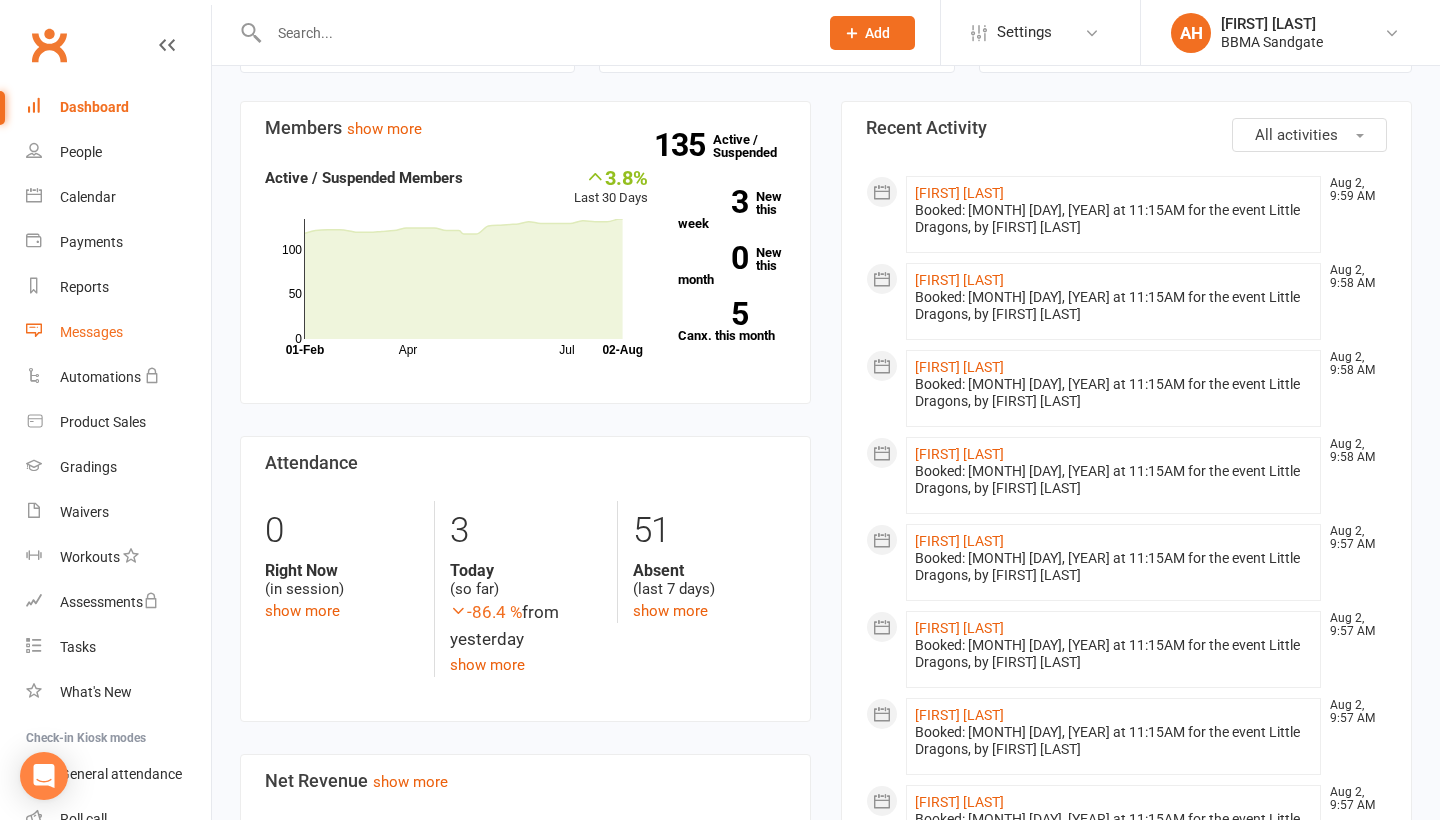 click on "Messages" at bounding box center (118, 332) 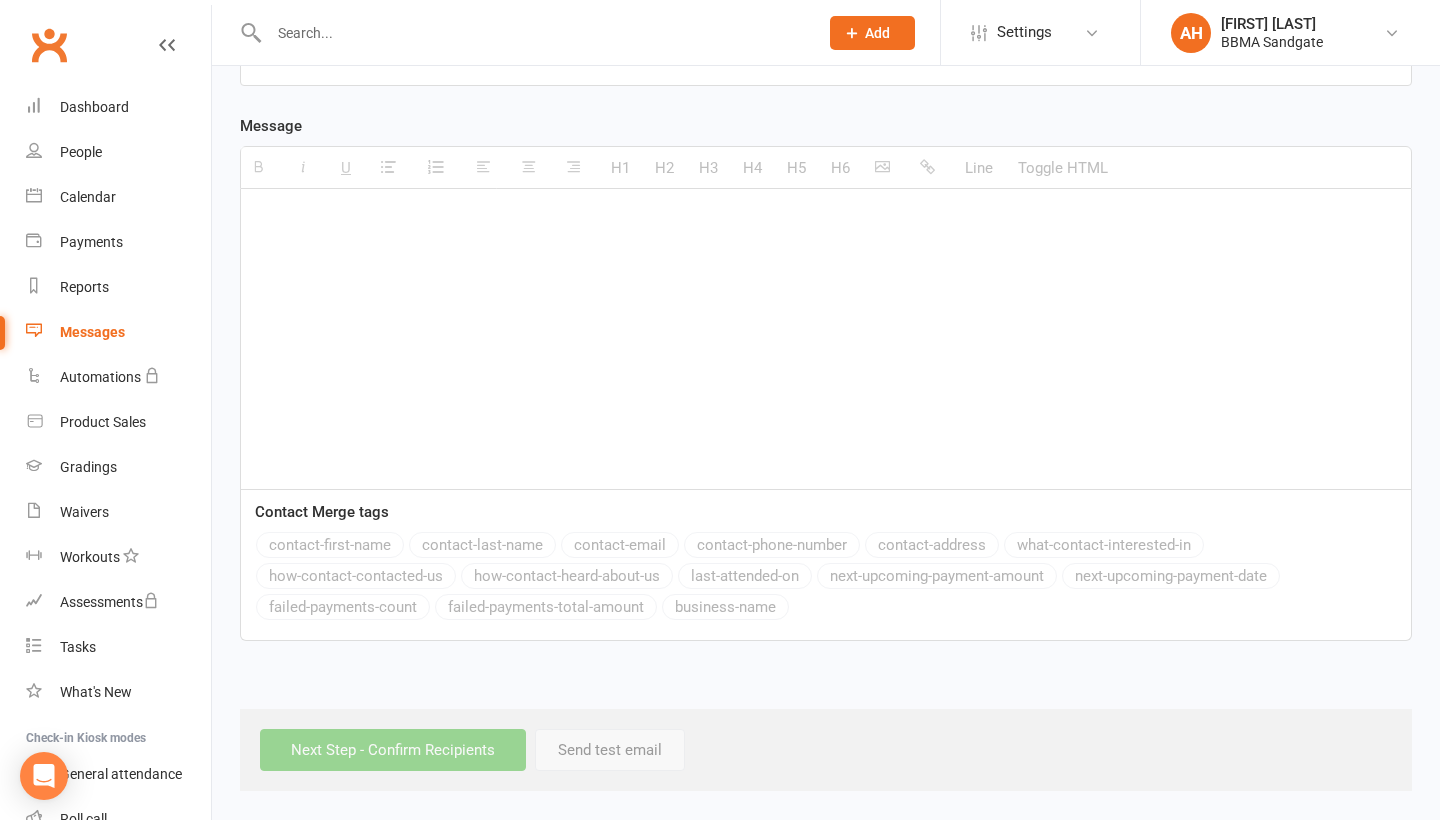 scroll, scrollTop: 0, scrollLeft: 0, axis: both 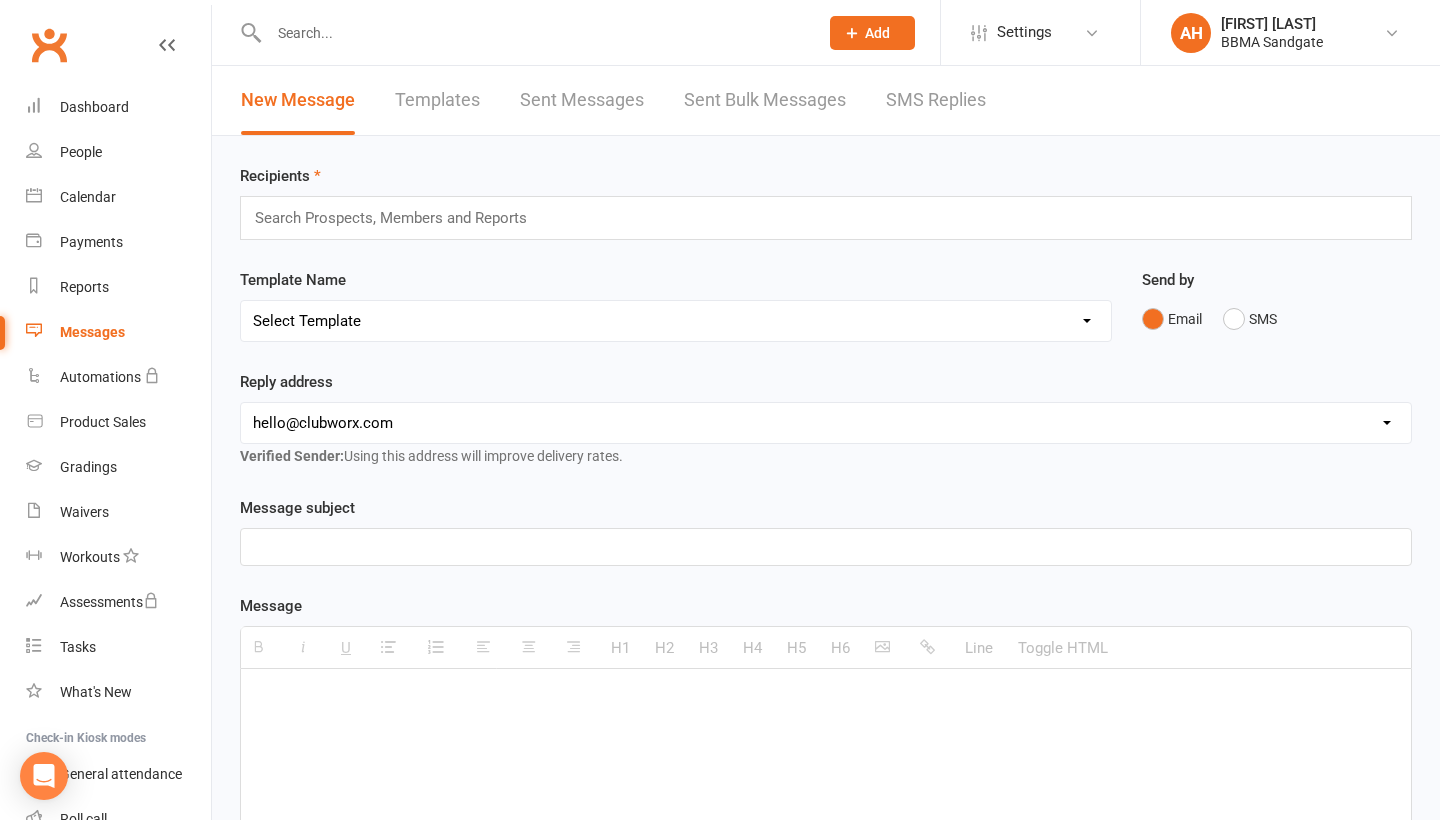 click on "SMS Replies" at bounding box center (936, 100) 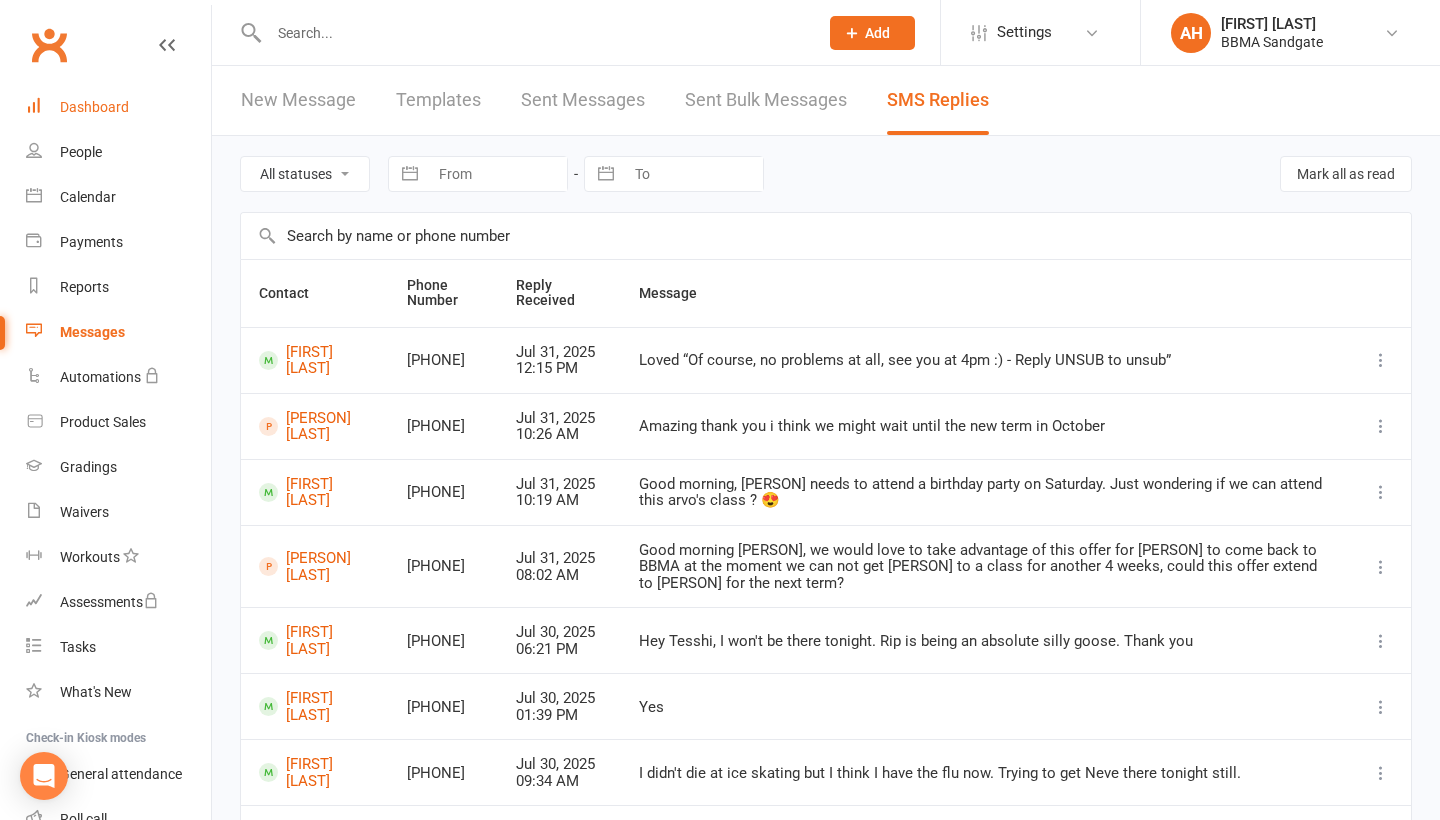 click on "Dashboard" at bounding box center (118, 107) 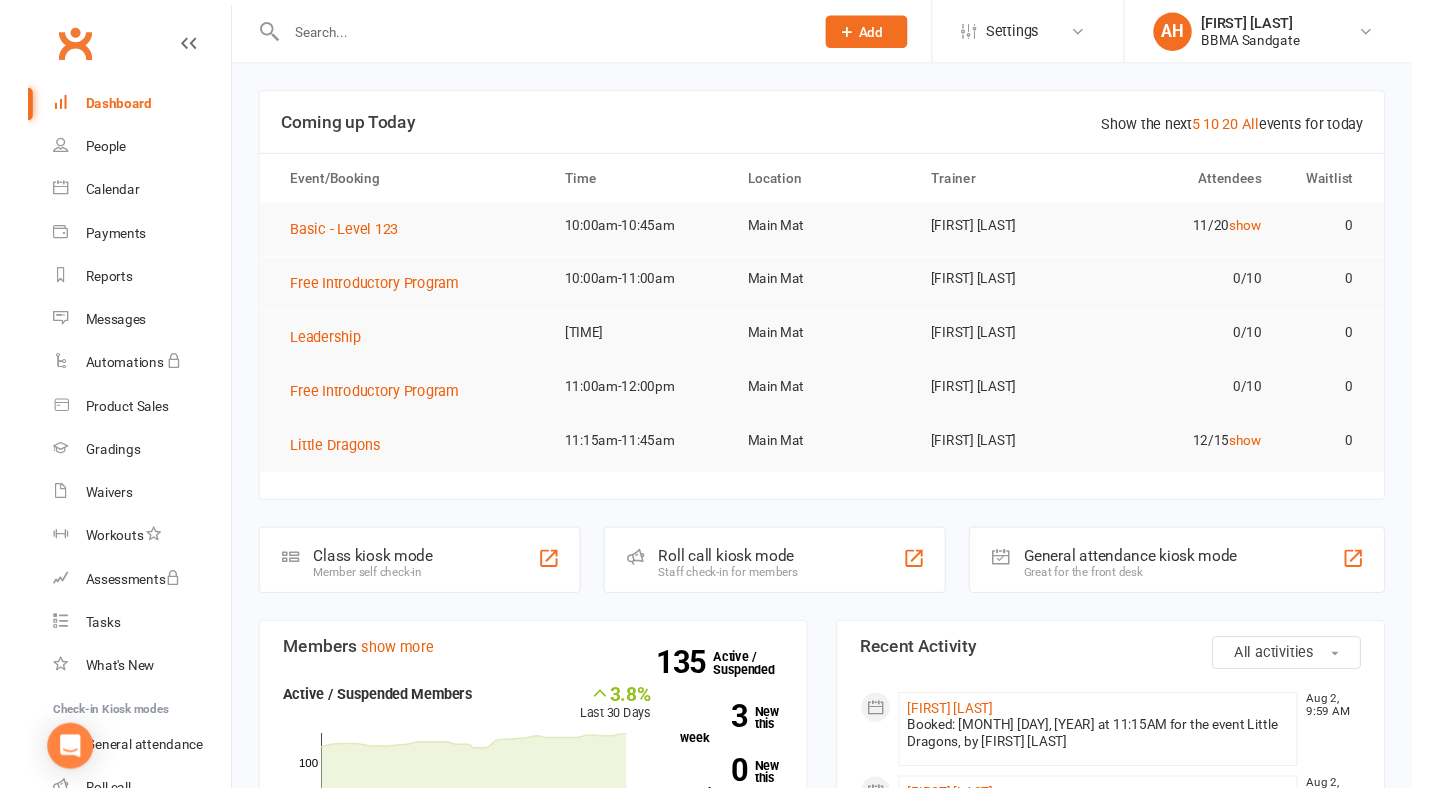 scroll, scrollTop: 0, scrollLeft: 0, axis: both 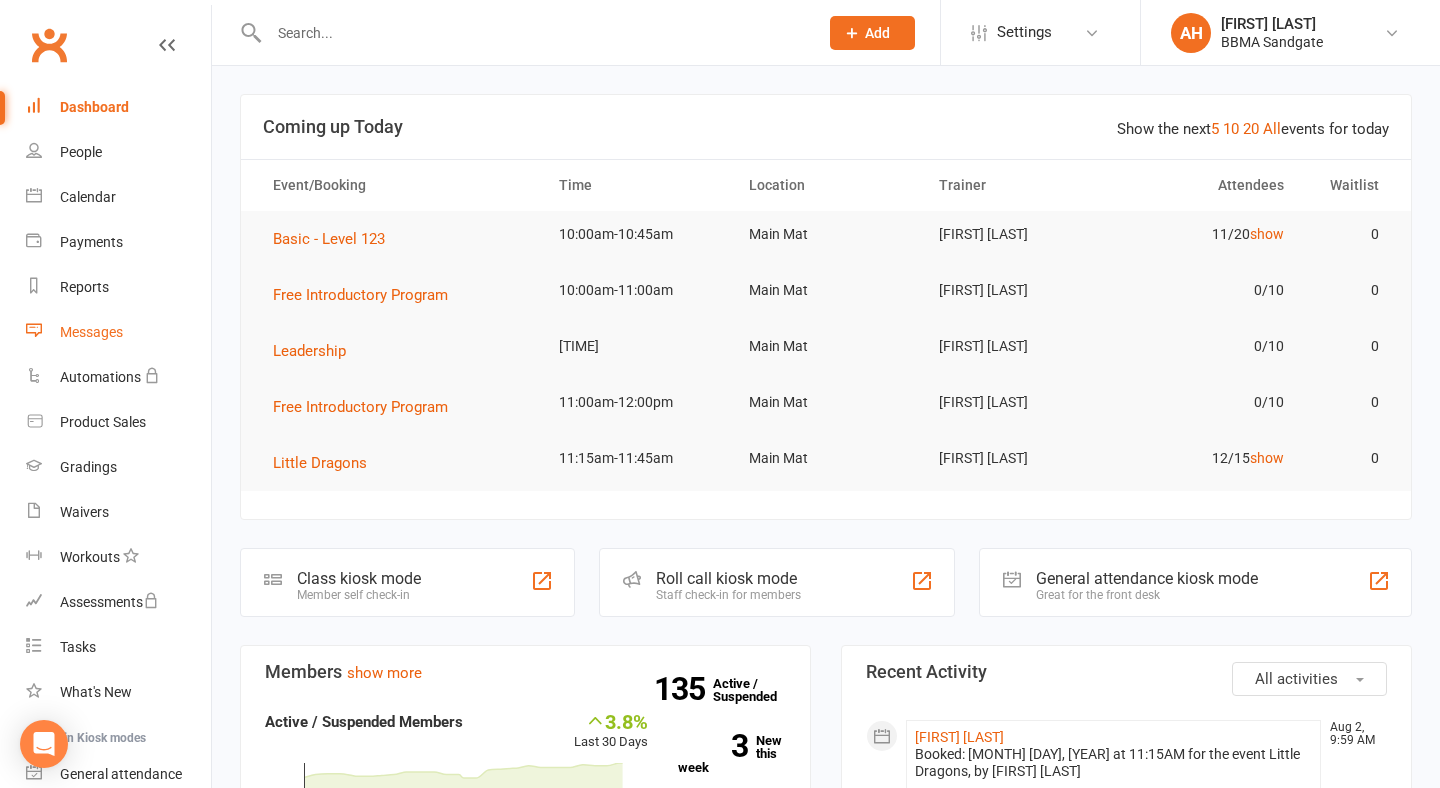 click on "Messages" at bounding box center [118, 332] 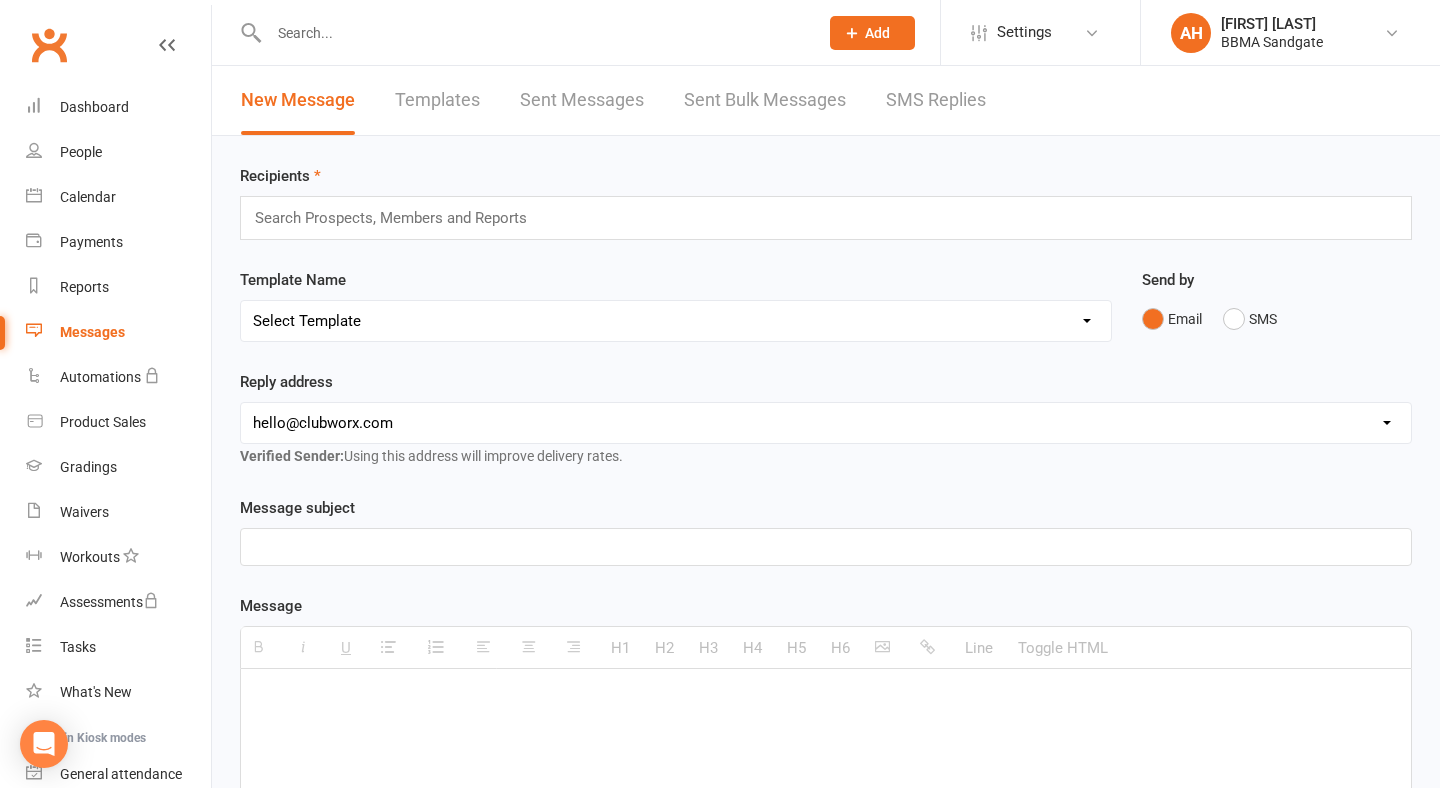 click on "SMS Replies" at bounding box center [936, 100] 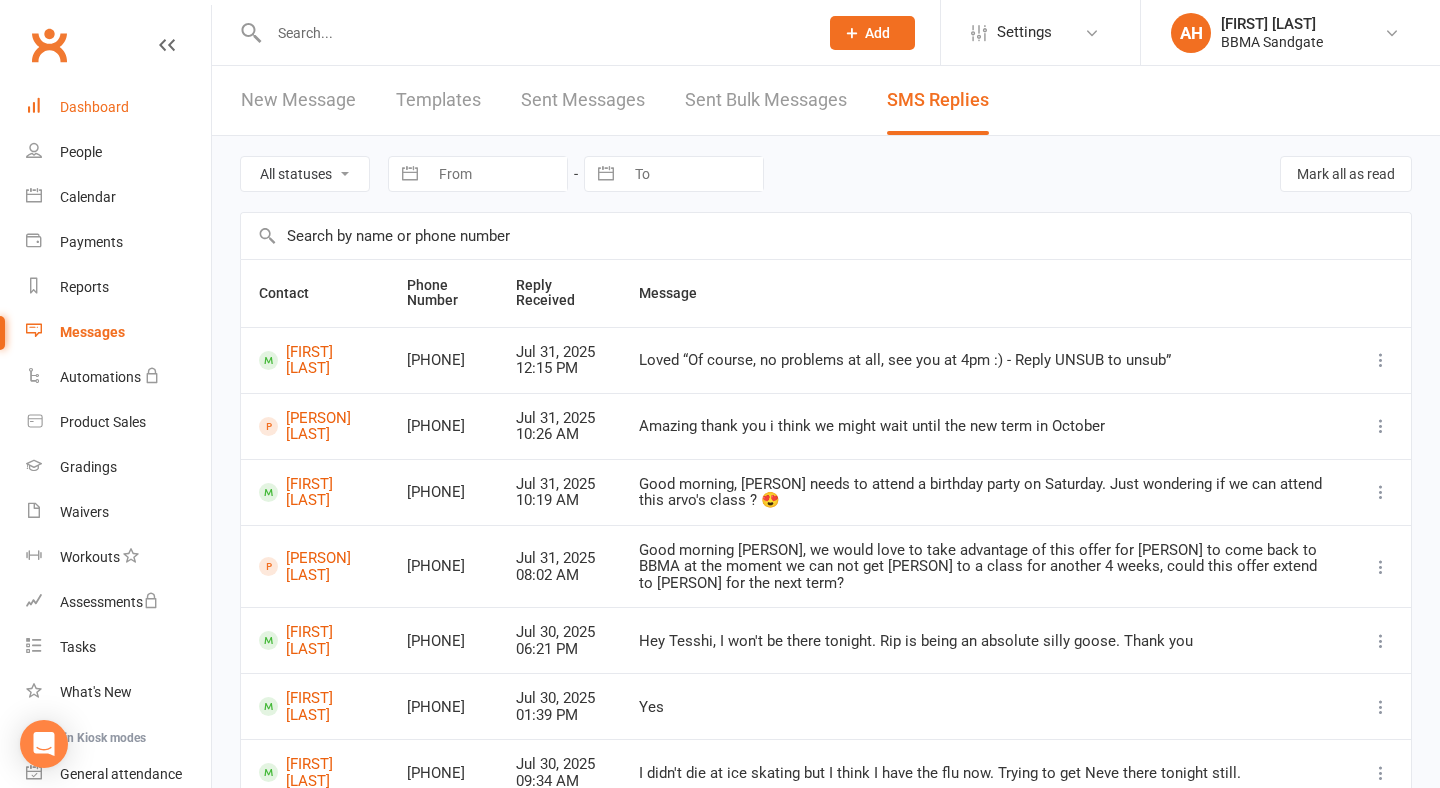 click on "Dashboard" at bounding box center (94, 107) 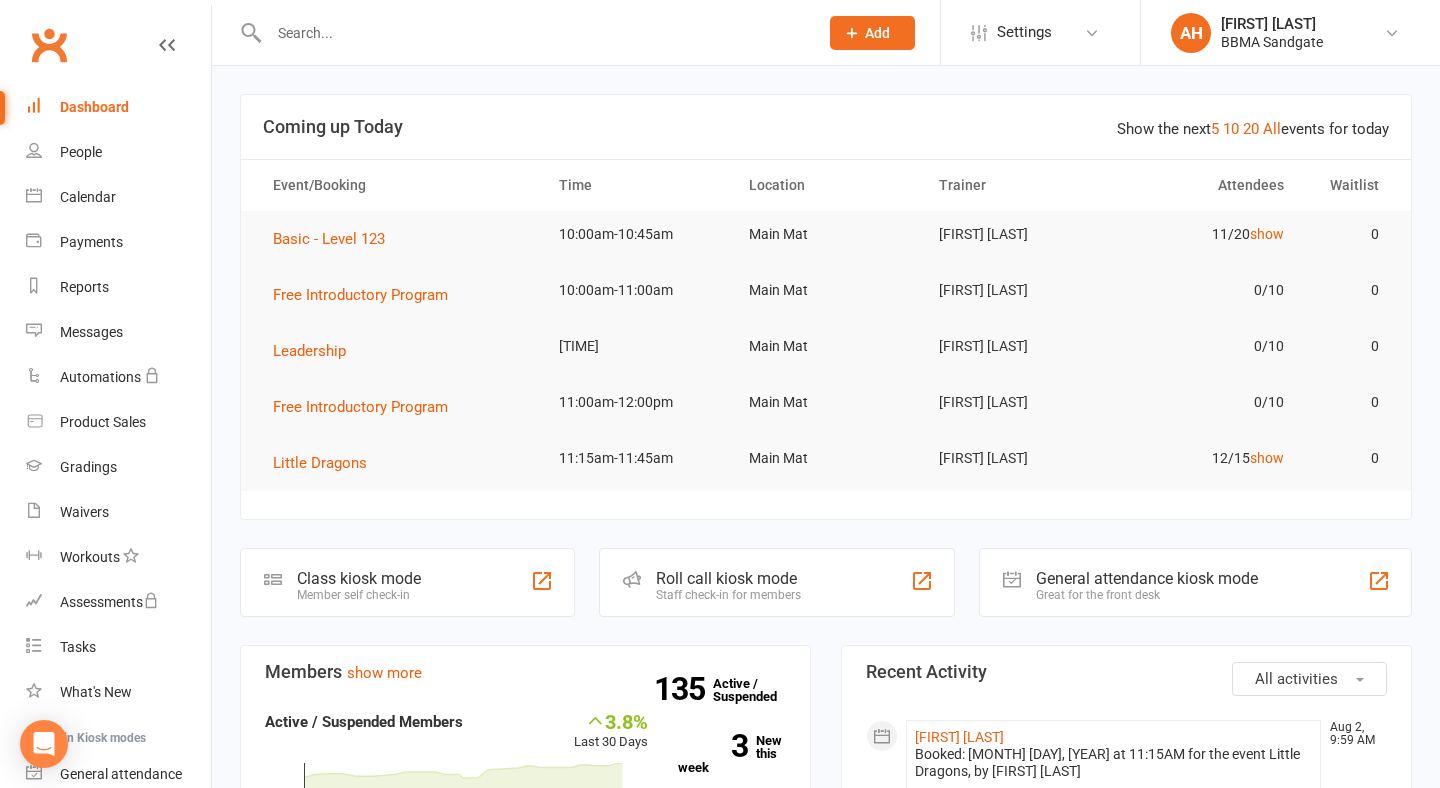 scroll, scrollTop: 0, scrollLeft: 0, axis: both 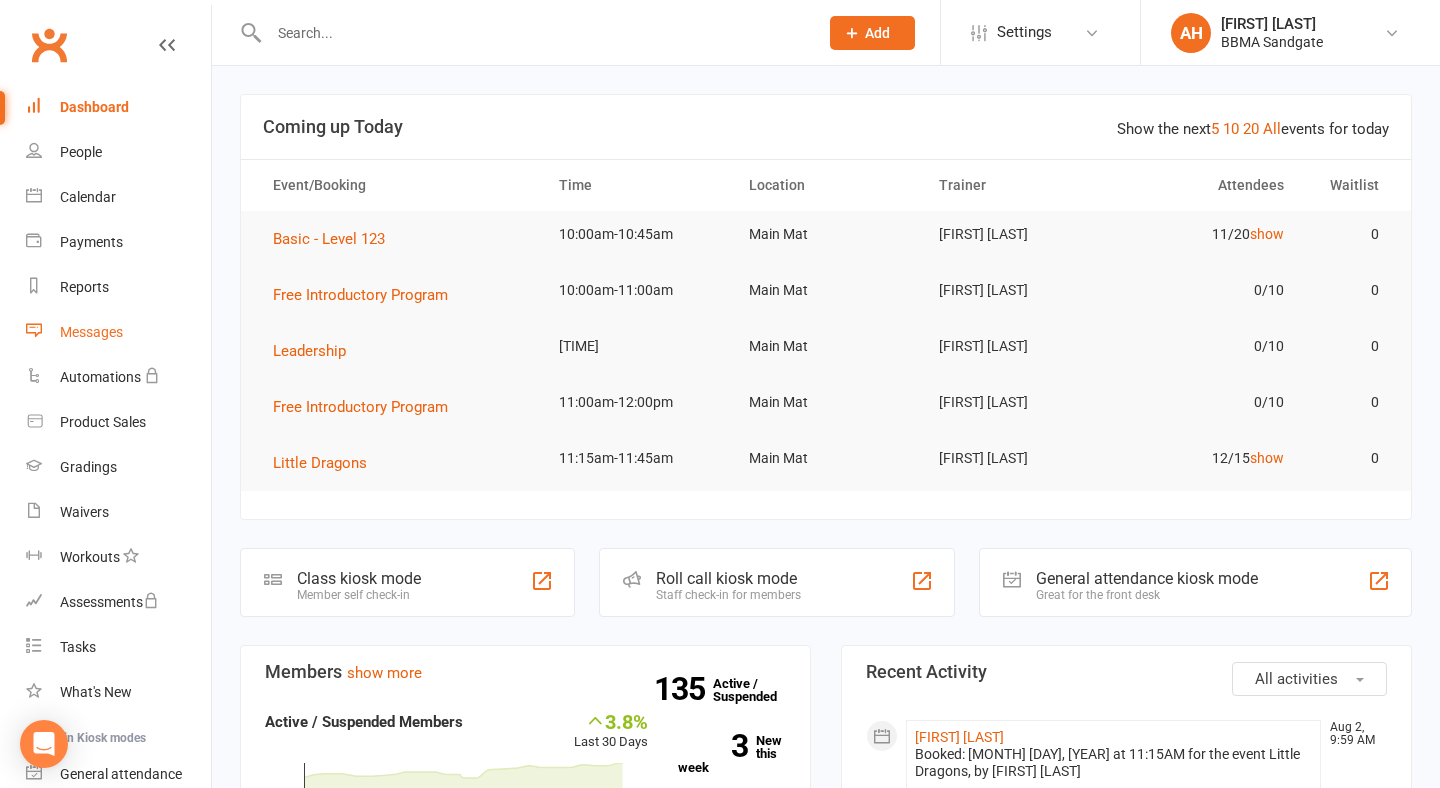 click on "Messages" at bounding box center [91, 332] 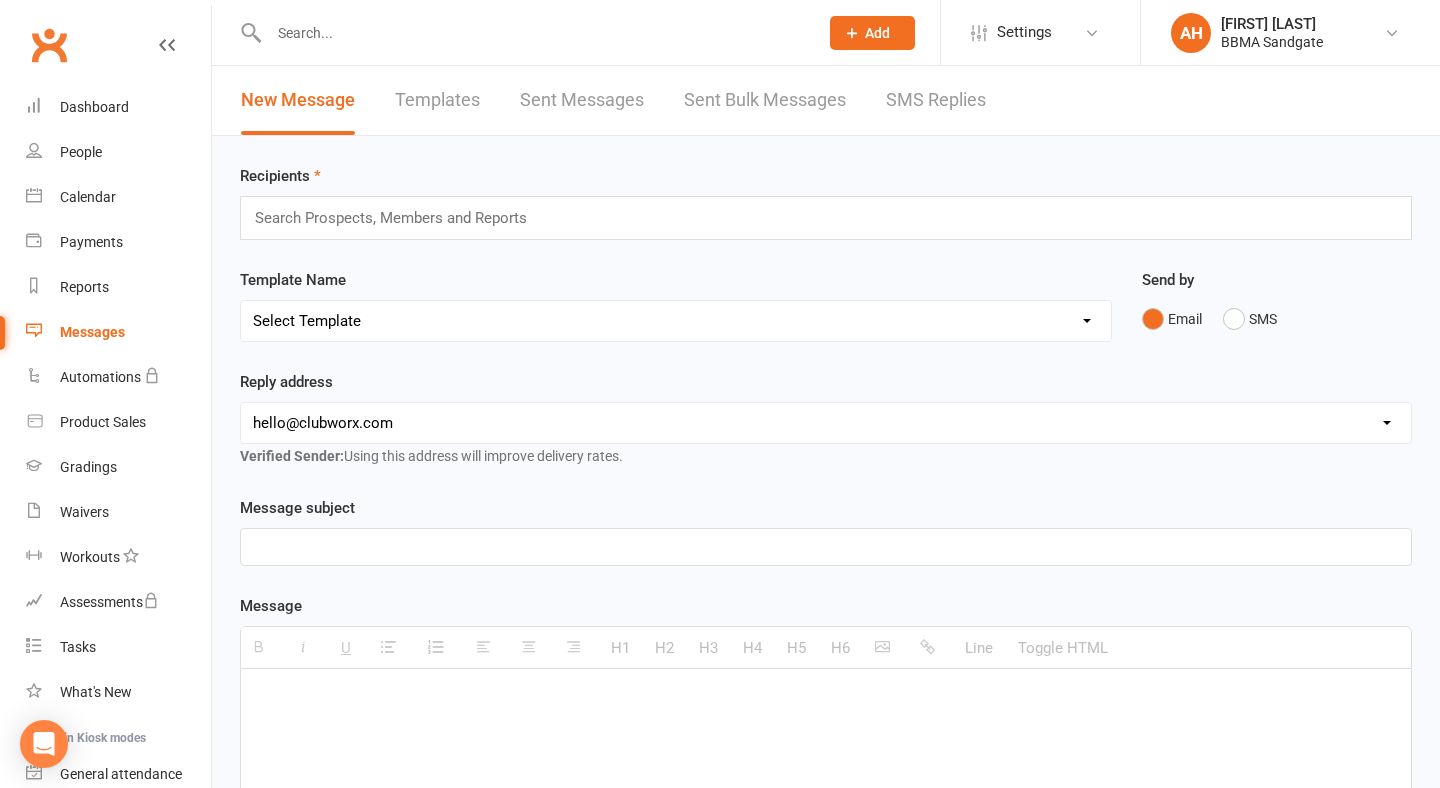 click on "SMS Replies" at bounding box center [936, 100] 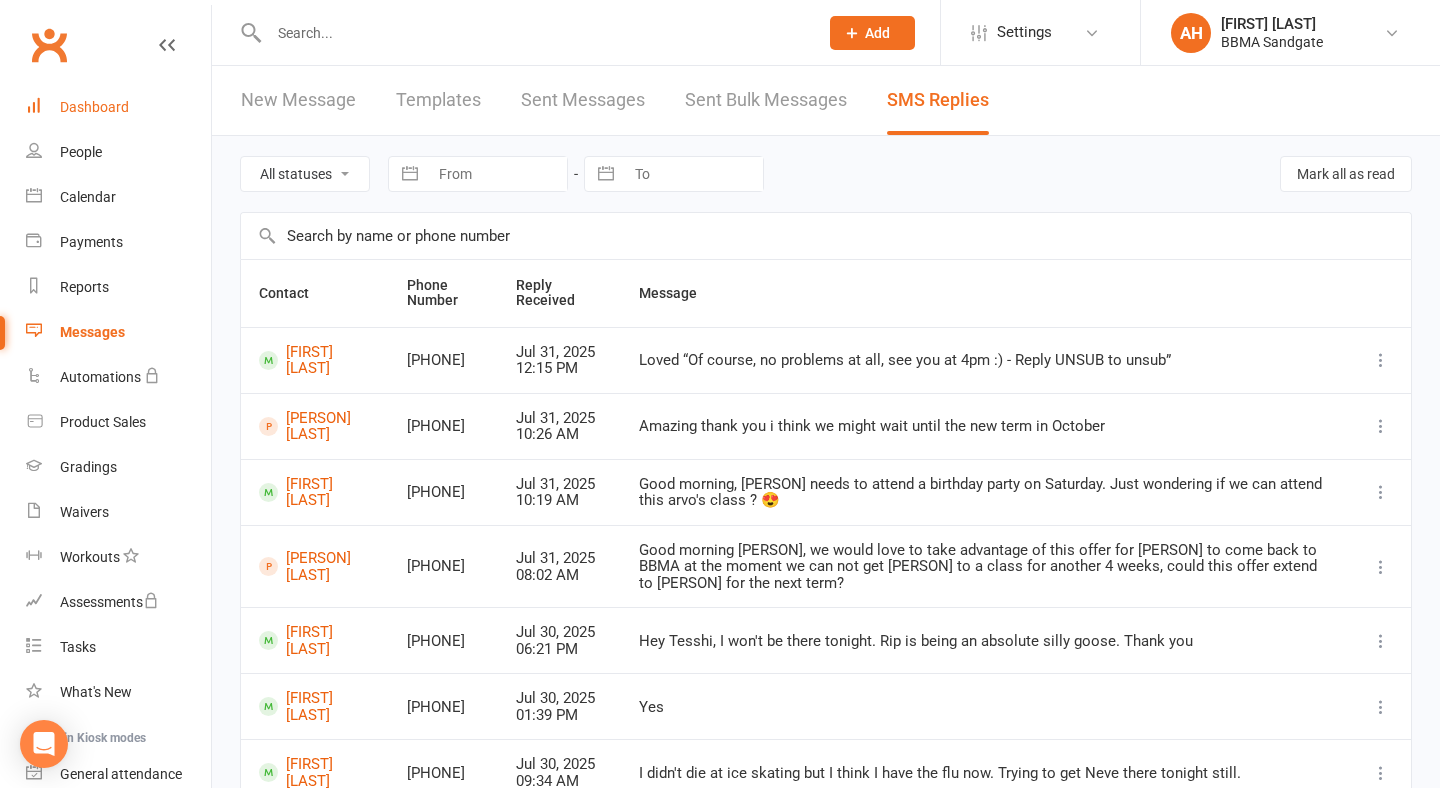 click on "Dashboard" at bounding box center (118, 107) 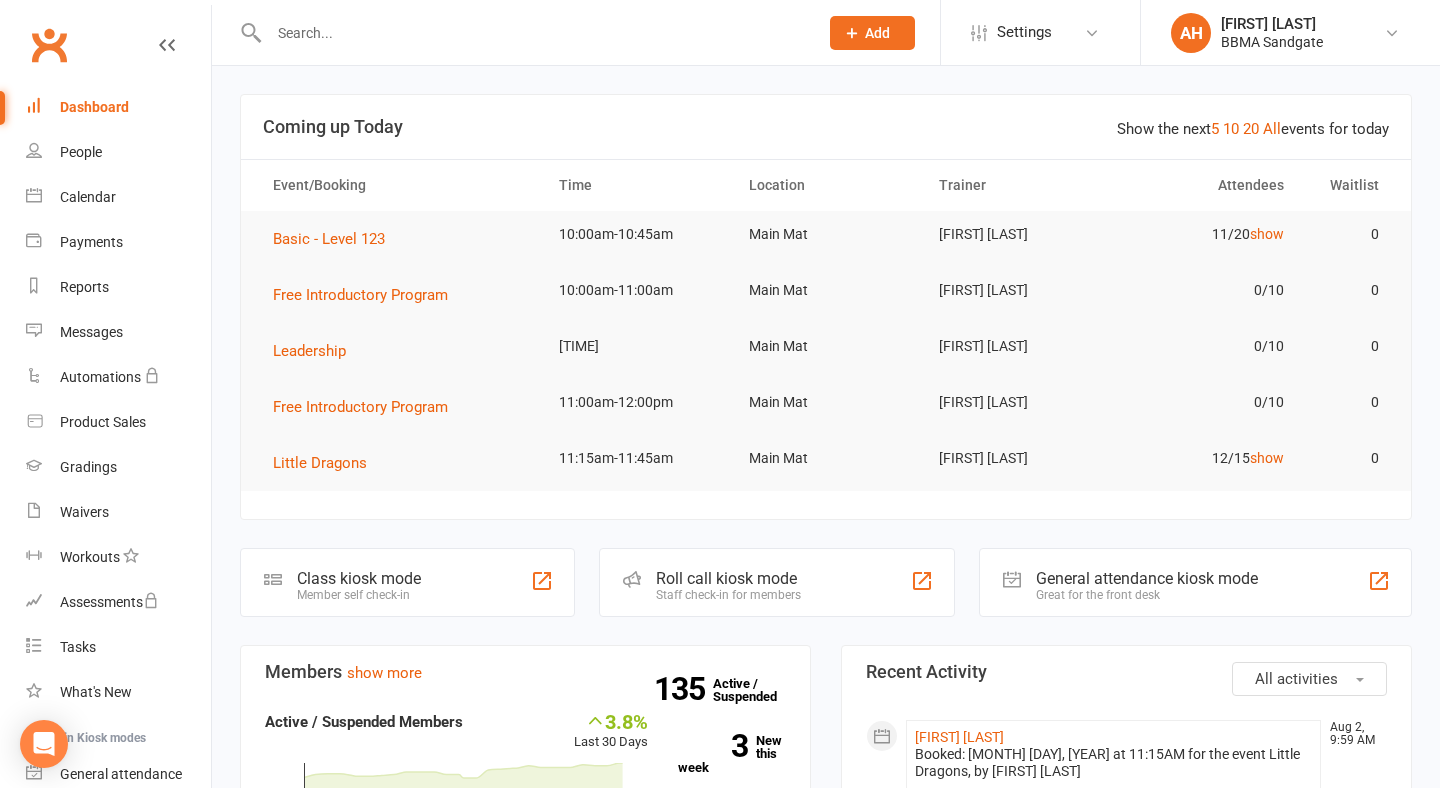 scroll, scrollTop: 0, scrollLeft: 0, axis: both 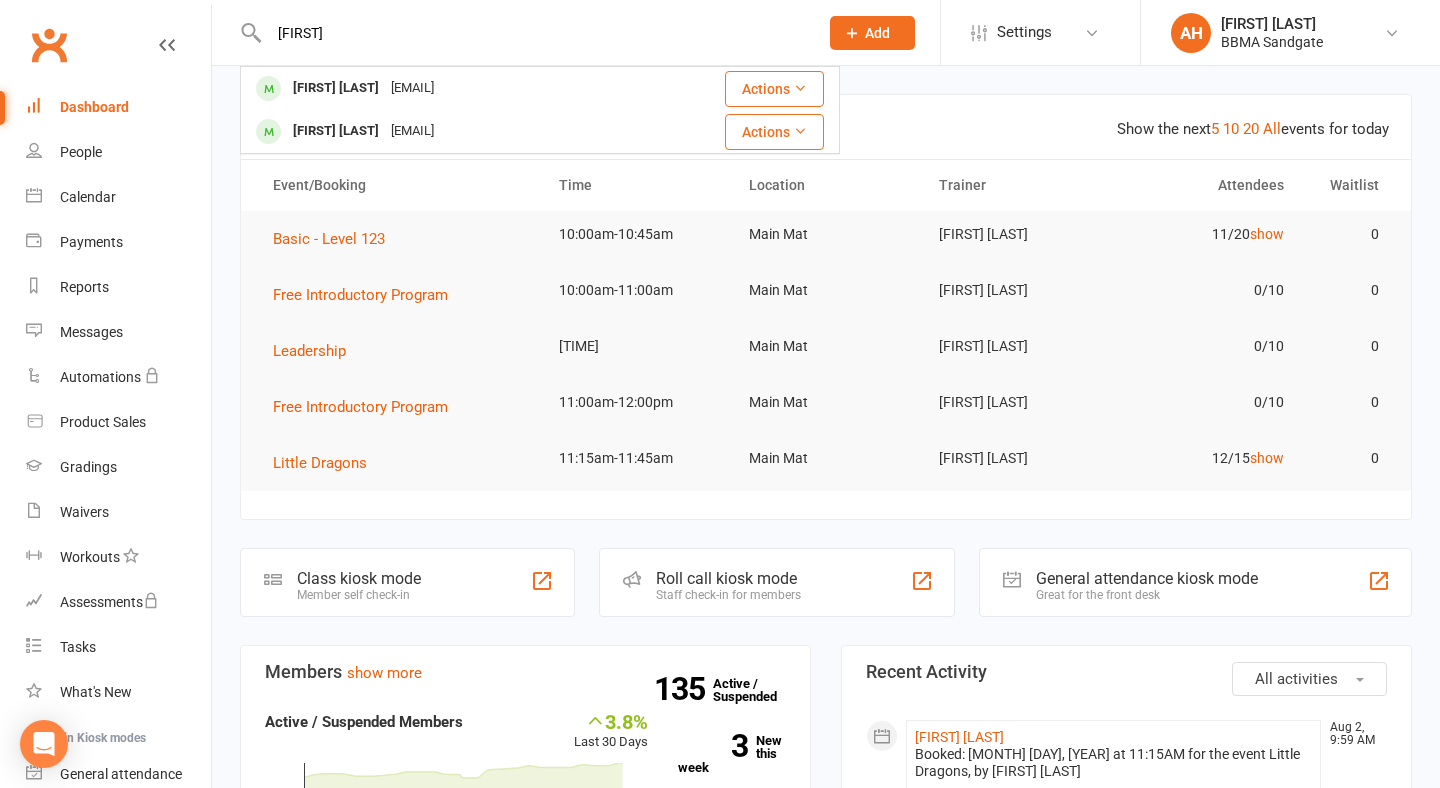 type on "famine" 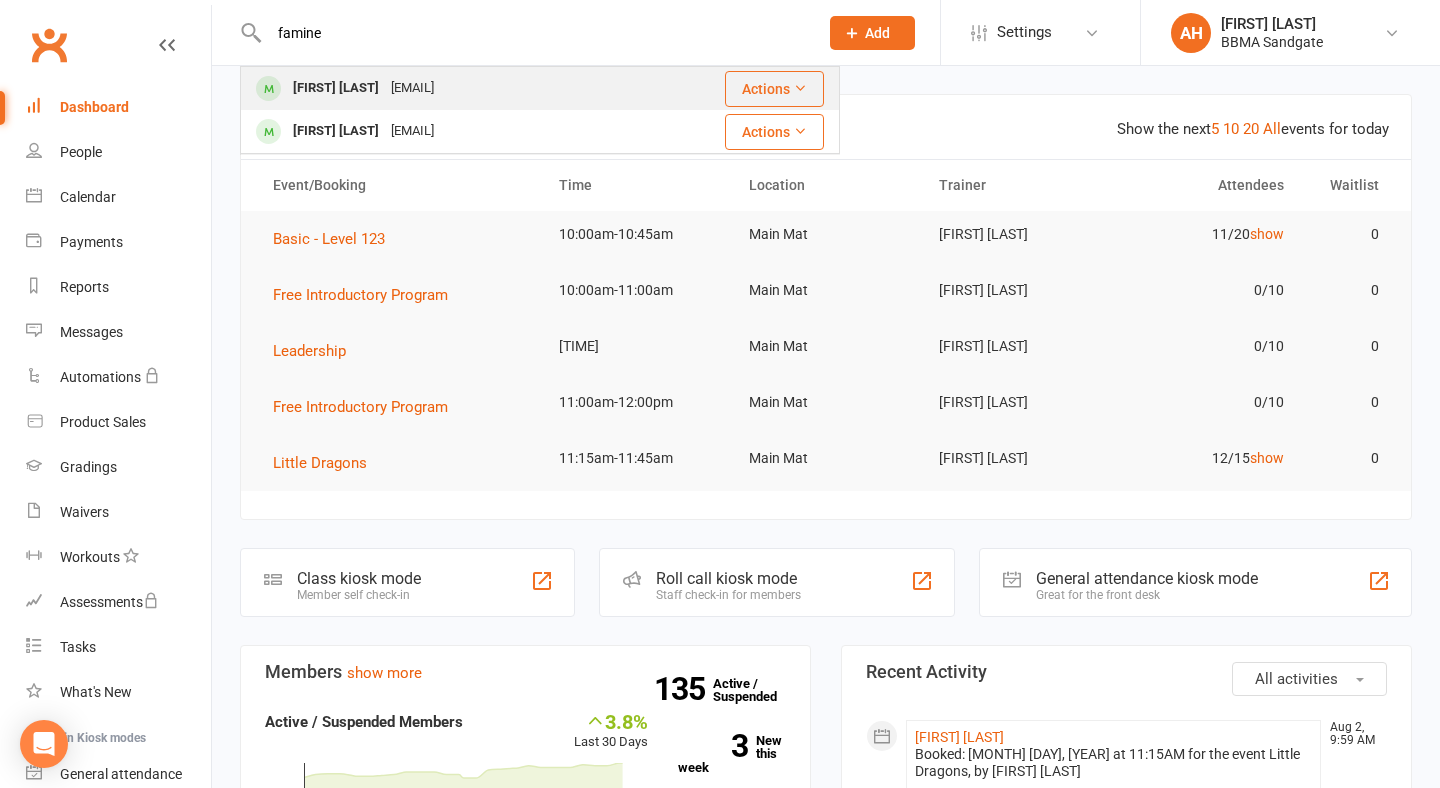 drag, startPoint x: 321, startPoint y: 65, endPoint x: 330, endPoint y: 91, distance: 27.513634 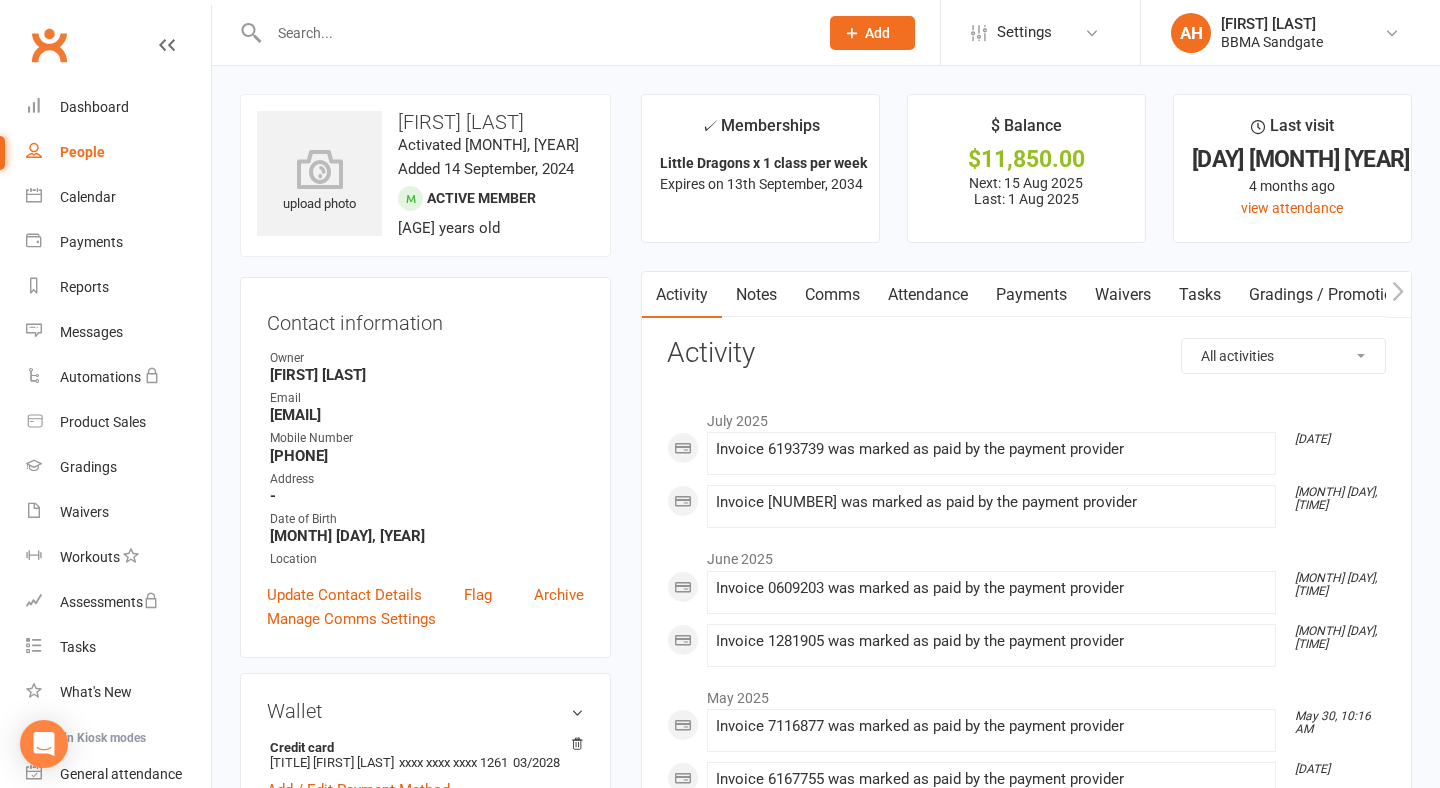 click on "Payments" at bounding box center [1031, 295] 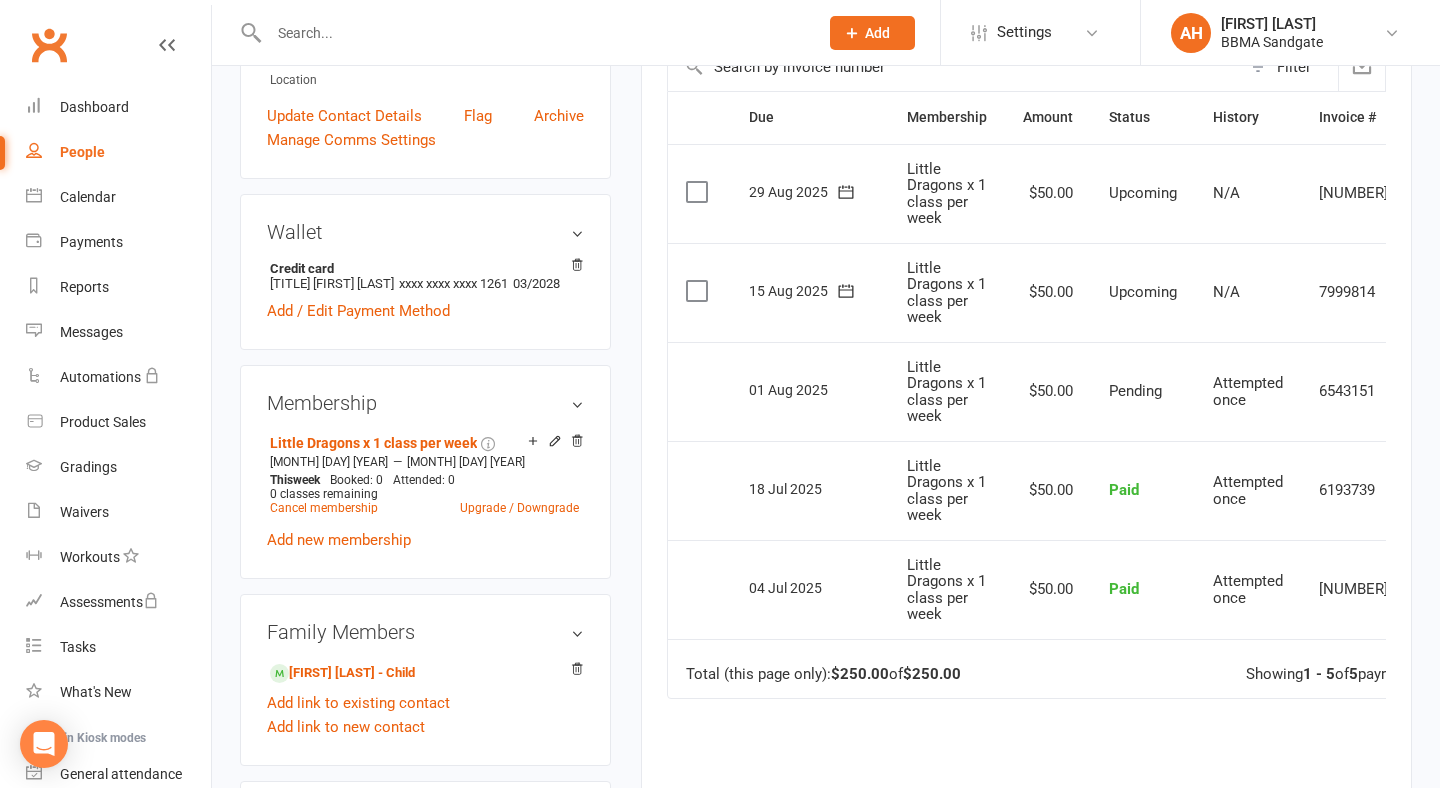 scroll, scrollTop: 481, scrollLeft: 0, axis: vertical 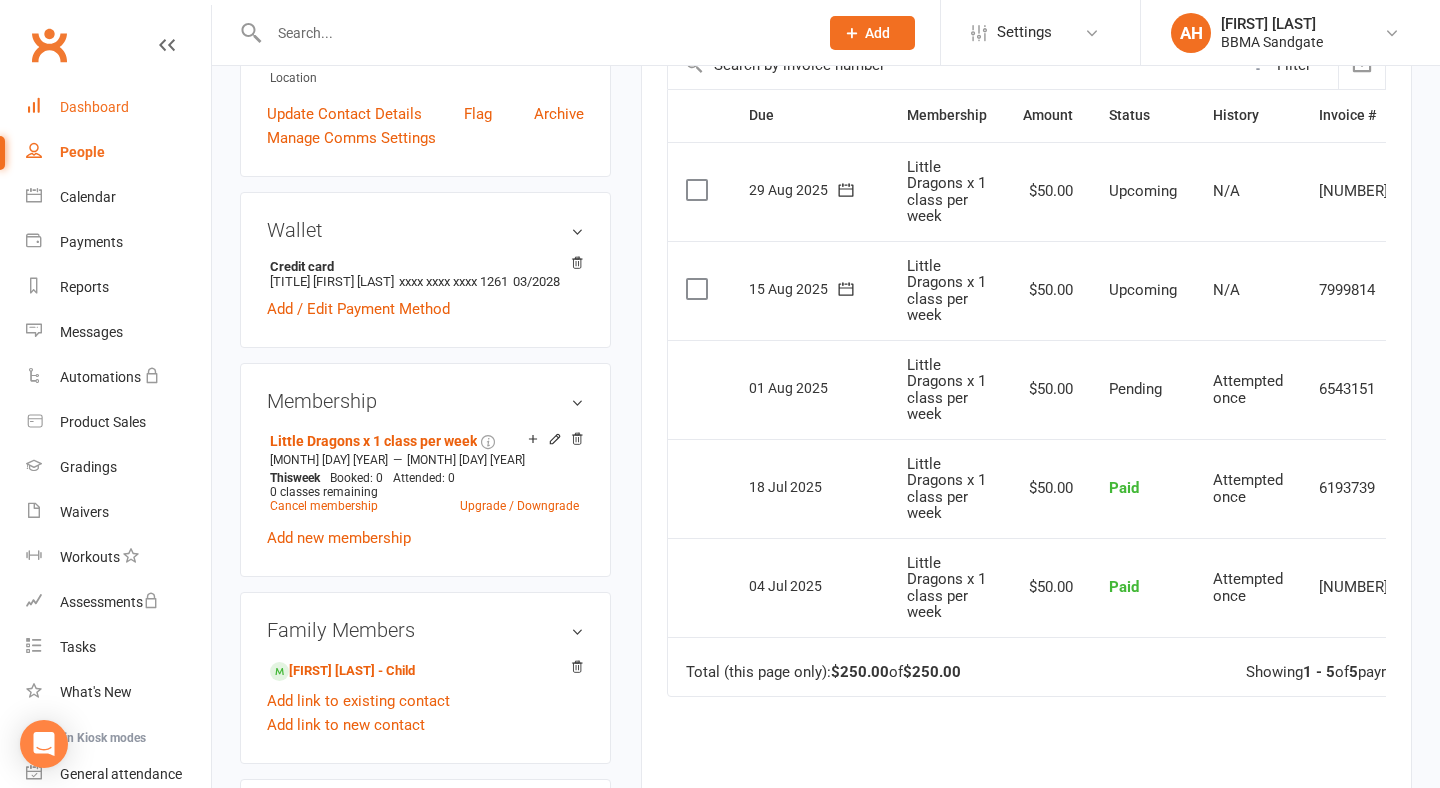click on "Dashboard" at bounding box center [118, 107] 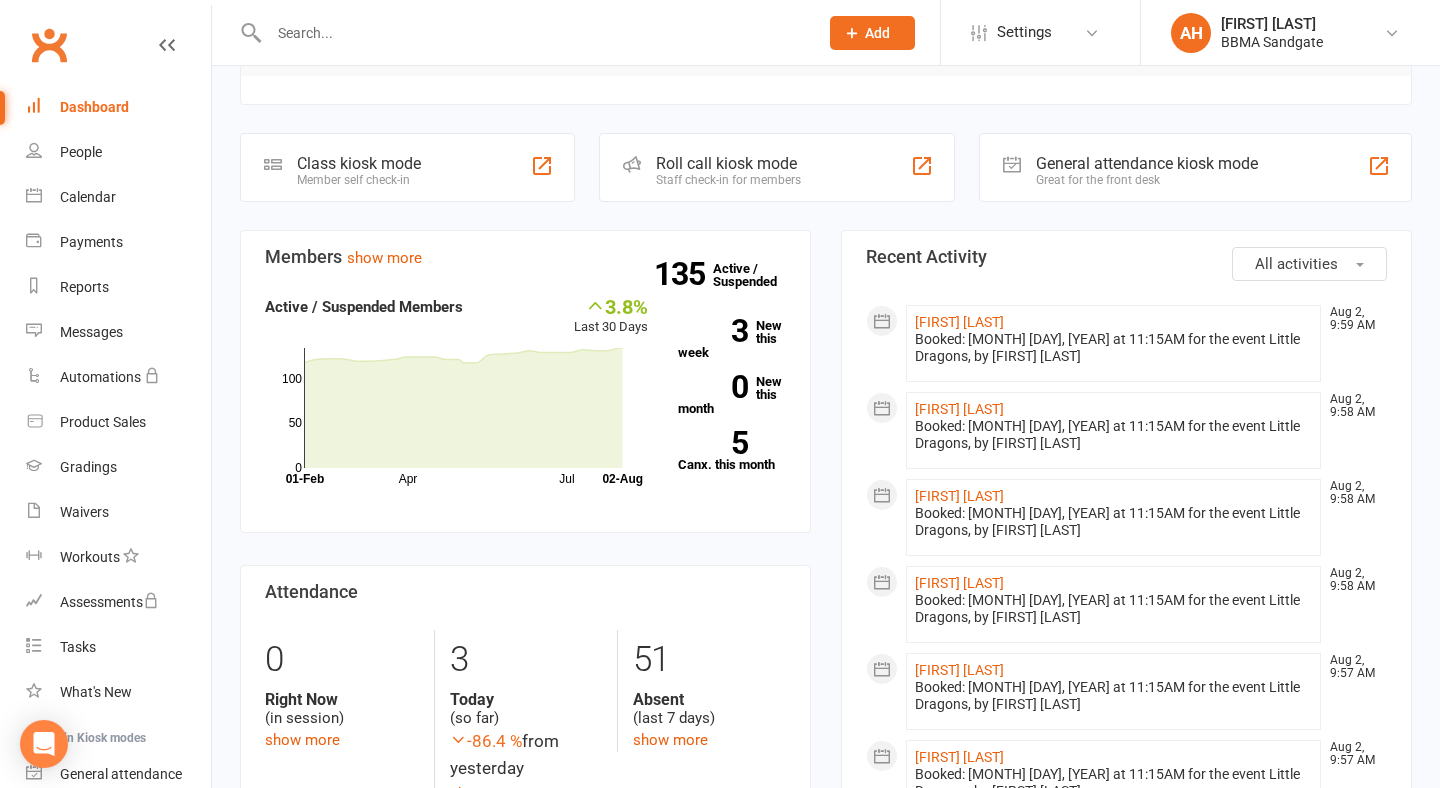 scroll, scrollTop: 415, scrollLeft: 0, axis: vertical 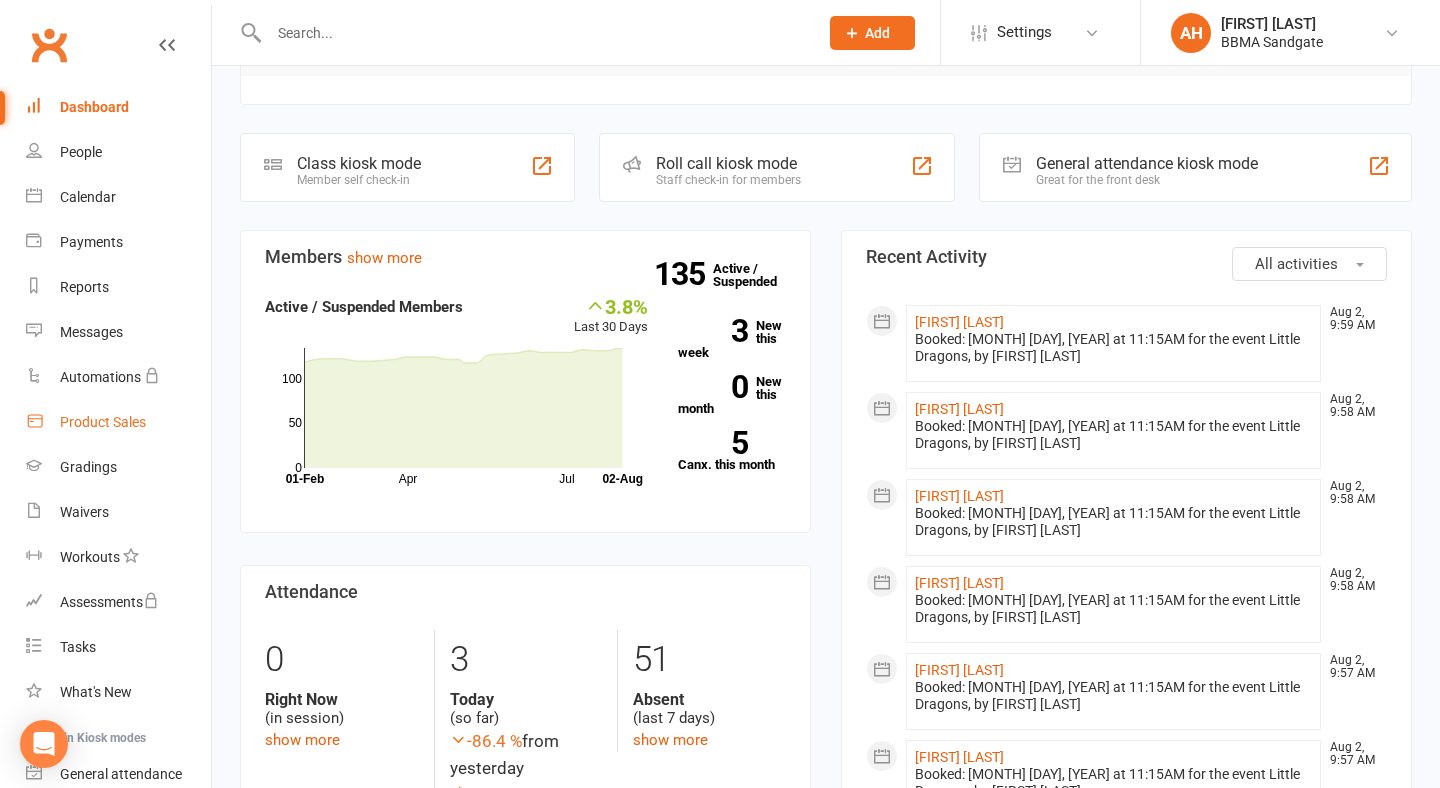 click on "Product Sales" at bounding box center (118, 422) 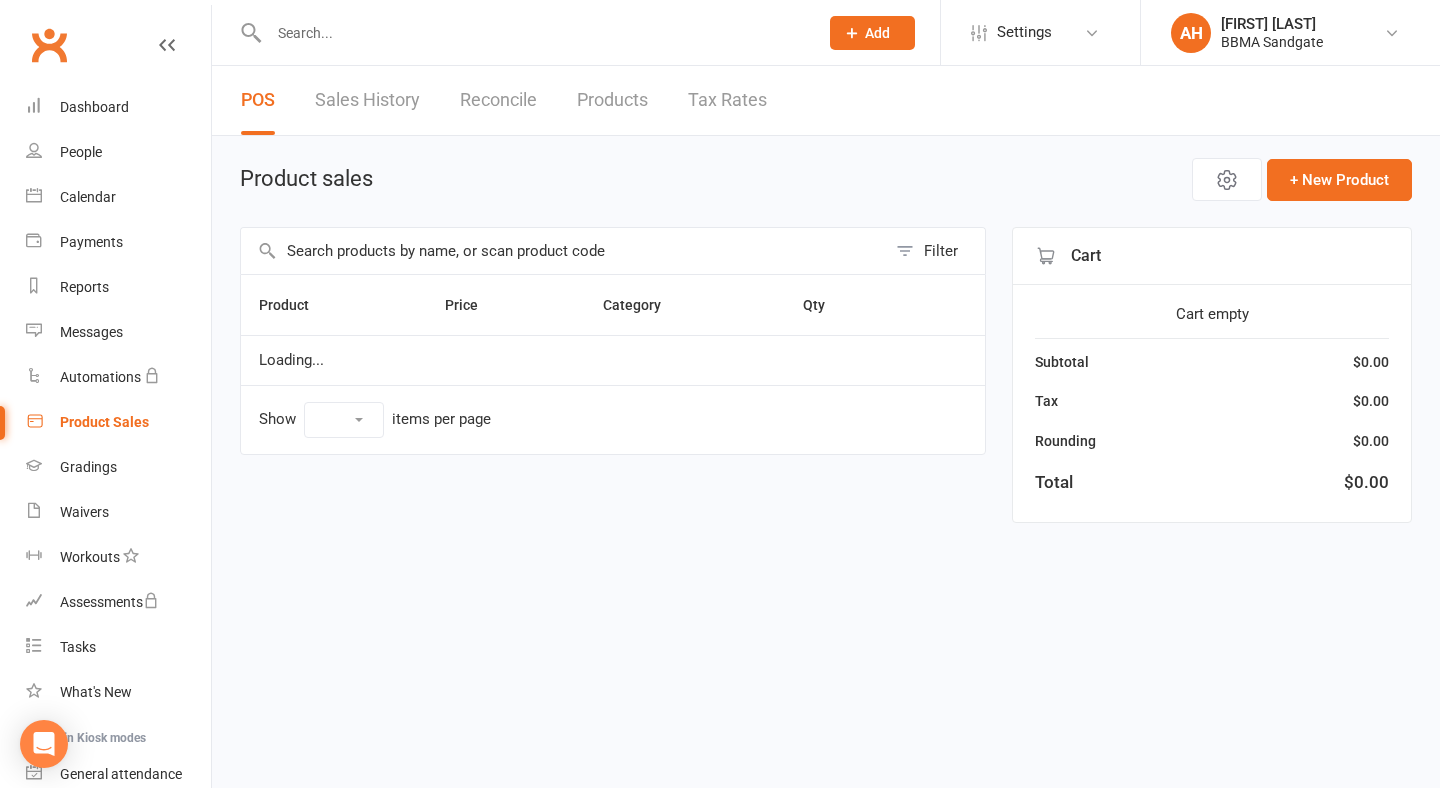 select on "10" 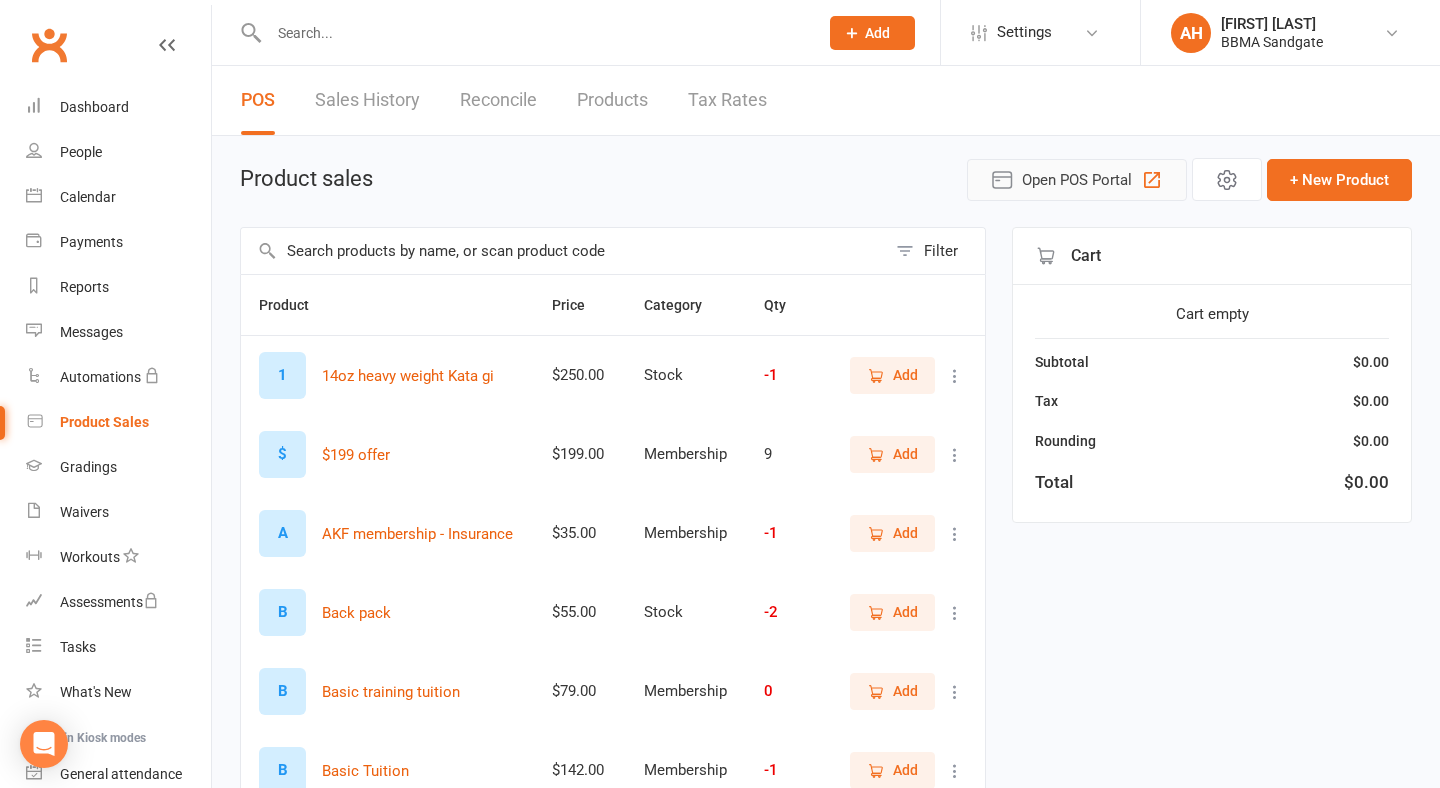 click on "Open POS Portal" at bounding box center (1077, 180) 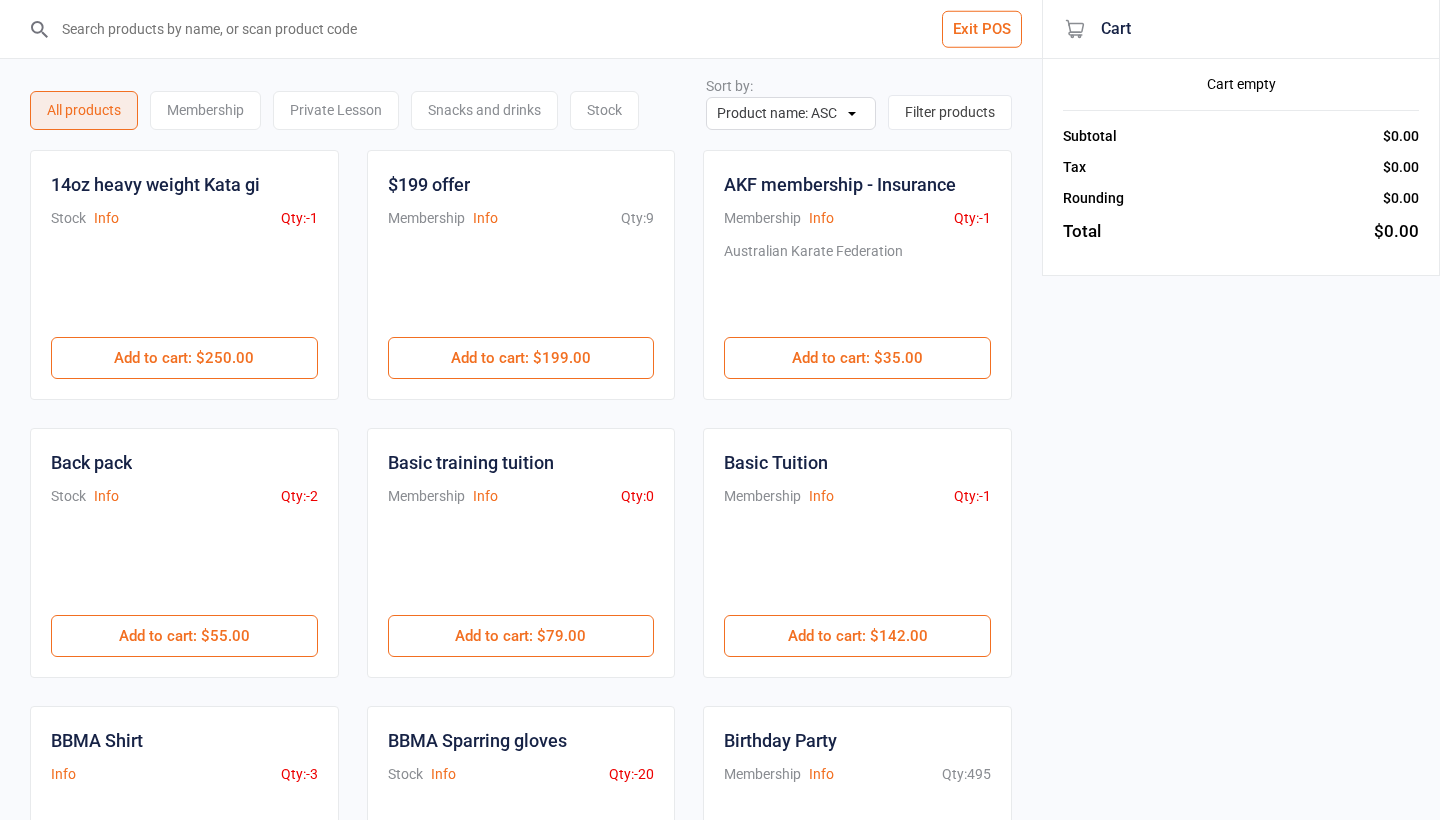 scroll, scrollTop: 0, scrollLeft: 0, axis: both 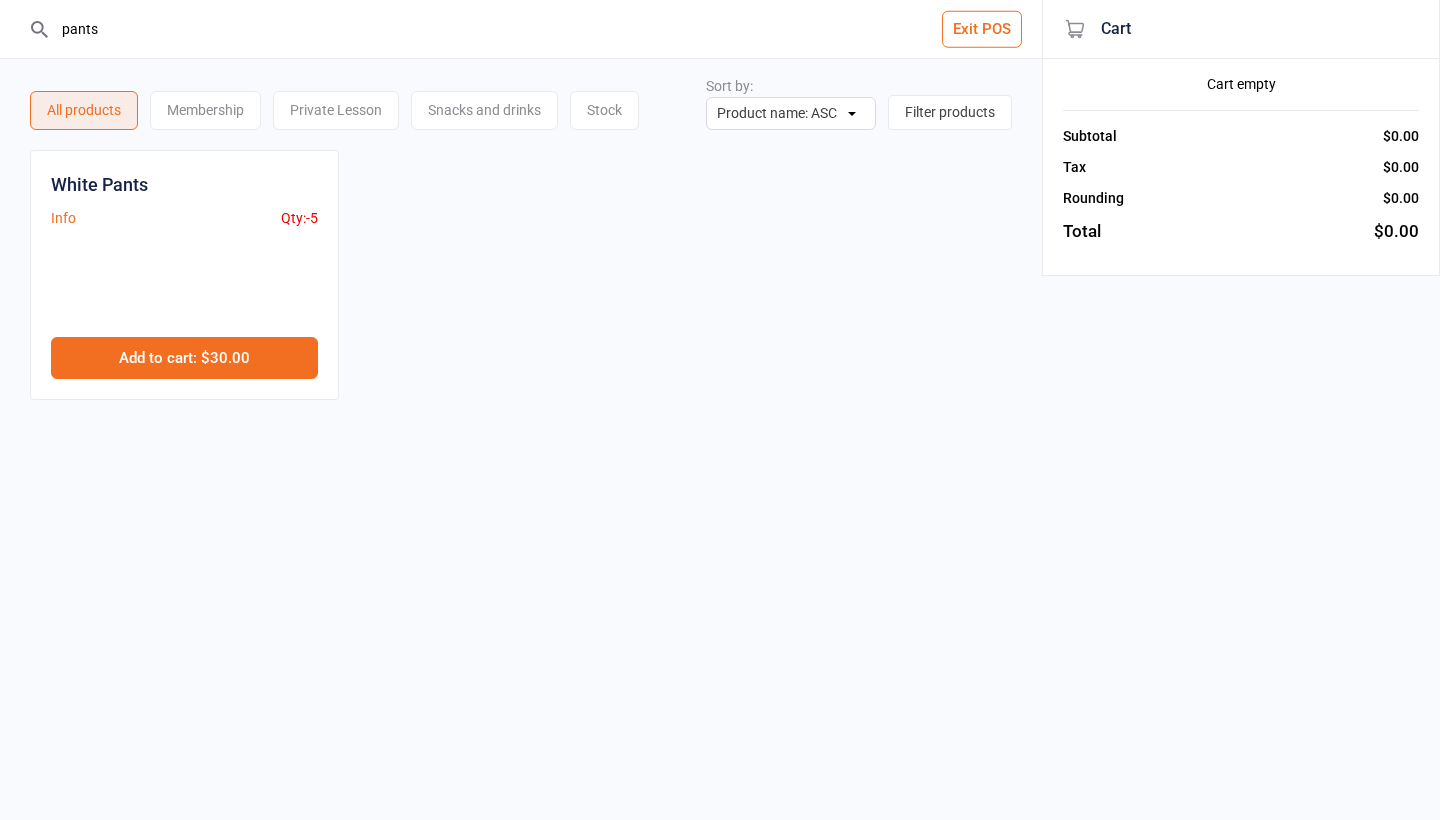 type on "pants" 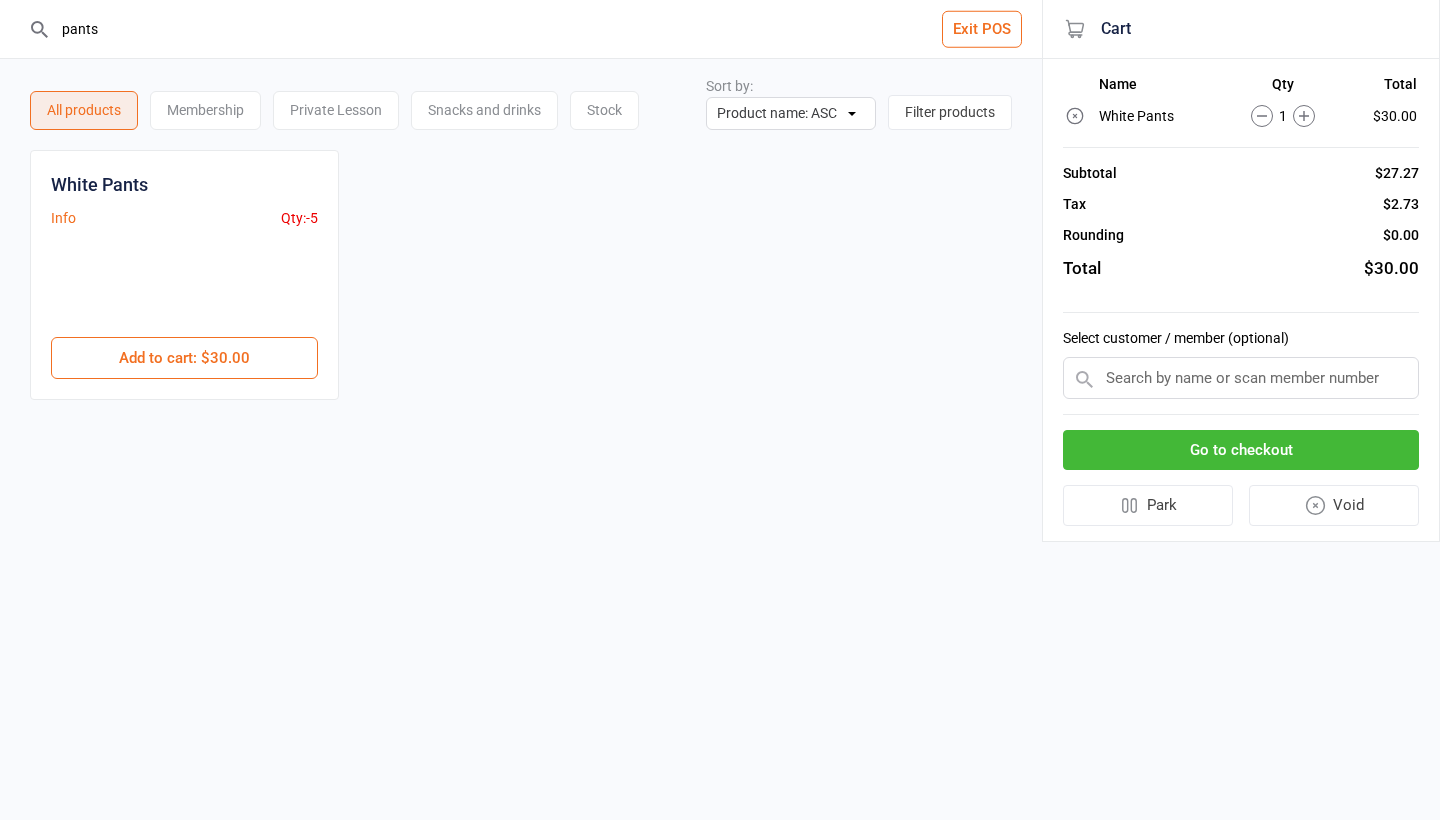 click at bounding box center [1241, 378] 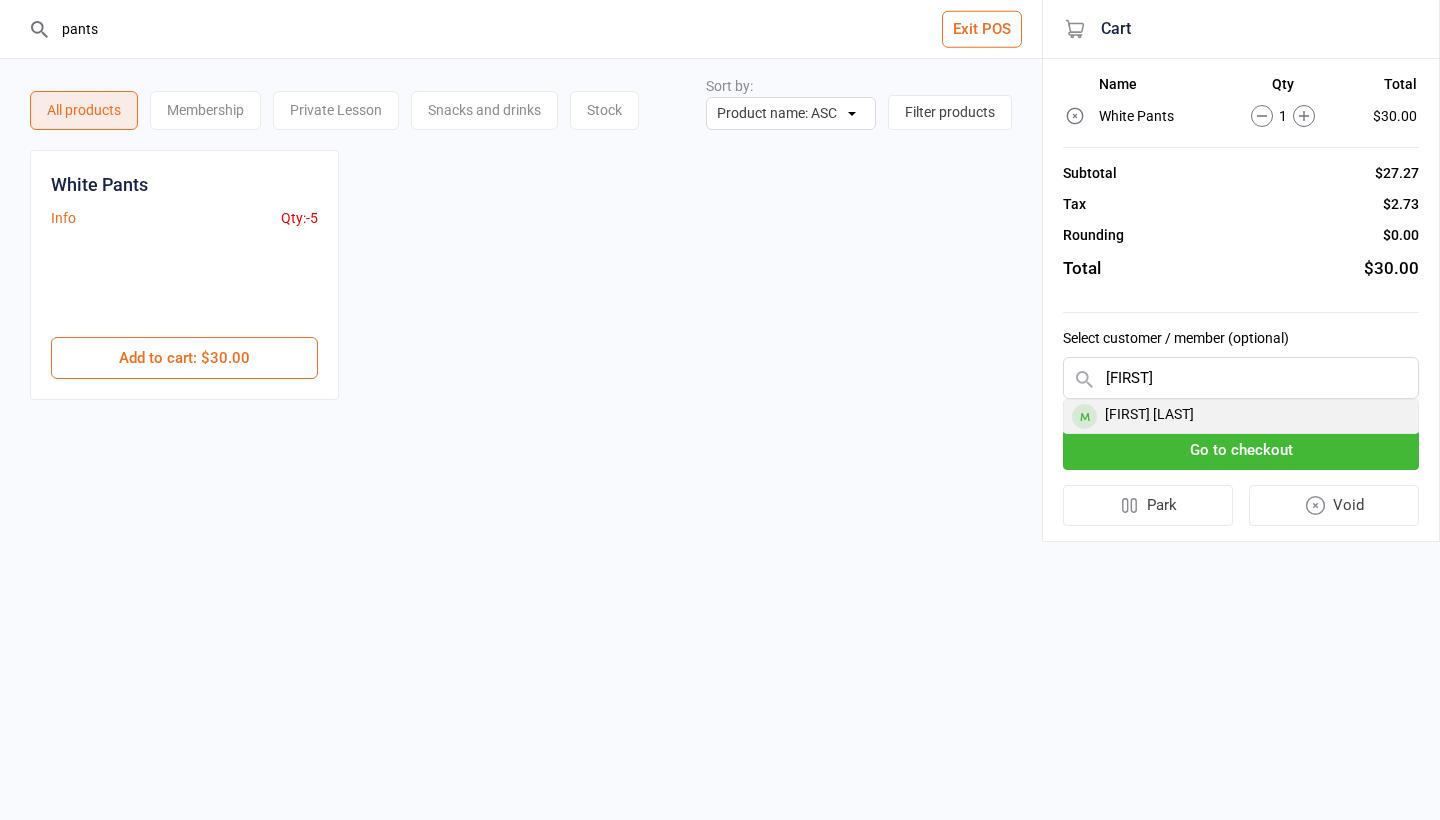 type on "[FIRST]" 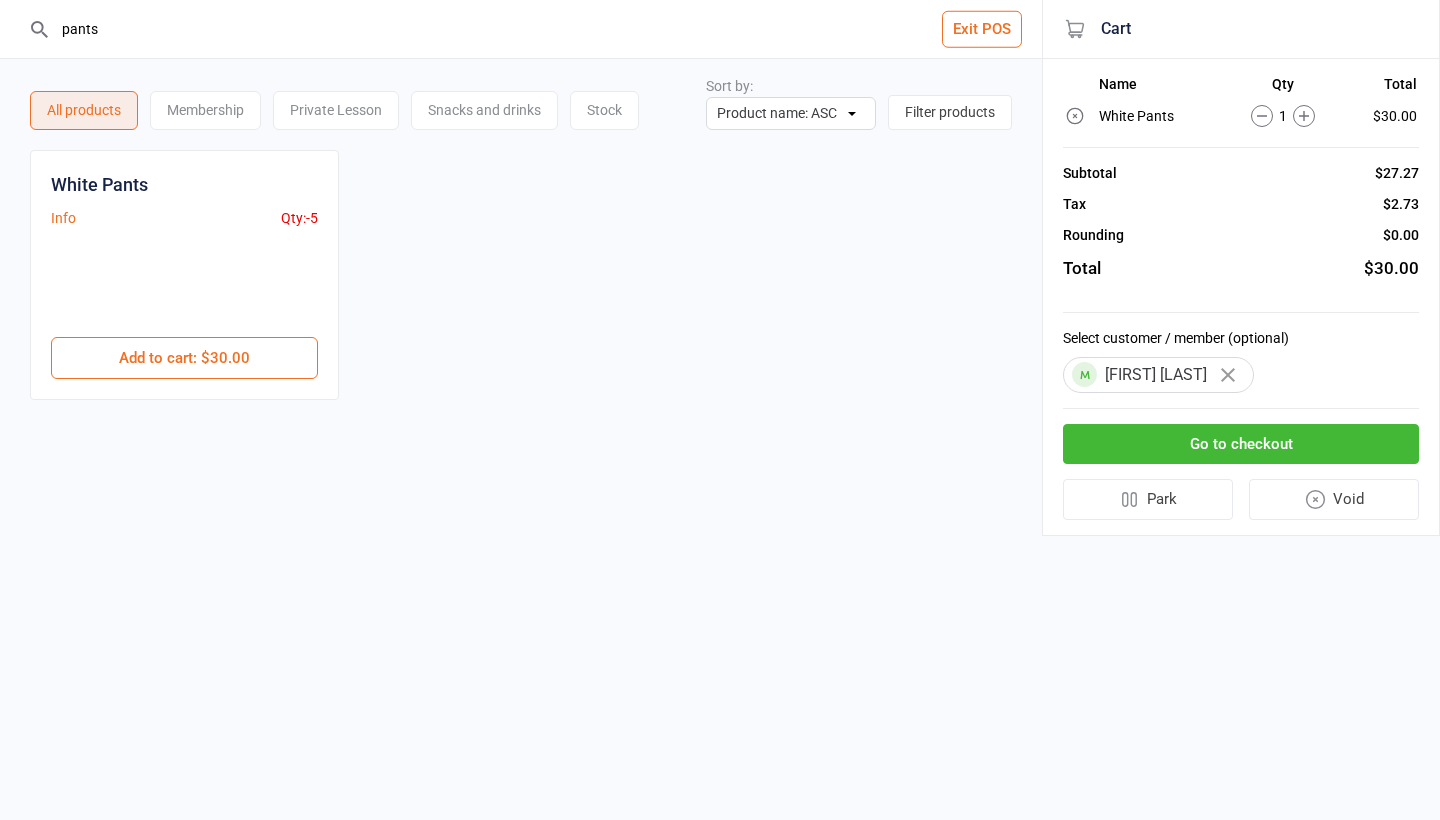 click on "Go to checkout" at bounding box center [1241, 444] 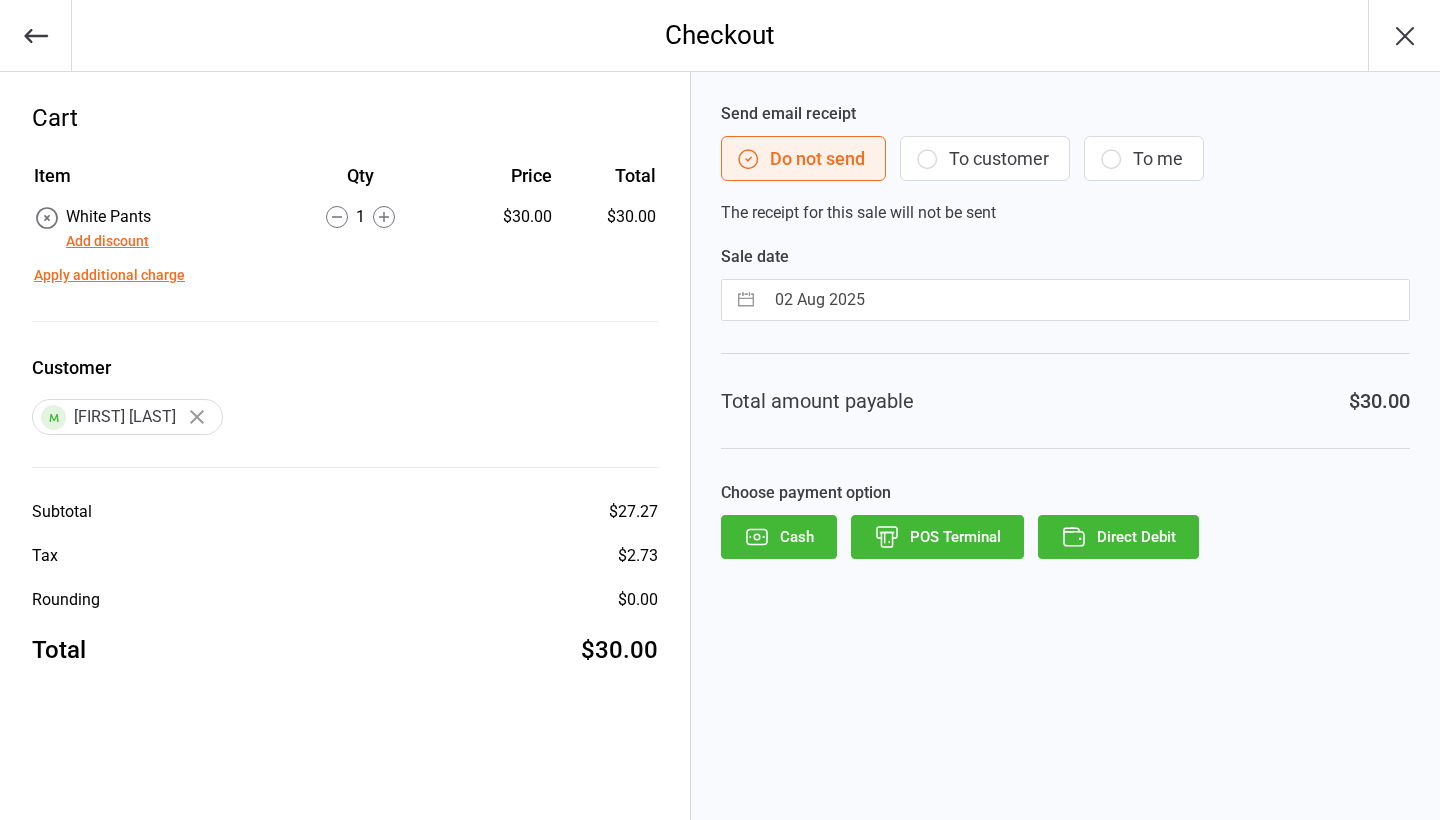 click on "02 Aug 2025" at bounding box center (1086, 300) 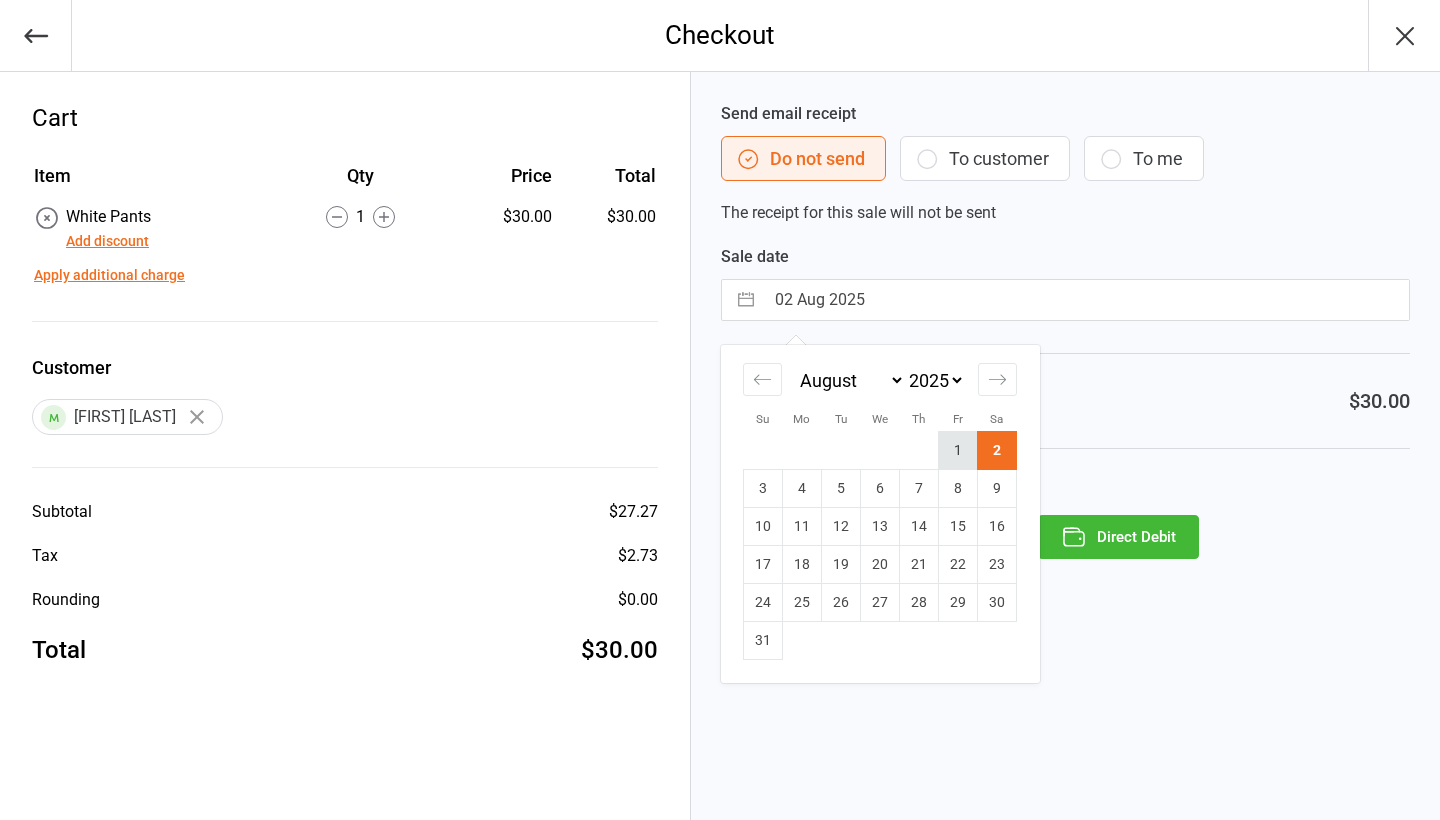 click on "1" at bounding box center (958, 451) 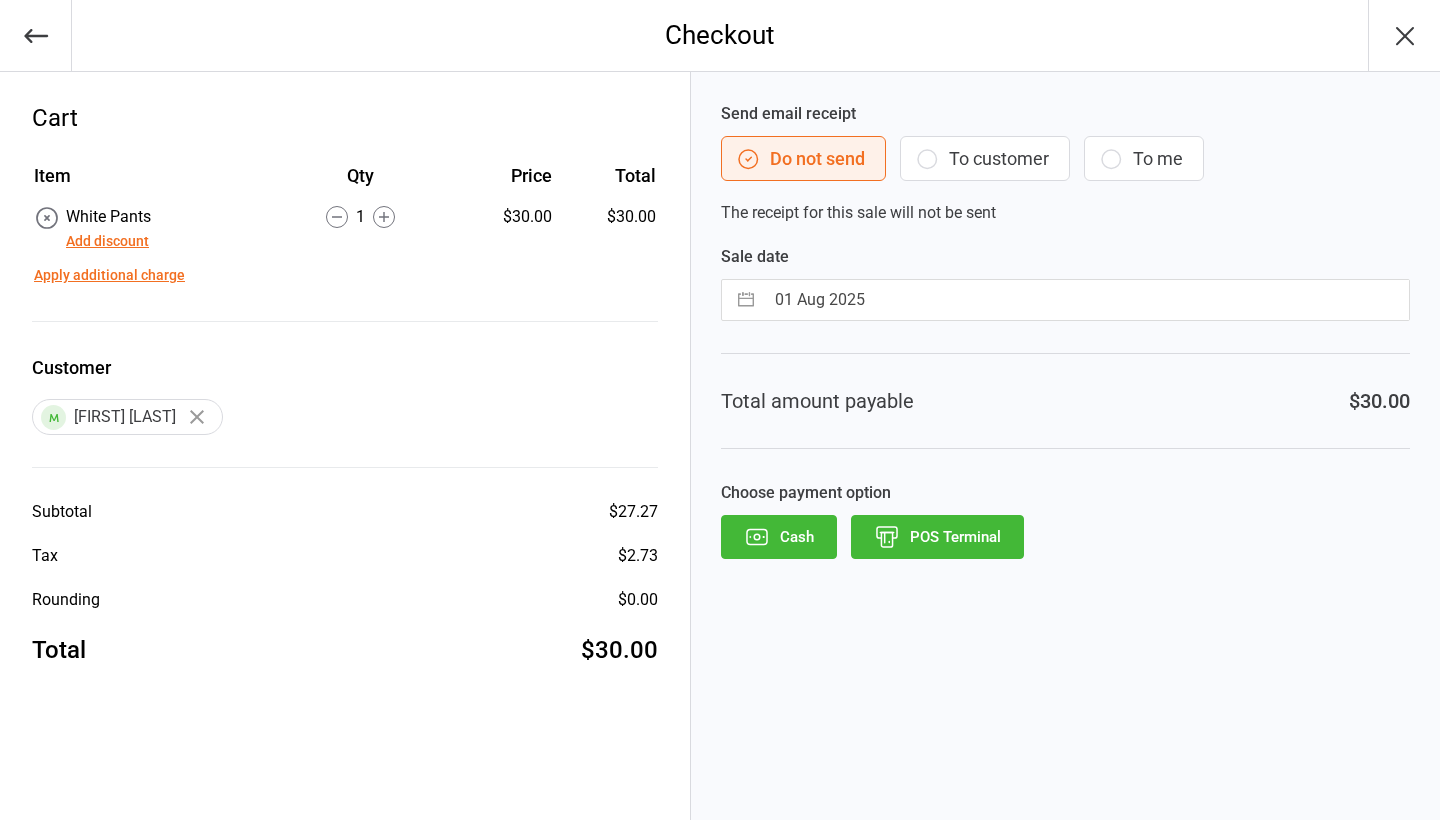 click on "POS Terminal" at bounding box center [937, 537] 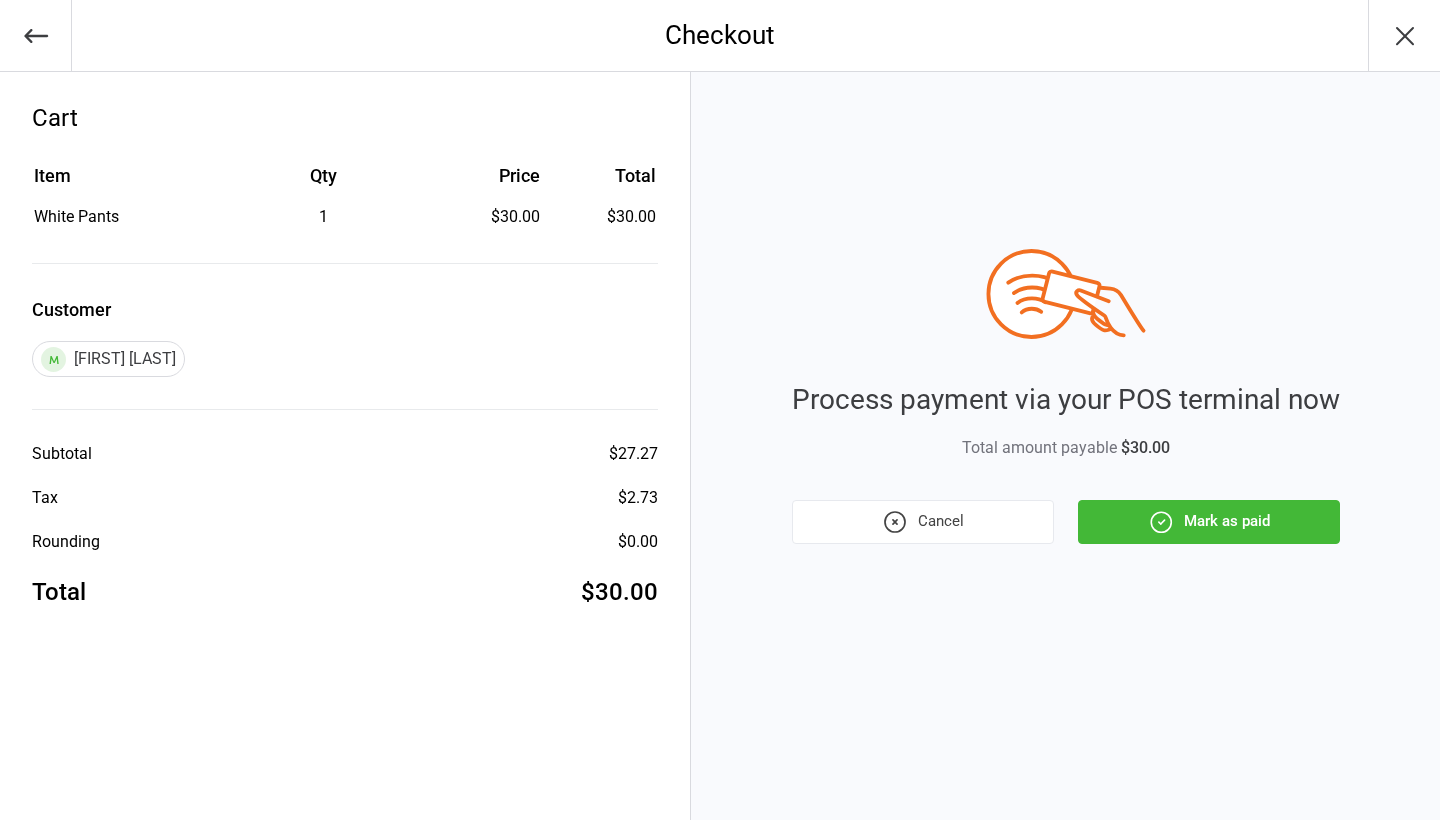 click on "Mark as paid" at bounding box center [1209, 522] 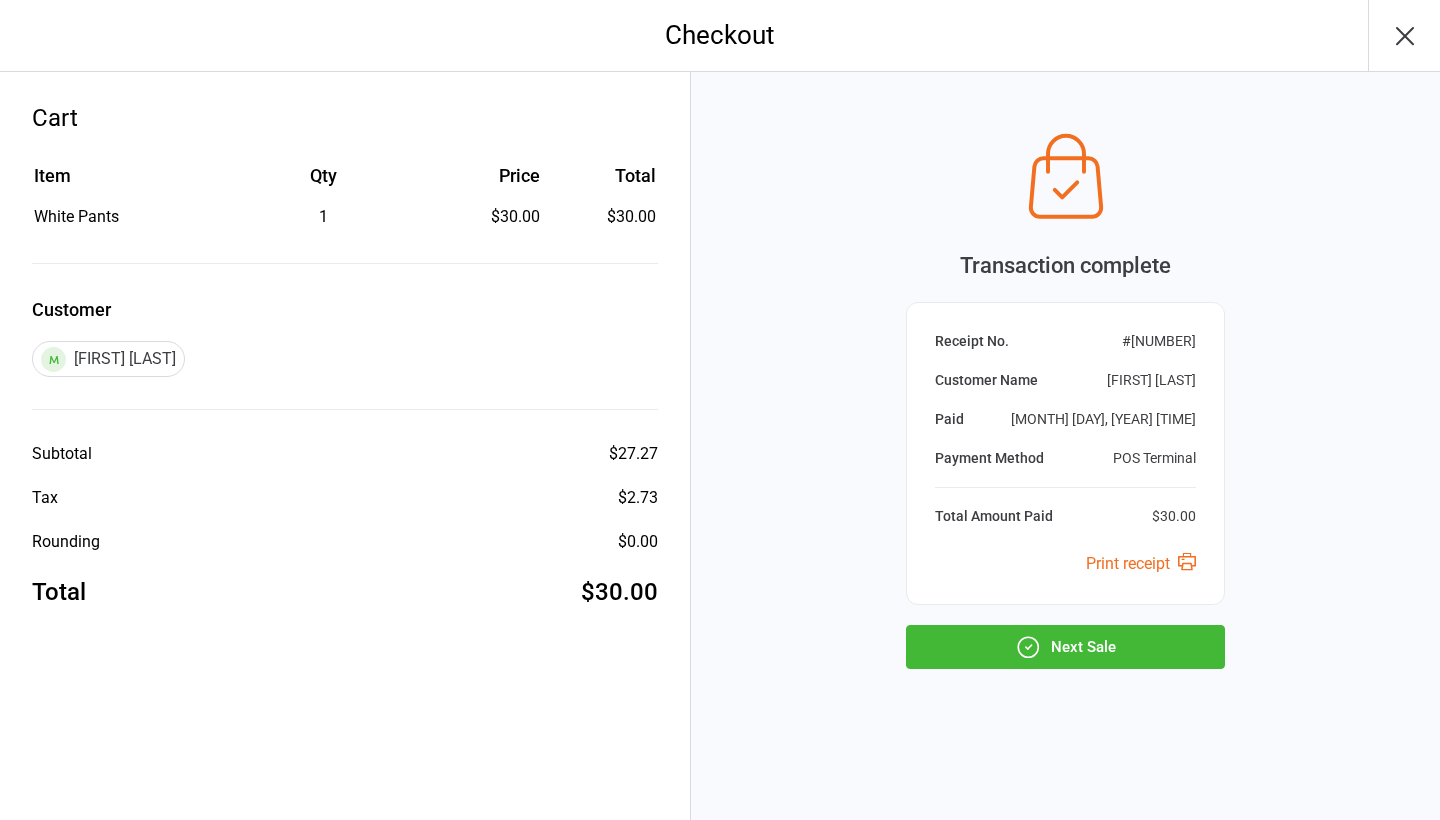 click on "Transaction complete Receipt No. # 6226400 Customer Name Deb Williams Paid Aug 2, 2025 10:45am Payment Method POS Terminal Total Amount Paid $30.00 Print receipt  Next Sale" at bounding box center (1065, 446) 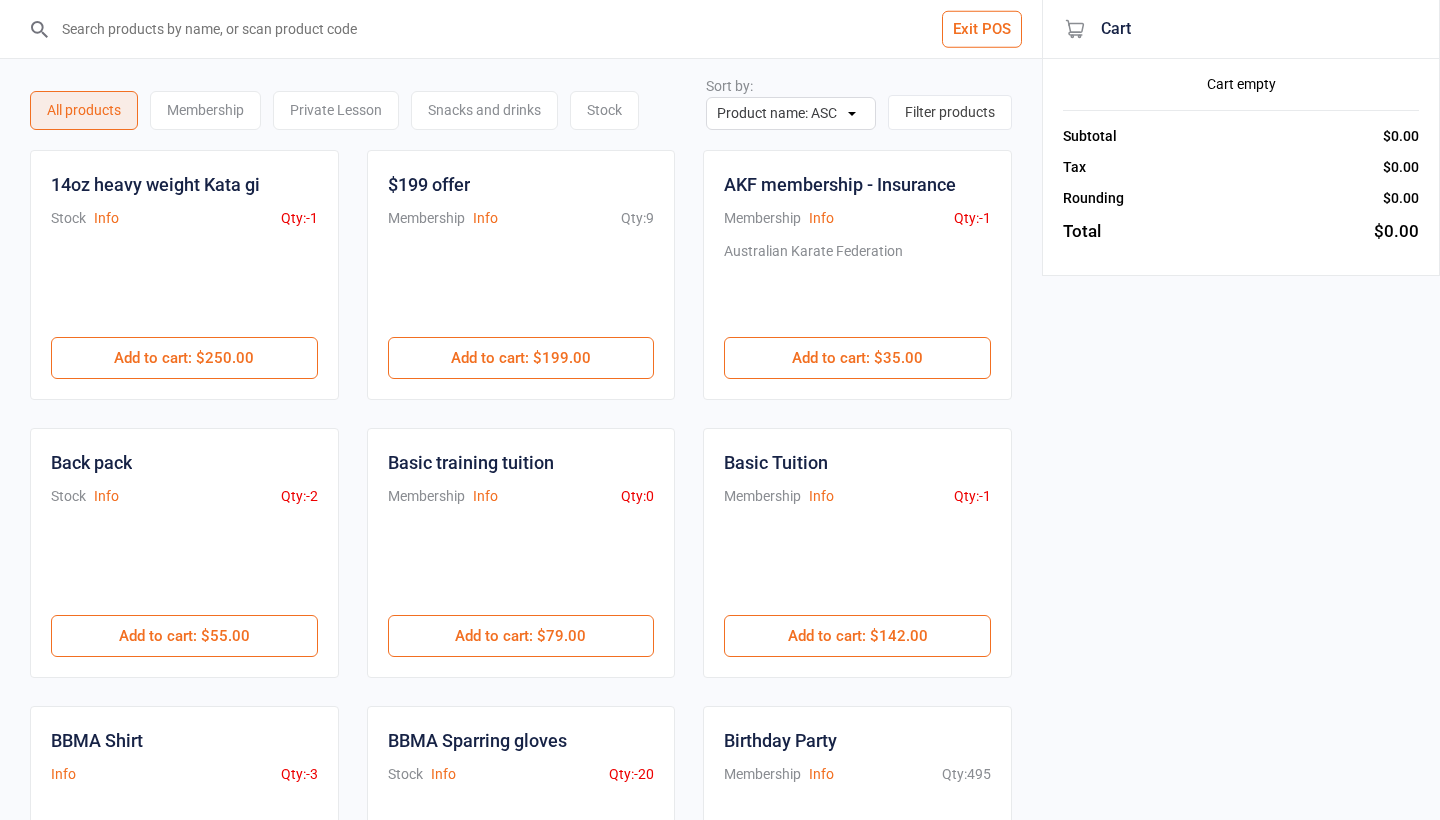 click at bounding box center [533, 29] 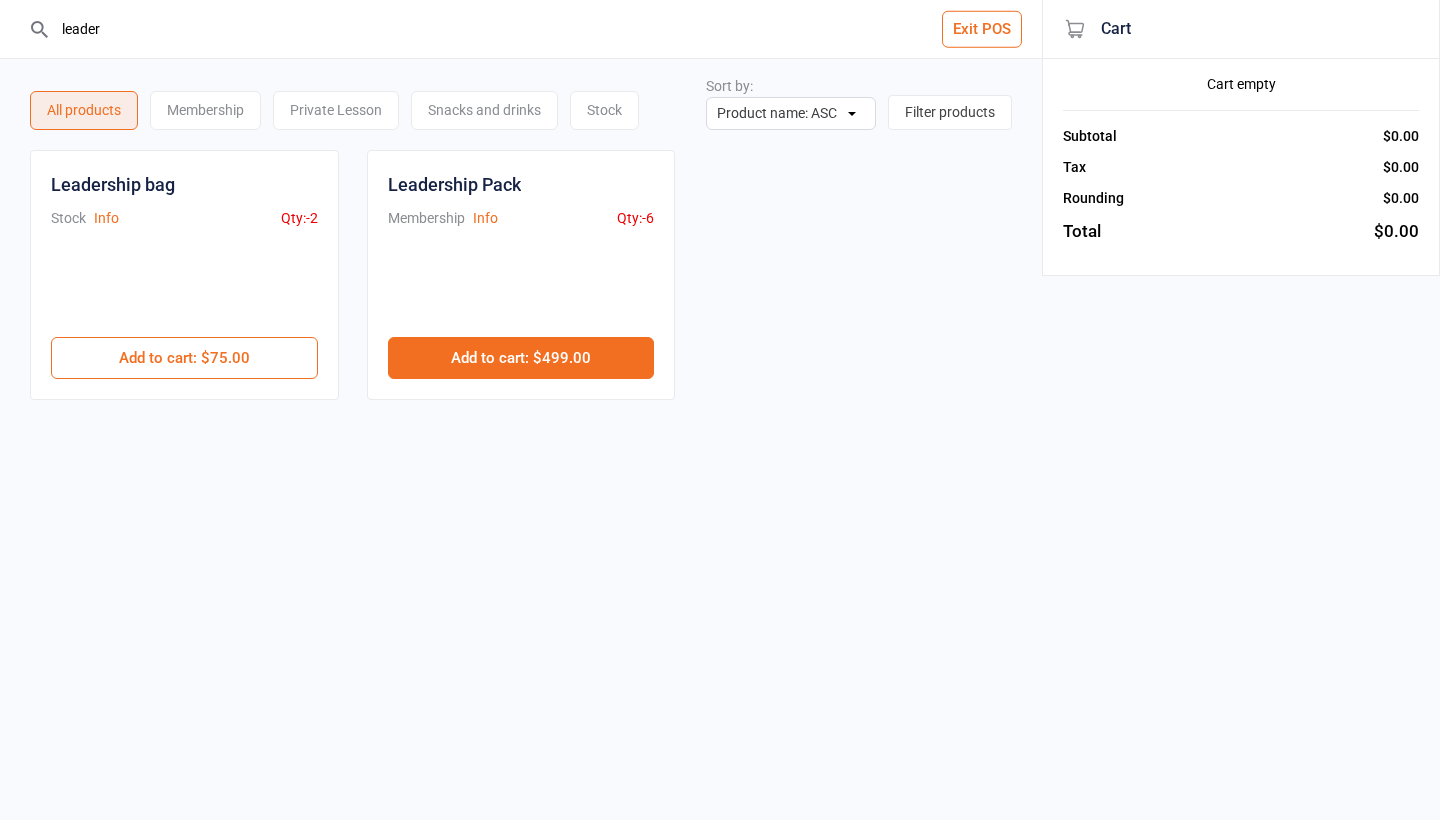type on "leader" 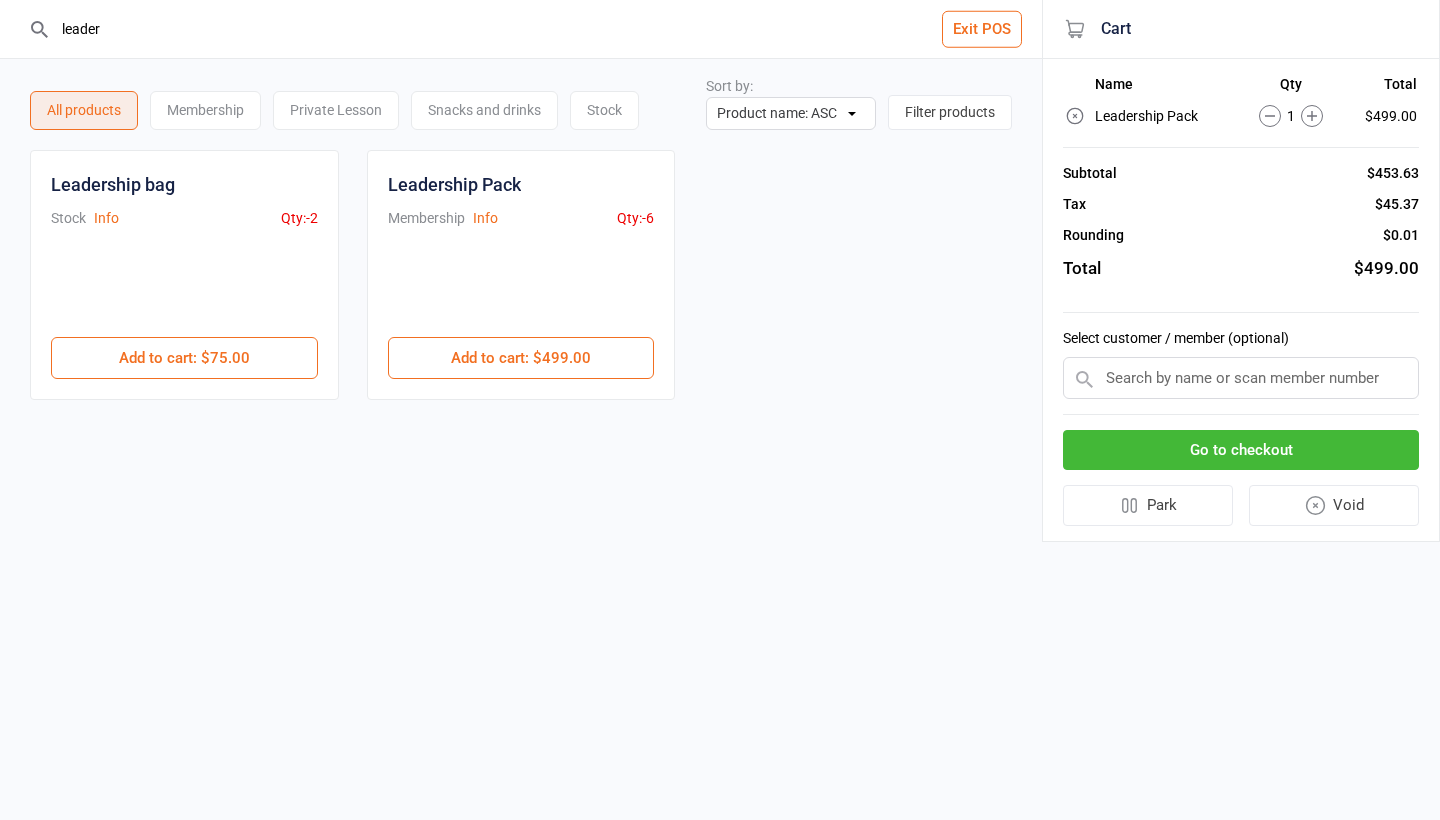 click at bounding box center [1241, 378] 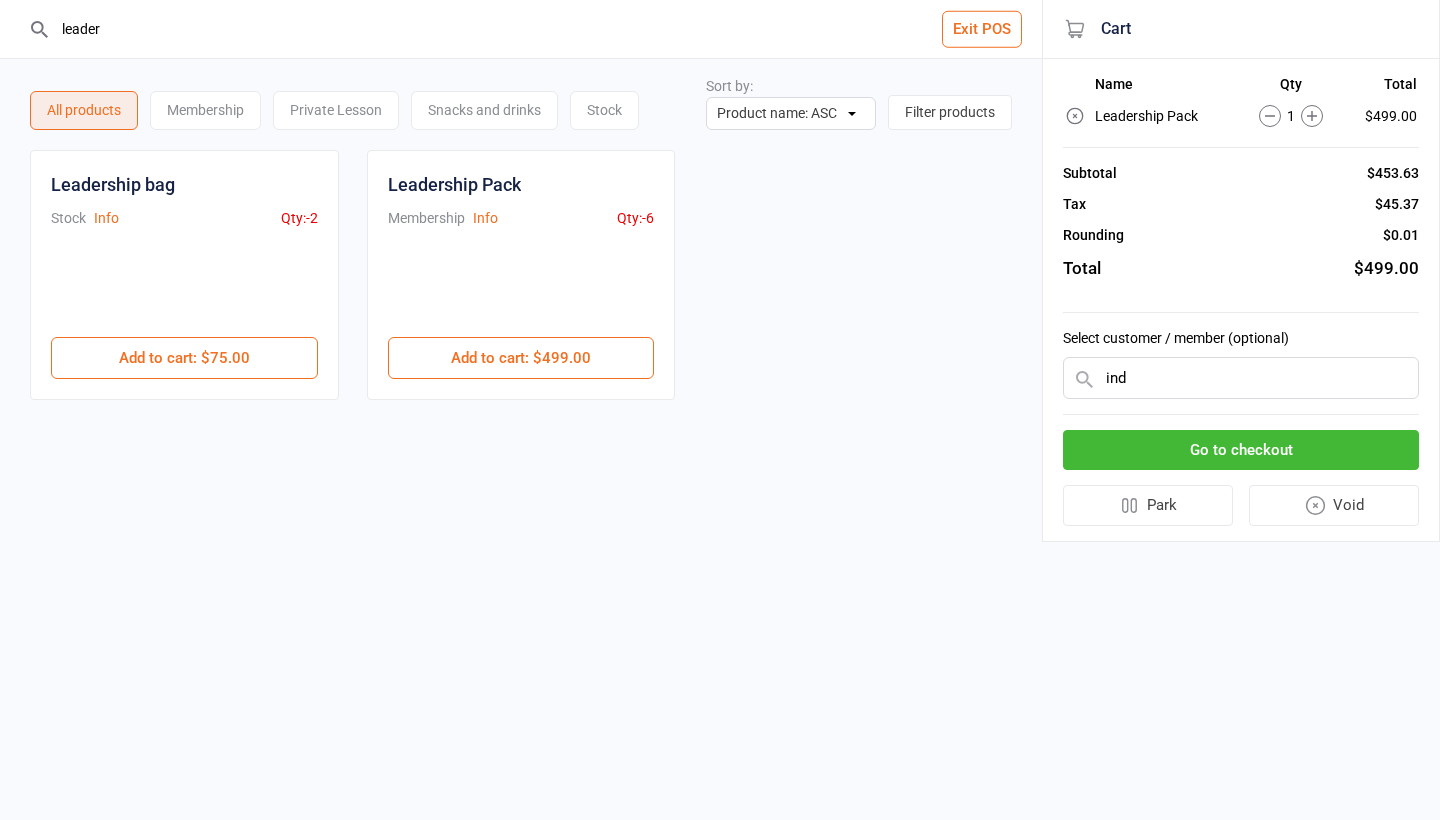 type on "indy" 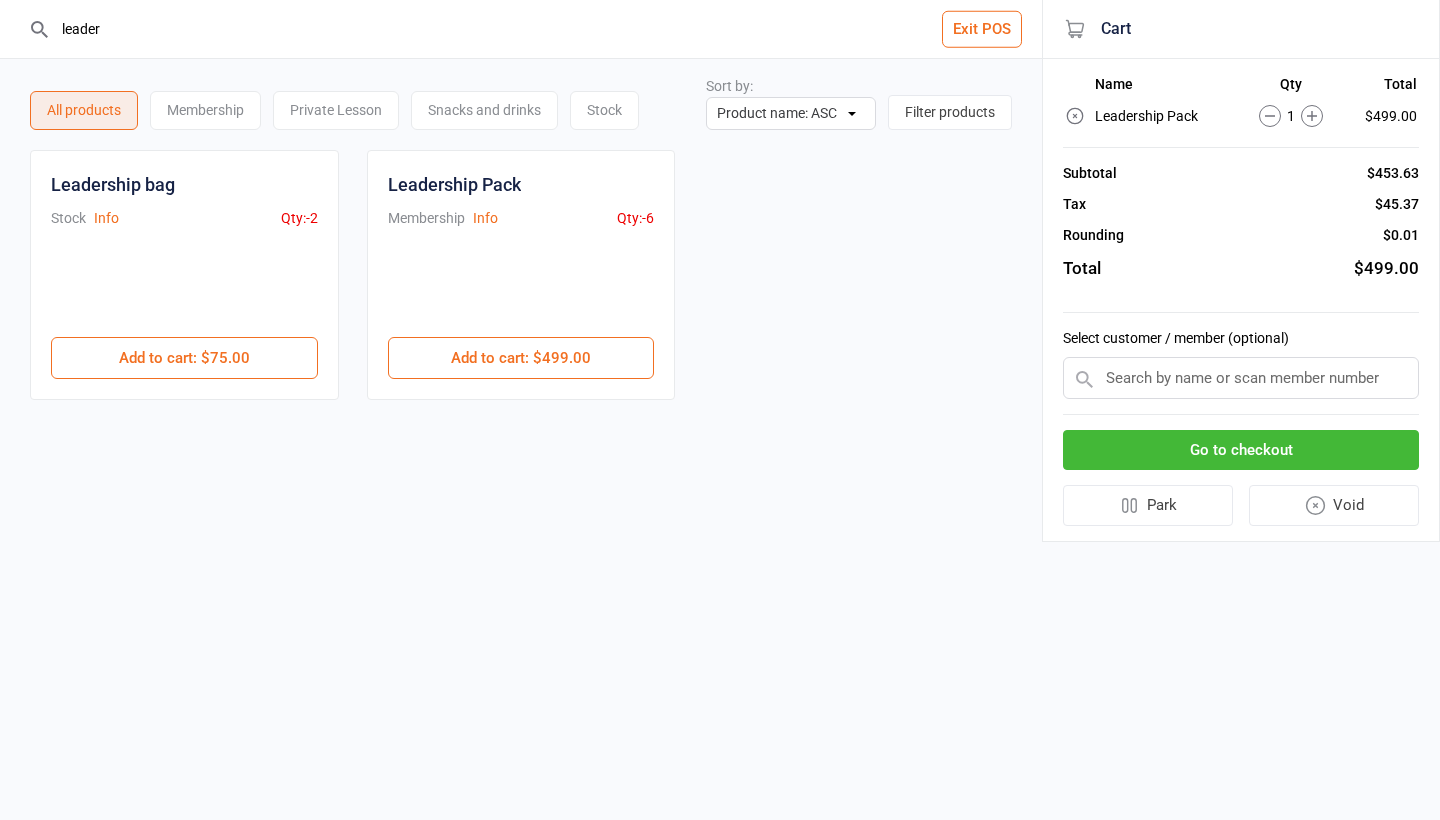 click at bounding box center [1241, 378] 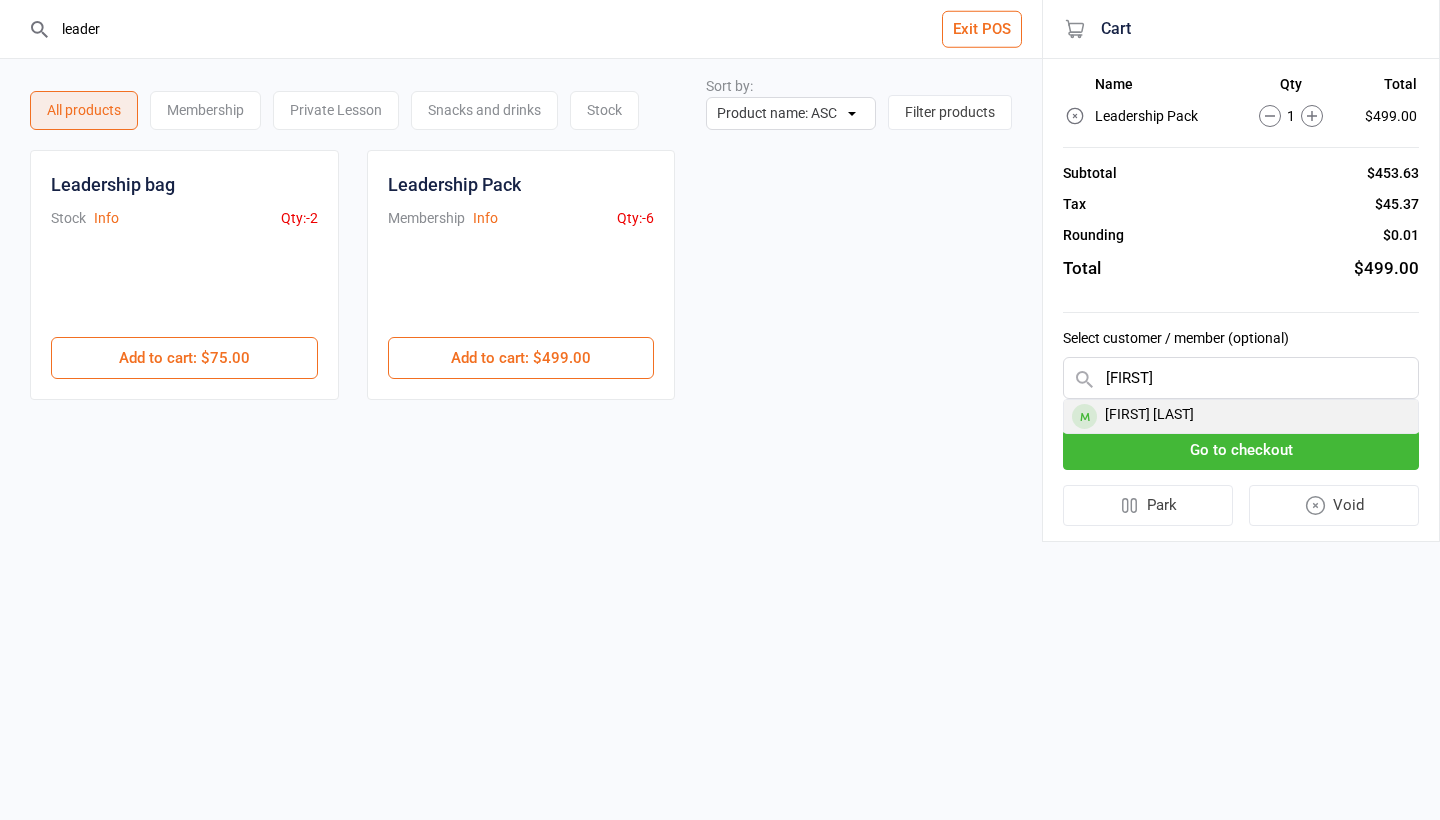type on "indy" 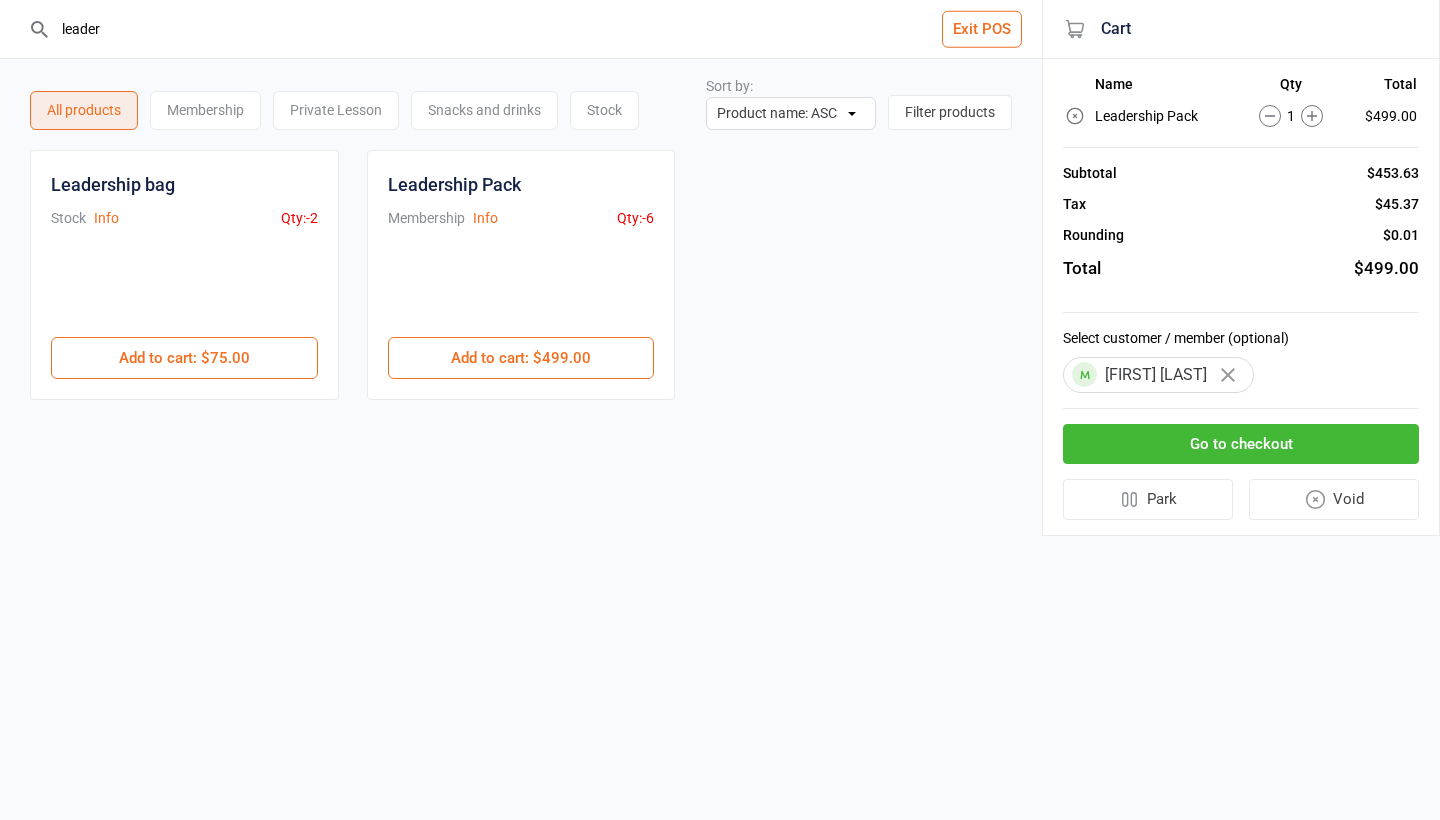 click on "Go to checkout" at bounding box center (1241, 444) 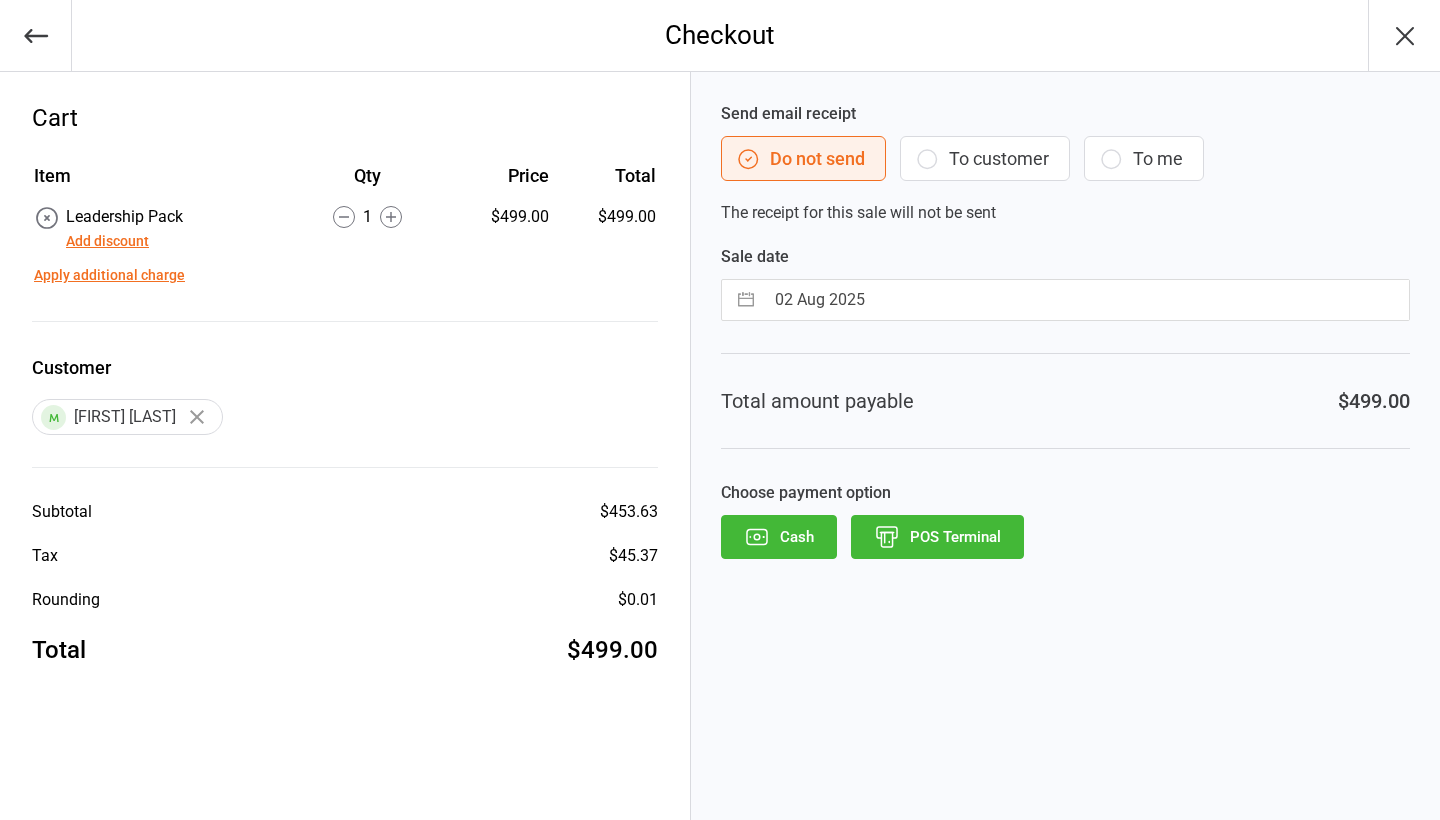 click on "Add discount" at bounding box center [107, 241] 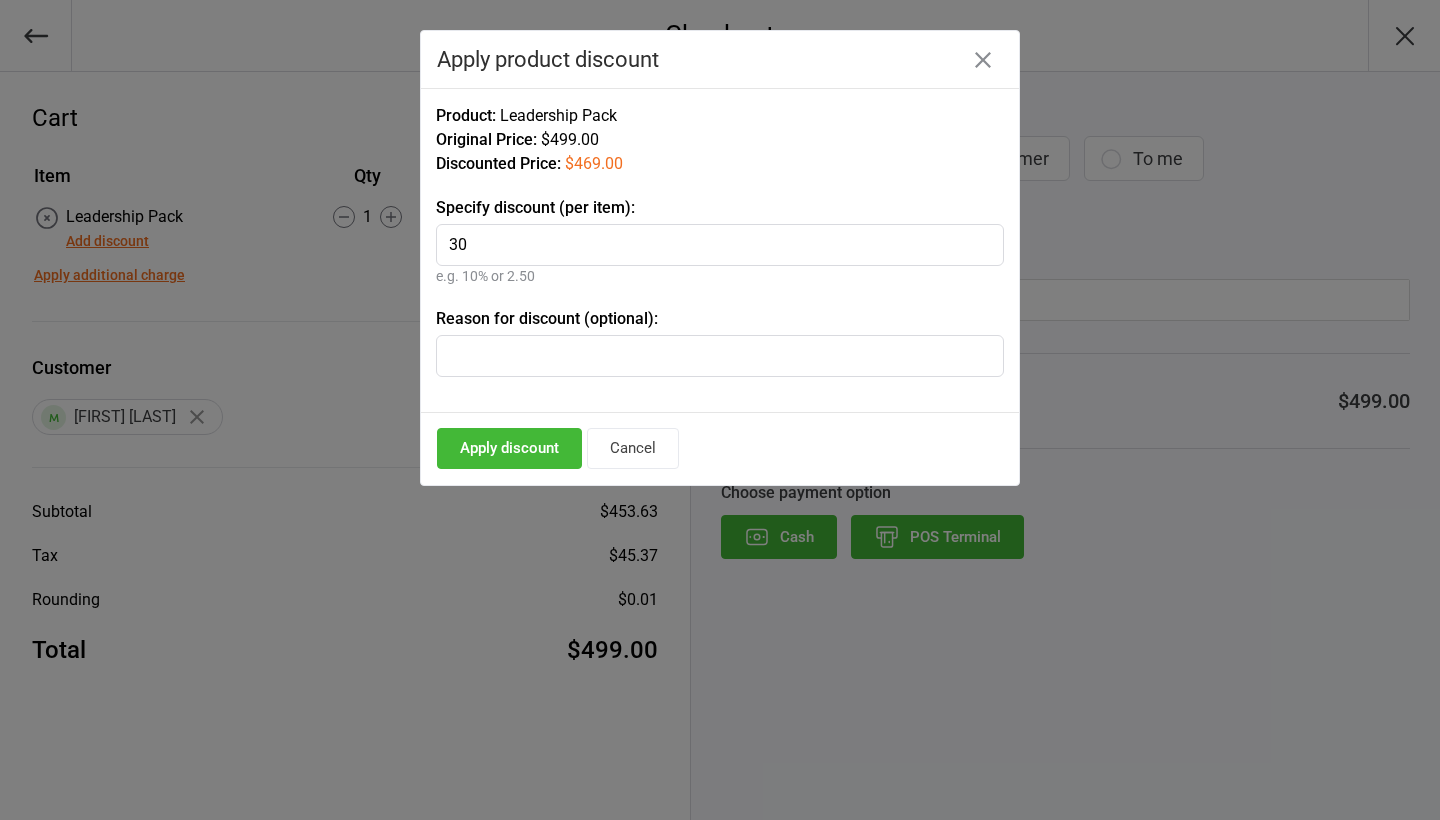 type on "30" 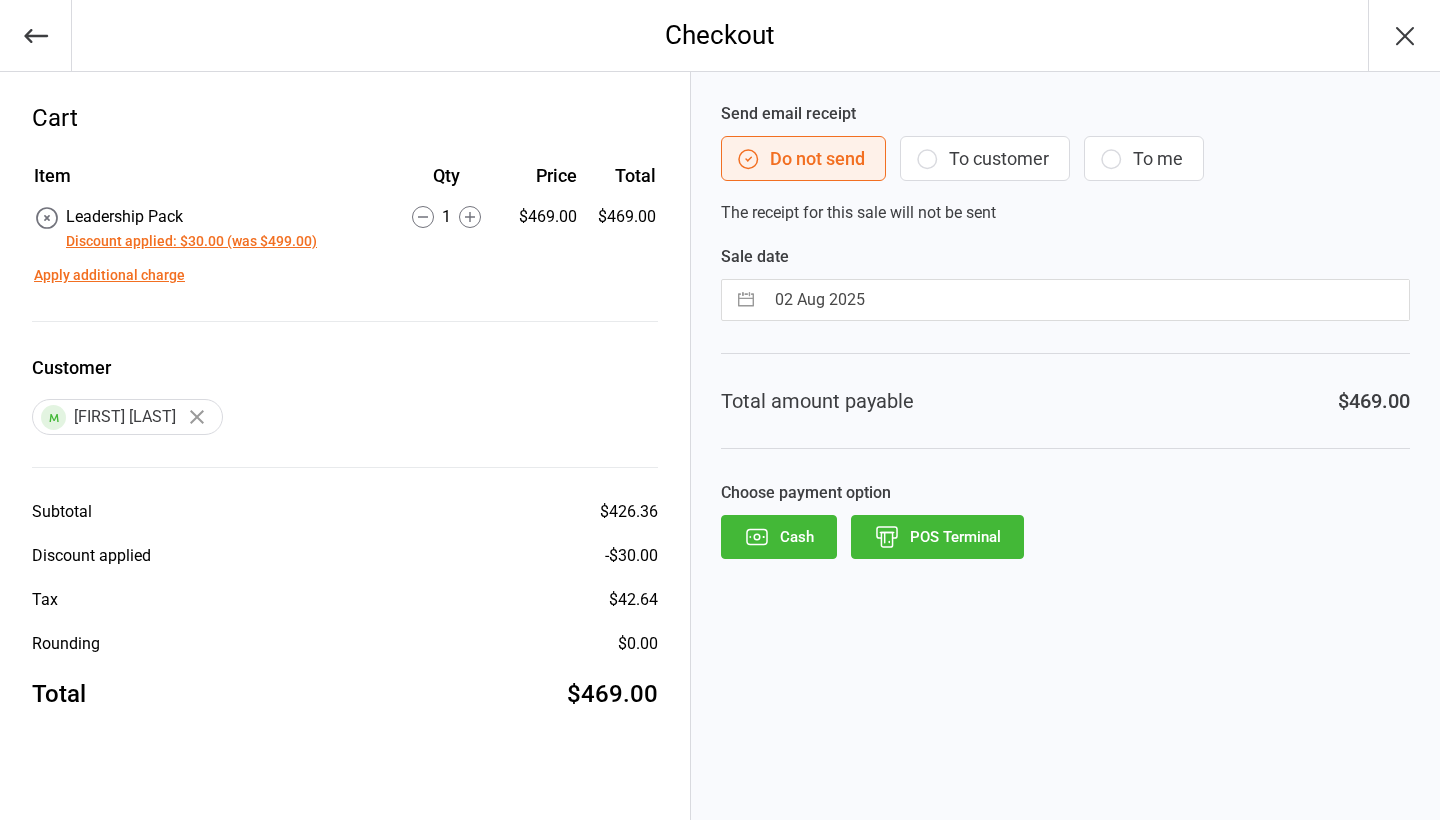 select on "6" 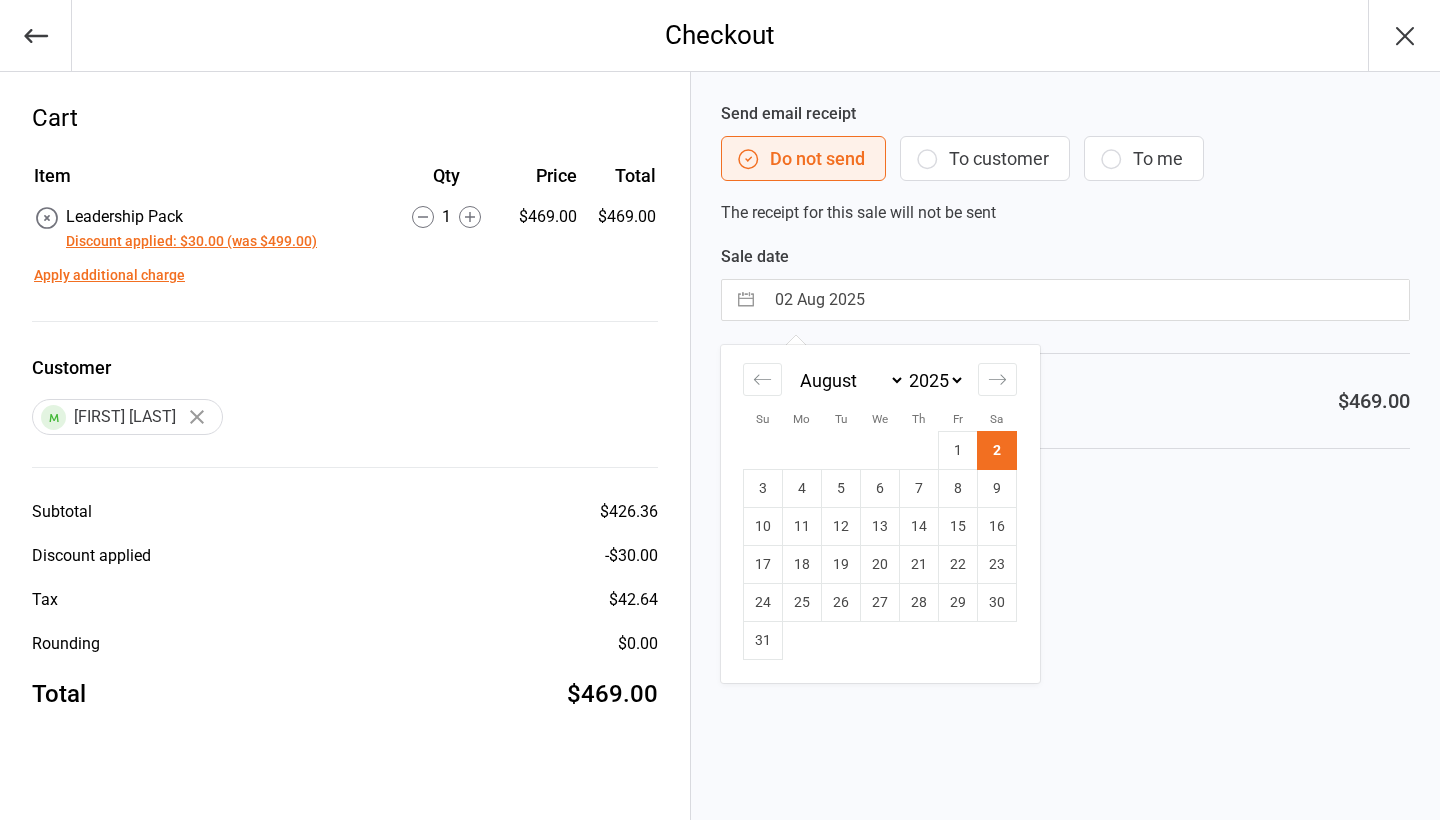 click on "02 Aug 2025" at bounding box center (1086, 300) 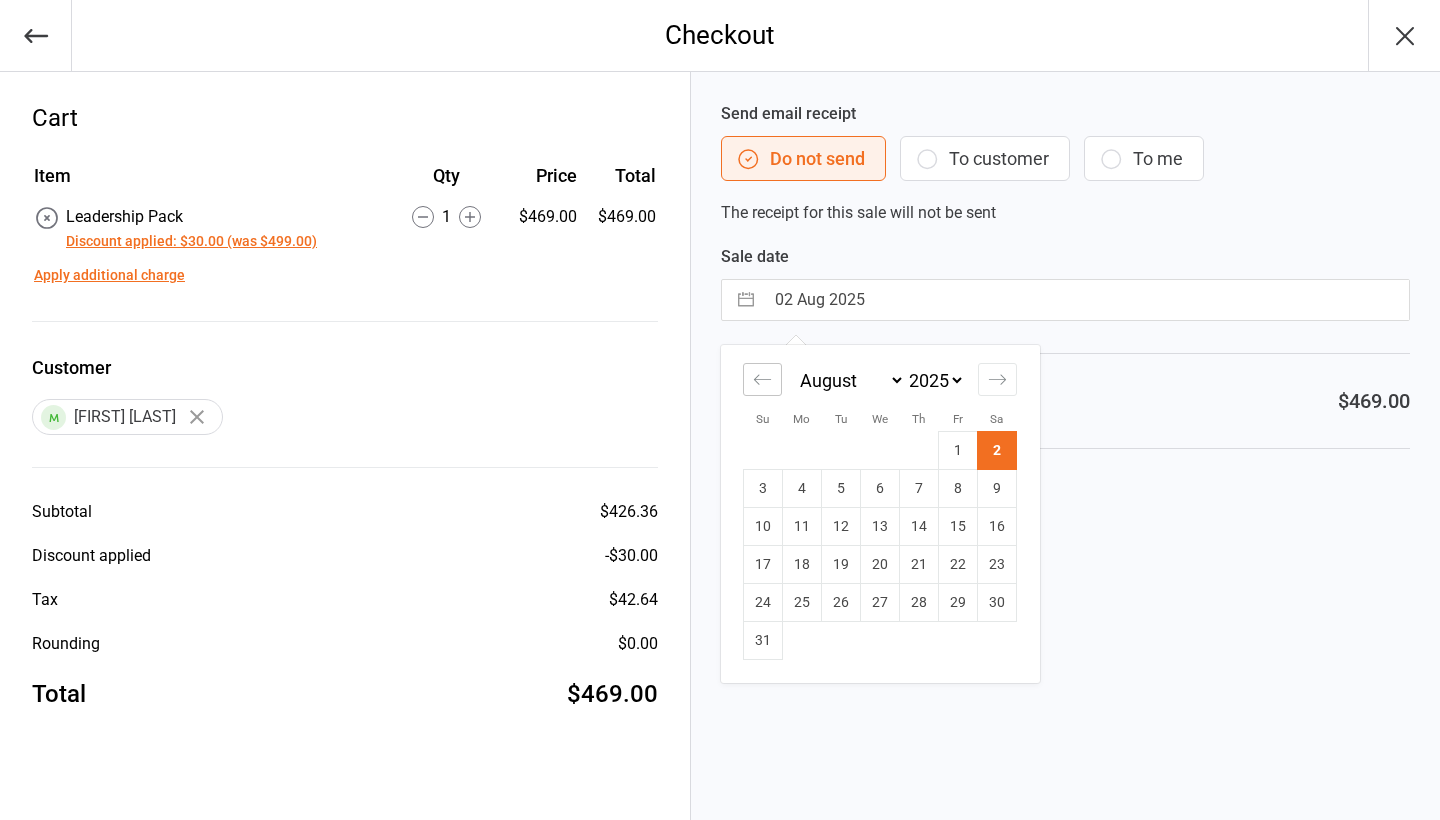 click 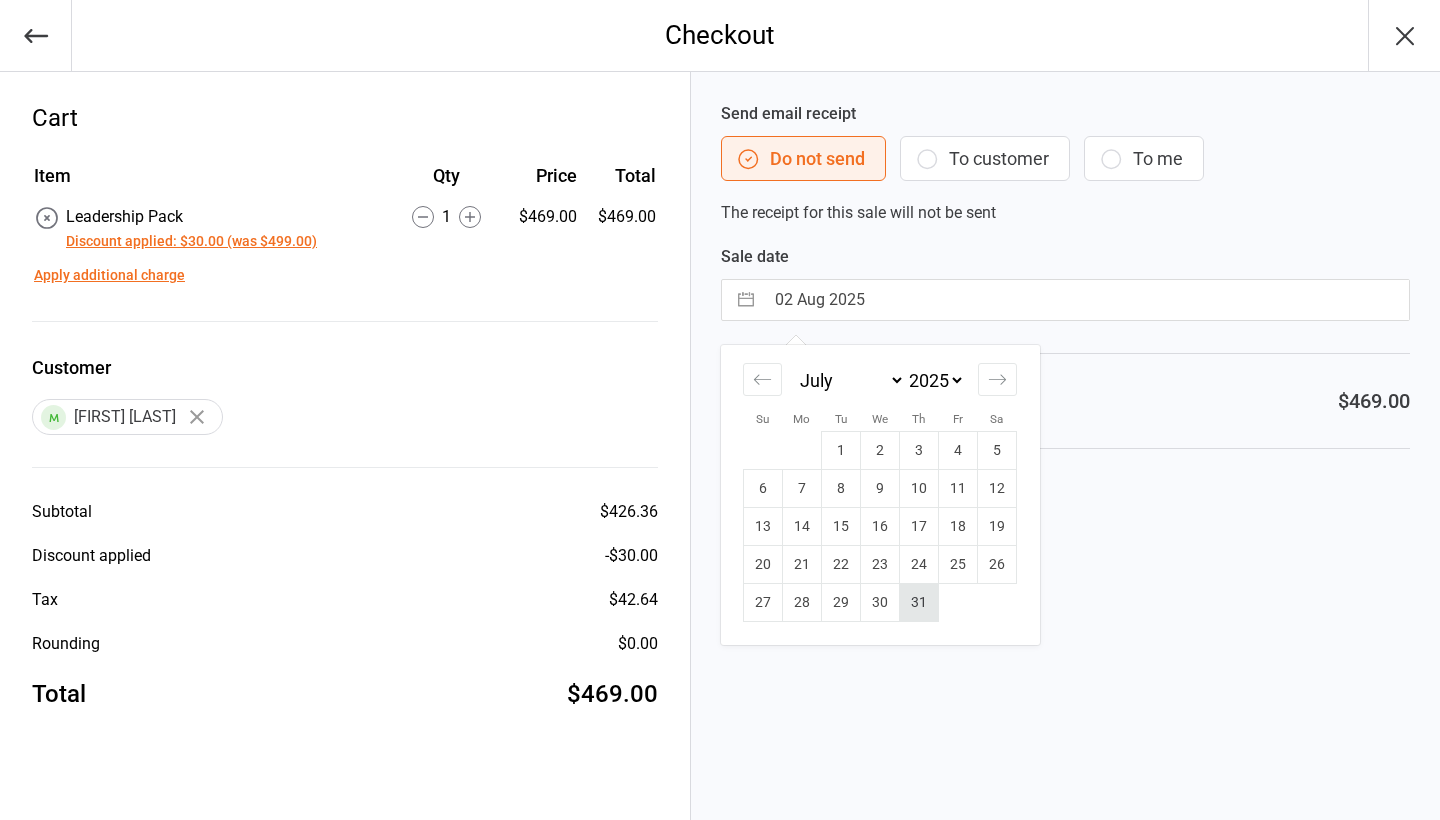 click on "31" at bounding box center (919, 603) 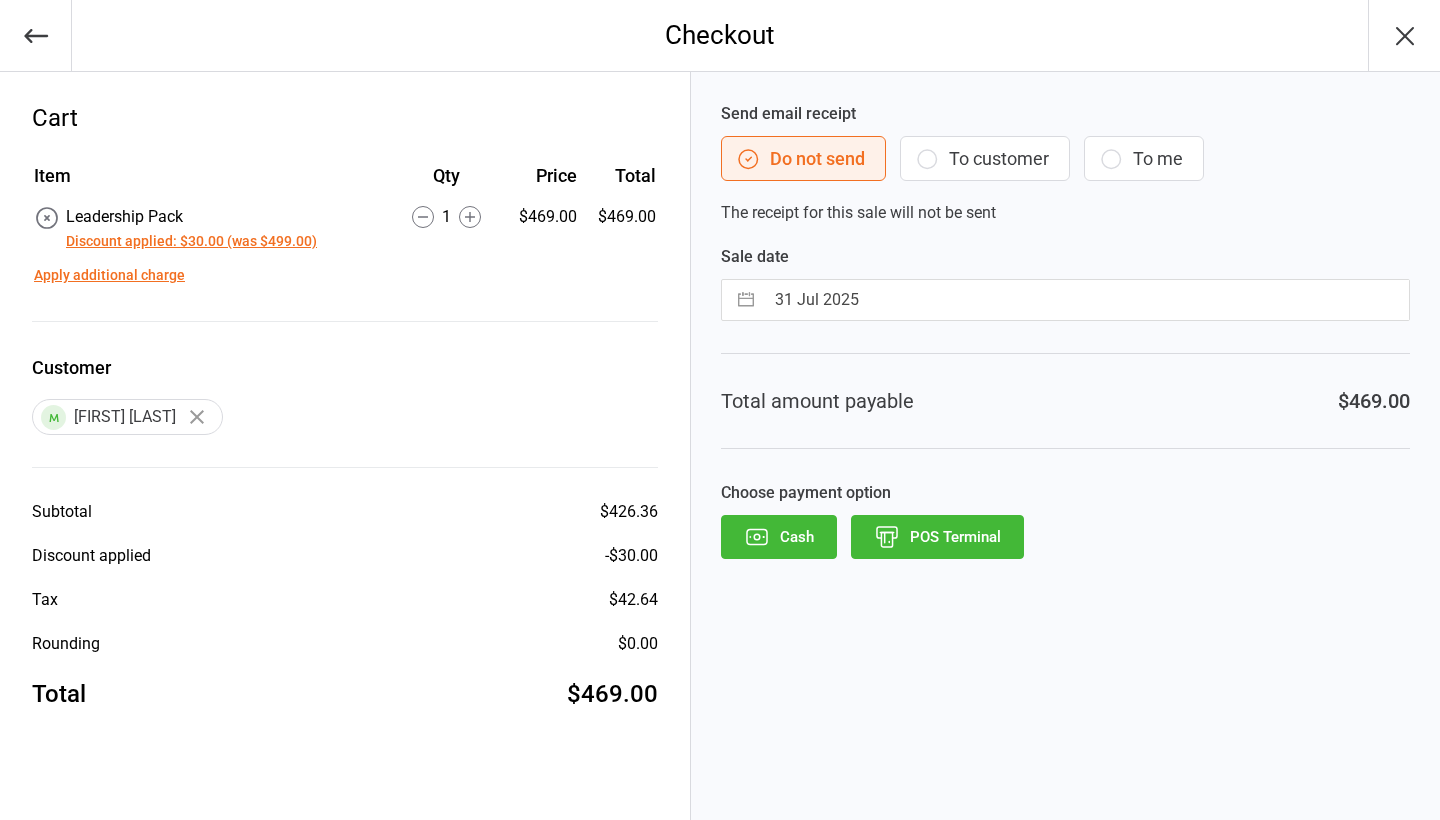 click on "POS Terminal" at bounding box center (937, 537) 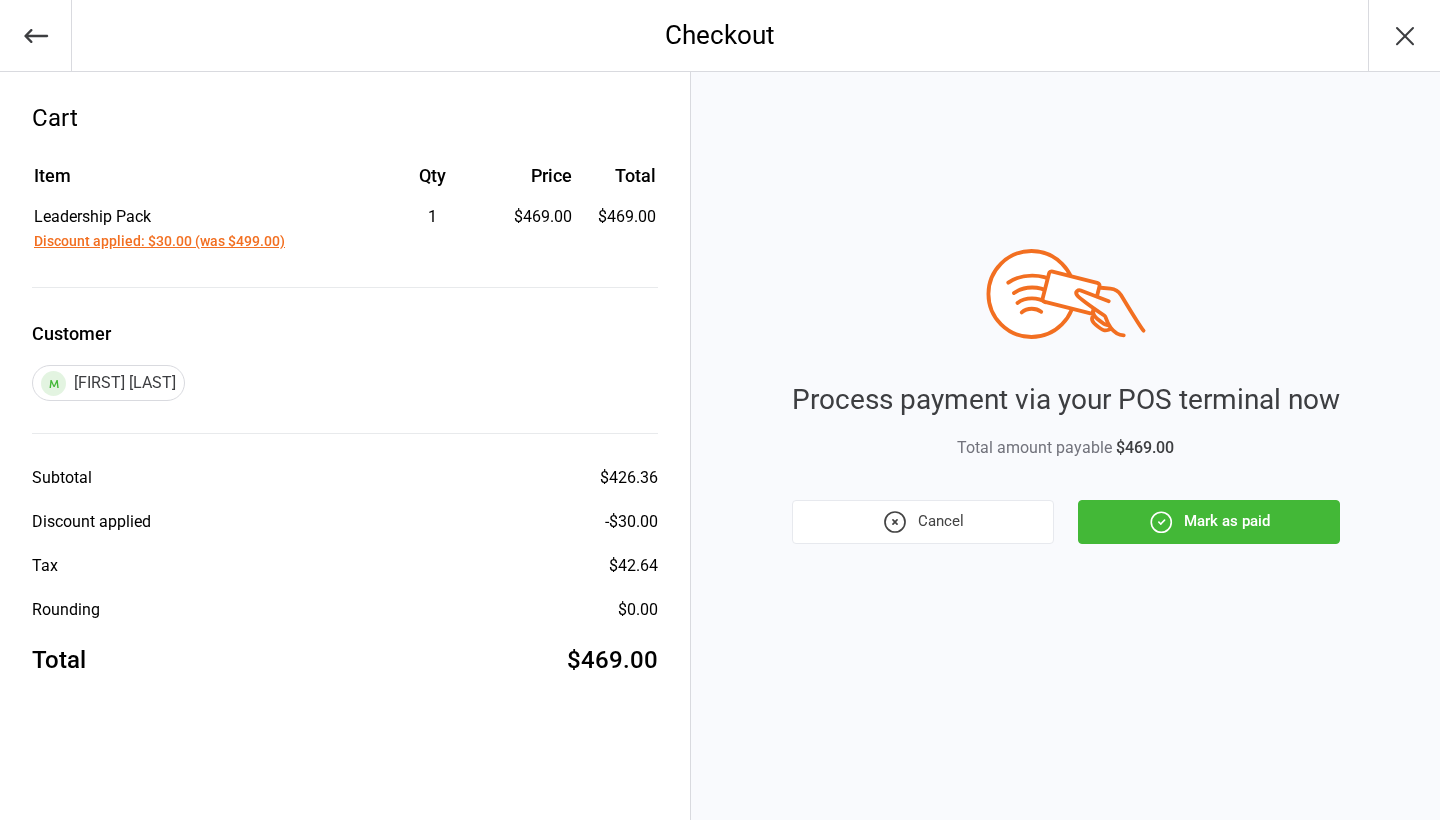 click on "Mark as paid" at bounding box center [1209, 522] 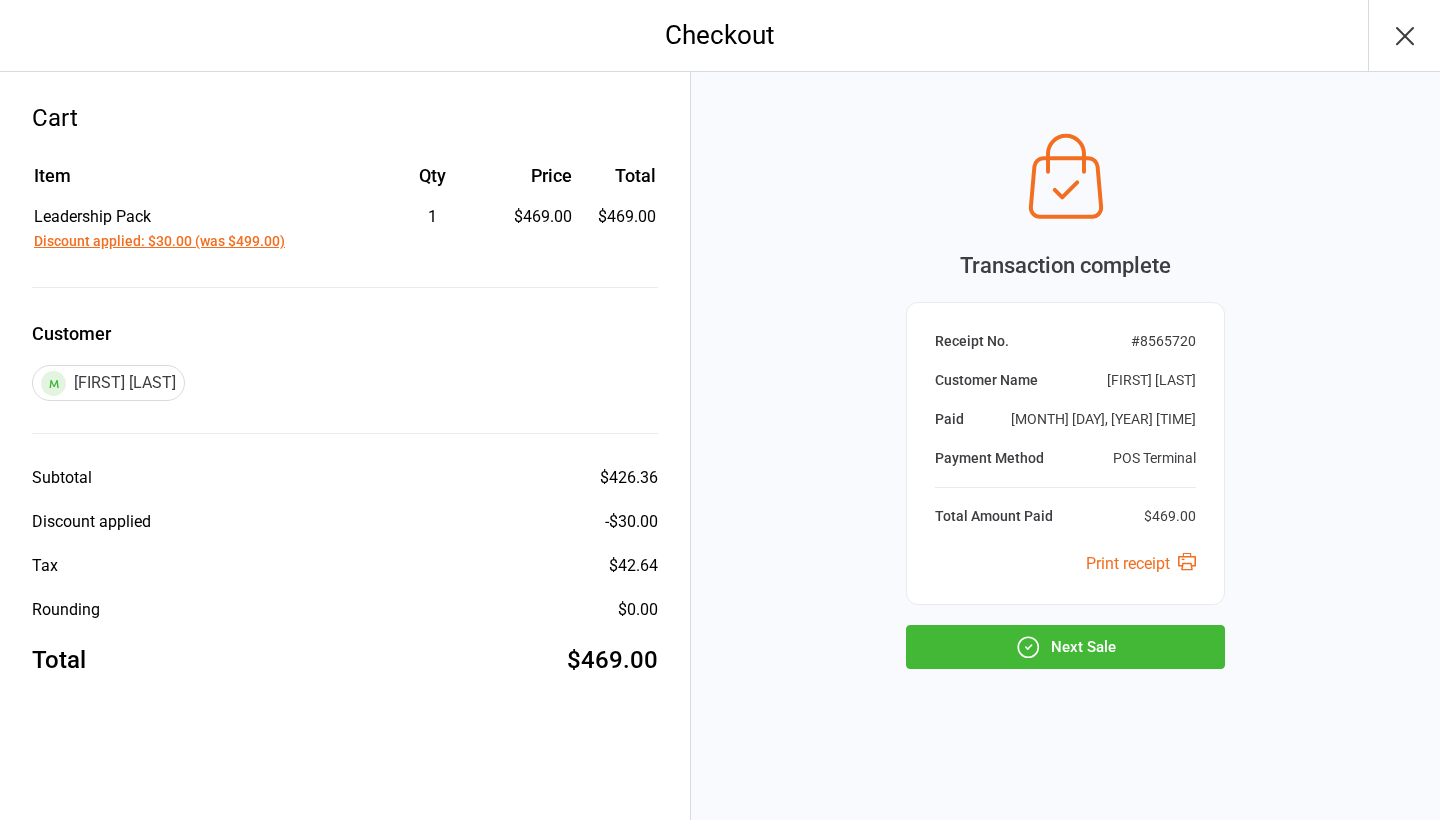 click on "Next Sale" at bounding box center [1065, 647] 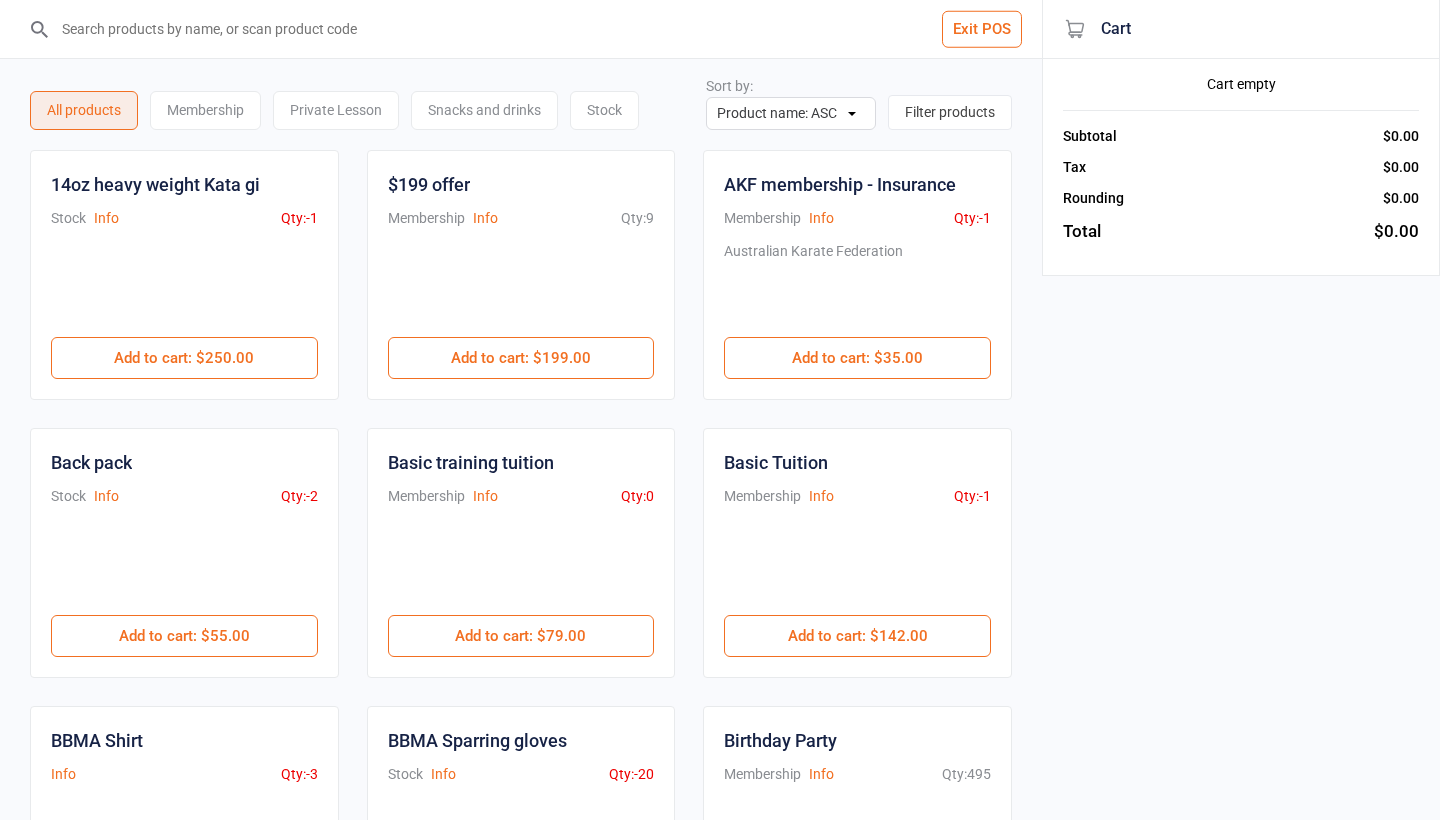 click at bounding box center [533, 29] 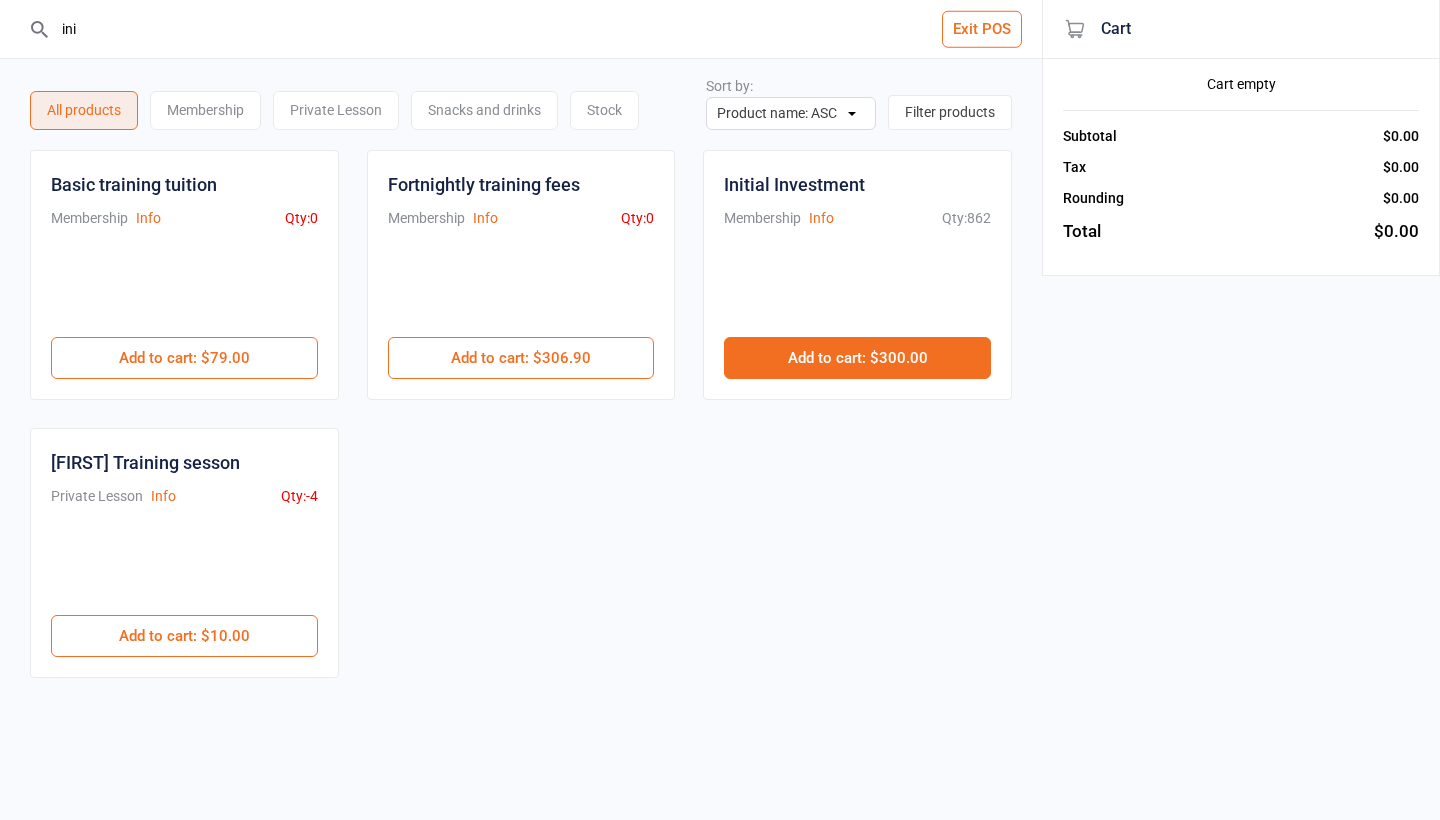 type on "ini" 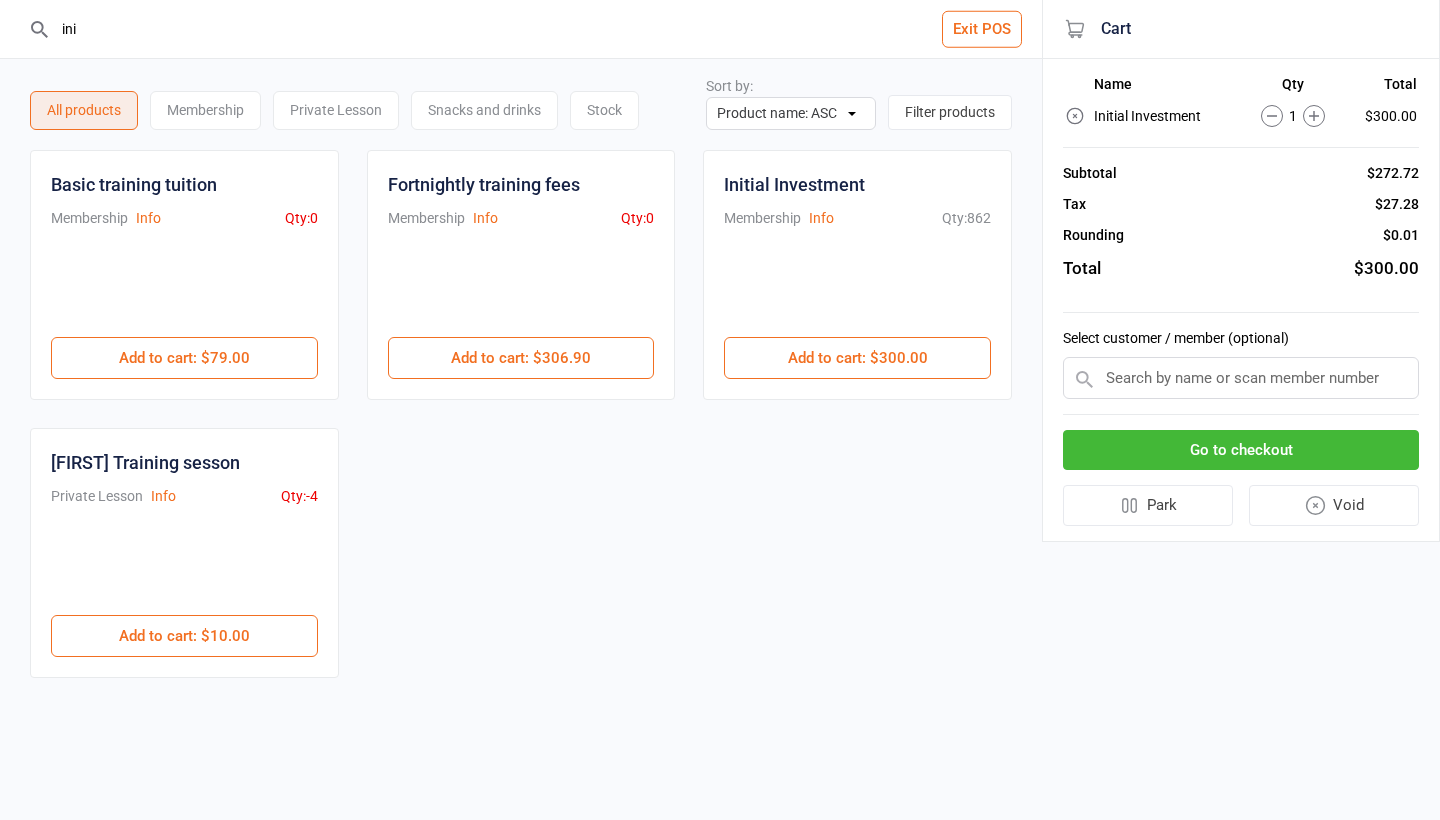 click at bounding box center (1241, 378) 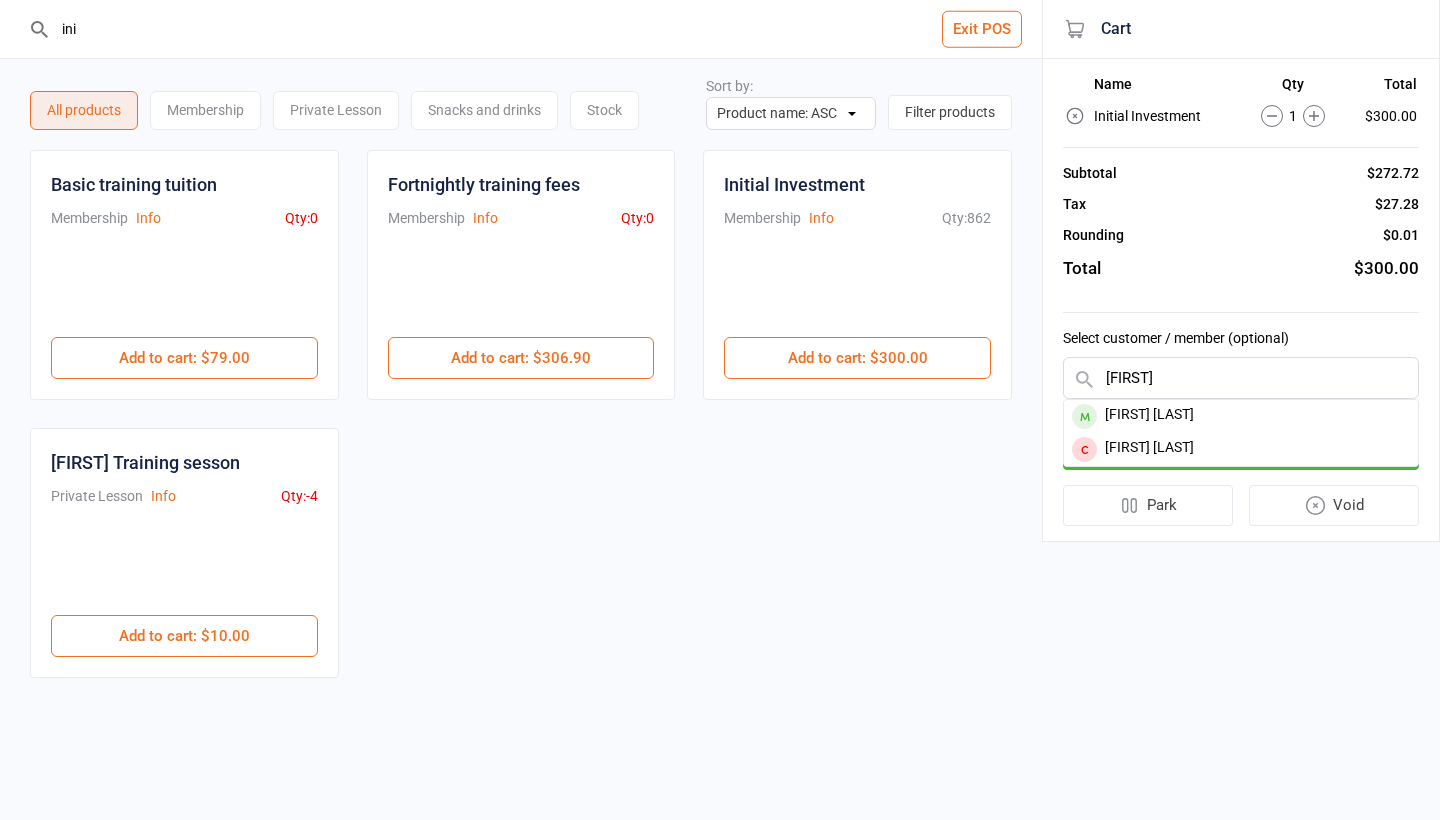 type on "Theo" 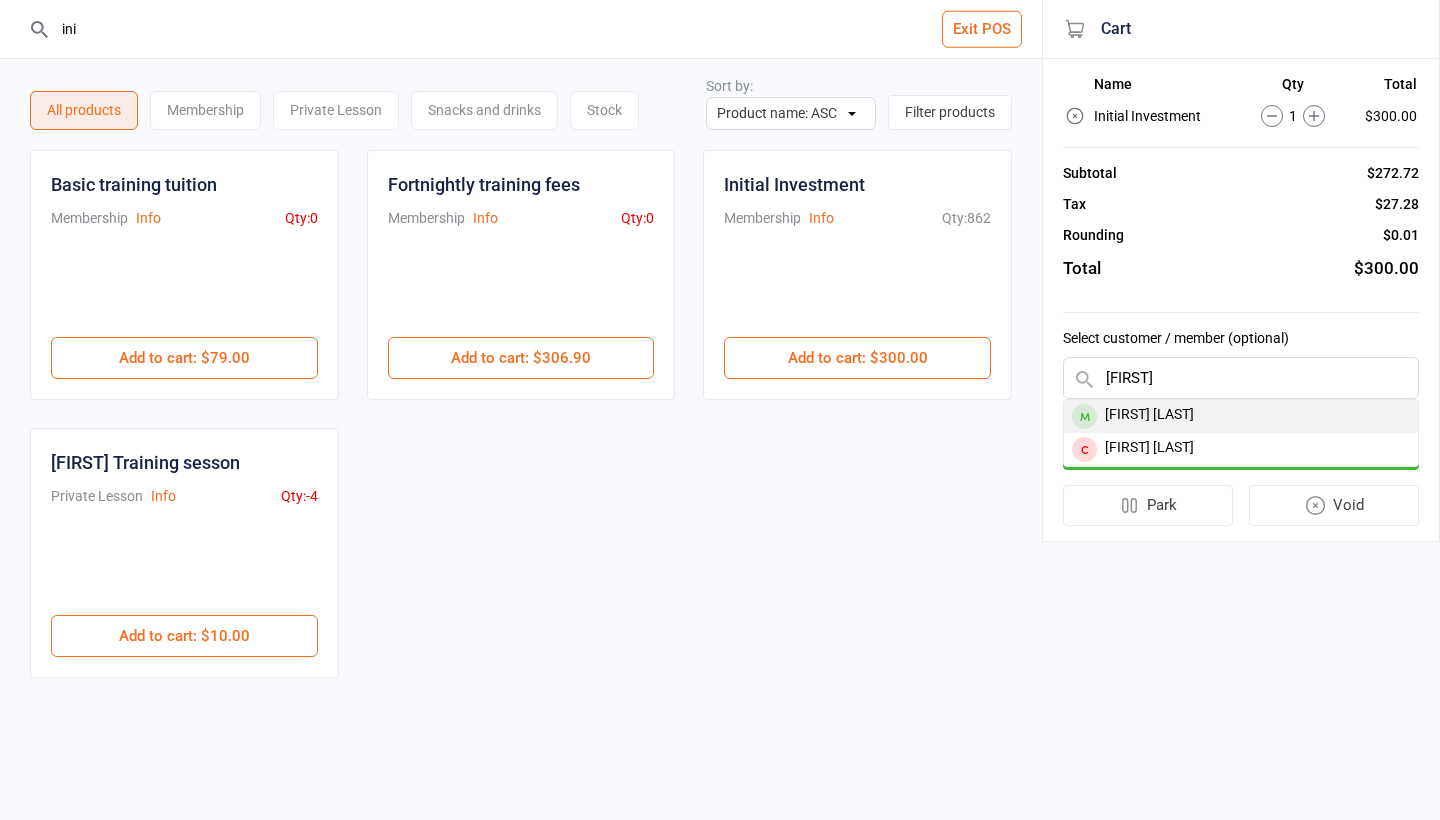 drag, startPoint x: 1177, startPoint y: 383, endPoint x: 1185, endPoint y: 412, distance: 30.083218 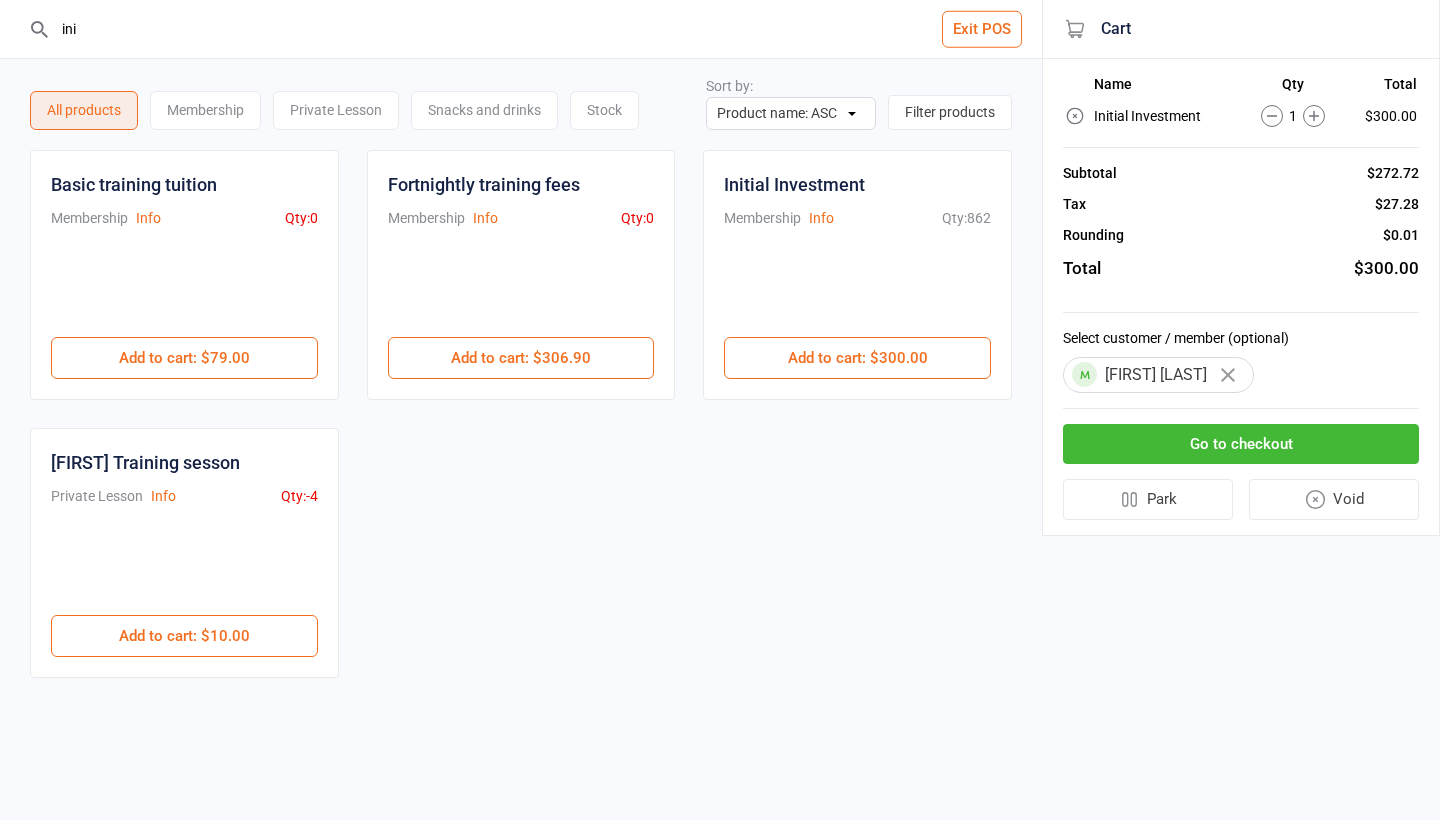 click on "Go to checkout" at bounding box center (1241, 444) 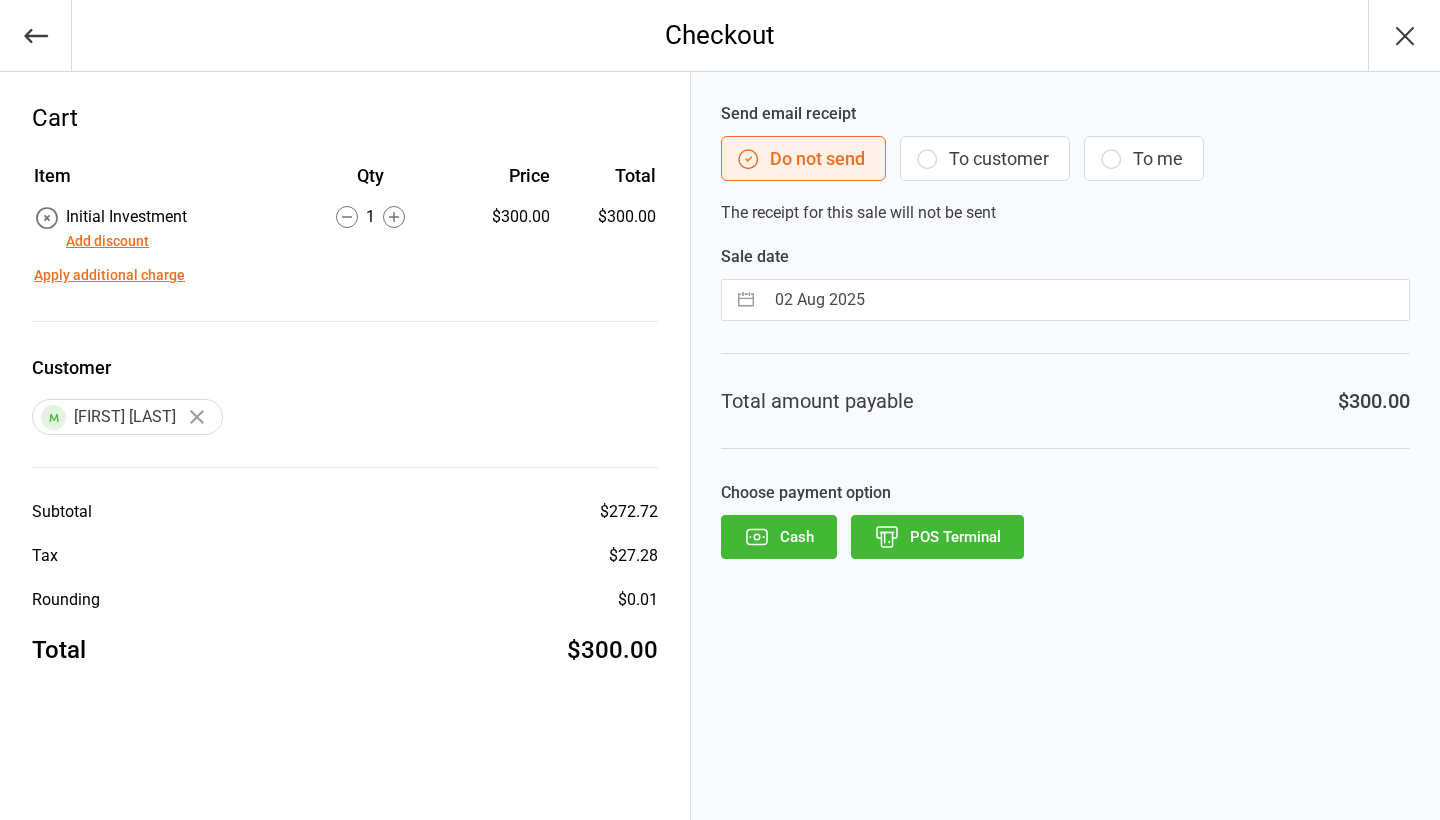 click on "Add discount" at bounding box center [107, 241] 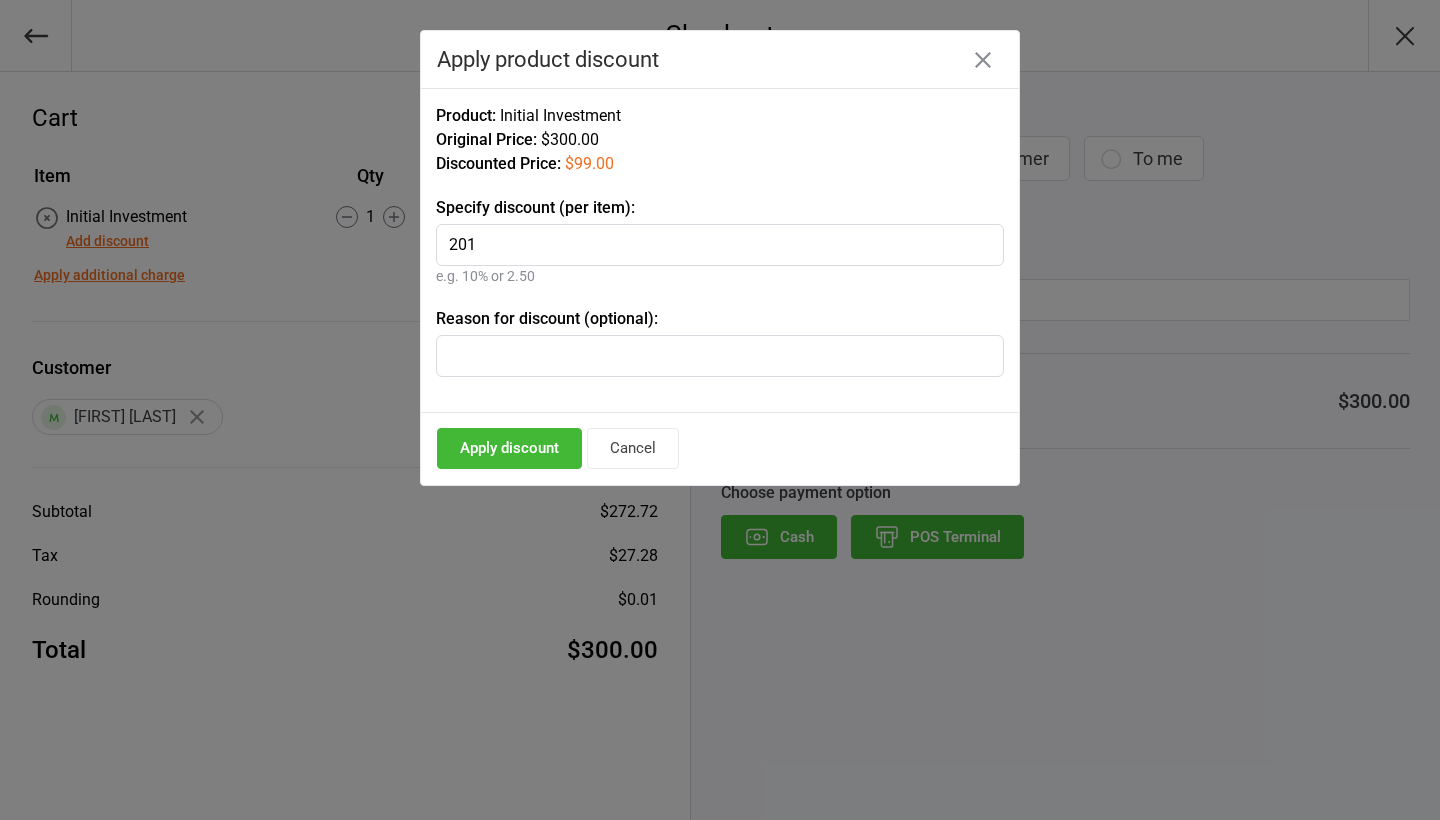 type on "201" 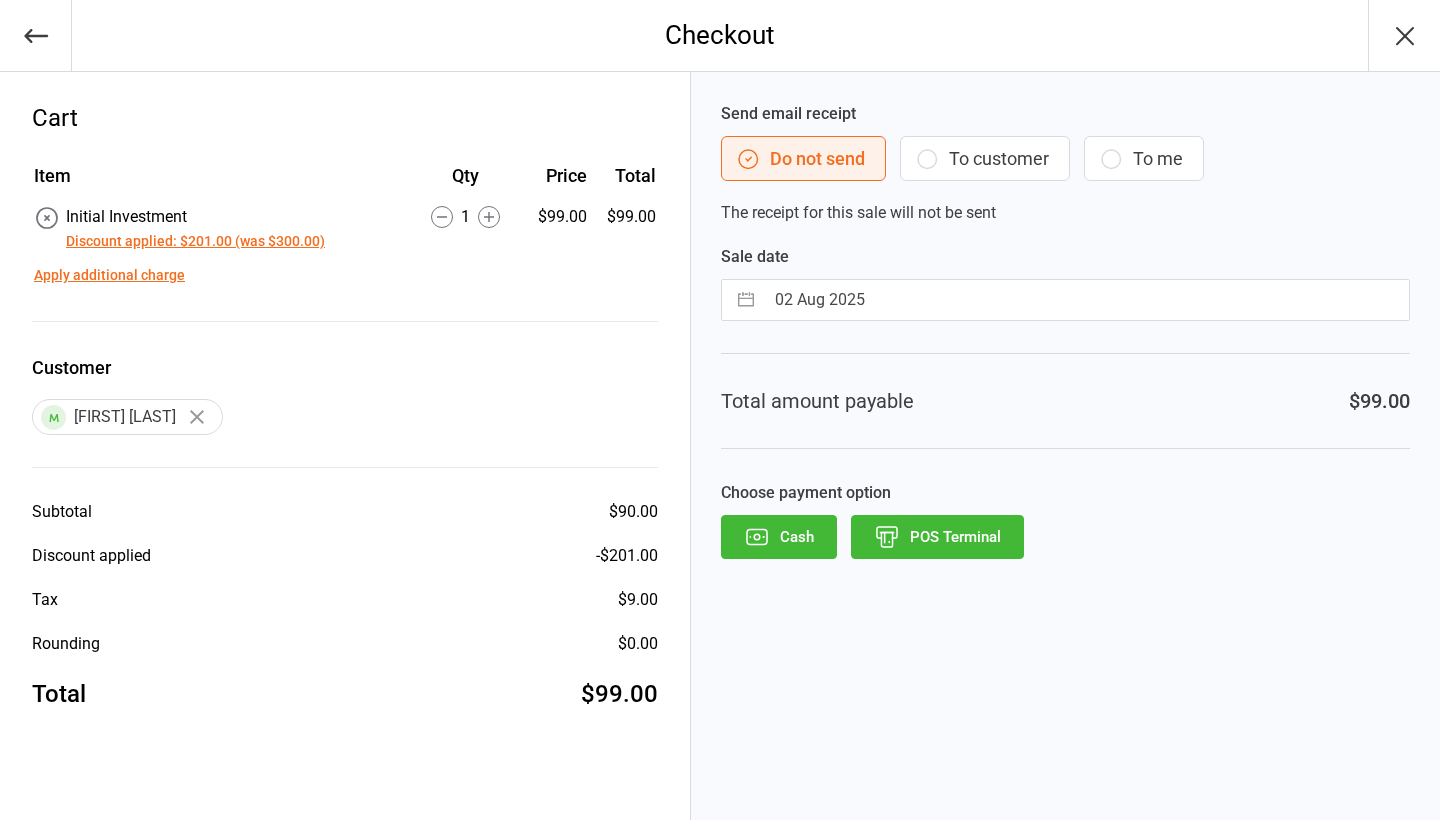 select on "6" 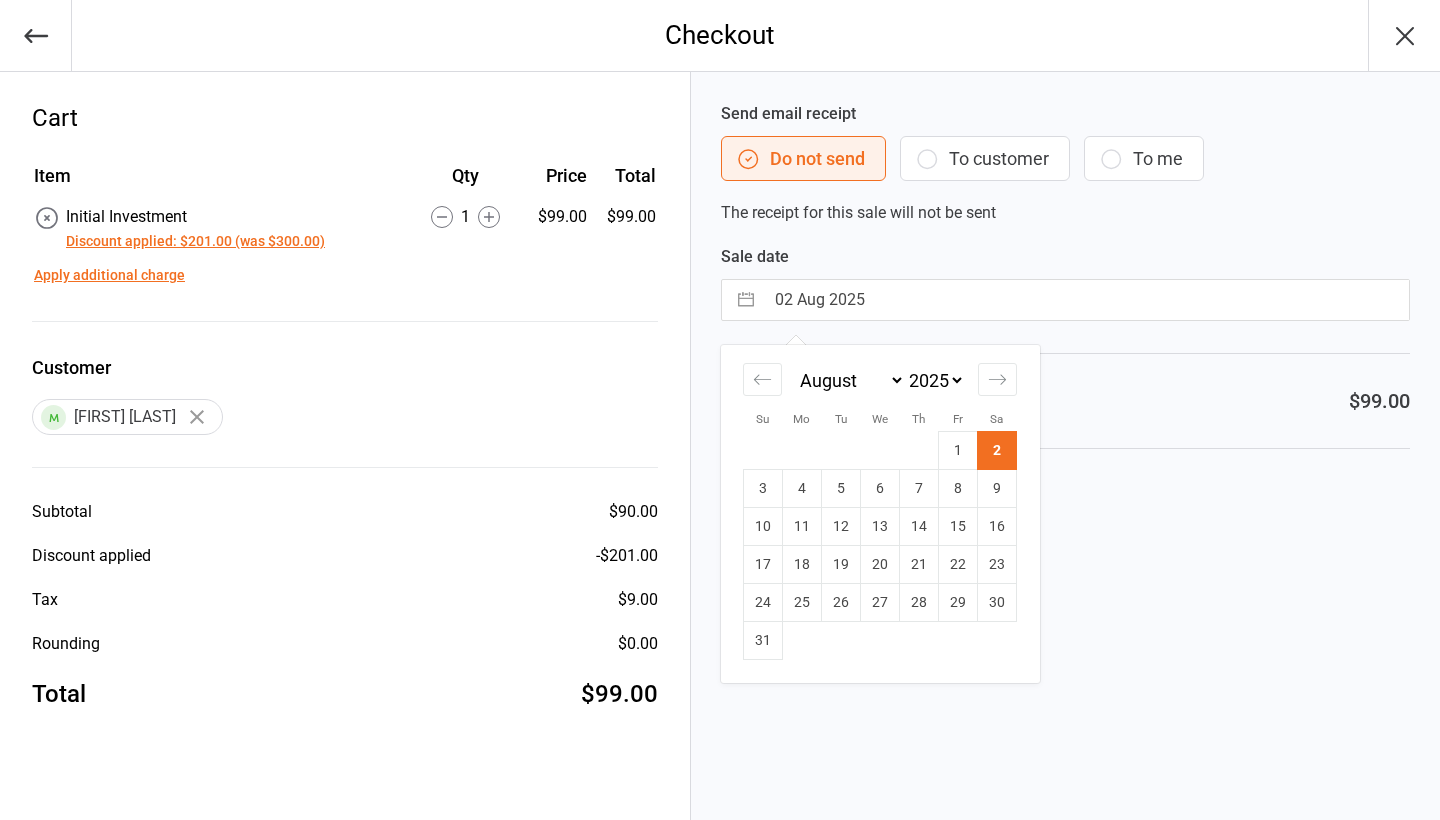 click on "02 Aug 2025" at bounding box center (1086, 300) 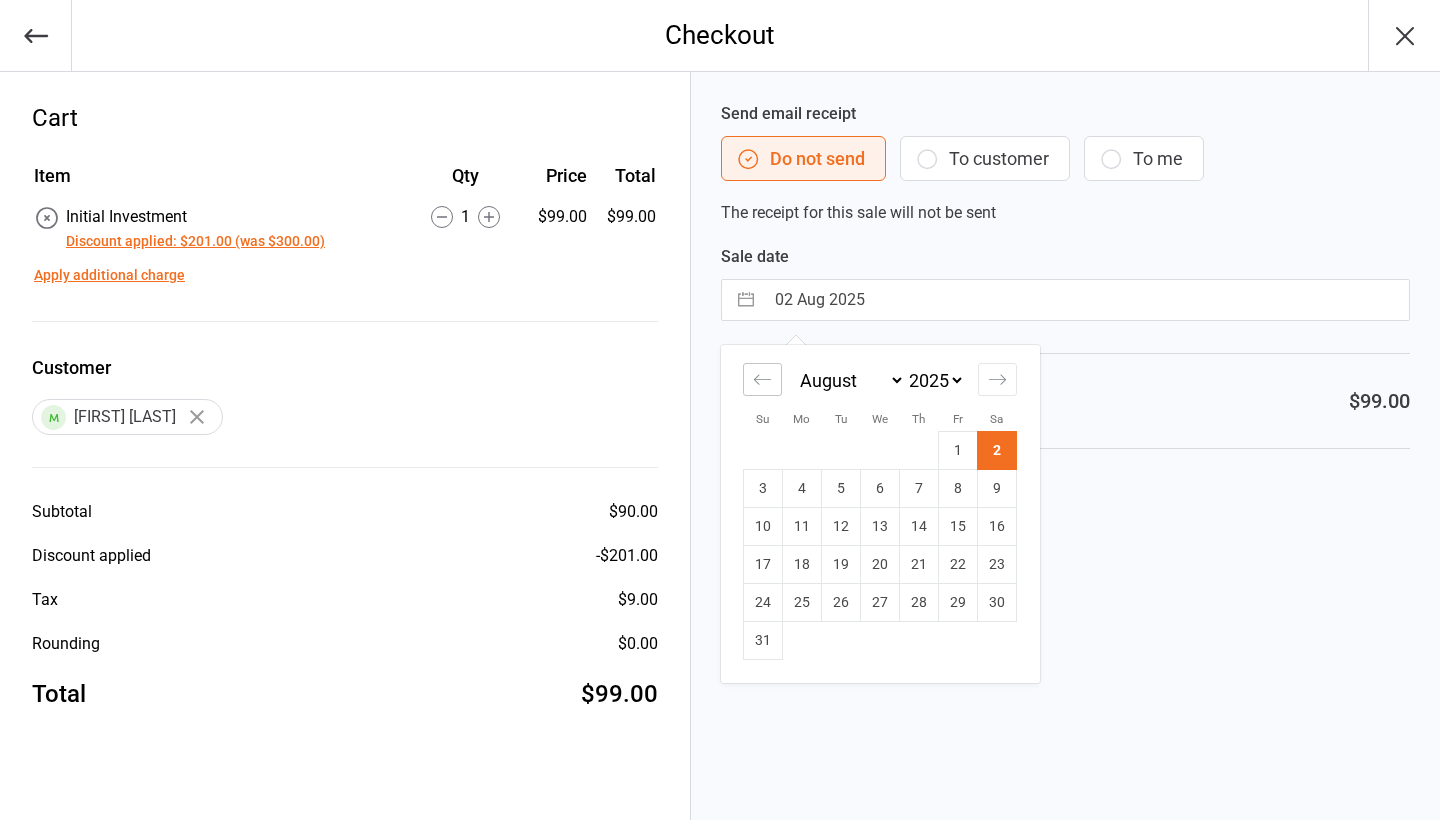 click at bounding box center (762, 379) 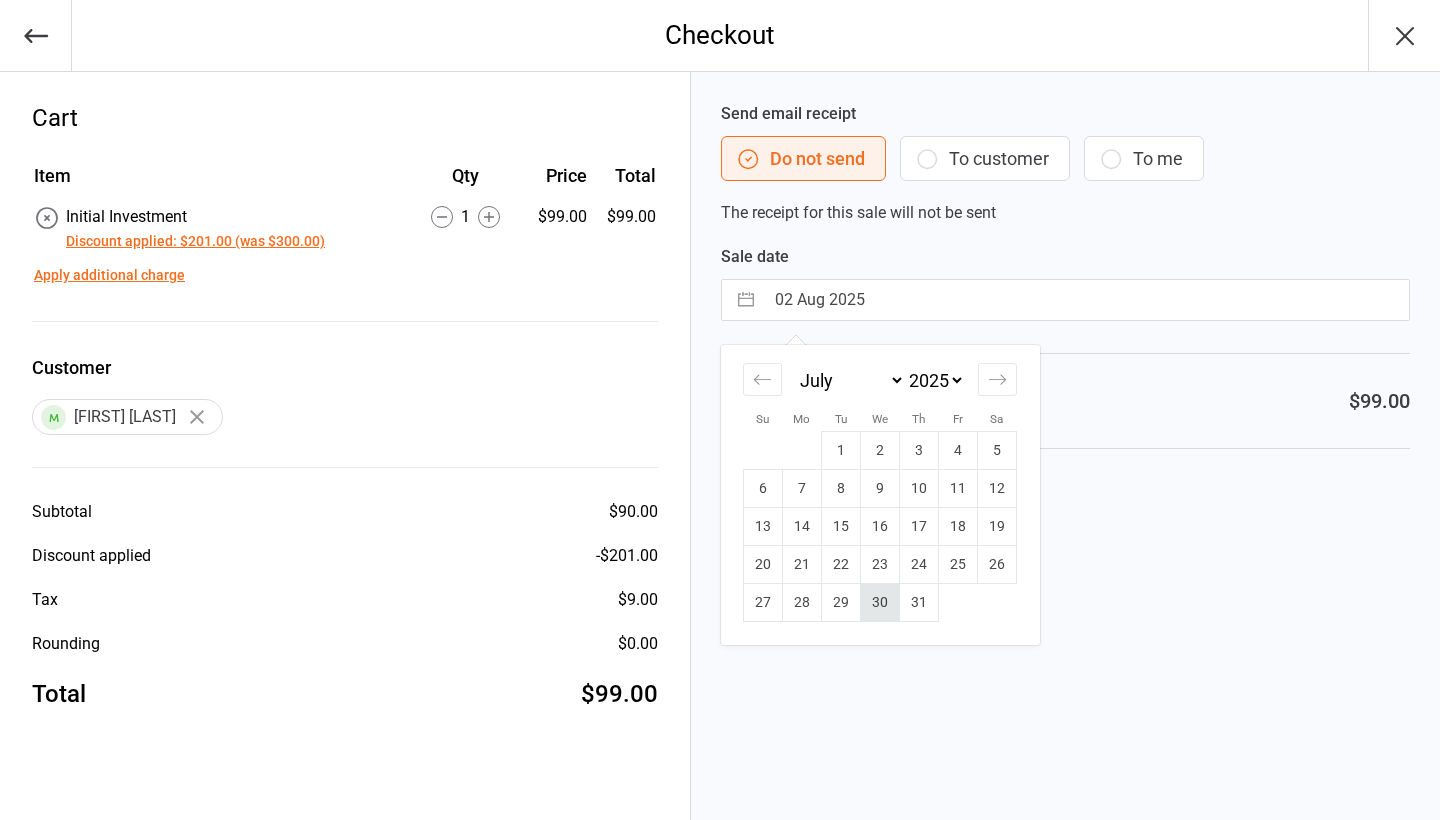 click on "30" at bounding box center (880, 603) 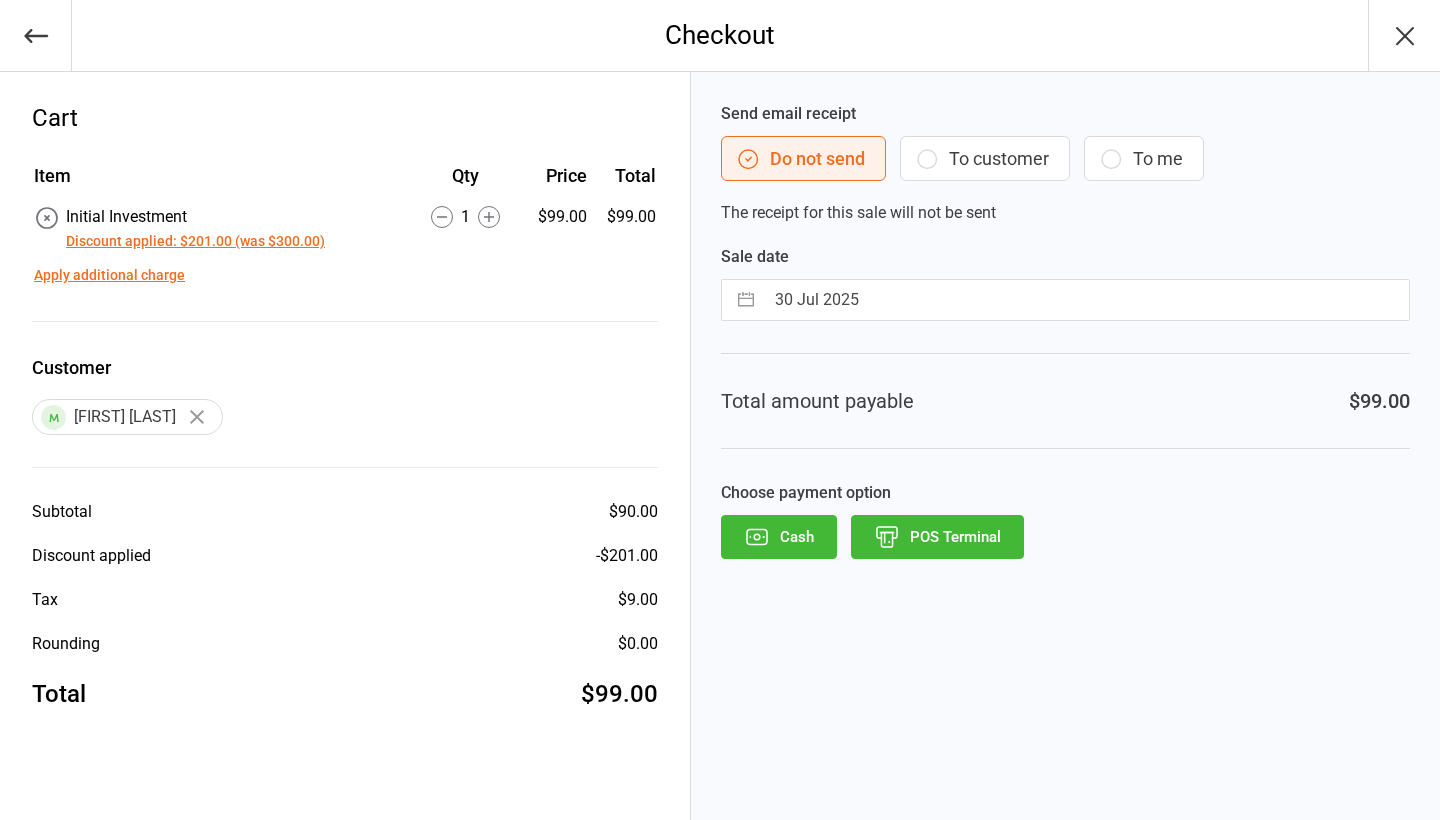 click on "POS Terminal" at bounding box center [937, 537] 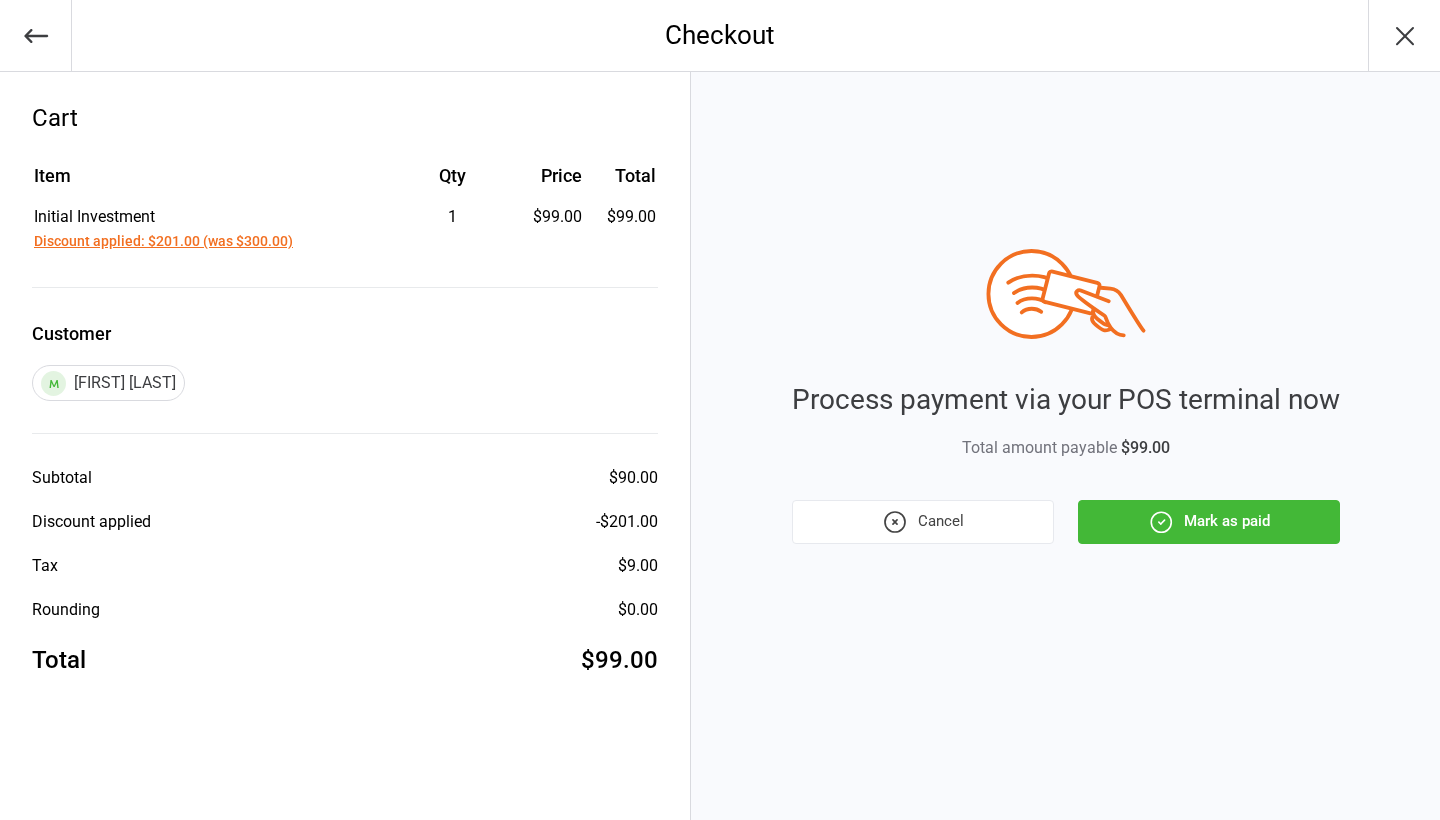 click on "Mark as paid" at bounding box center [1209, 522] 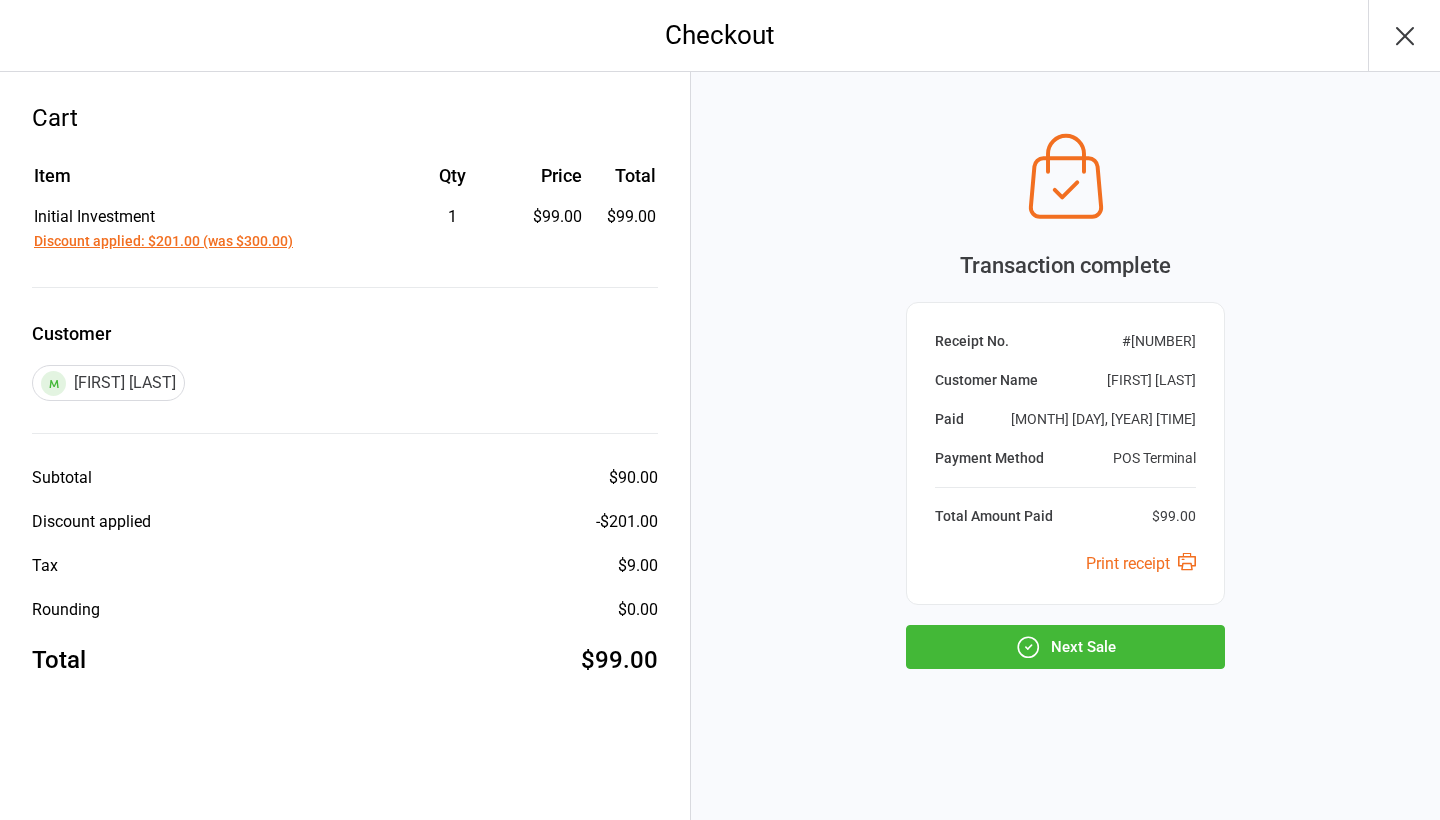 click on "Next Sale" at bounding box center [1065, 647] 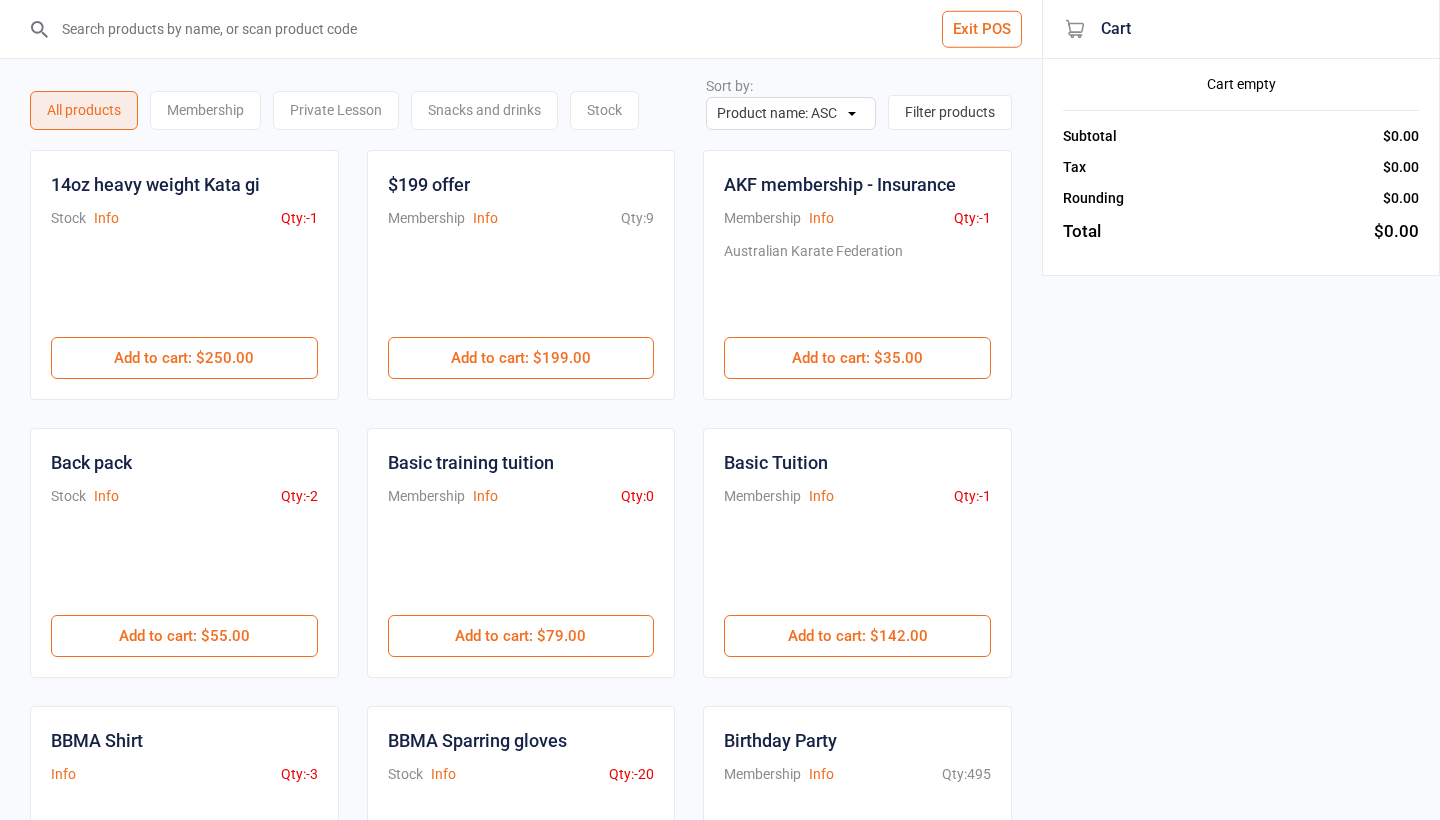 click at bounding box center (533, 29) 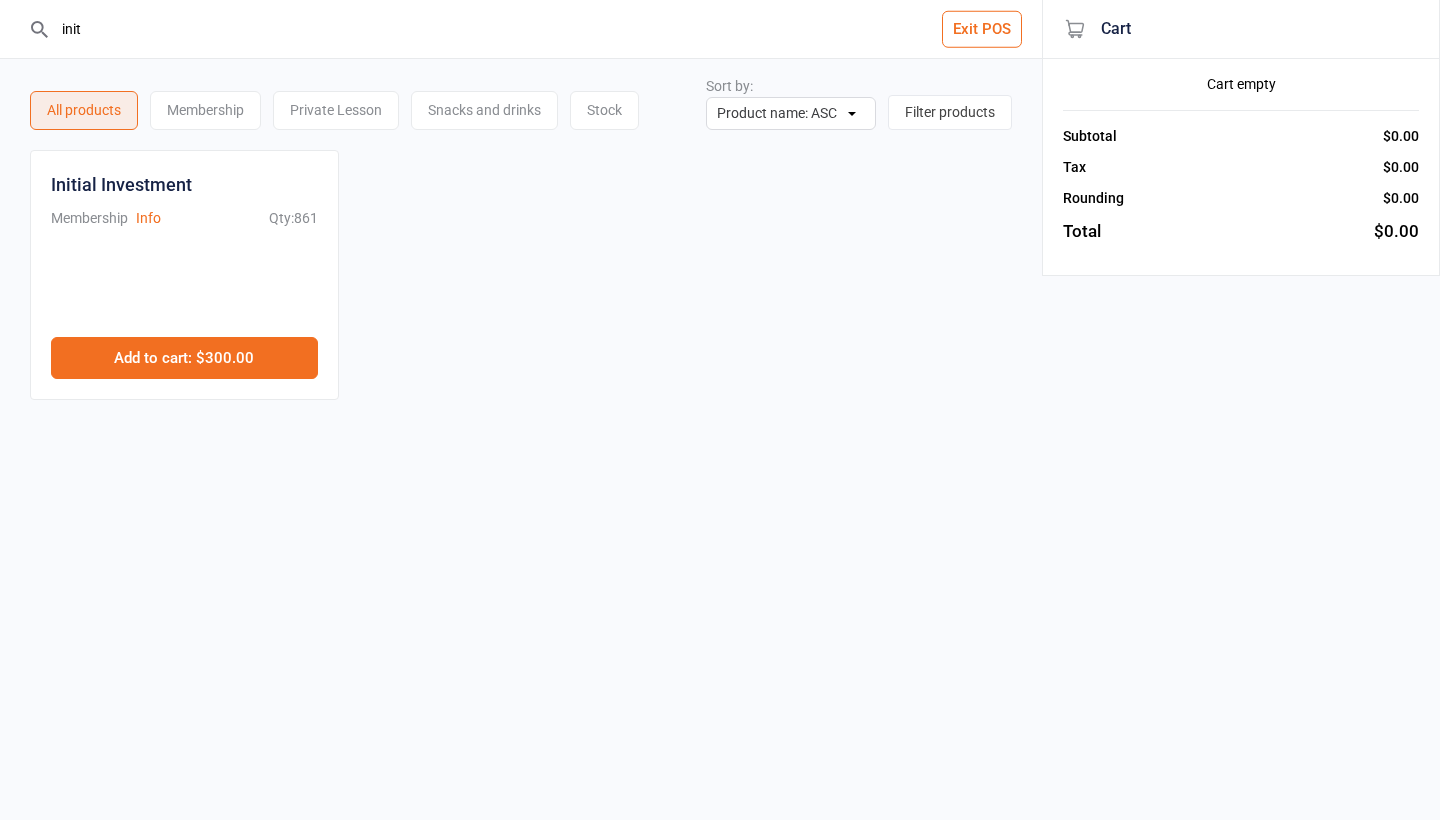 type on "init" 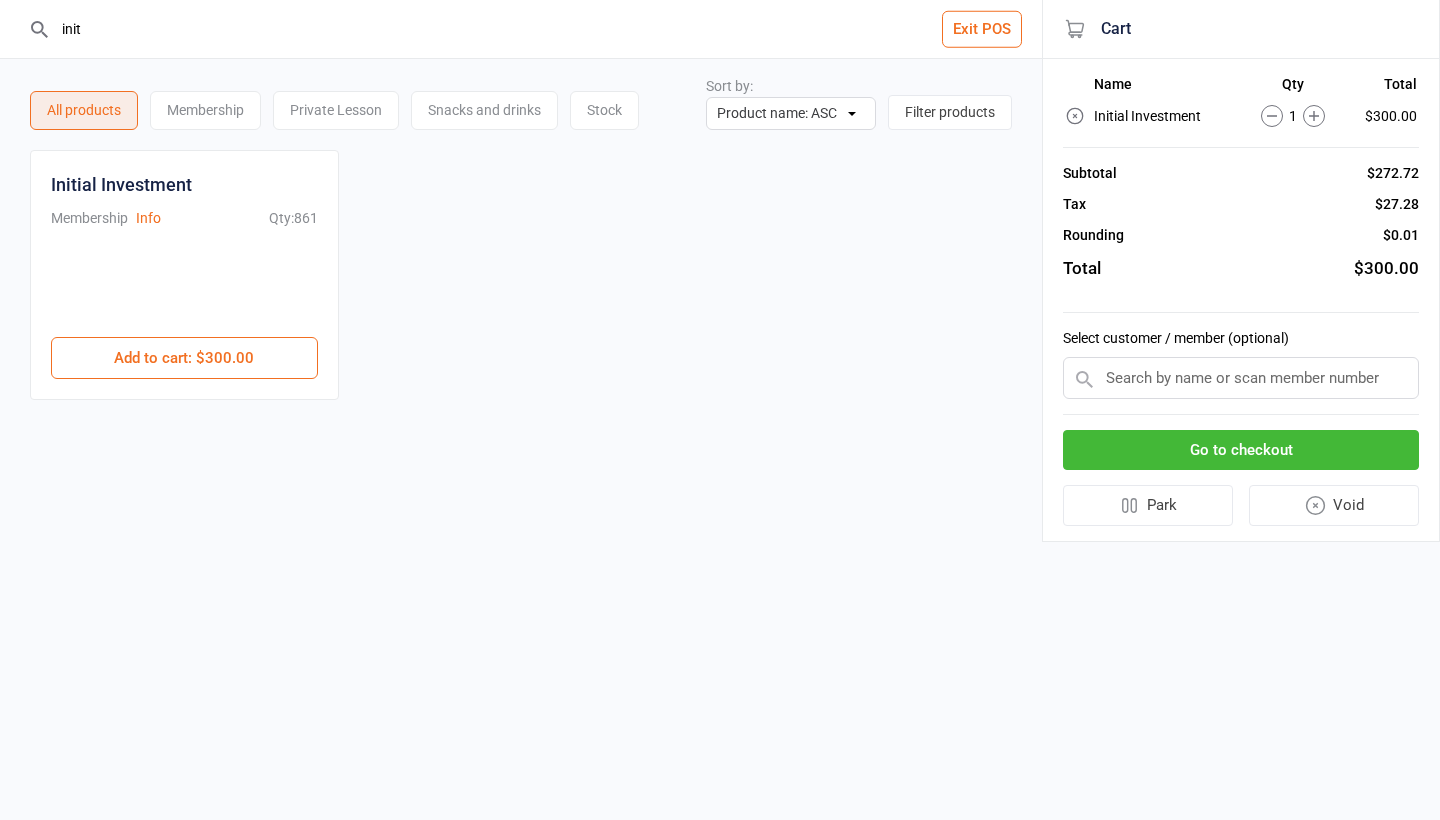 click at bounding box center [1241, 378] 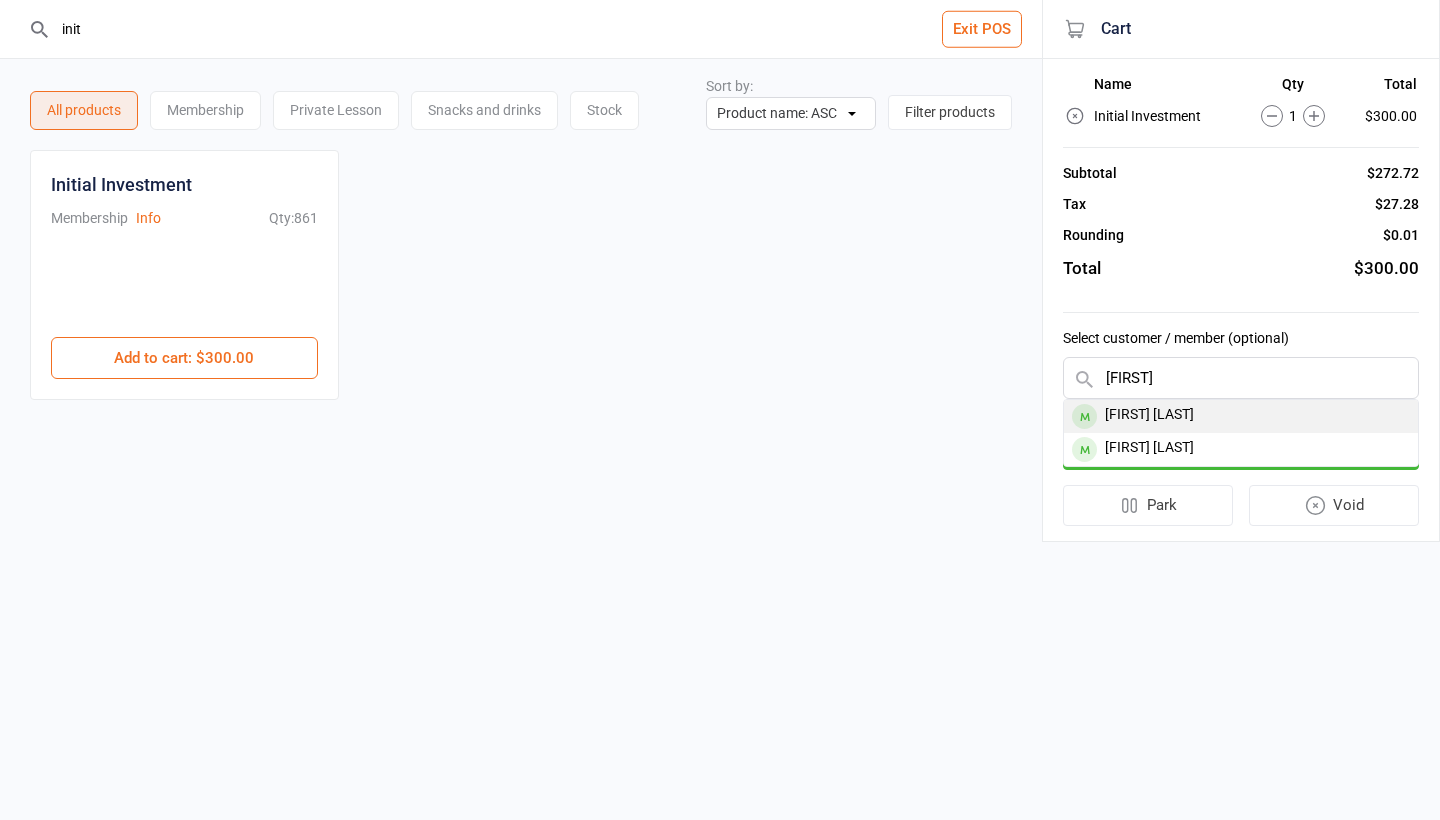 type on "lenny" 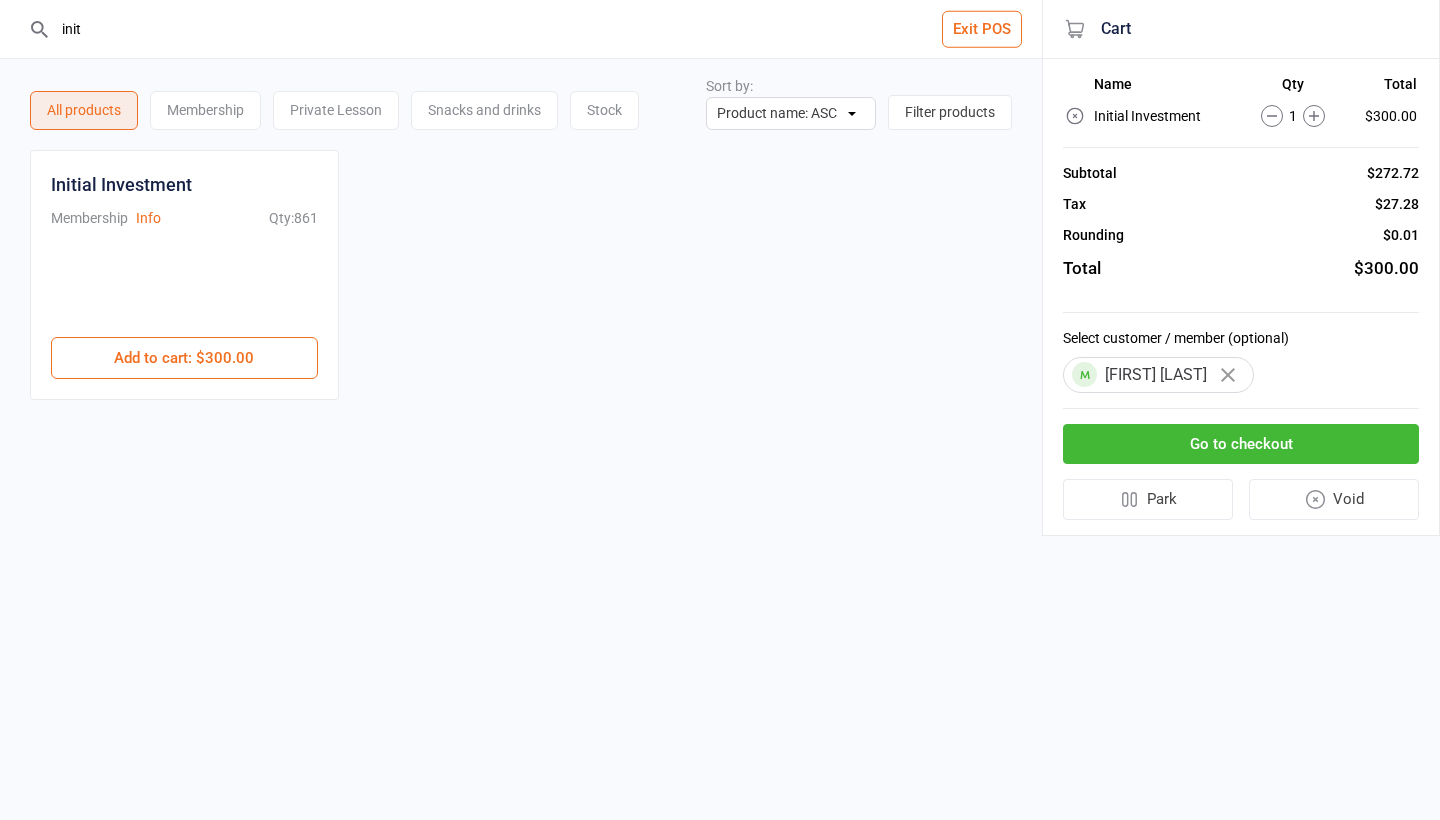click on "Go to checkout" at bounding box center [1241, 444] 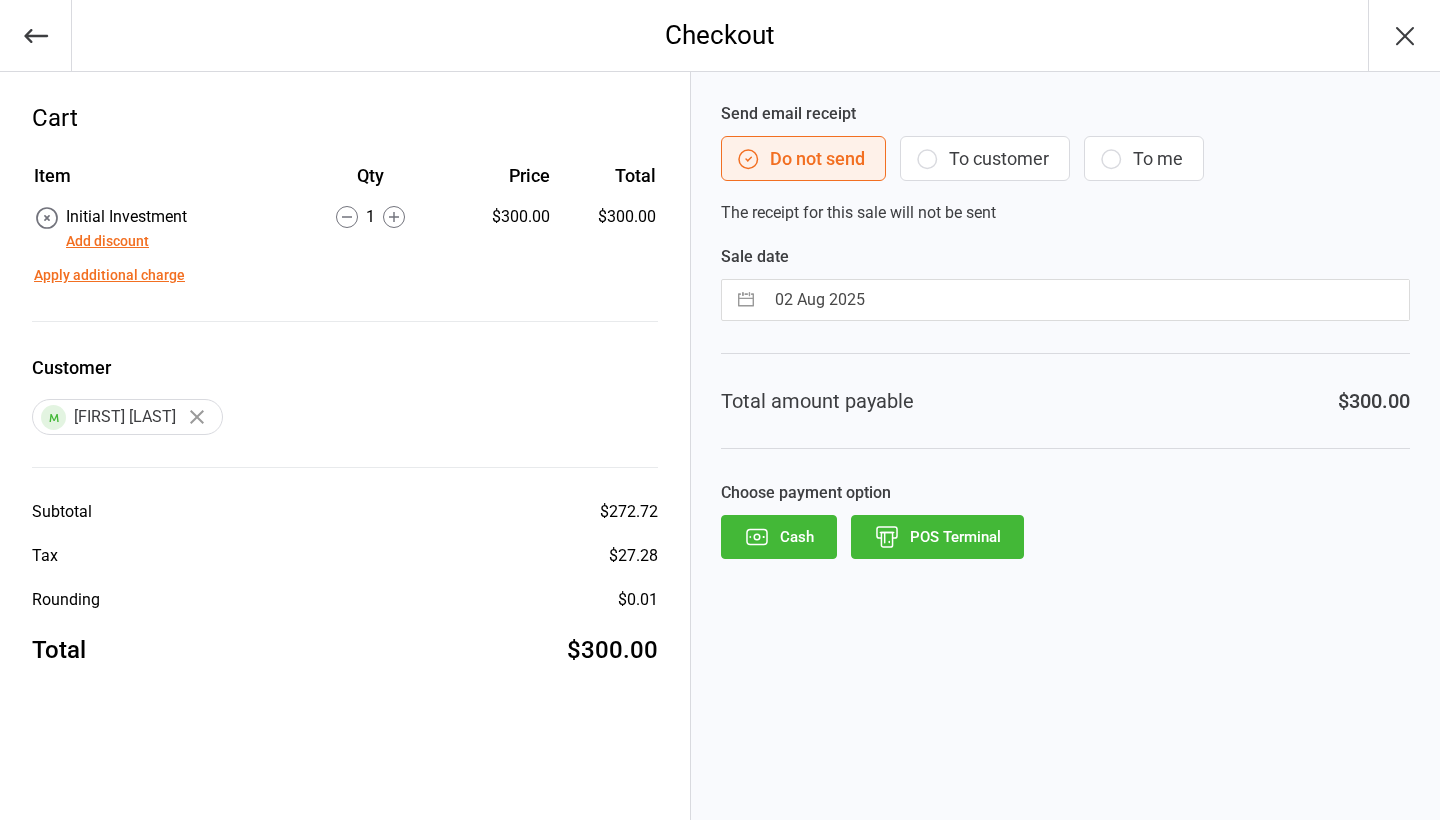 click on "Add discount" at bounding box center (107, 241) 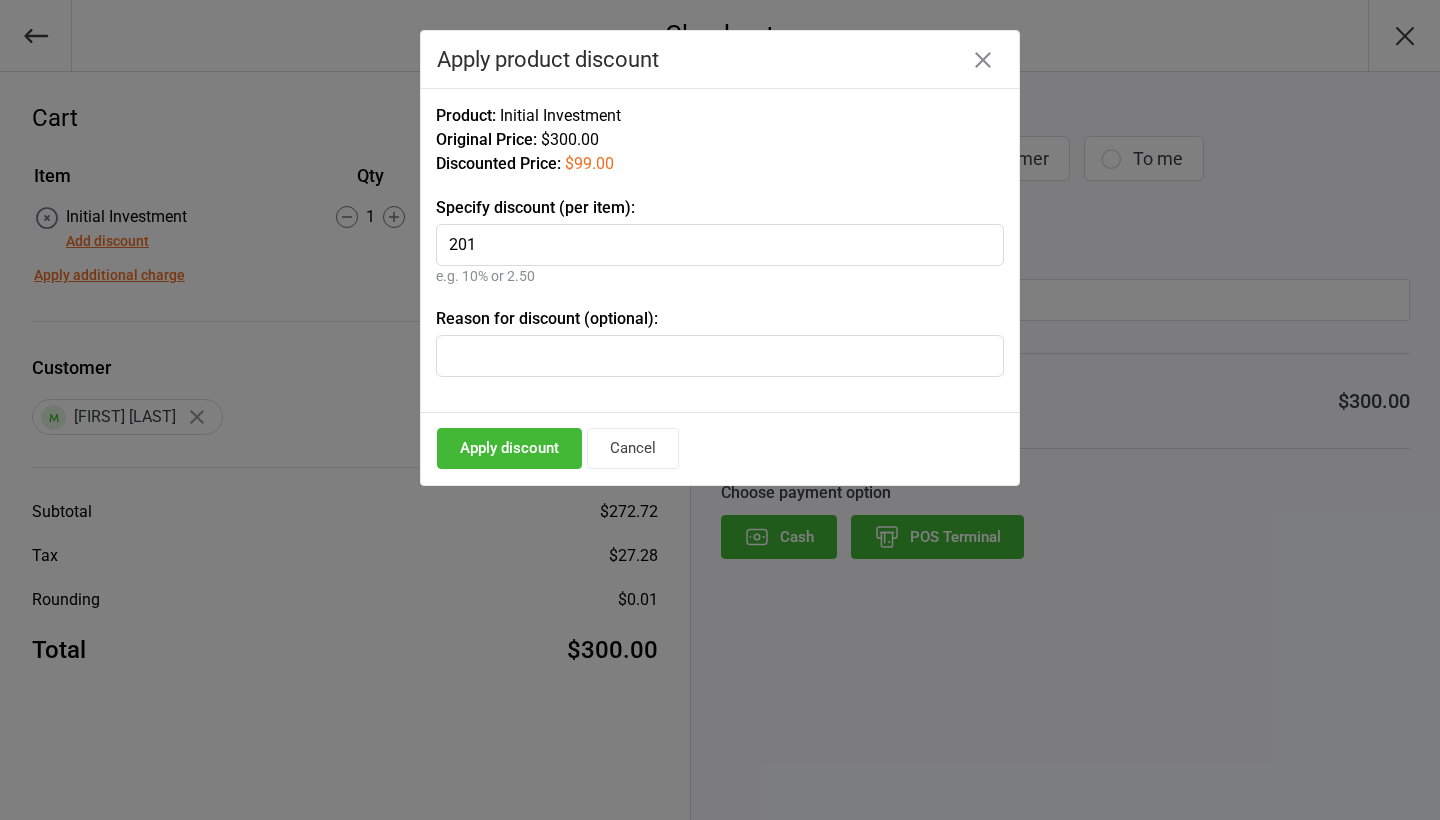 type on "201" 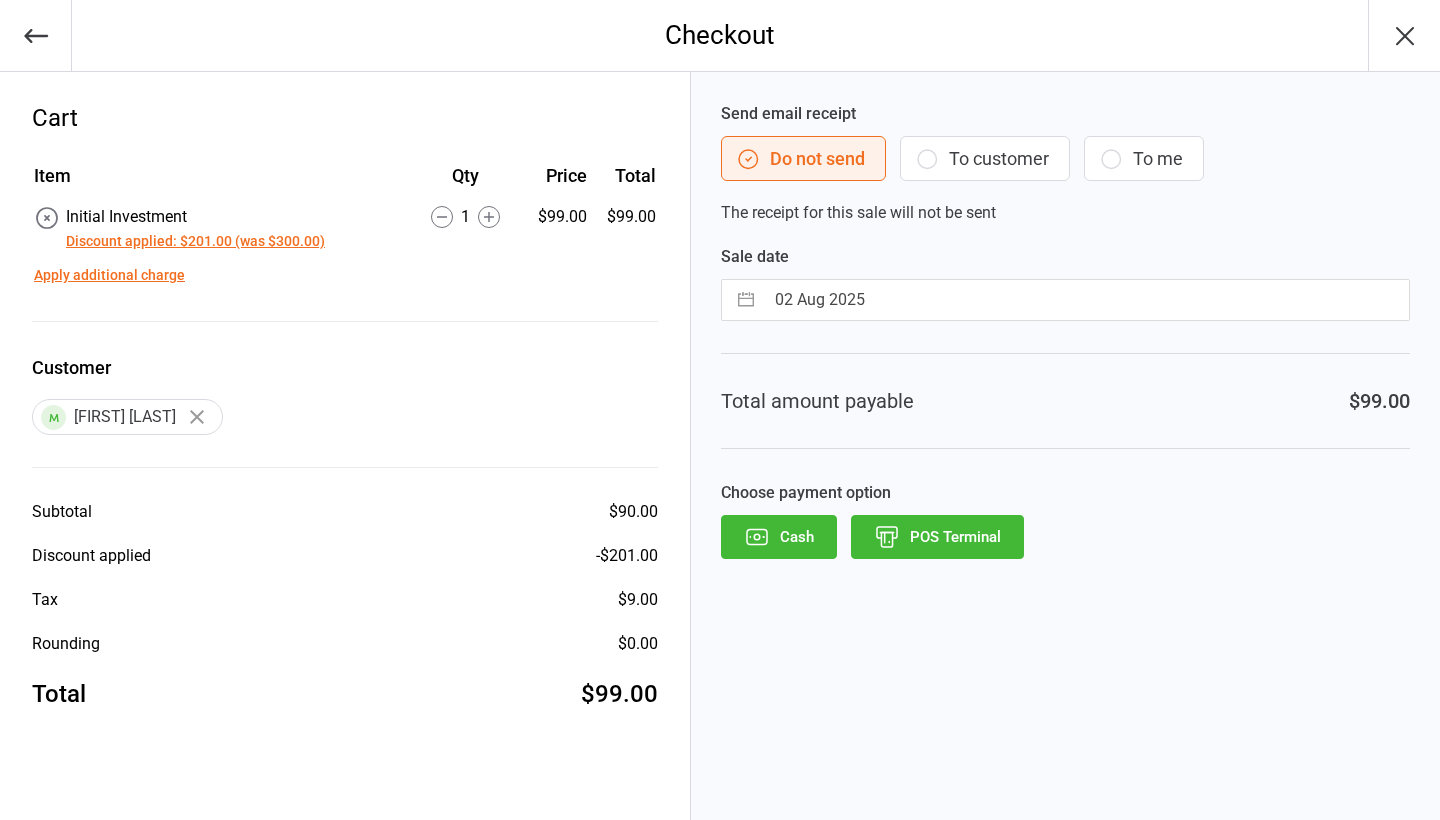 click on "02 Aug 2025" at bounding box center (1086, 300) 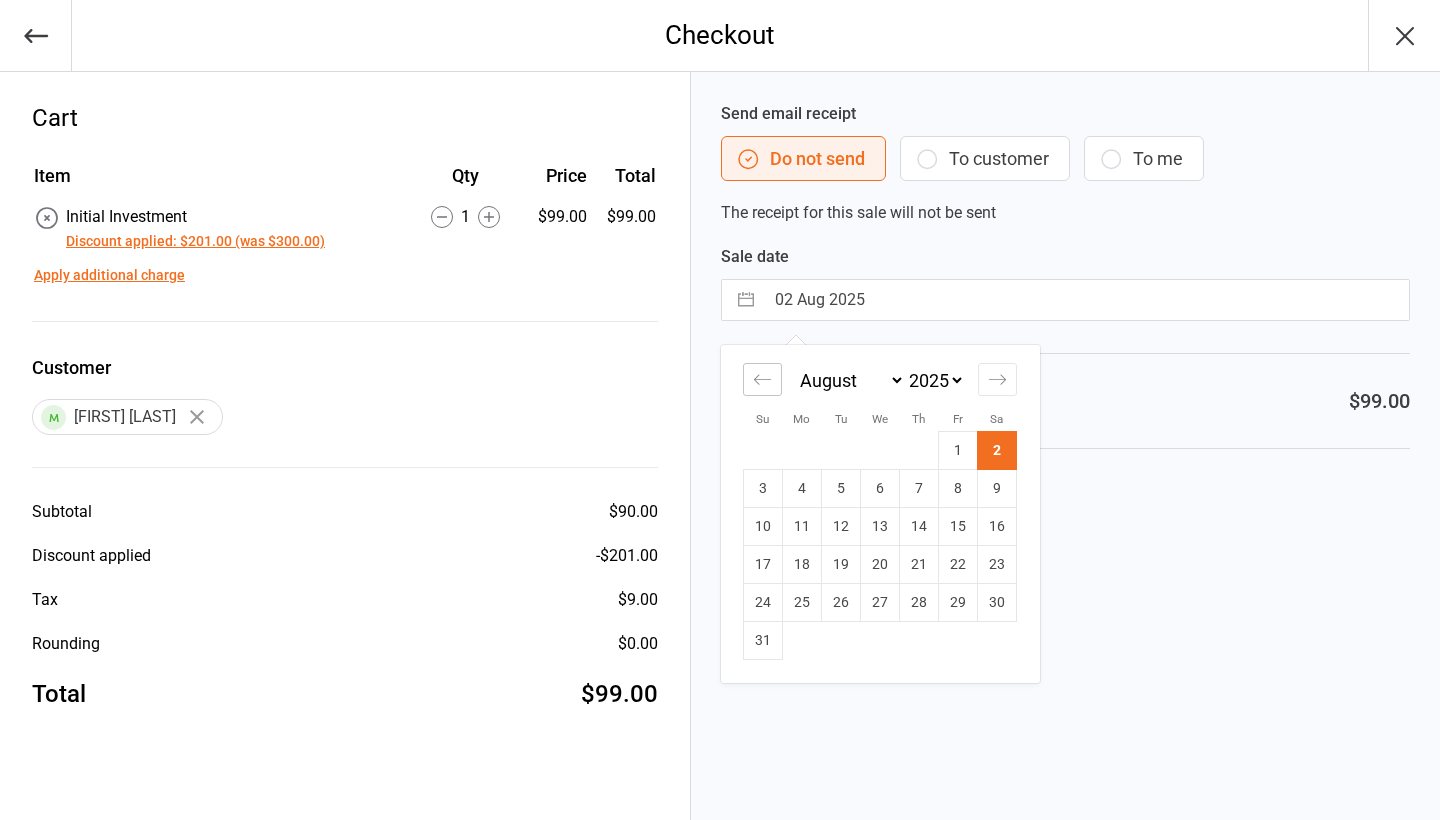click at bounding box center [762, 379] 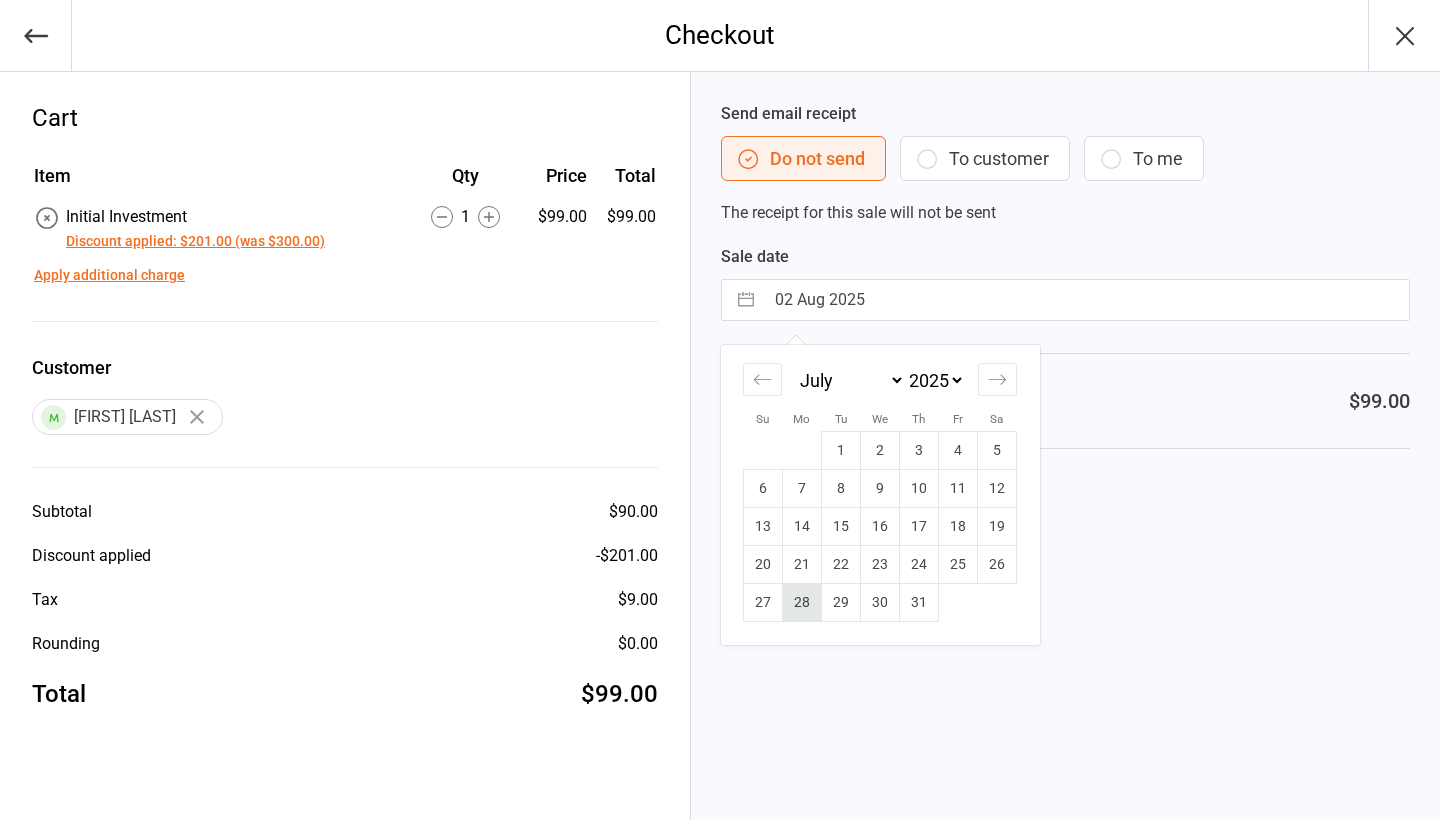 click on "28" at bounding box center [802, 603] 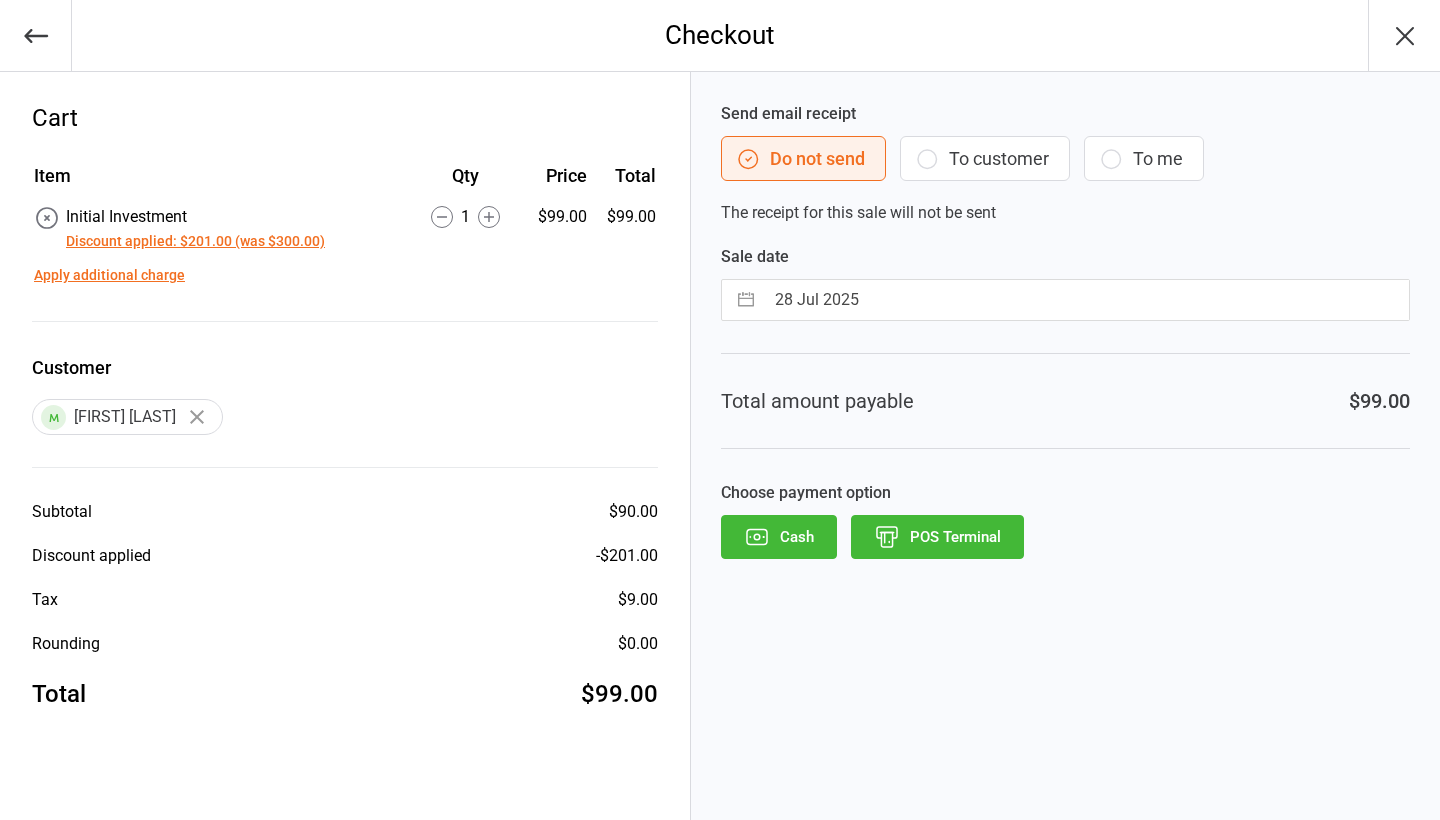 click on "POS Terminal" at bounding box center (937, 537) 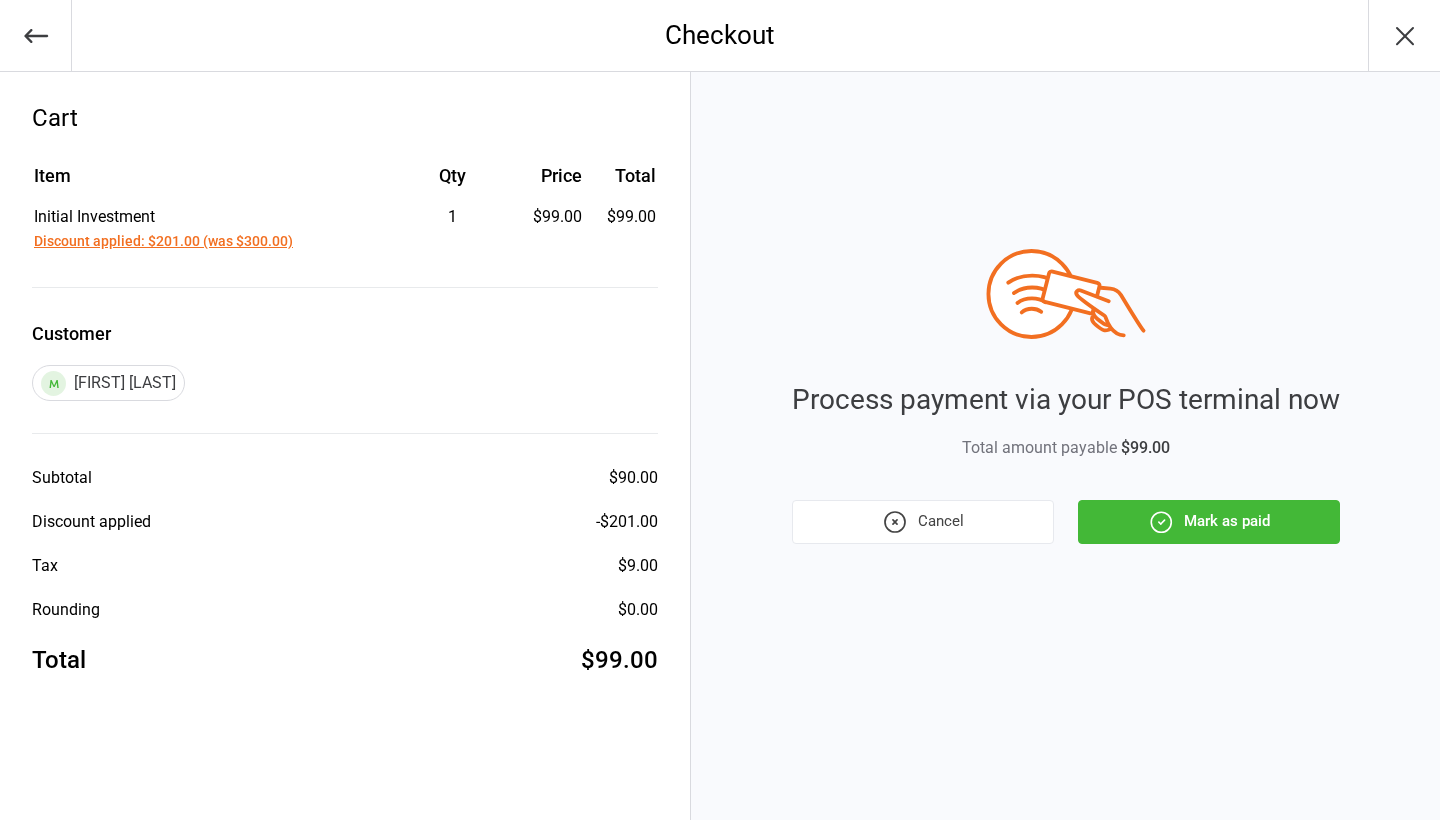 click on "Mark as paid" at bounding box center (1209, 522) 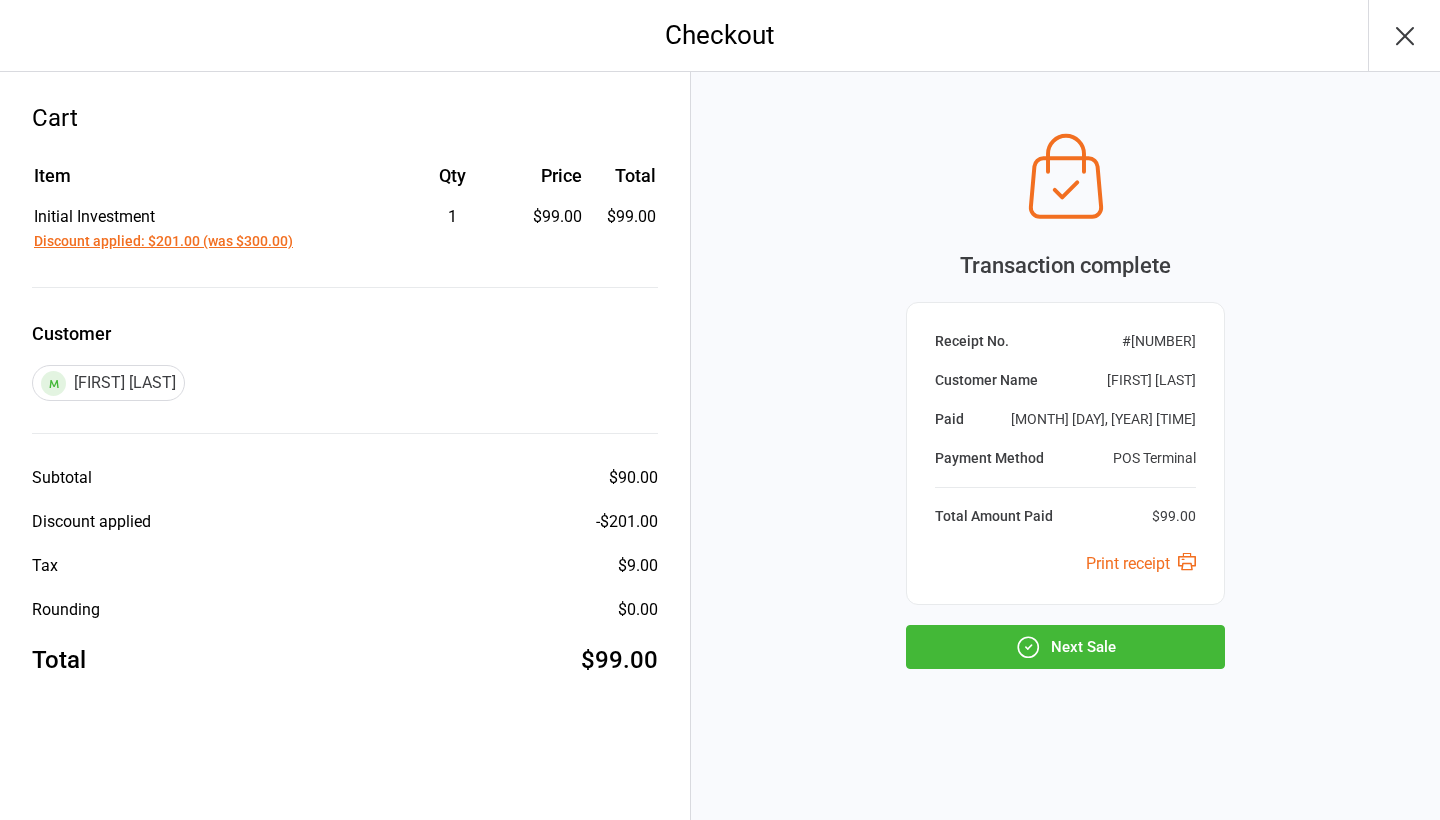 click on "Next Sale" at bounding box center [1065, 647] 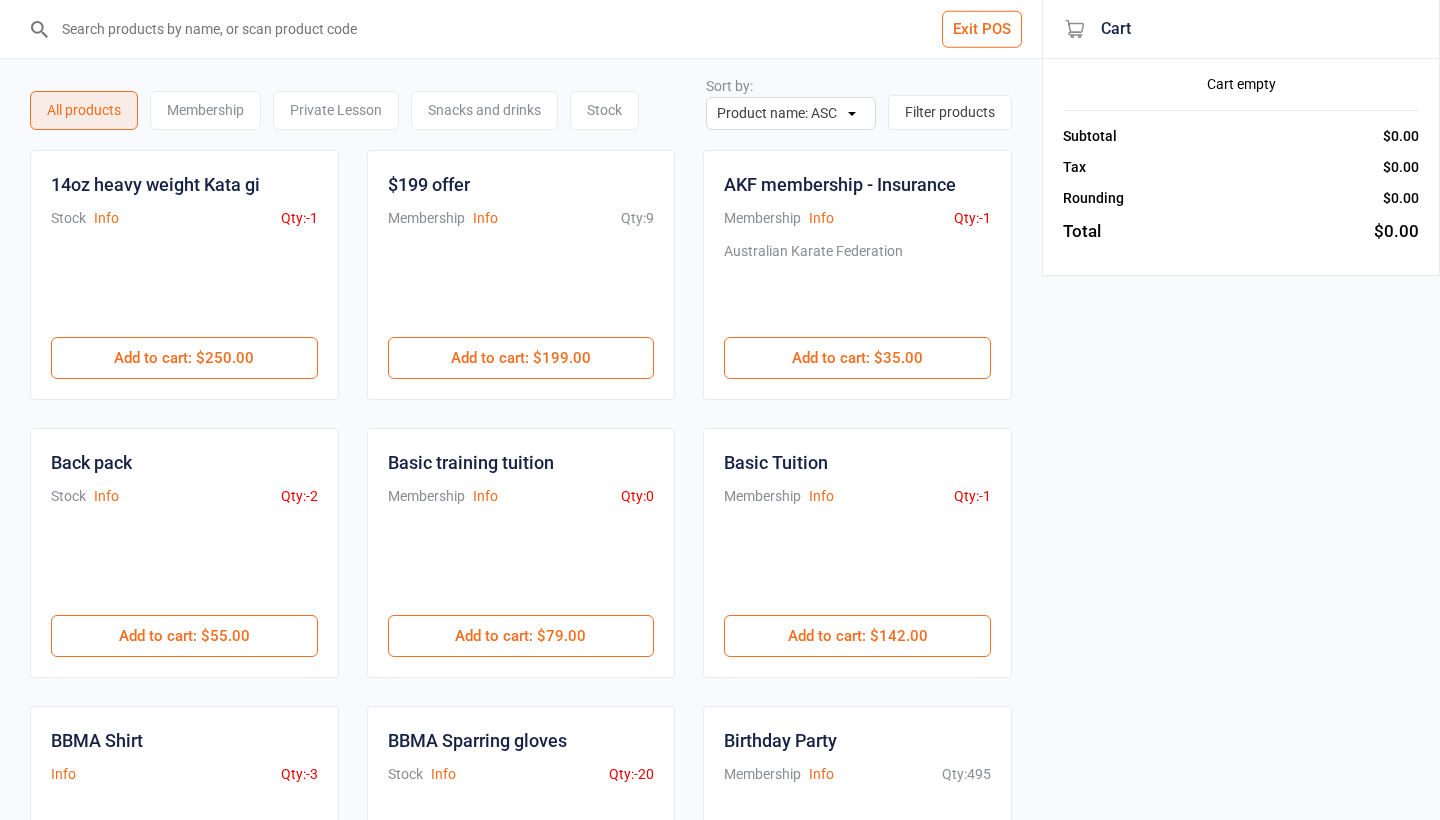click on "Exit POS" at bounding box center [982, 29] 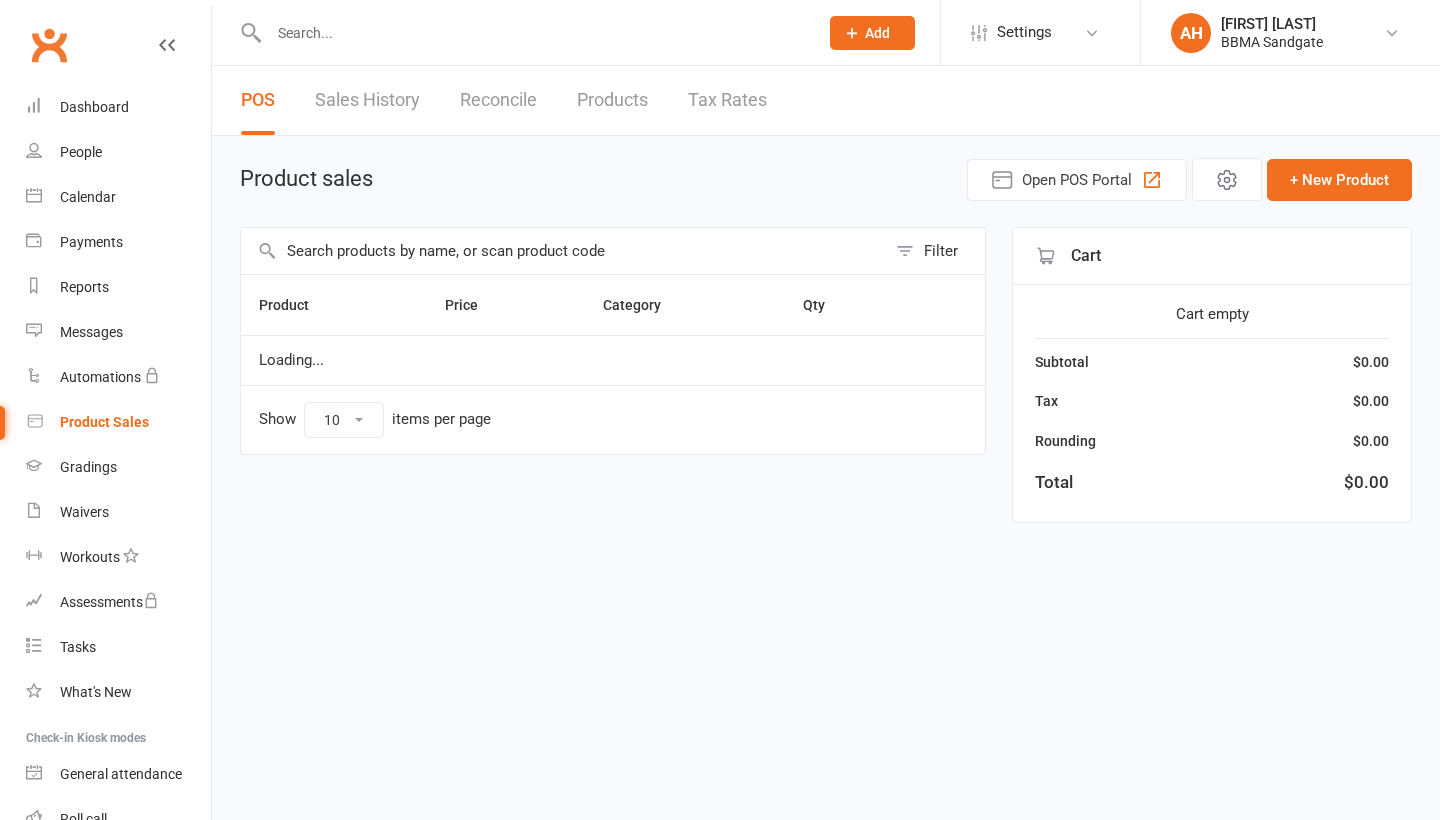 scroll, scrollTop: 0, scrollLeft: 0, axis: both 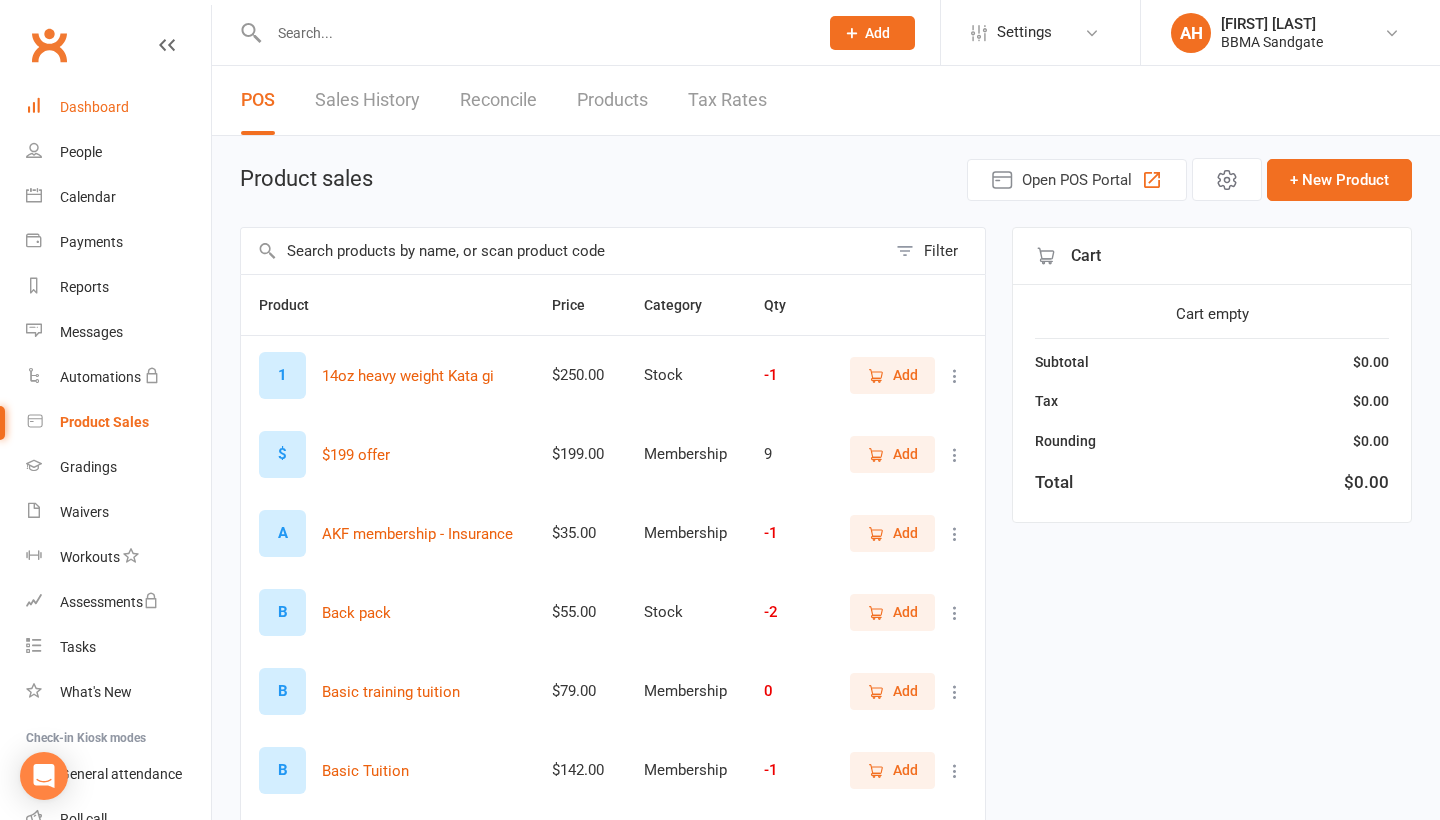 click on "Dashboard" at bounding box center [118, 107] 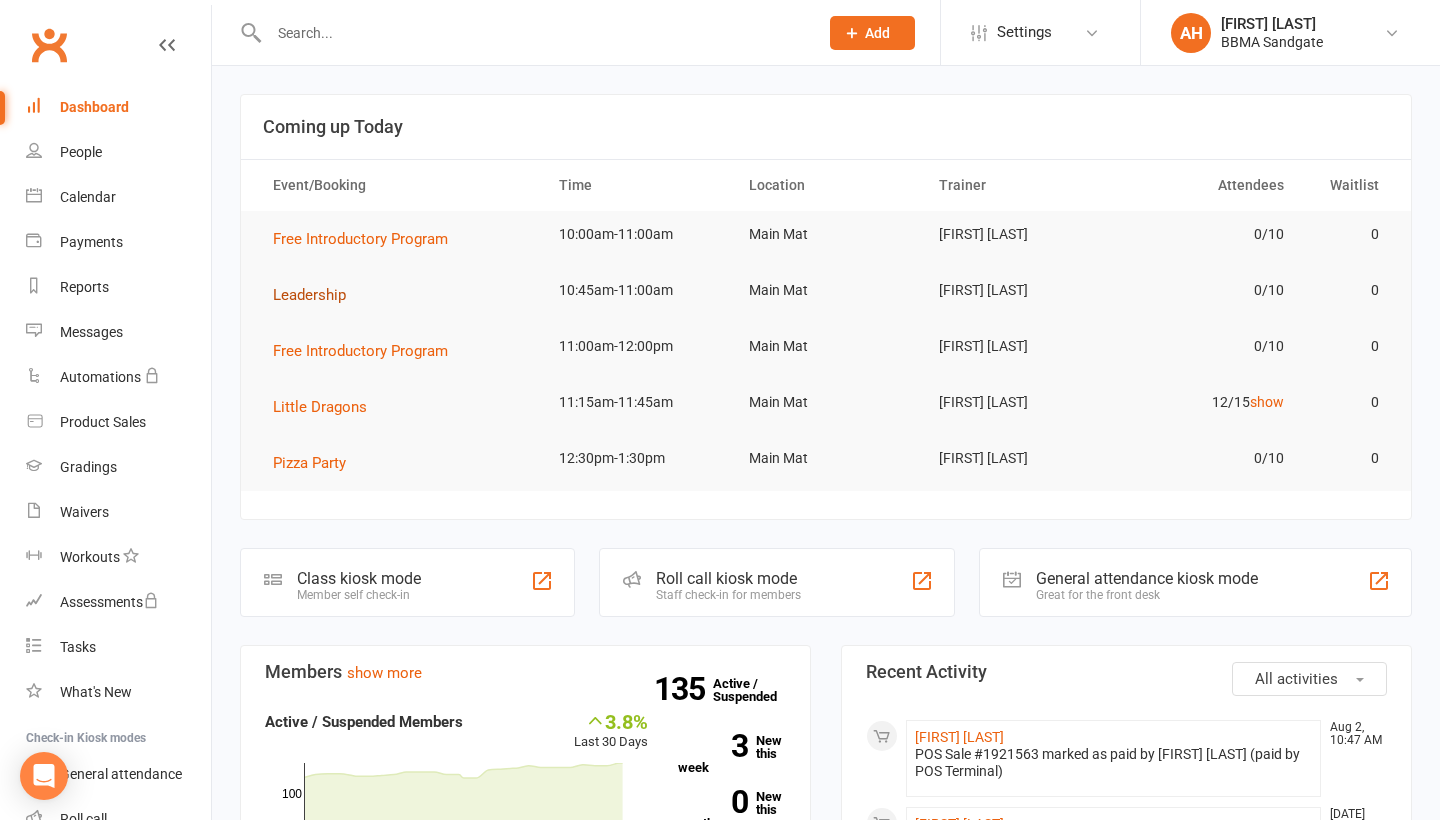 scroll, scrollTop: 0, scrollLeft: 0, axis: both 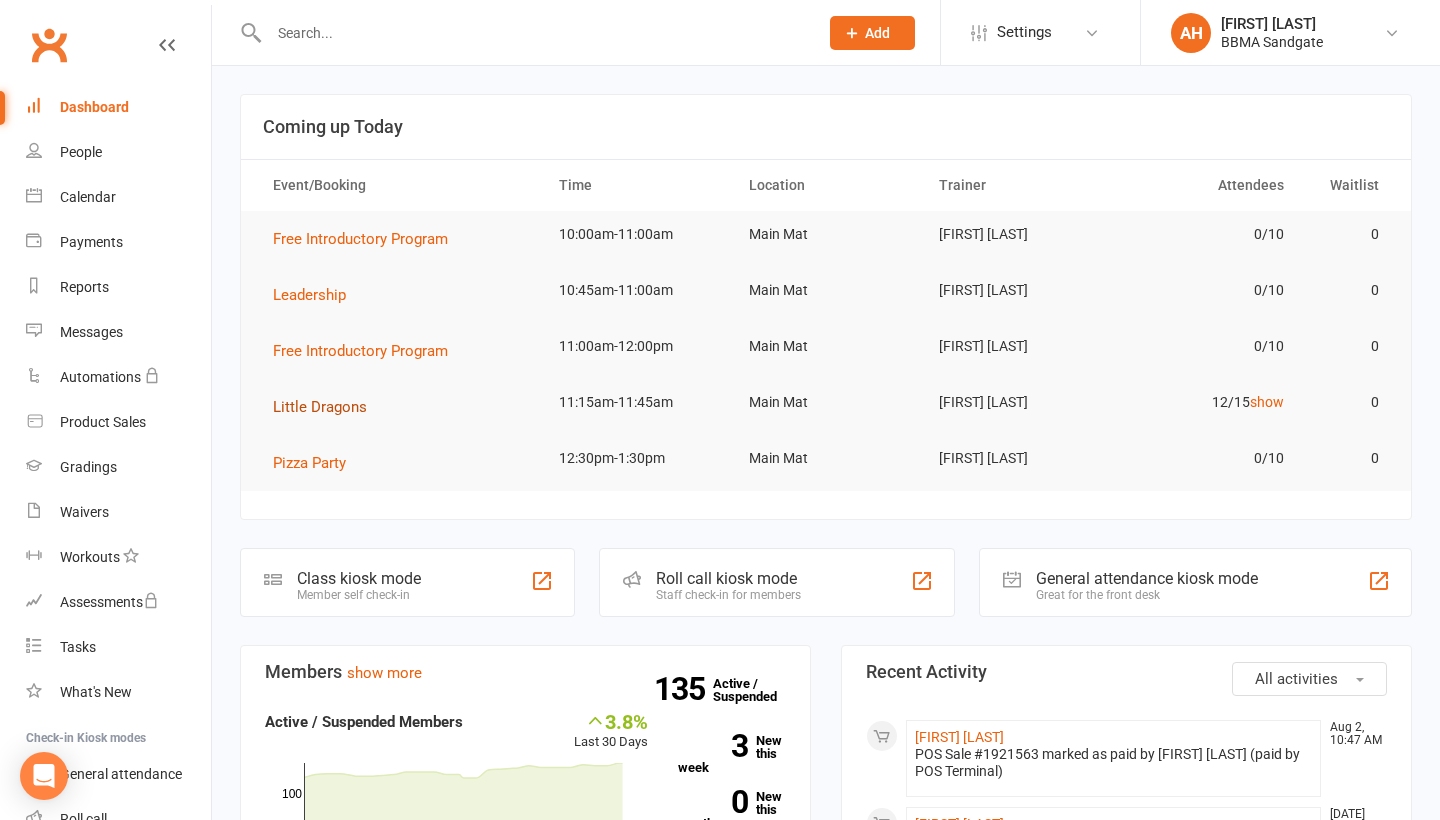 click on "Little Dragons" at bounding box center [320, 407] 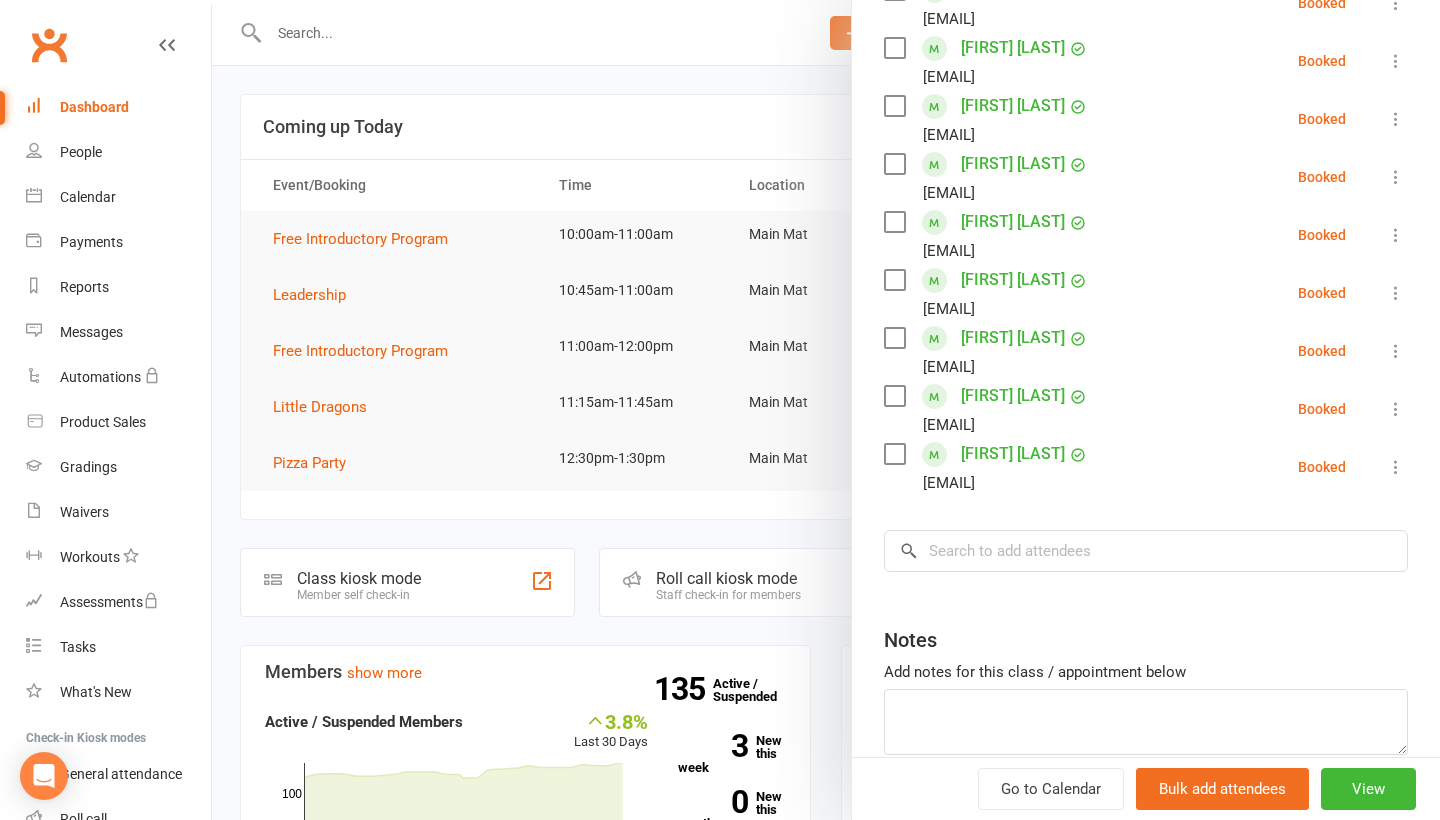 scroll, scrollTop: 571, scrollLeft: 0, axis: vertical 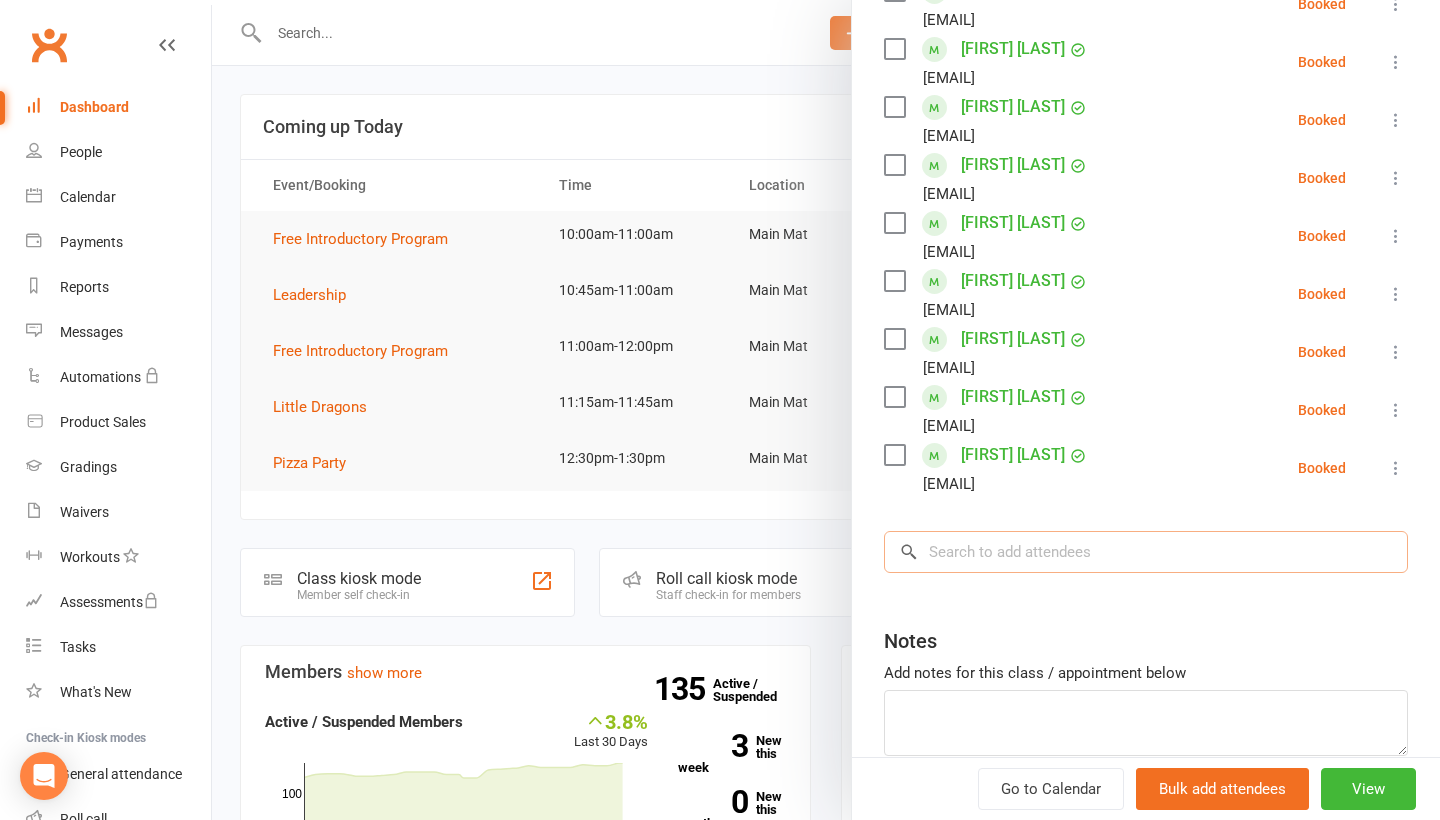 click at bounding box center (1146, 552) 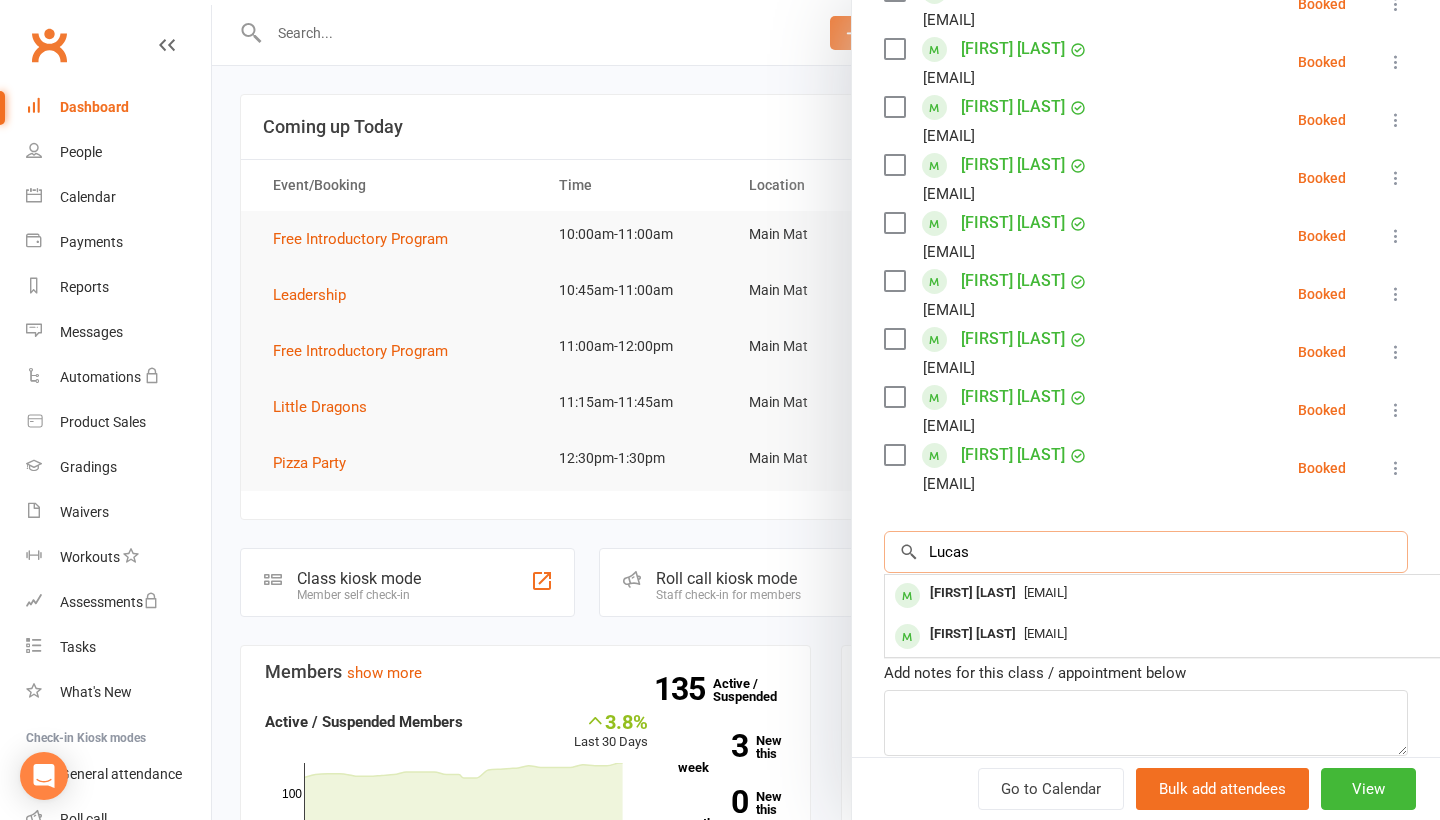 type on "Lucas" 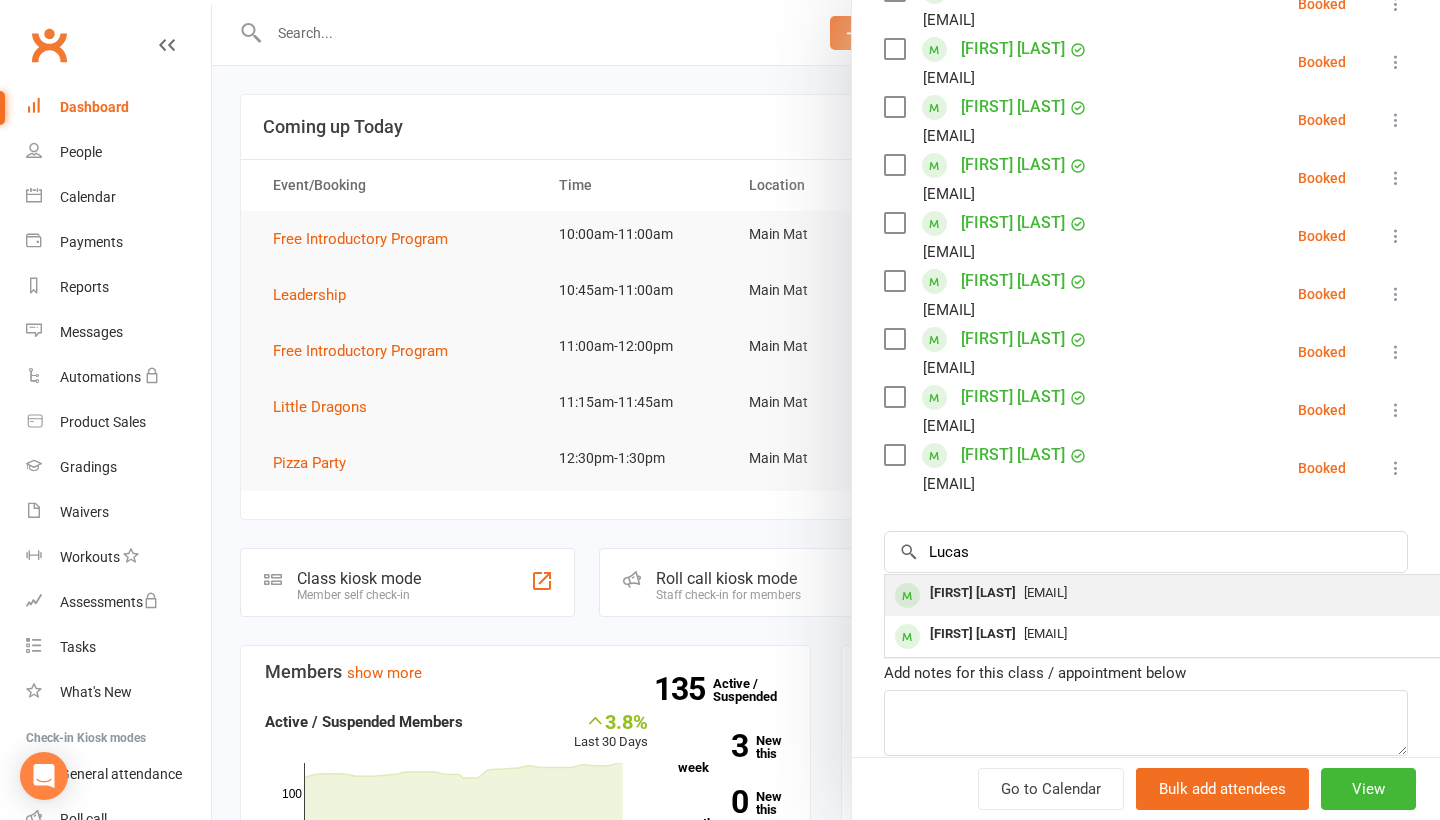 drag, startPoint x: 1145, startPoint y: 572, endPoint x: 1015, endPoint y: 596, distance: 132.19682 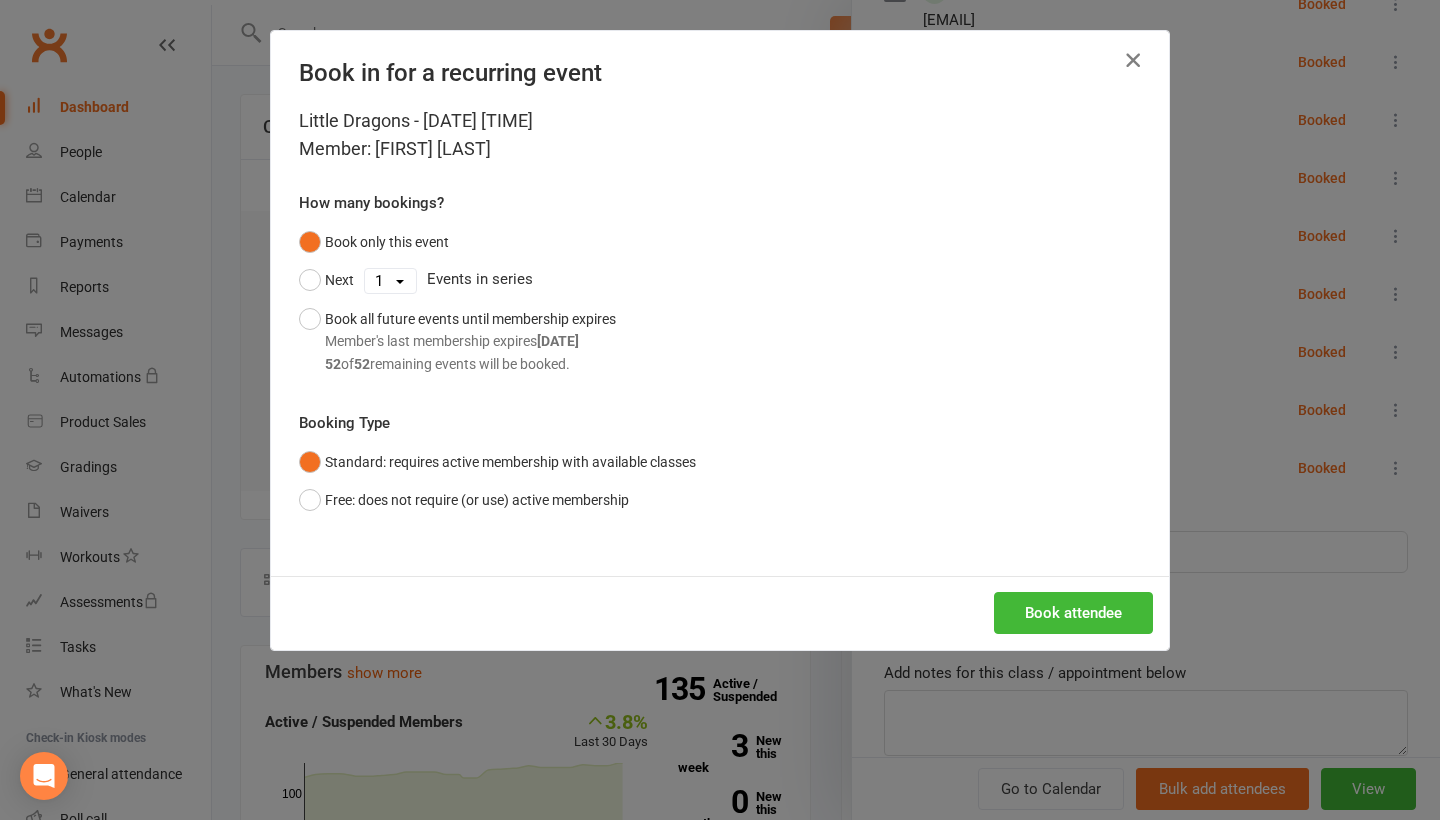 click at bounding box center (1133, 60) 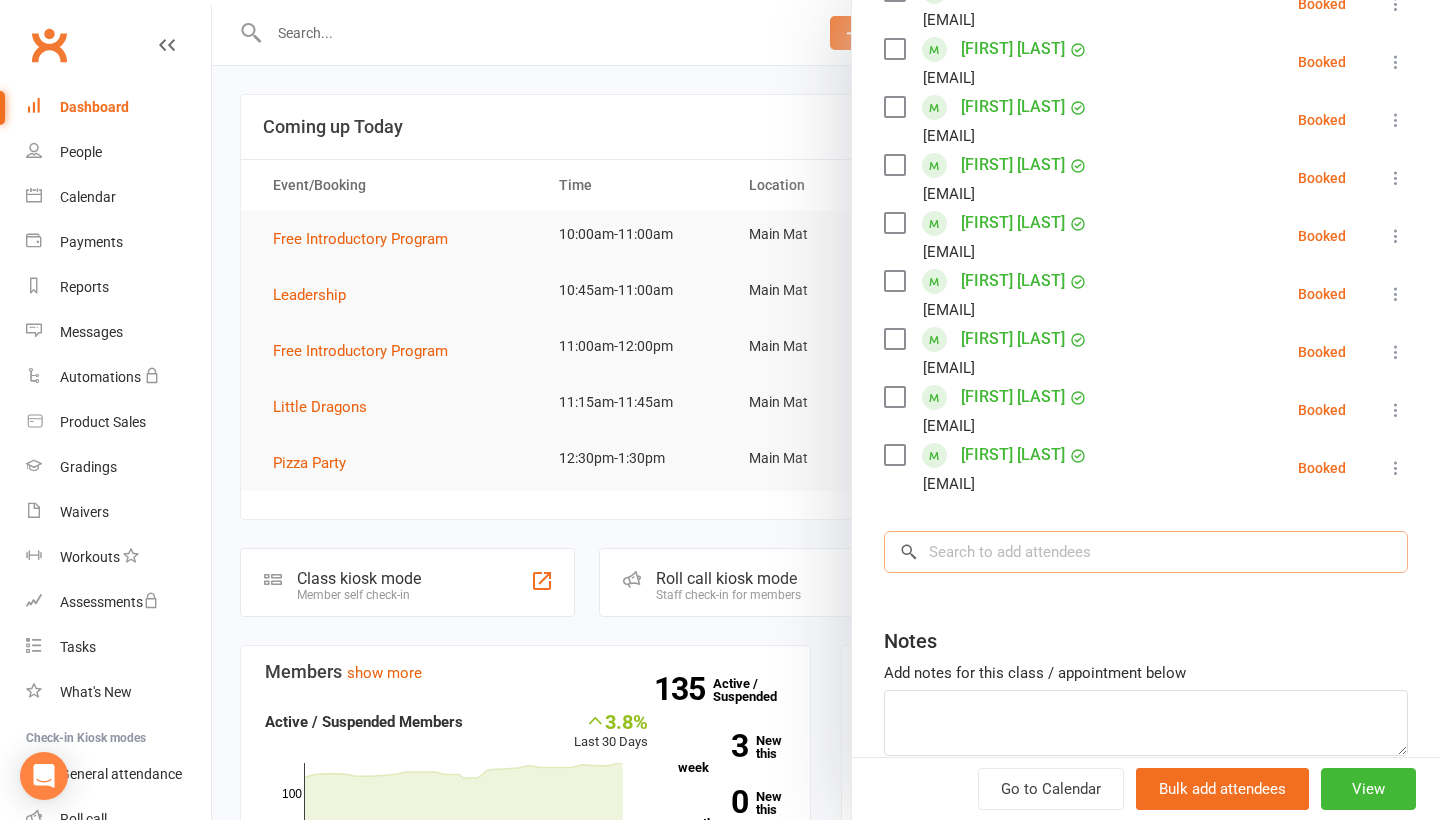 click at bounding box center [1146, 552] 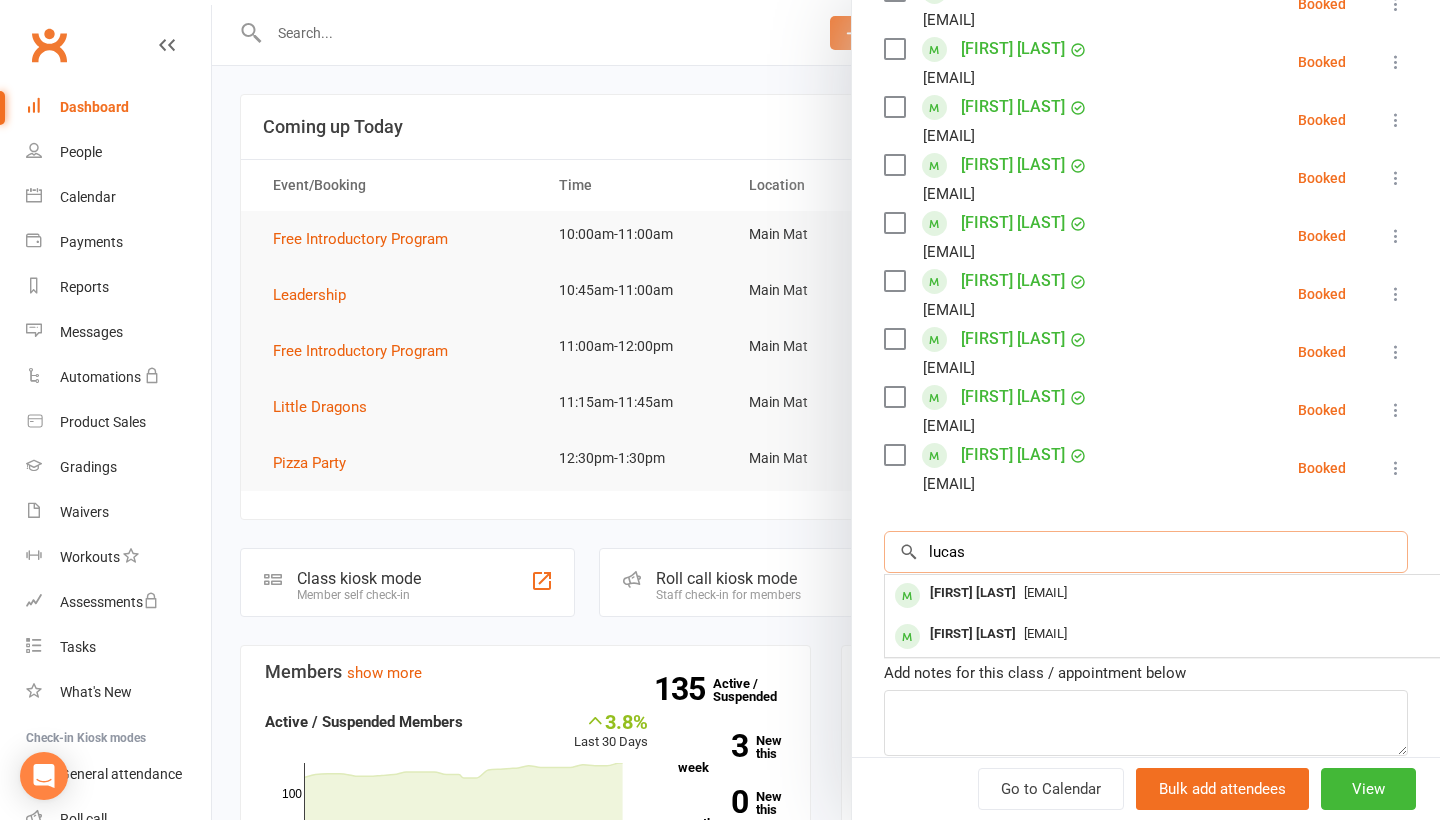 type on "Lucas" 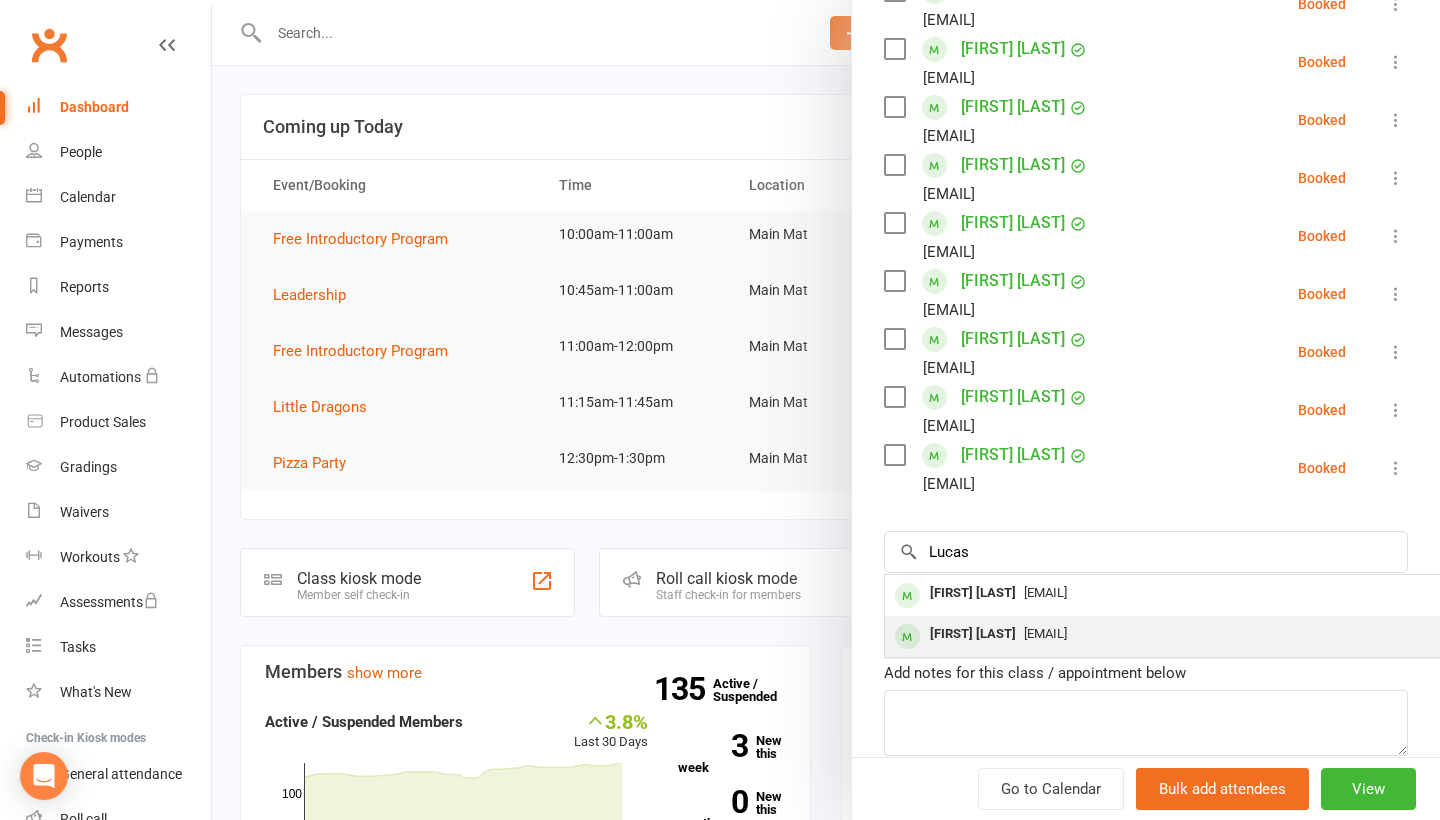 drag, startPoint x: 1036, startPoint y: 571, endPoint x: 1027, endPoint y: 651, distance: 80.50466 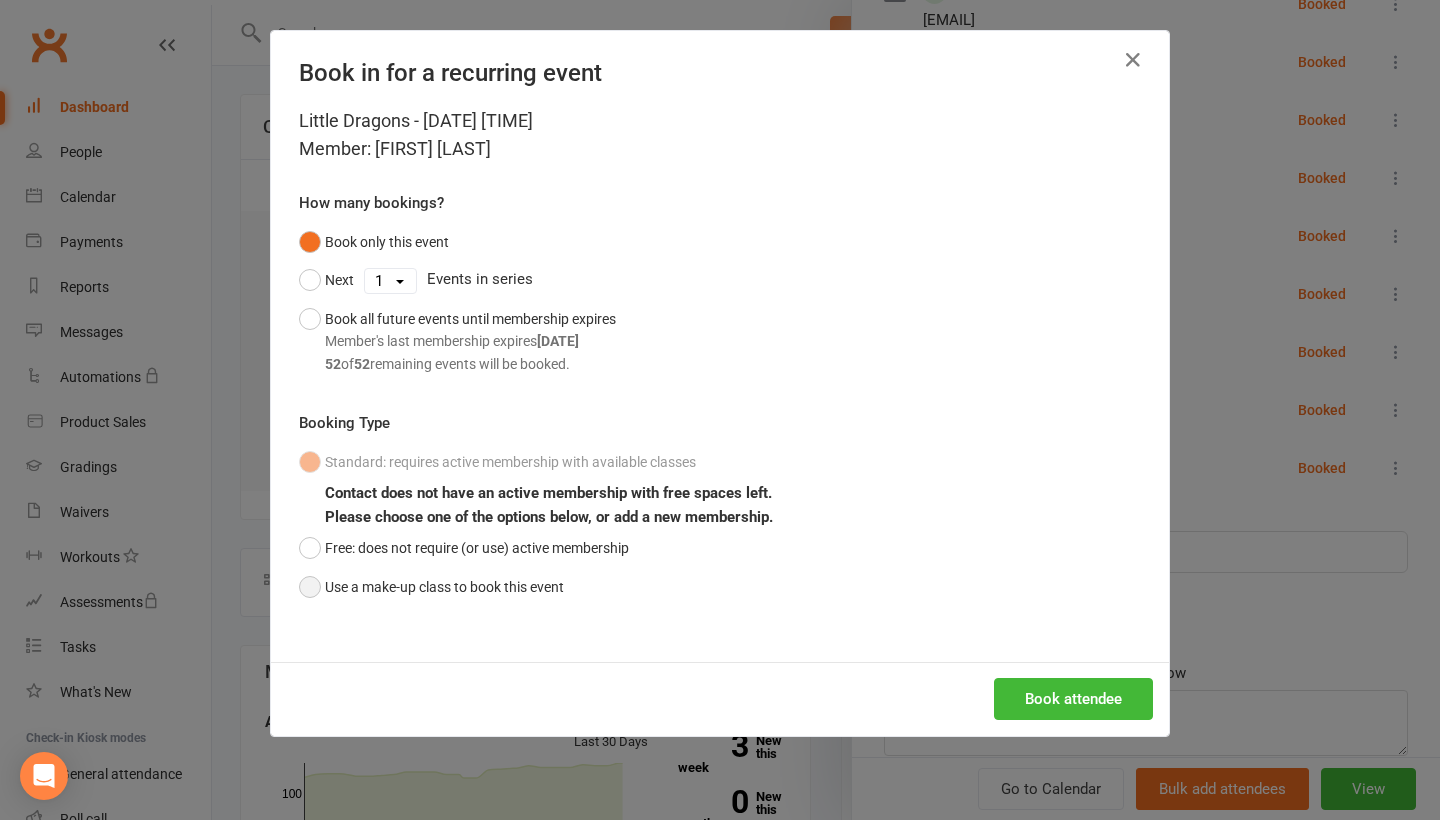 click on "Use a make-up class to book this event" at bounding box center [431, 587] 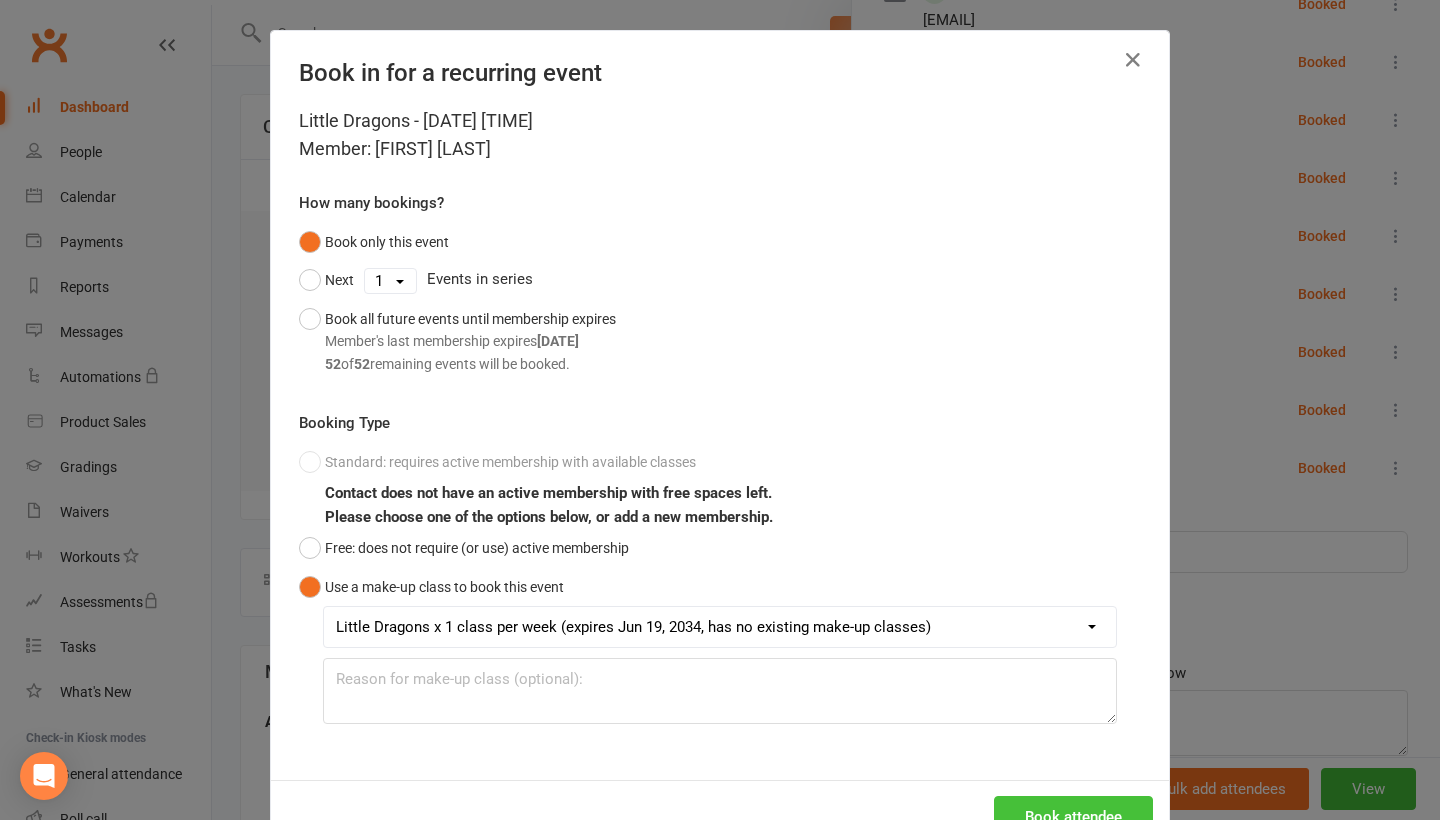 click on "Book attendee" at bounding box center [1073, 817] 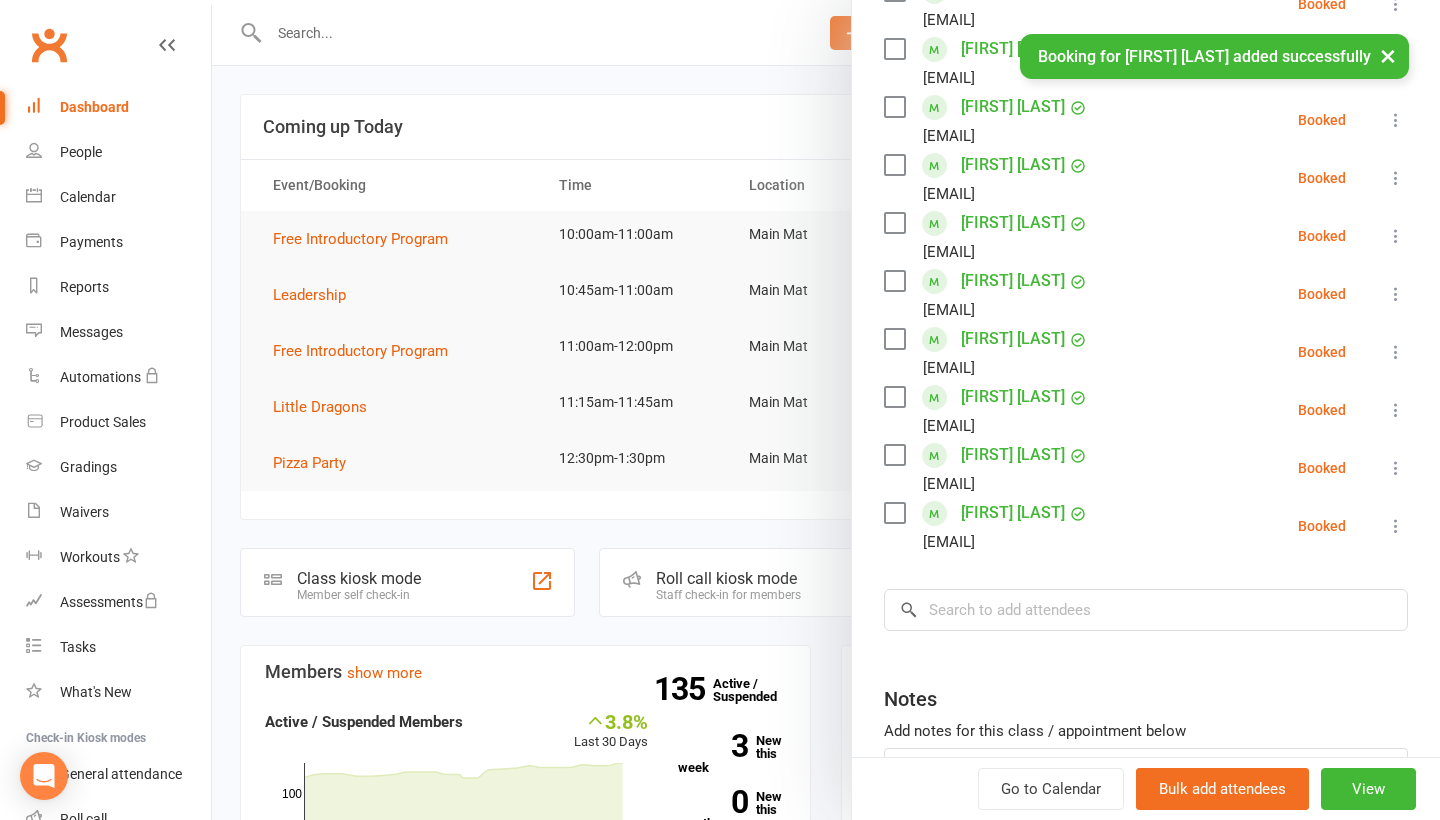 click at bounding box center [1396, 410] 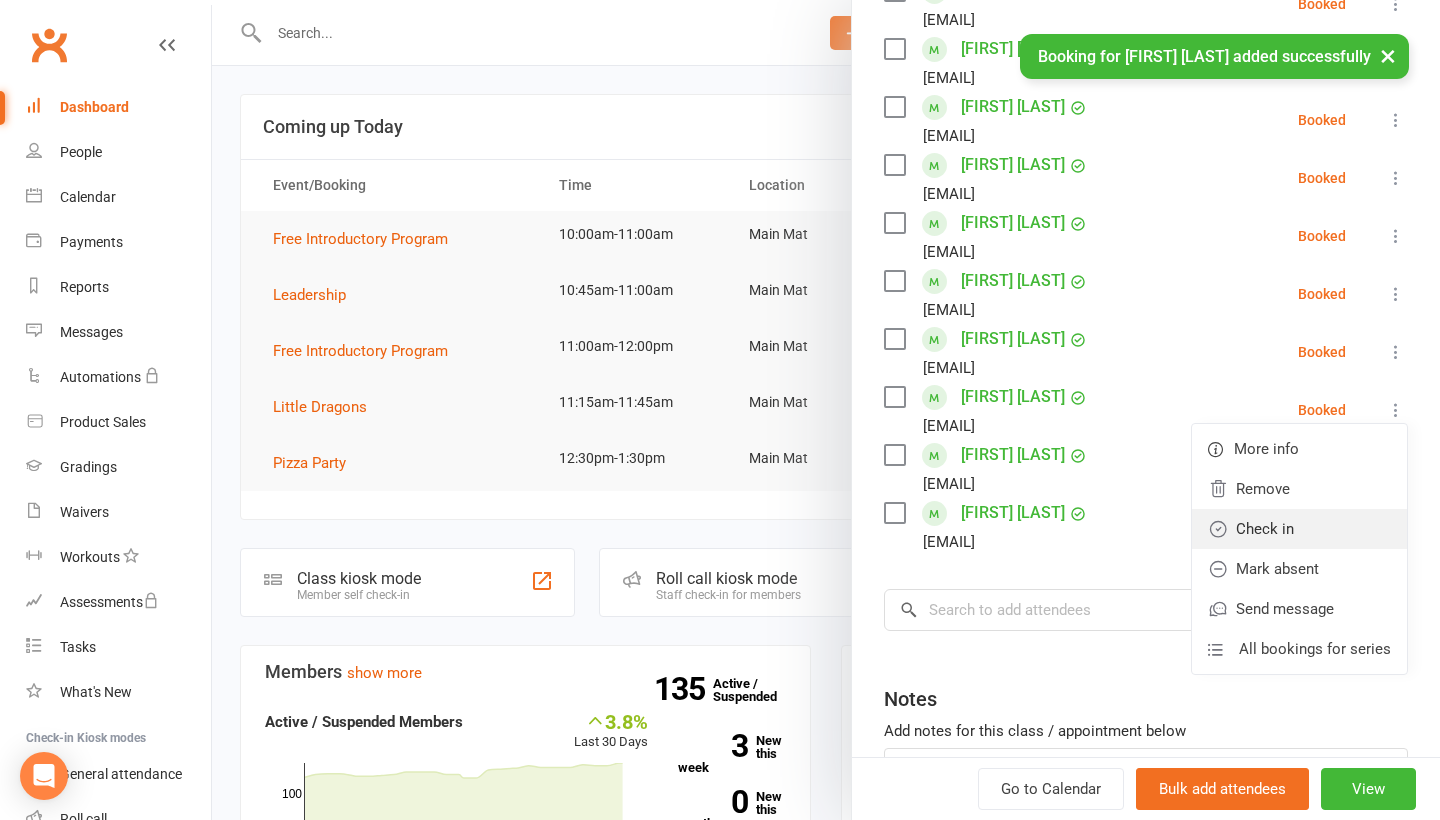 click on "Check in" at bounding box center (1299, 529) 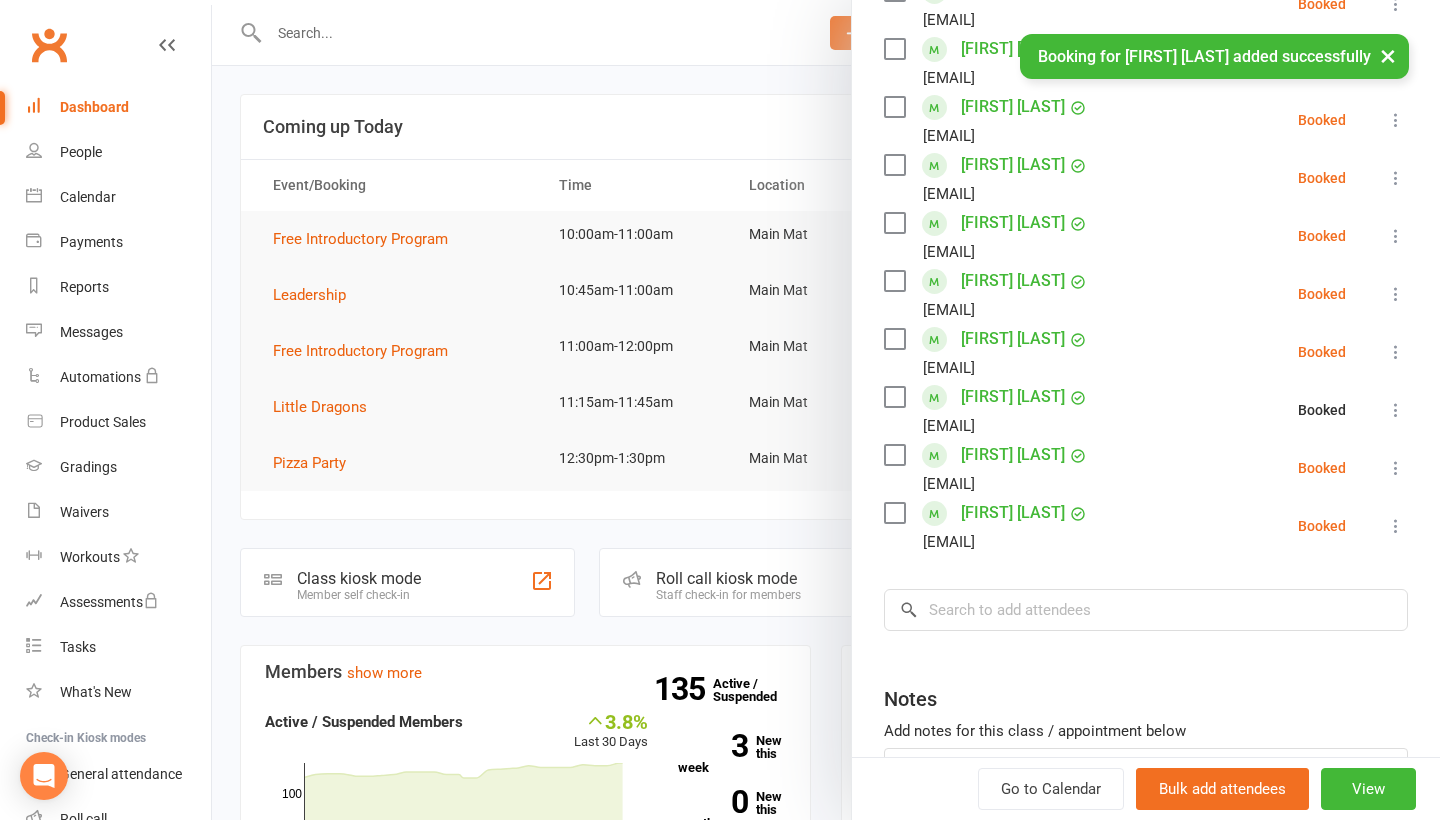 click at bounding box center (1396, 468) 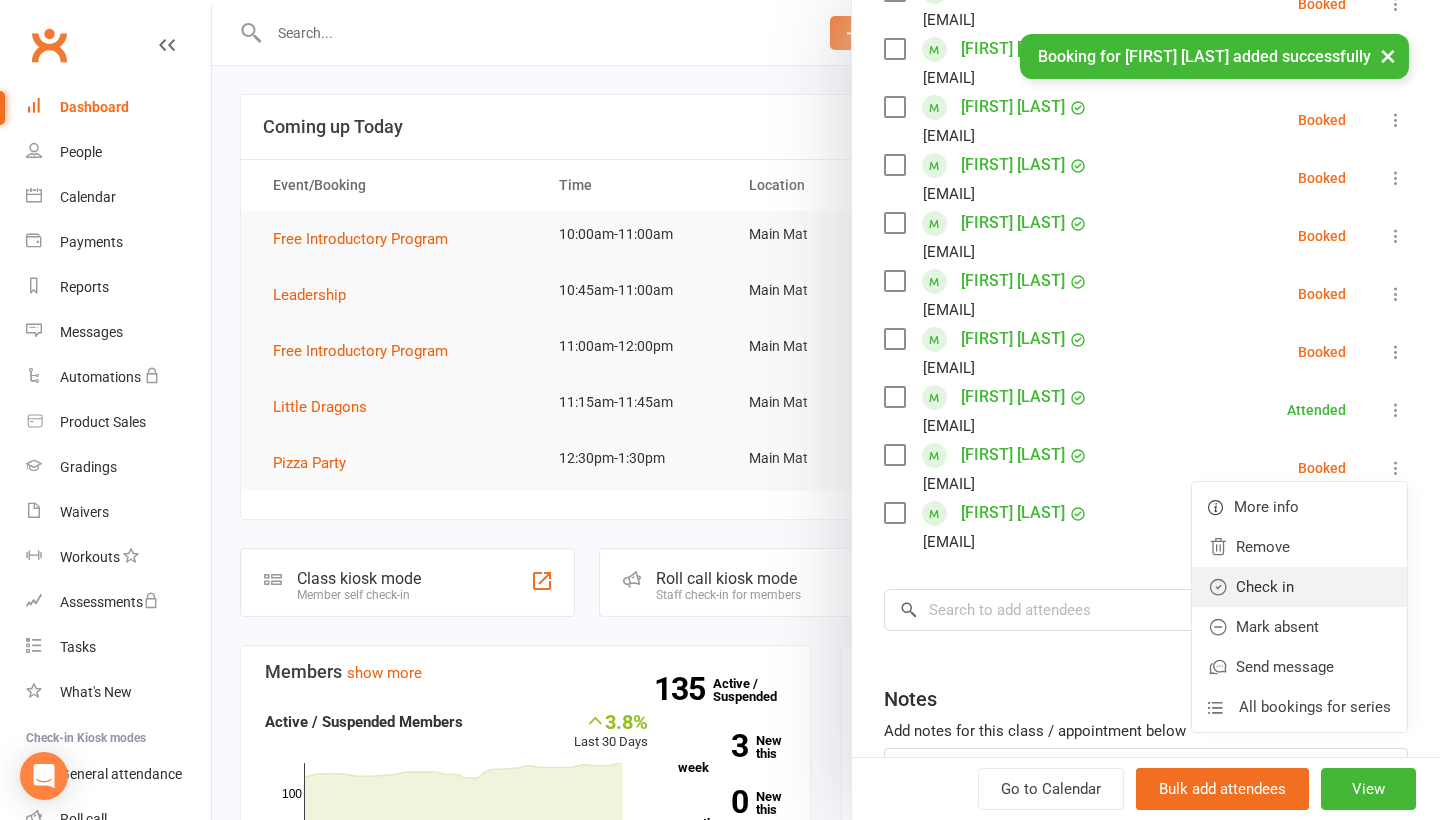 click on "Check in" at bounding box center [1299, 587] 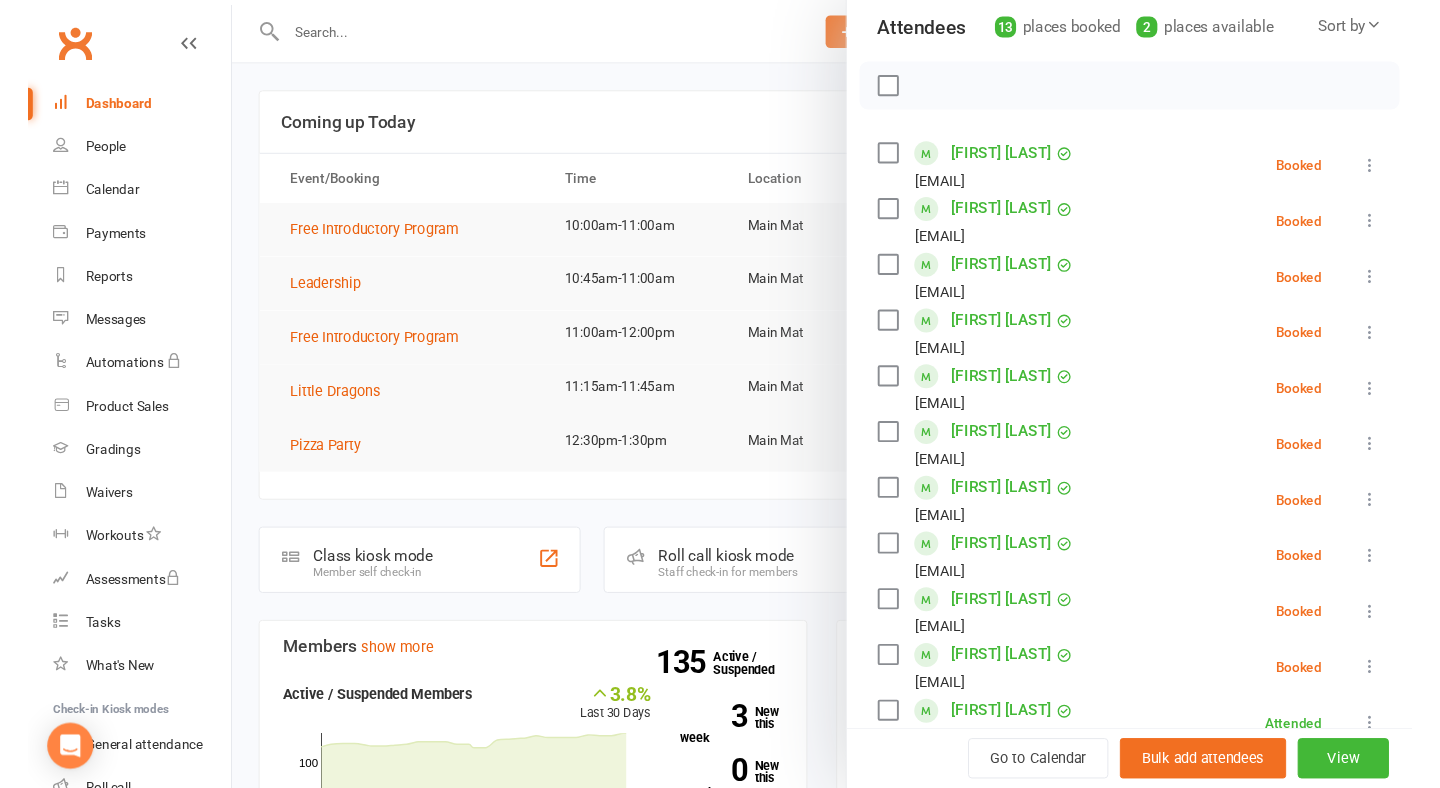 scroll, scrollTop: 232, scrollLeft: 0, axis: vertical 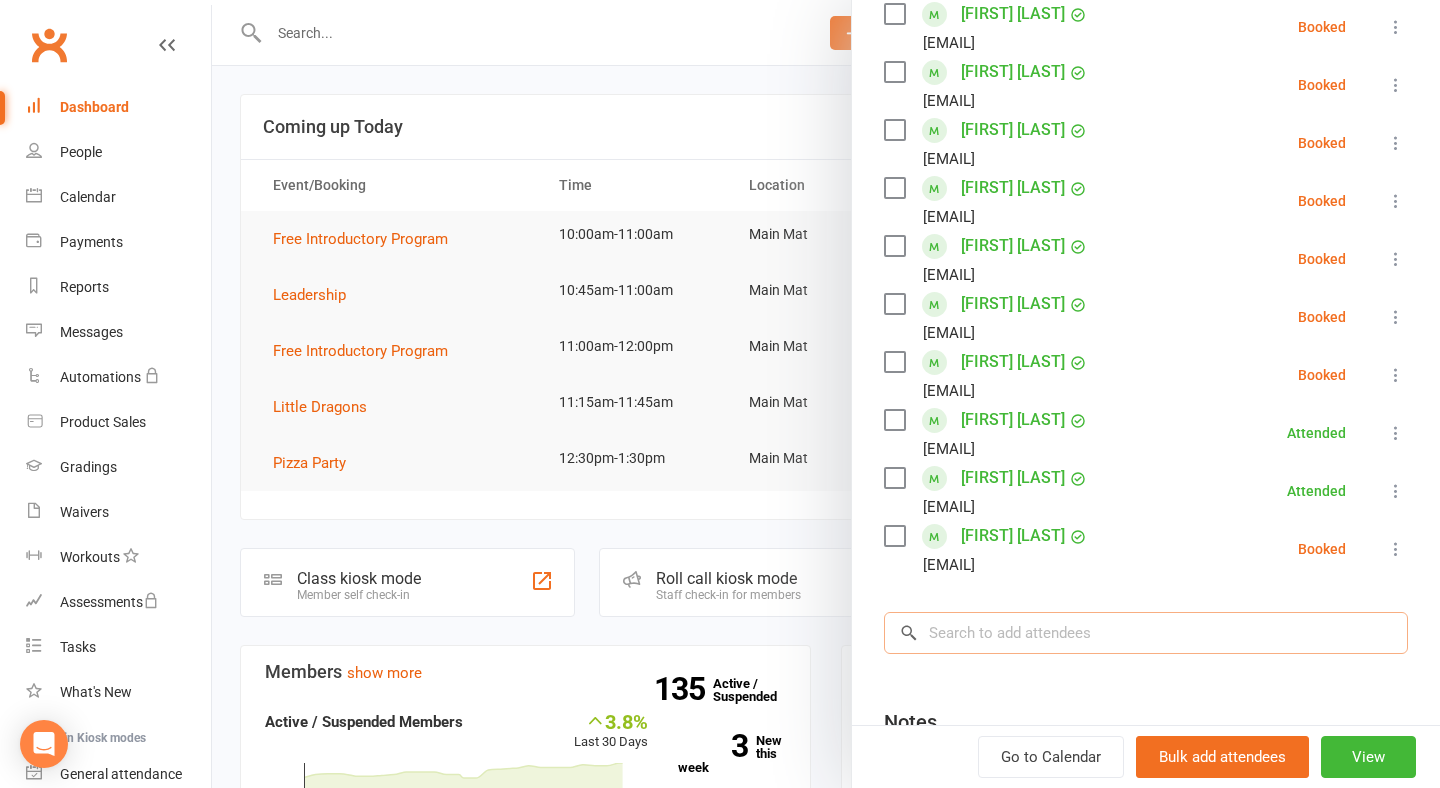 click at bounding box center (1146, 633) 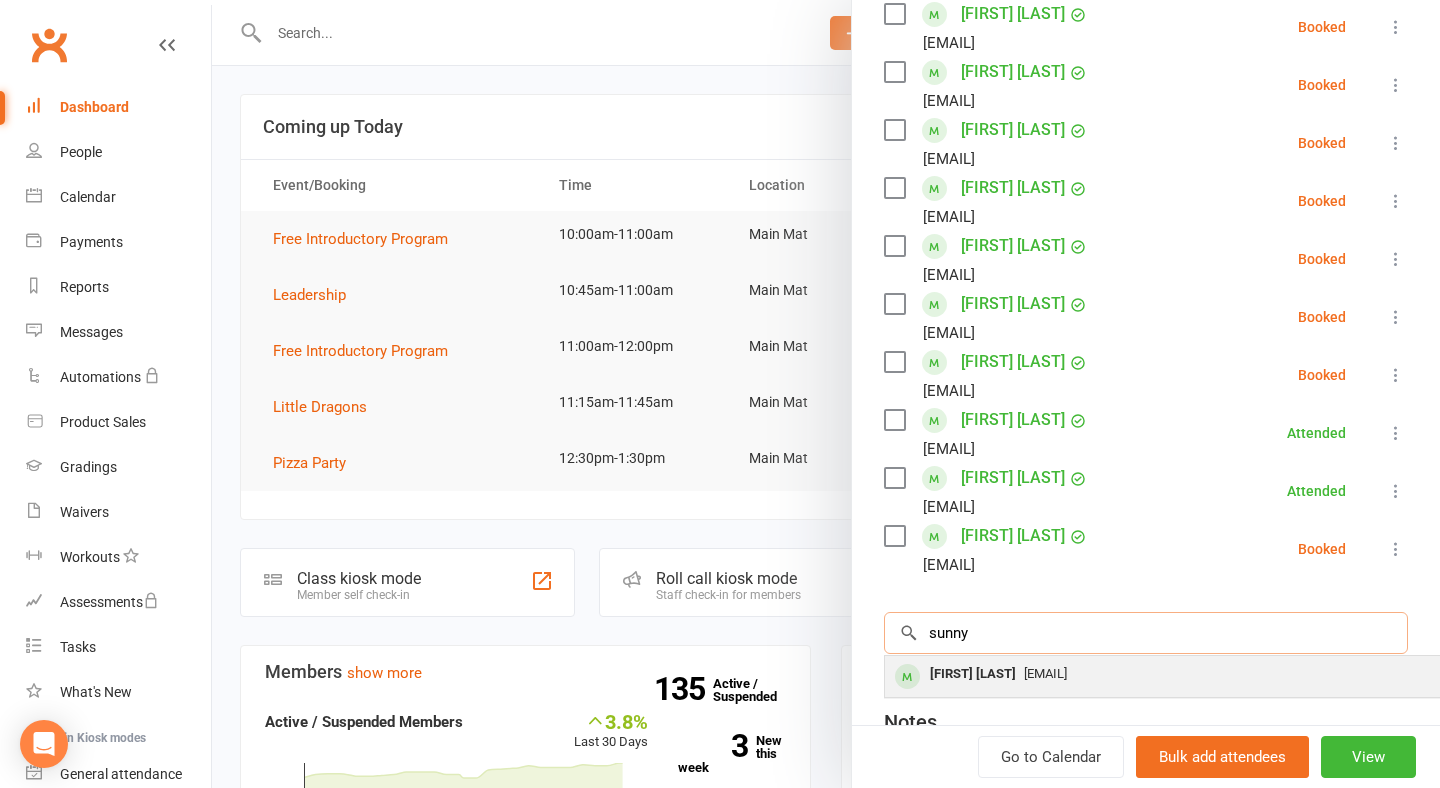 type on "sunny" 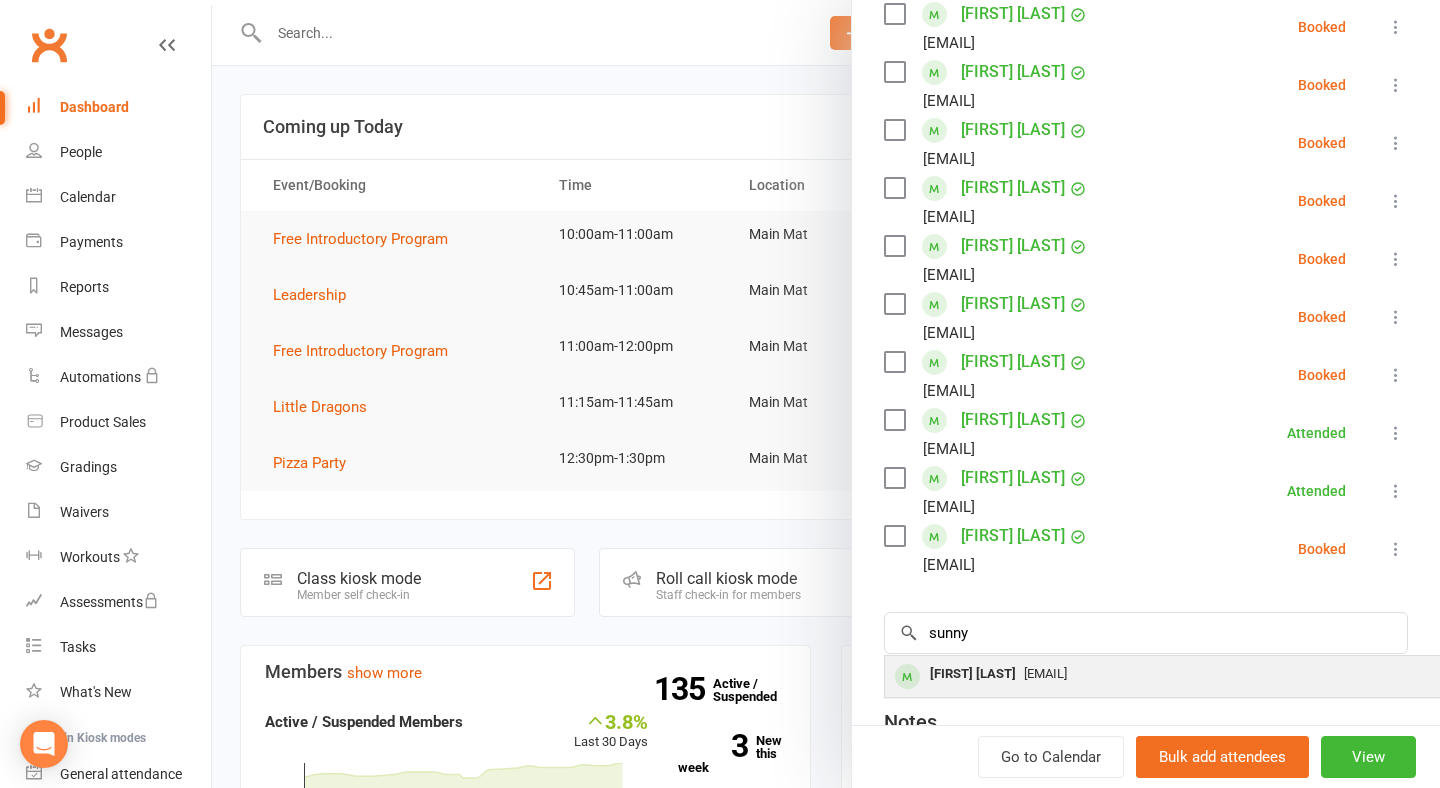 click on "[EMAIL]" at bounding box center [1184, 674] 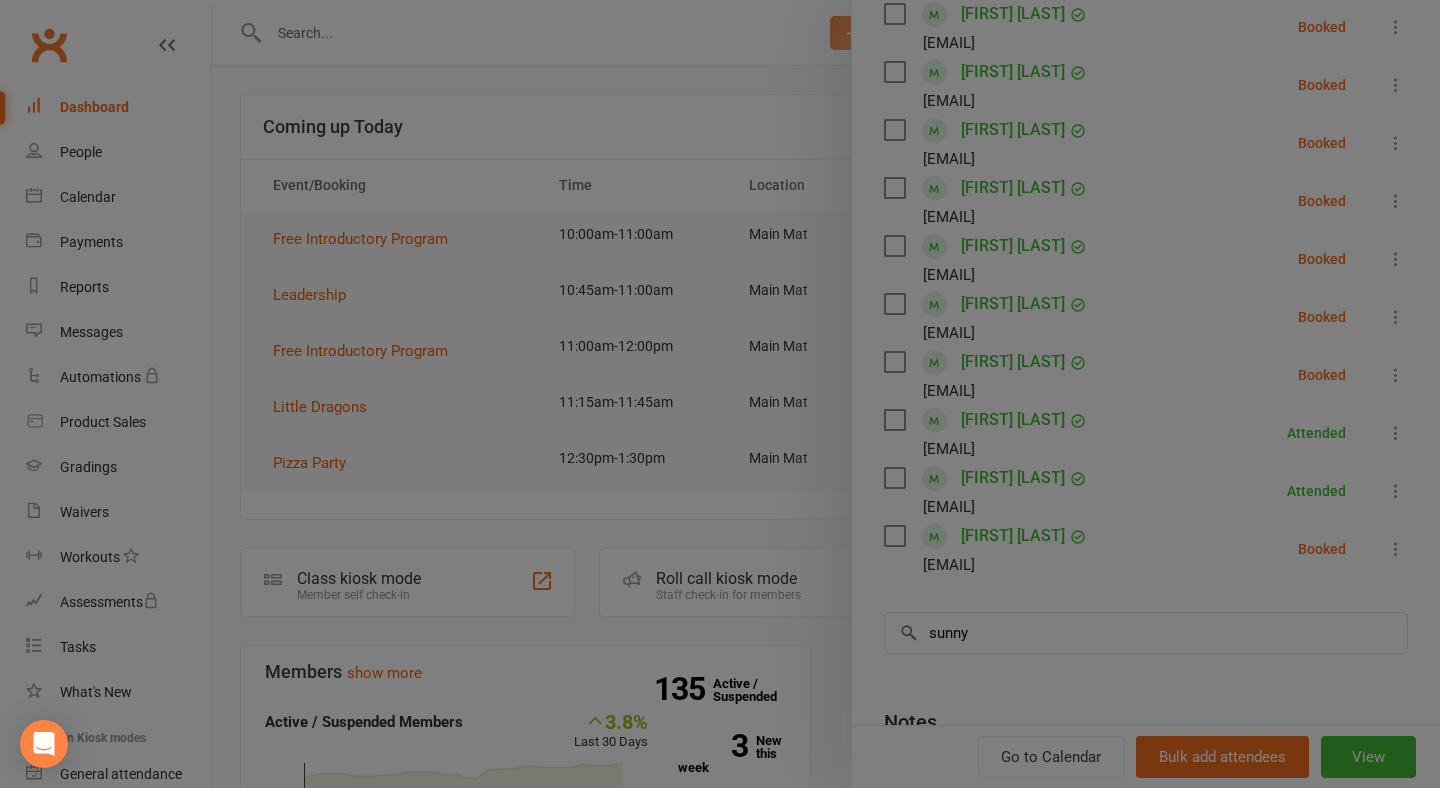 type 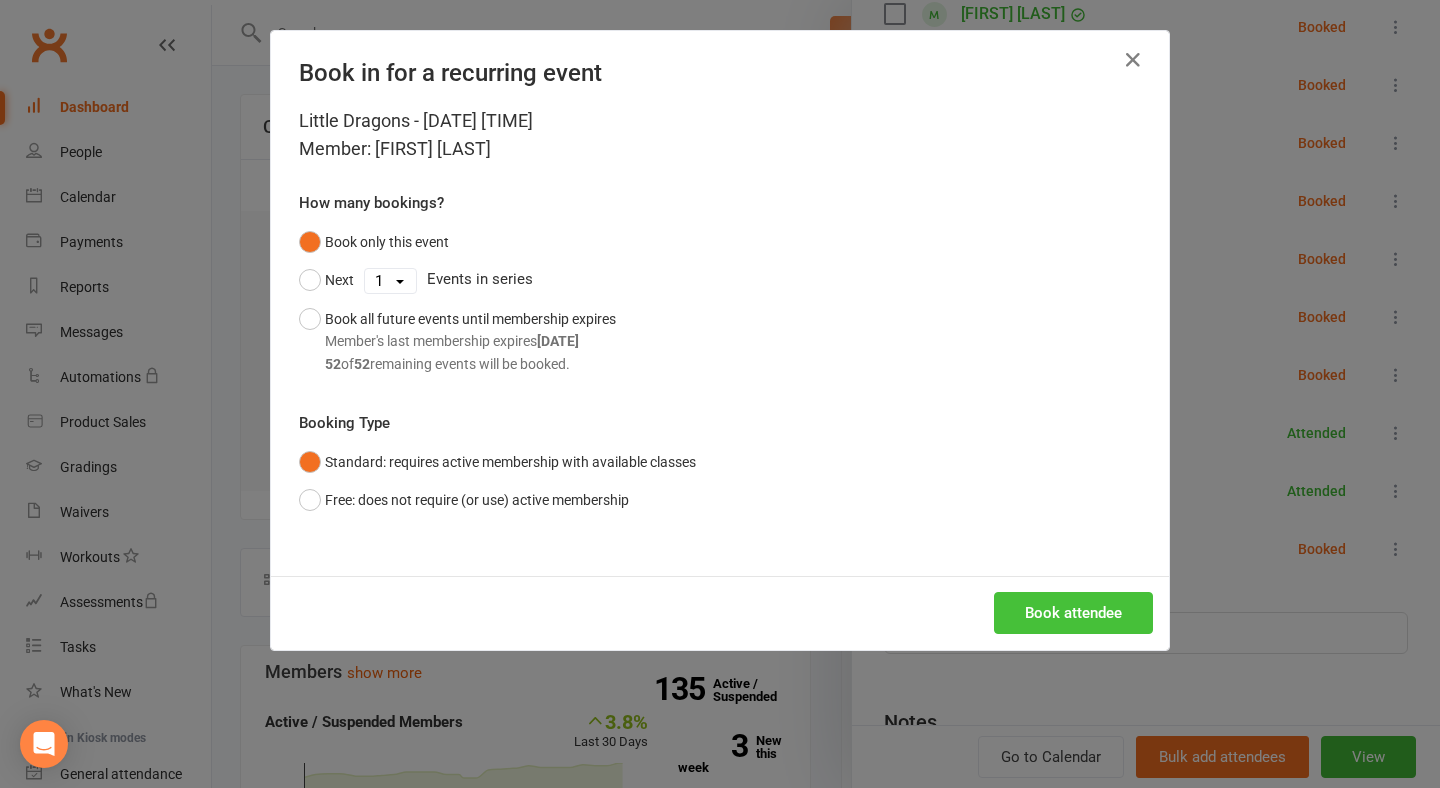 click on "Book attendee" at bounding box center (1073, 613) 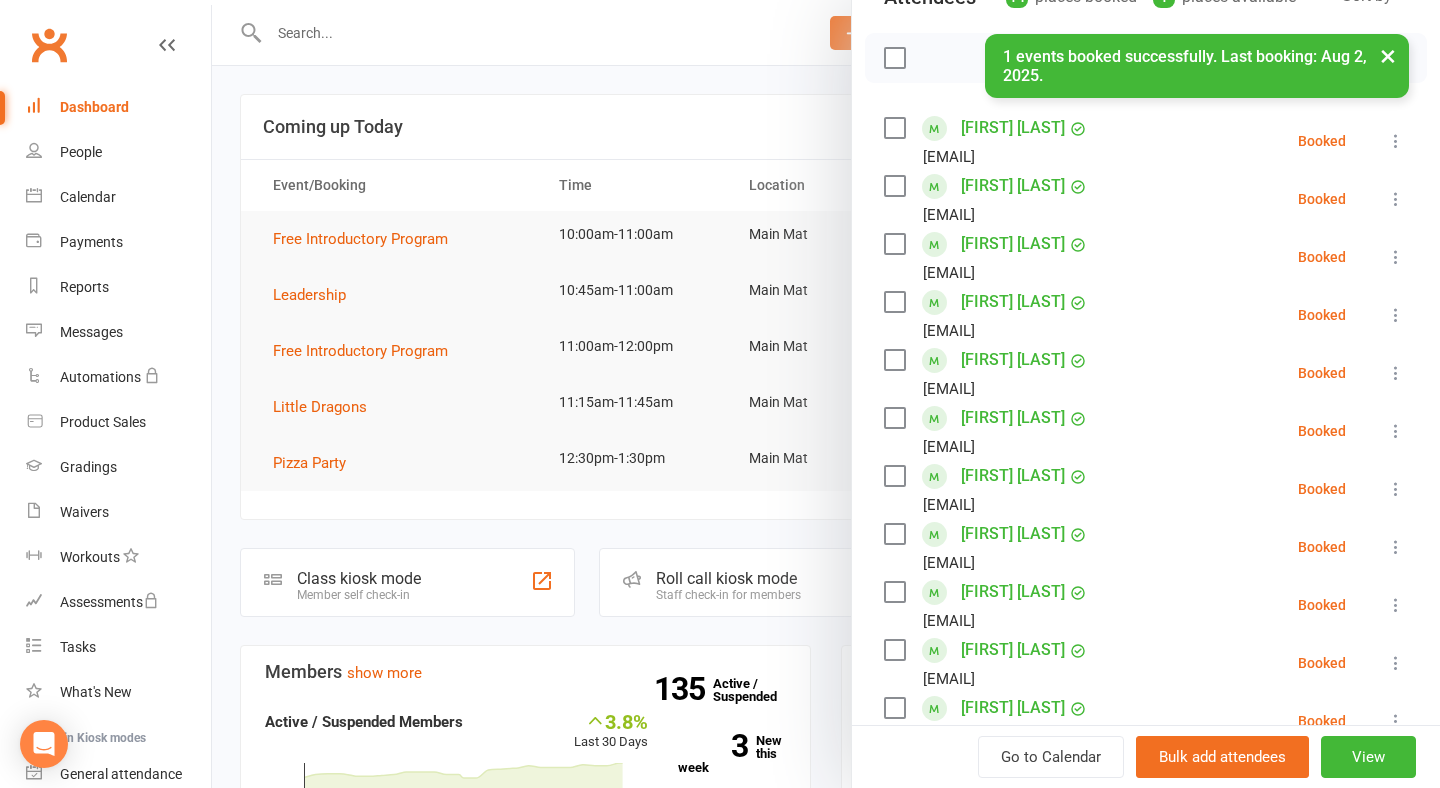 scroll, scrollTop: 259, scrollLeft: 0, axis: vertical 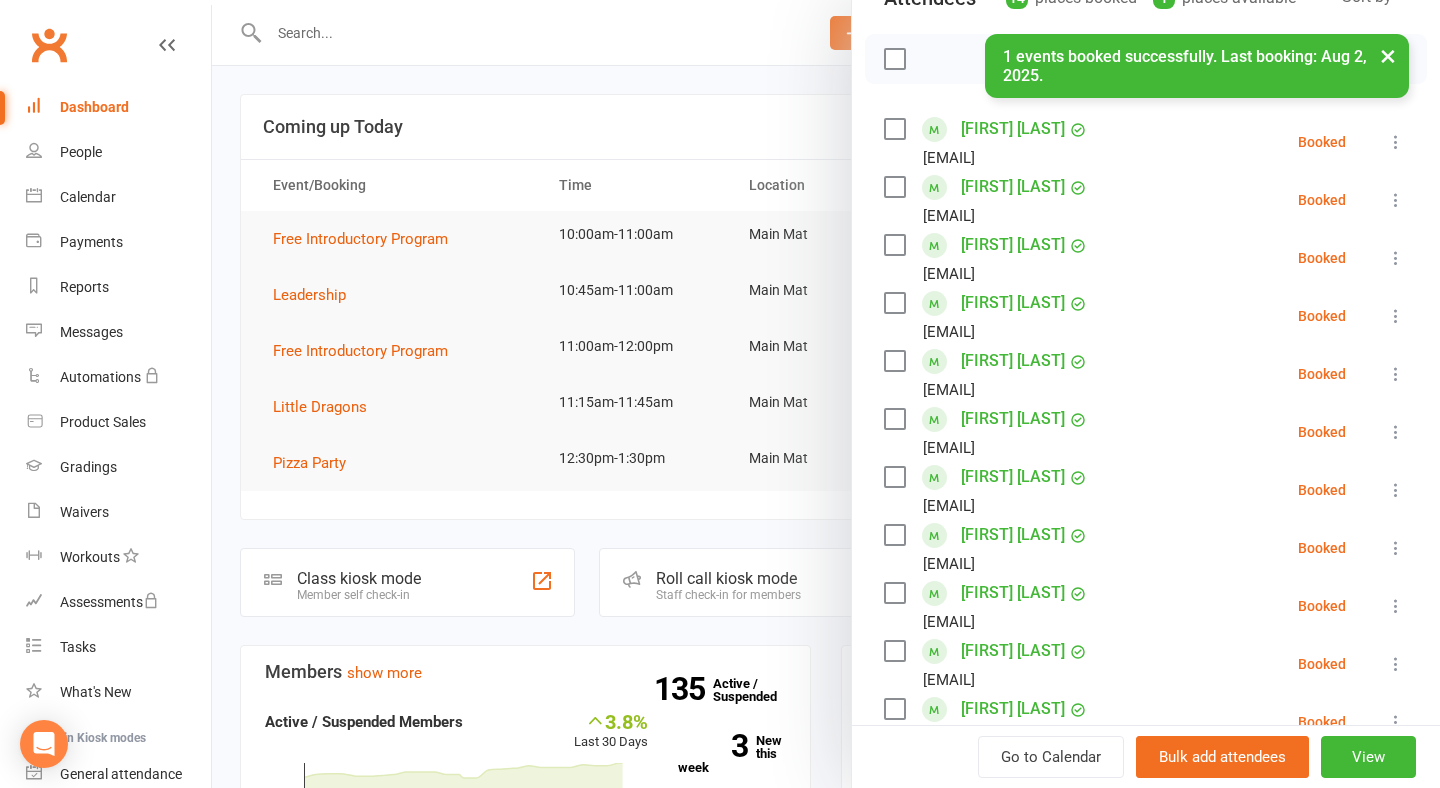 click at bounding box center [1396, 142] 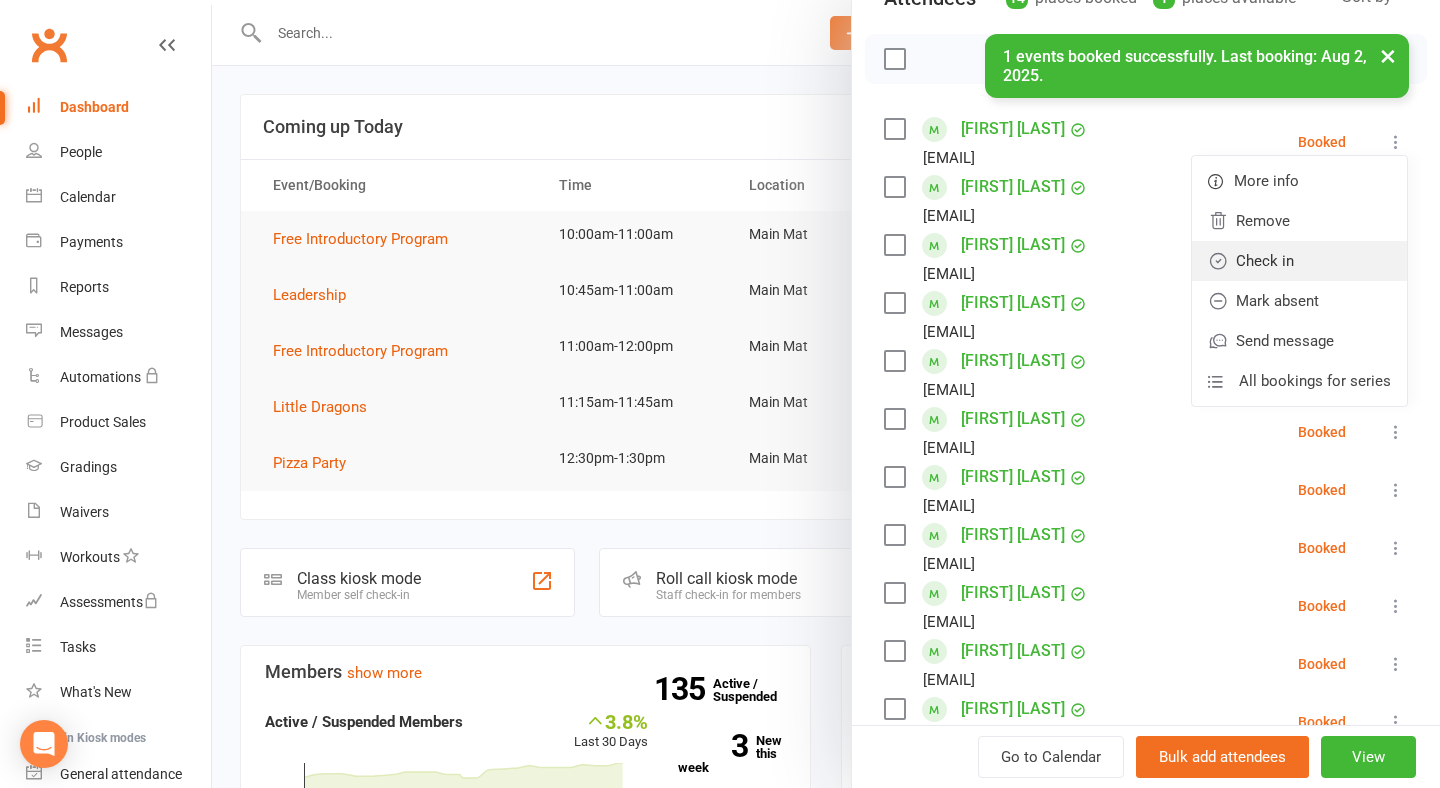 click on "Check in" at bounding box center (1299, 261) 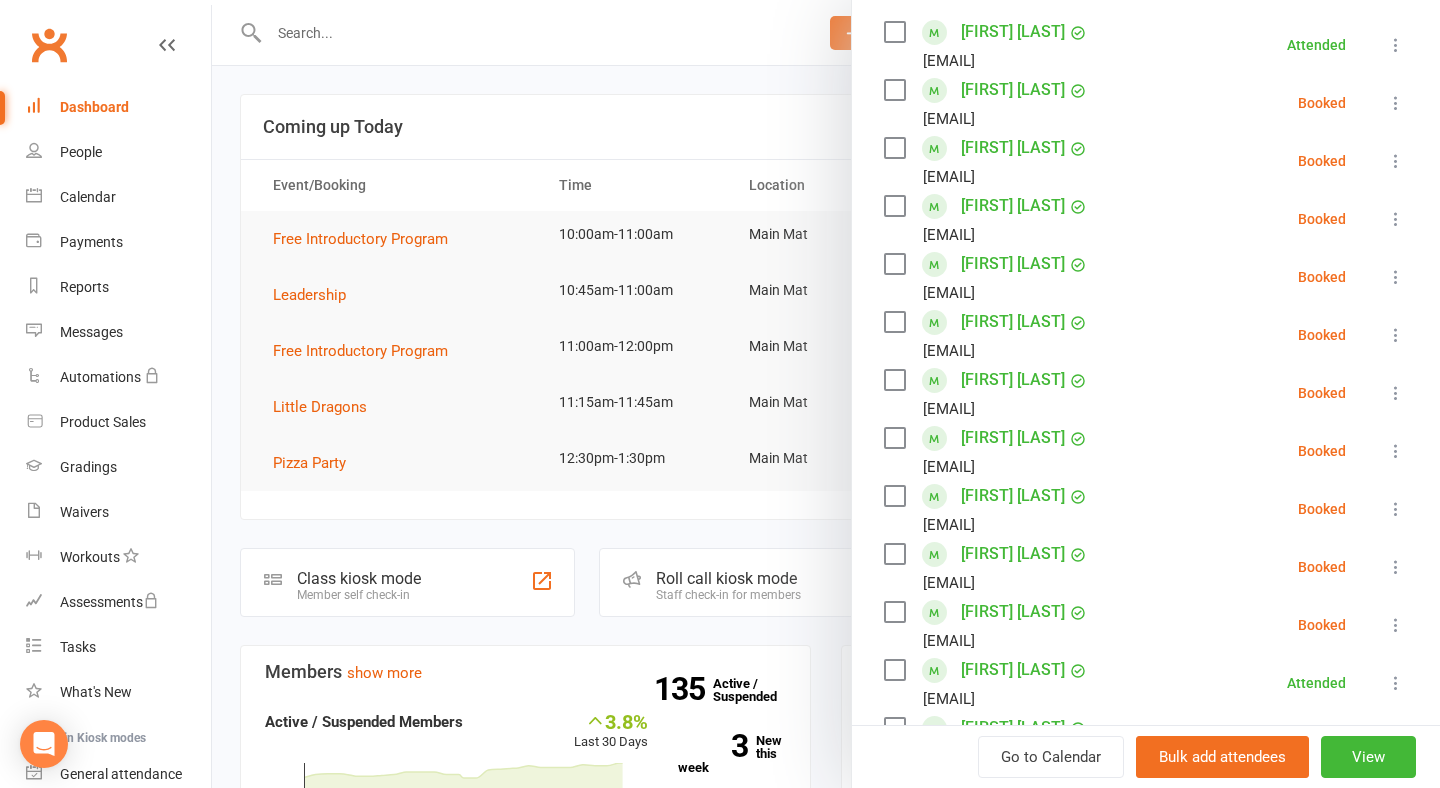 scroll, scrollTop: 360, scrollLeft: 0, axis: vertical 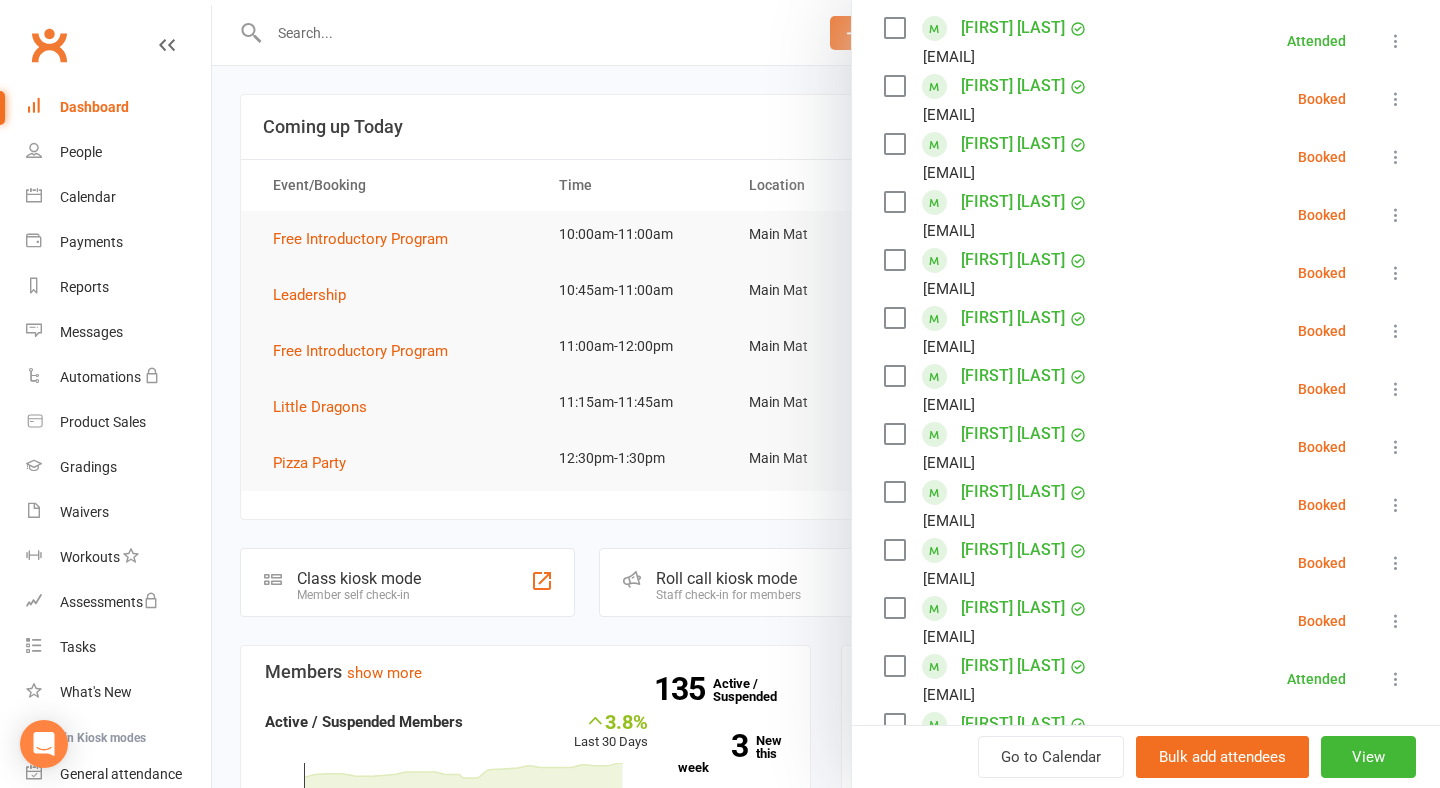 click at bounding box center [1396, 215] 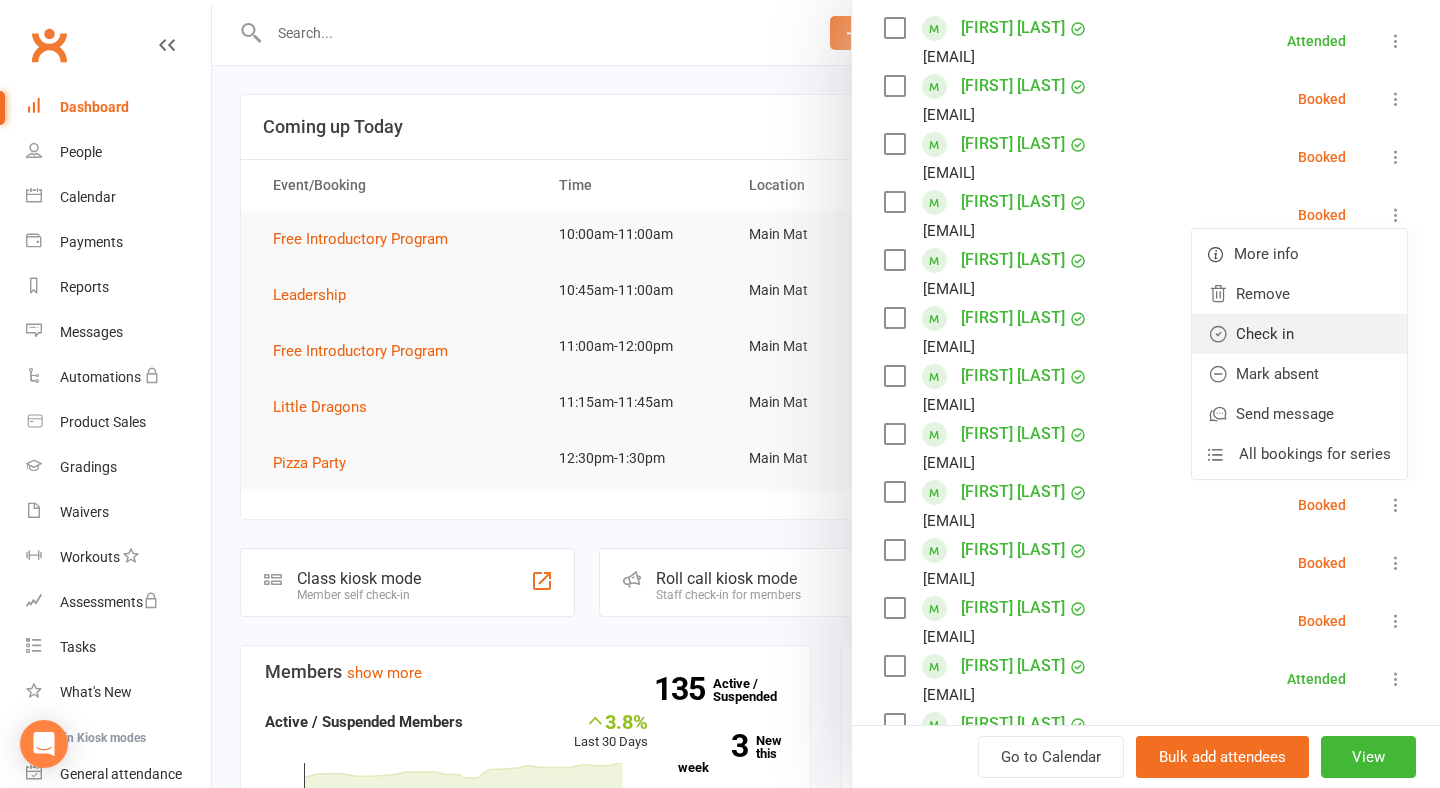 click on "Check in" at bounding box center (1299, 334) 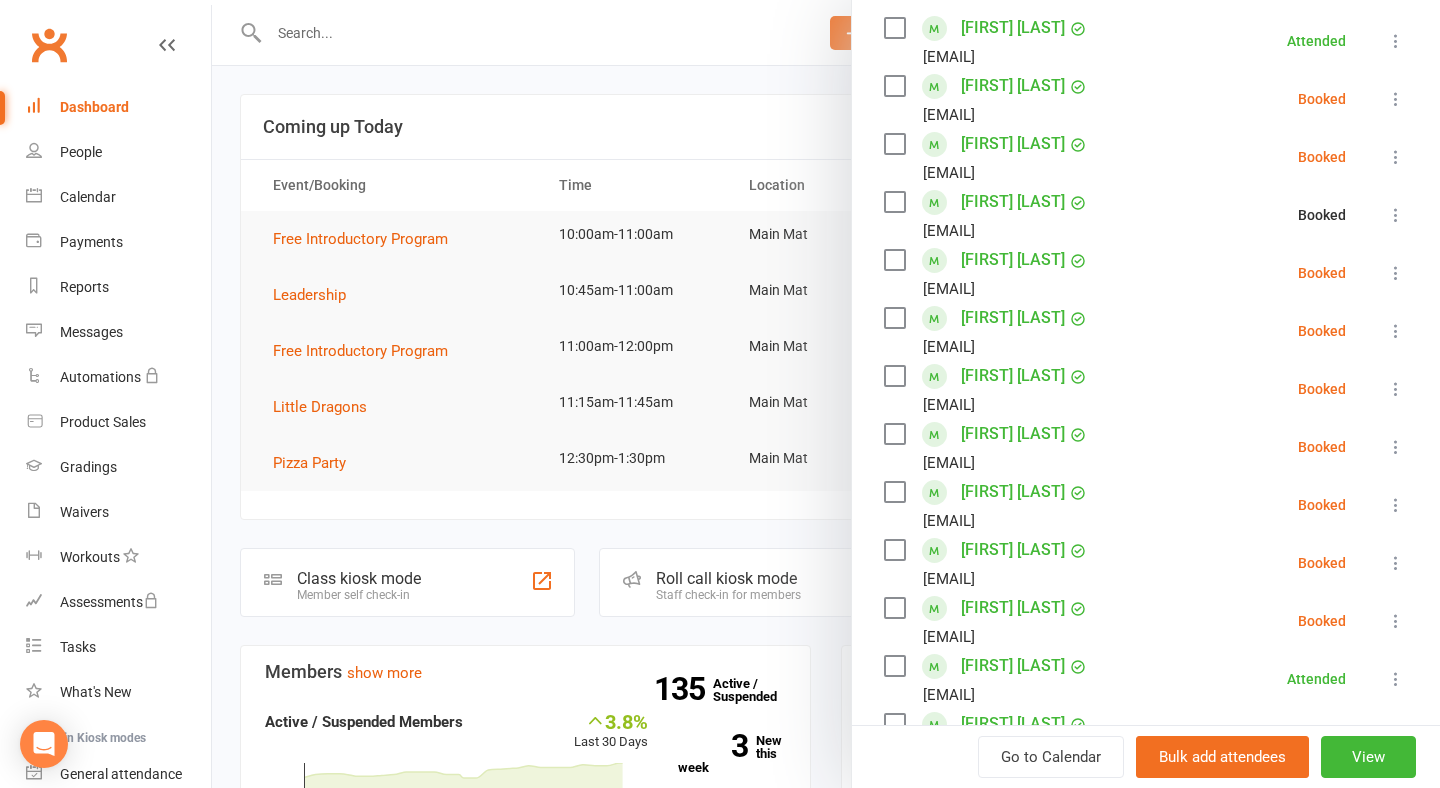click at bounding box center [1396, 273] 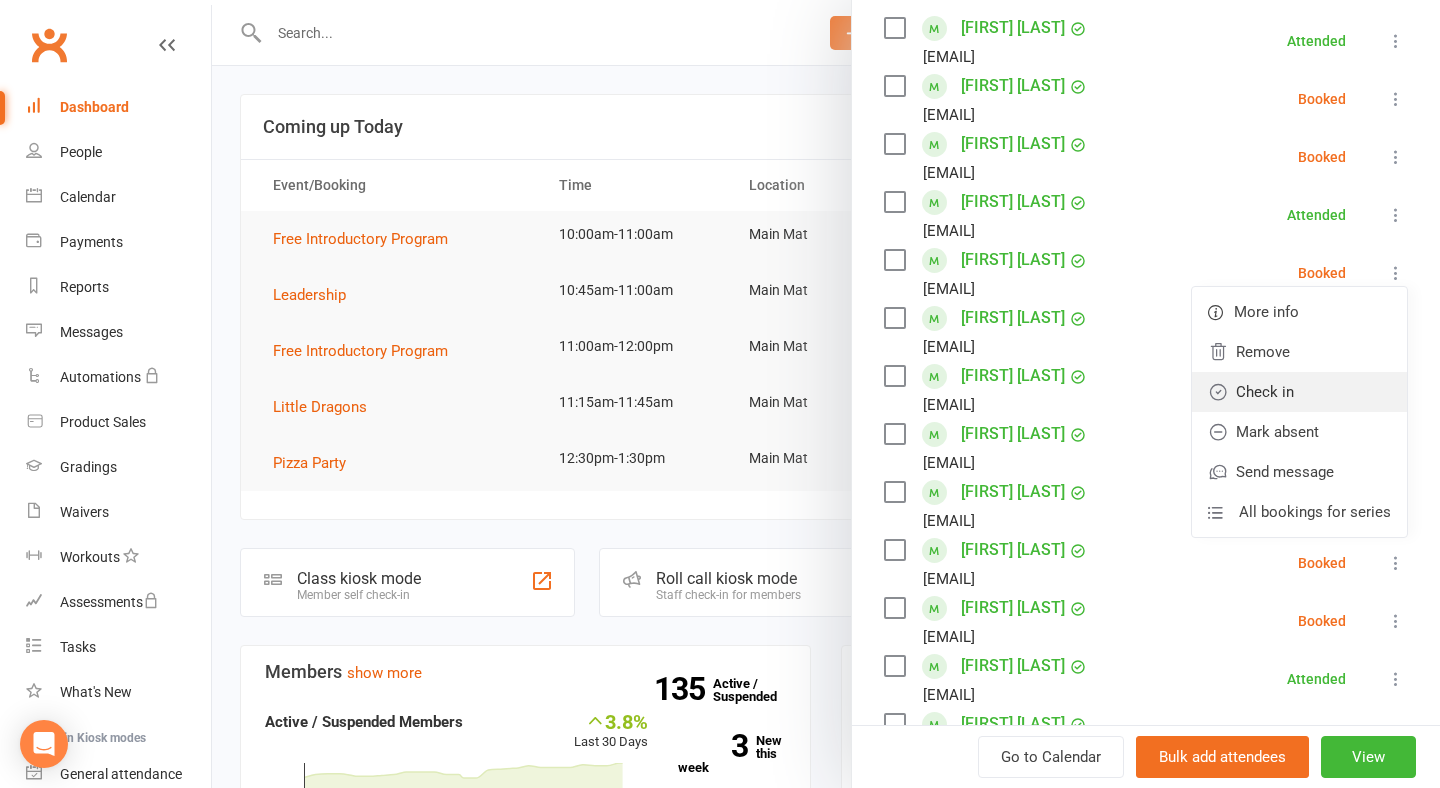 click on "Check in" at bounding box center [1299, 392] 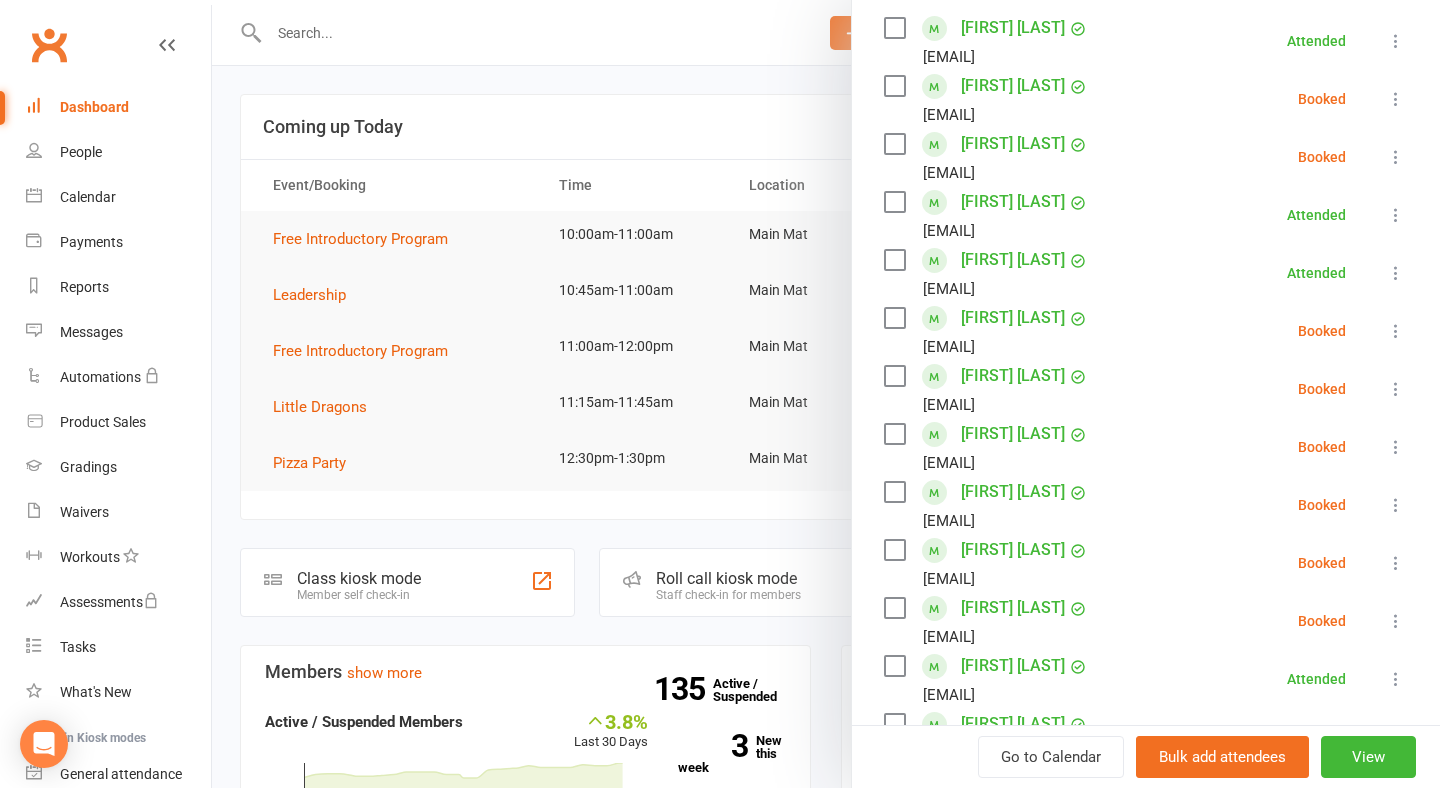 click at bounding box center (826, 394) 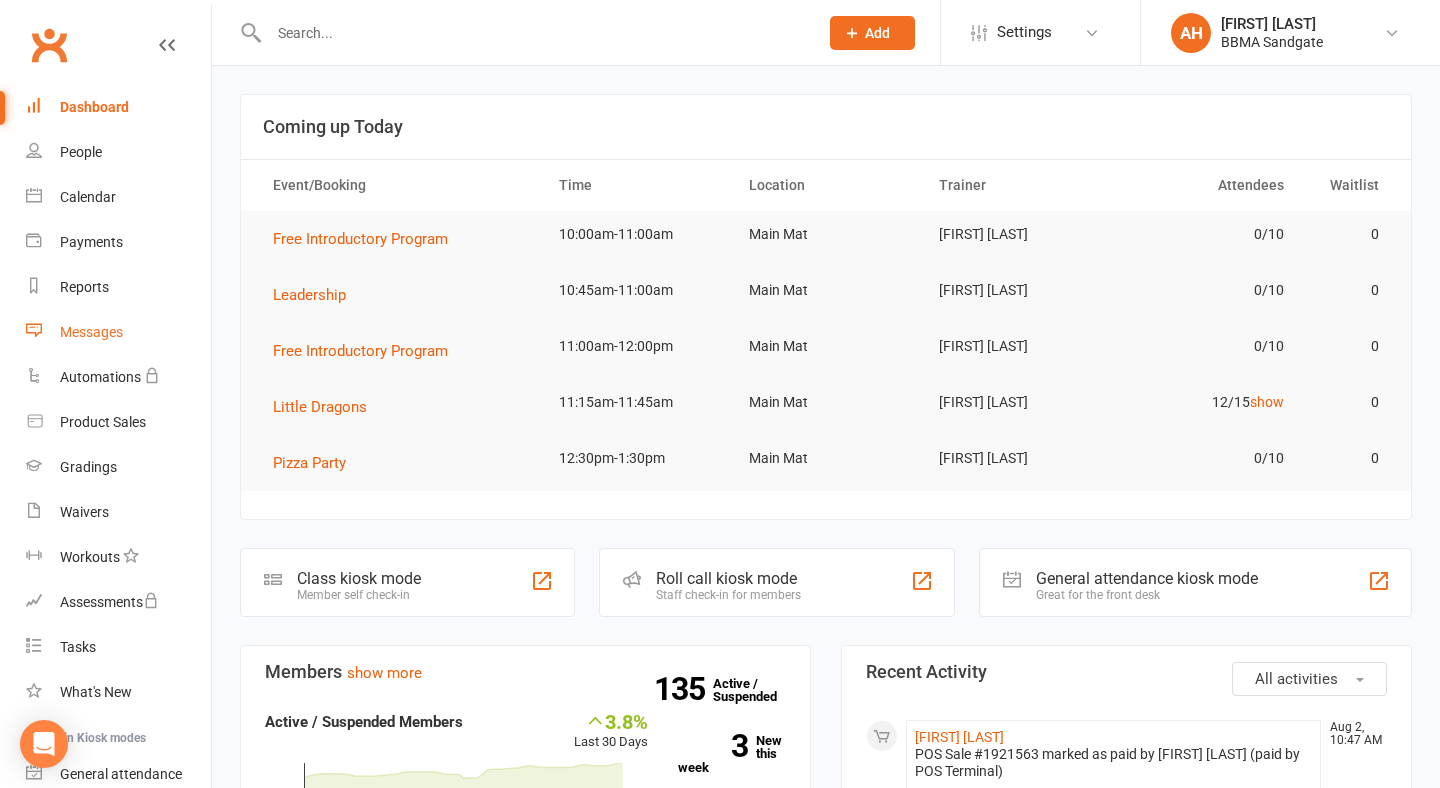 click on "Messages" at bounding box center [91, 332] 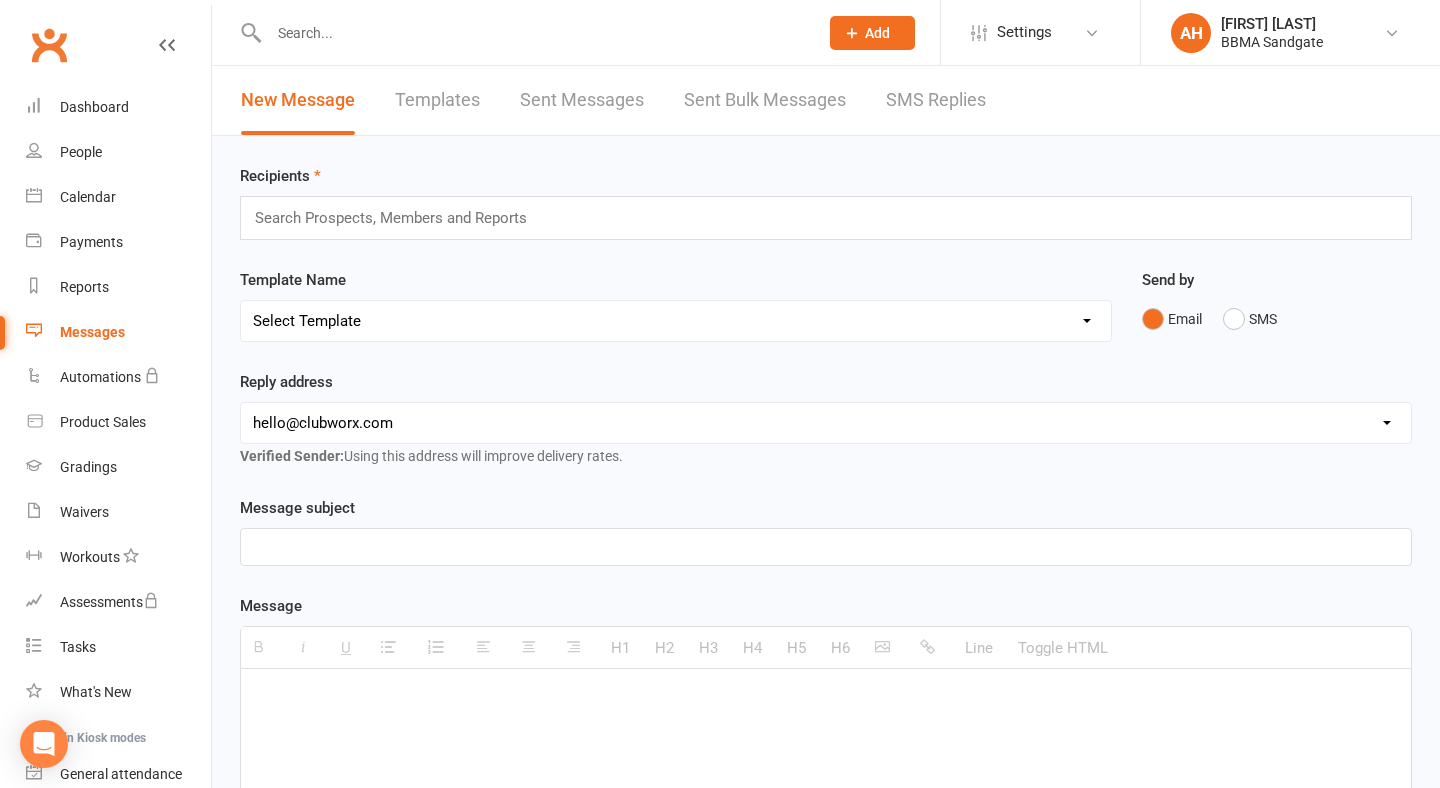 click on "SMS Replies" at bounding box center (936, 100) 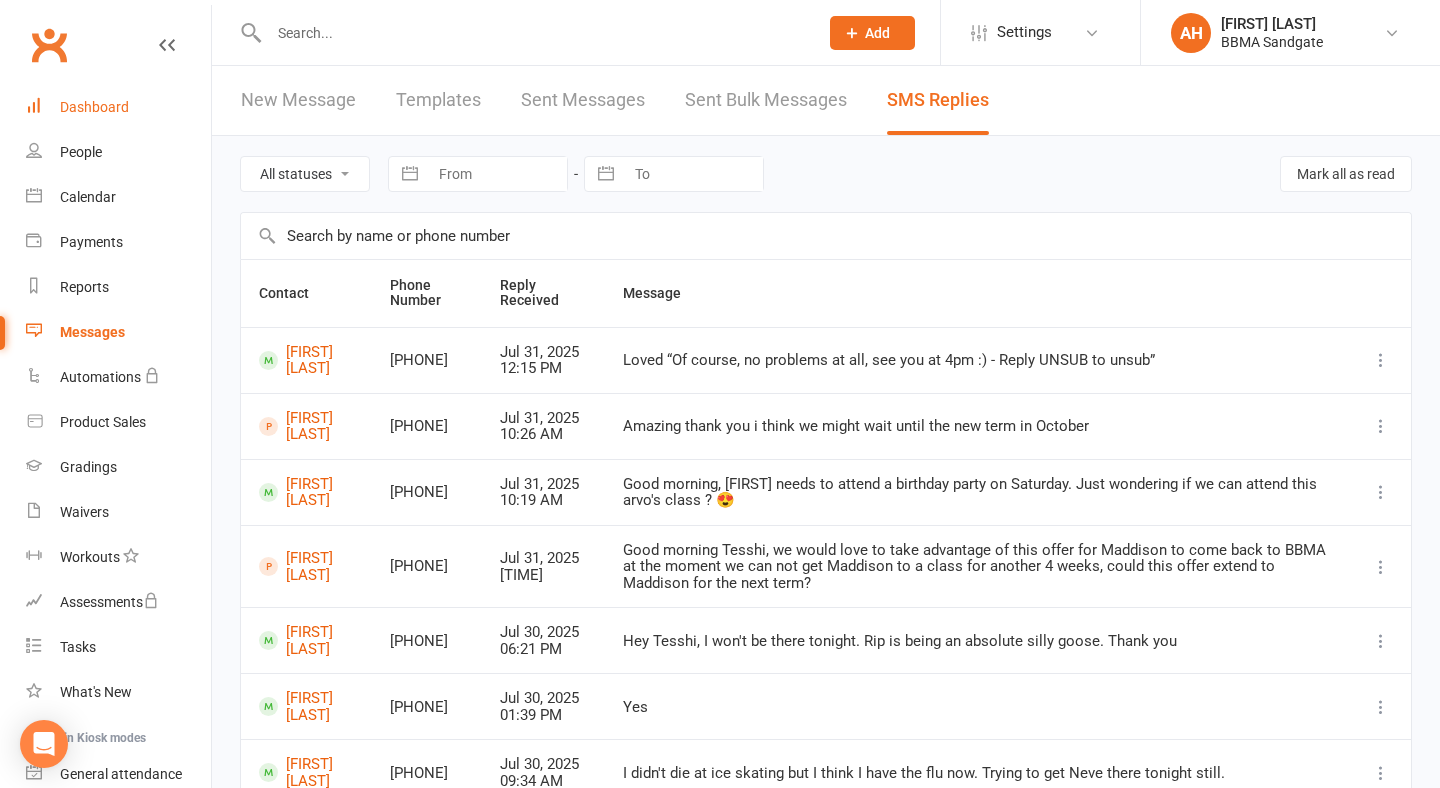 click on "Dashboard" at bounding box center [118, 107] 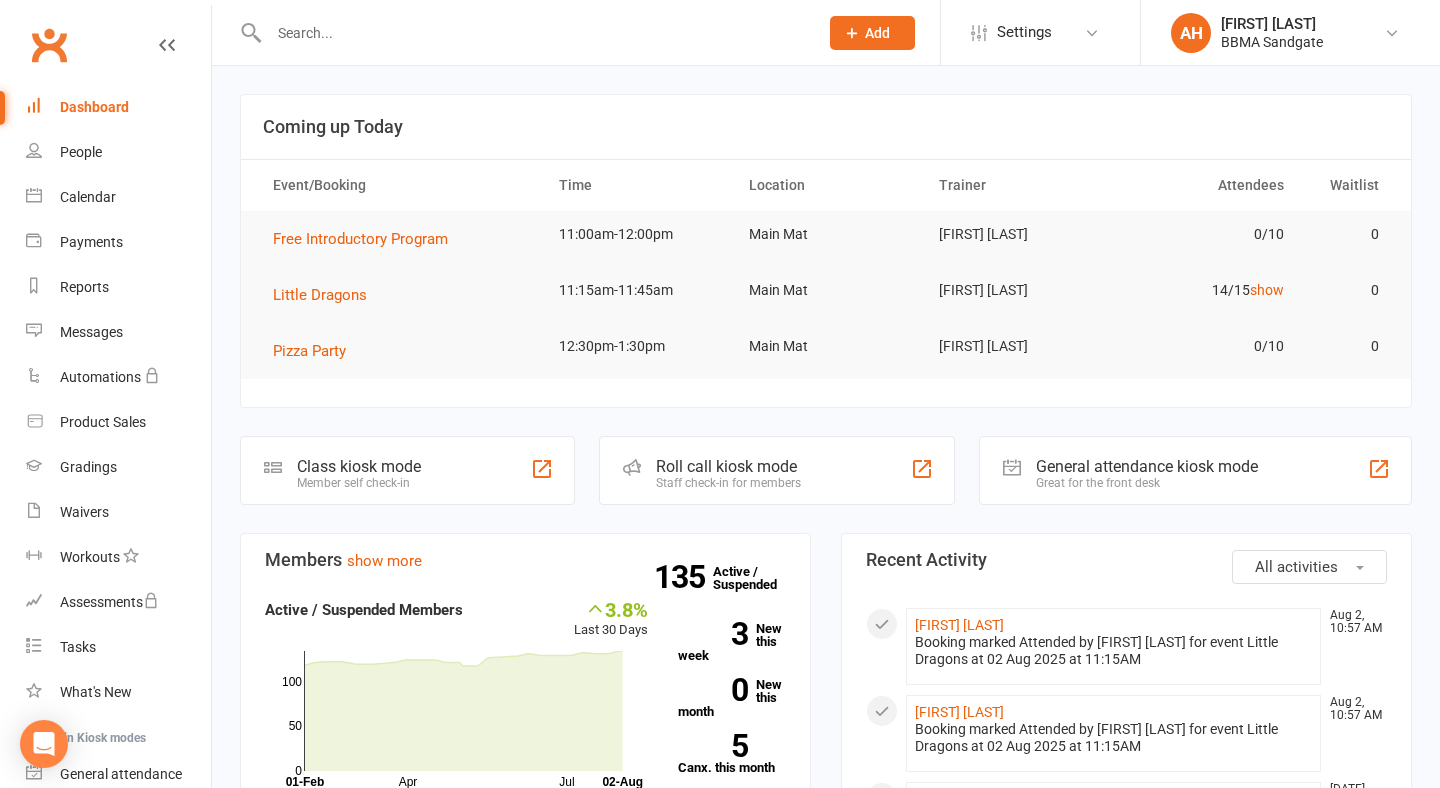 scroll, scrollTop: 0, scrollLeft: 0, axis: both 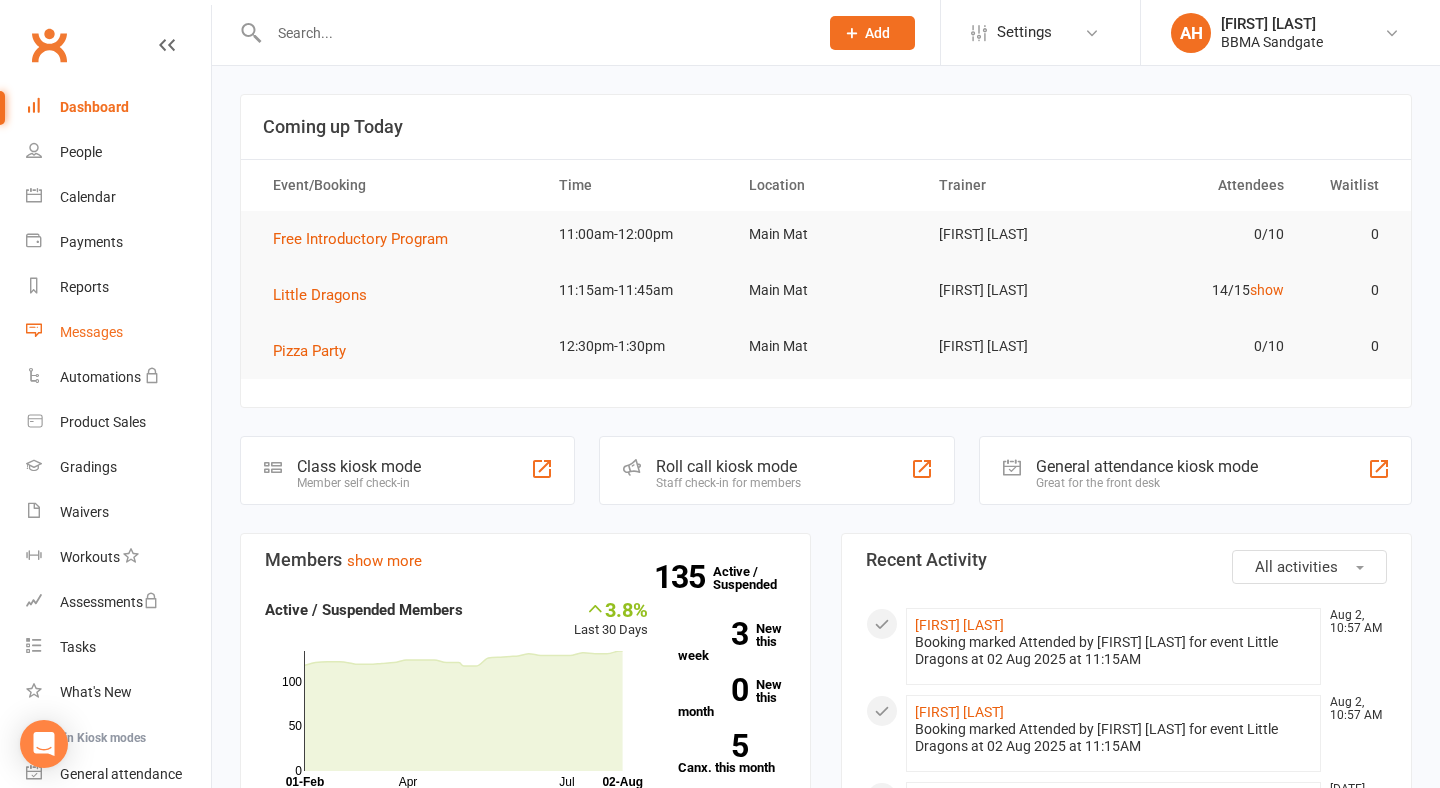 click on "Messages" at bounding box center (118, 332) 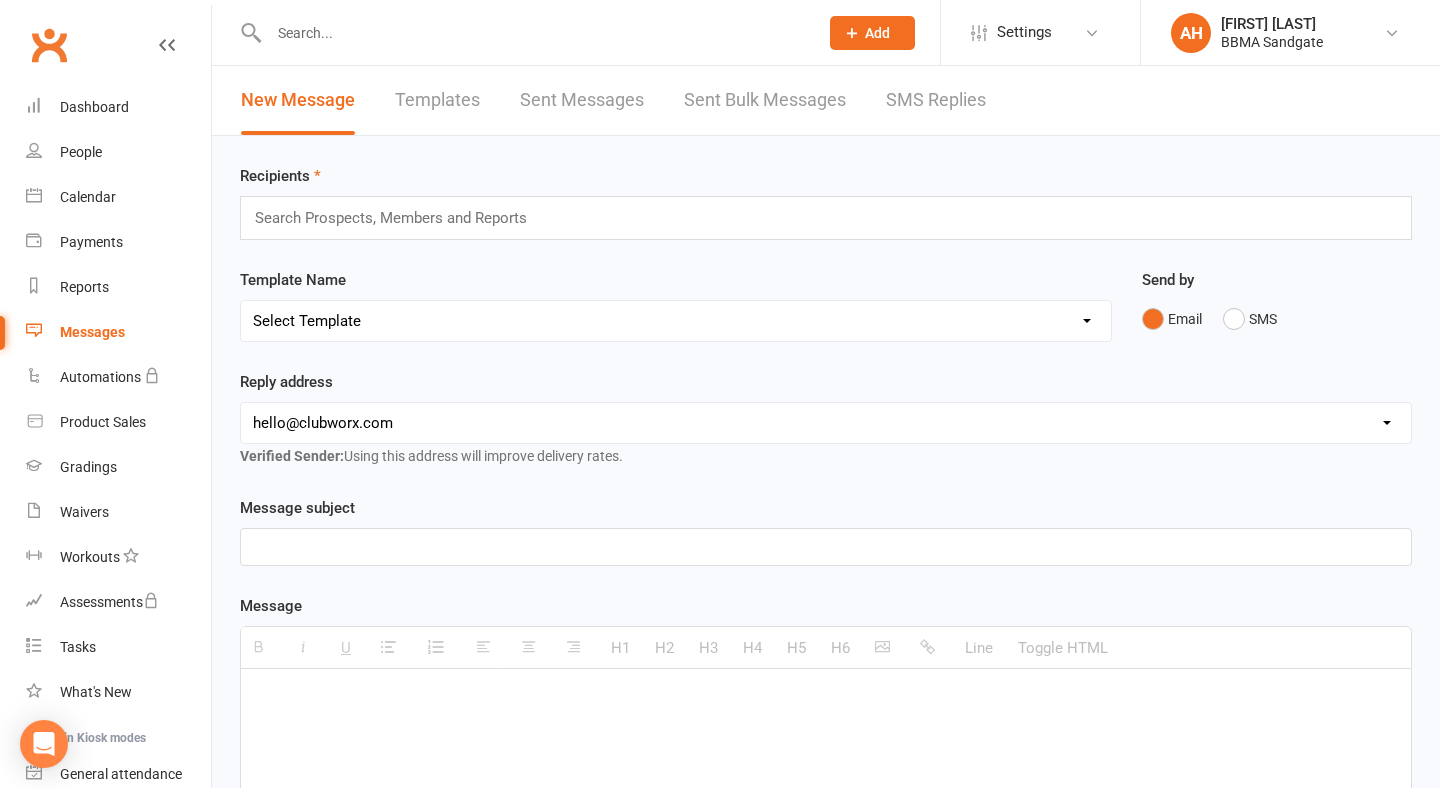 click on "SMS Replies" at bounding box center (936, 100) 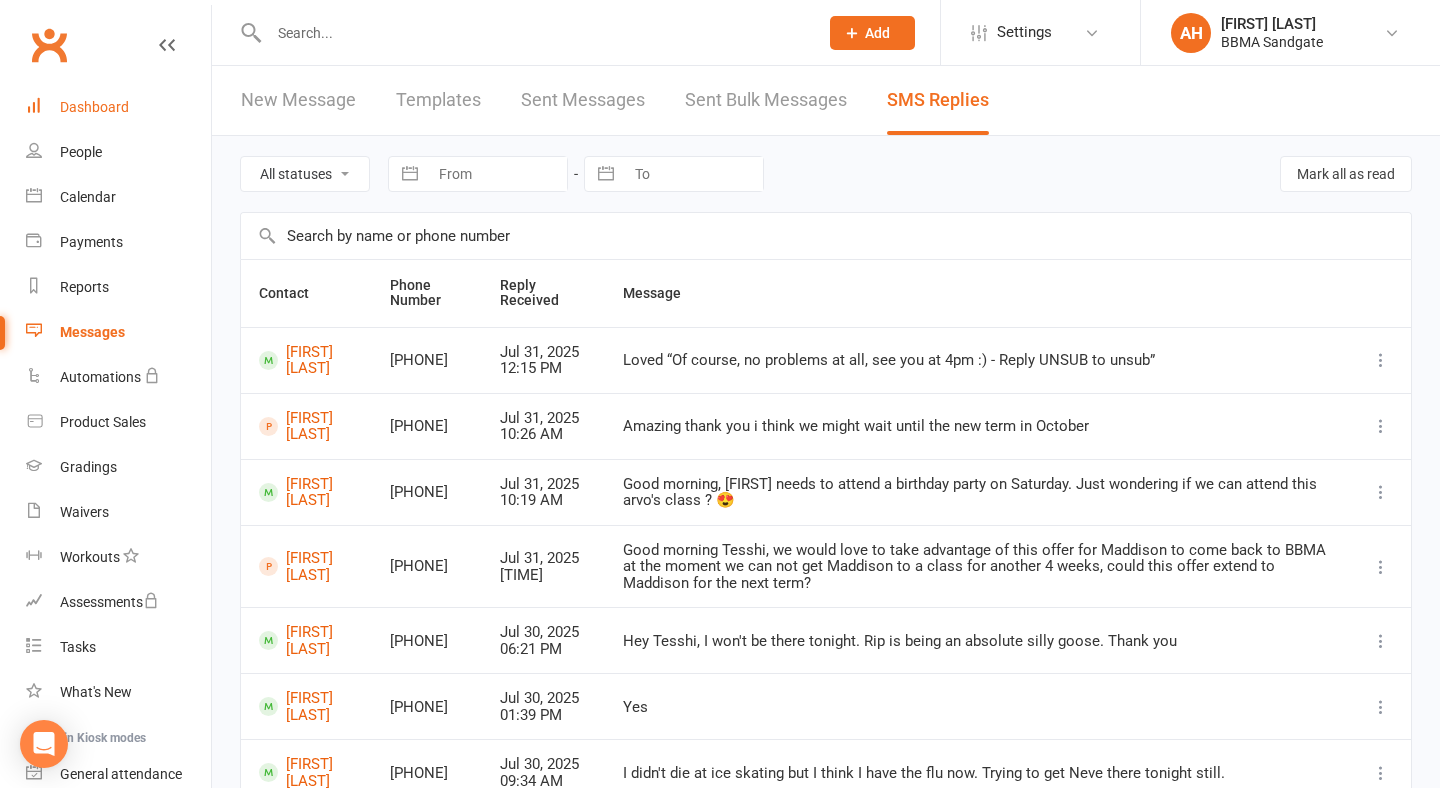 click on "Dashboard" at bounding box center (118, 107) 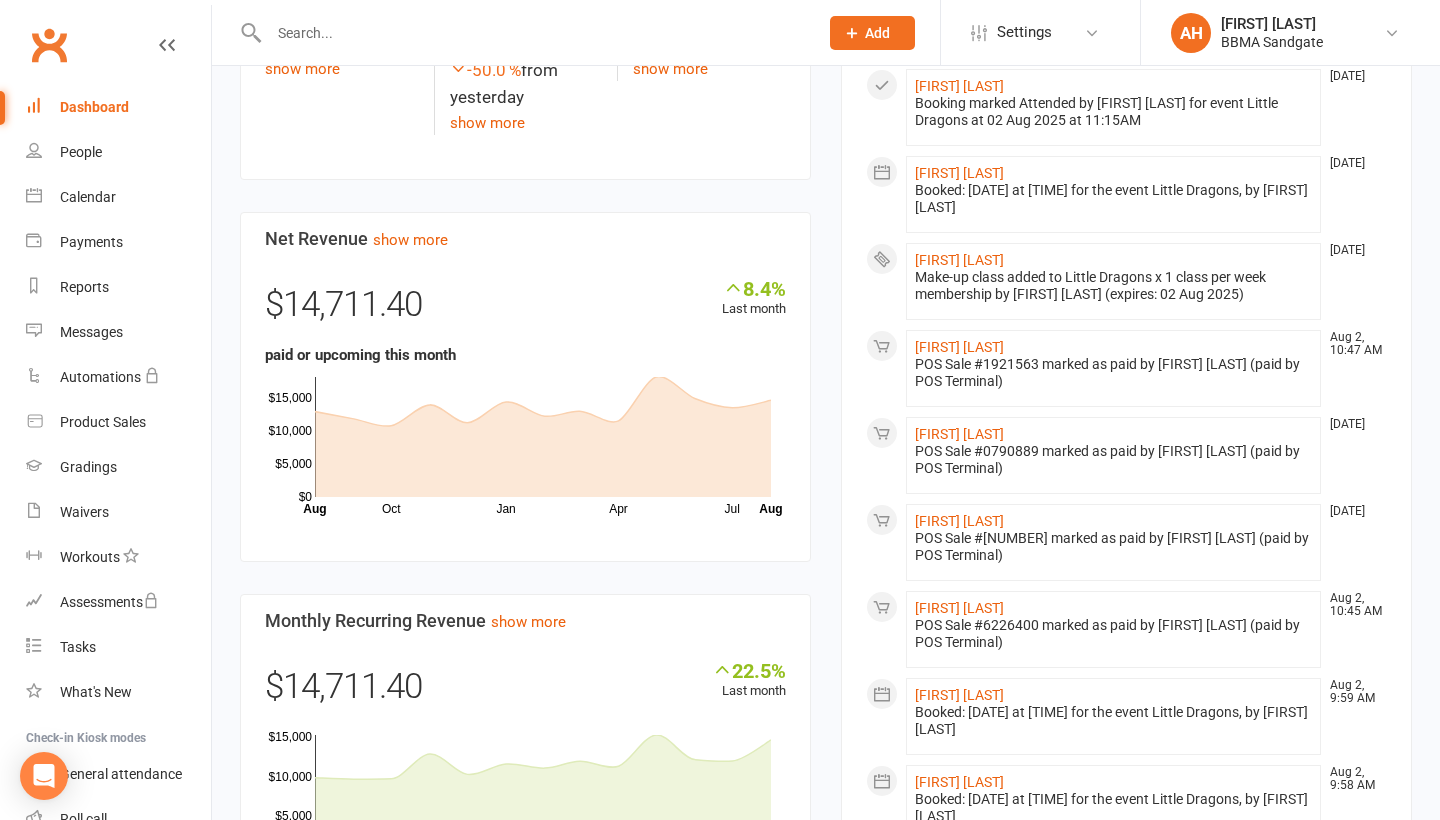 scroll, scrollTop: 980, scrollLeft: 0, axis: vertical 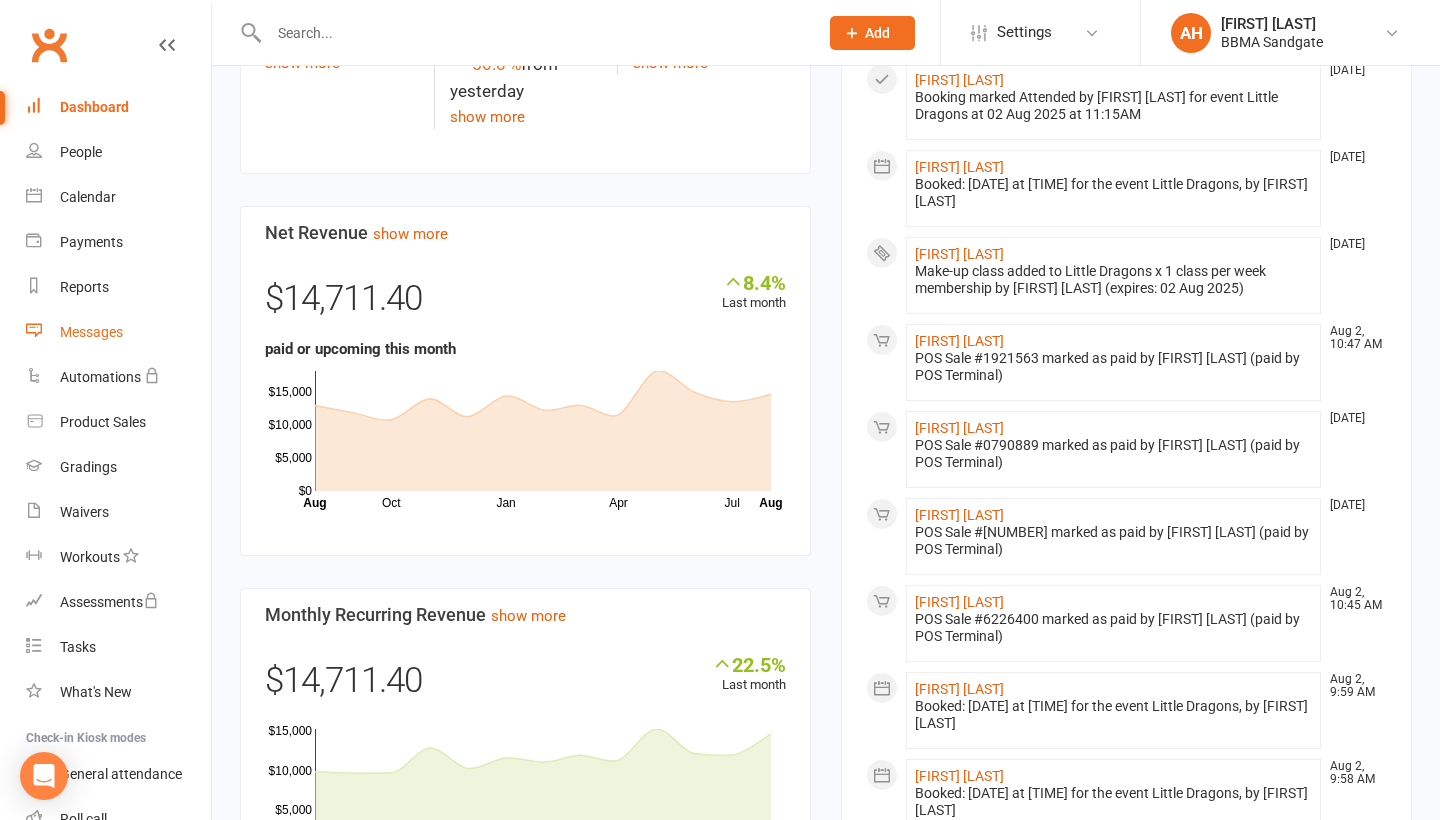 click on "Messages" at bounding box center [118, 332] 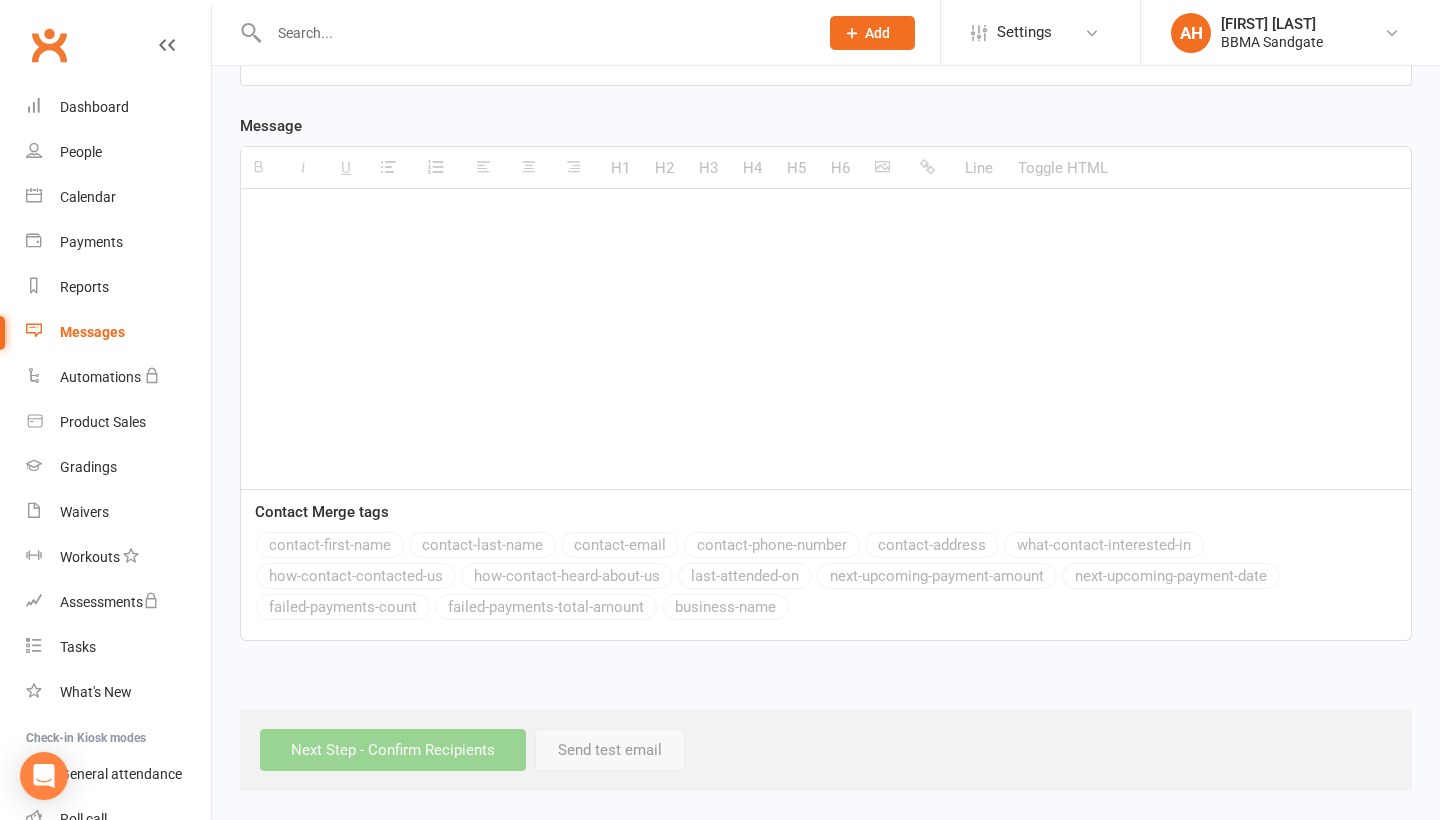 scroll, scrollTop: 0, scrollLeft: 0, axis: both 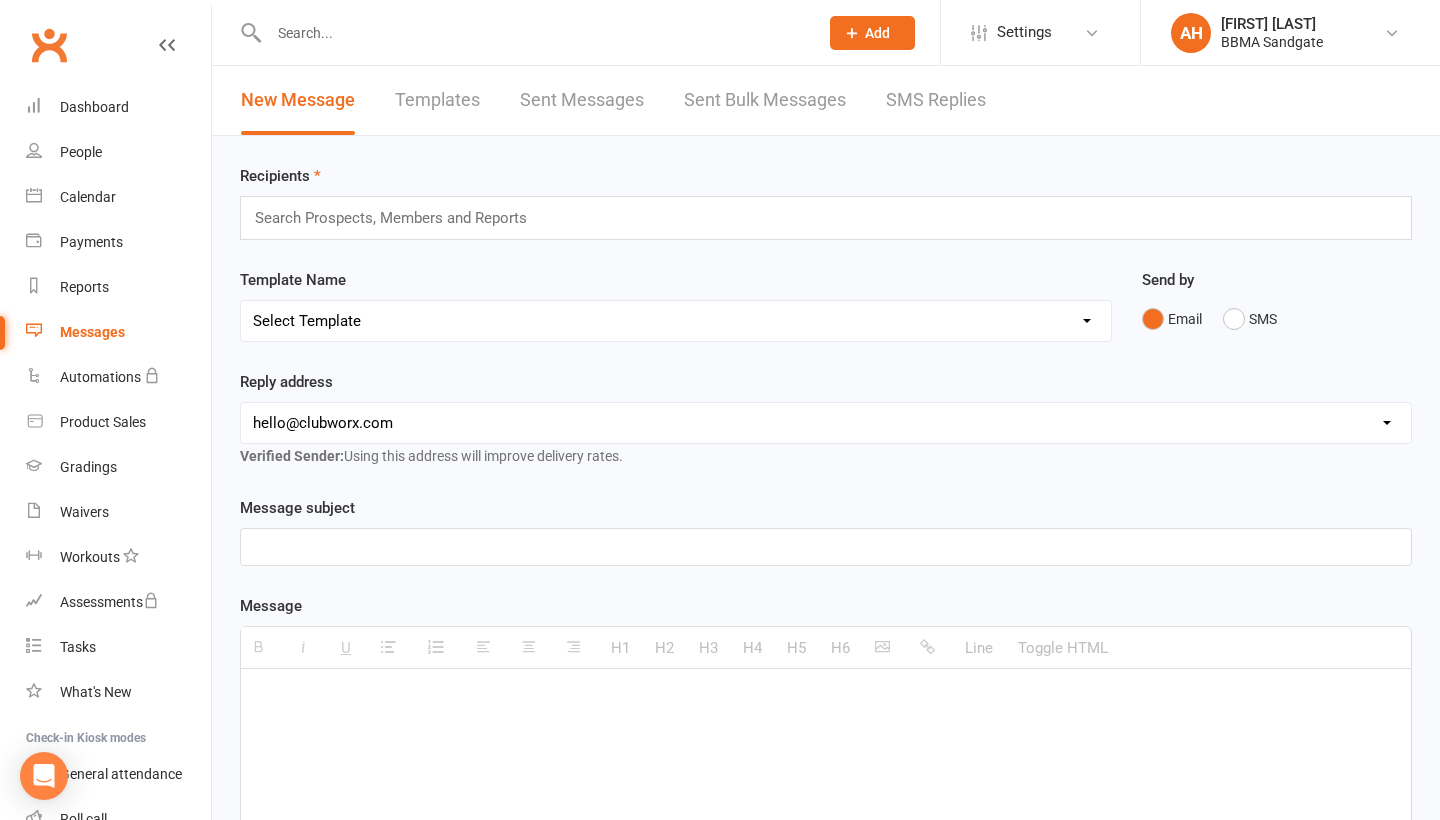 click on "SMS Replies" at bounding box center [936, 100] 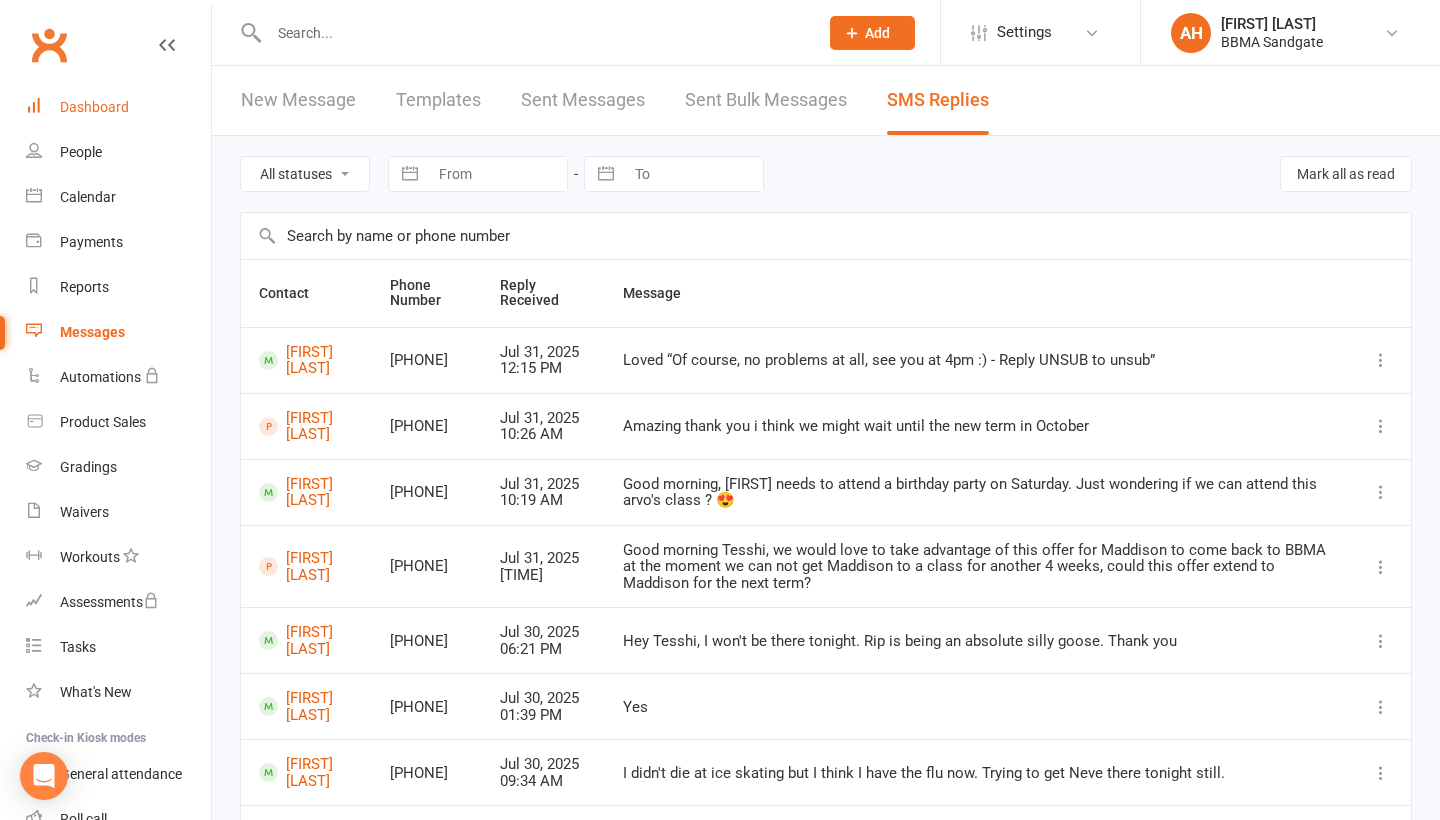 click on "Dashboard" at bounding box center [118, 107] 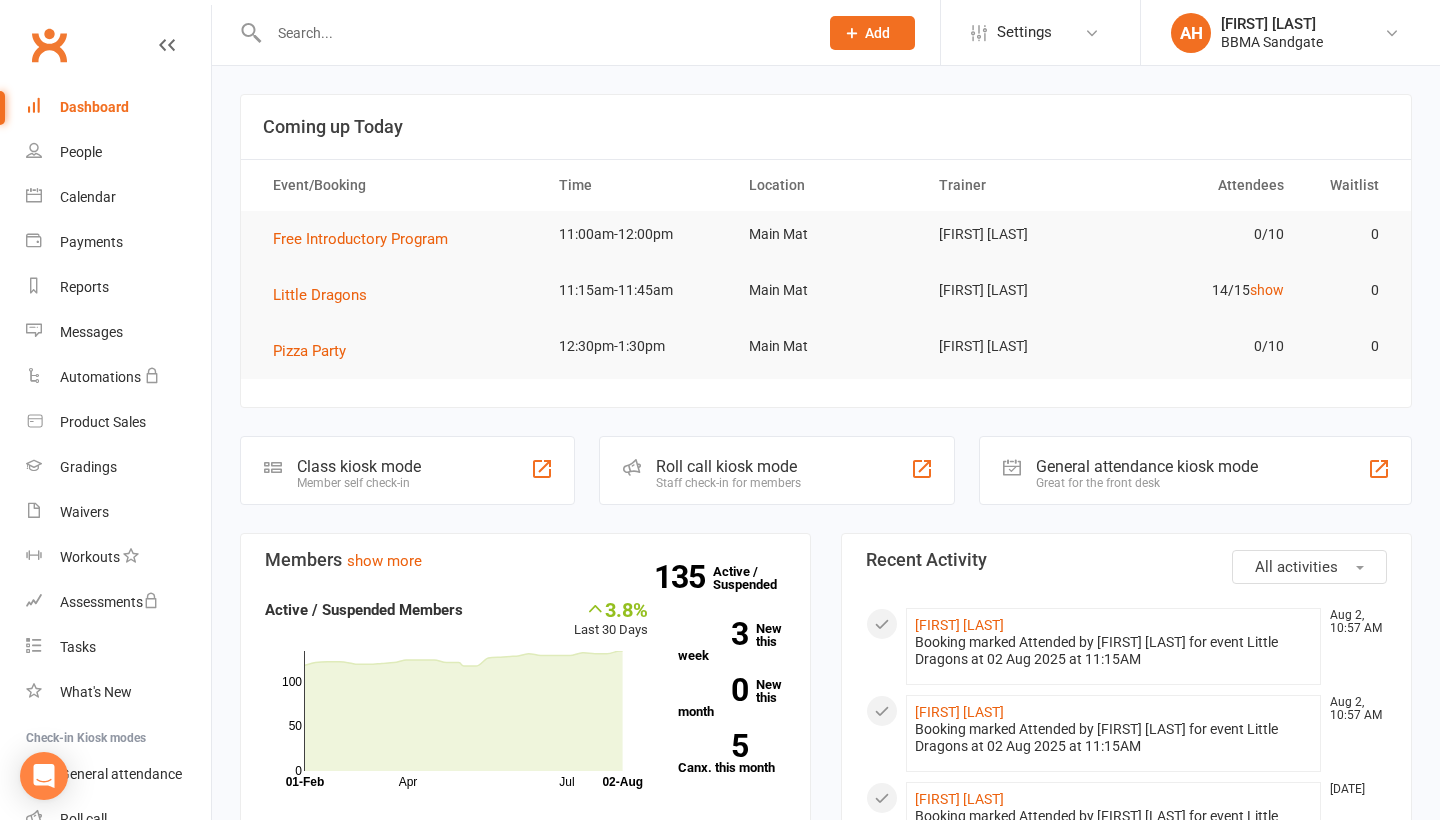 scroll, scrollTop: 0, scrollLeft: 0, axis: both 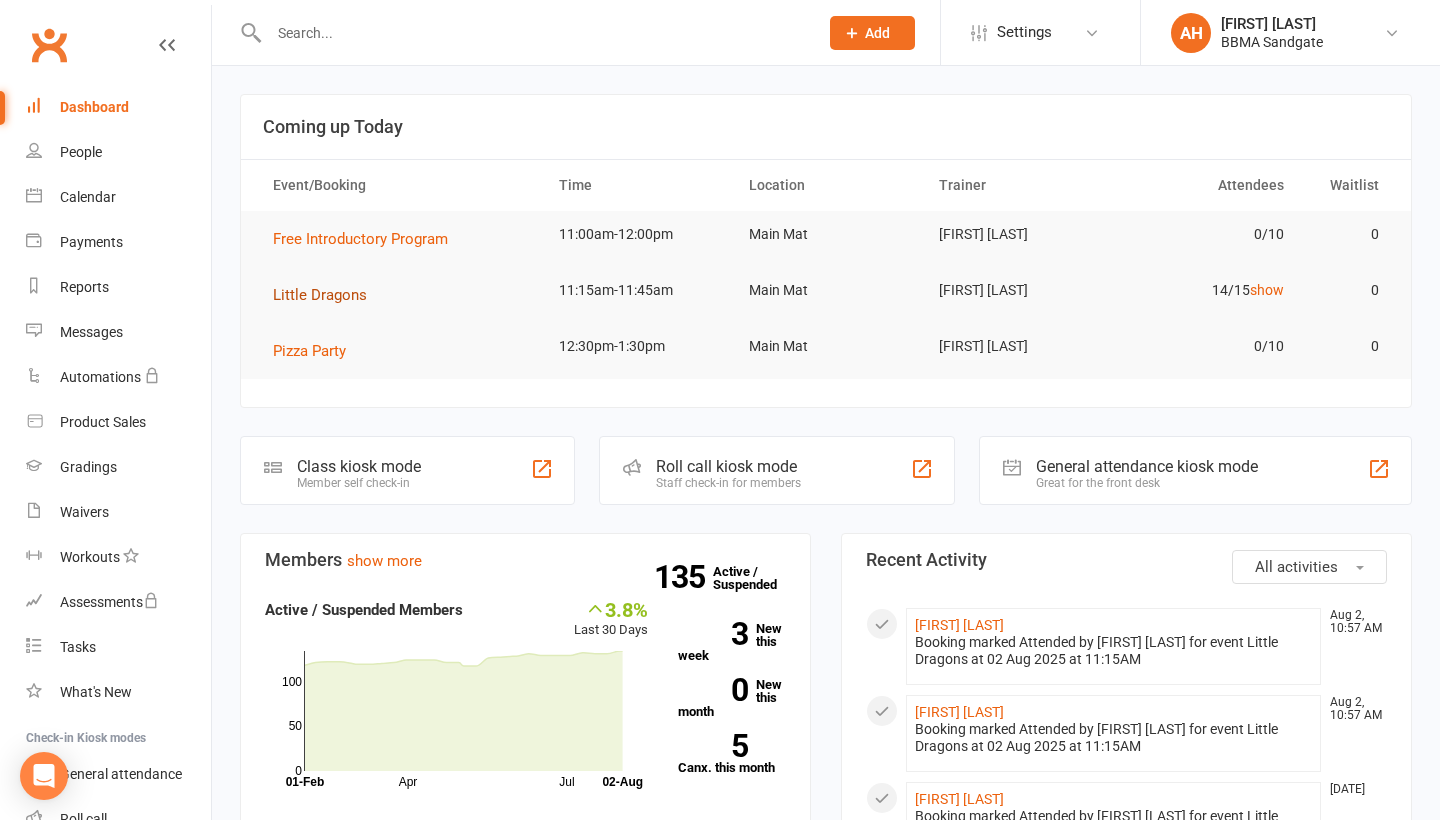 click on "Little Dragons" at bounding box center (320, 295) 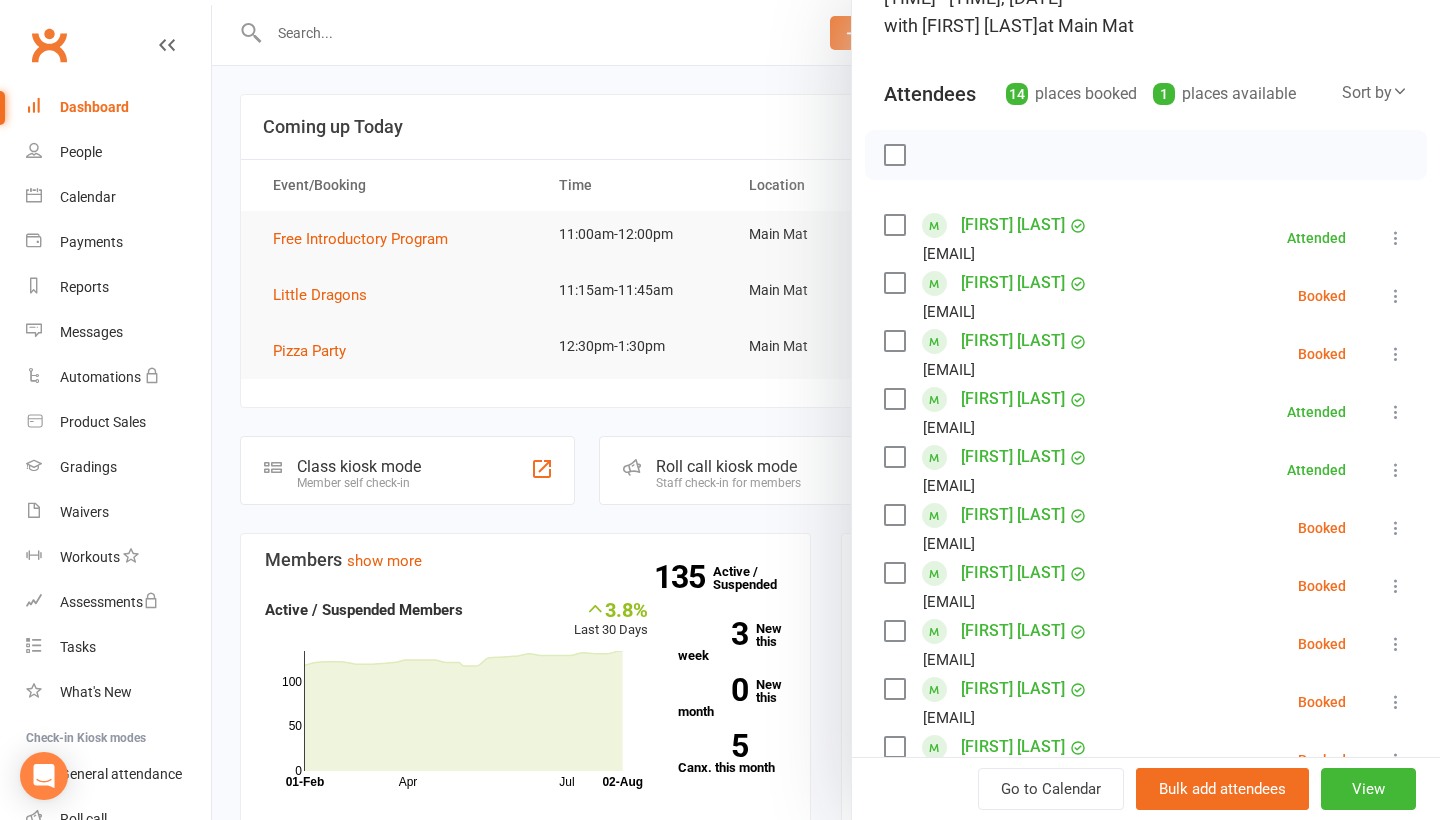 scroll, scrollTop: 158, scrollLeft: 0, axis: vertical 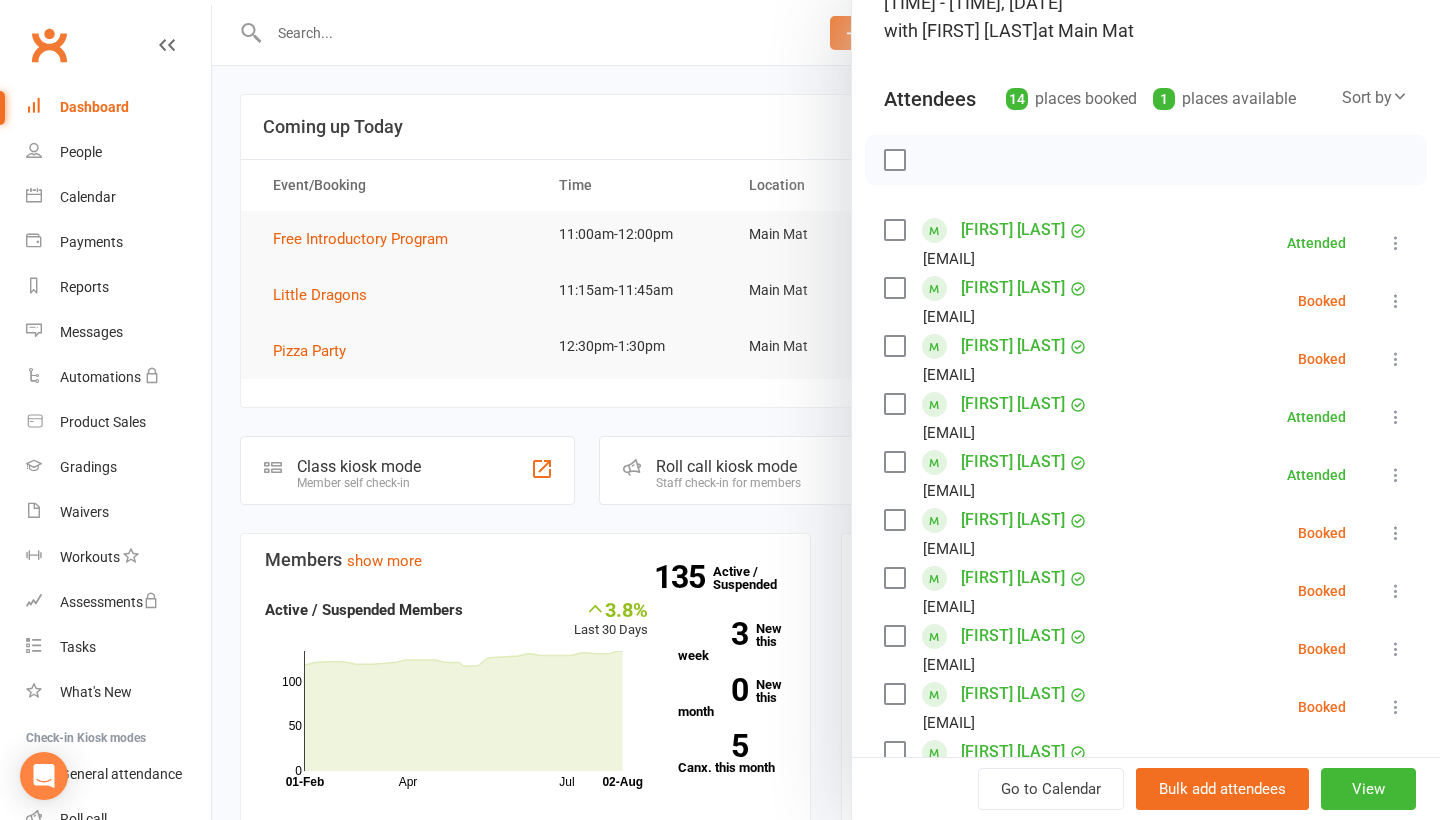 click at bounding box center [1396, 359] 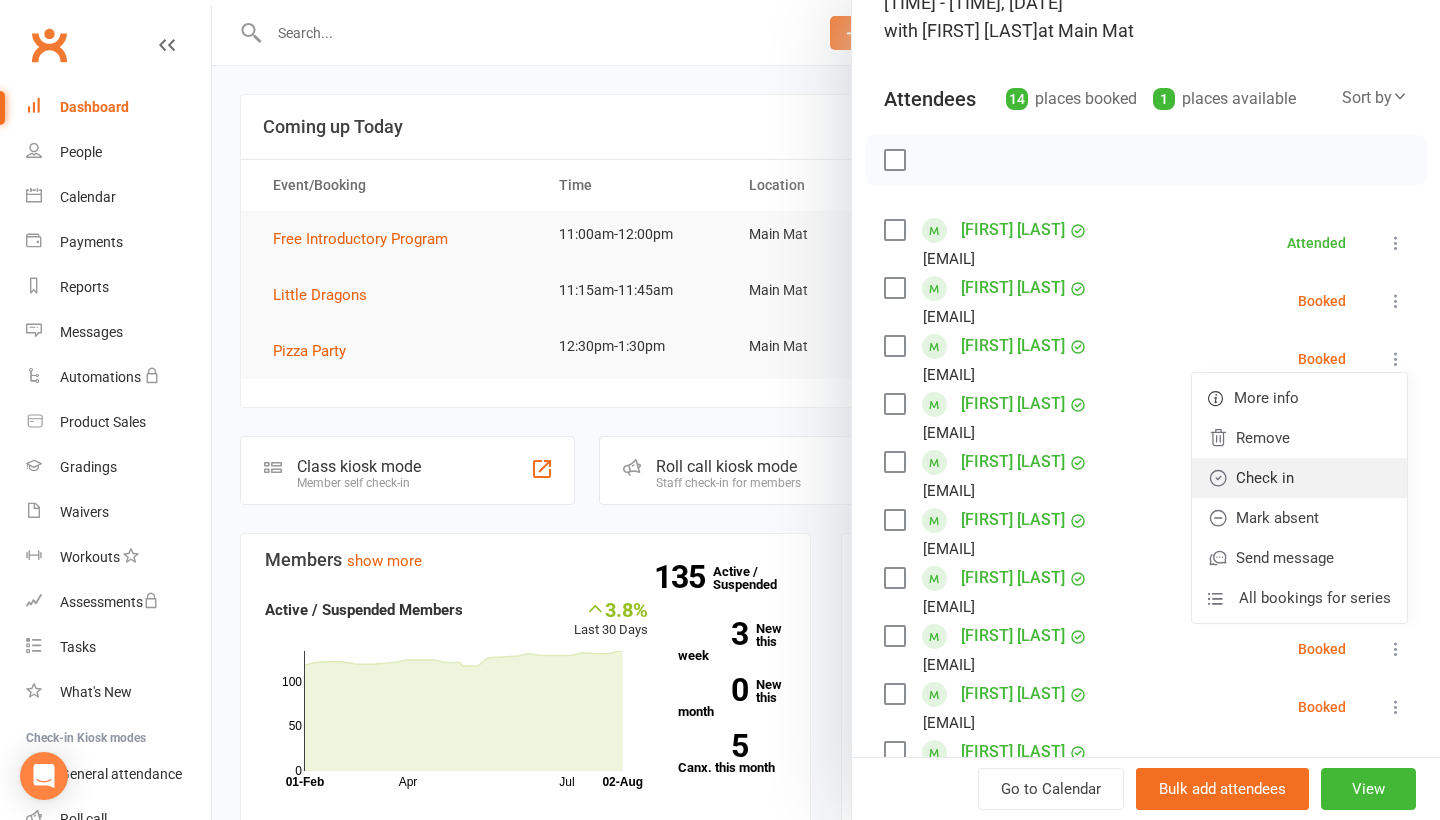 click on "Check in" at bounding box center [1299, 478] 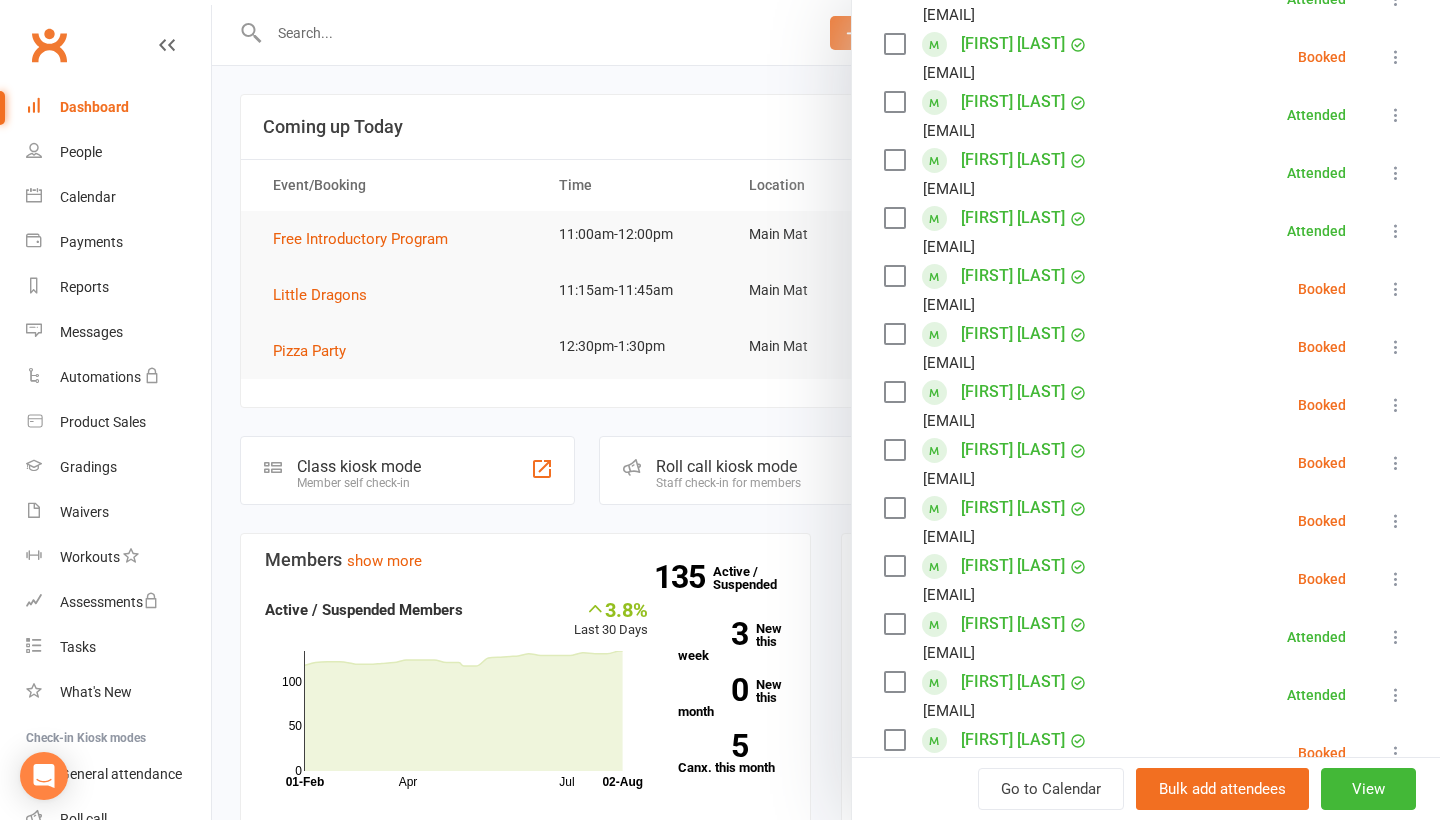 scroll, scrollTop: 406, scrollLeft: 0, axis: vertical 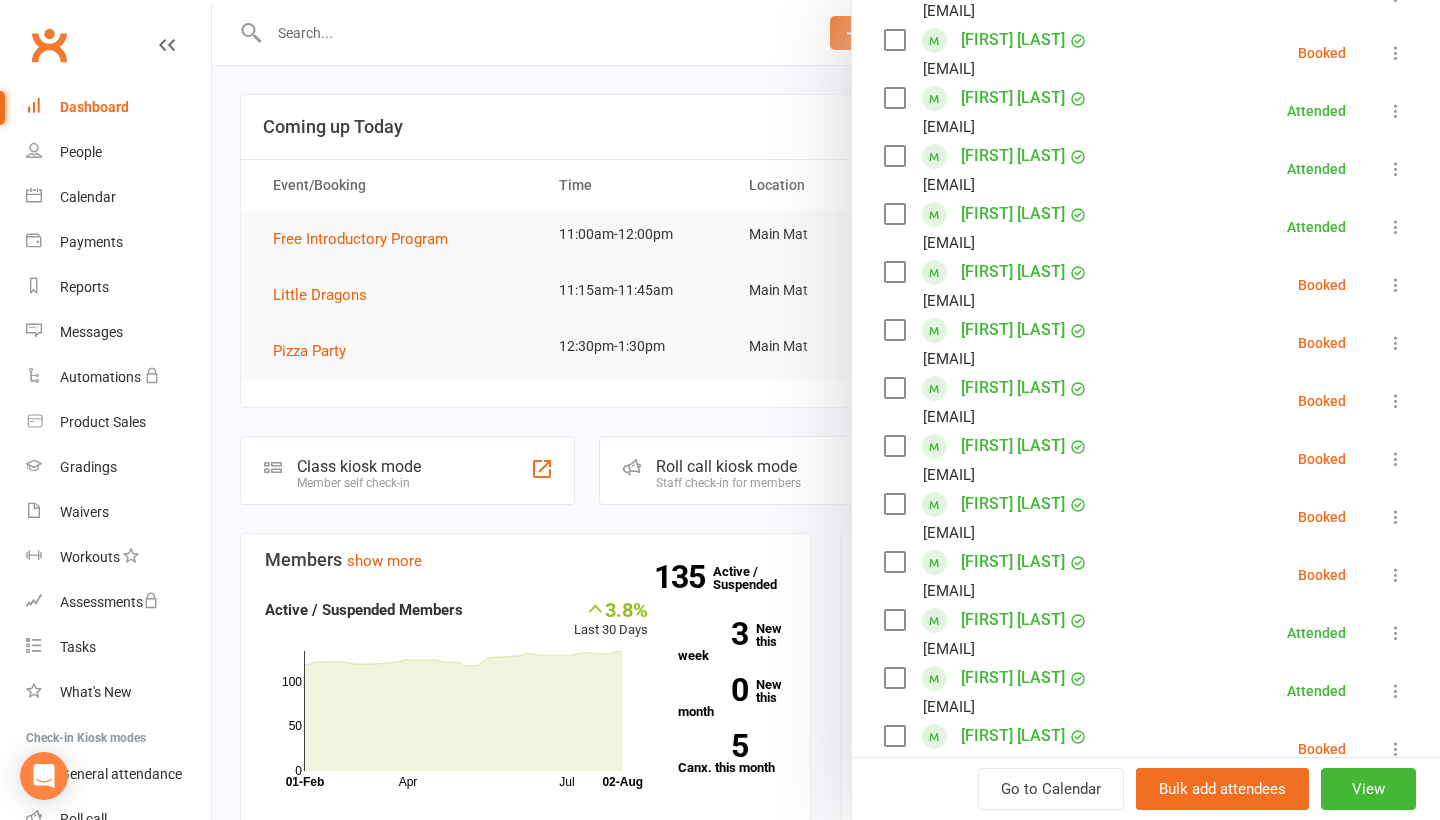 click at bounding box center (1396, 343) 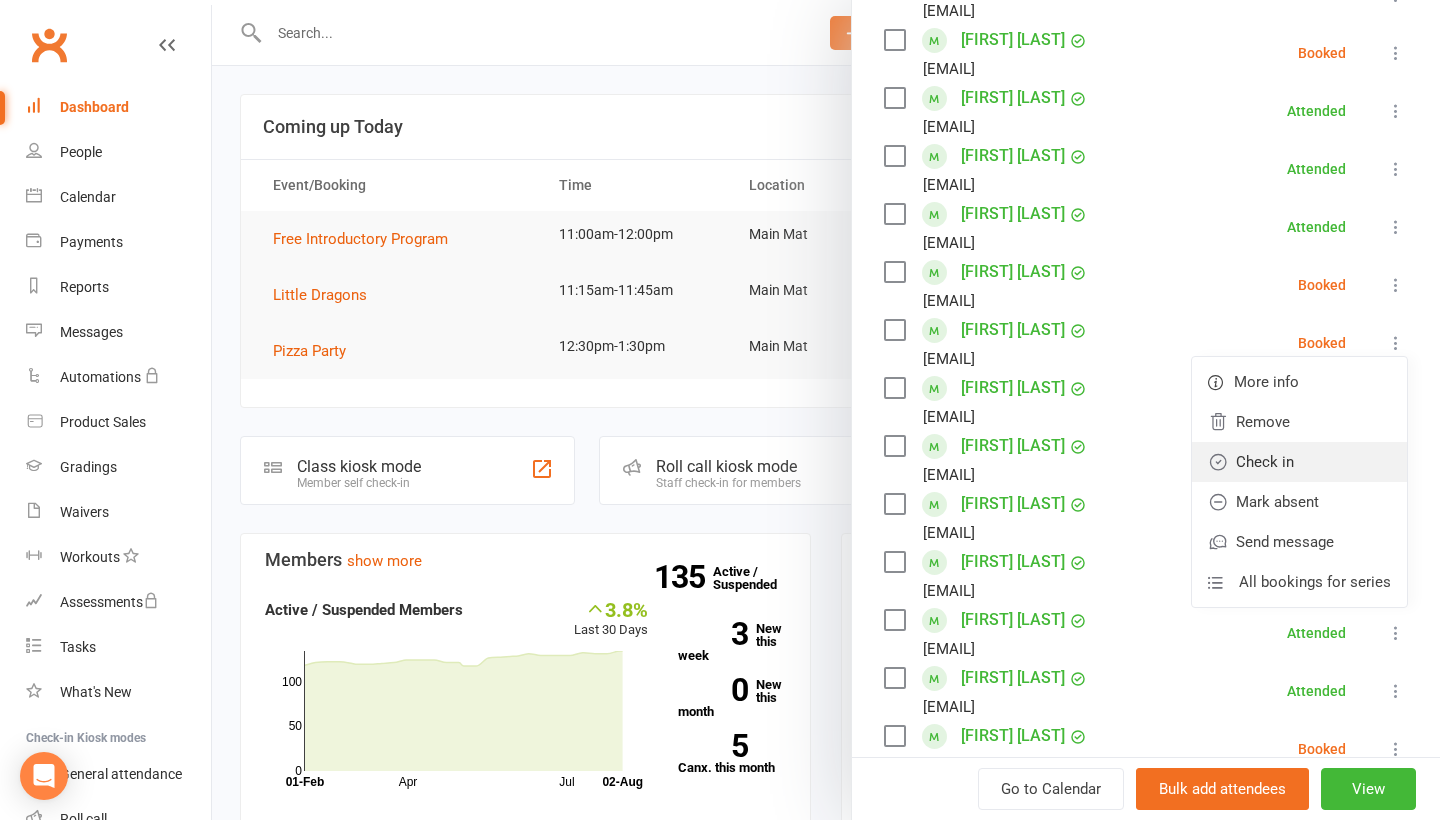 click on "Check in" at bounding box center [1299, 462] 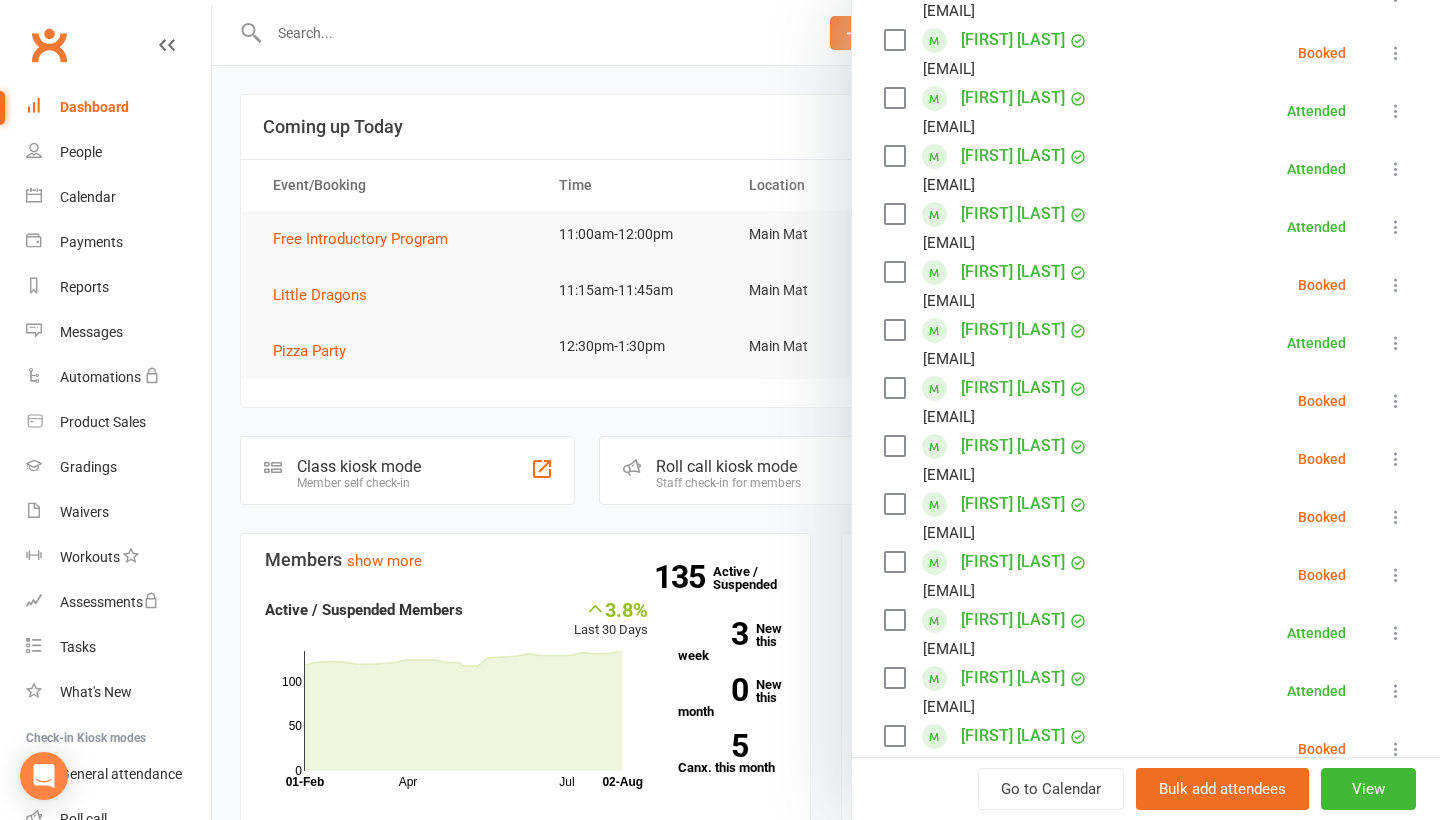 click at bounding box center [1396, 285] 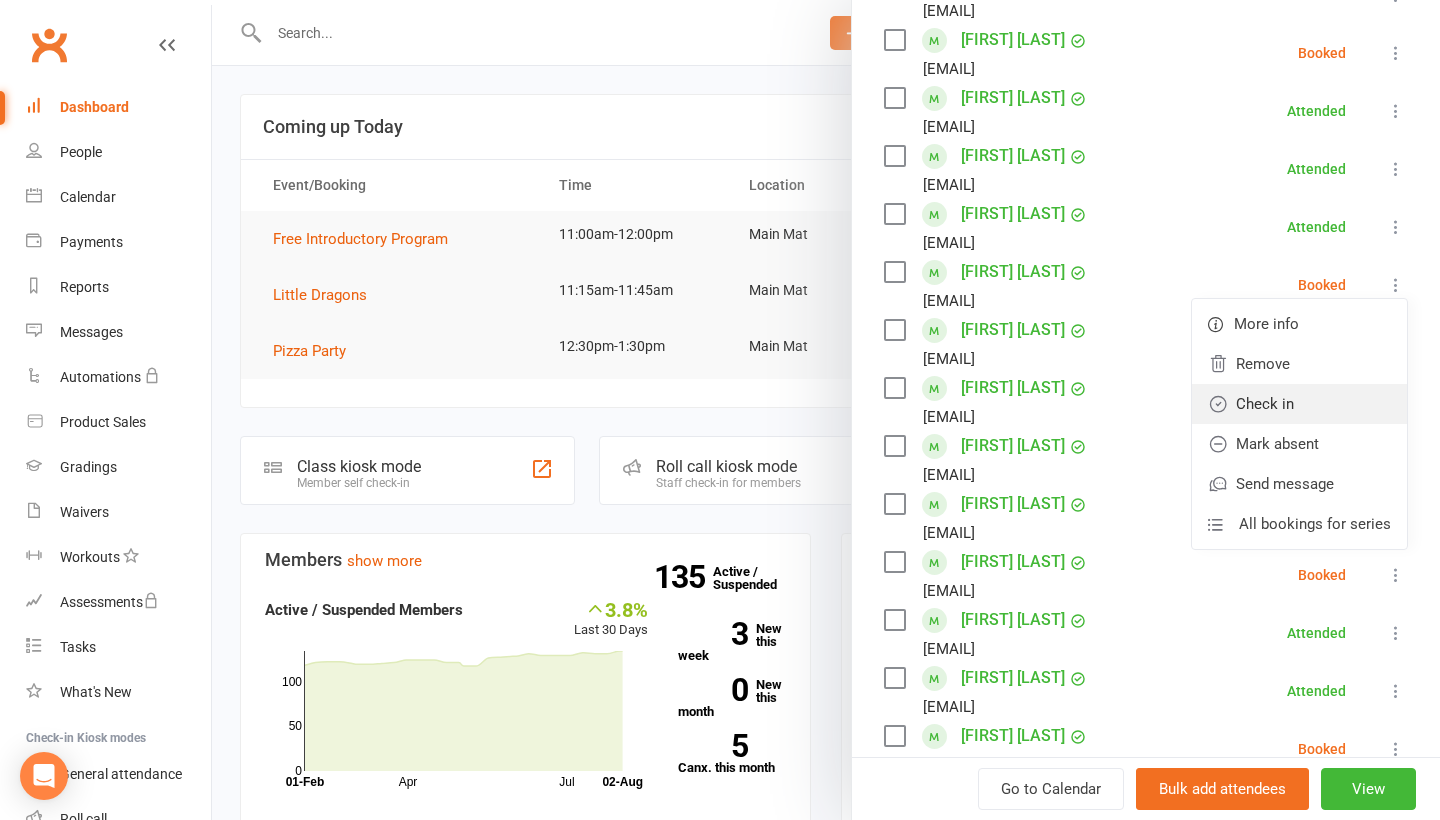 click on "Check in" at bounding box center (1299, 404) 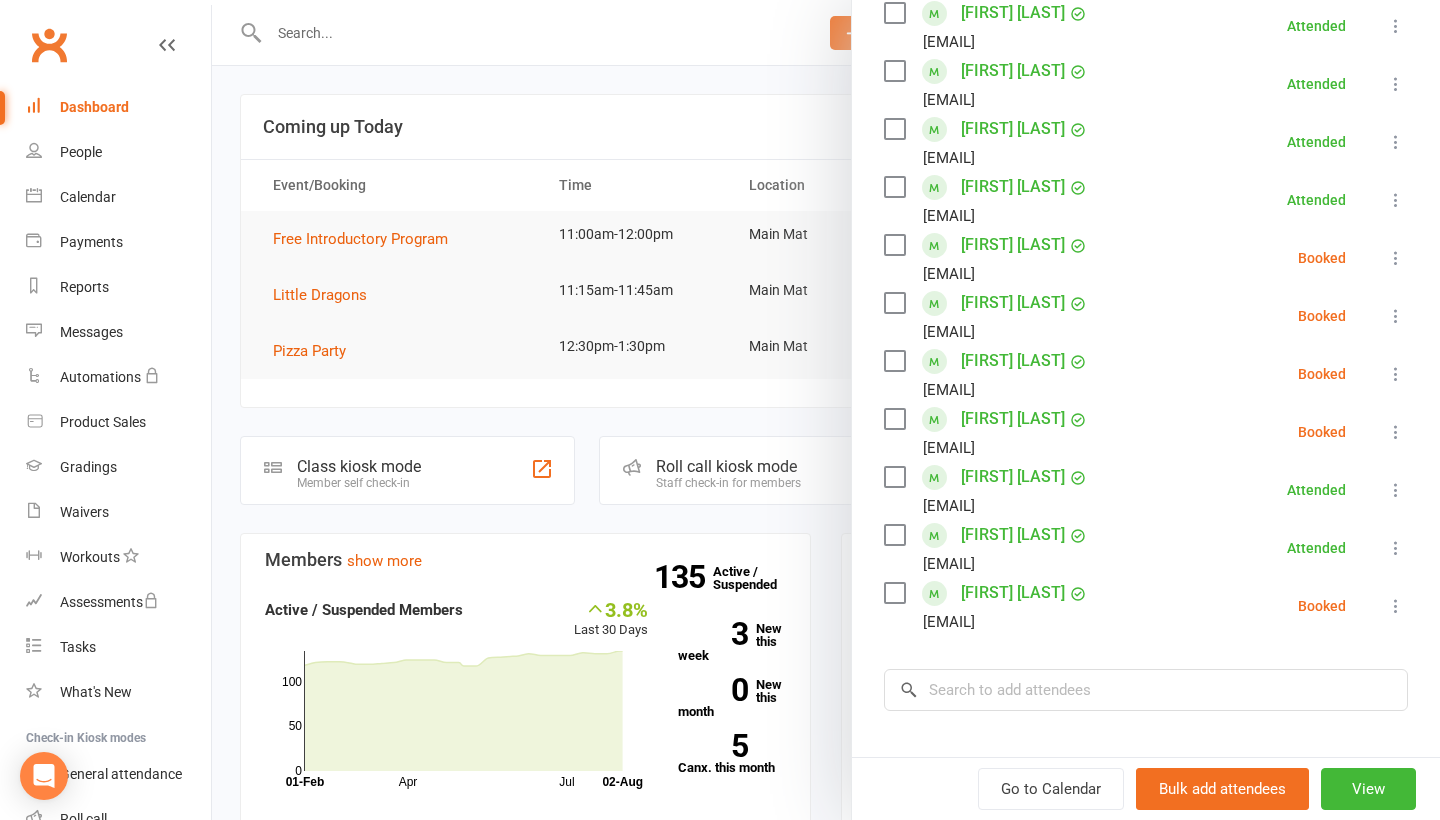 scroll, scrollTop: 548, scrollLeft: 0, axis: vertical 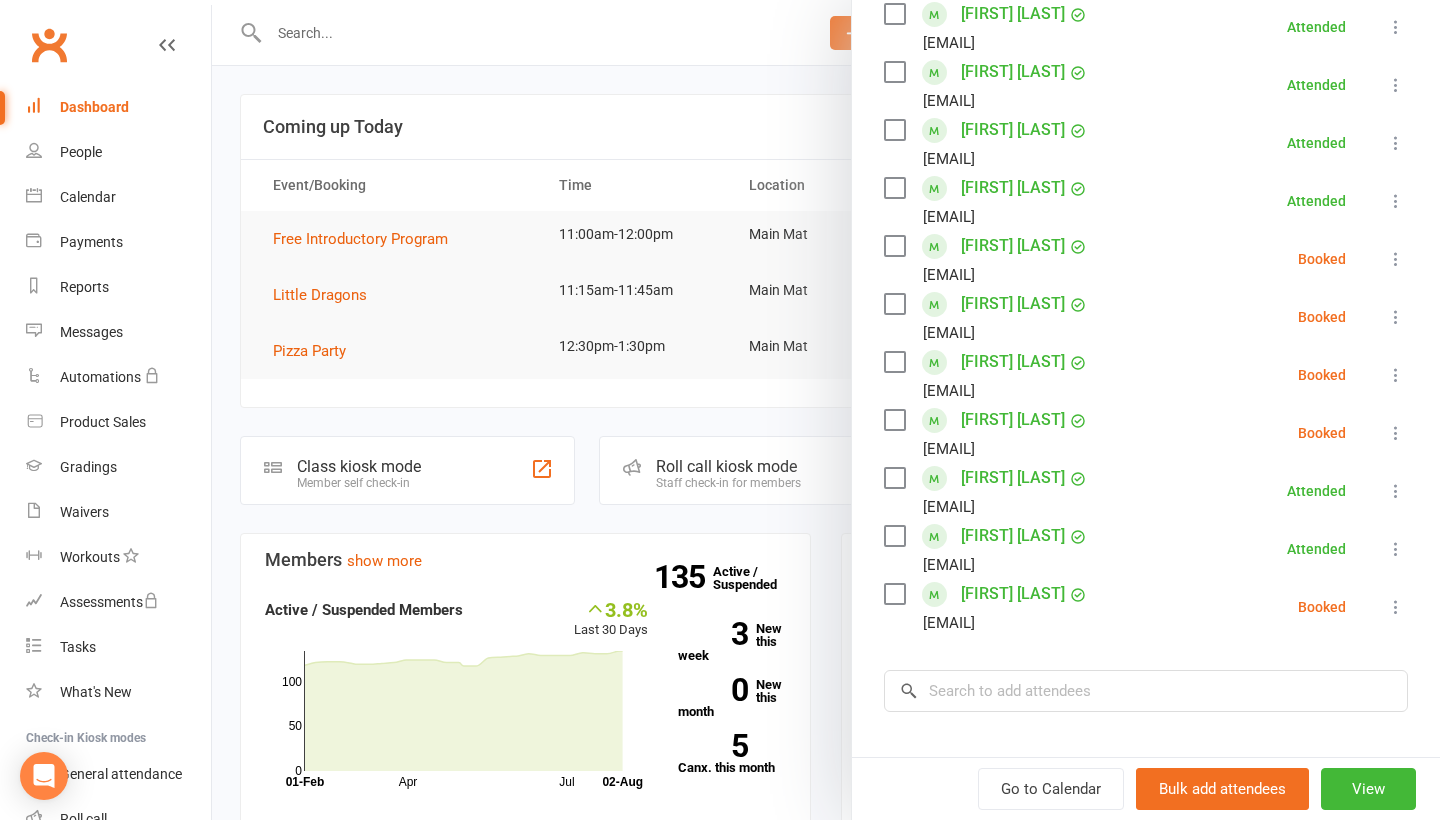 click at bounding box center (826, 410) 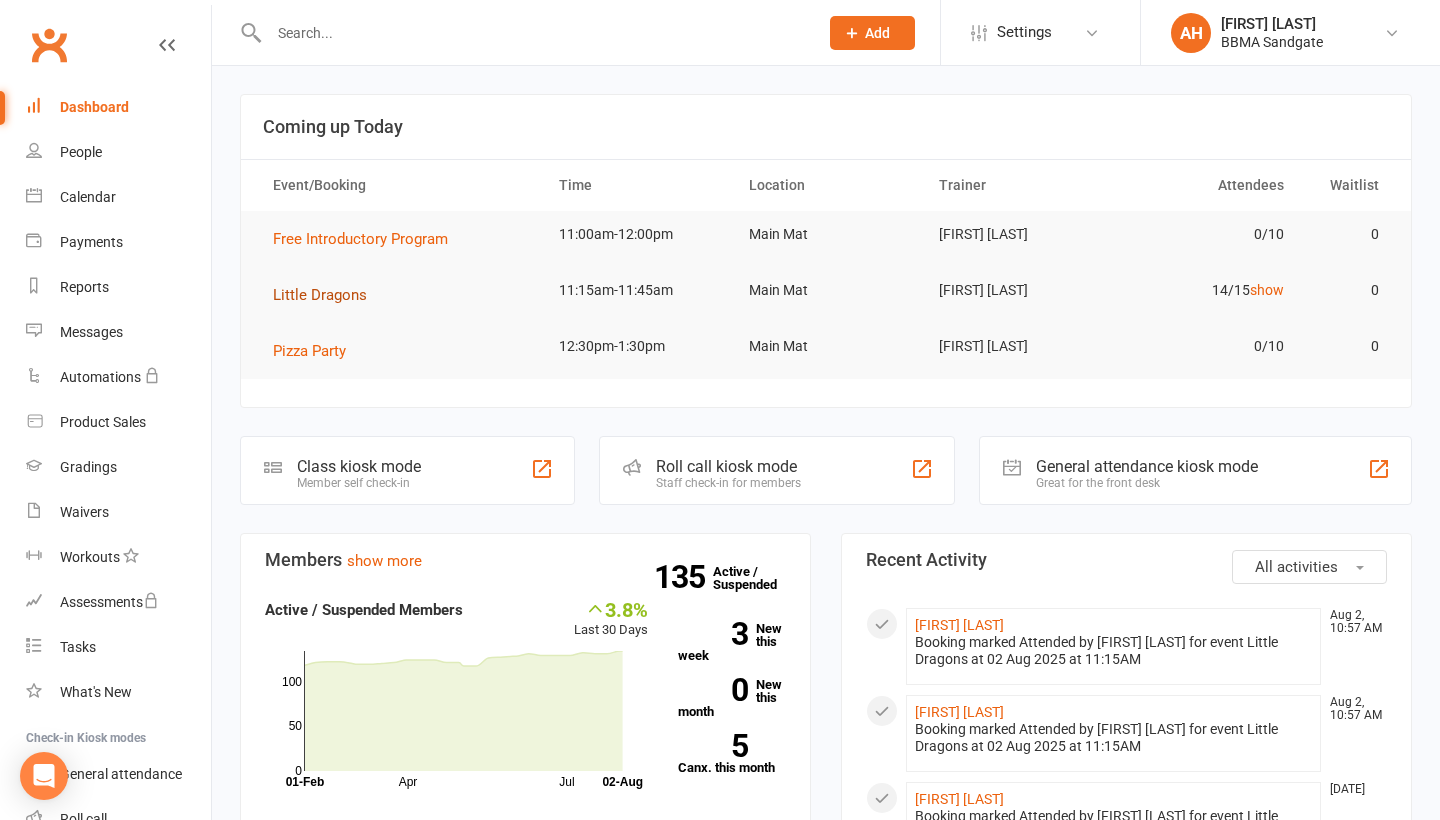 click on "Little Dragons" at bounding box center (320, 295) 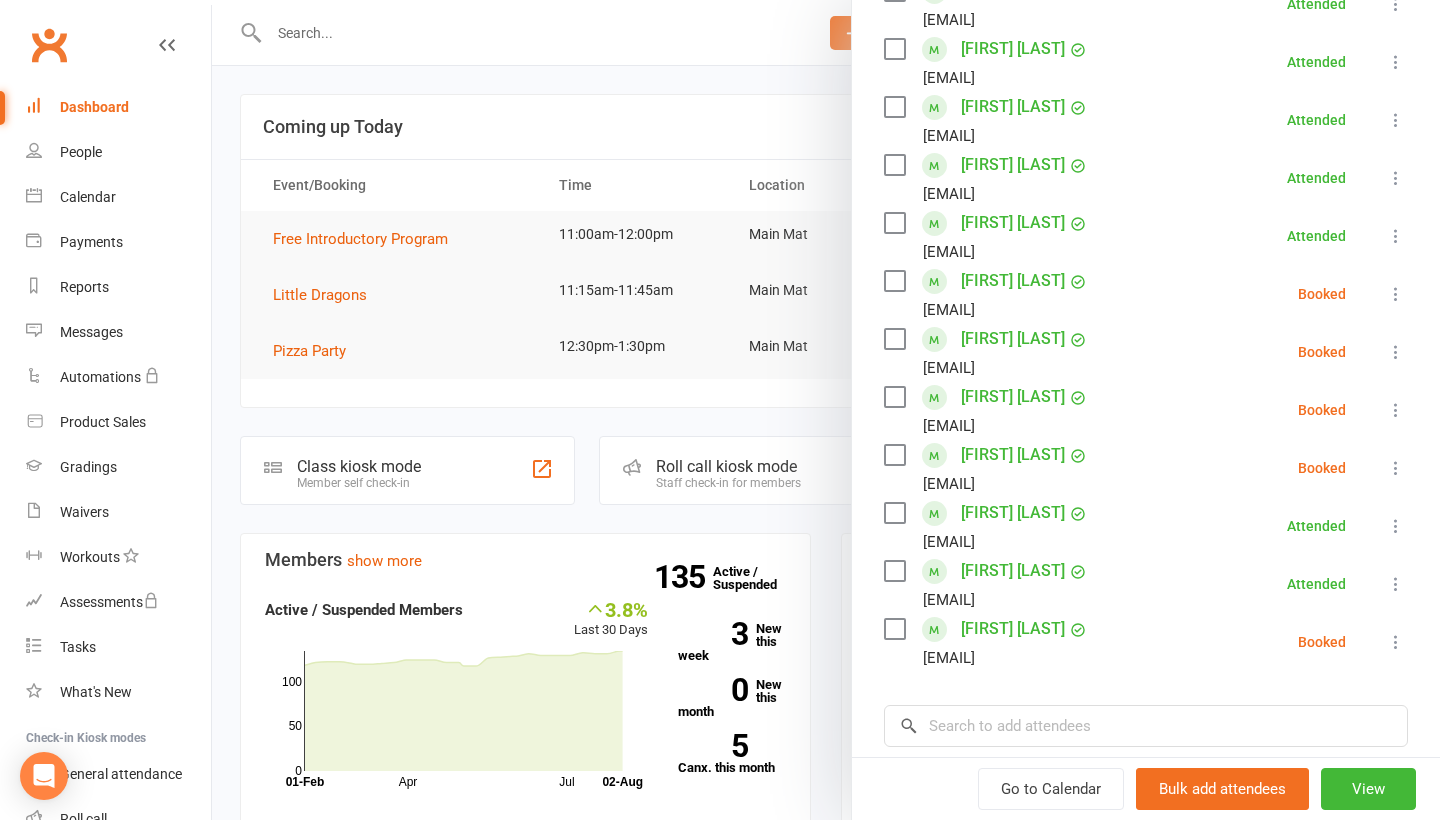 scroll, scrollTop: 515, scrollLeft: 0, axis: vertical 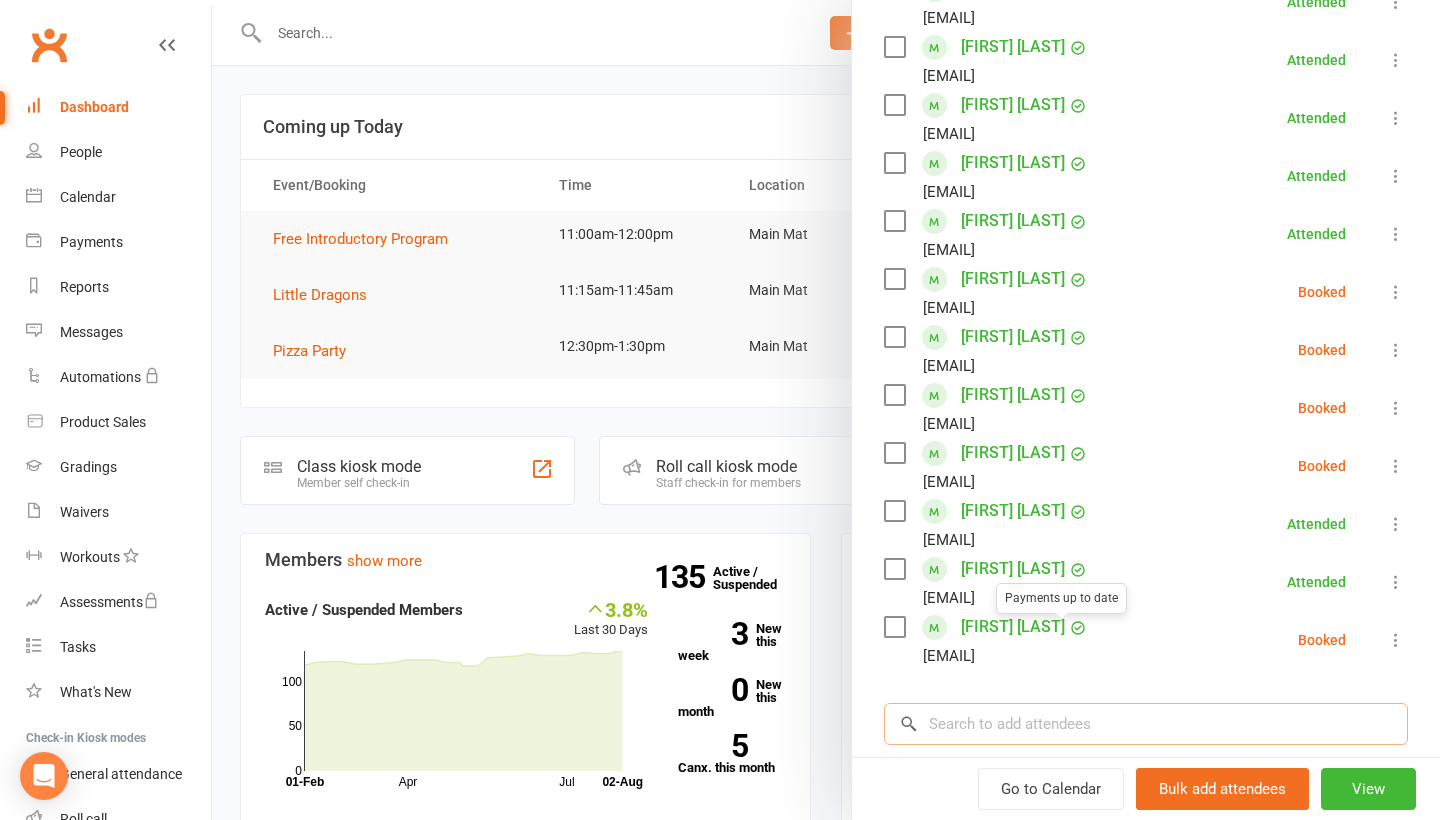 click at bounding box center (1146, 724) 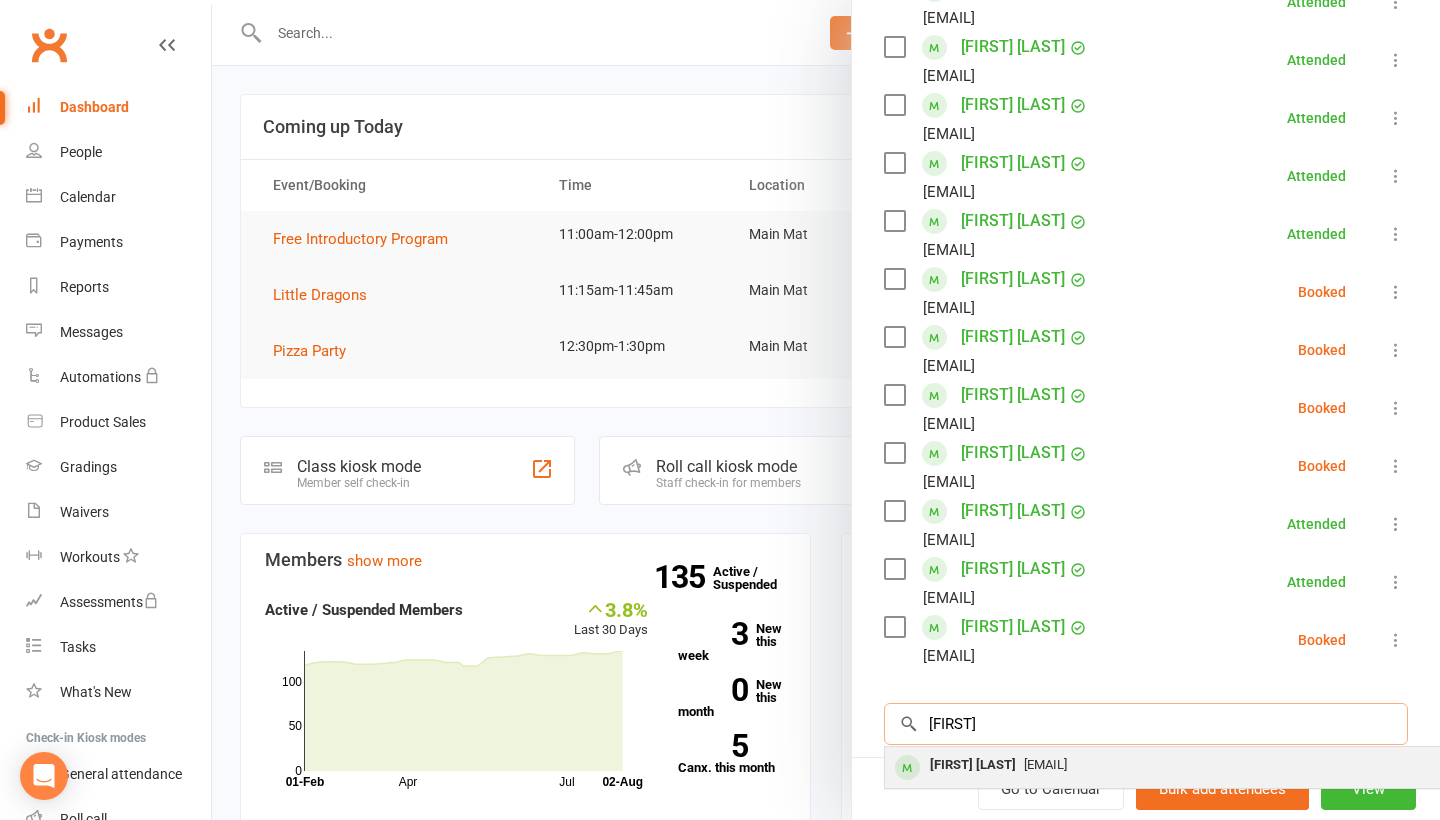 type on "Aaron" 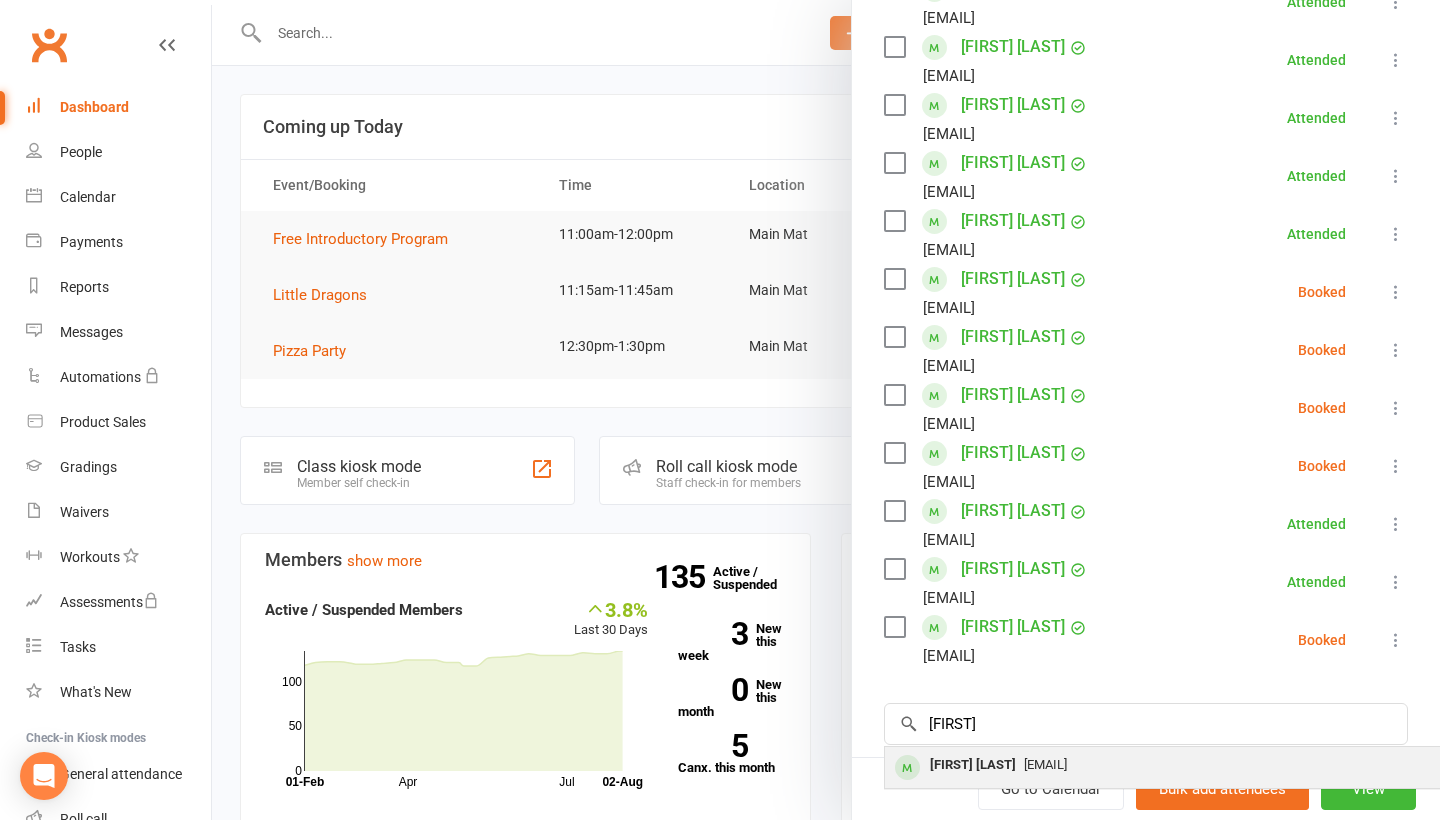 drag, startPoint x: 992, startPoint y: 761, endPoint x: 995, endPoint y: 773, distance: 12.369317 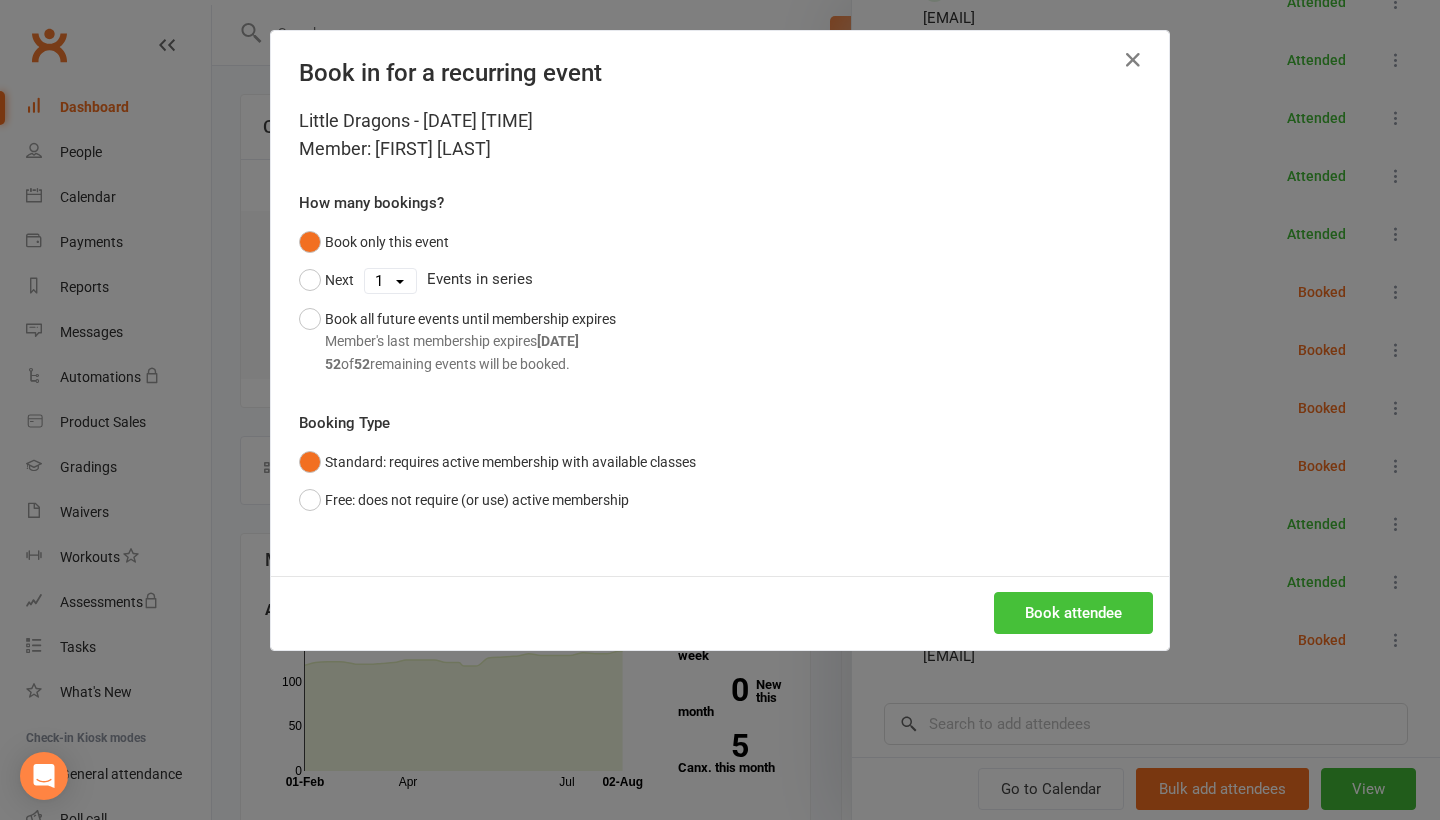 click on "Book attendee" at bounding box center (1073, 613) 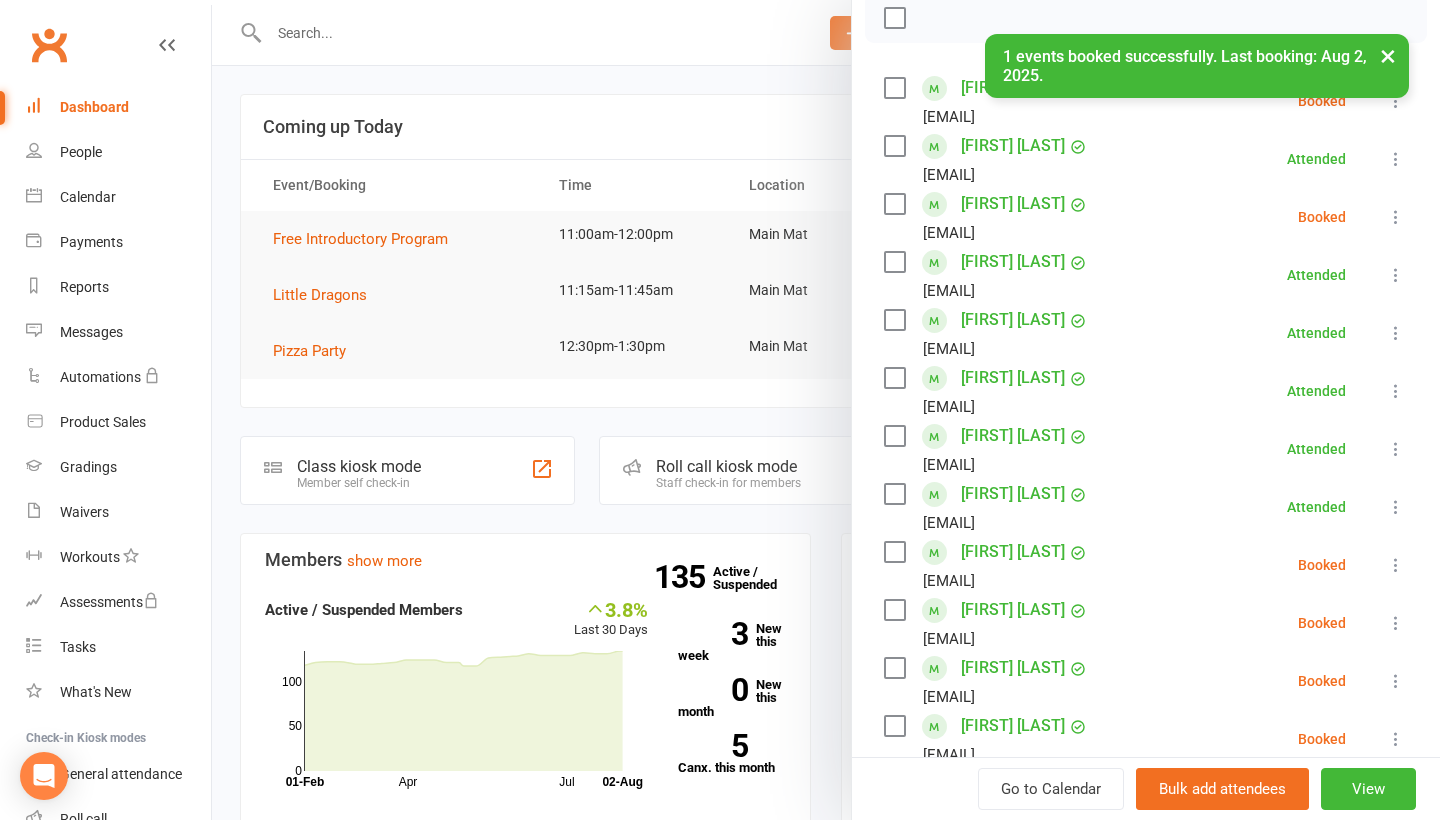 scroll, scrollTop: 276, scrollLeft: 0, axis: vertical 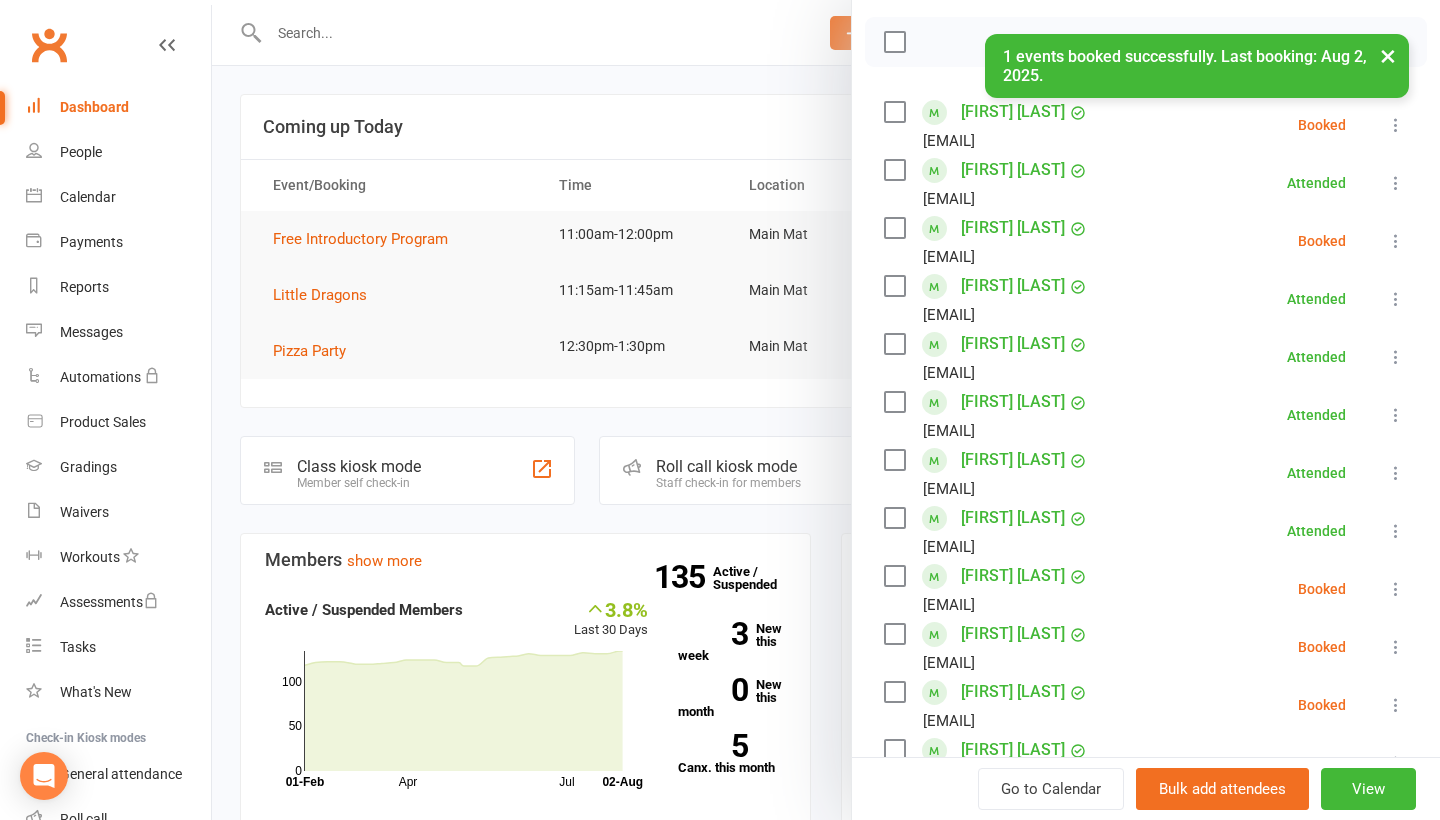 click at bounding box center [1396, 125] 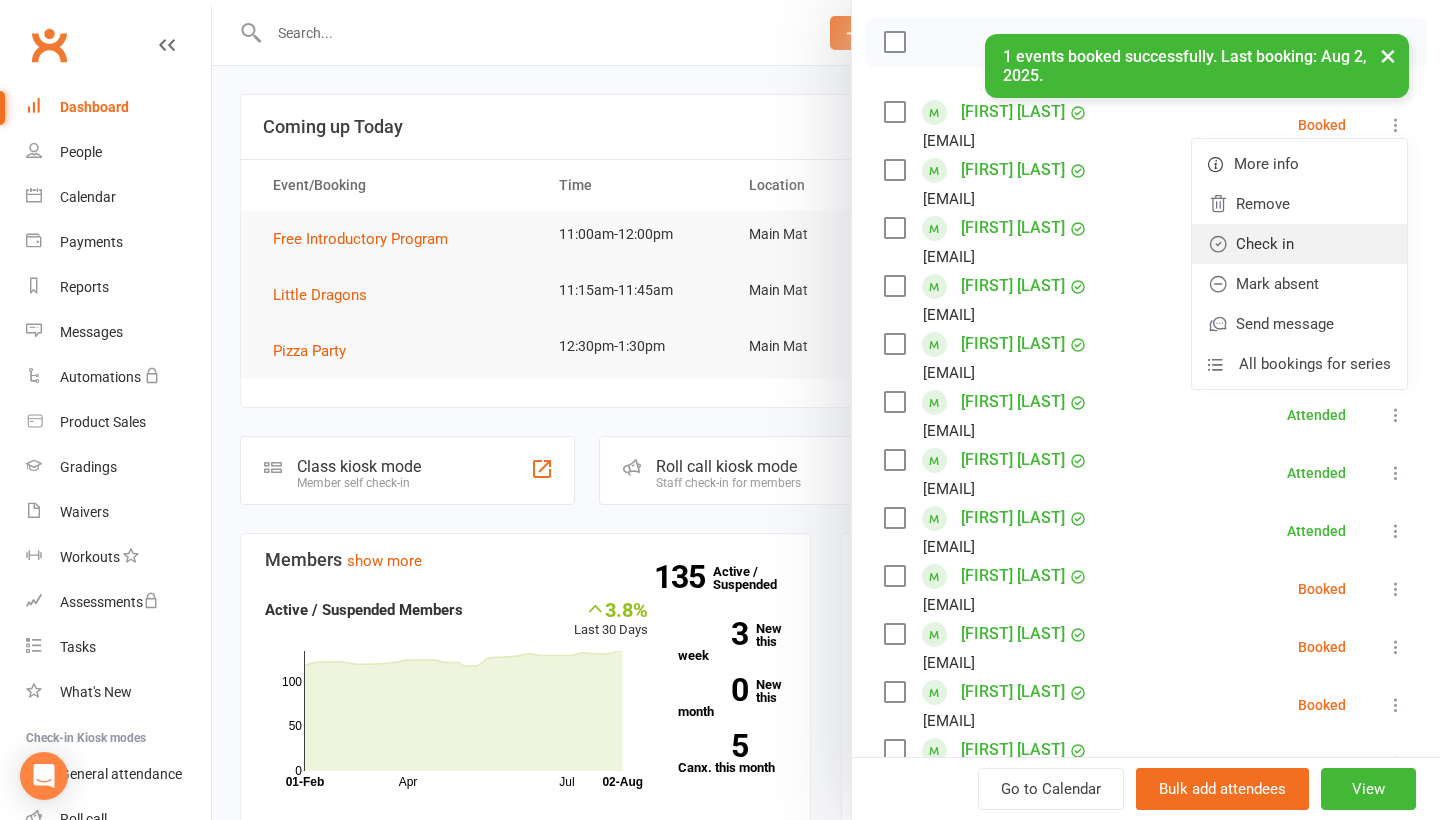 click on "Check in" at bounding box center [1299, 244] 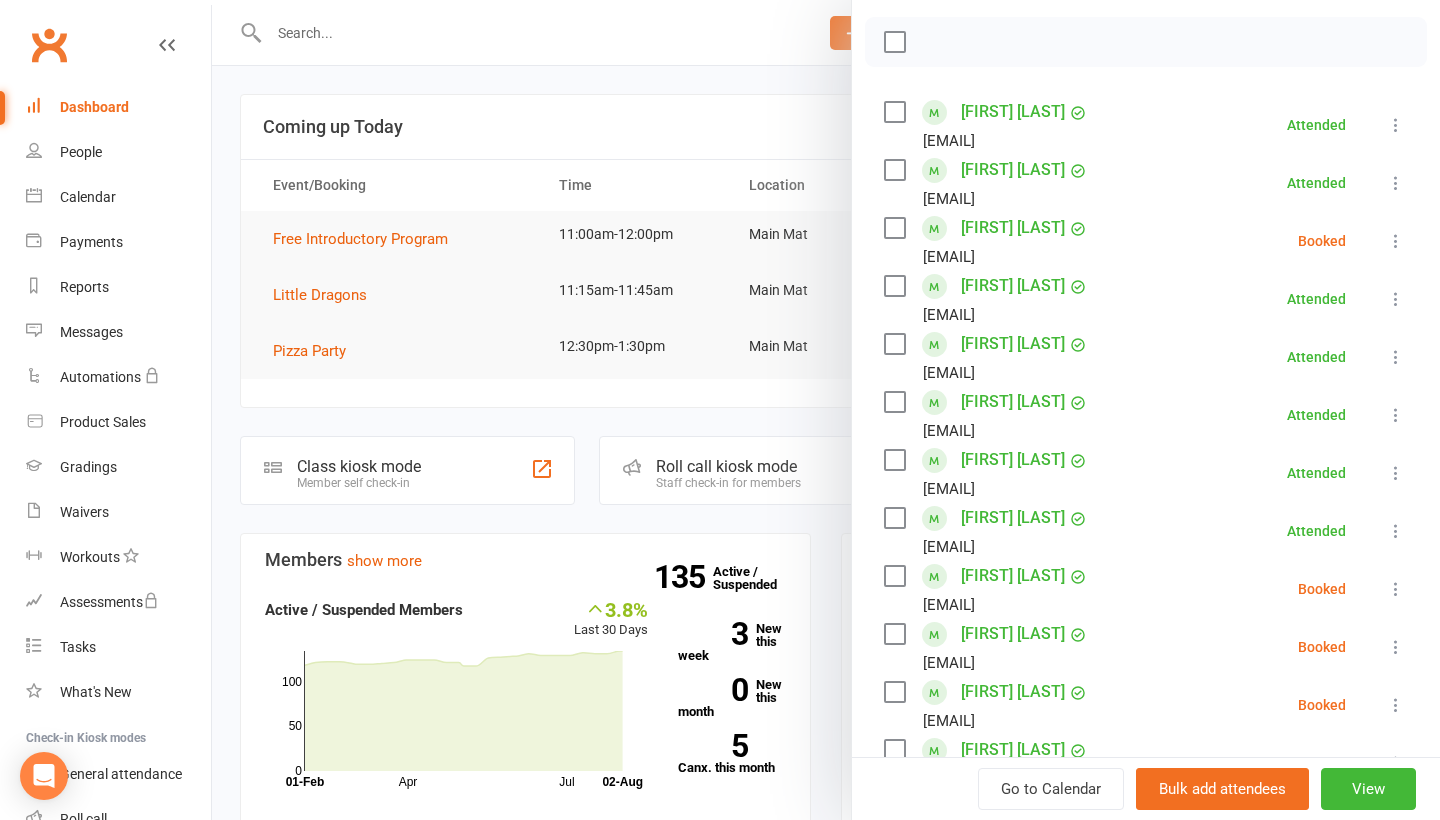 click at bounding box center (1396, 241) 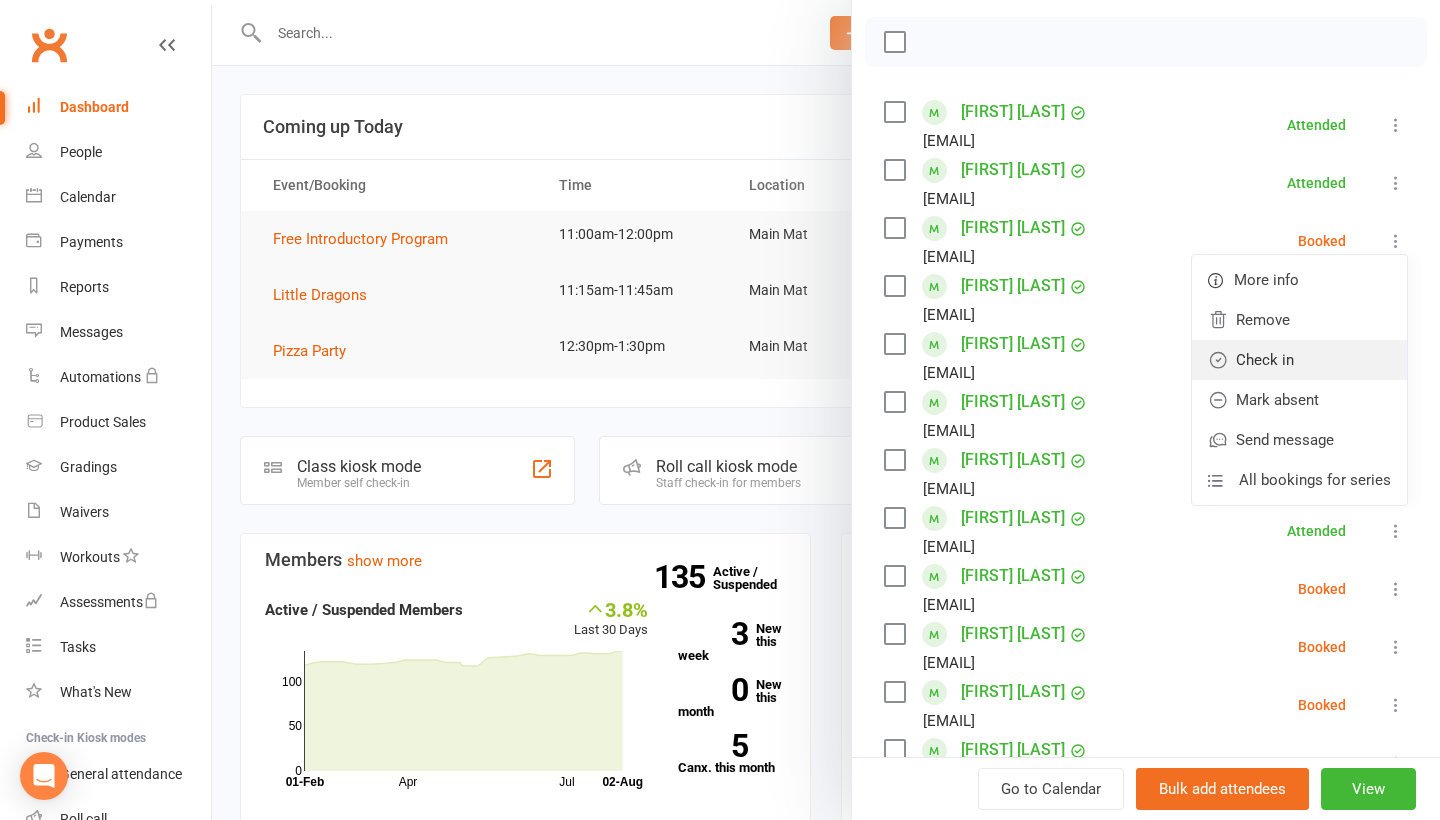 click on "Check in" at bounding box center (1299, 360) 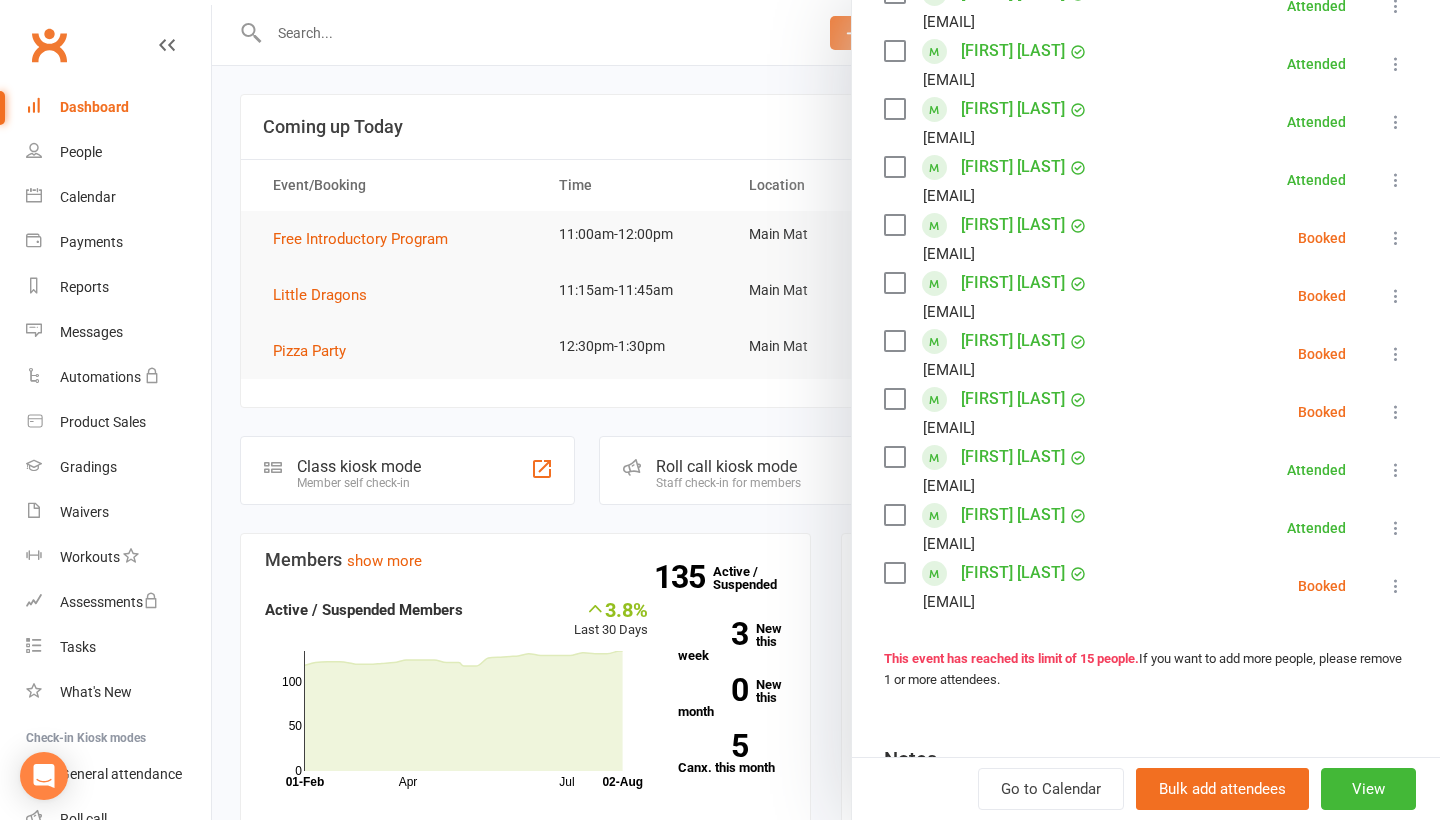 scroll, scrollTop: 629, scrollLeft: 0, axis: vertical 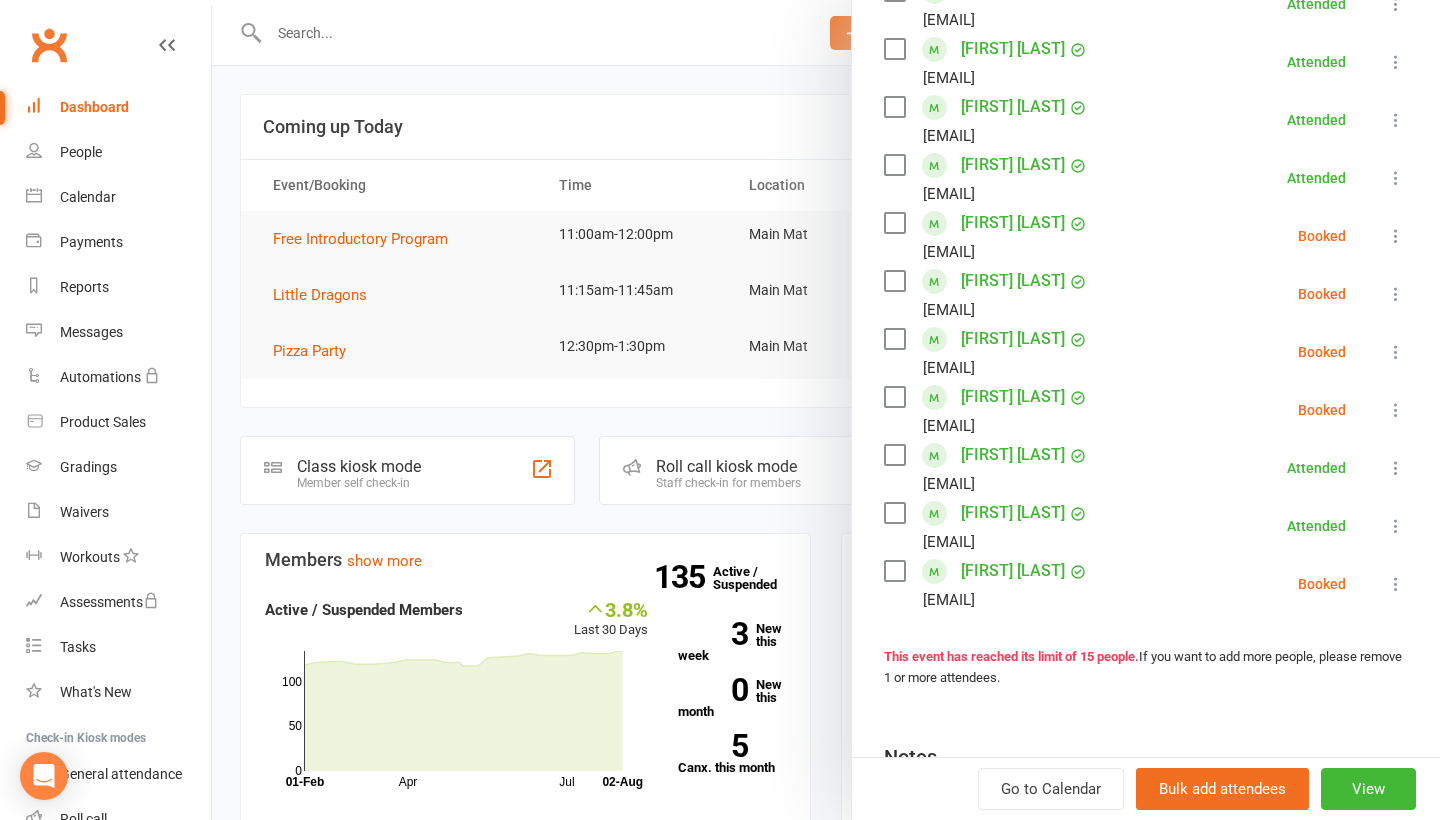 click at bounding box center (1396, 584) 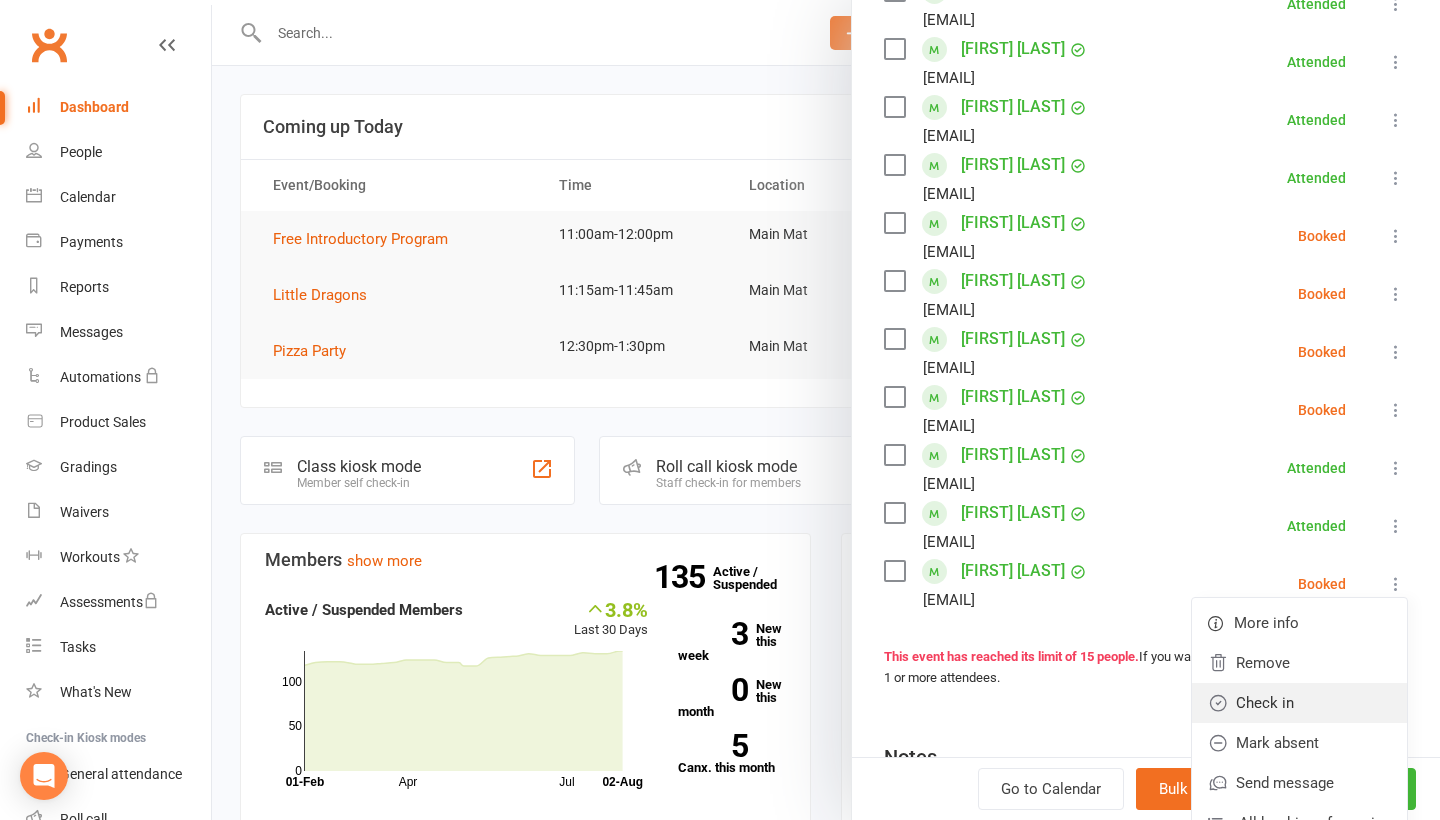 click on "Check in" at bounding box center (1299, 703) 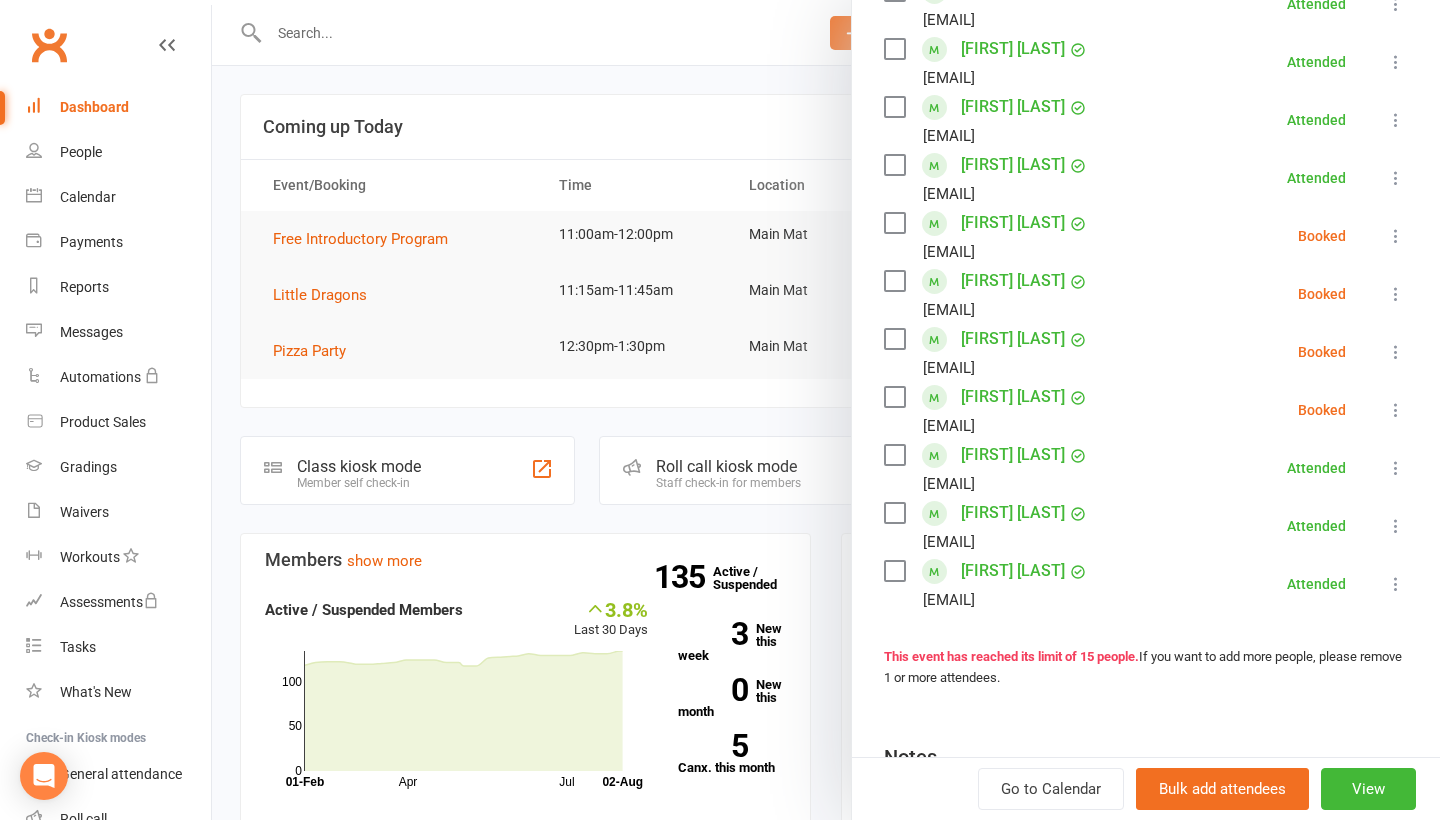 click at bounding box center (1396, 294) 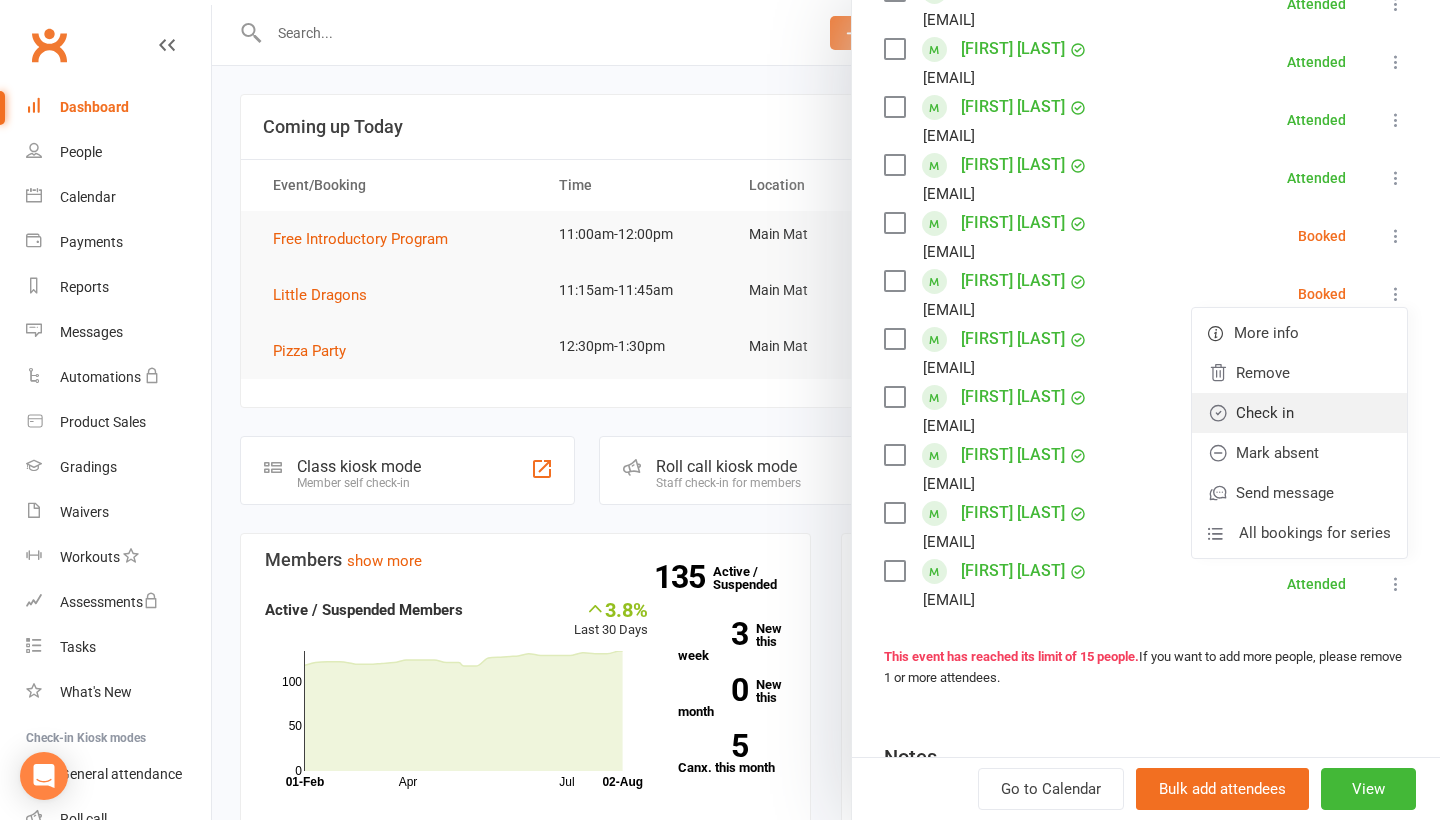 click on "Check in" at bounding box center (1299, 413) 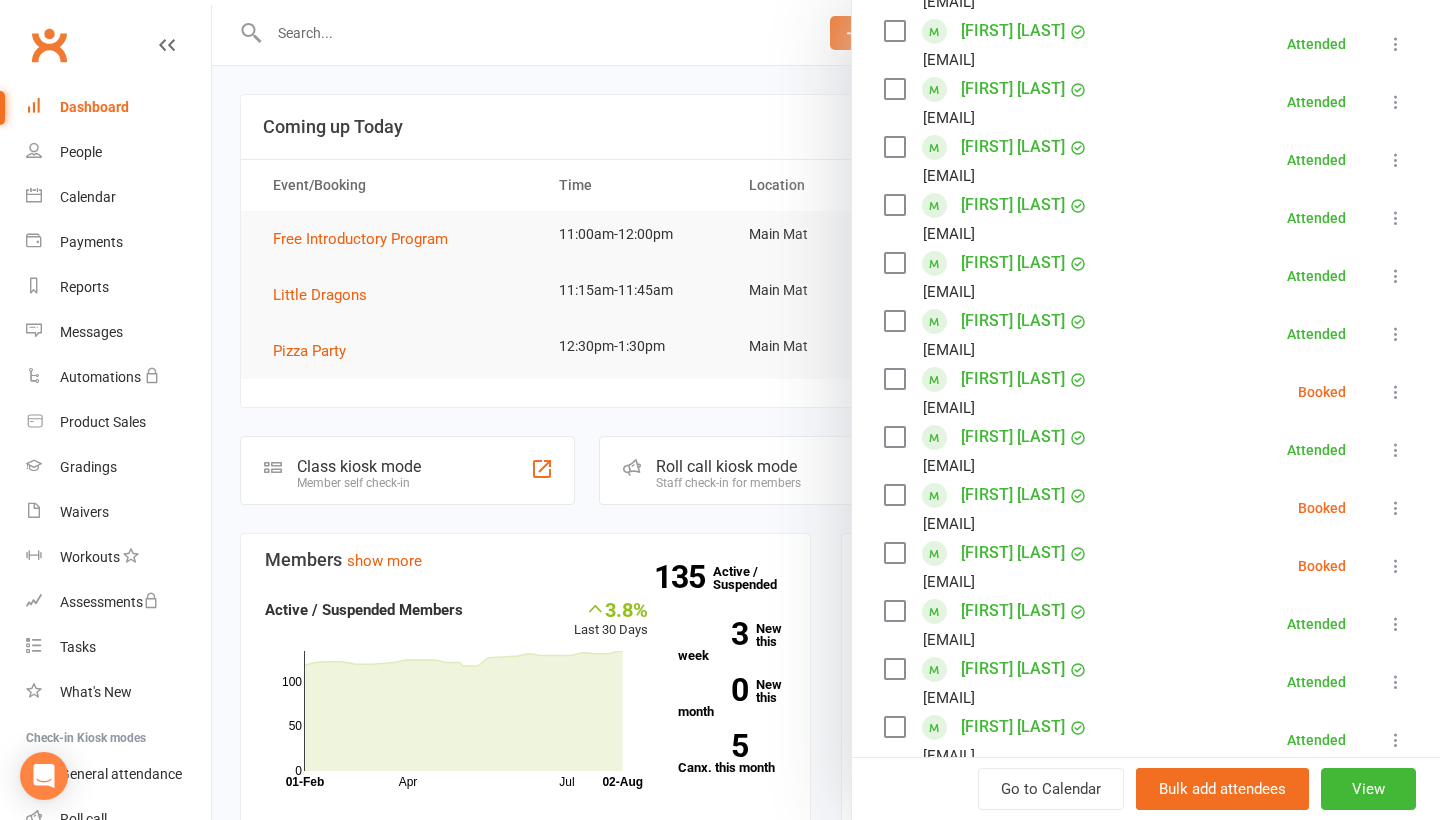 scroll, scrollTop: 480, scrollLeft: 0, axis: vertical 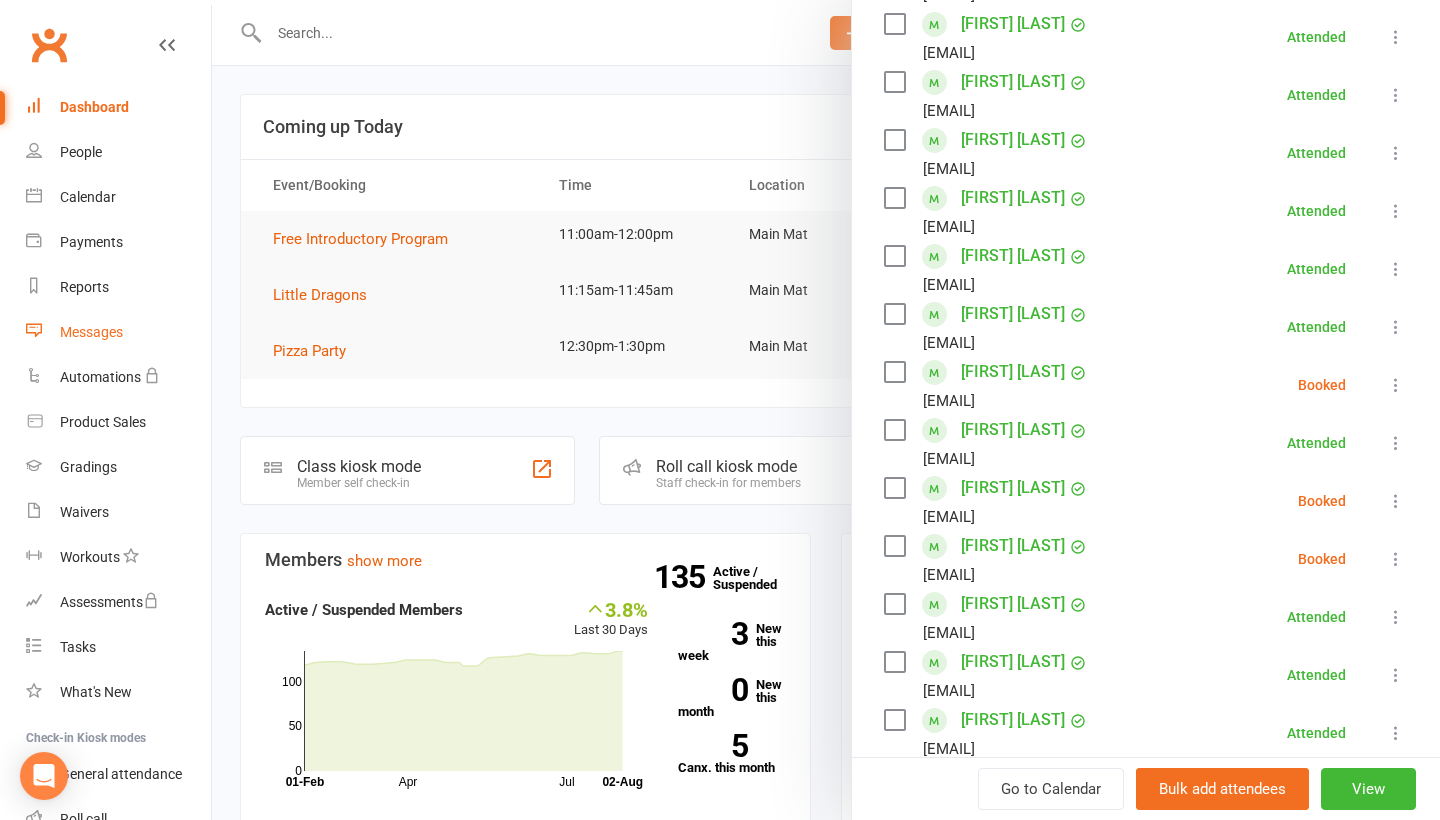 click on "Messages" at bounding box center (118, 332) 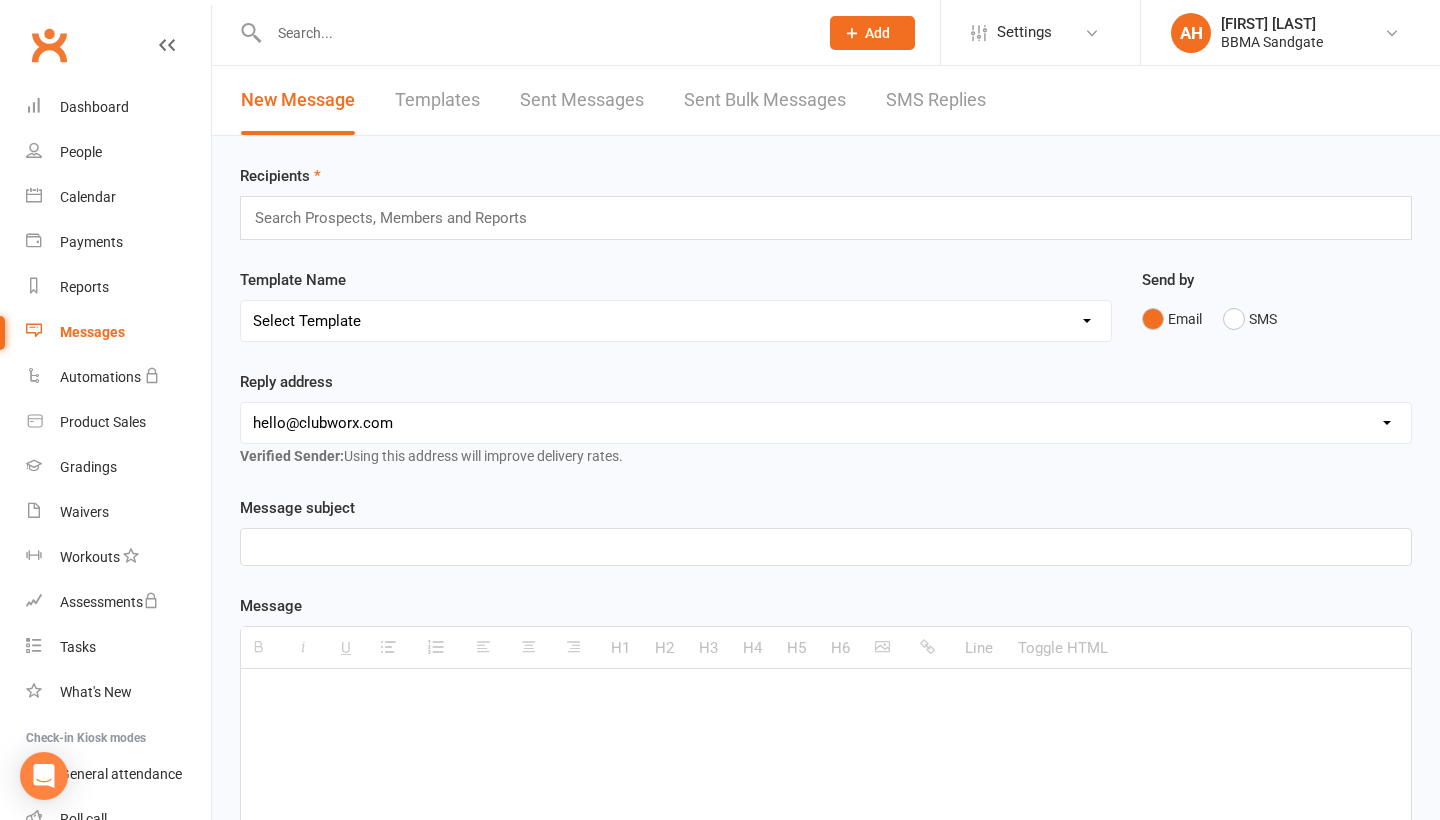 click on "SMS Replies" at bounding box center (936, 100) 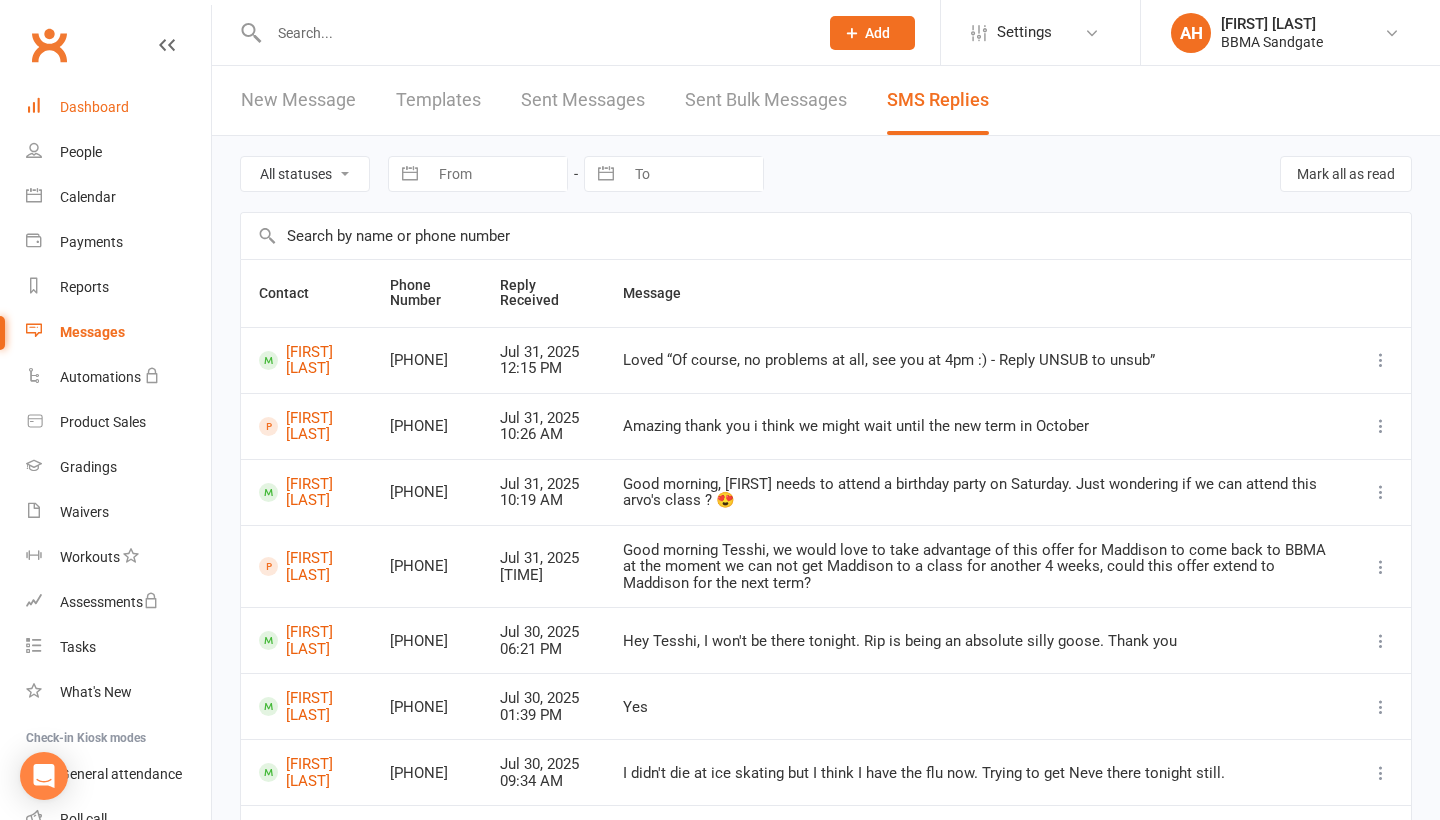click on "Dashboard" at bounding box center [118, 107] 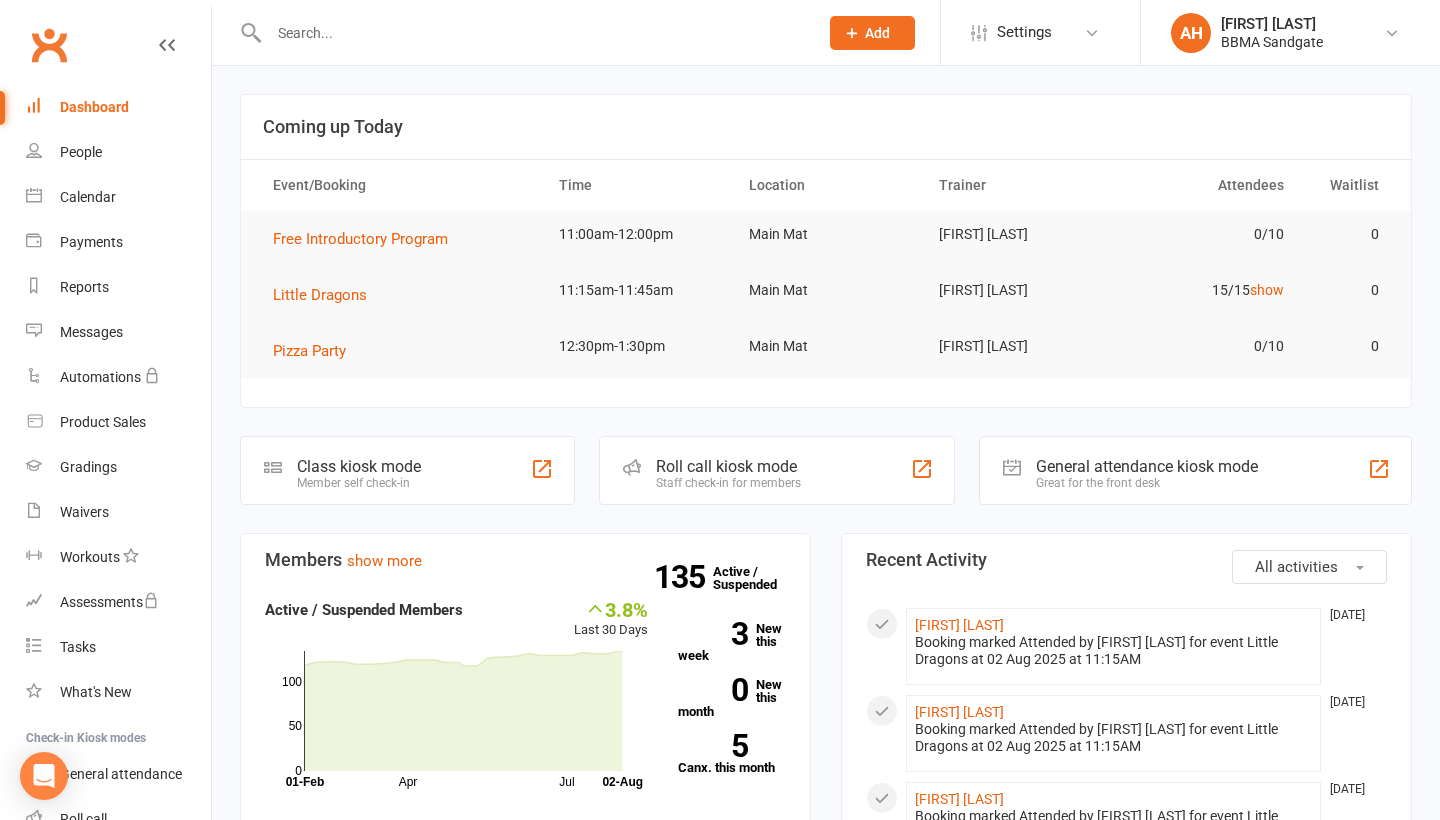 scroll, scrollTop: 0, scrollLeft: 0, axis: both 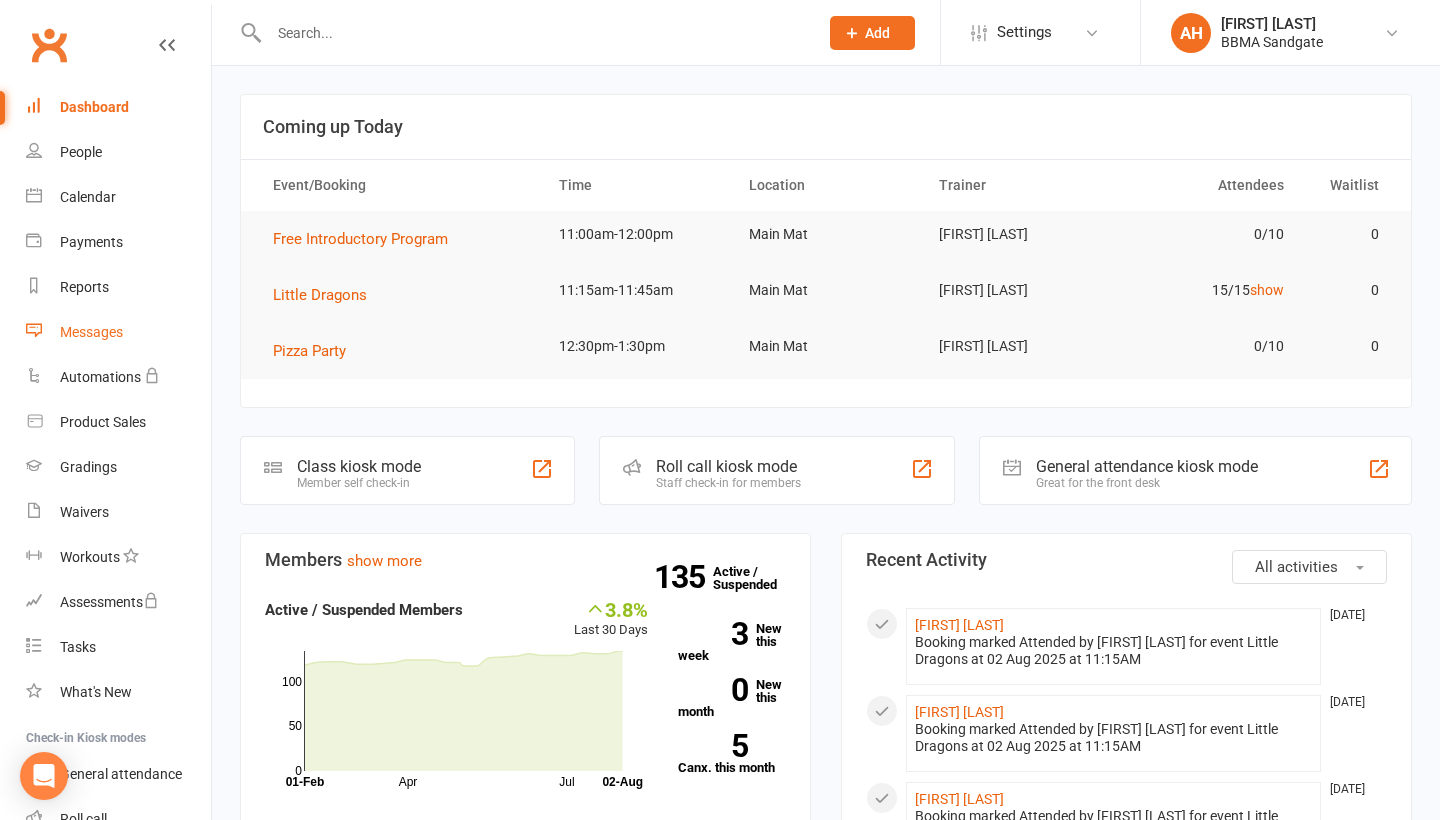 click on "Messages" at bounding box center [91, 332] 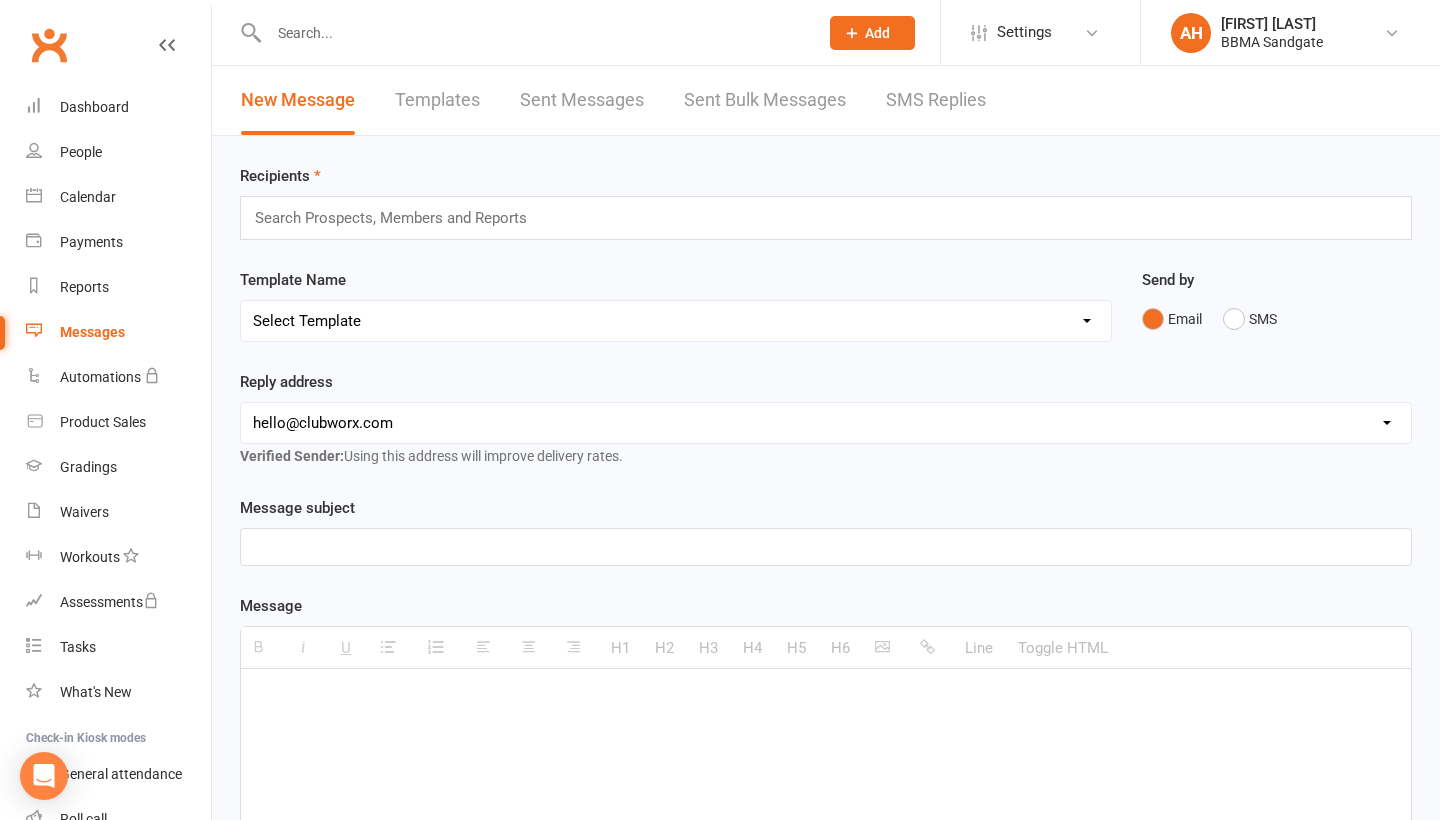 click on "SMS Replies" at bounding box center [936, 100] 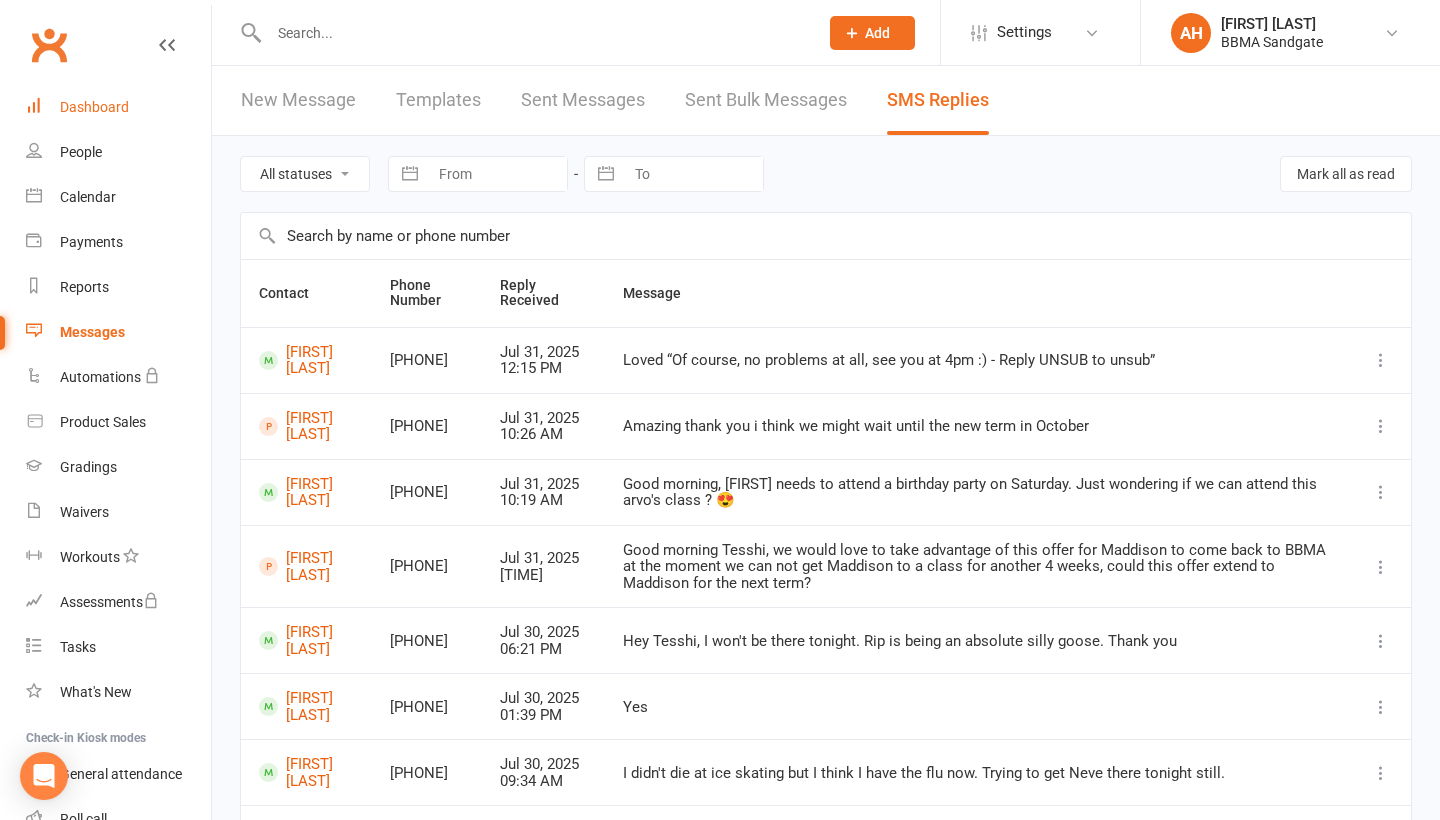 click on "Dashboard" at bounding box center [118, 107] 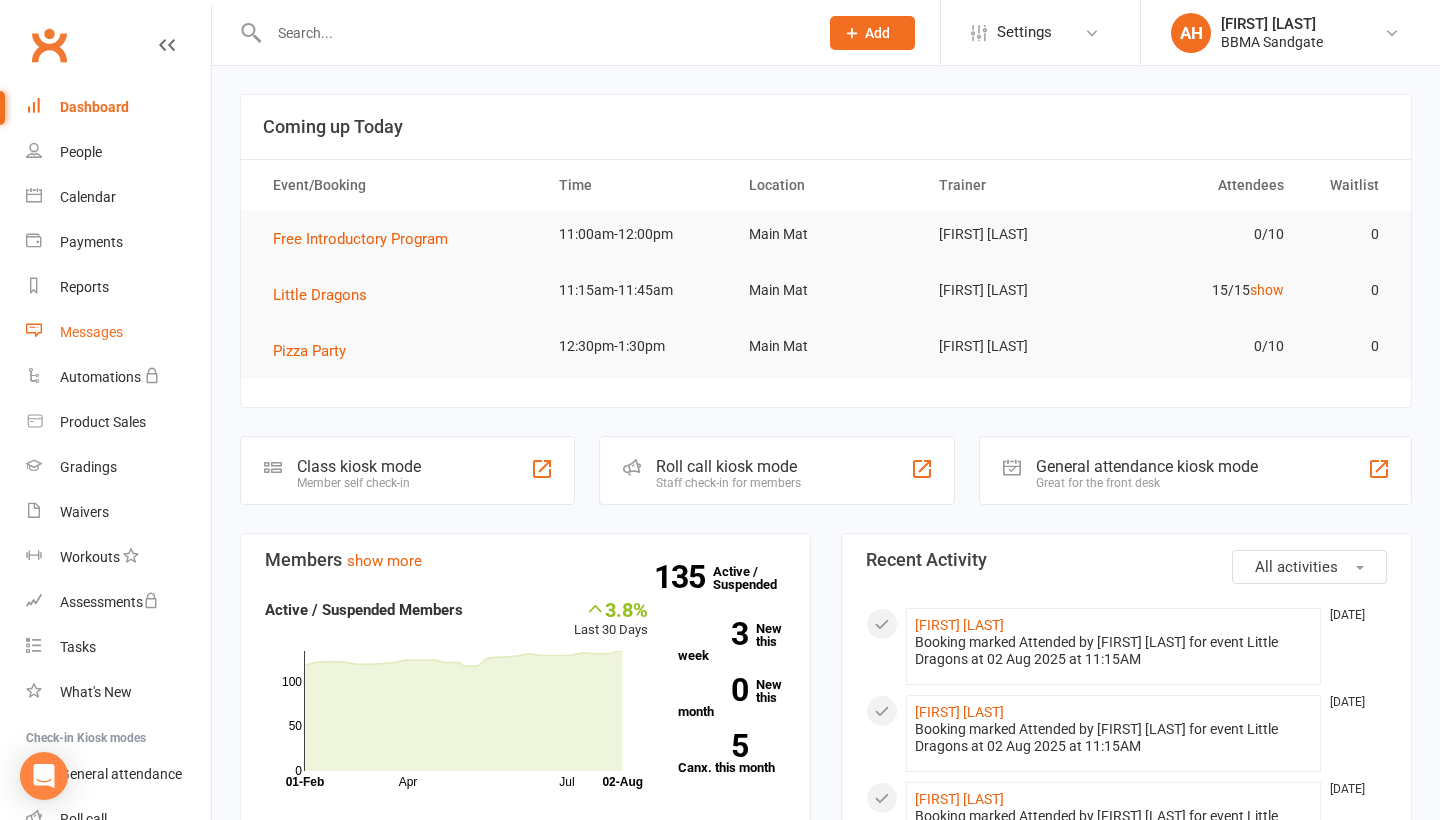 click on "Messages" at bounding box center [118, 332] 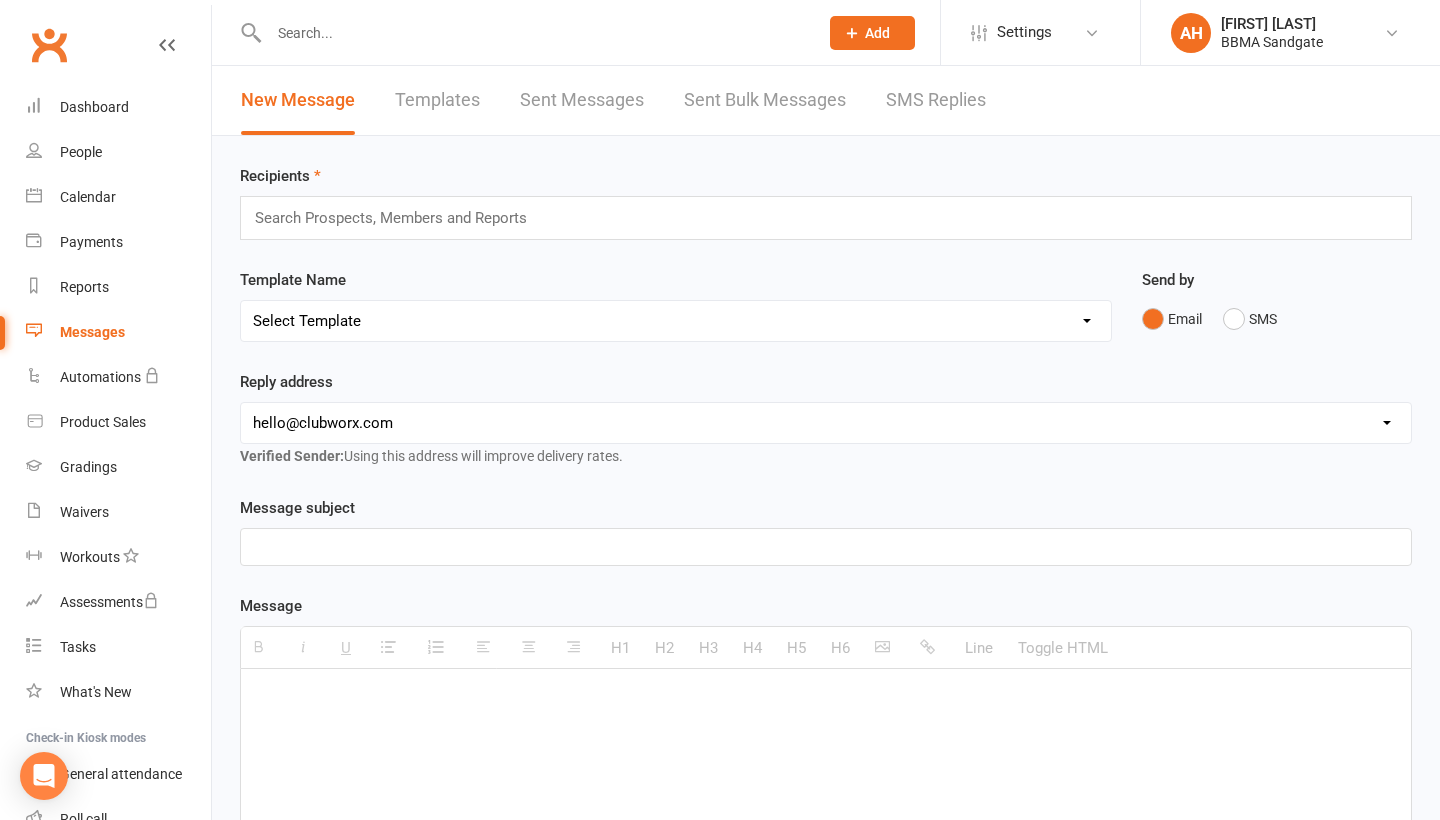 click on "SMS Replies" at bounding box center (936, 100) 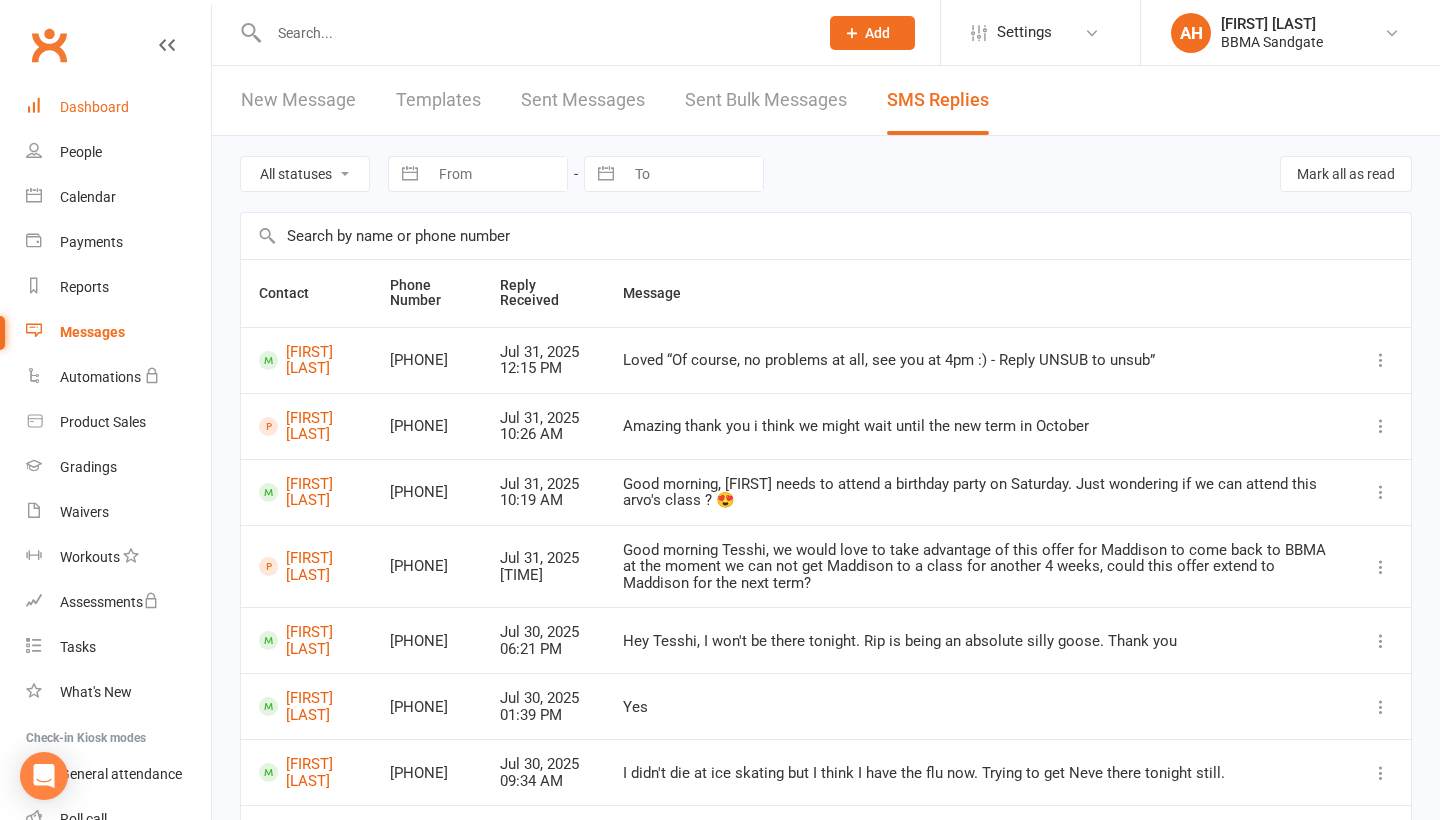 click on "Dashboard" at bounding box center (118, 107) 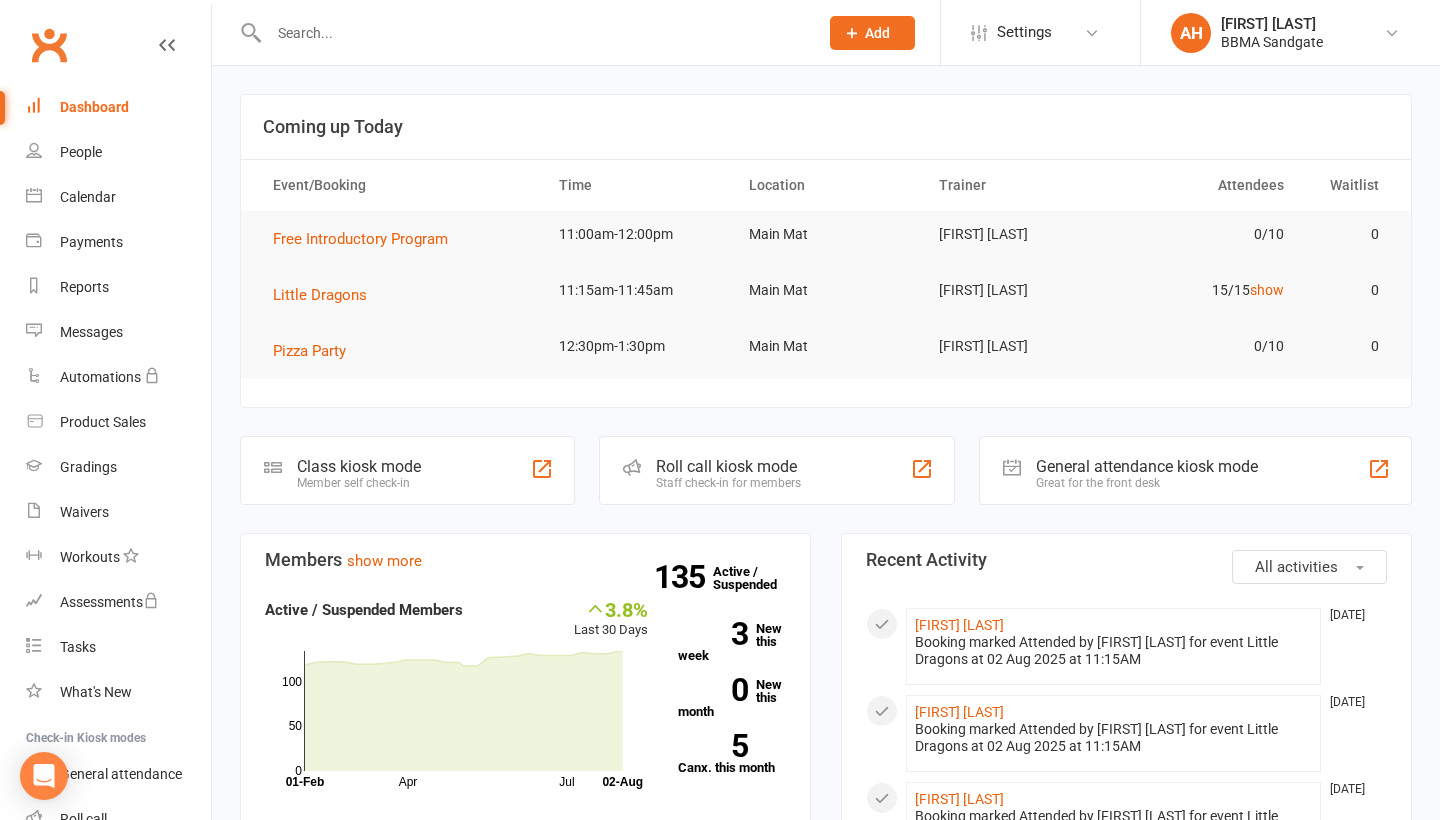 scroll, scrollTop: 0, scrollLeft: 0, axis: both 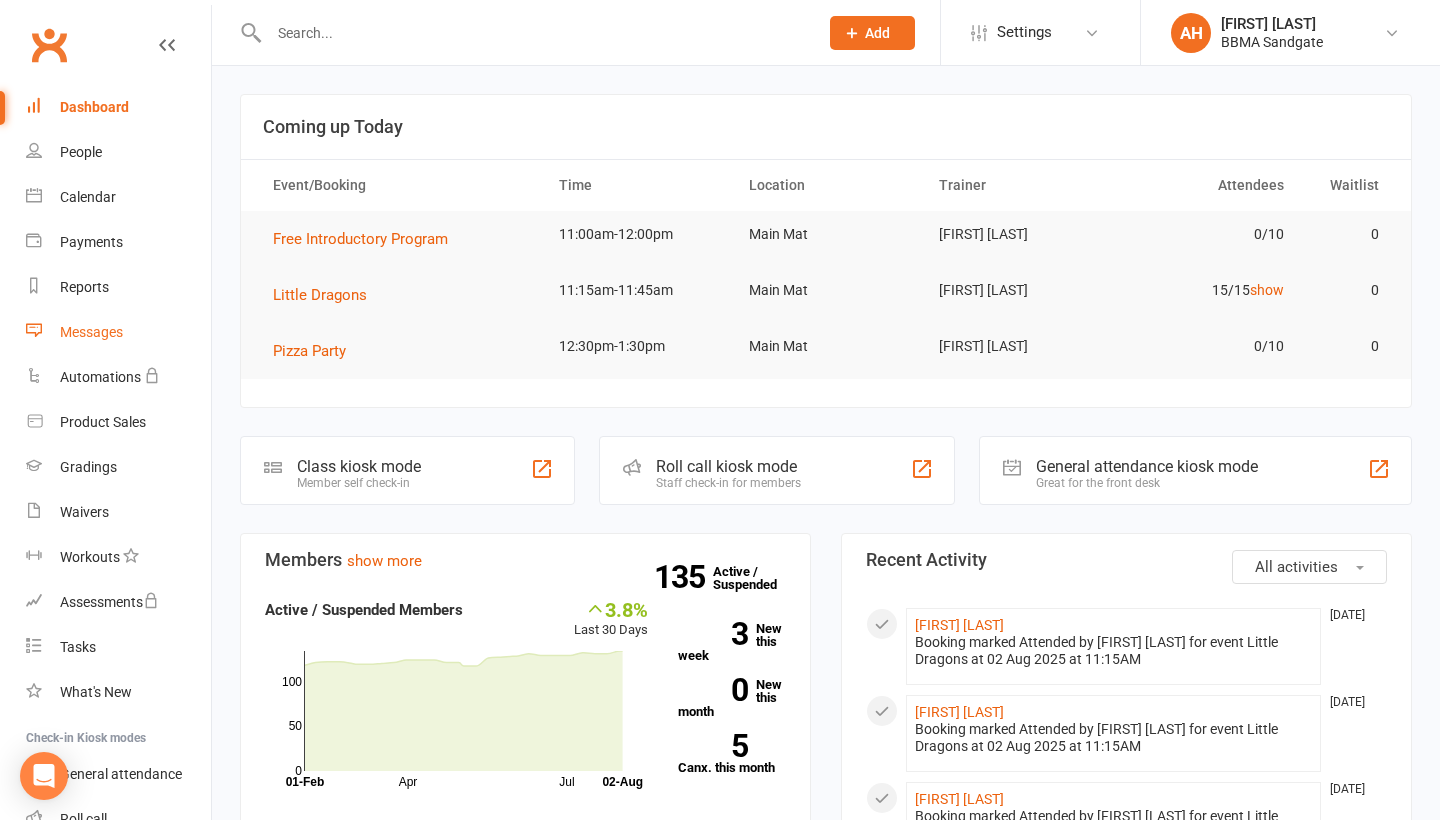 click on "Messages" at bounding box center [118, 332] 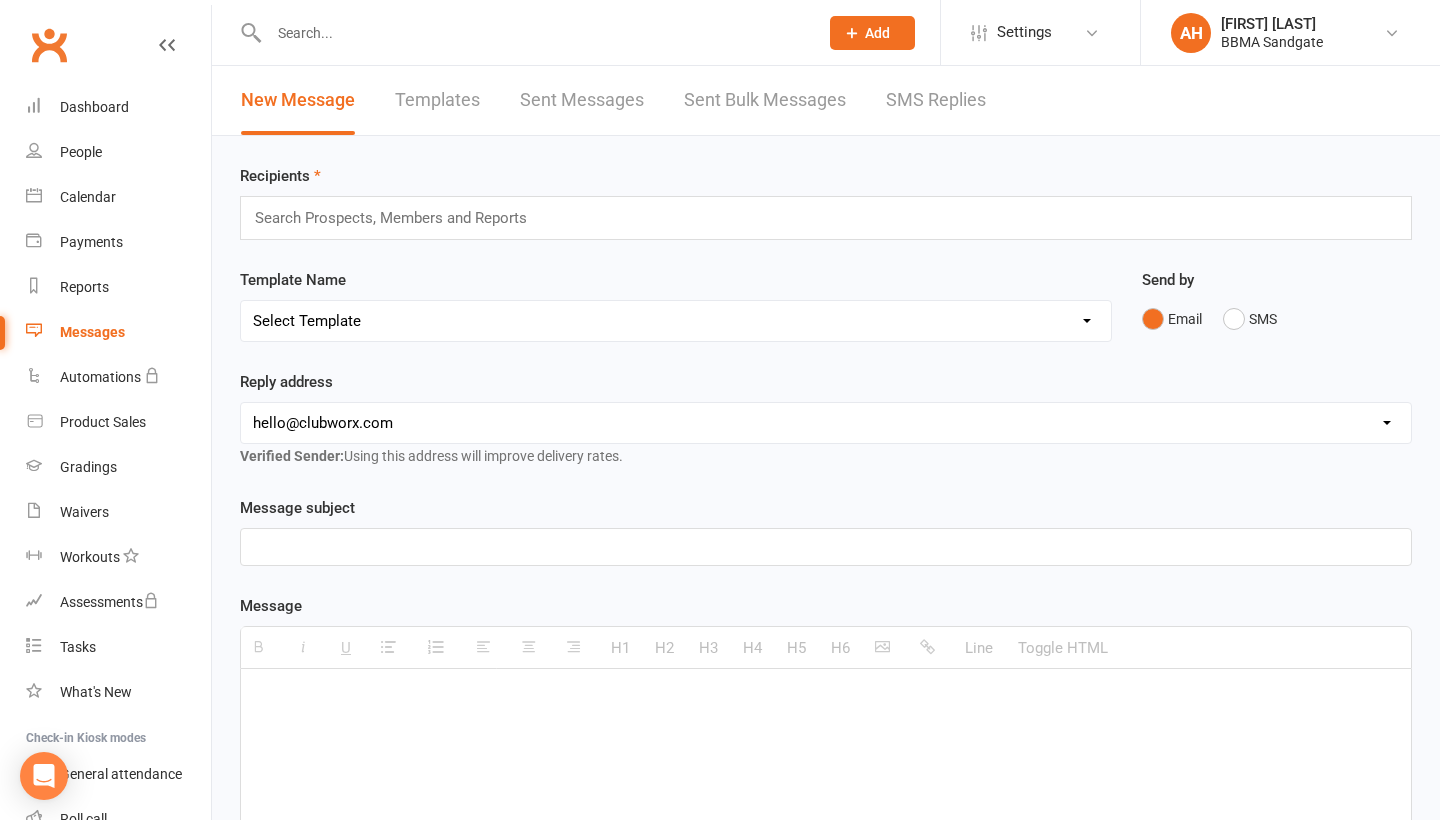 click on "SMS Replies" at bounding box center [936, 100] 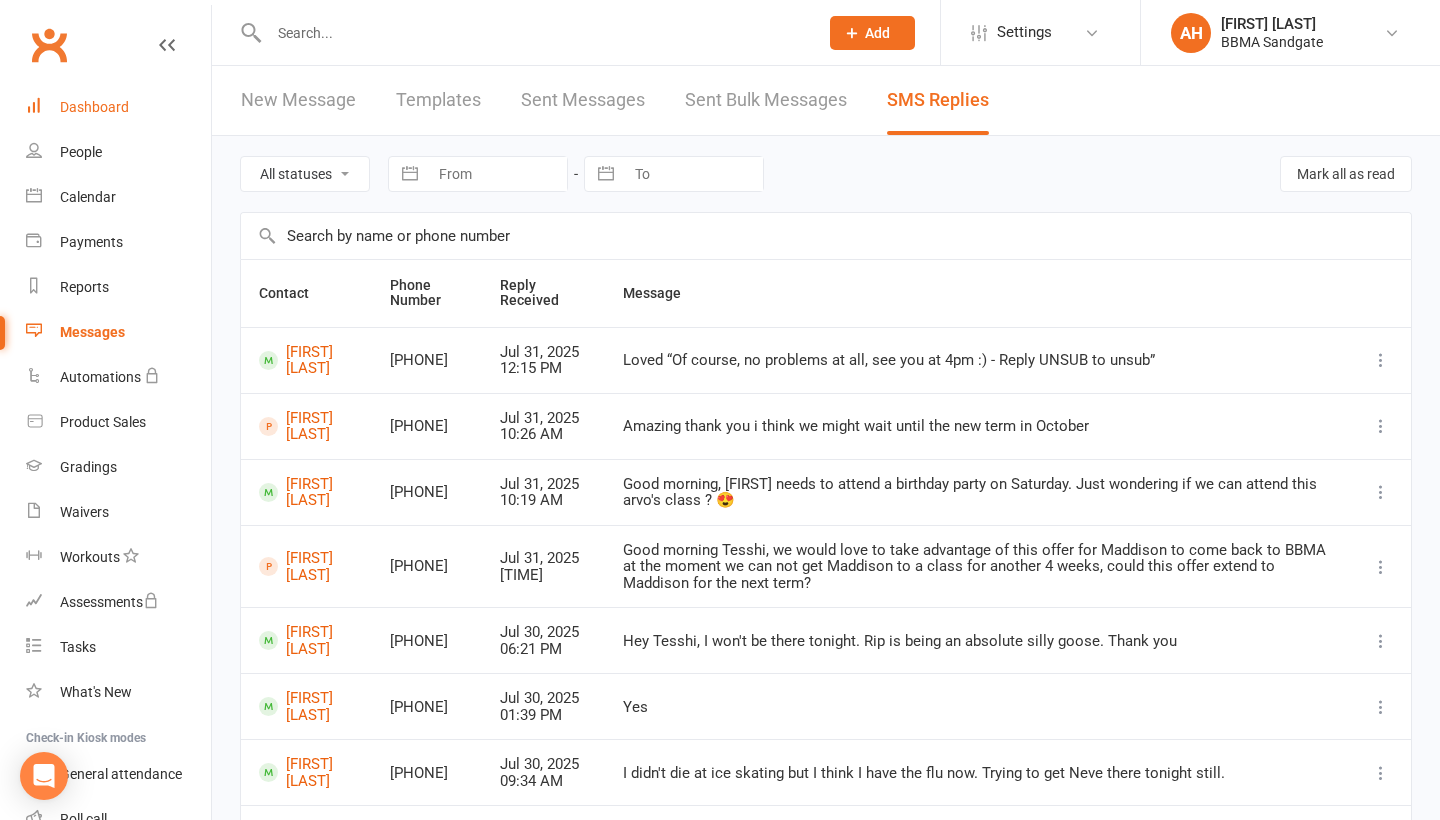 click on "Dashboard" at bounding box center [118, 107] 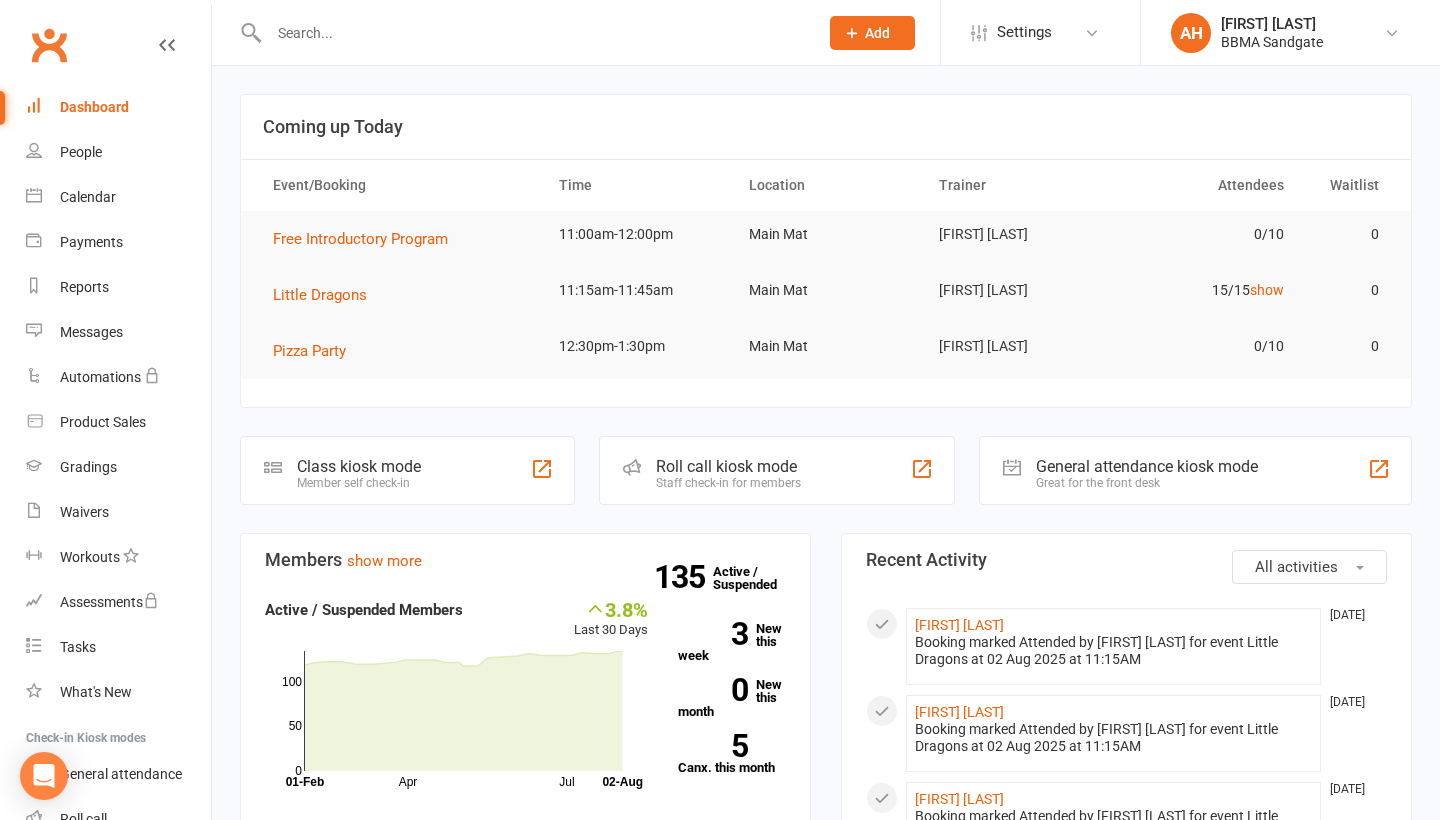 click at bounding box center [533, 33] 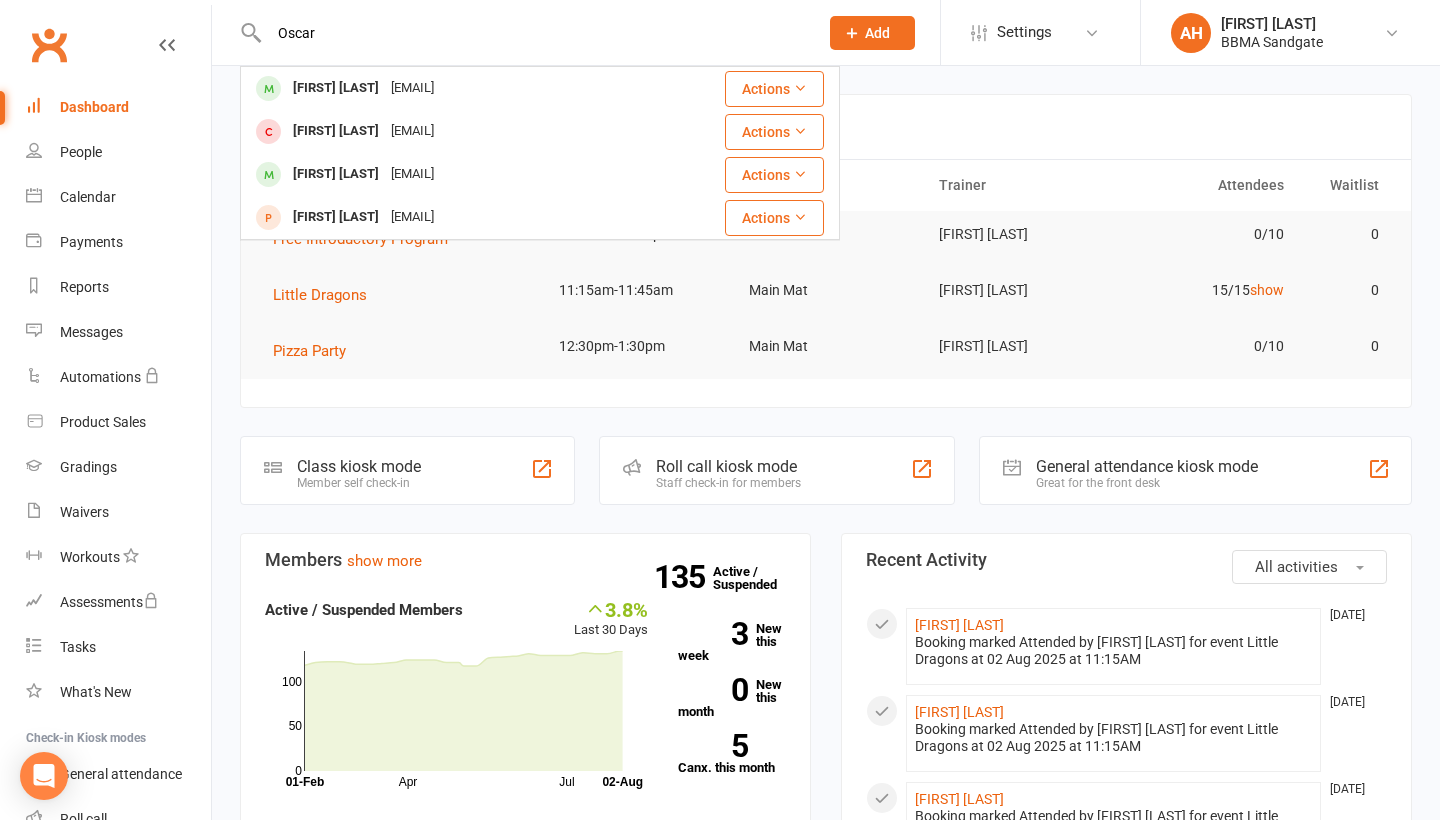 type on "Oscar" 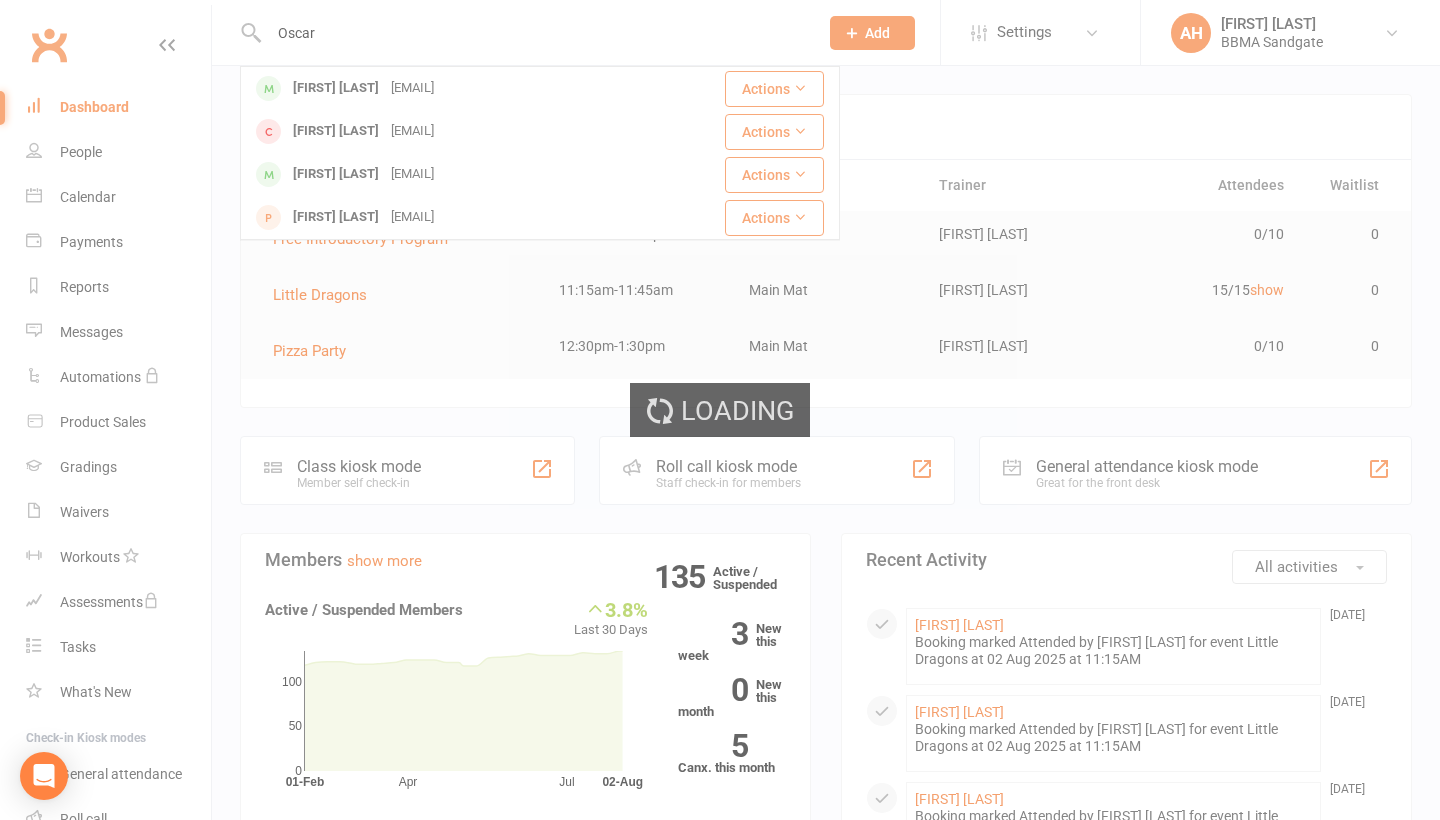 type 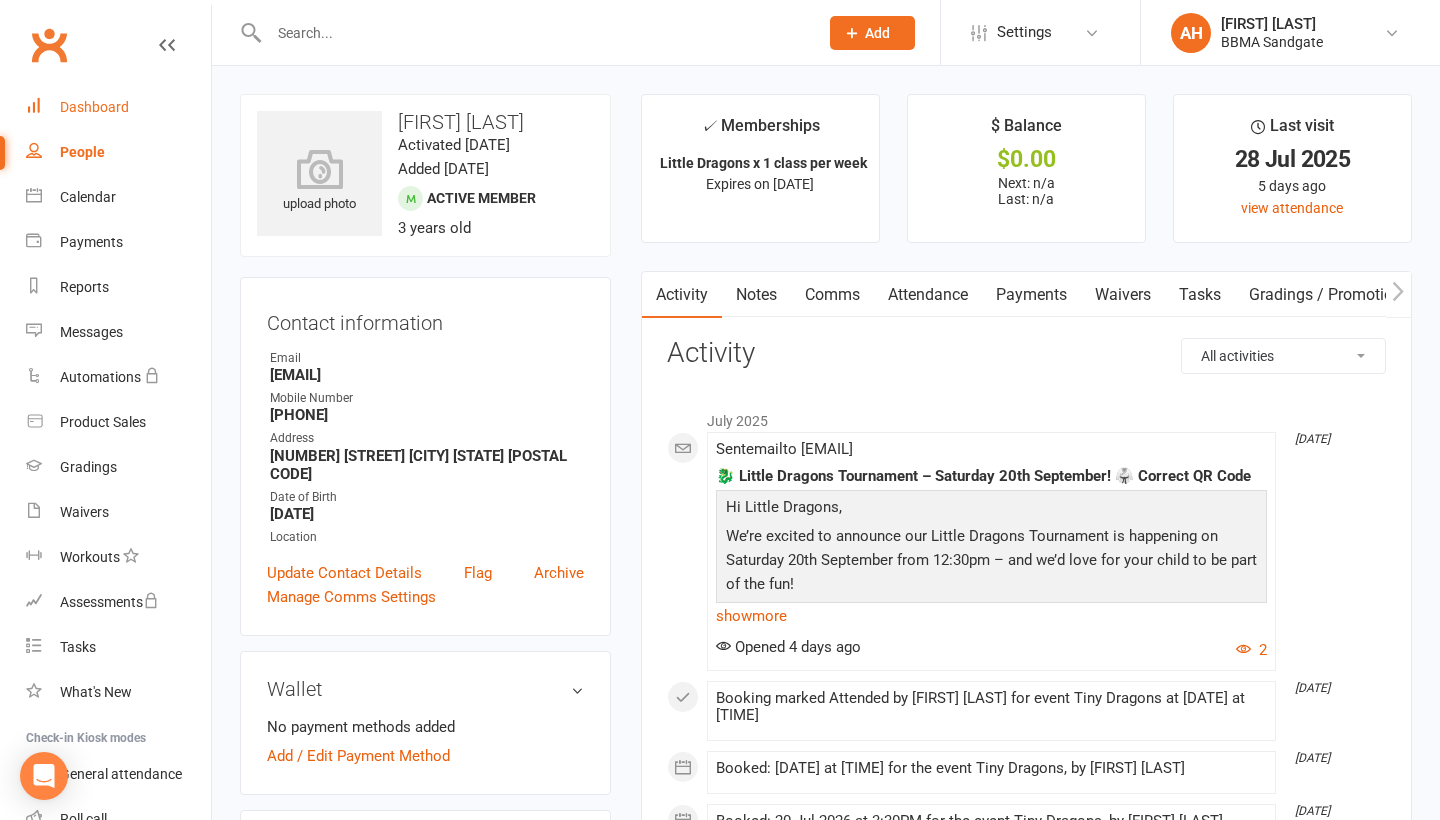 click on "Dashboard" at bounding box center [118, 107] 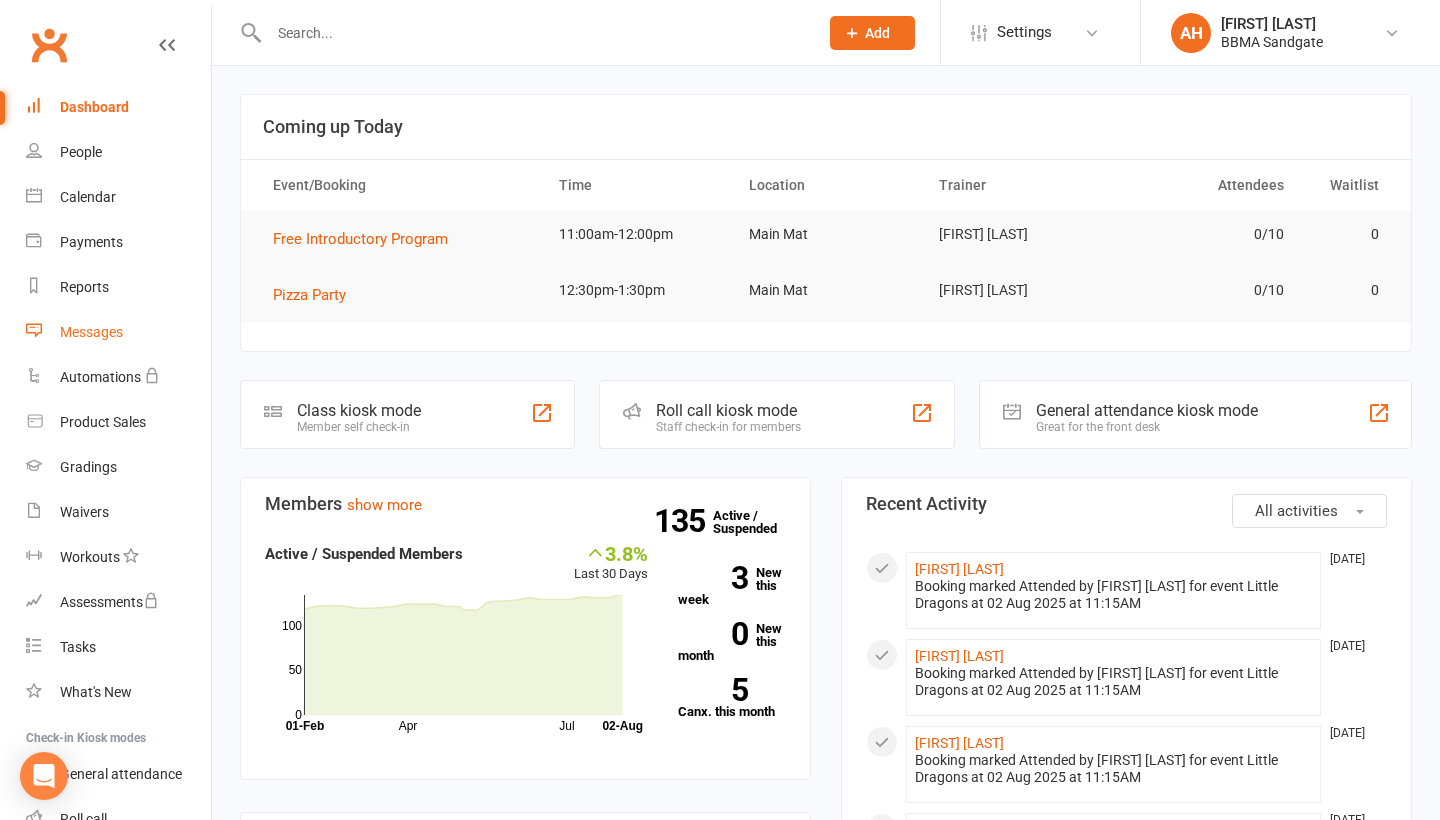 click on "Messages" at bounding box center [91, 332] 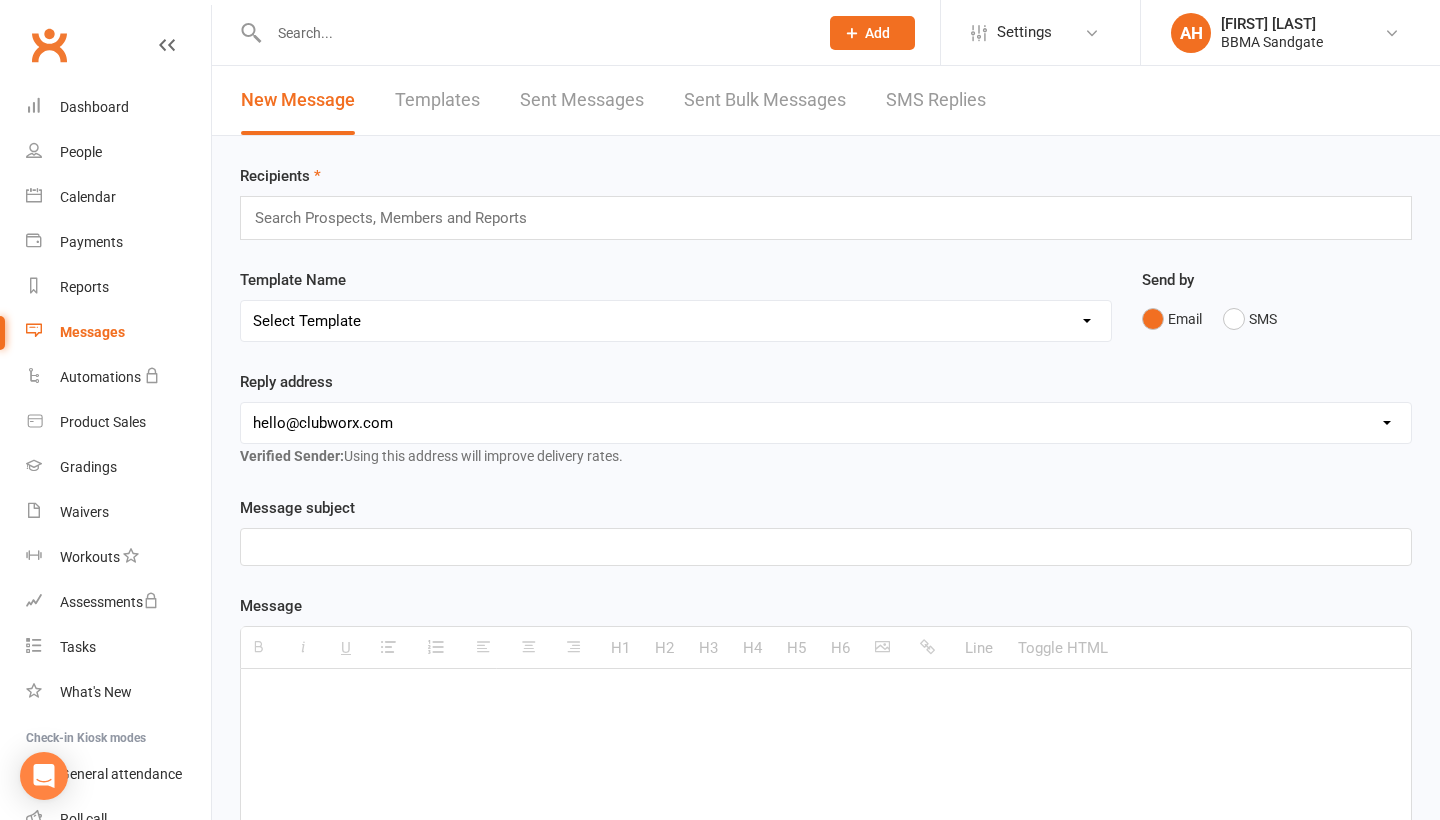 click on "SMS Replies" at bounding box center [936, 100] 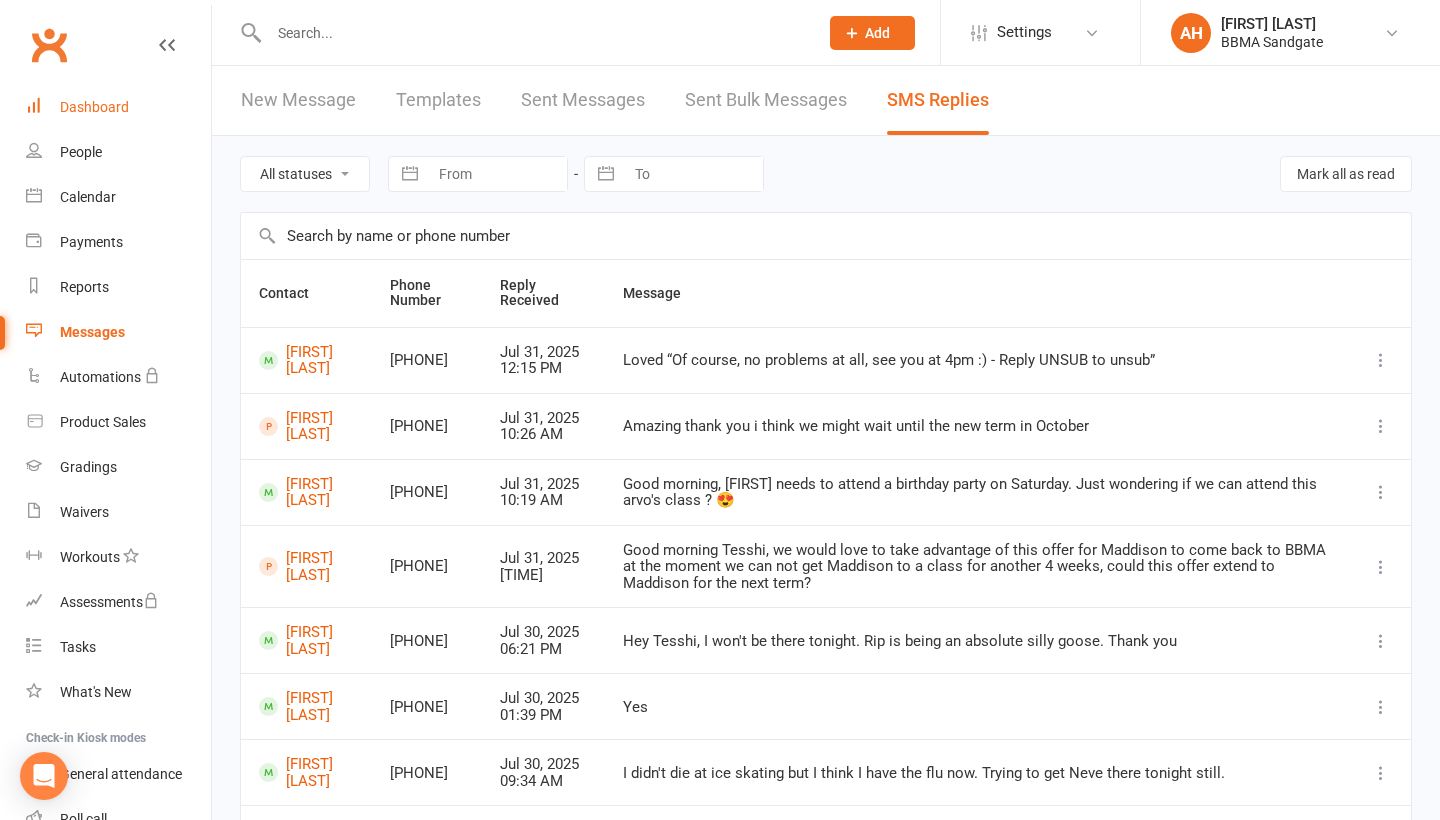 click on "Dashboard" at bounding box center [94, 107] 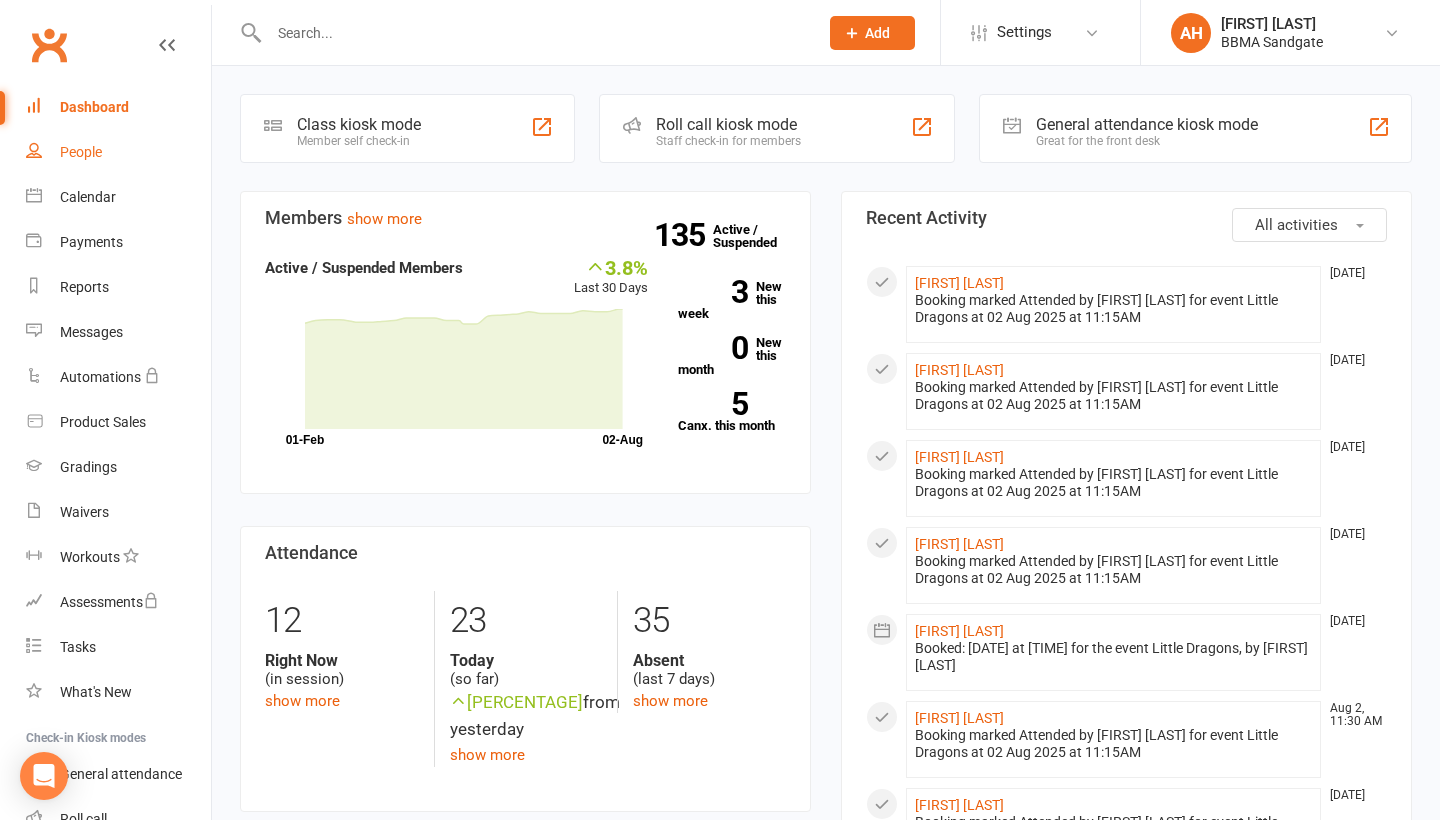 scroll, scrollTop: 289, scrollLeft: 0, axis: vertical 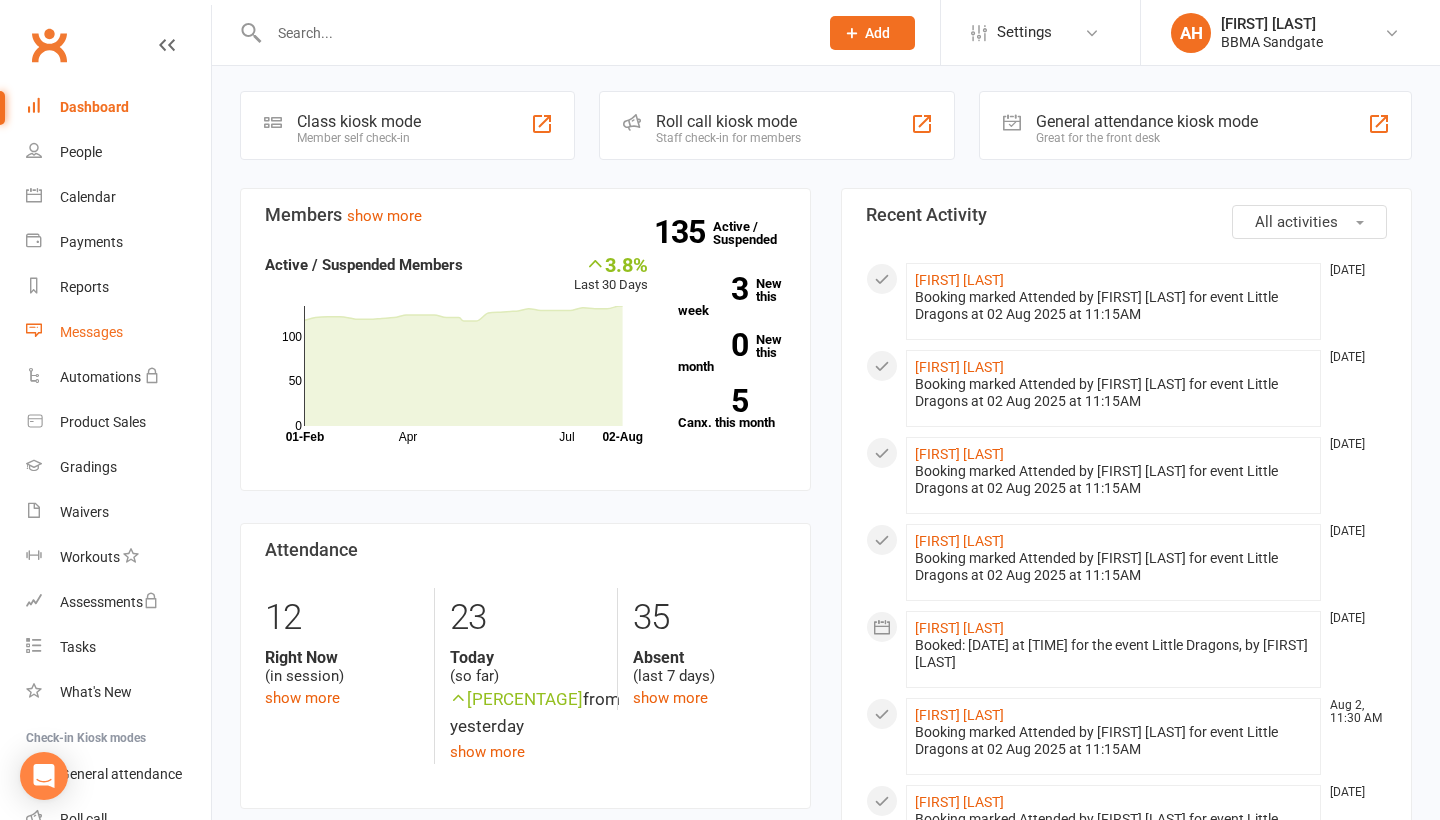 click on "Messages" at bounding box center [91, 332] 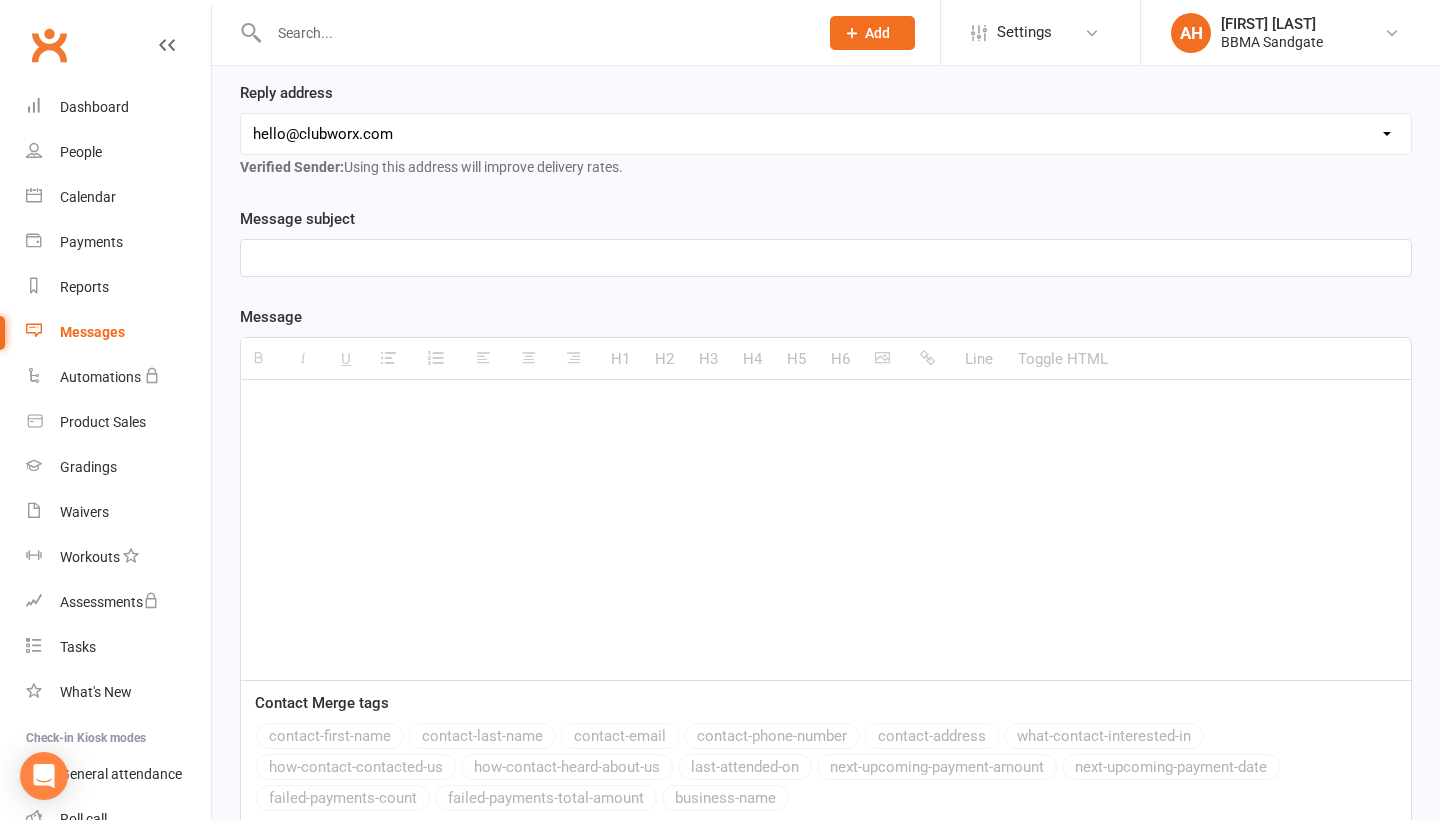scroll, scrollTop: 0, scrollLeft: 0, axis: both 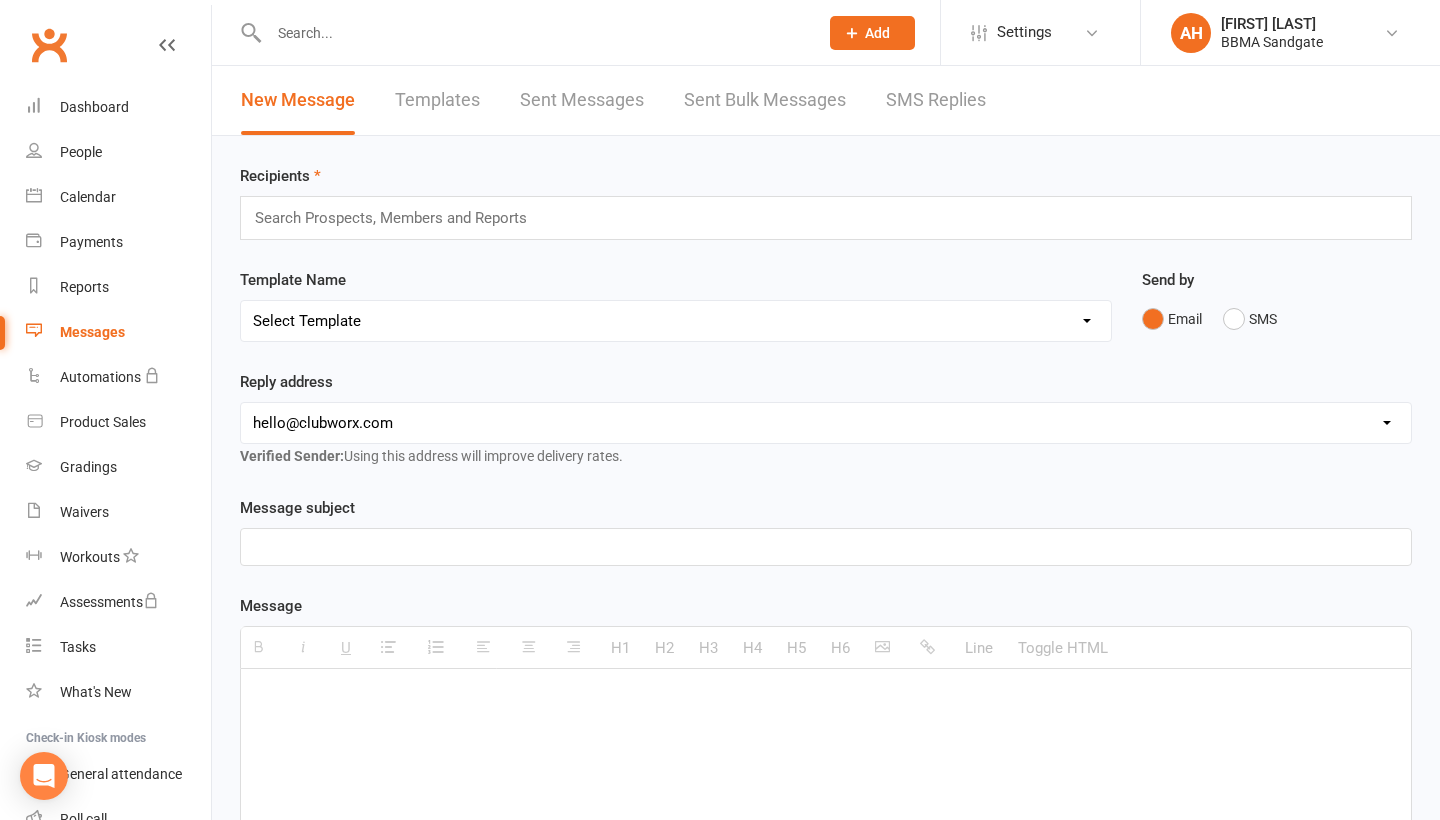 click on "SMS Replies" at bounding box center [936, 100] 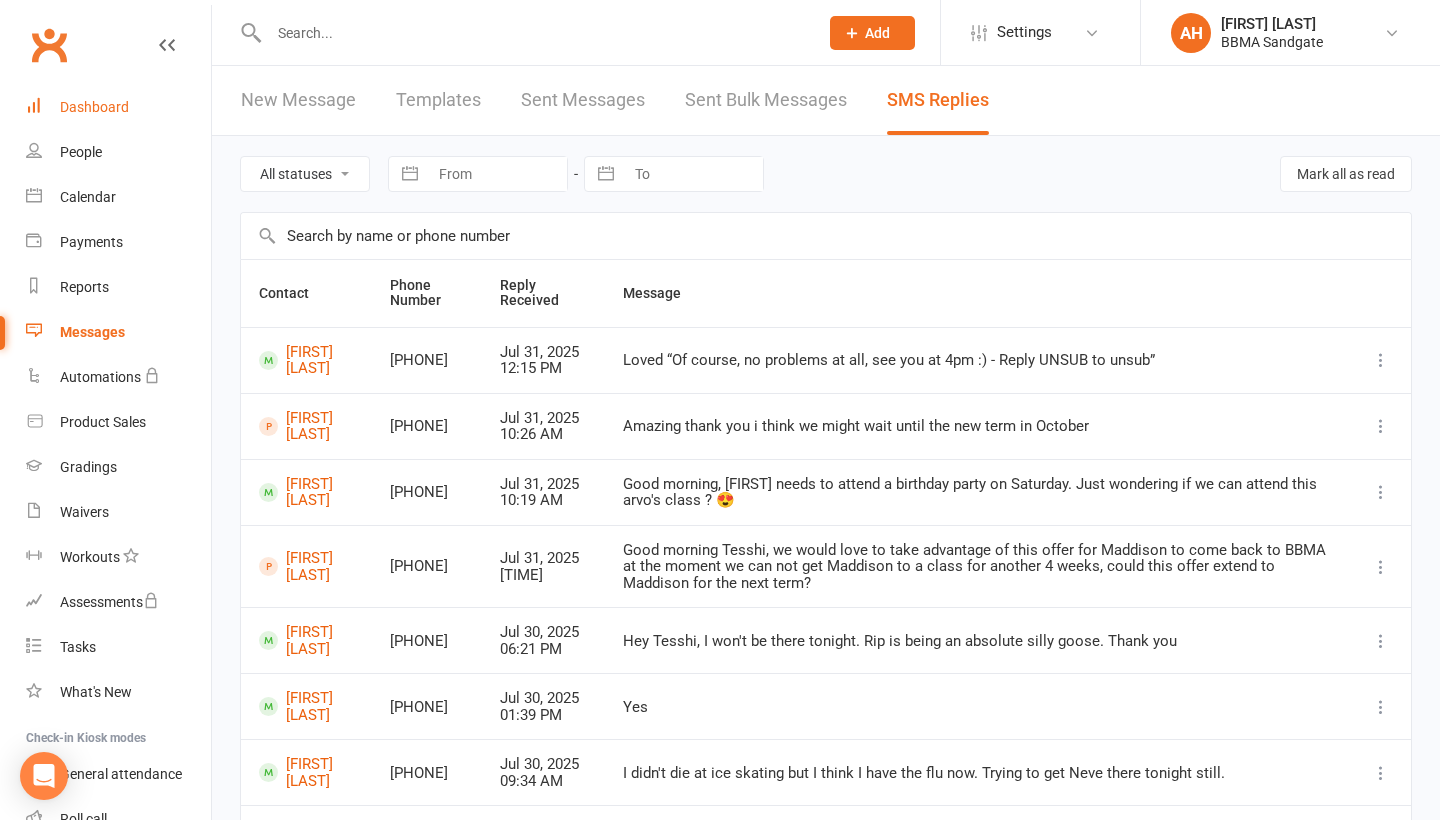 click on "Dashboard" at bounding box center (118, 107) 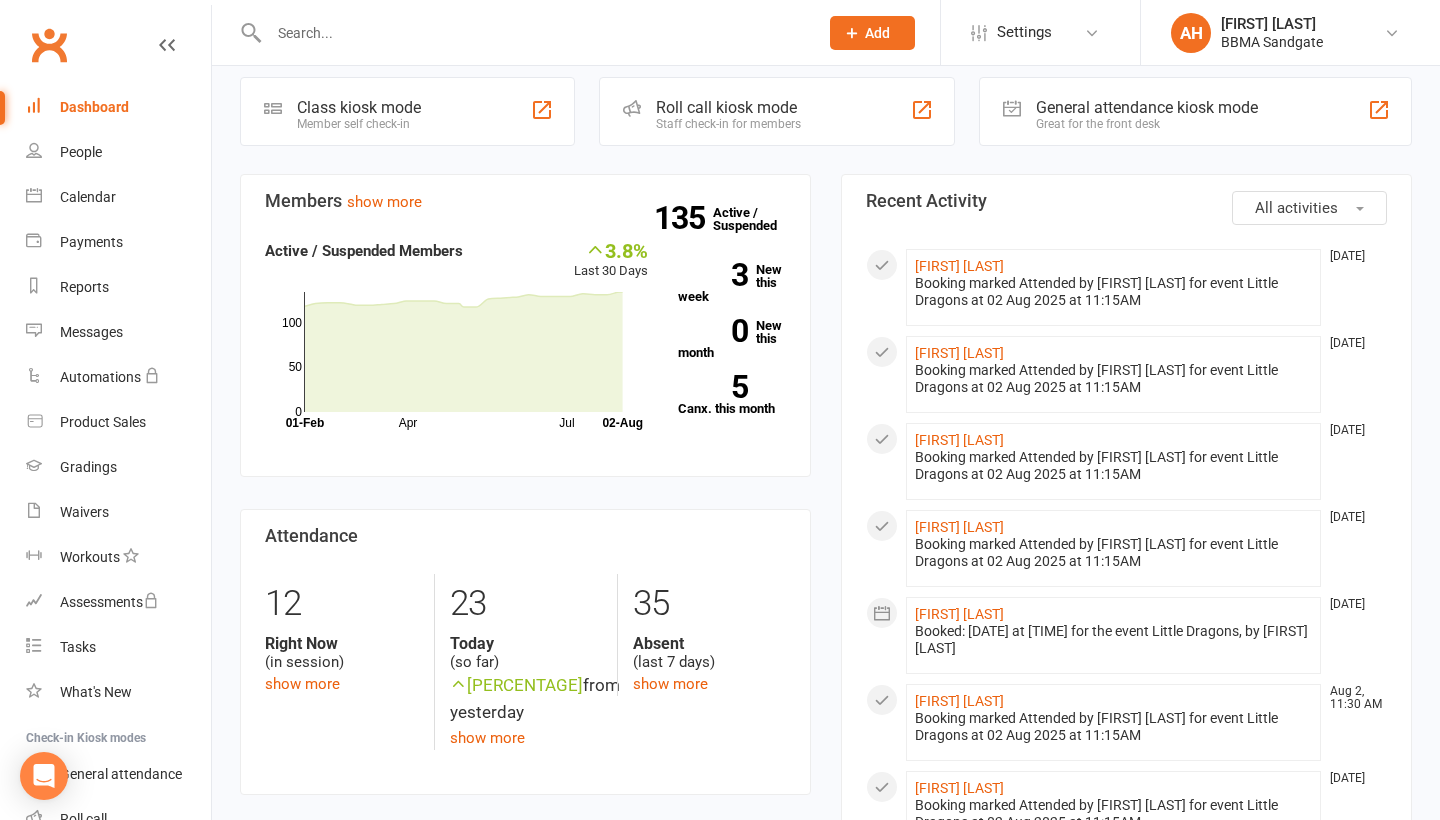 scroll, scrollTop: 256, scrollLeft: 0, axis: vertical 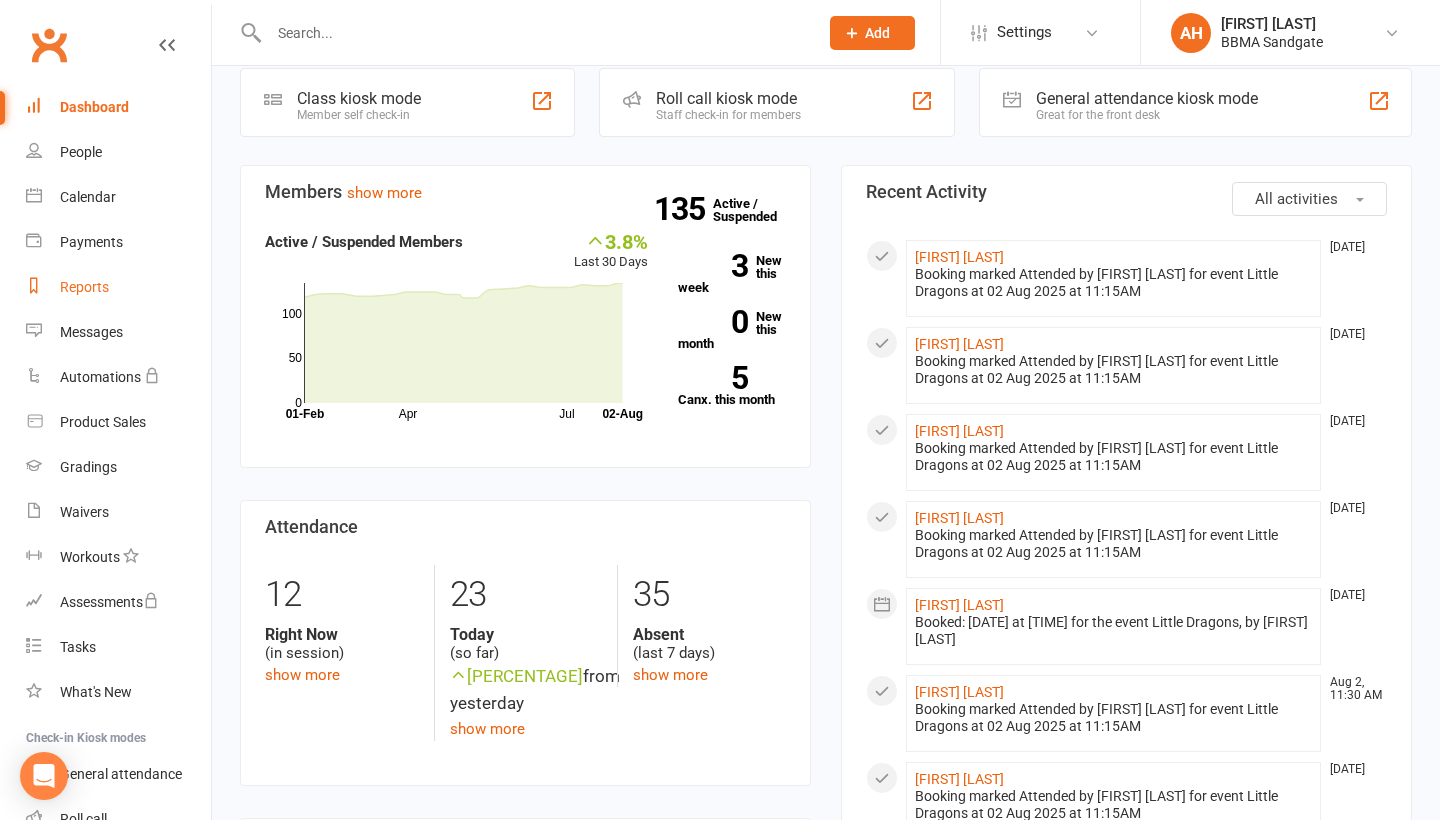 click on "Reports" at bounding box center [118, 287] 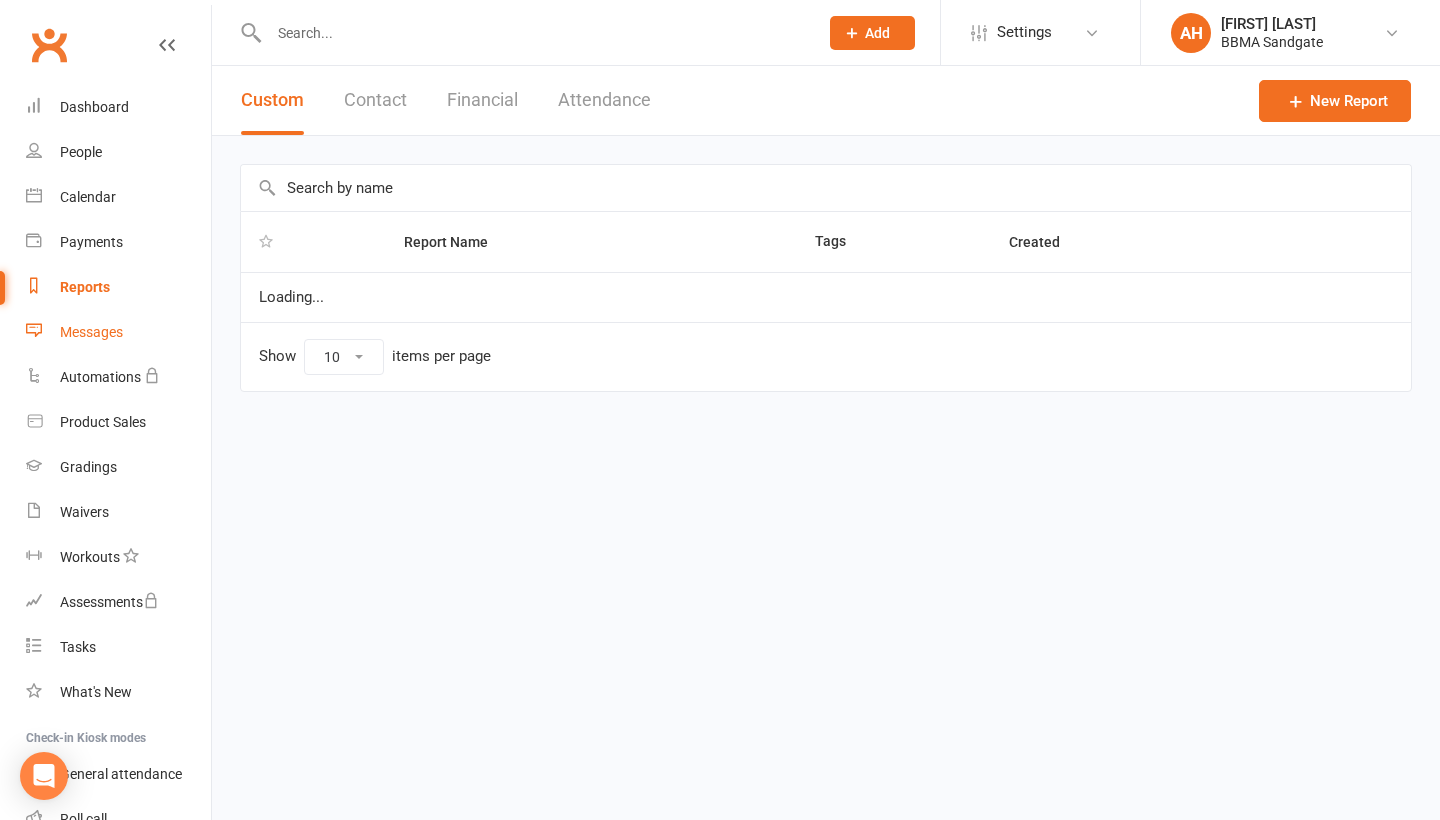 click on "Messages" at bounding box center [118, 332] 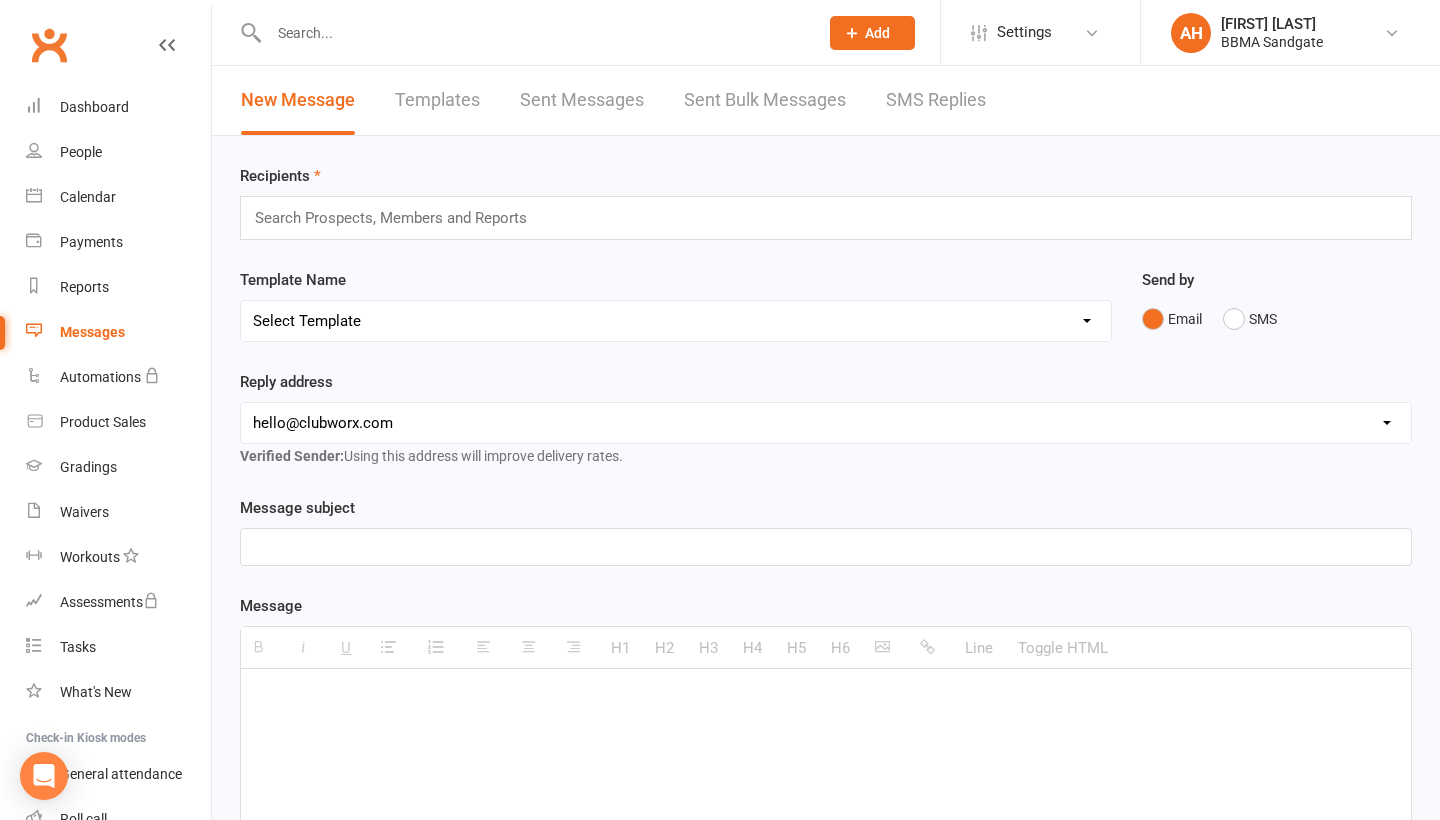 click on "SMS Replies" at bounding box center [936, 100] 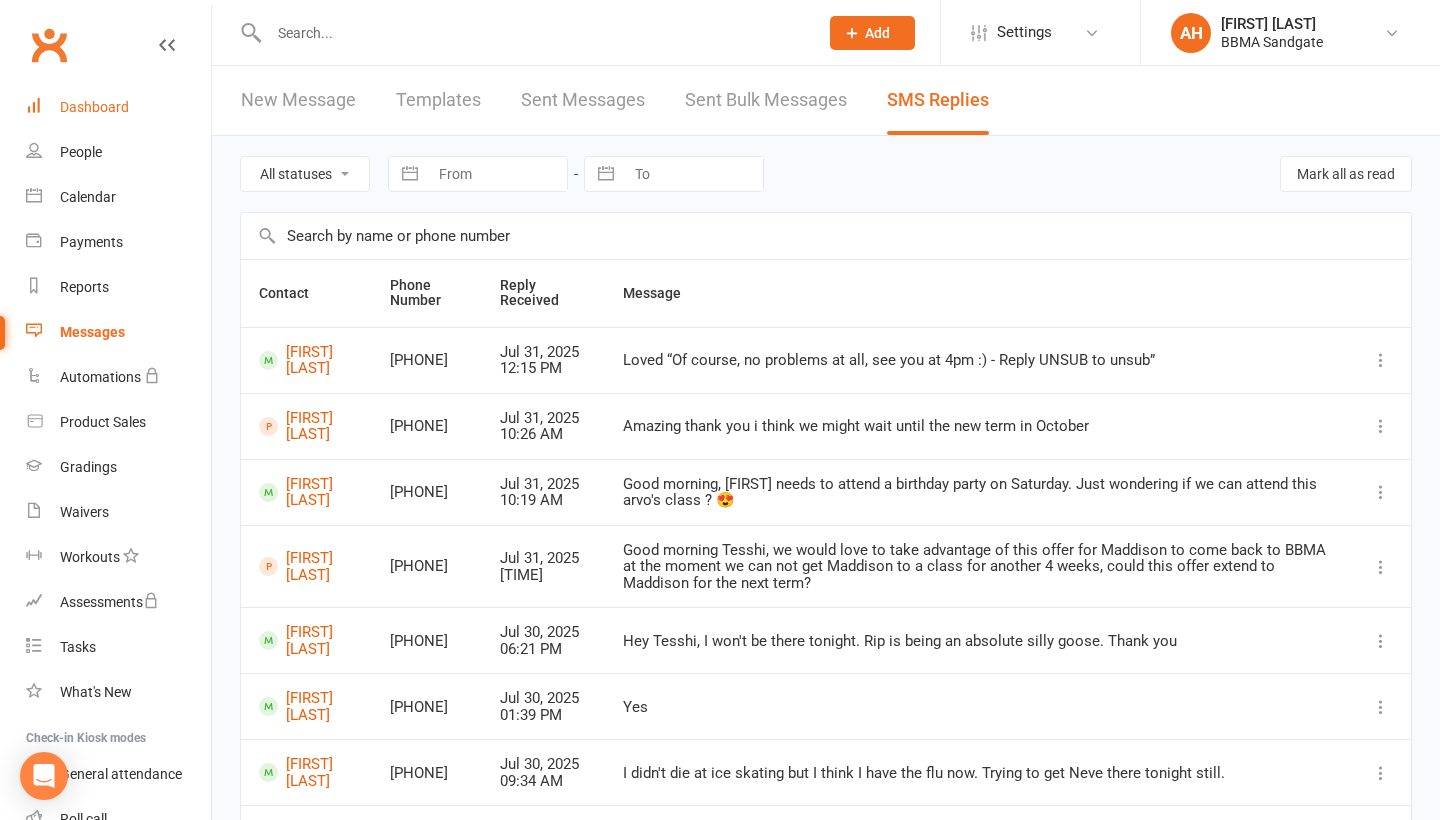 click on "Dashboard" at bounding box center (118, 107) 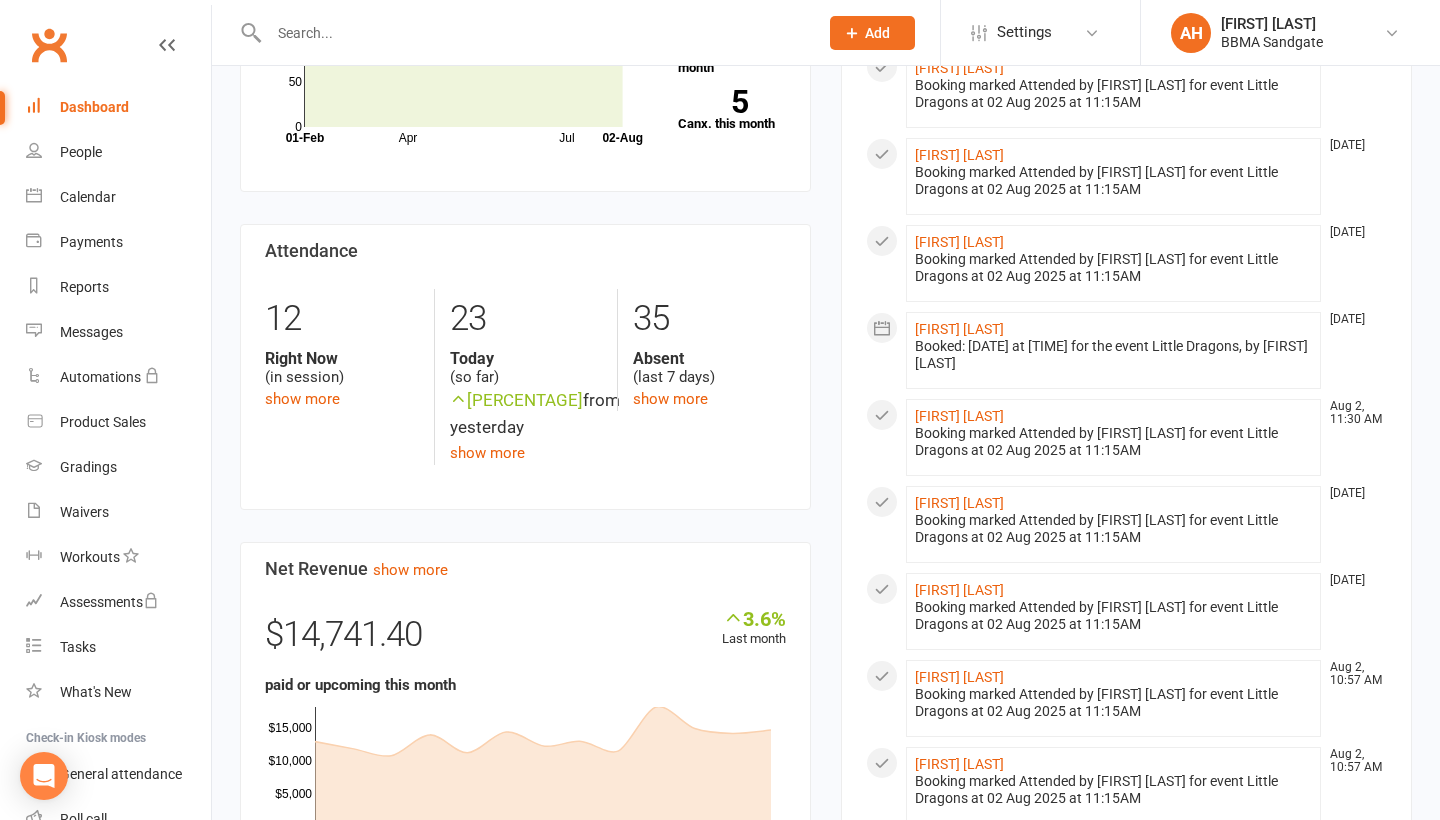 scroll, scrollTop: 537, scrollLeft: 0, axis: vertical 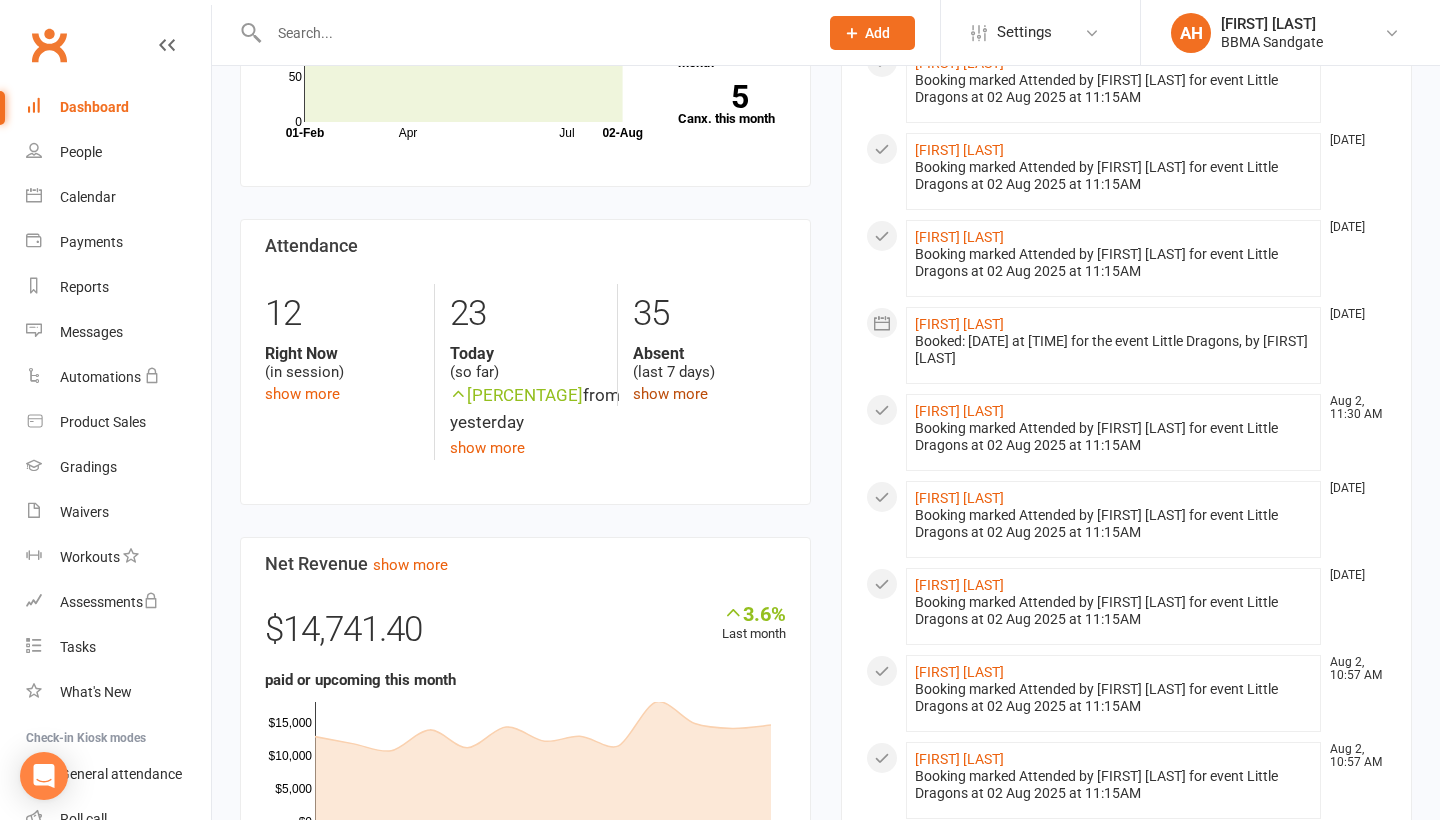 click on "show more" 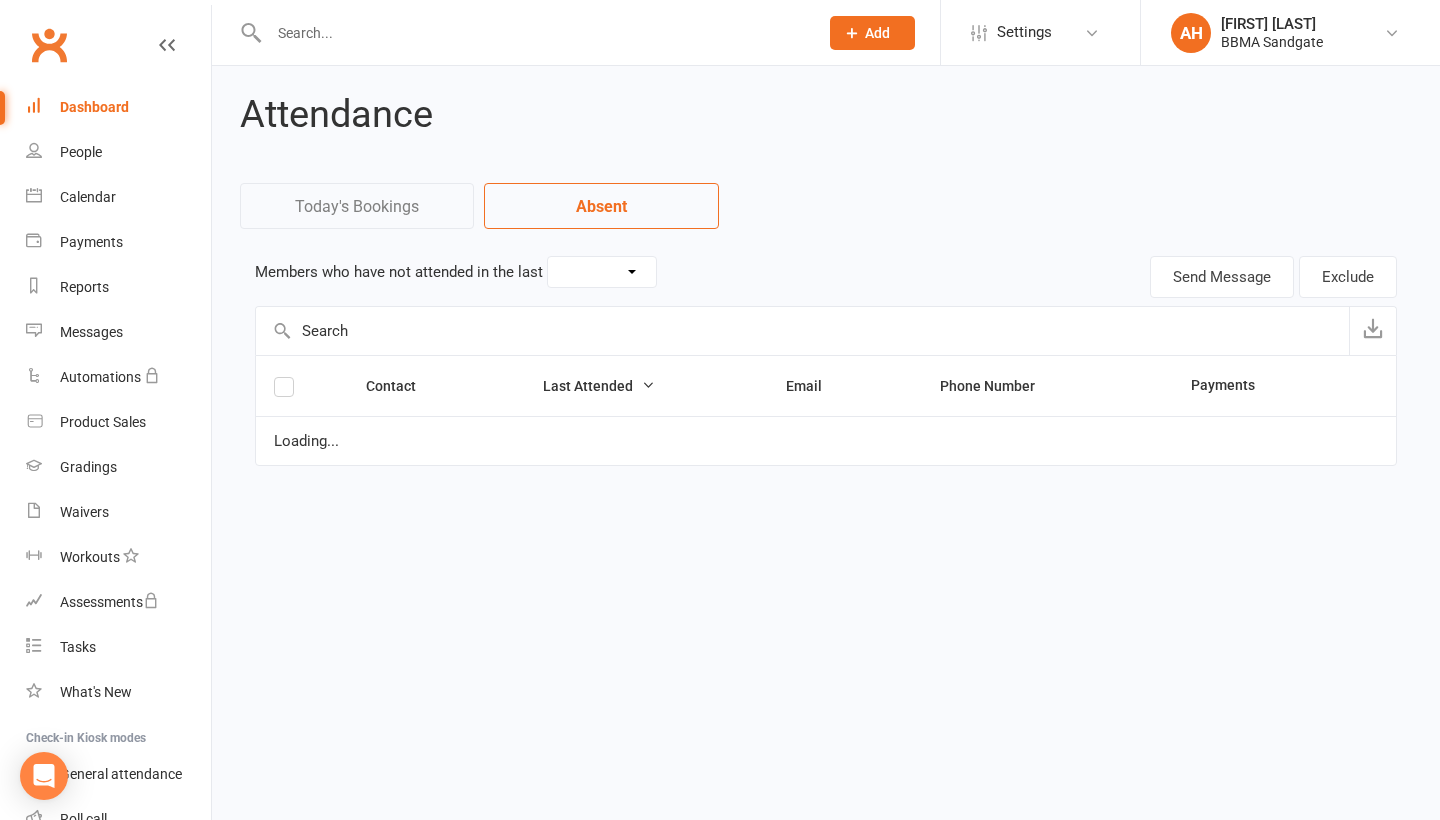 select on "7" 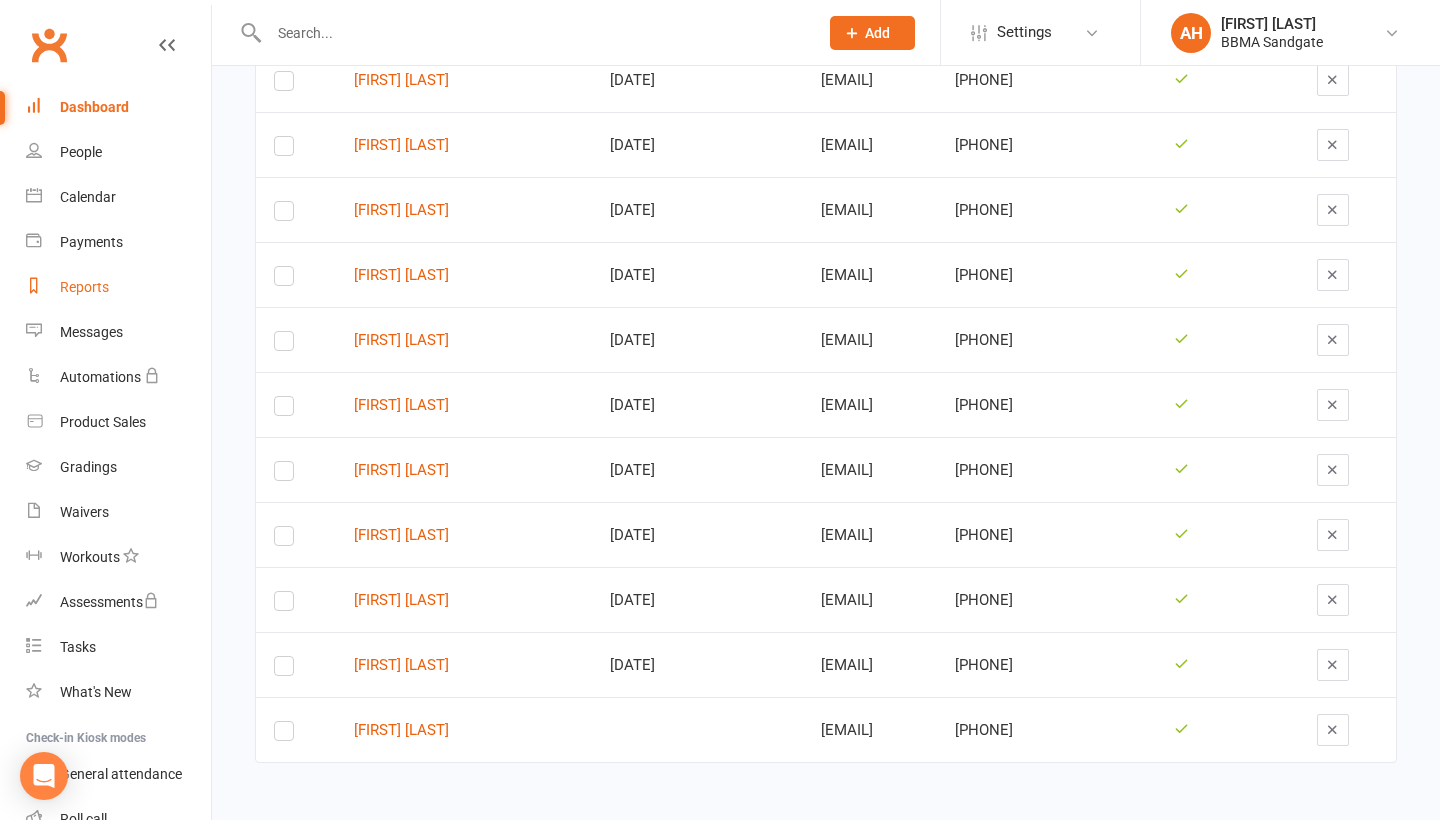 scroll, scrollTop: 1937, scrollLeft: 0, axis: vertical 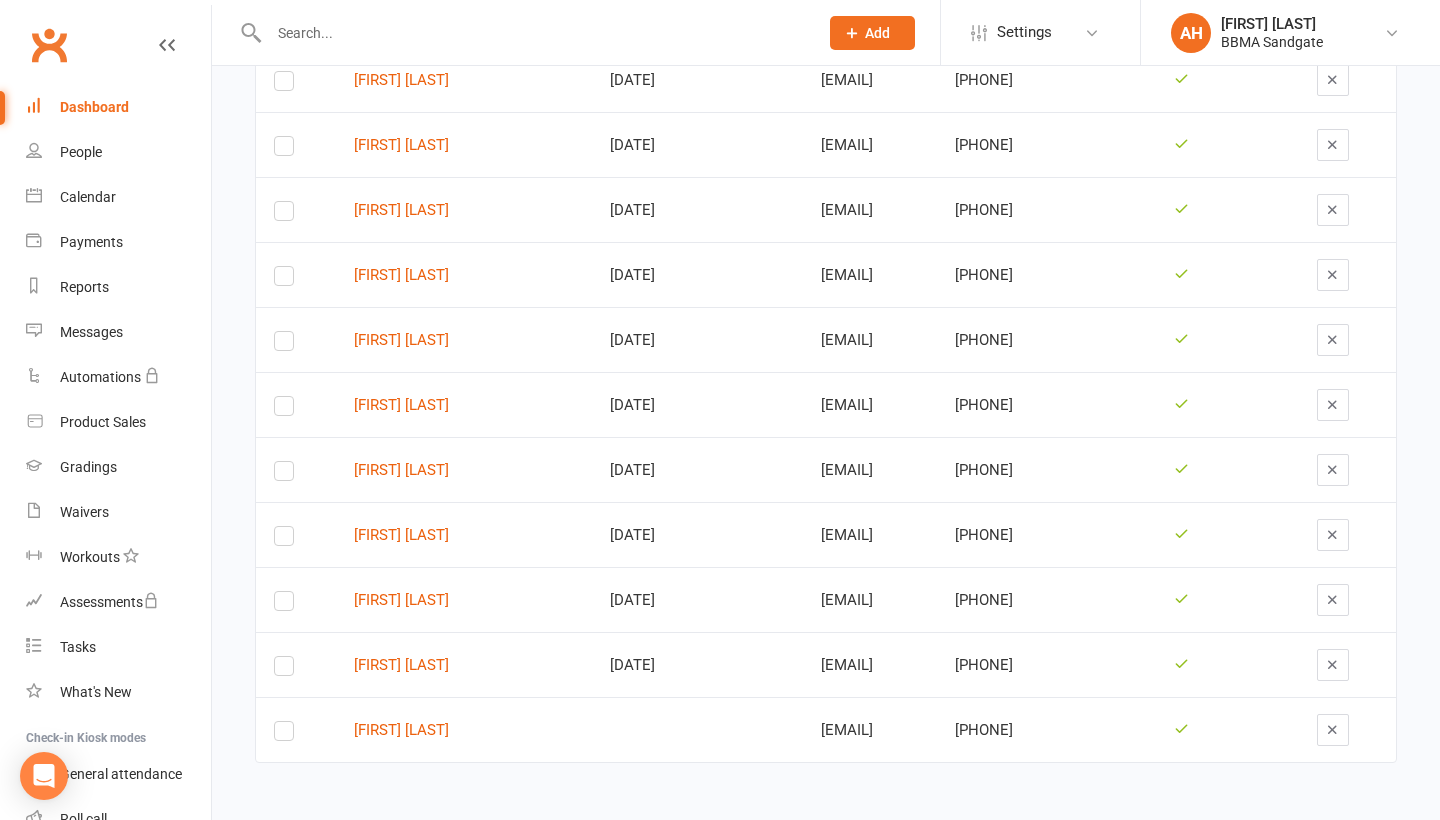 click on "Dashboard" at bounding box center [94, 107] 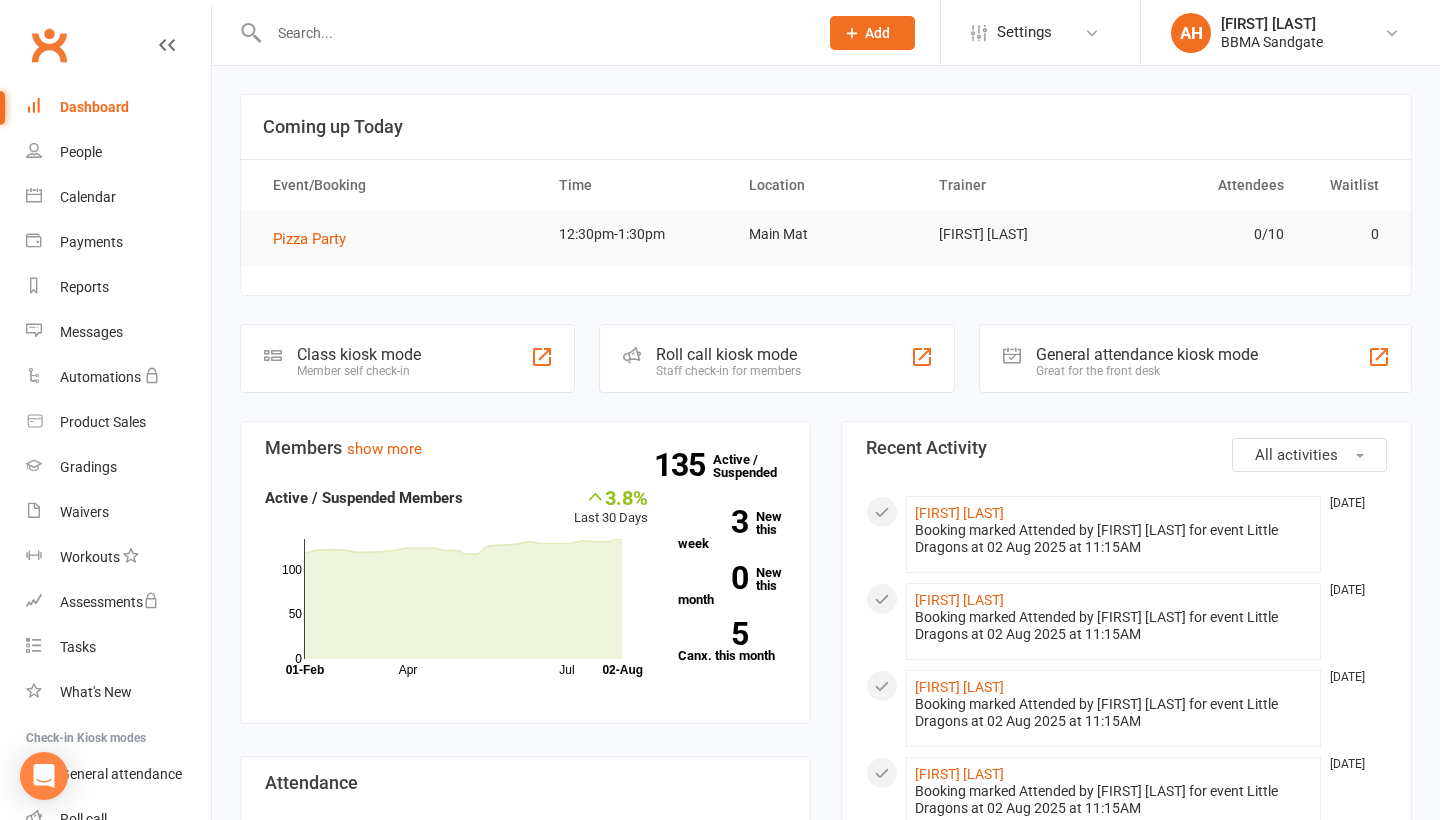 scroll, scrollTop: 0, scrollLeft: 0, axis: both 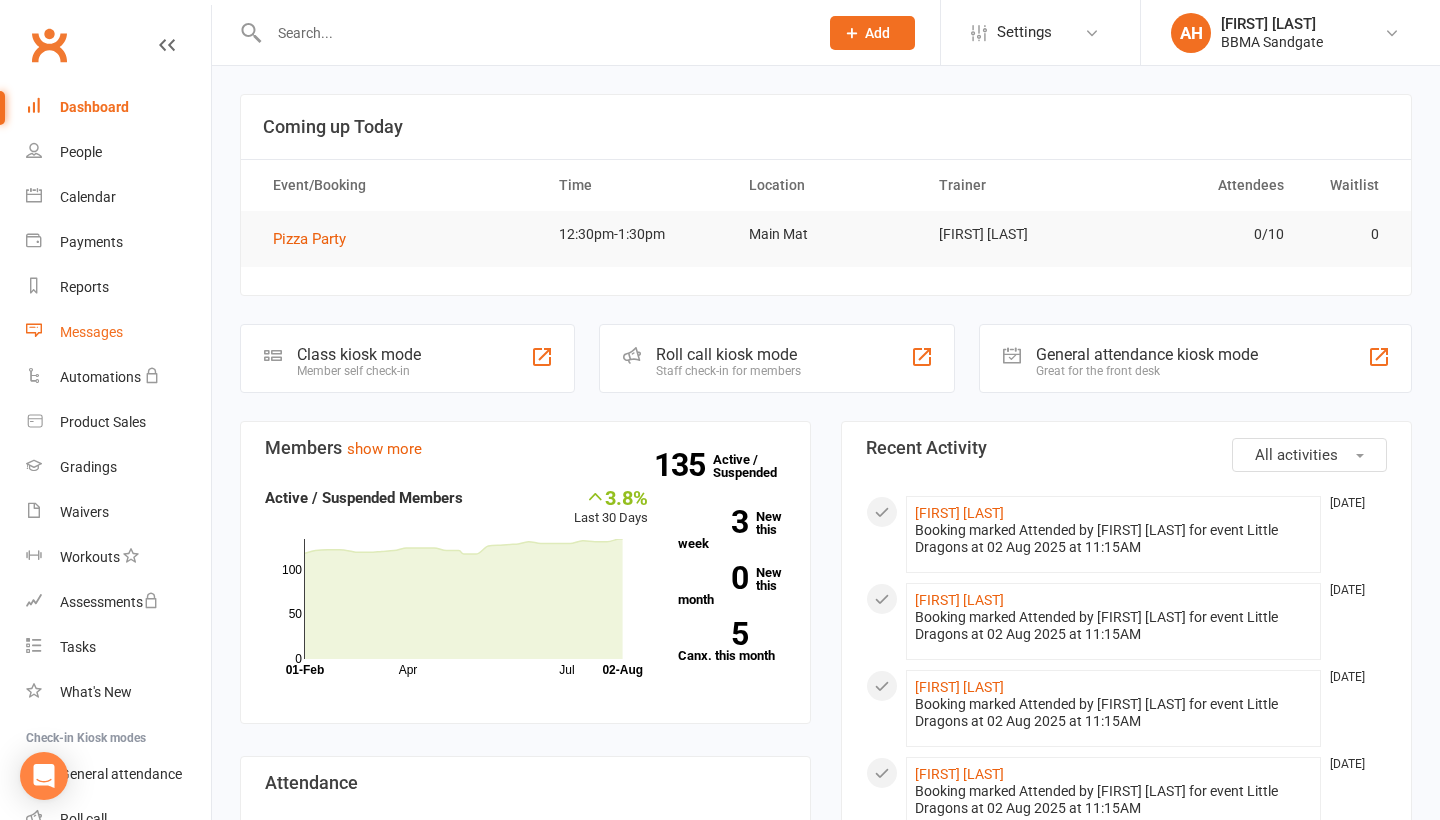 click on "Messages" at bounding box center [118, 332] 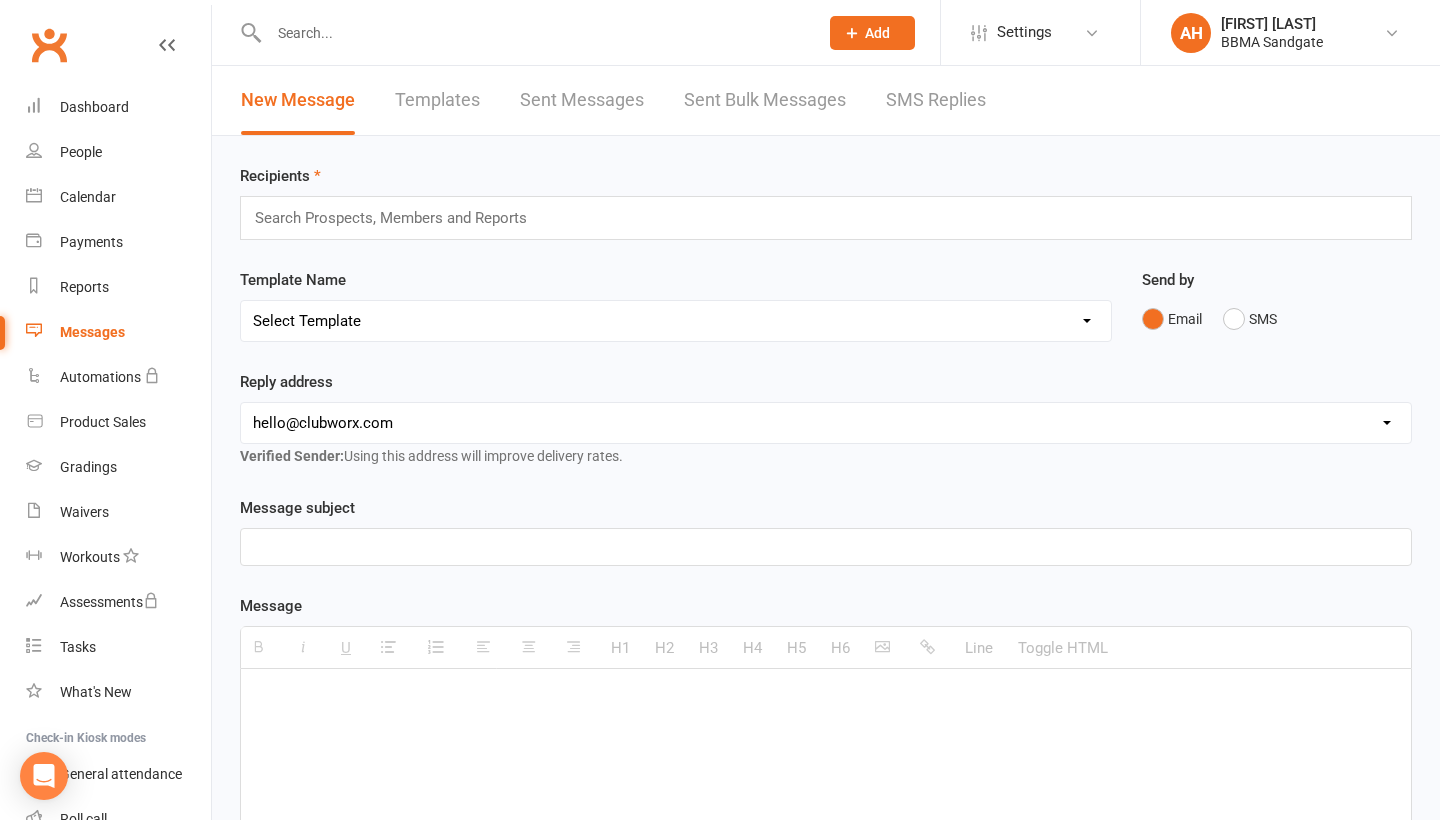 click on "SMS Replies" at bounding box center [936, 100] 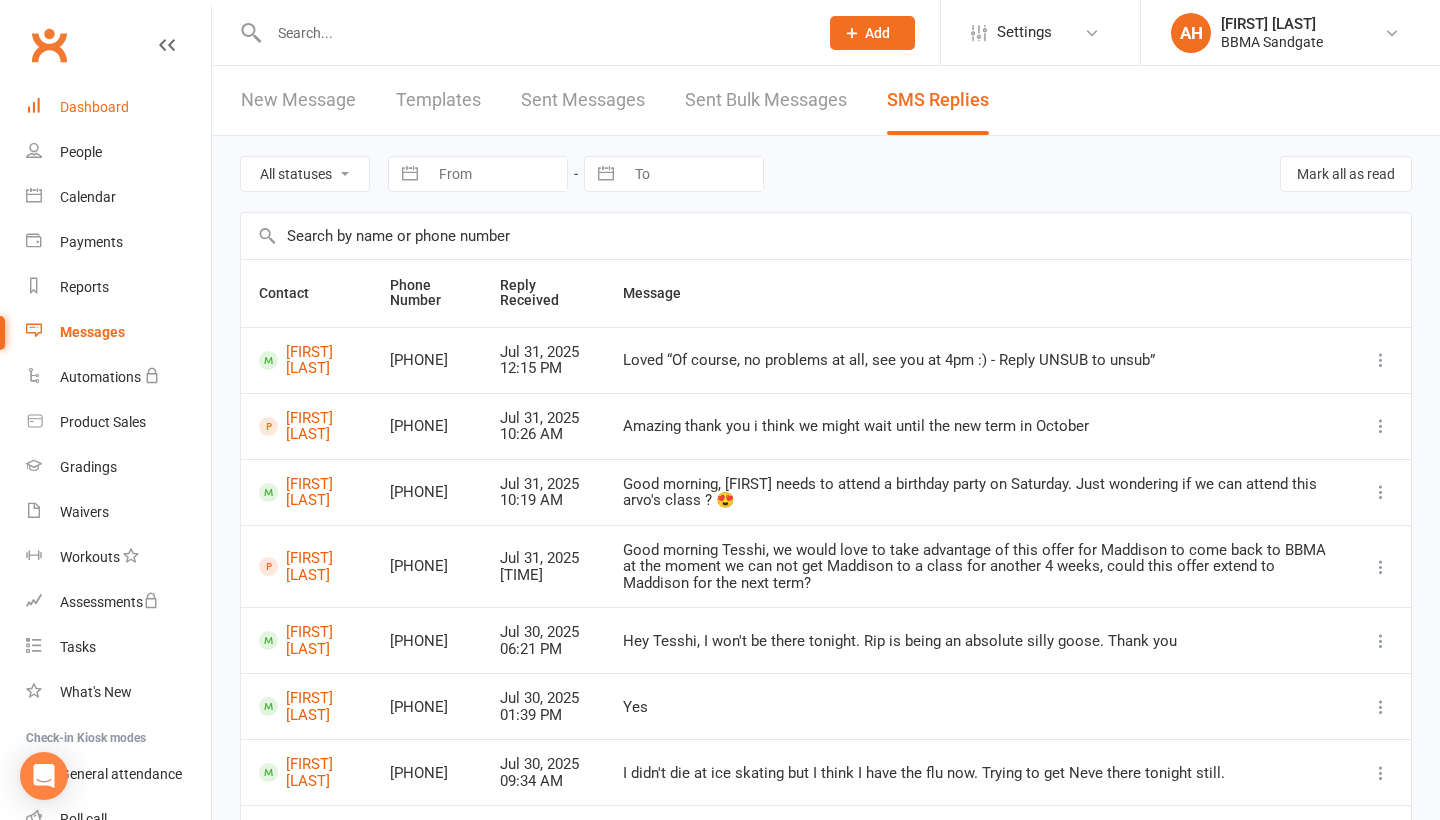 click on "Dashboard" at bounding box center [118, 107] 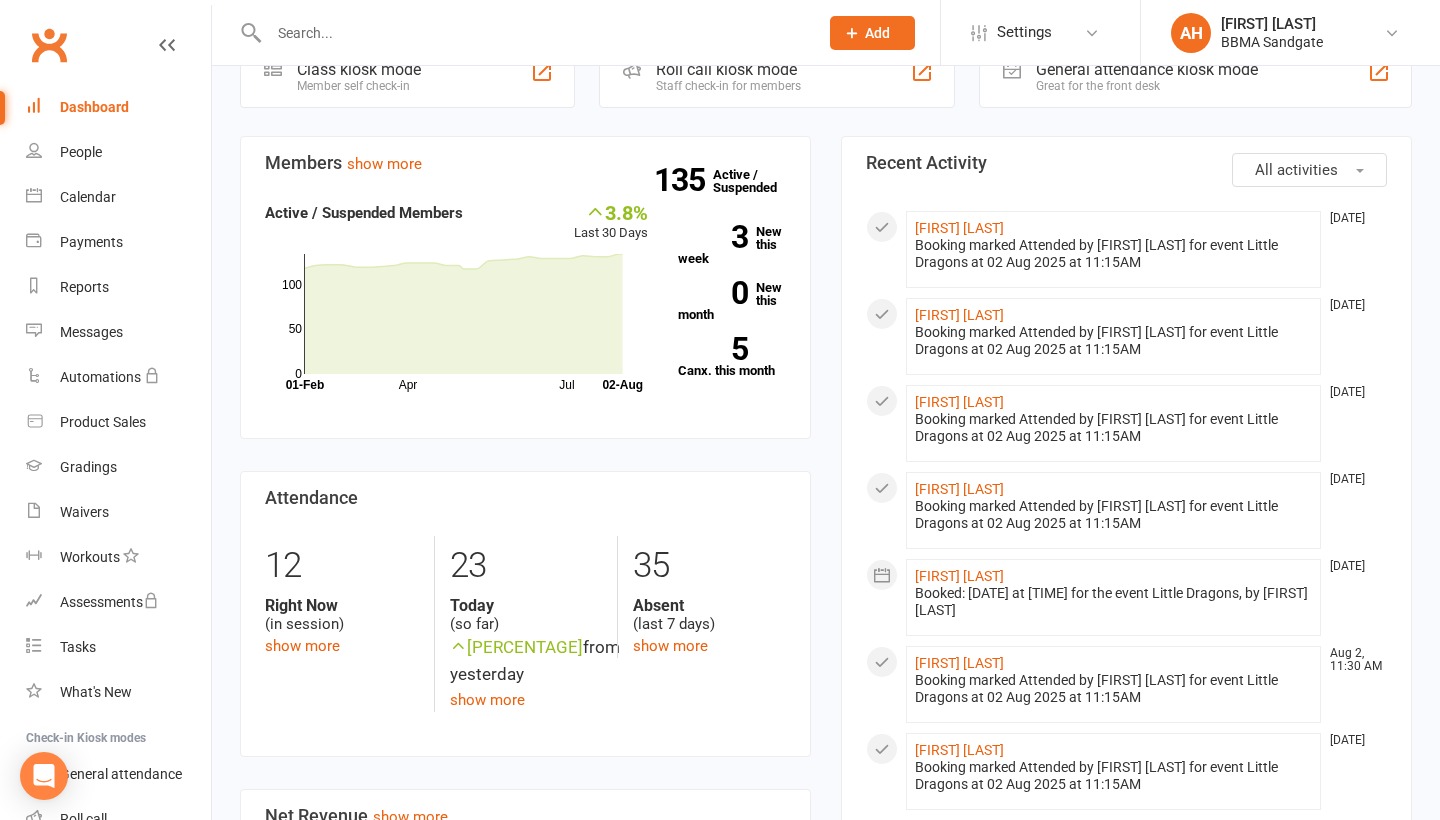 scroll, scrollTop: 285, scrollLeft: 0, axis: vertical 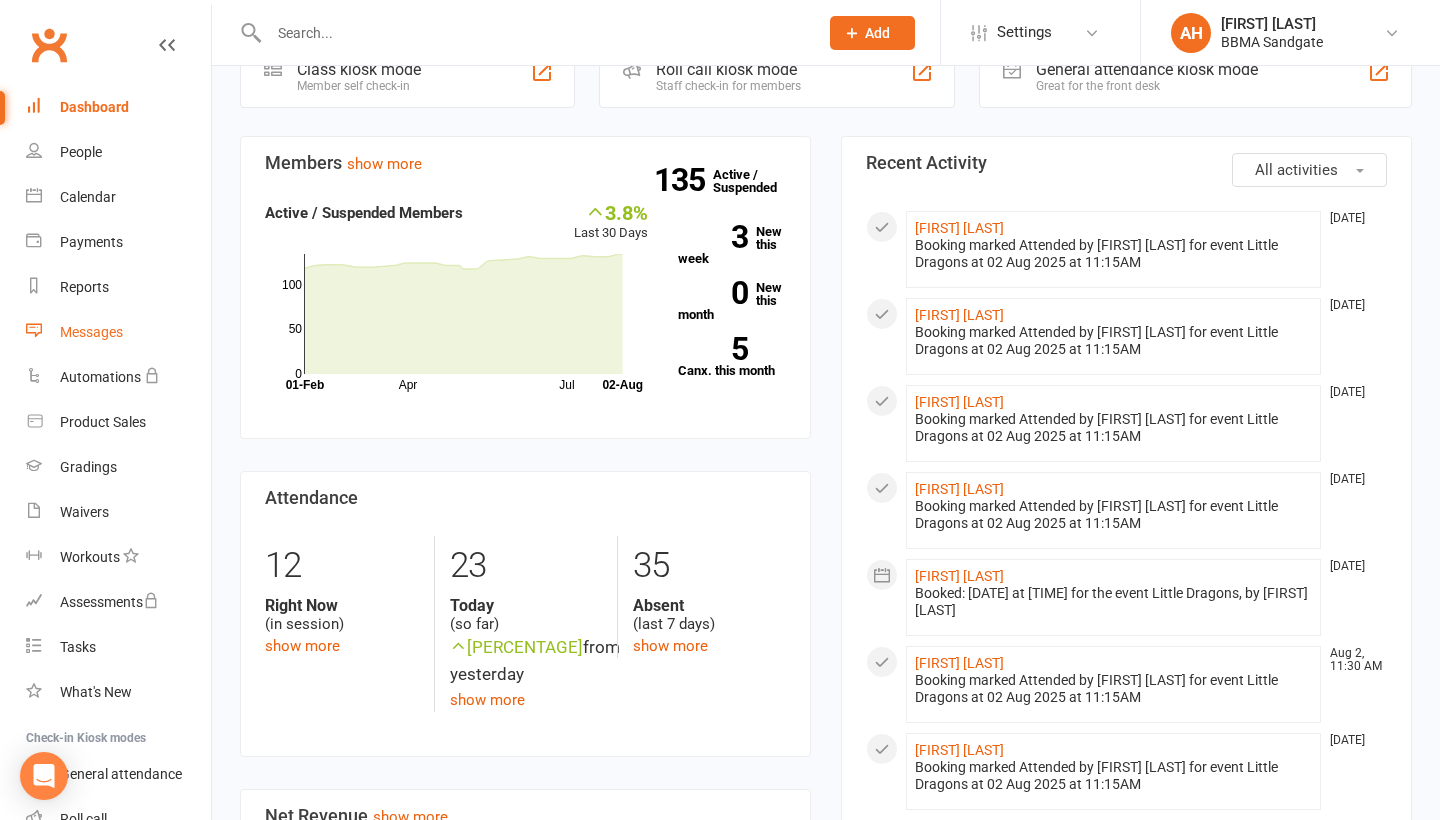 click on "Messages" at bounding box center (91, 332) 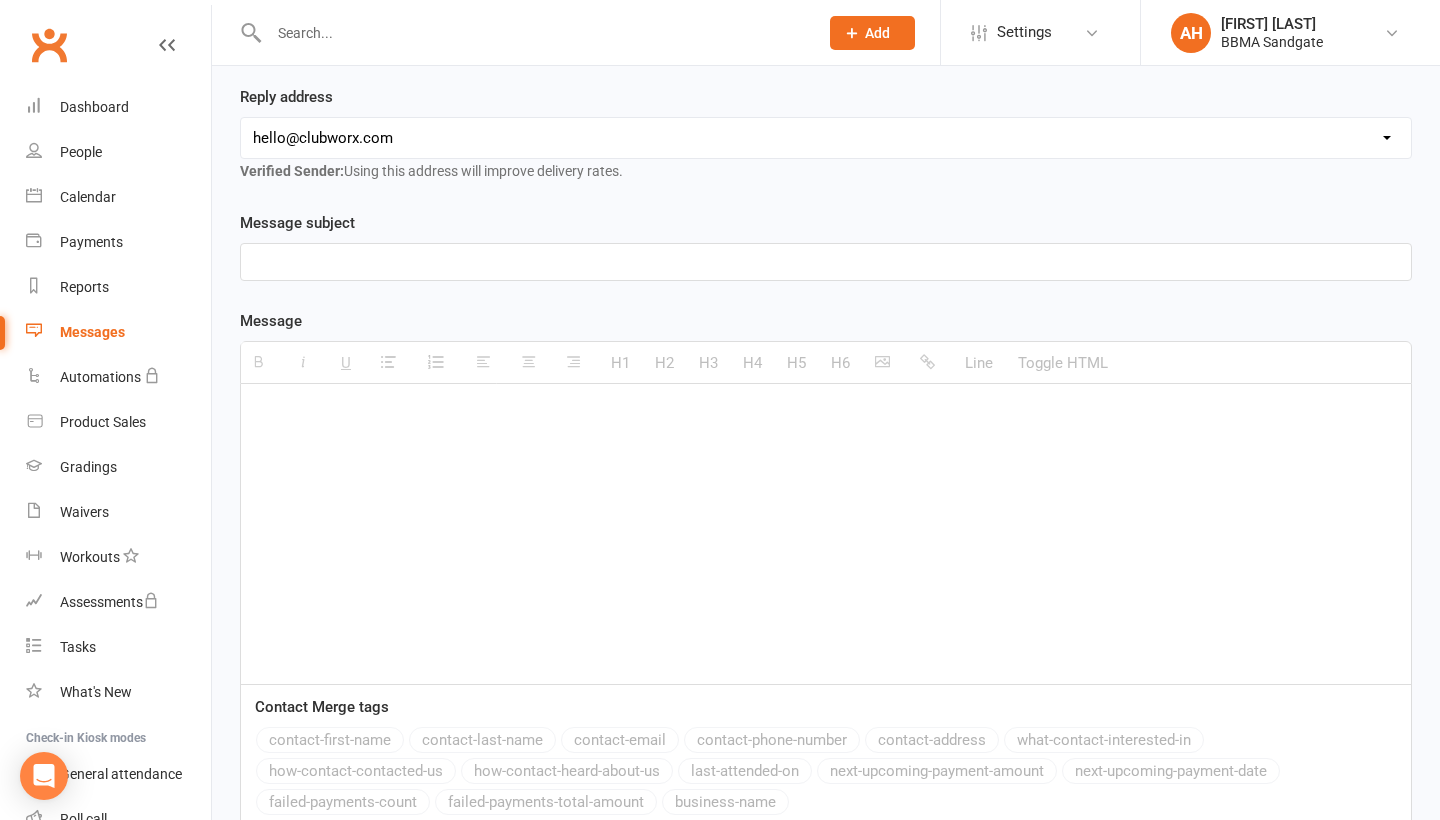 scroll, scrollTop: 0, scrollLeft: 0, axis: both 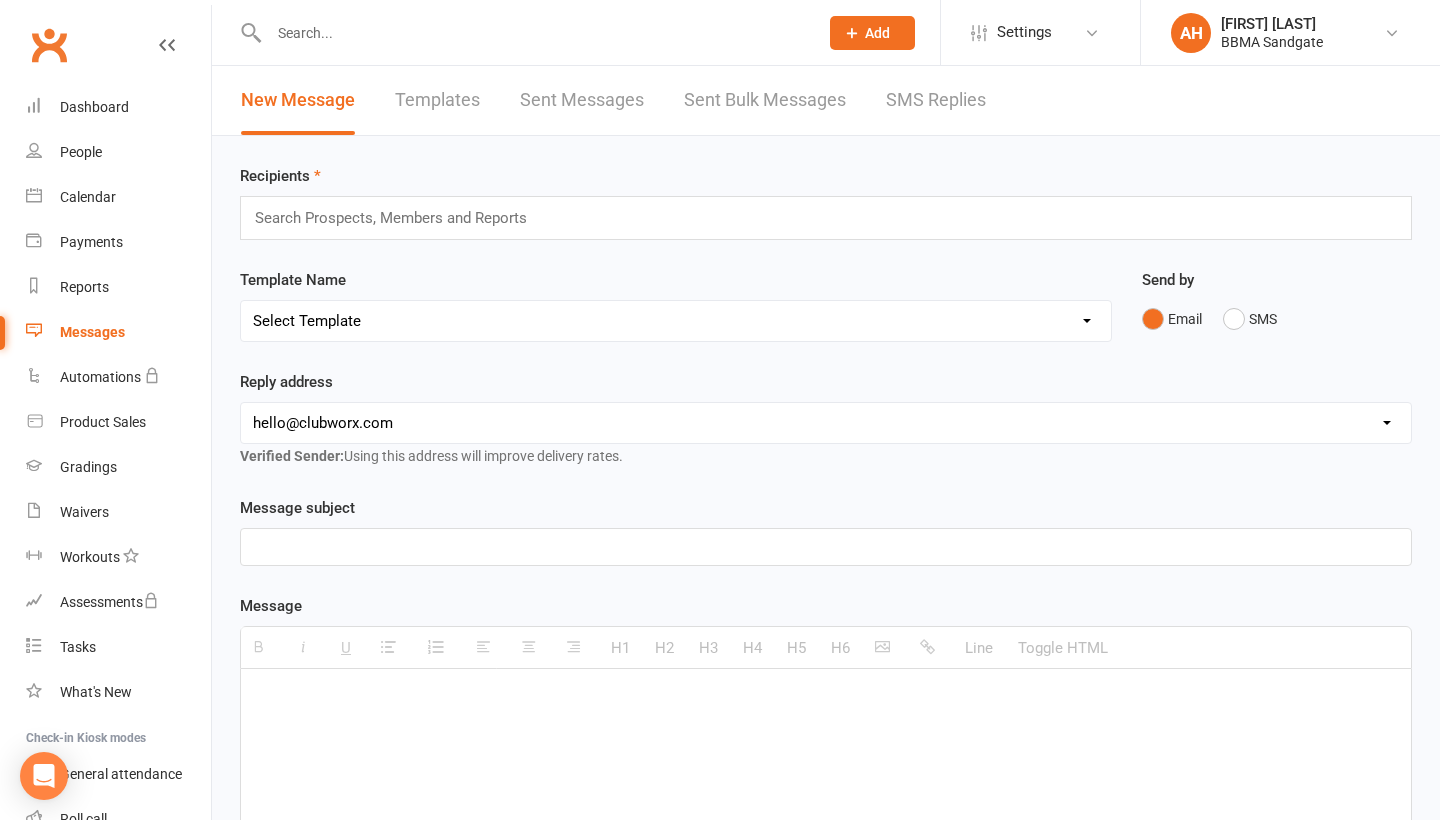 click on "SMS Replies" at bounding box center [936, 100] 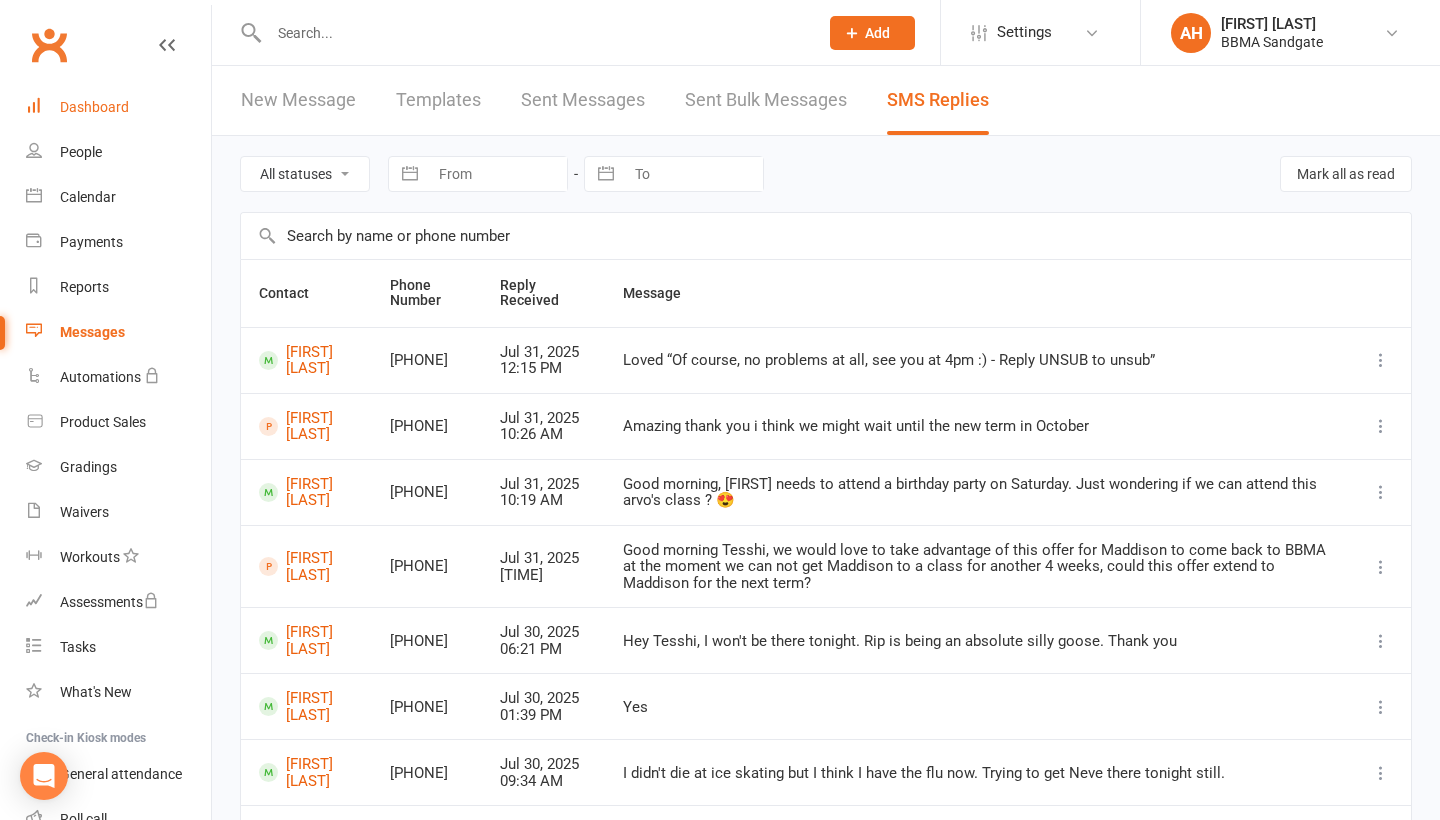 click on "Dashboard" at bounding box center [118, 107] 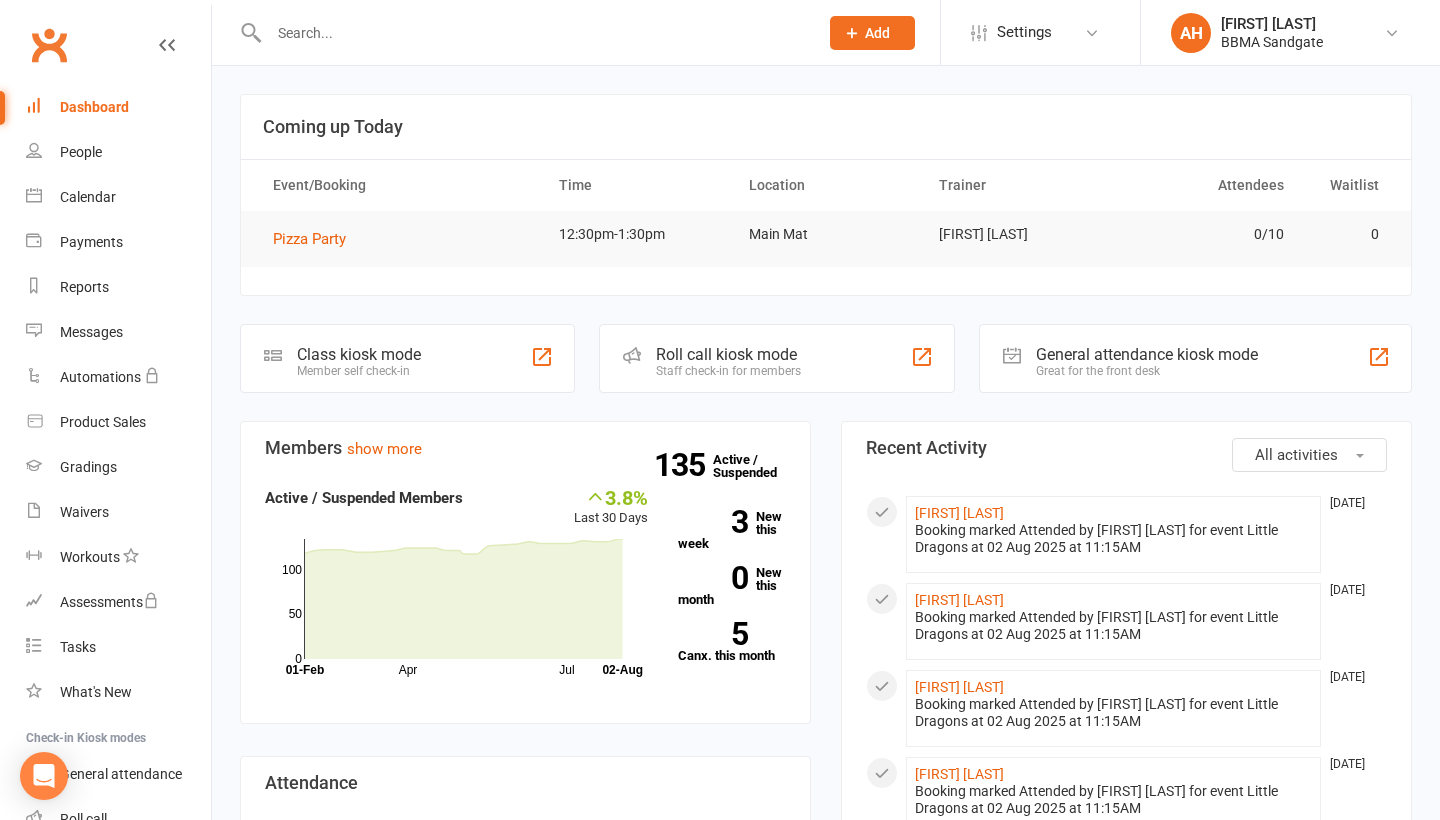 scroll, scrollTop: 0, scrollLeft: 0, axis: both 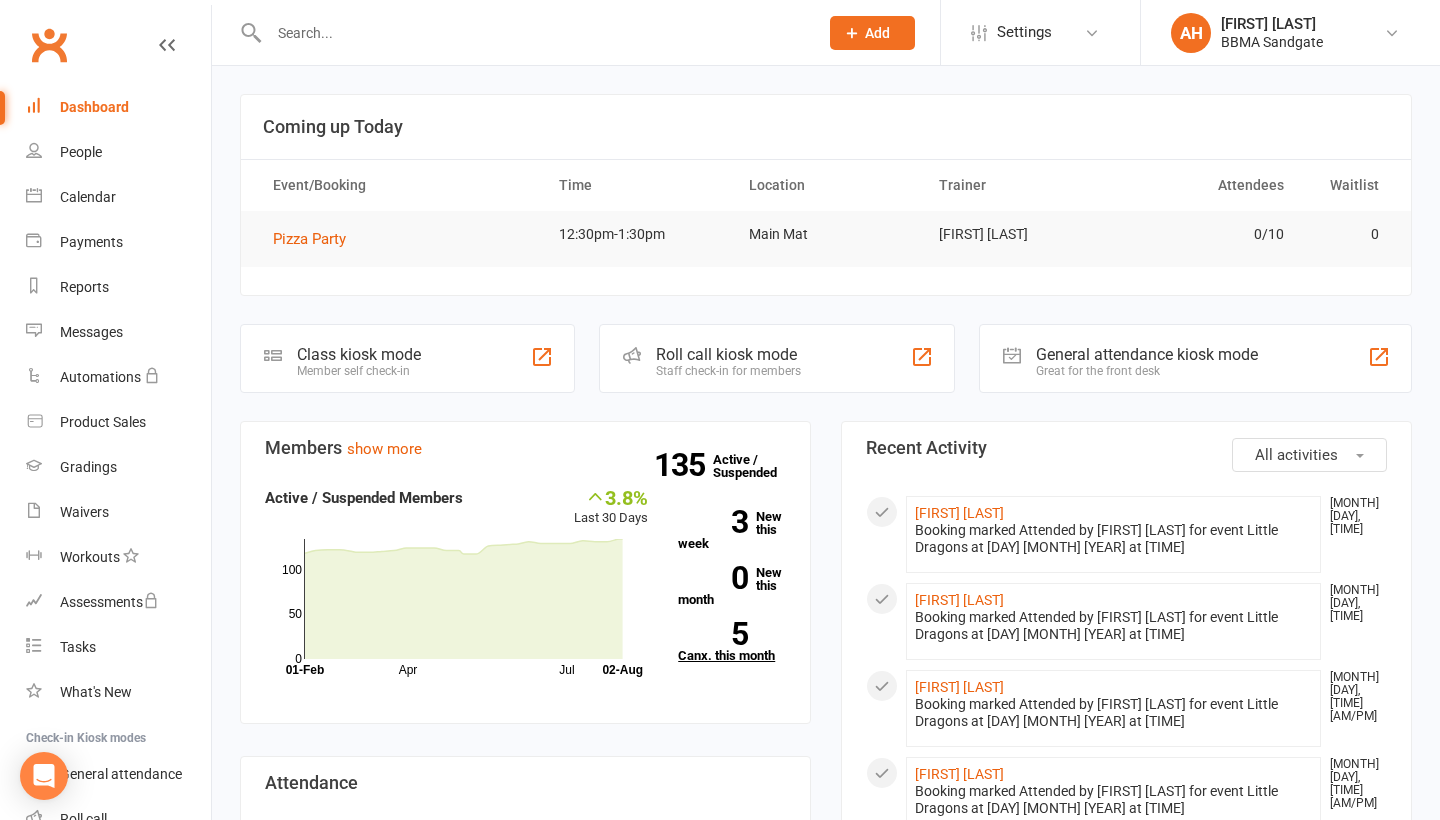 click on "5 Canx. this month" at bounding box center [732, 642] 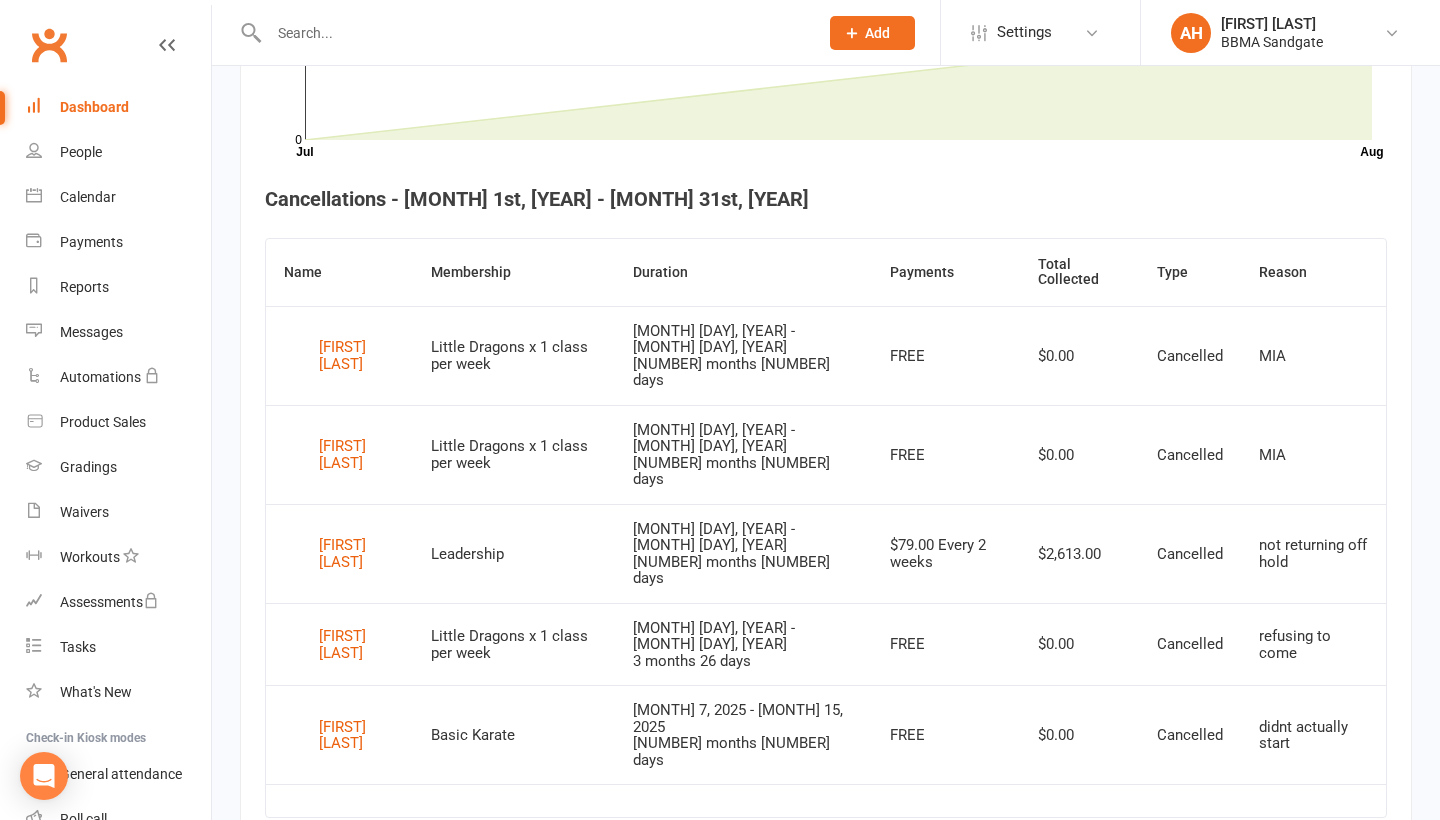 scroll, scrollTop: 675, scrollLeft: 0, axis: vertical 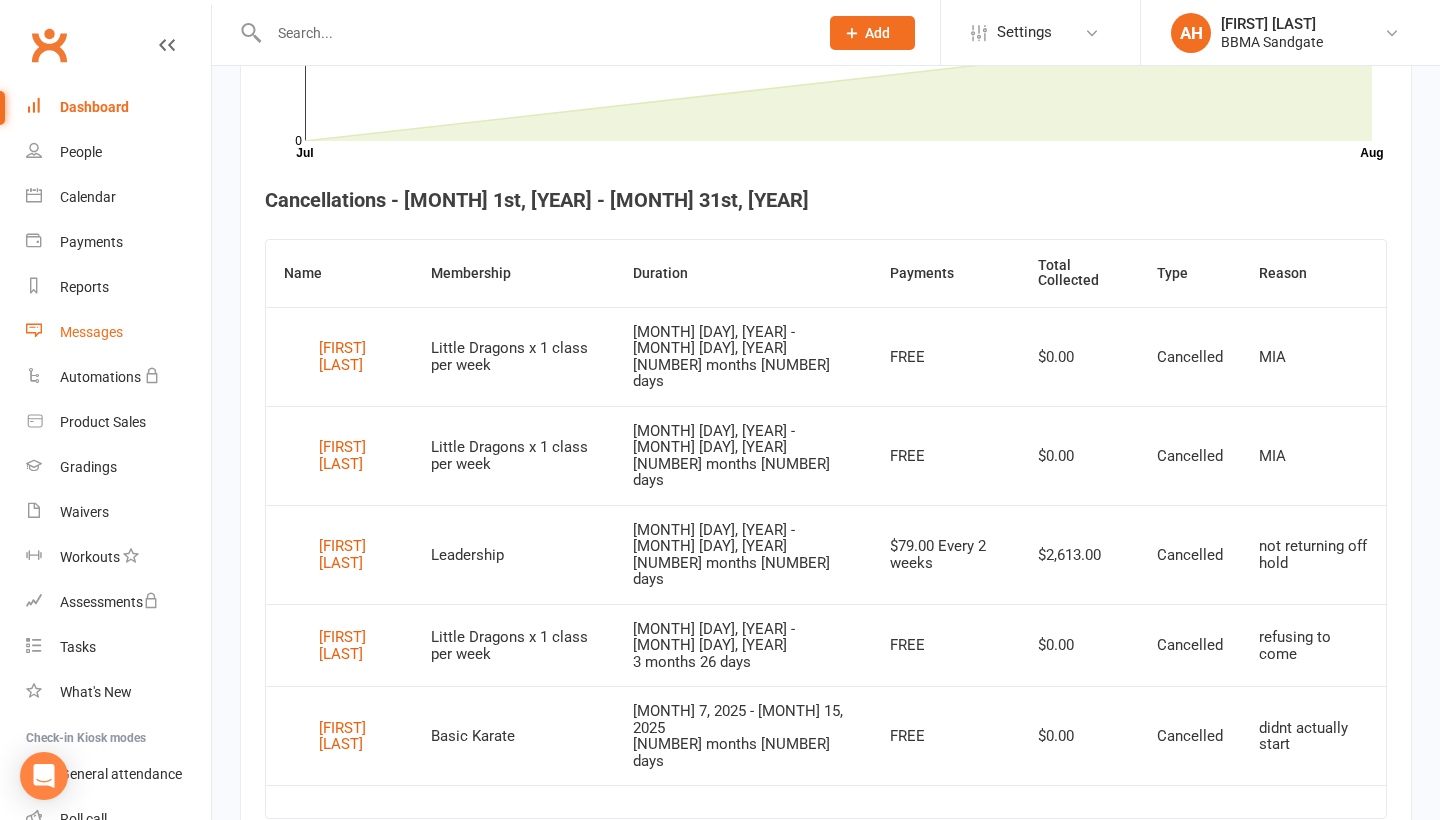 click on "Messages" at bounding box center [118, 332] 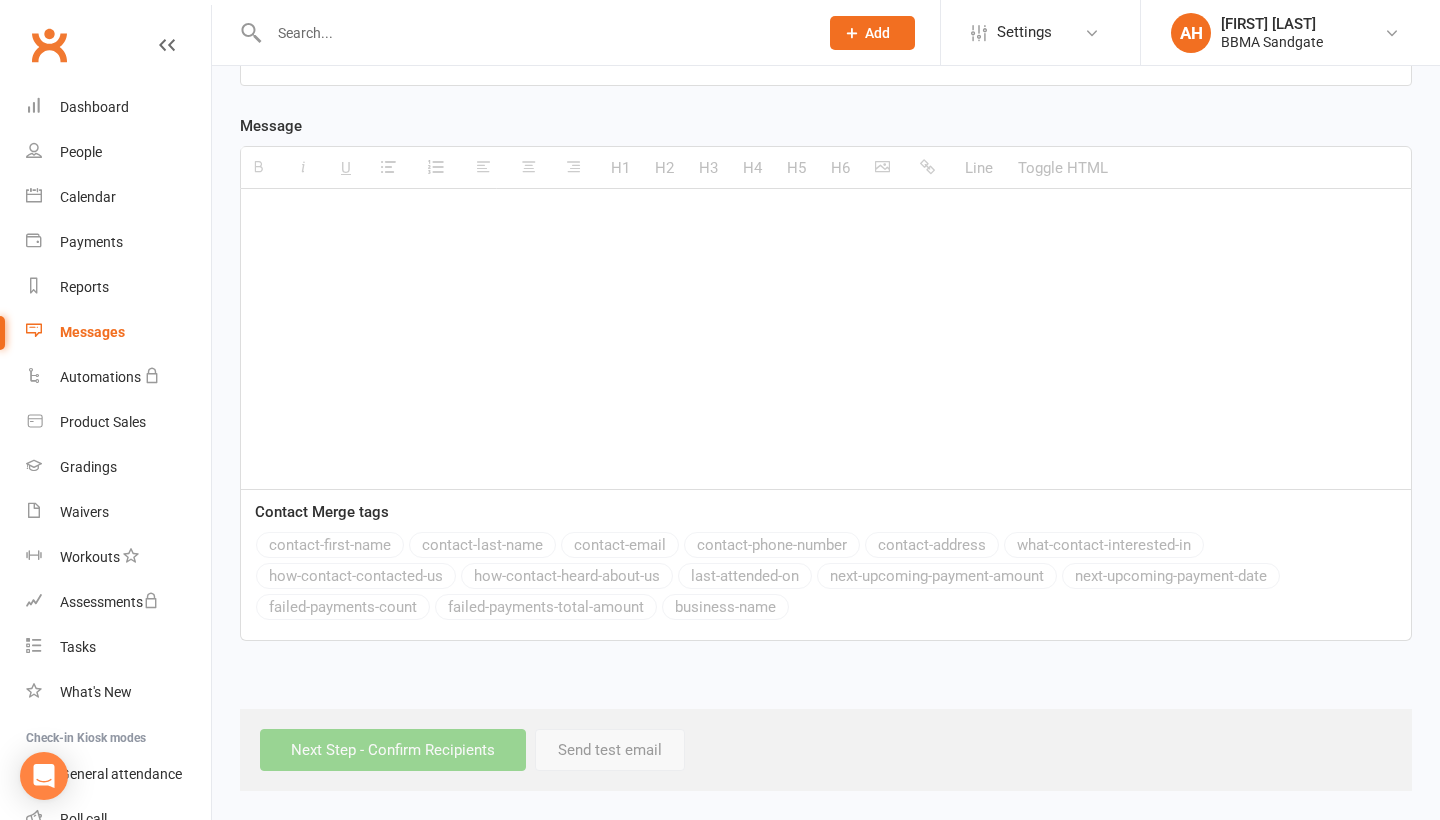 scroll, scrollTop: 0, scrollLeft: 0, axis: both 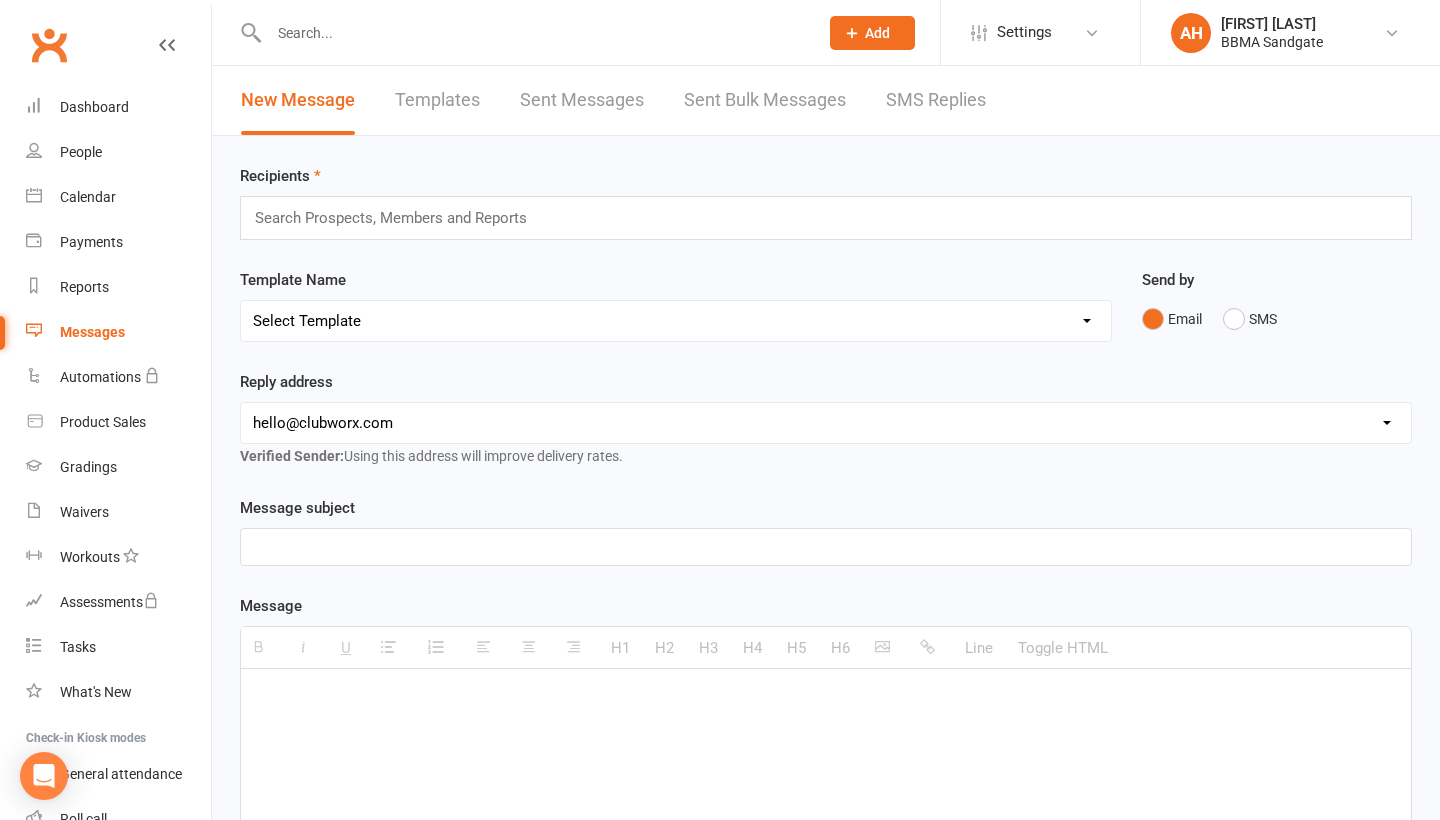 click on "SMS Replies" at bounding box center (936, 100) 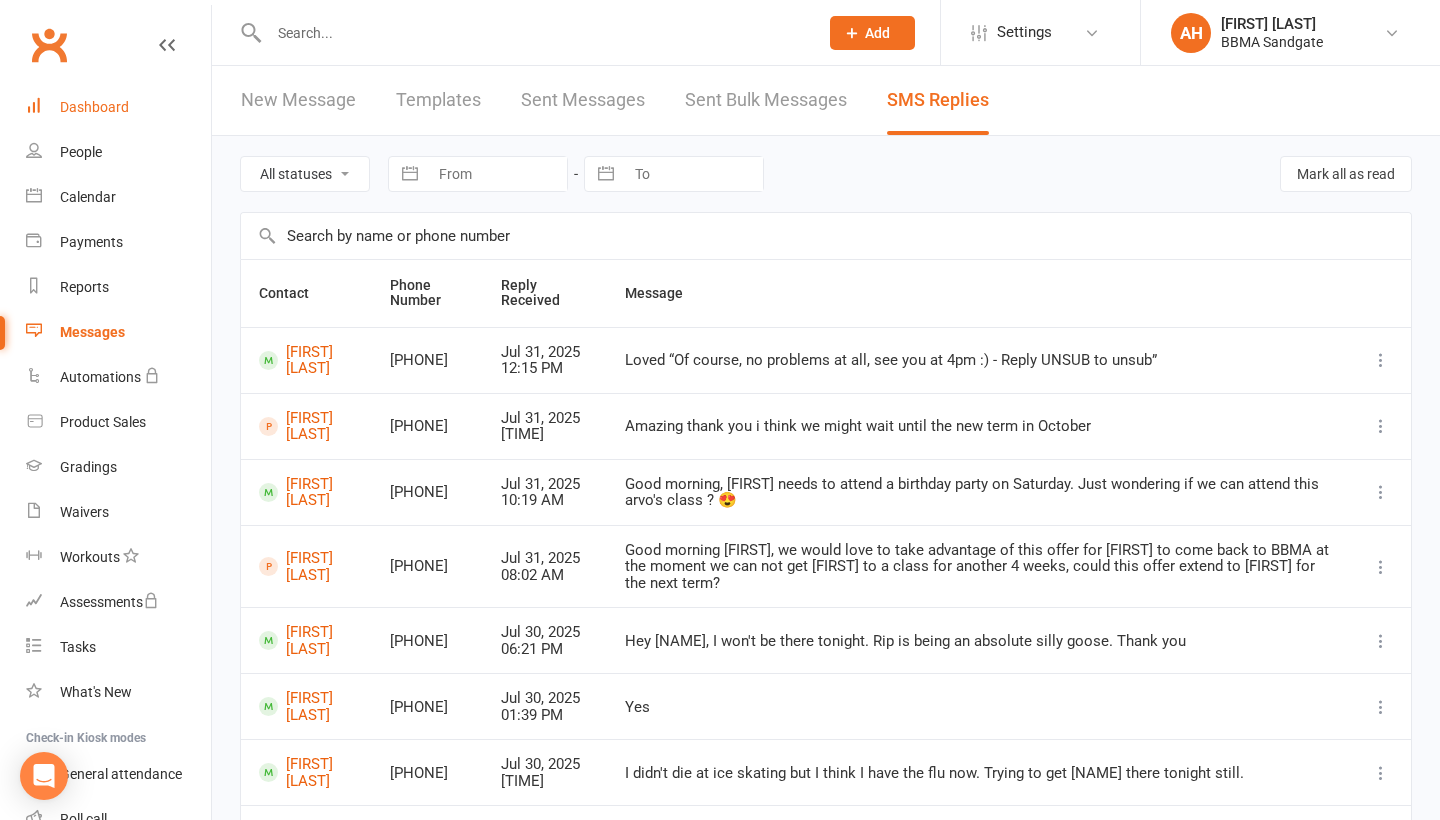 click on "Dashboard" at bounding box center [94, 107] 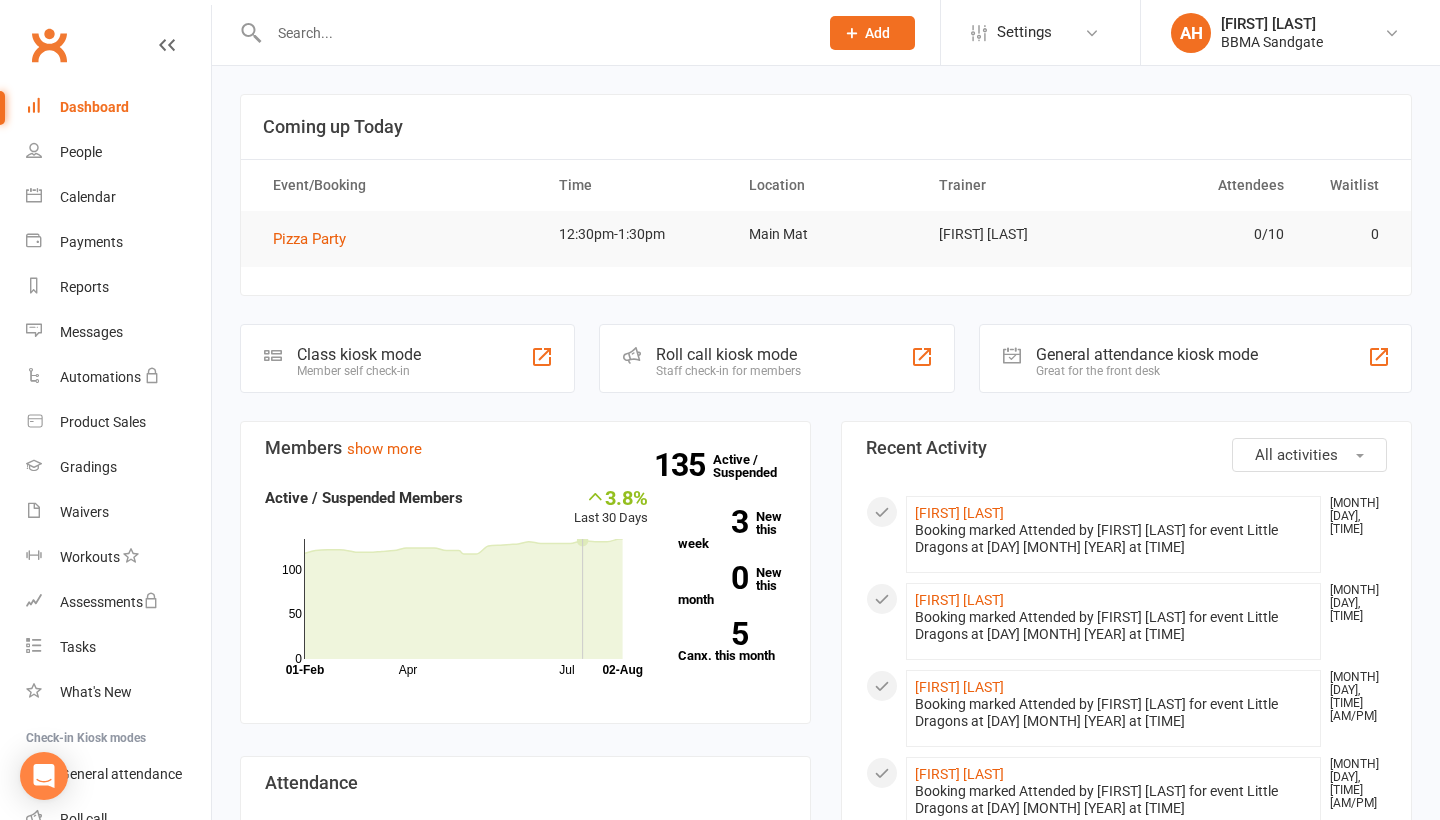 scroll, scrollTop: 0, scrollLeft: 0, axis: both 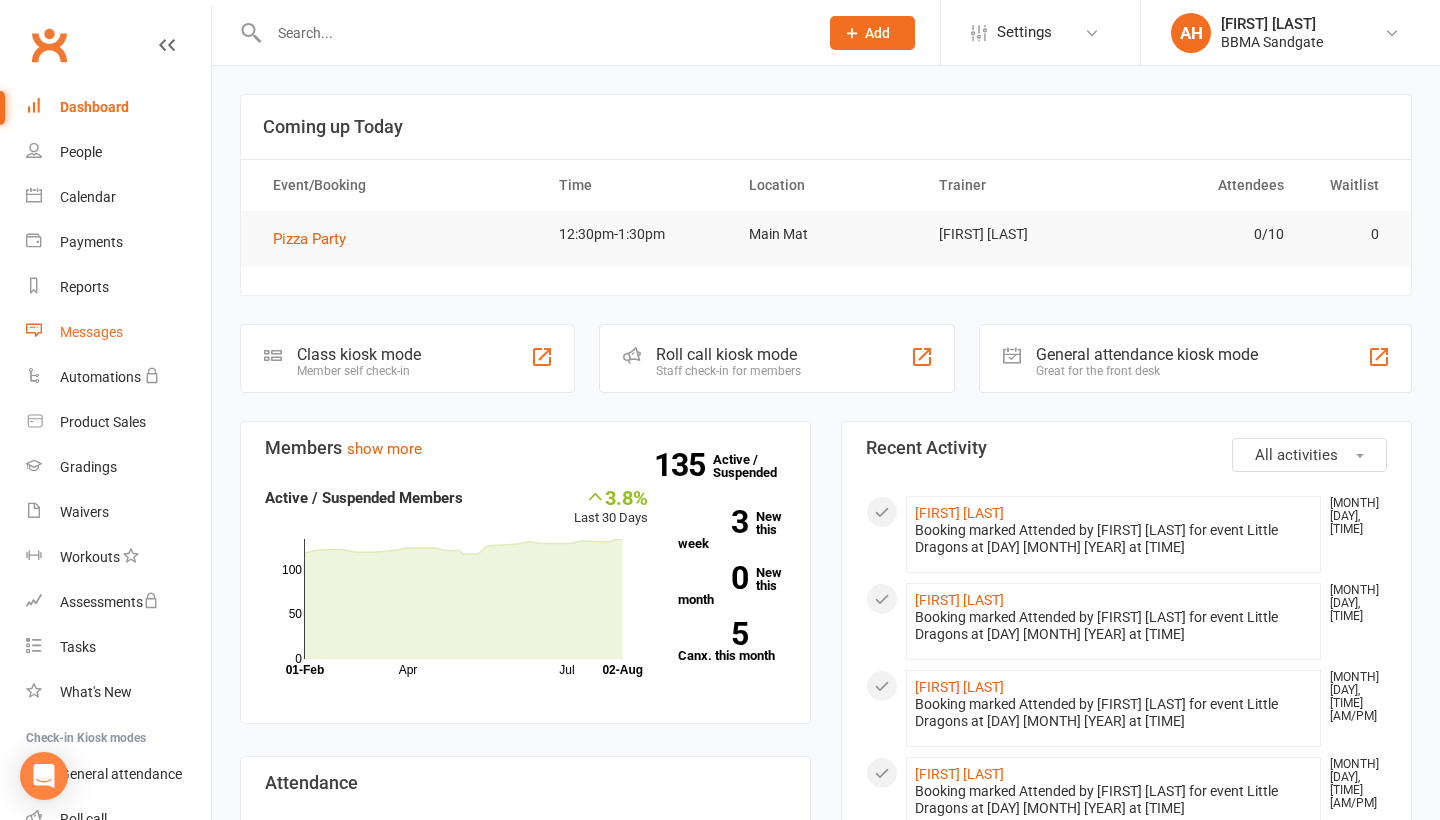 click on "Messages" at bounding box center [118, 332] 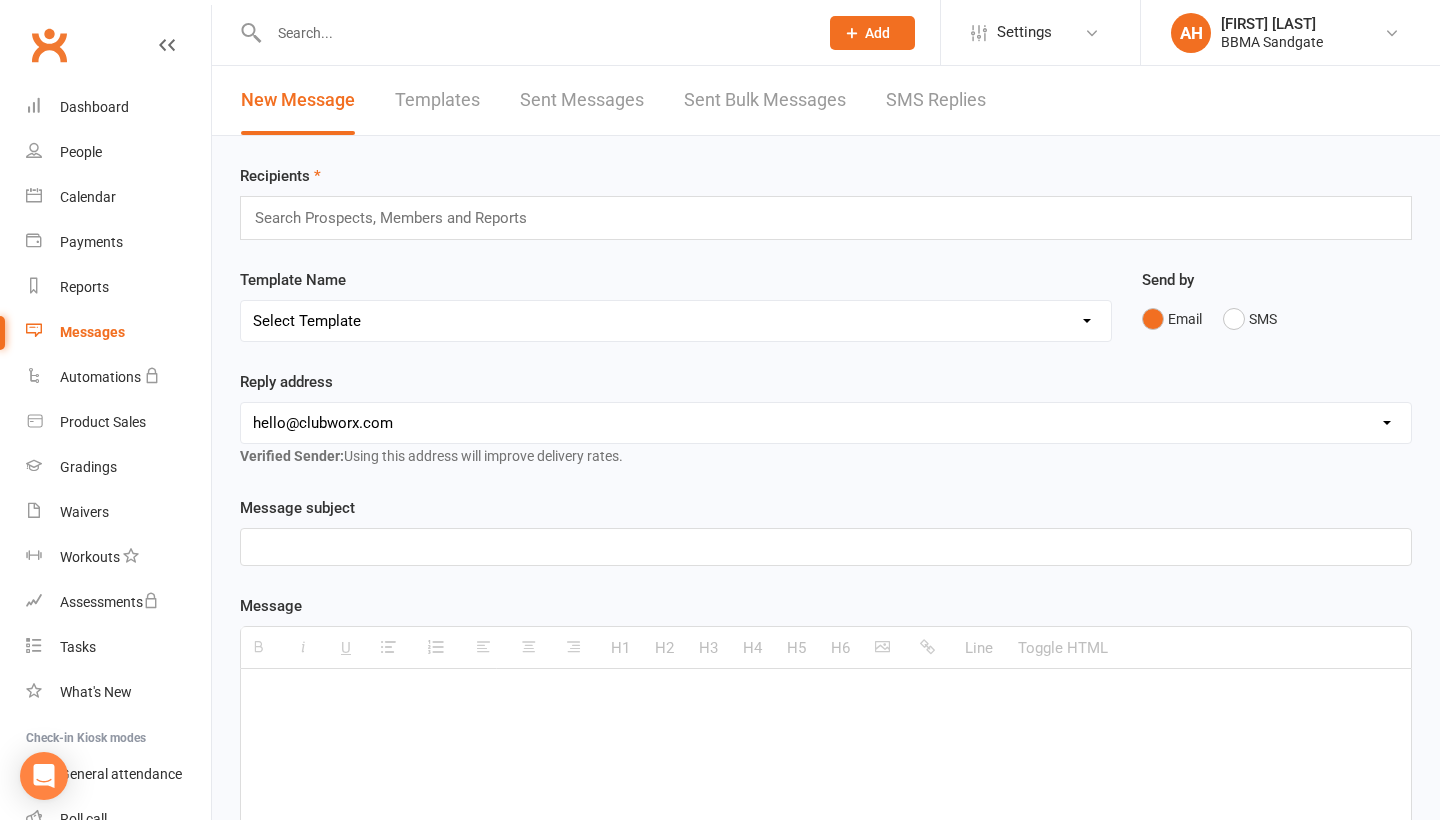 click on "SMS Replies" at bounding box center (936, 100) 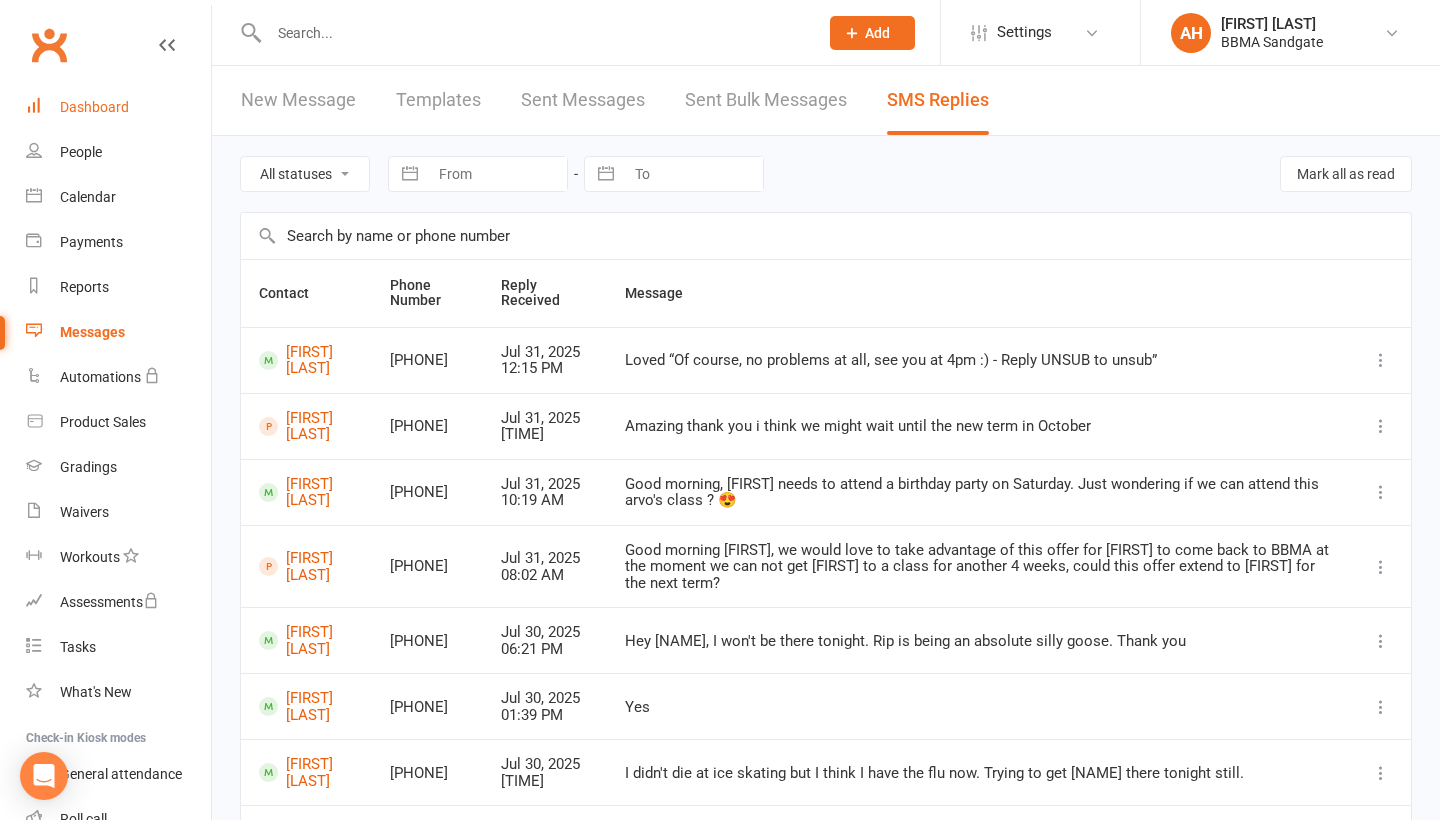 click on "Dashboard" at bounding box center (118, 107) 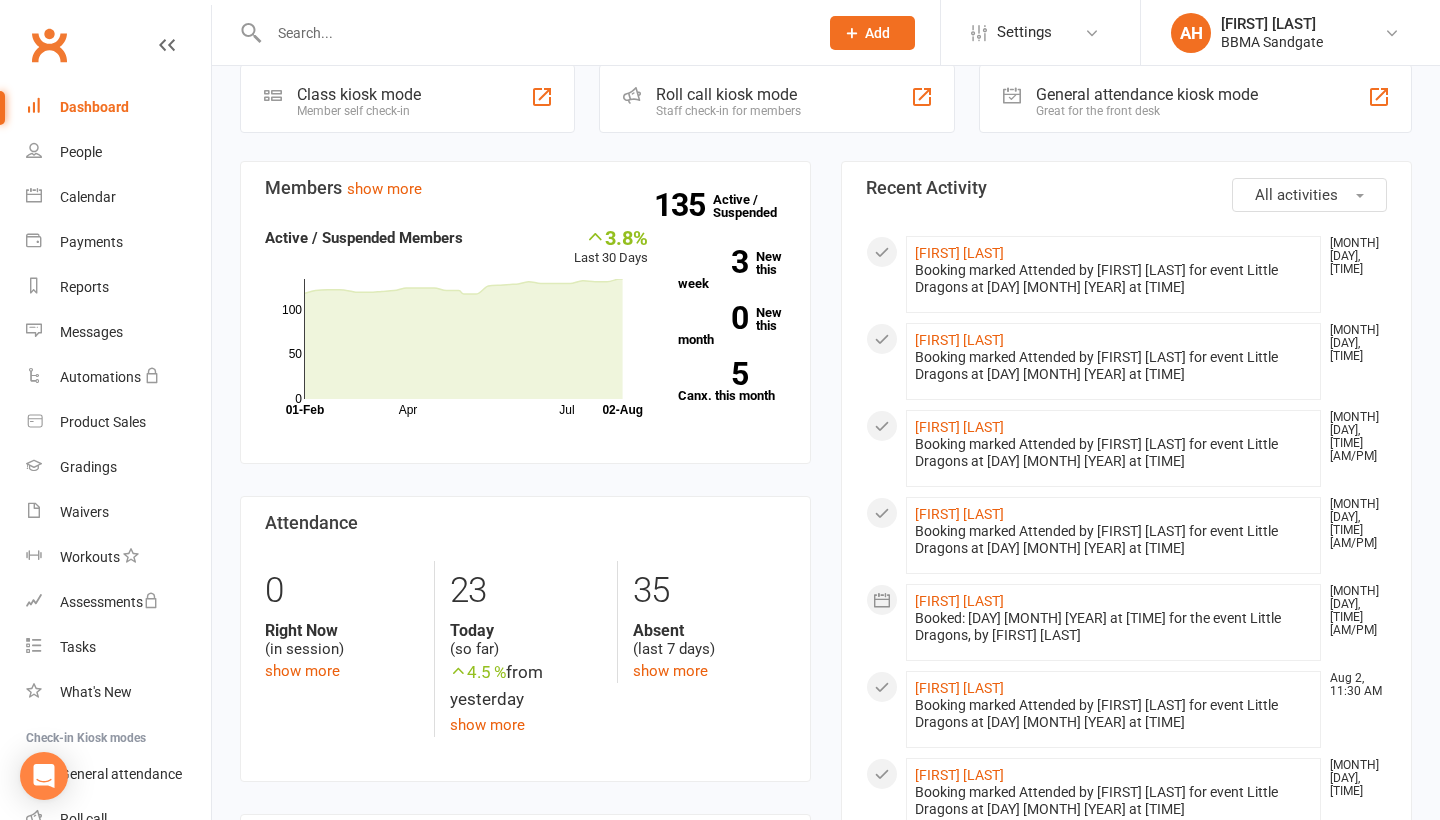 scroll, scrollTop: 260, scrollLeft: 0, axis: vertical 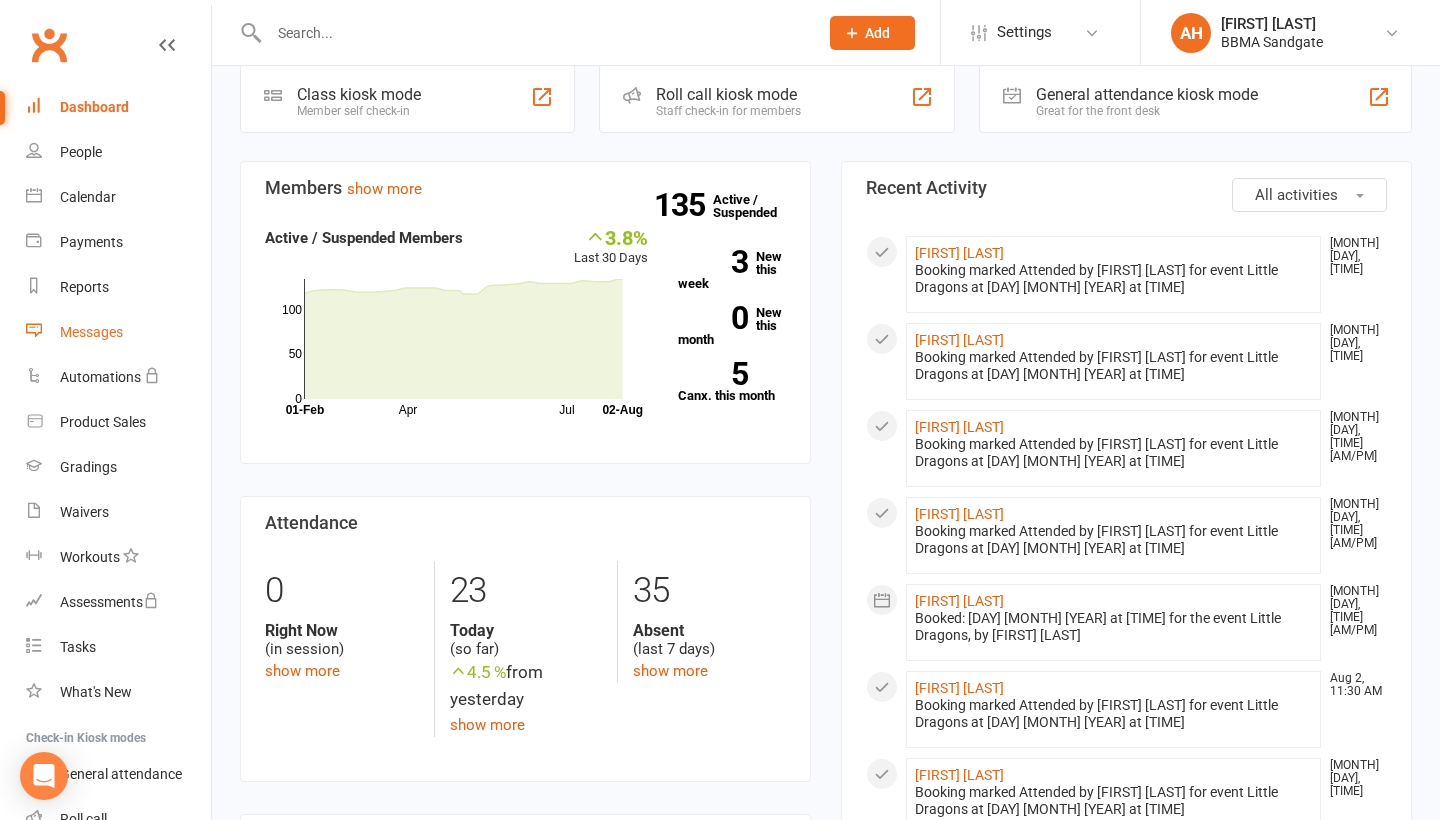 click on "Messages" at bounding box center (118, 332) 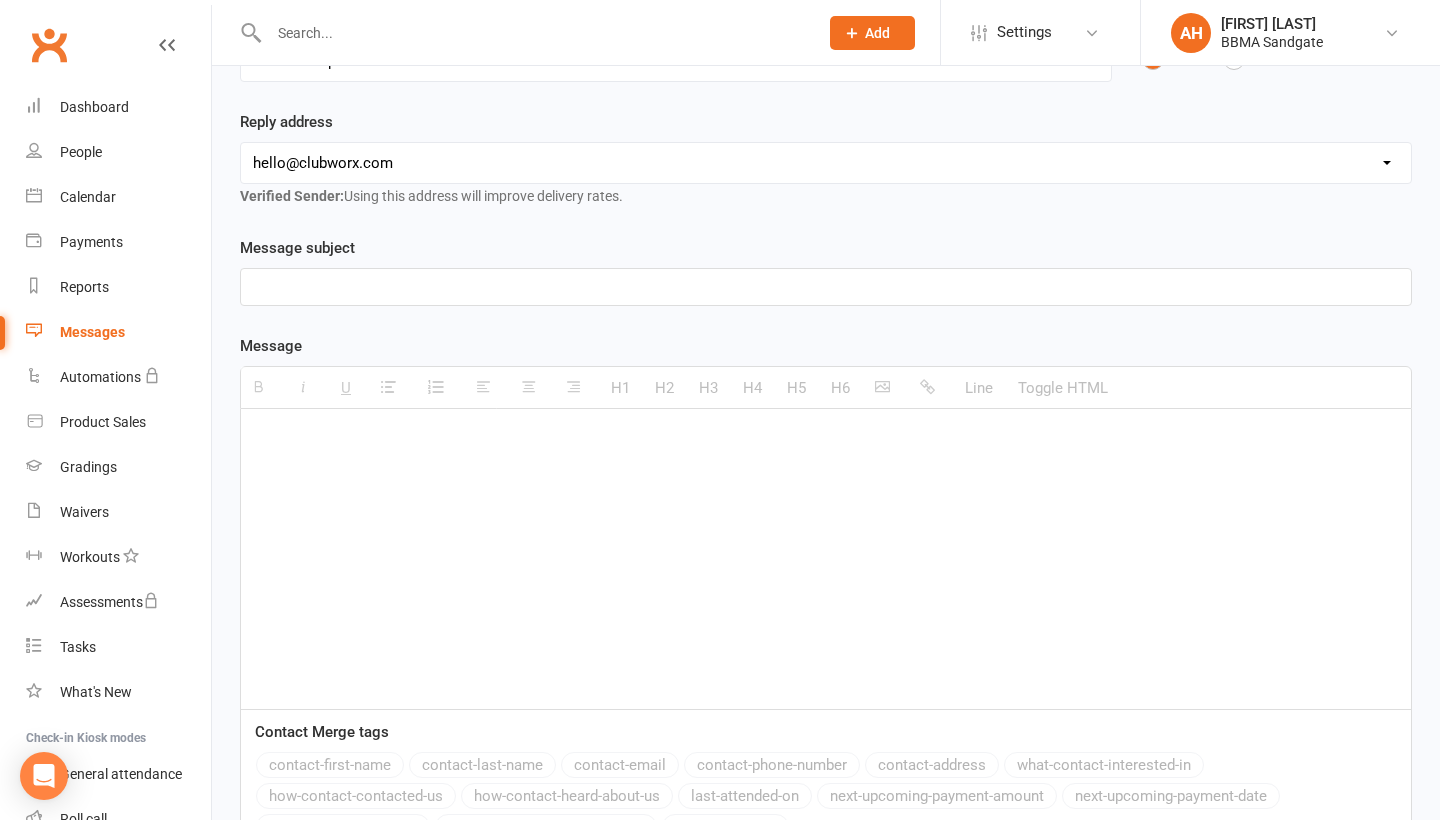 scroll, scrollTop: 0, scrollLeft: 0, axis: both 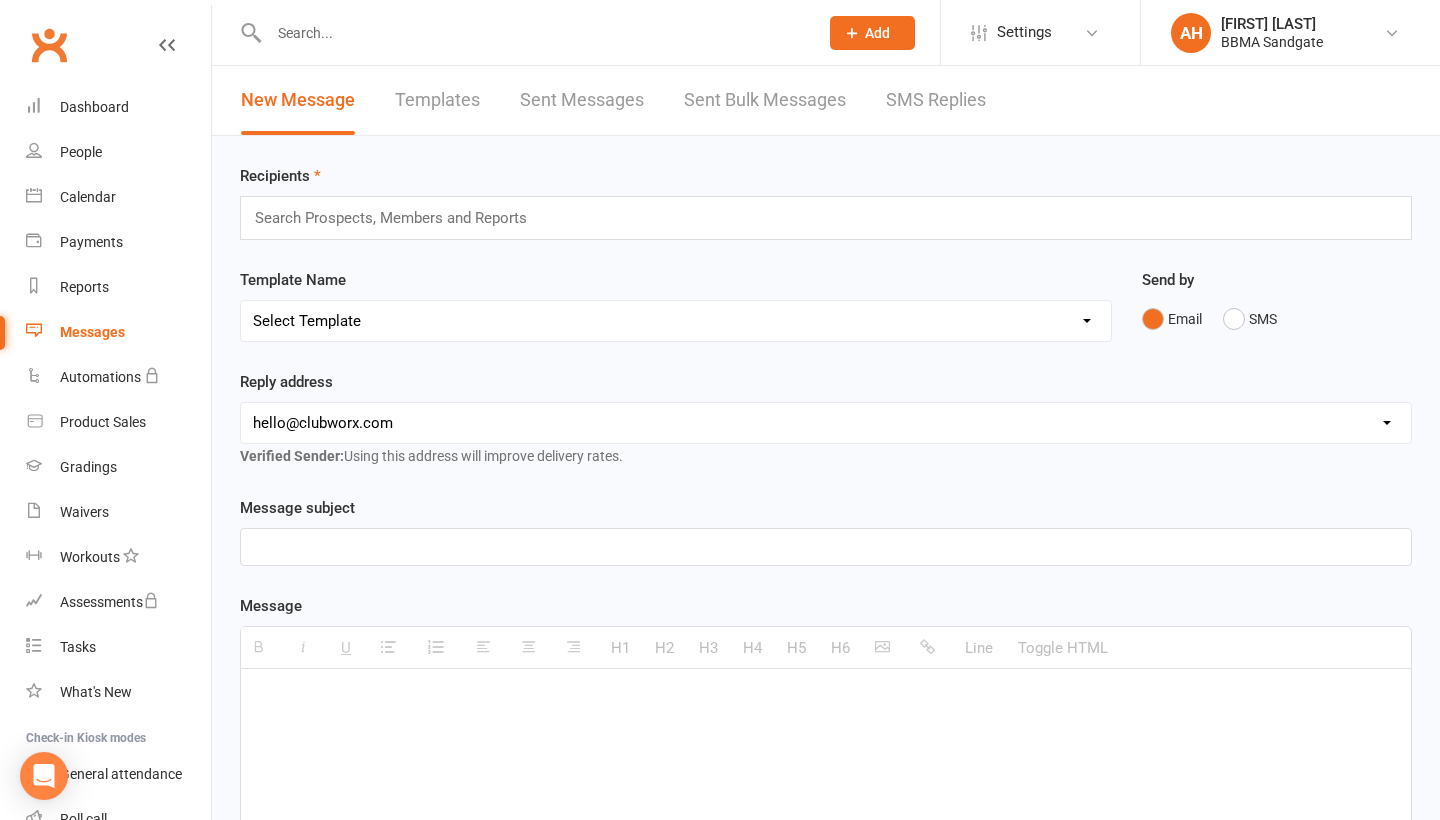 click on "SMS Replies" at bounding box center (936, 100) 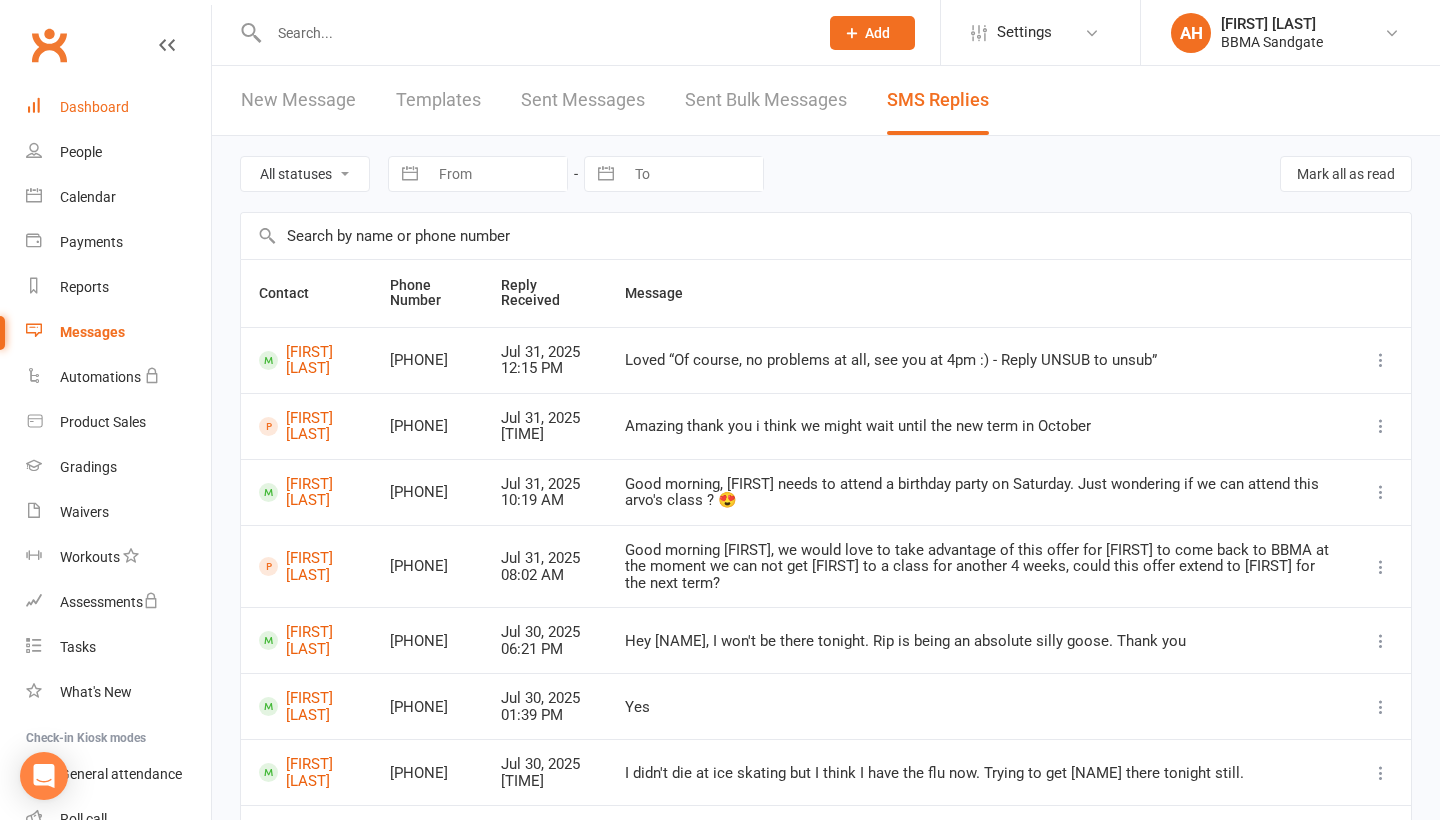 click on "Dashboard" at bounding box center (118, 107) 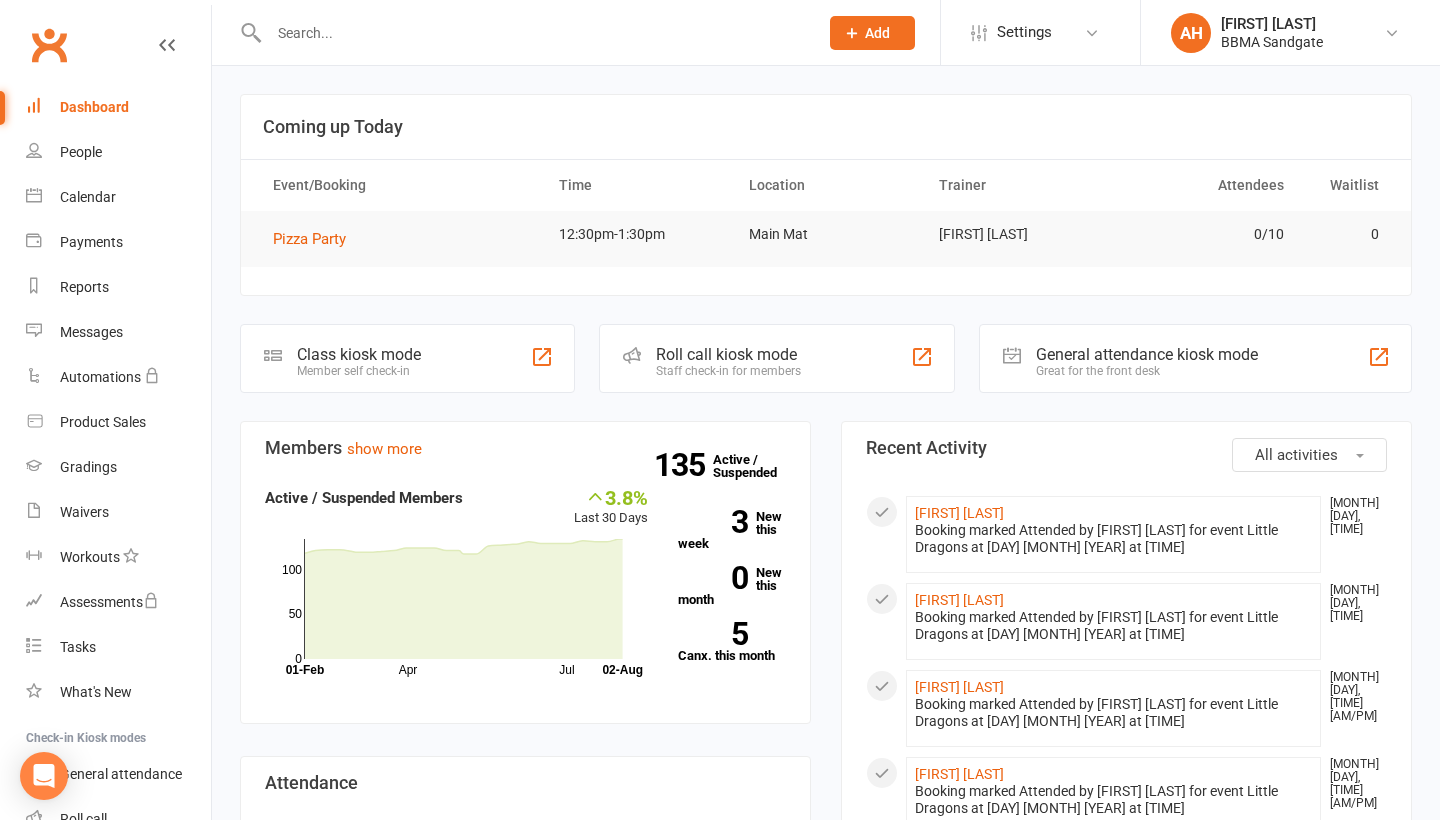 scroll, scrollTop: 0, scrollLeft: 0, axis: both 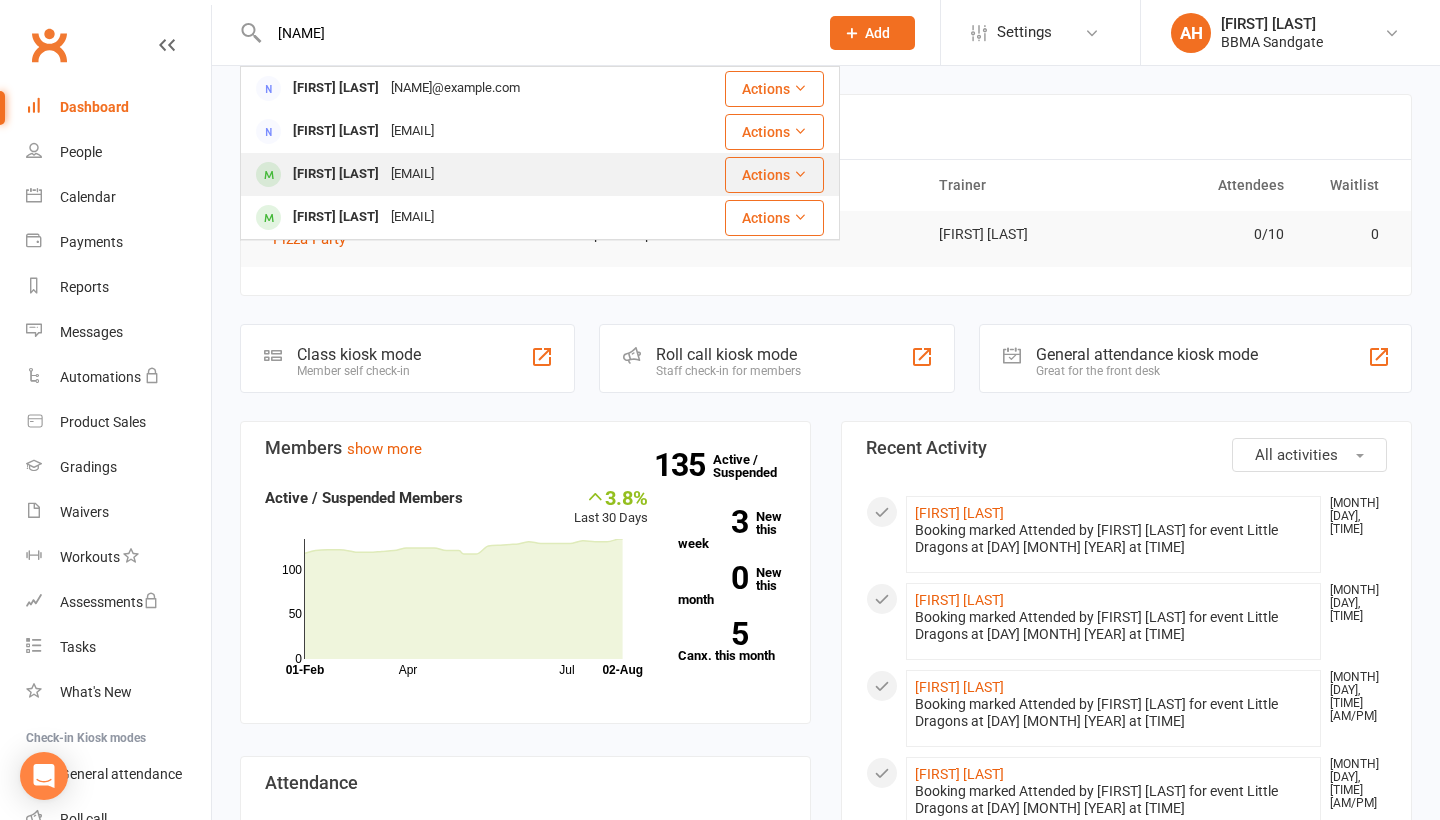 type on "rosie" 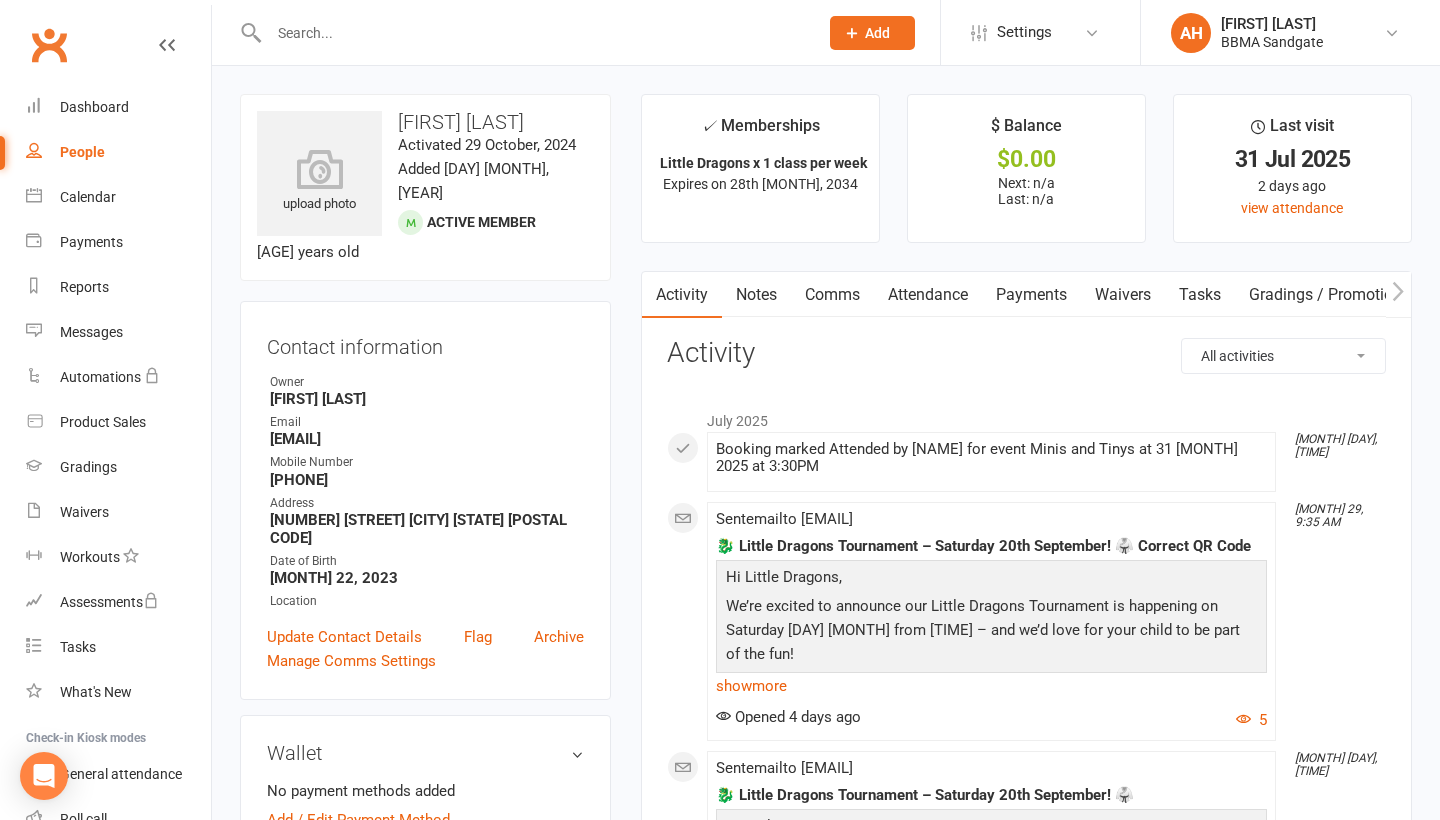 click on "Payments" at bounding box center [1031, 295] 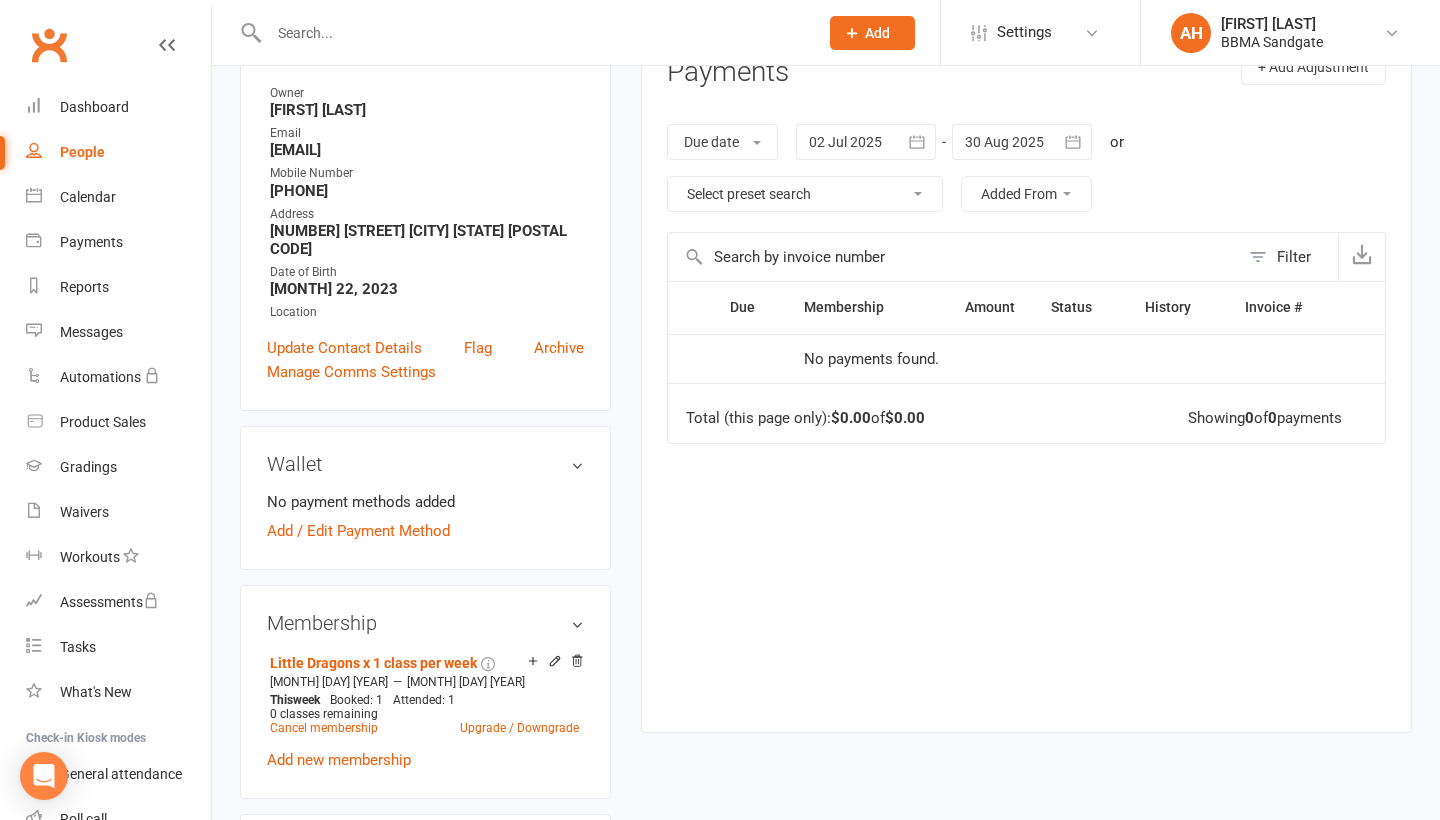 scroll, scrollTop: 287, scrollLeft: 0, axis: vertical 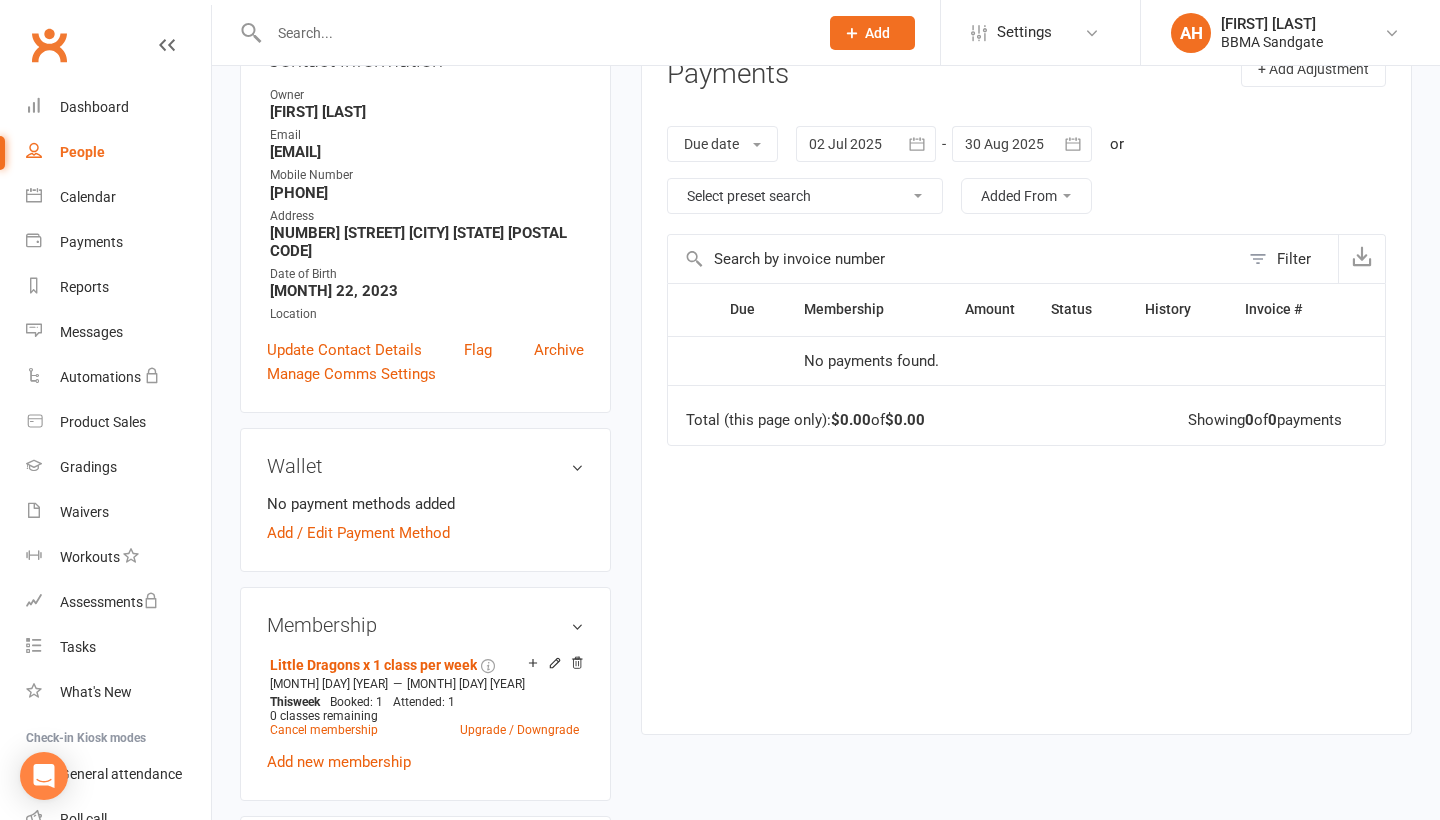 click 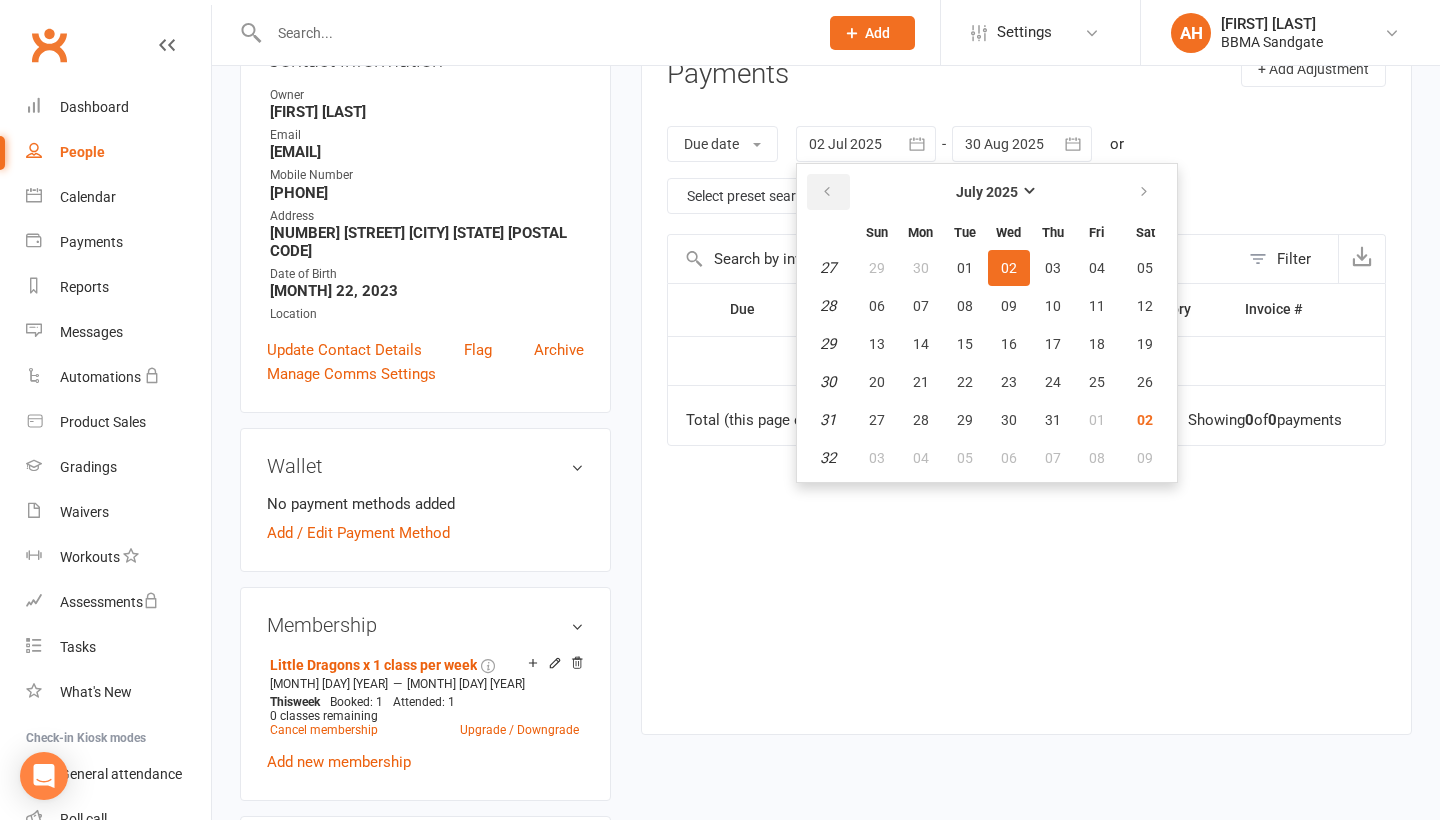 click at bounding box center (827, 192) 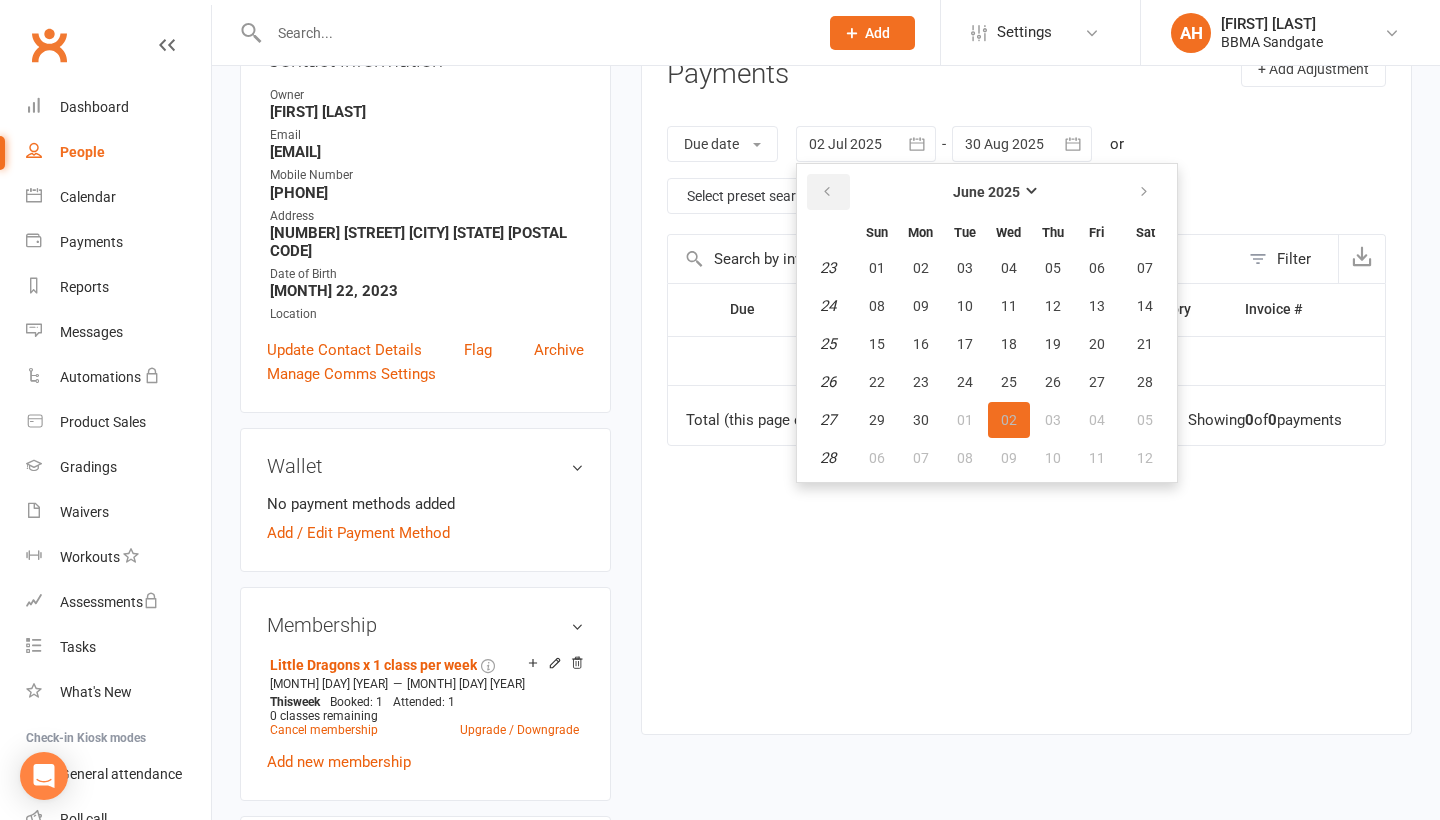 click at bounding box center [827, 192] 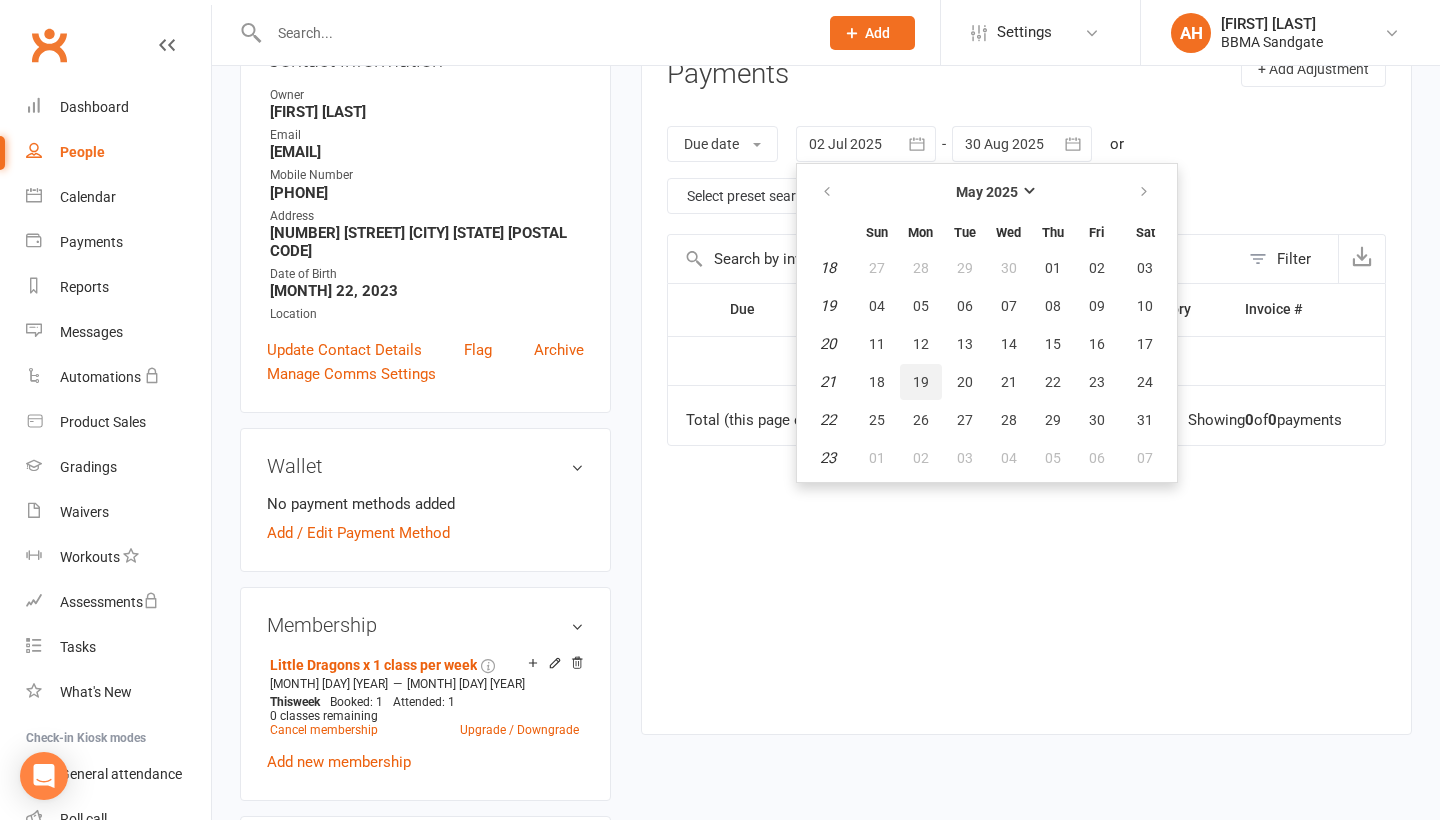 click on "19" at bounding box center (921, 382) 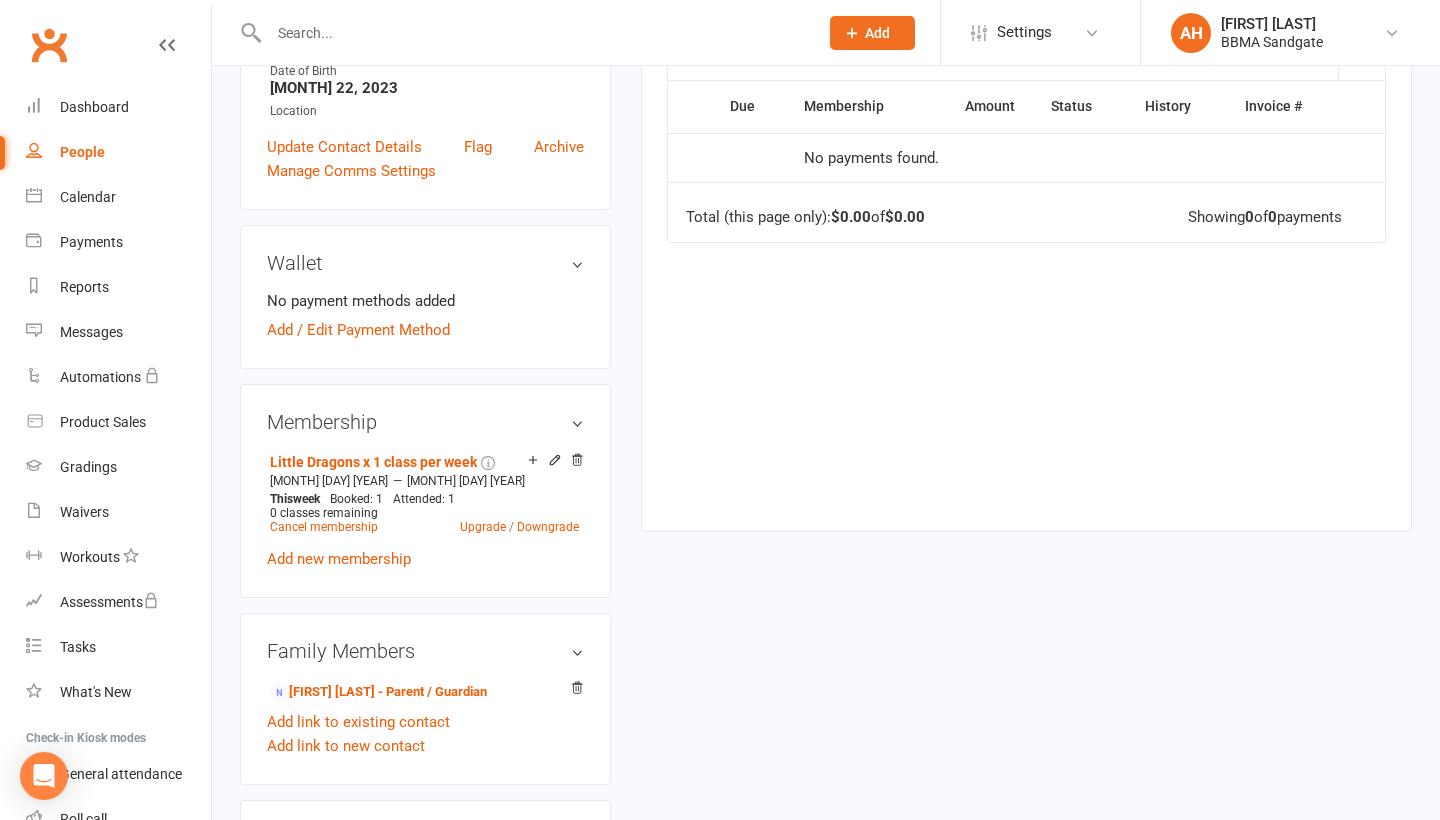 scroll, scrollTop: 520, scrollLeft: 0, axis: vertical 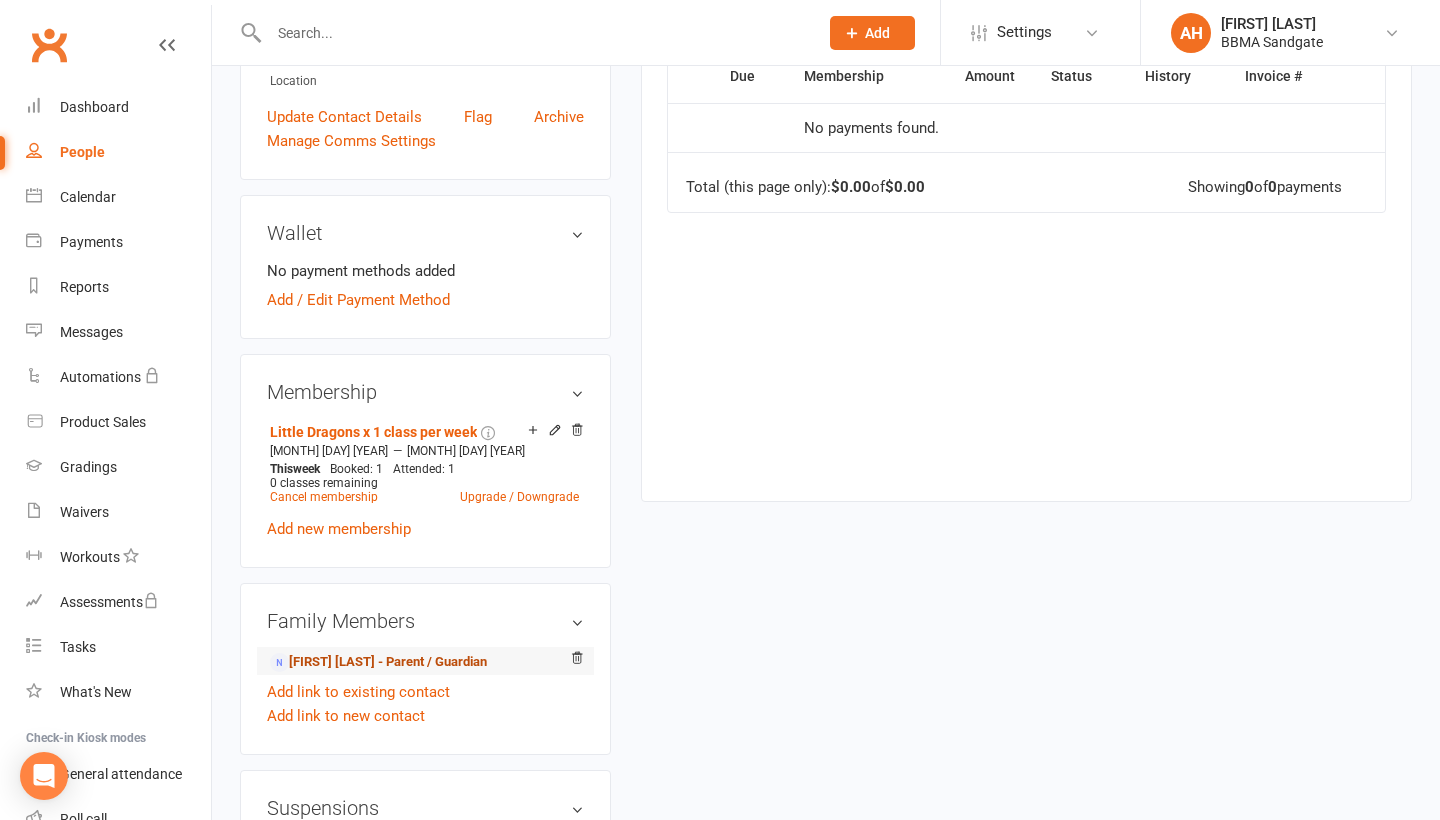 click on "Nick Stankovich - Parent / Guardian" at bounding box center (378, 662) 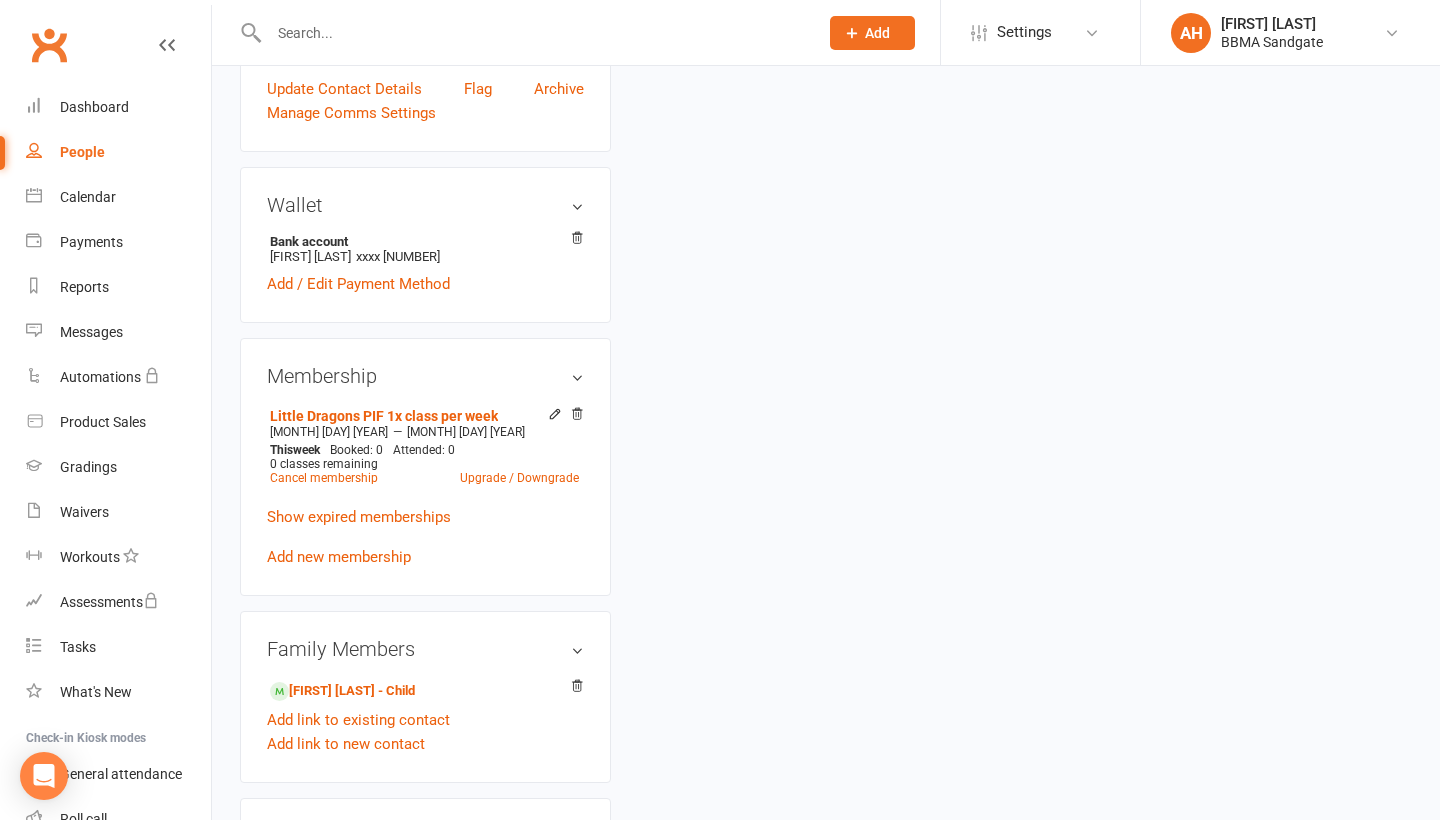 scroll, scrollTop: 0, scrollLeft: 0, axis: both 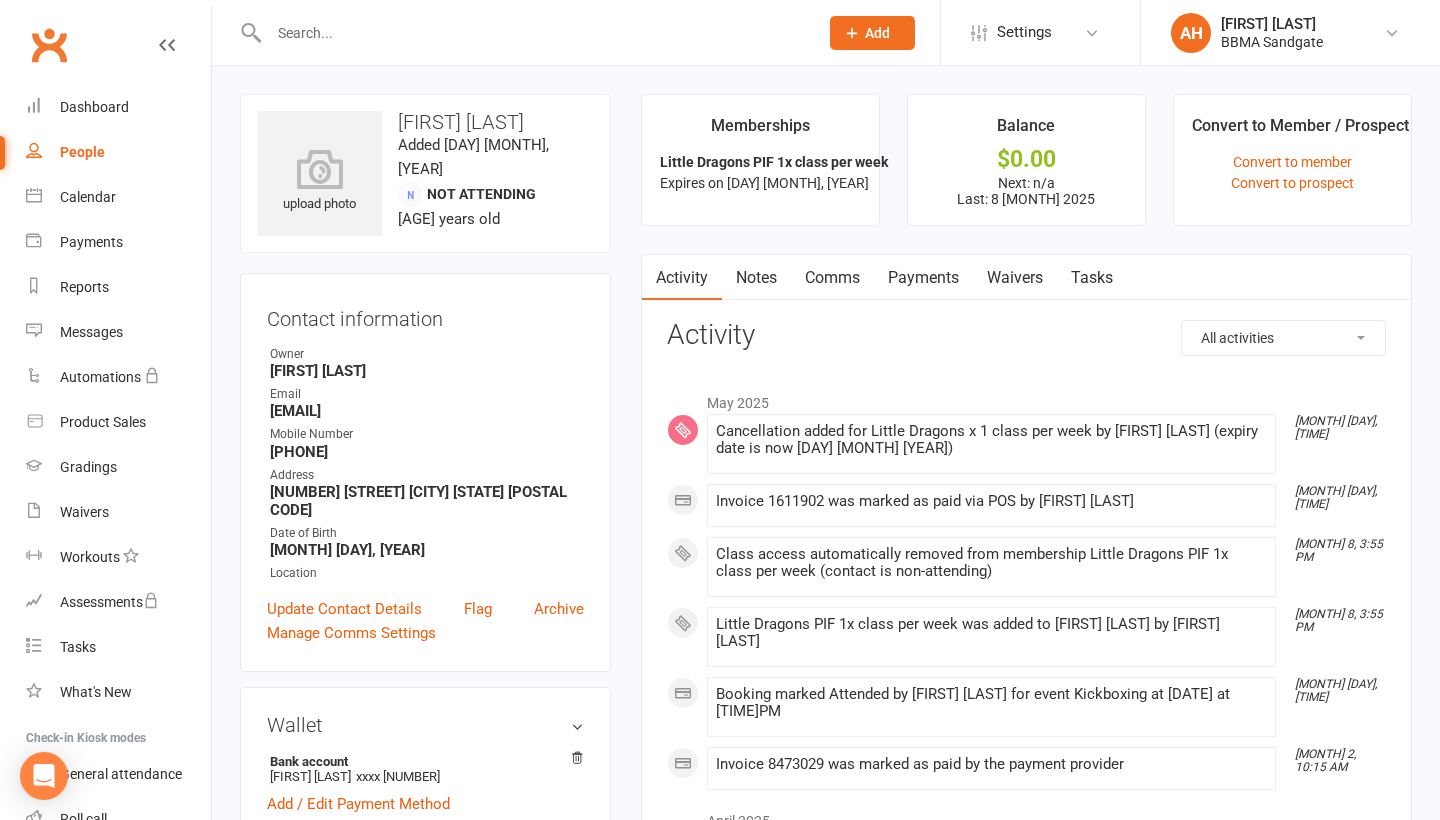click on "Payments" at bounding box center (923, 278) 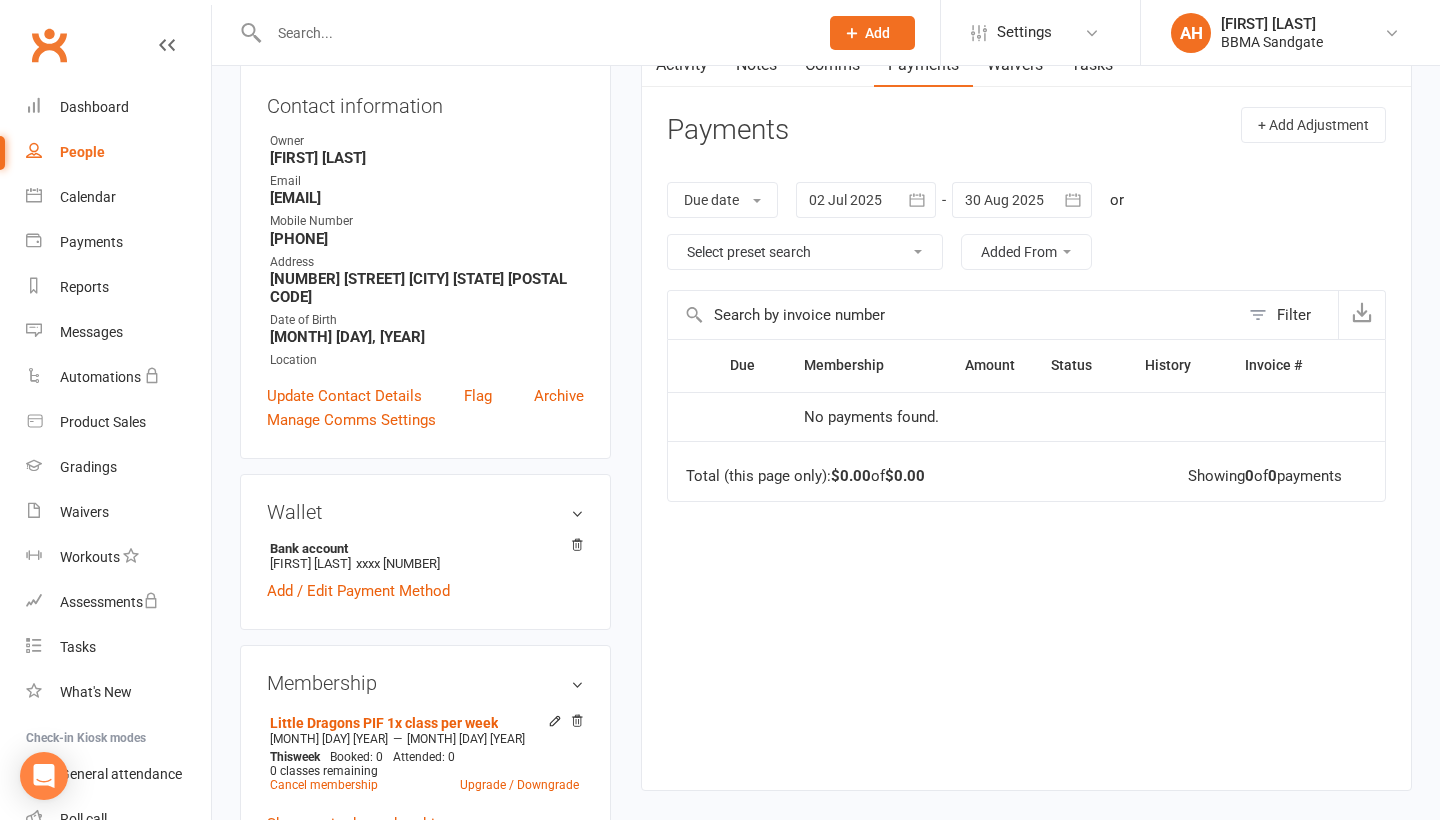 scroll, scrollTop: 213, scrollLeft: 0, axis: vertical 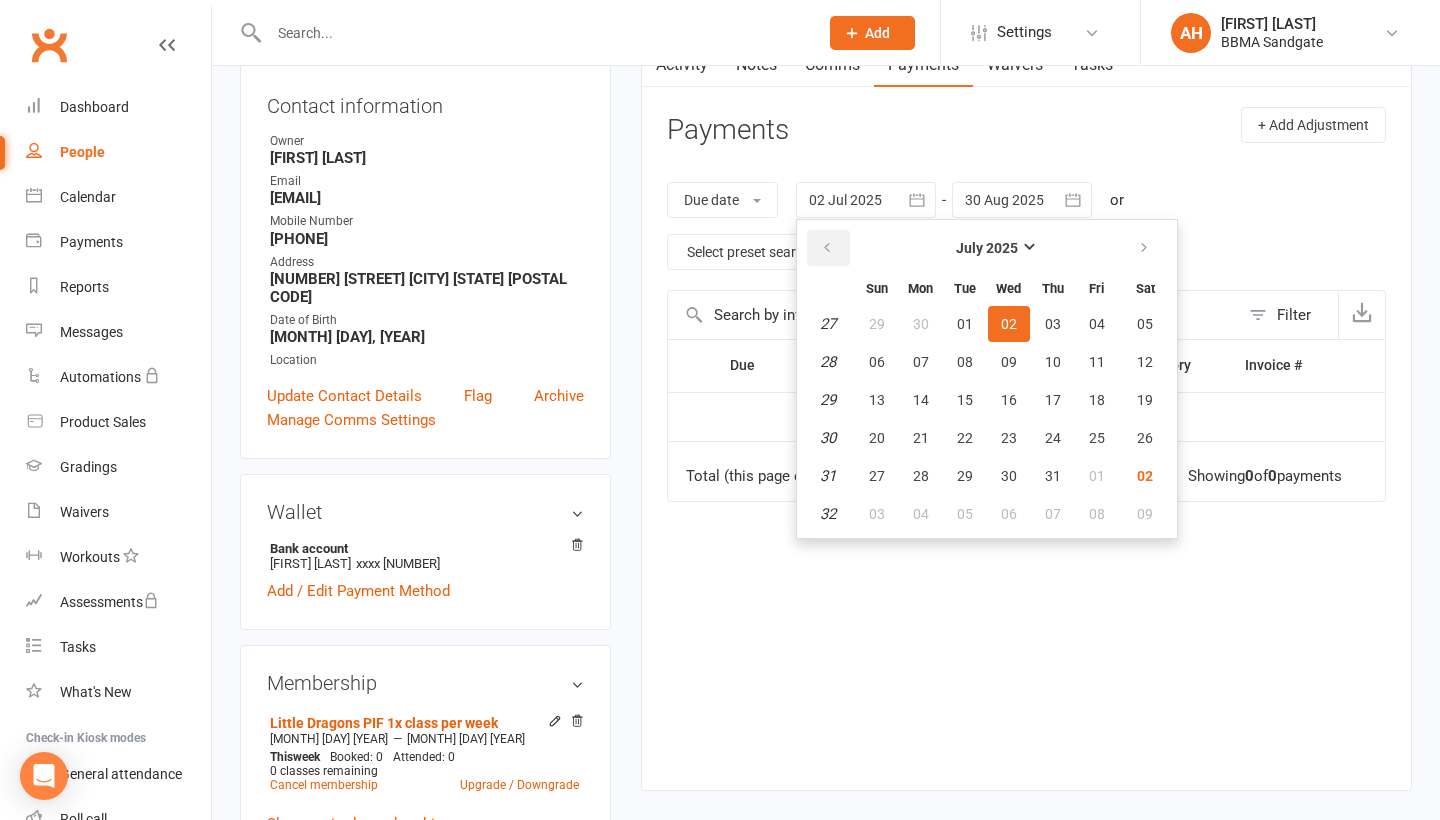 click at bounding box center (827, 248) 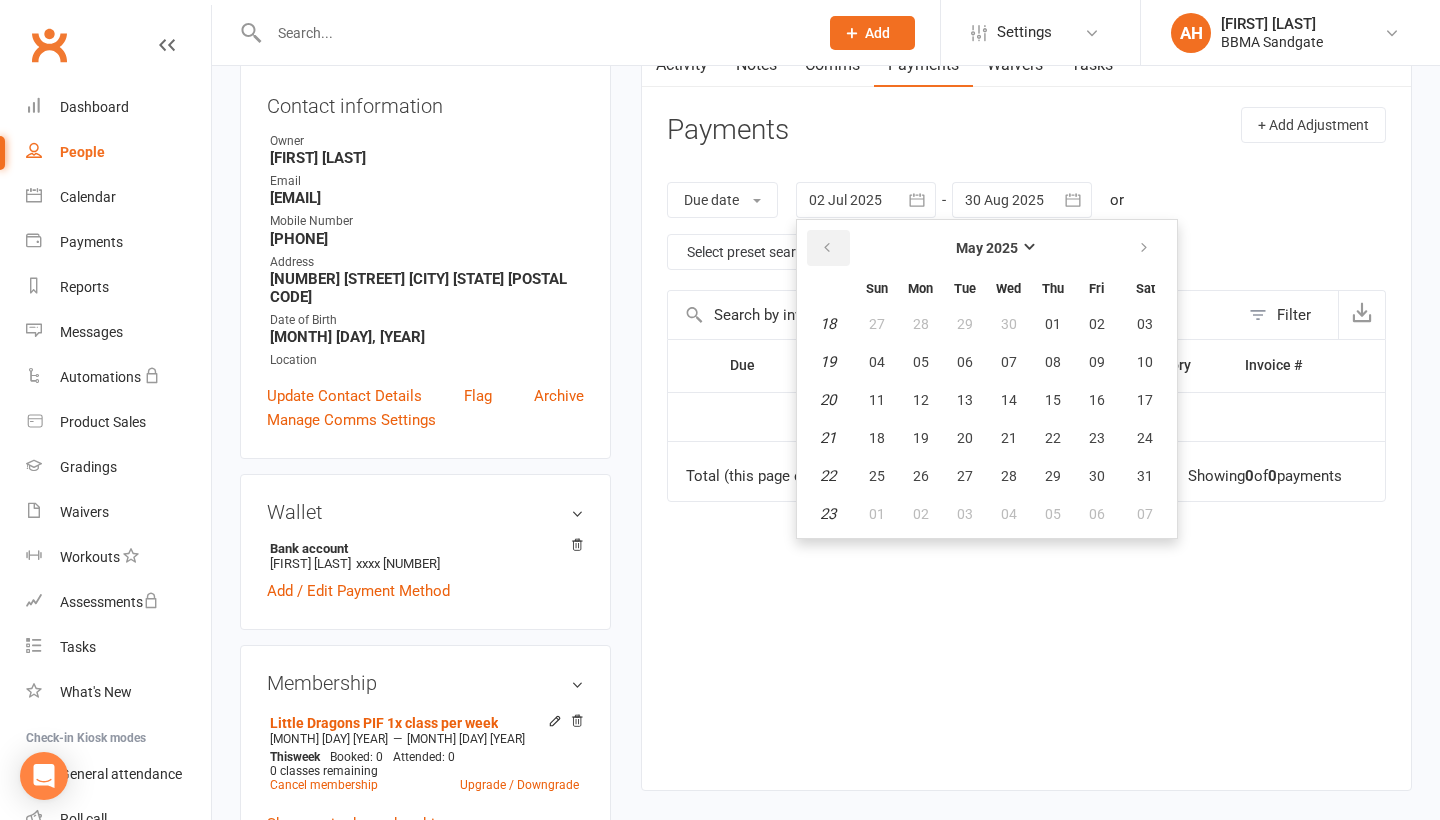 click at bounding box center (827, 248) 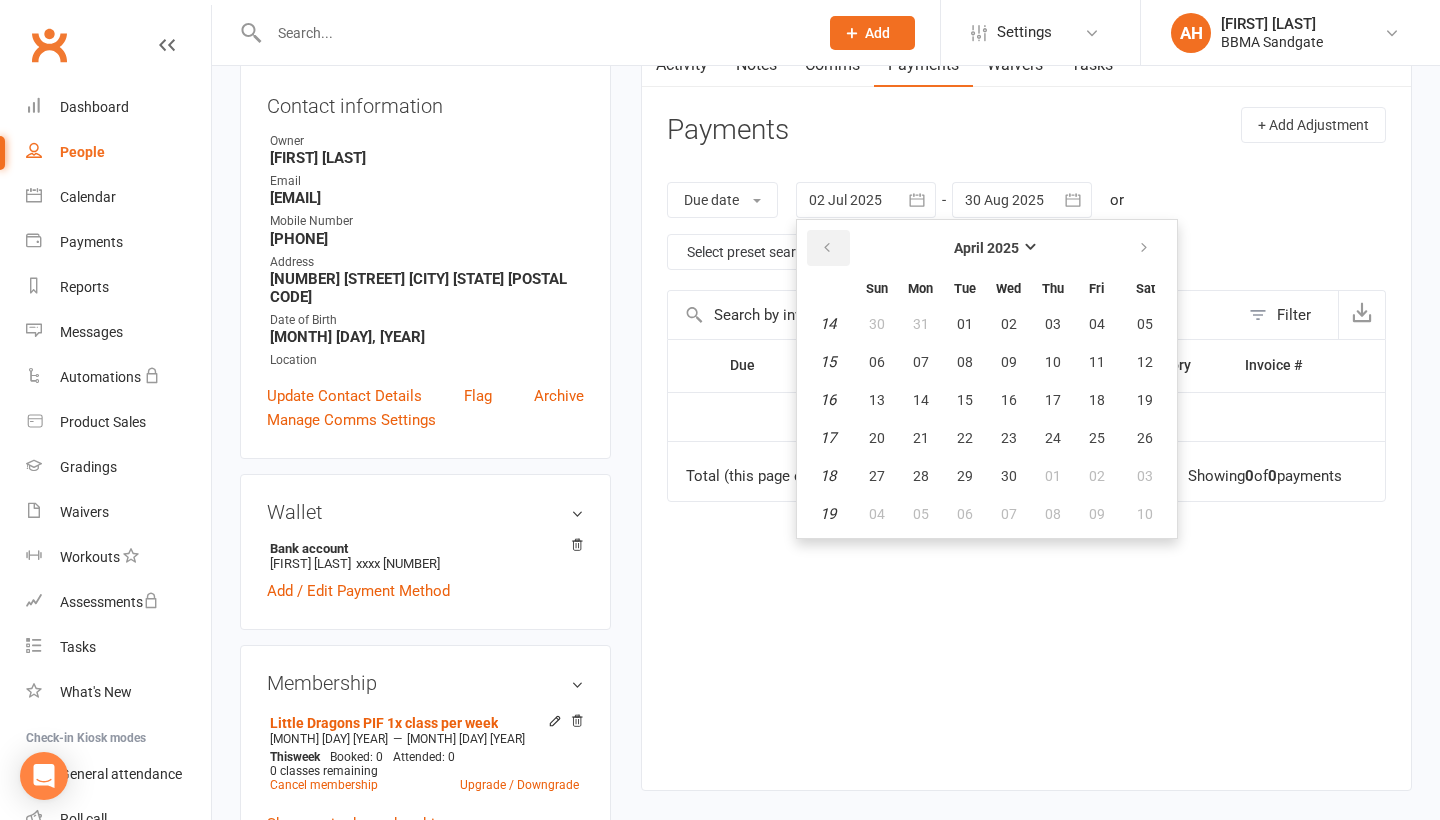 click at bounding box center (827, 248) 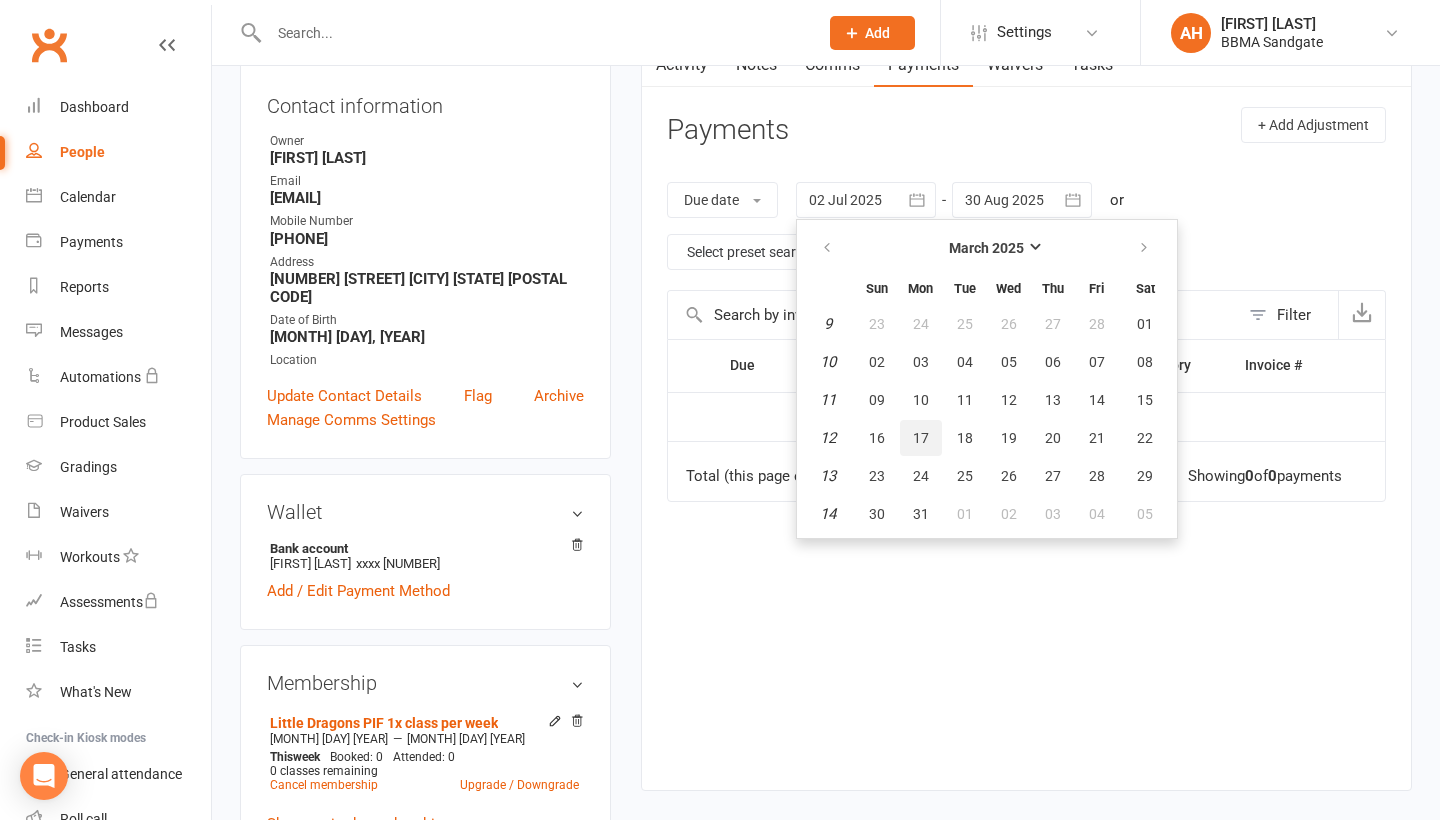 click on "17" at bounding box center [921, 438] 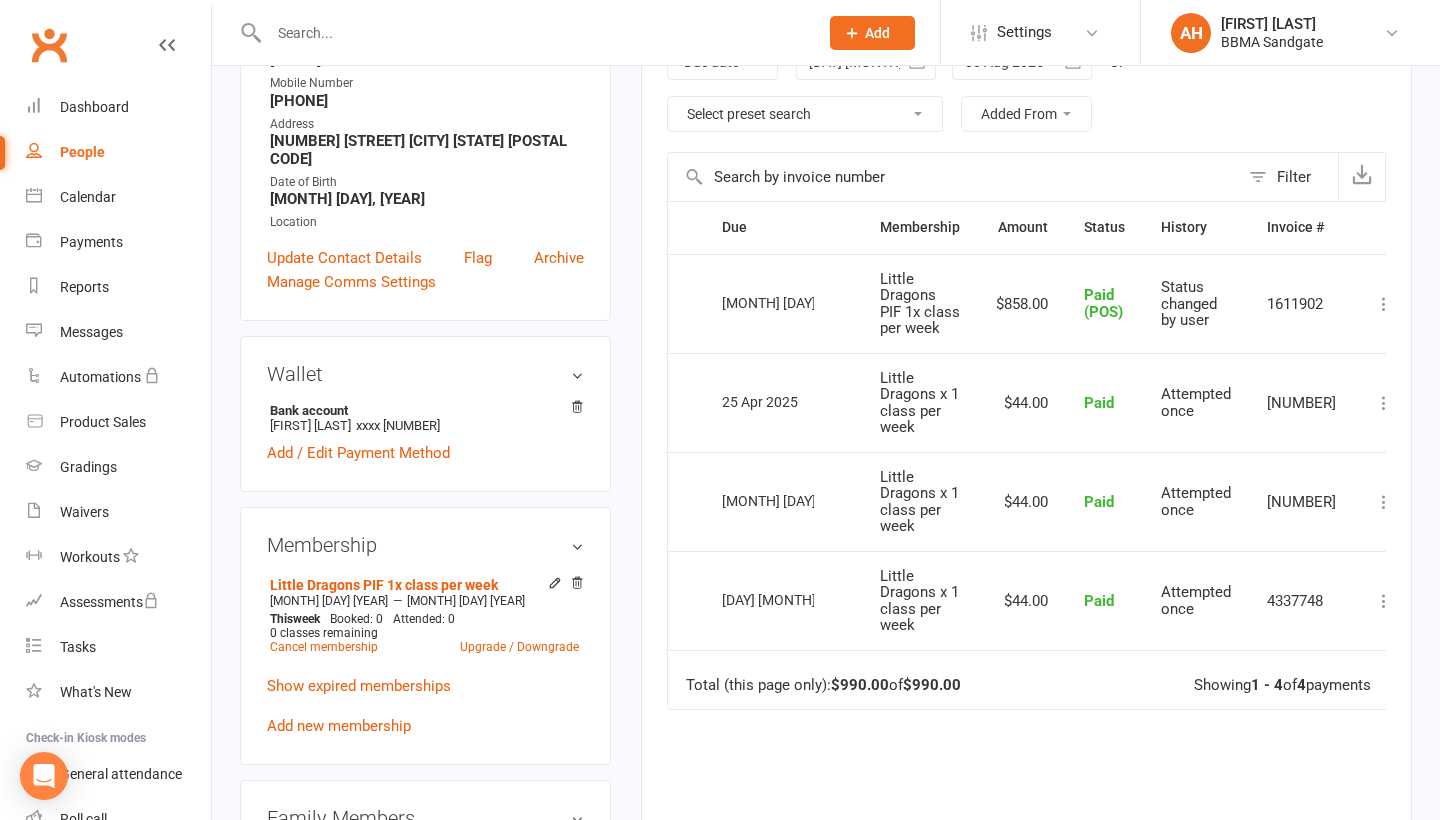 scroll, scrollTop: 353, scrollLeft: 0, axis: vertical 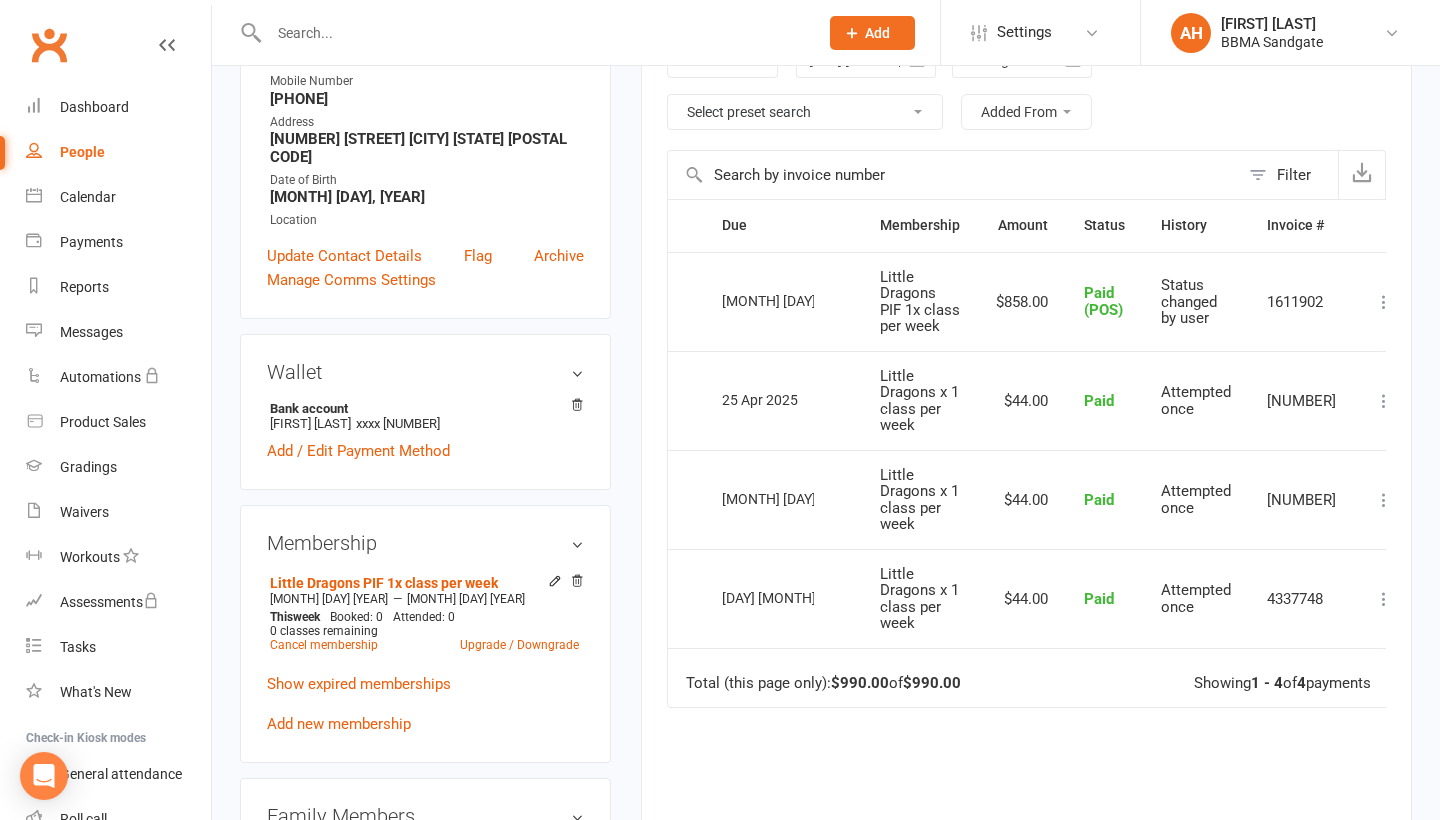 click at bounding box center (533, 33) 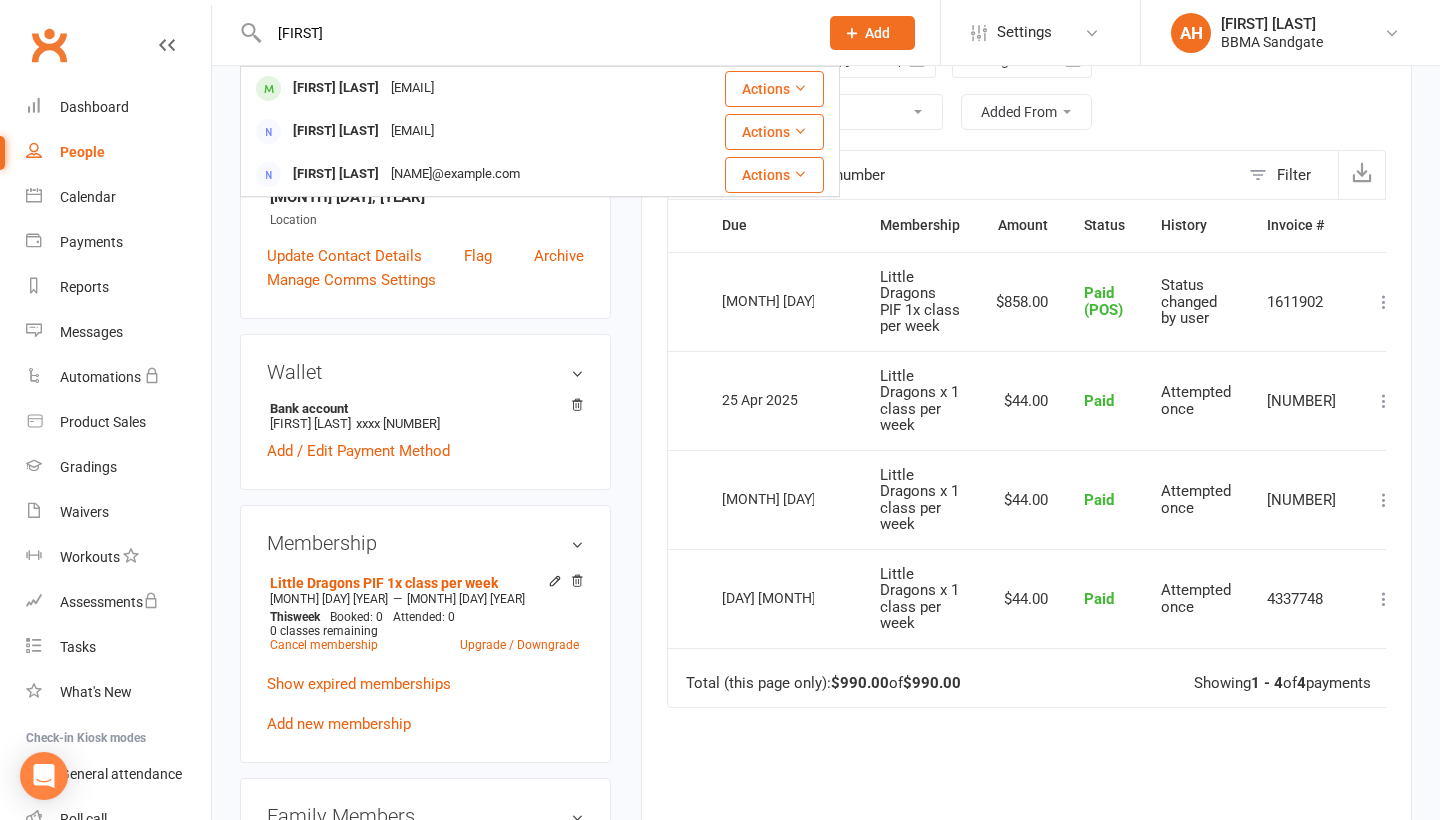 type on "David" 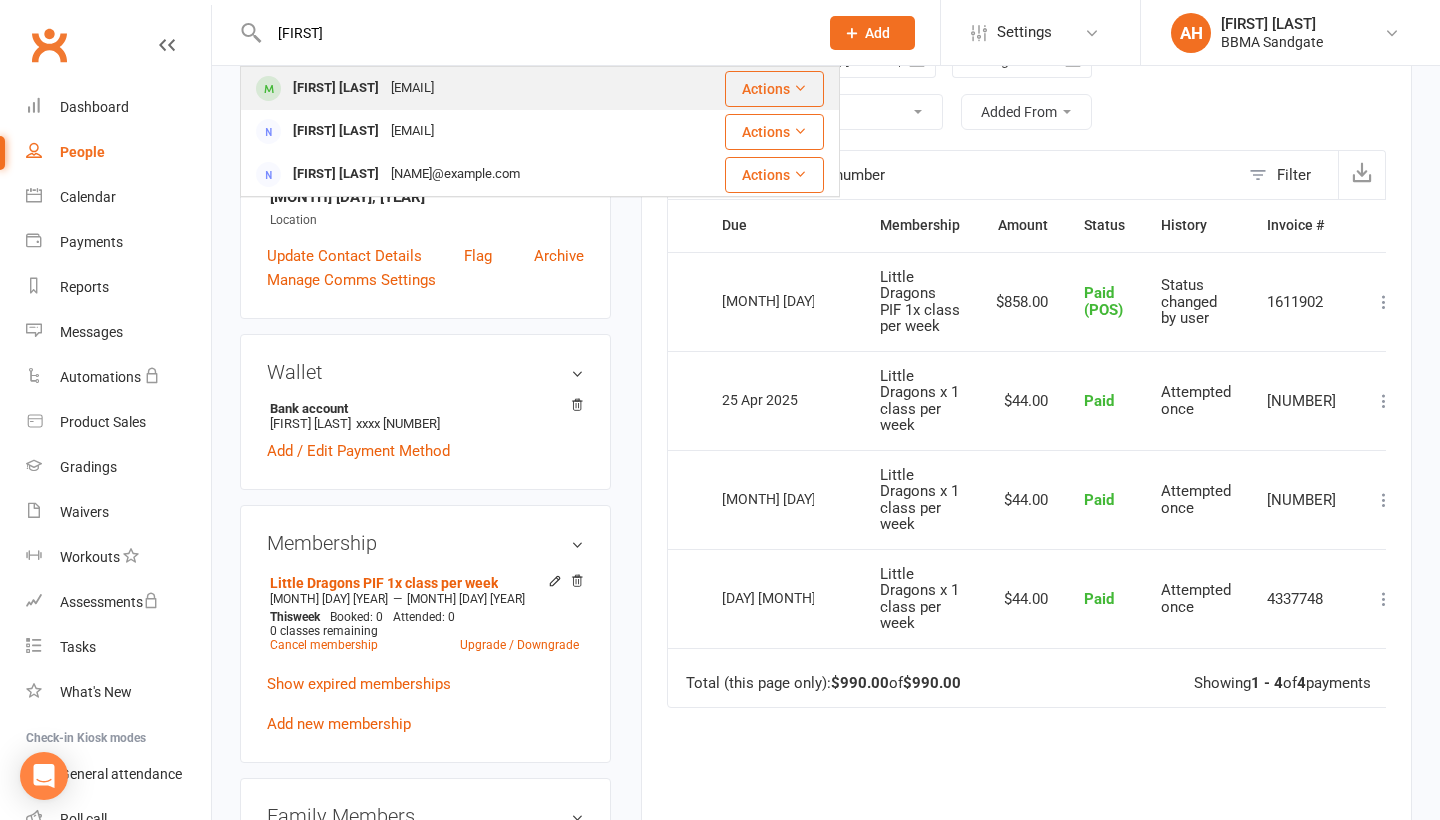 drag, startPoint x: 362, startPoint y: 38, endPoint x: 356, endPoint y: 91, distance: 53.338543 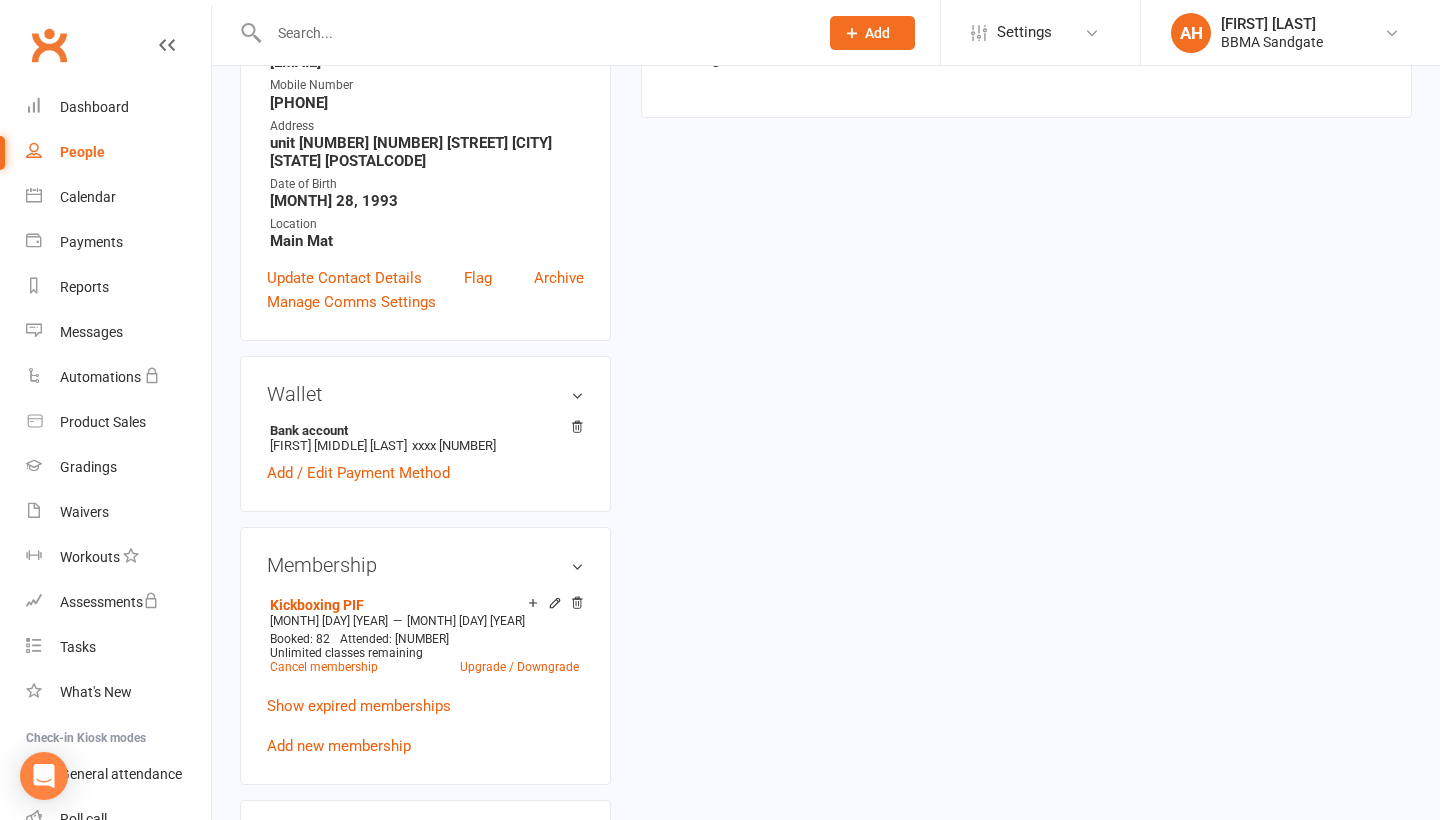 scroll, scrollTop: 0, scrollLeft: 0, axis: both 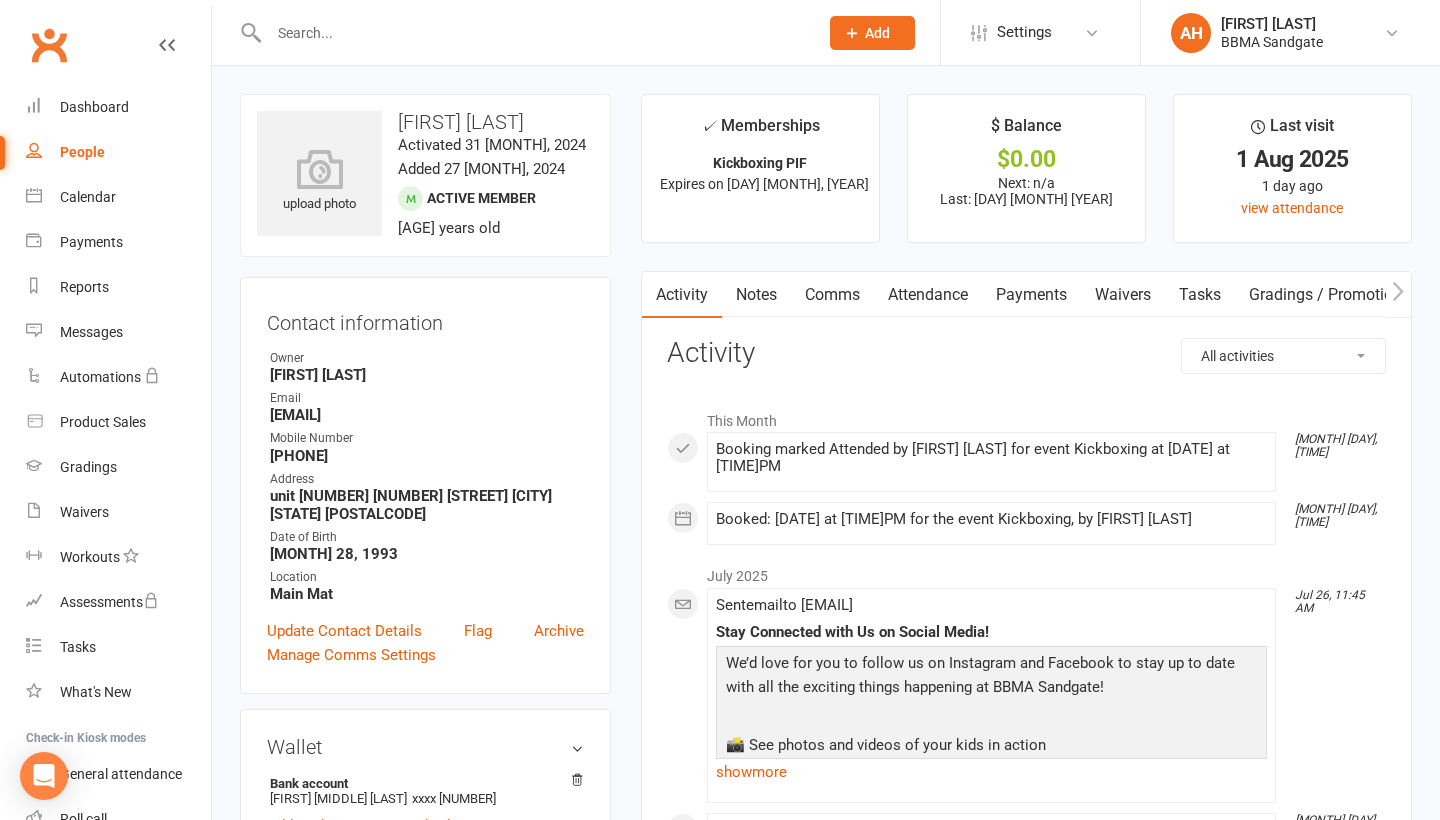 click on "Payments" at bounding box center [1031, 295] 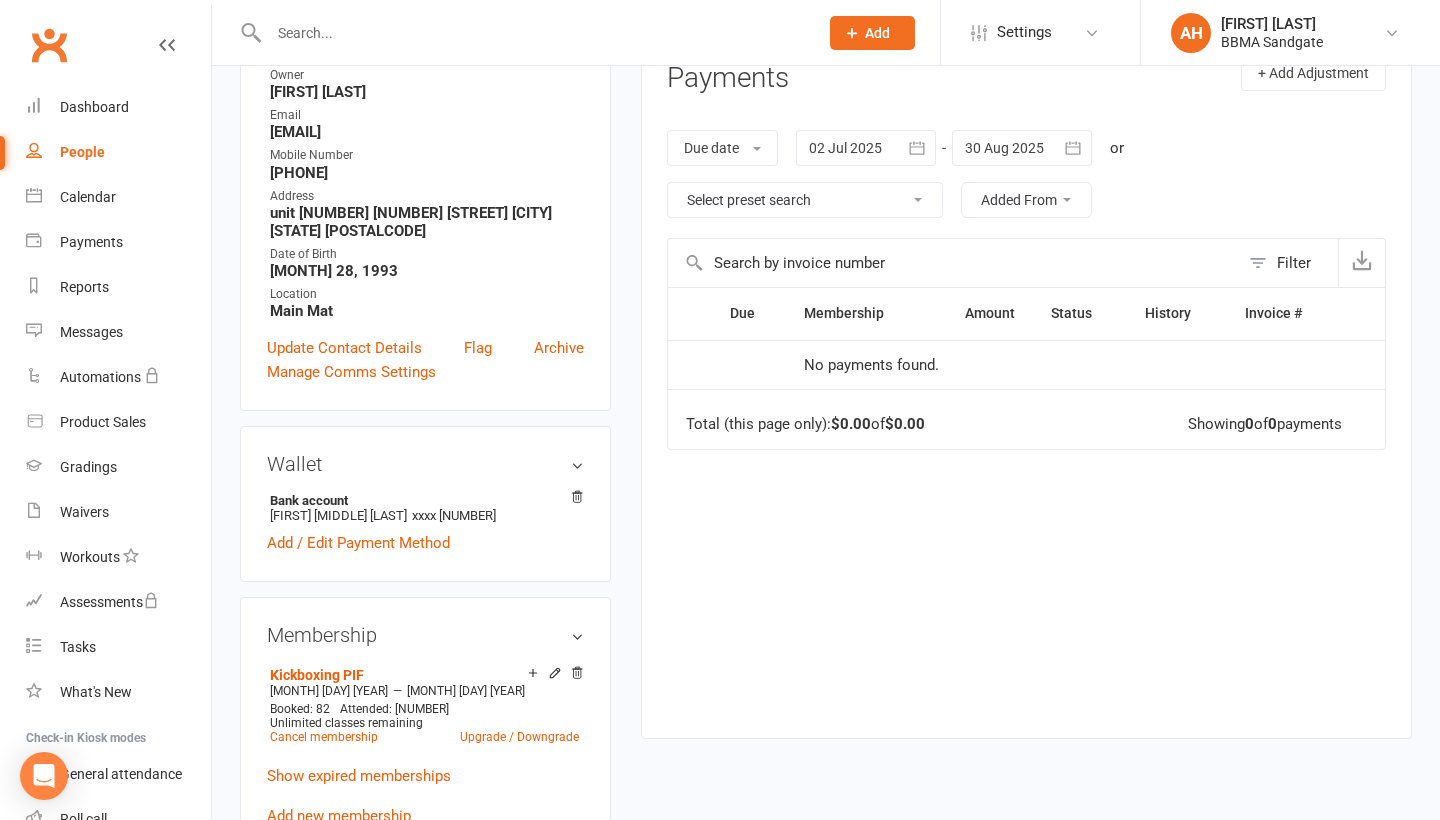 scroll, scrollTop: 285, scrollLeft: 0, axis: vertical 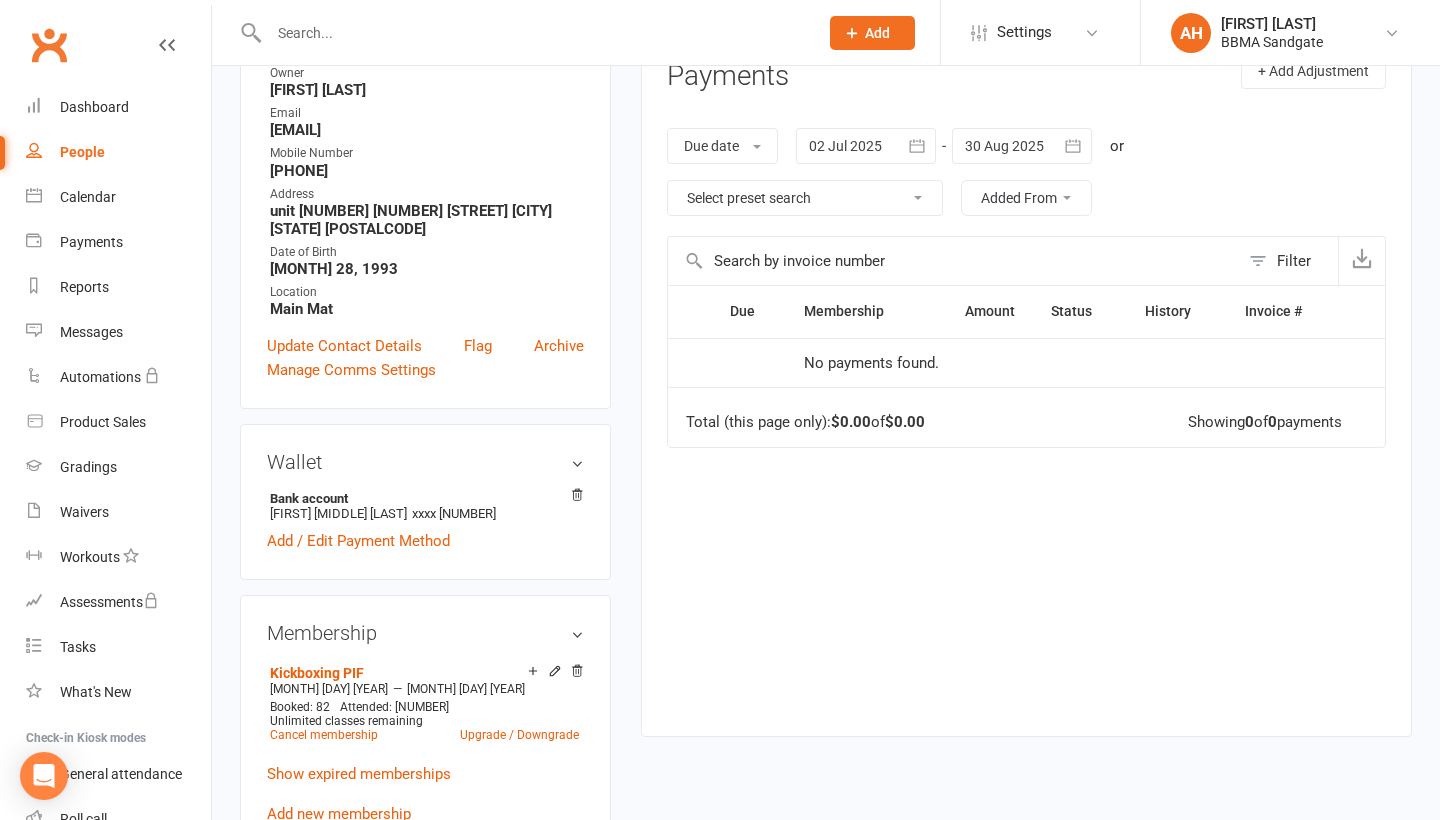 click 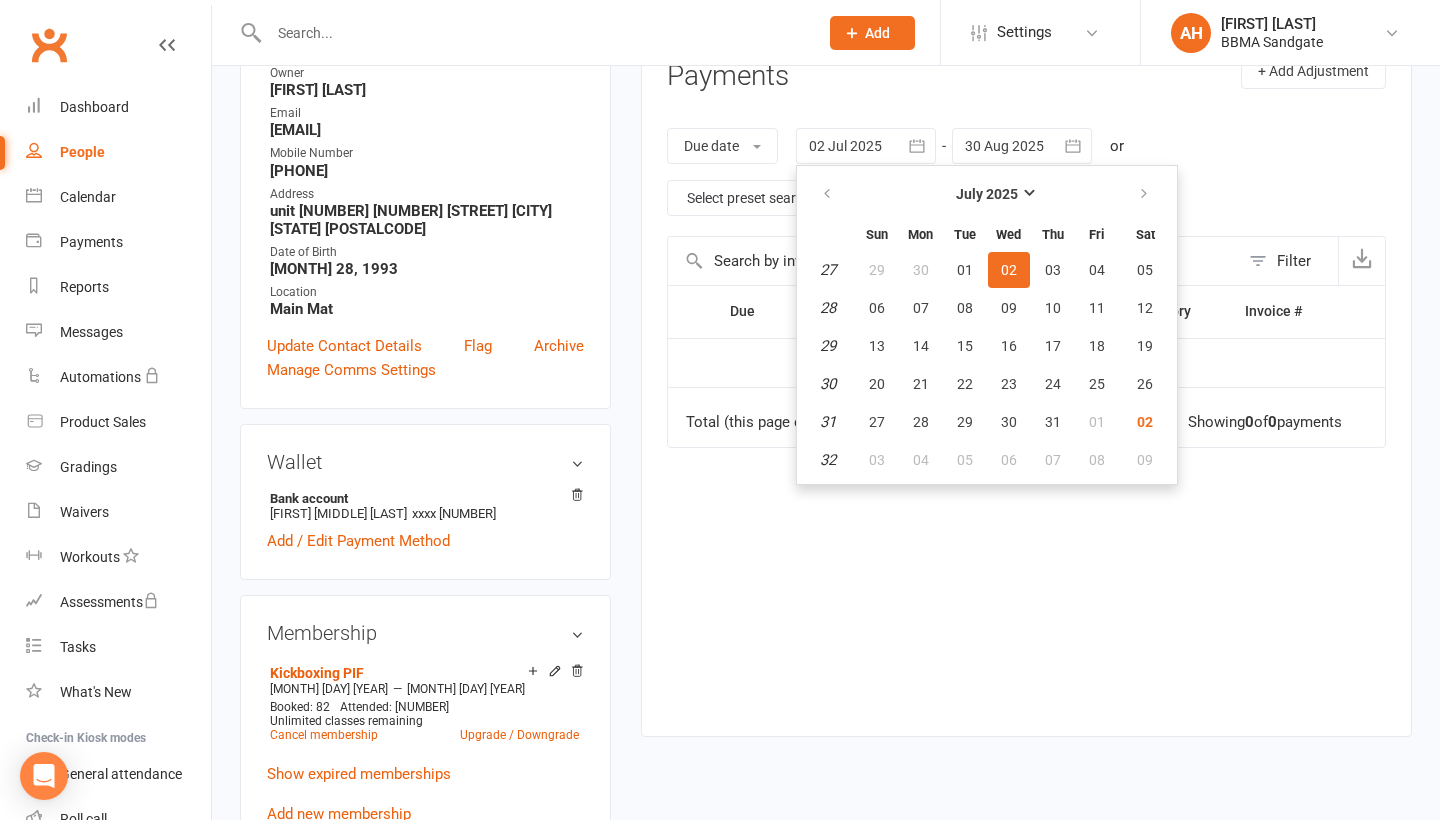 click at bounding box center (828, 194) 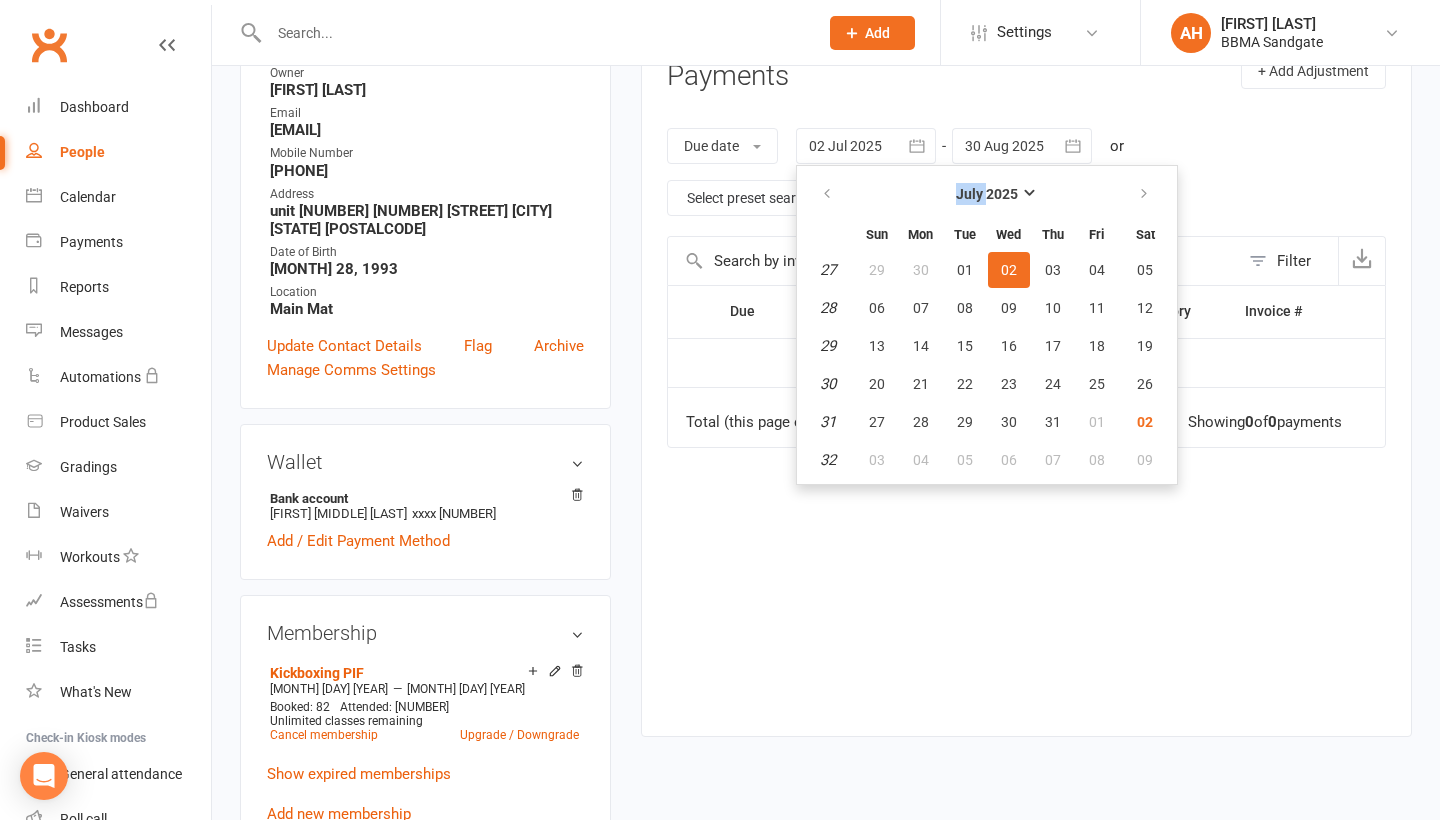 click at bounding box center (828, 194) 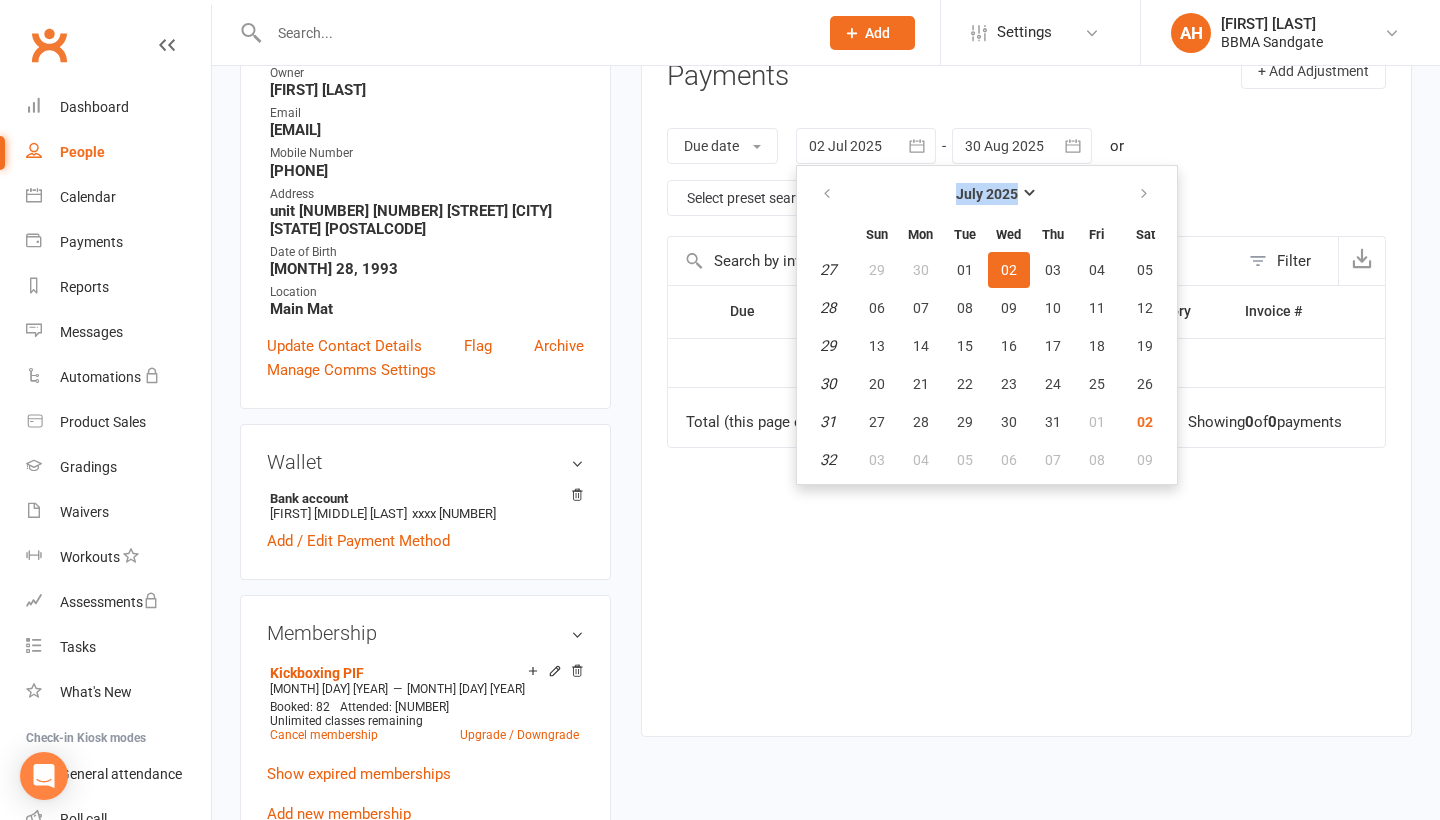 click at bounding box center [828, 194] 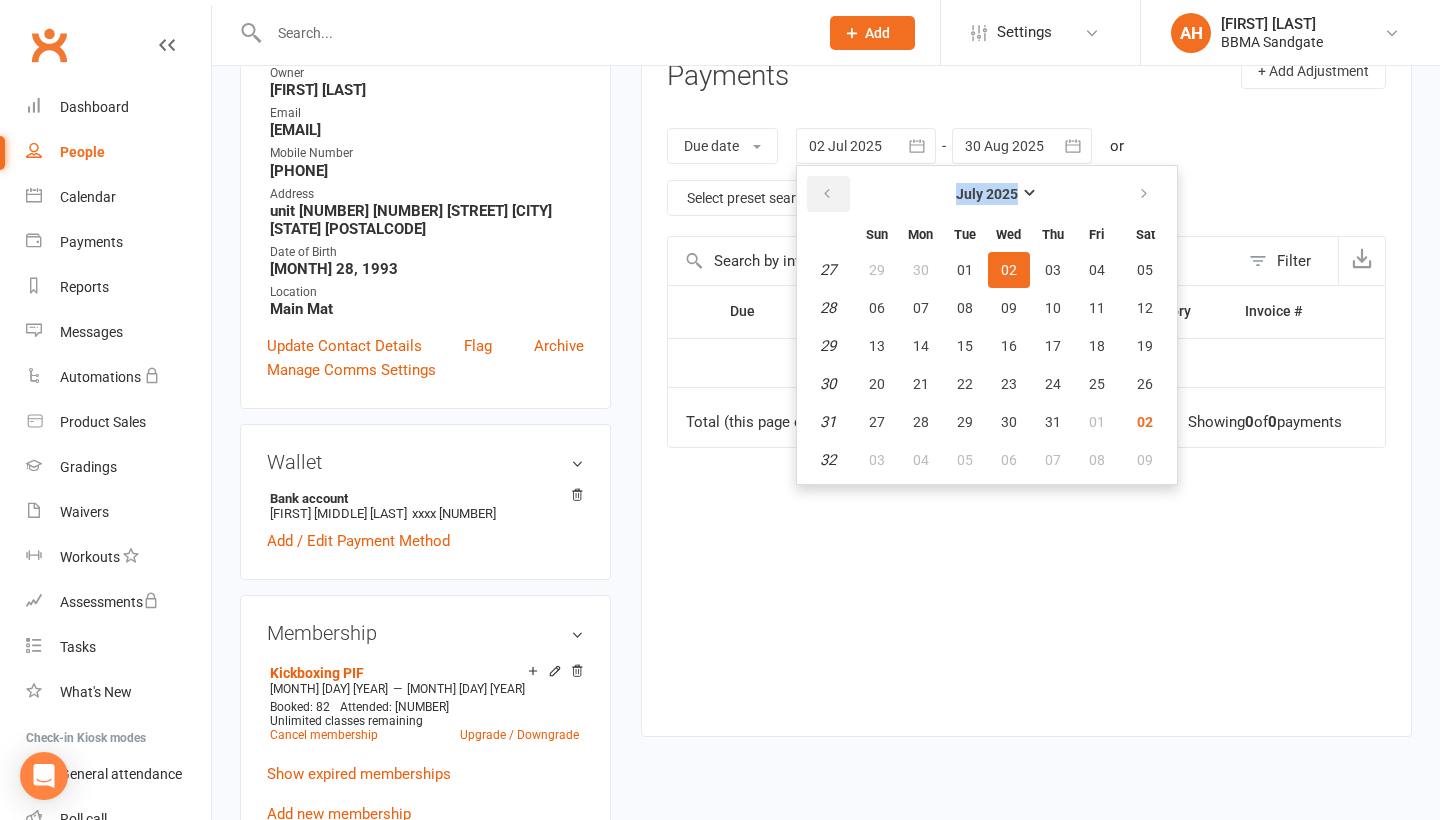 click at bounding box center [828, 194] 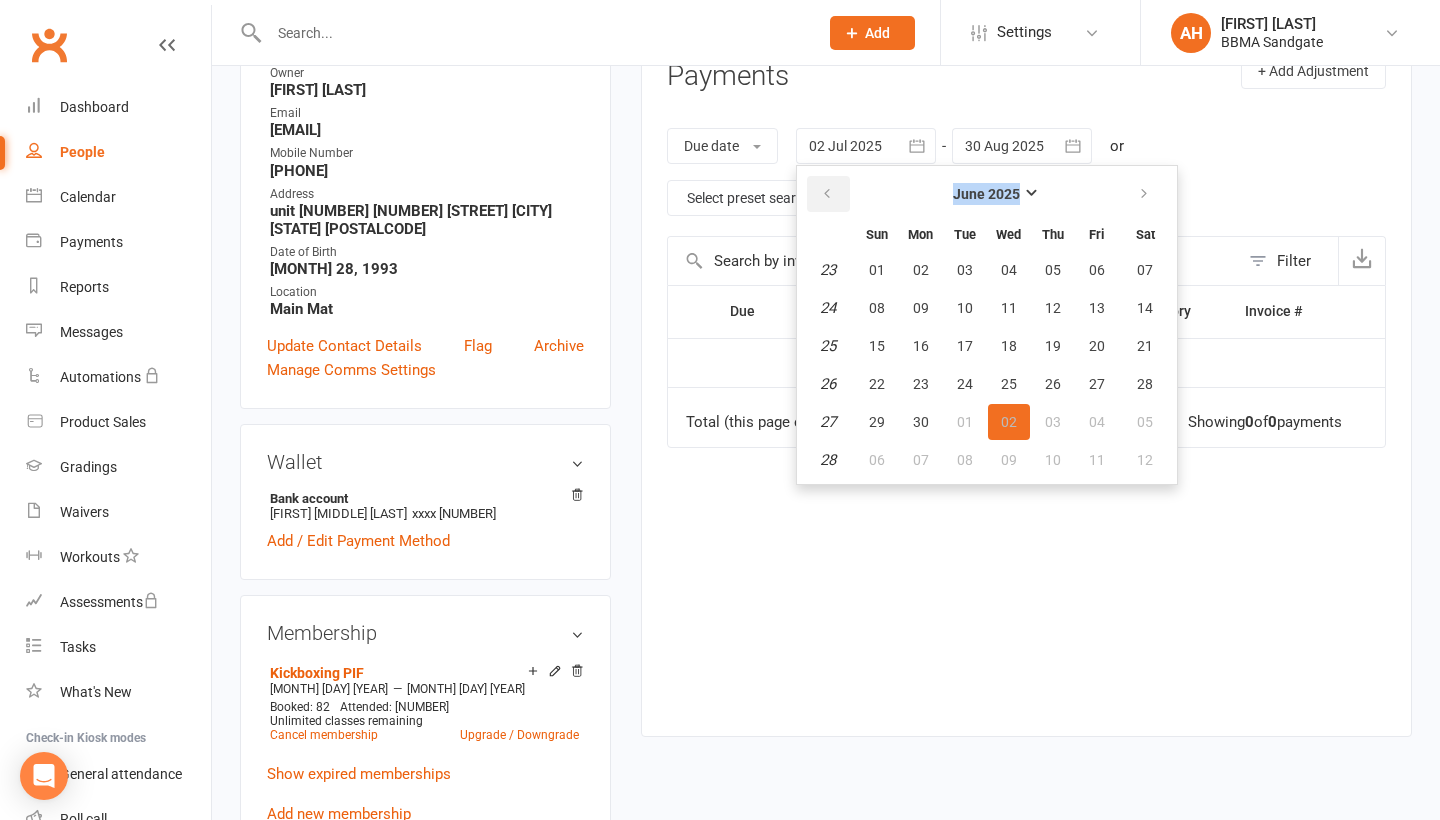 click at bounding box center (828, 194) 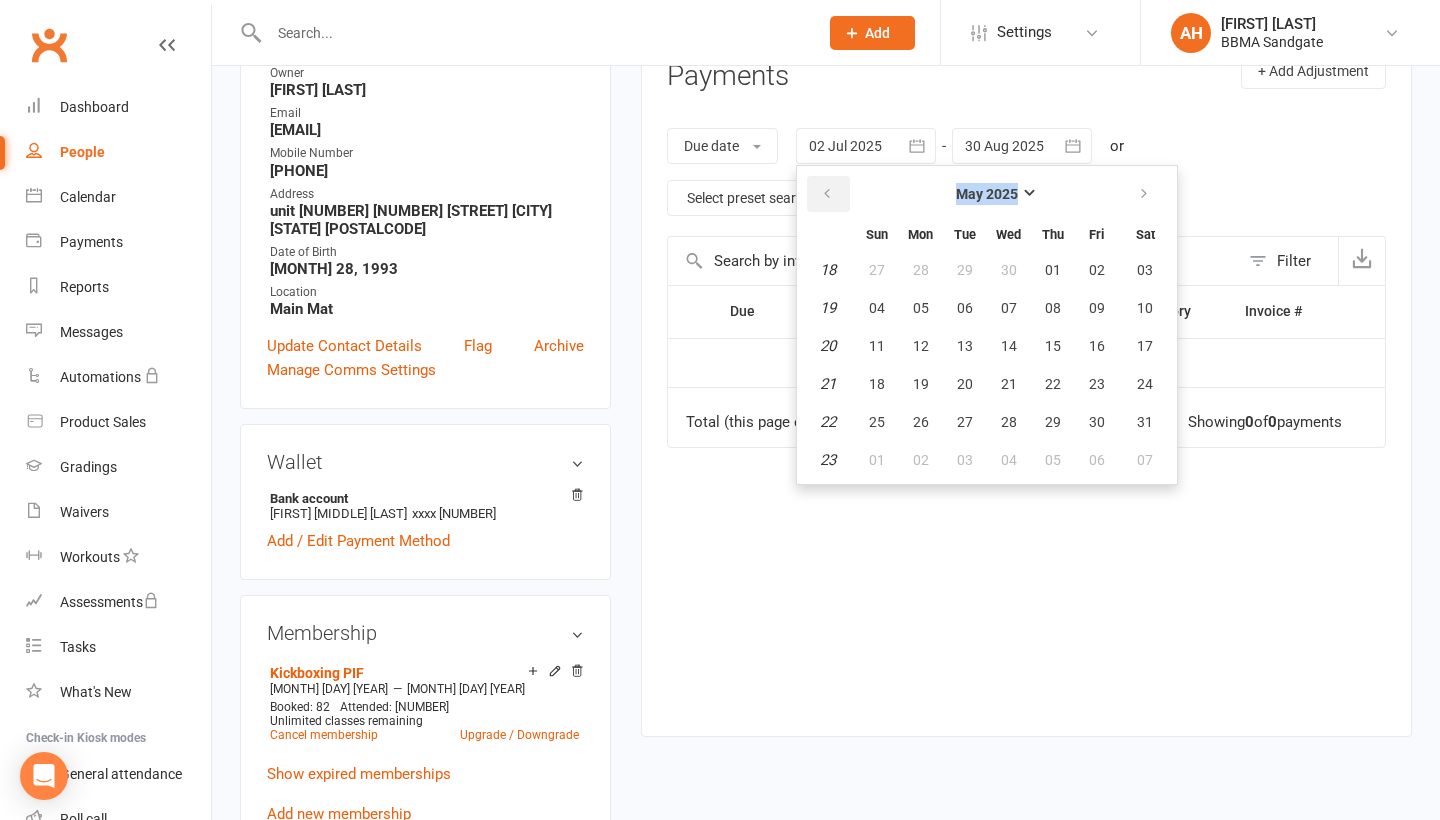 click at bounding box center (828, 194) 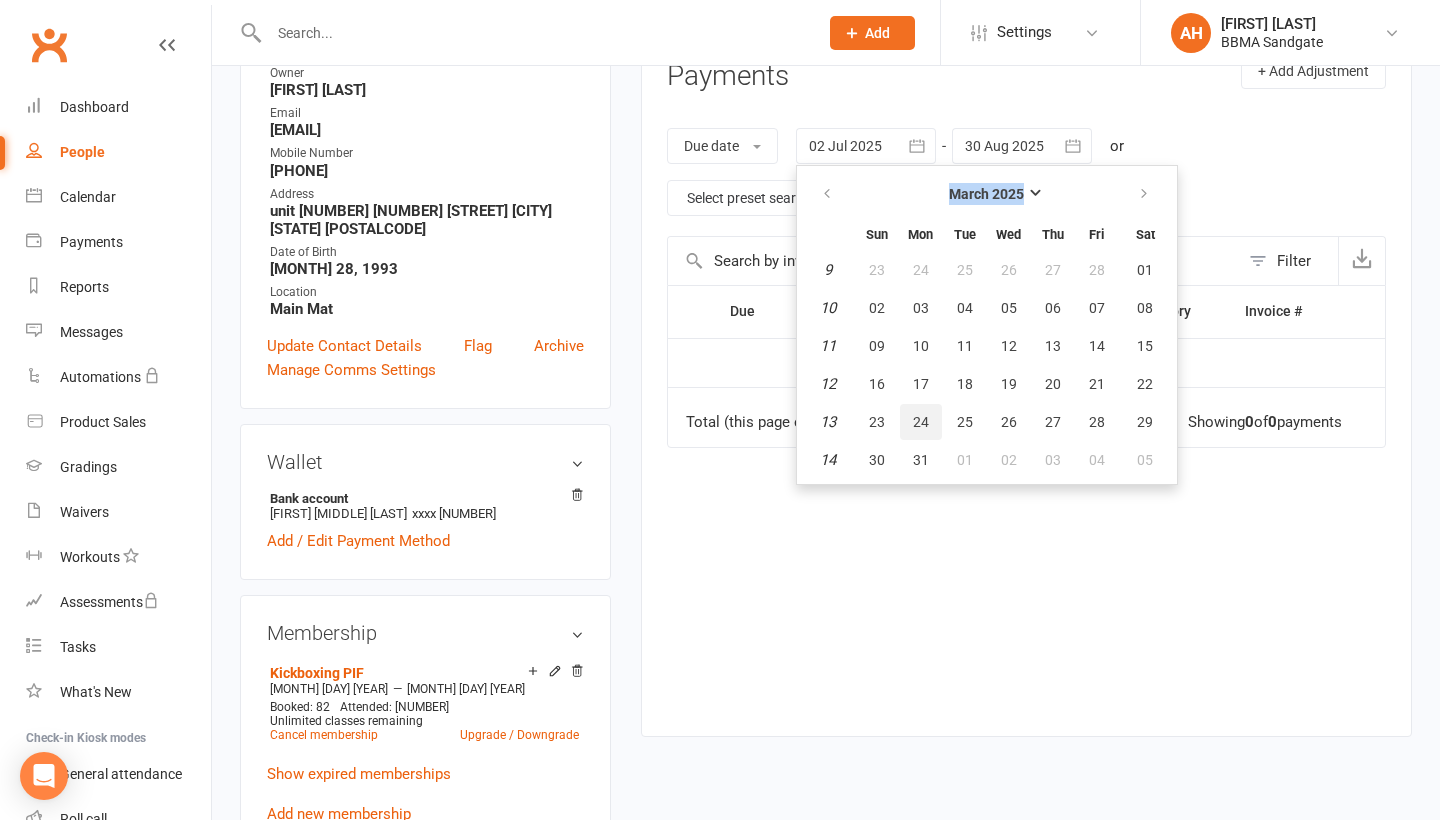 click on "24" at bounding box center [921, 422] 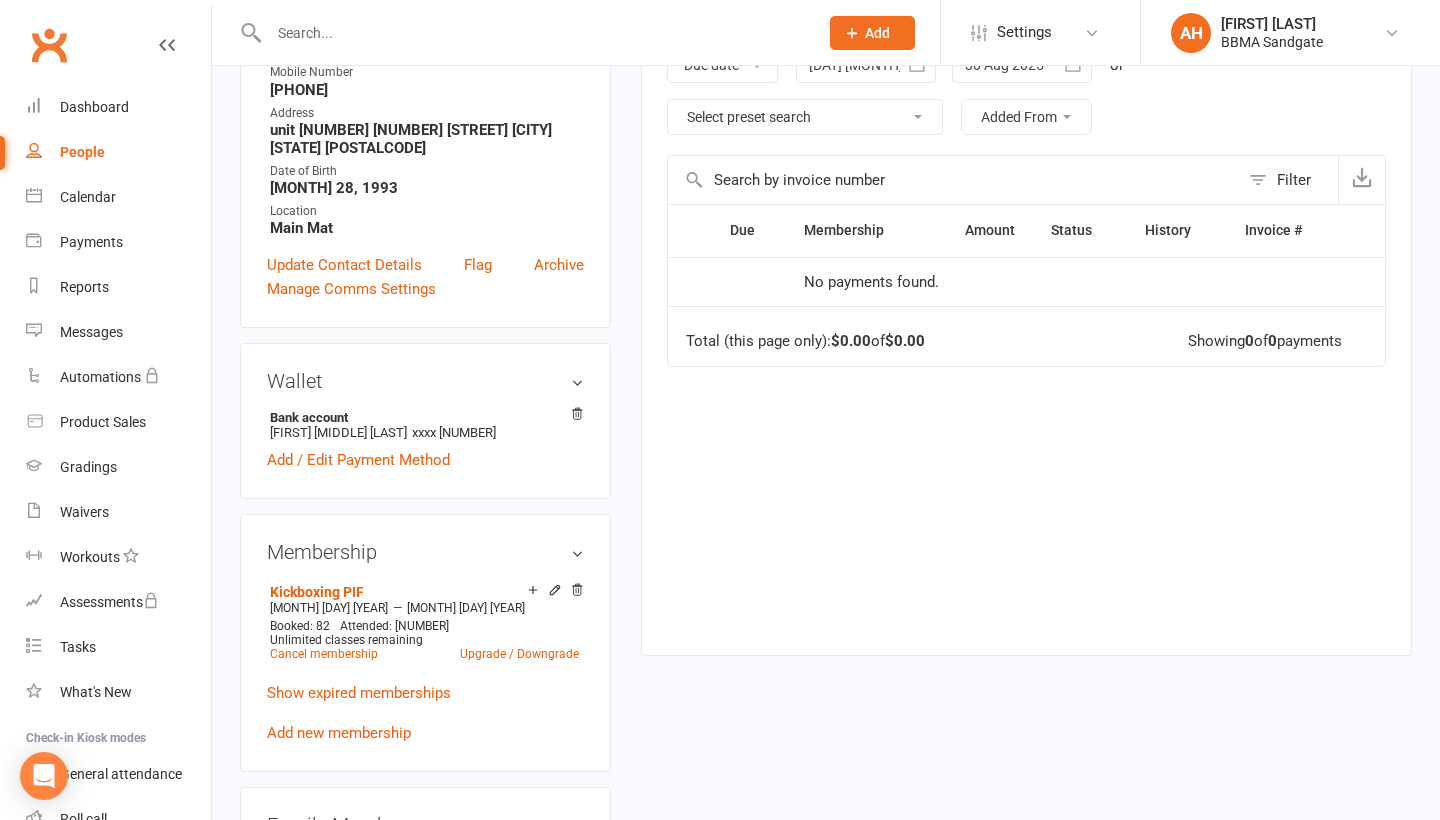 scroll, scrollTop: 366, scrollLeft: 0, axis: vertical 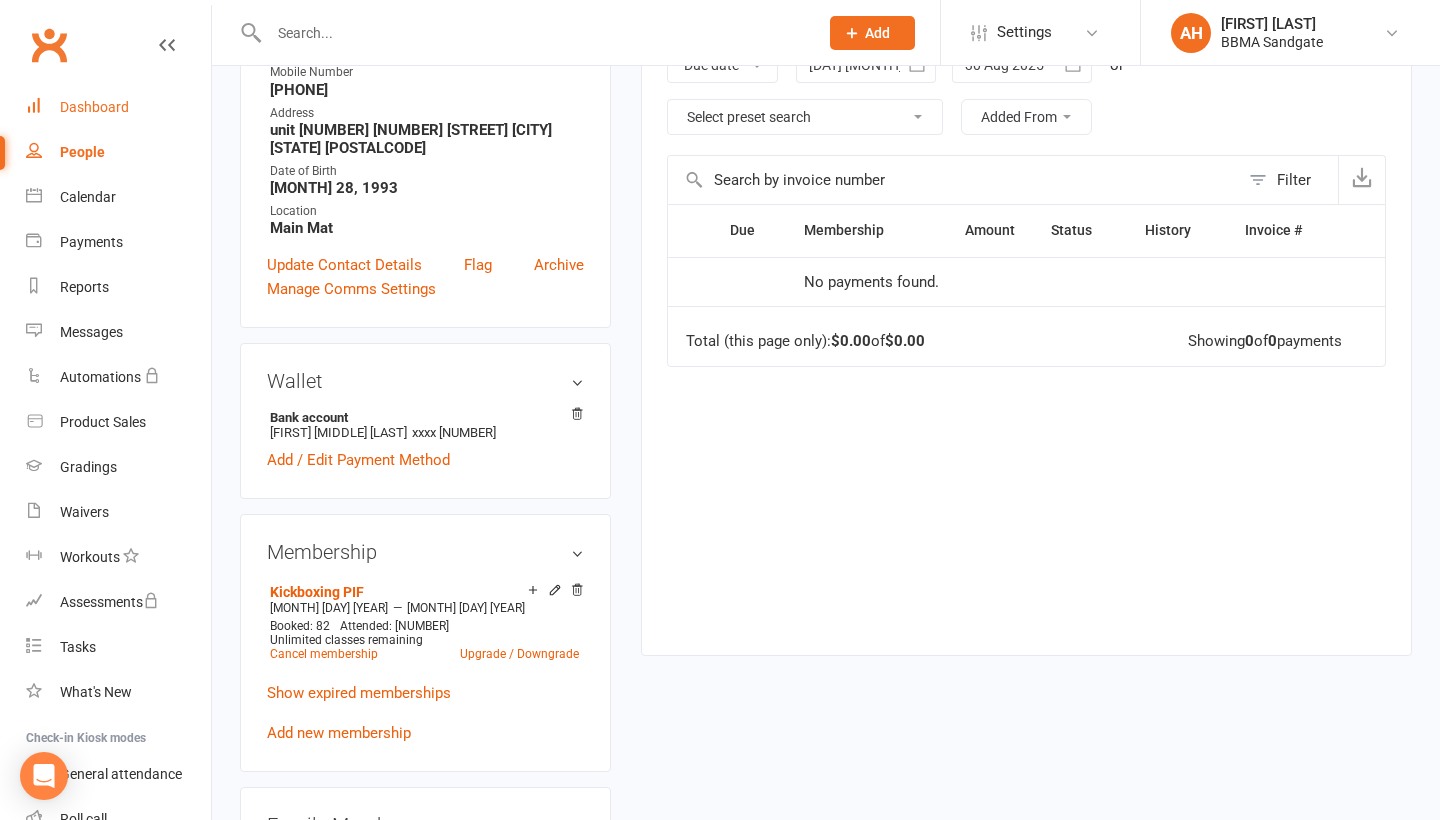 click on "Dashboard" at bounding box center (118, 107) 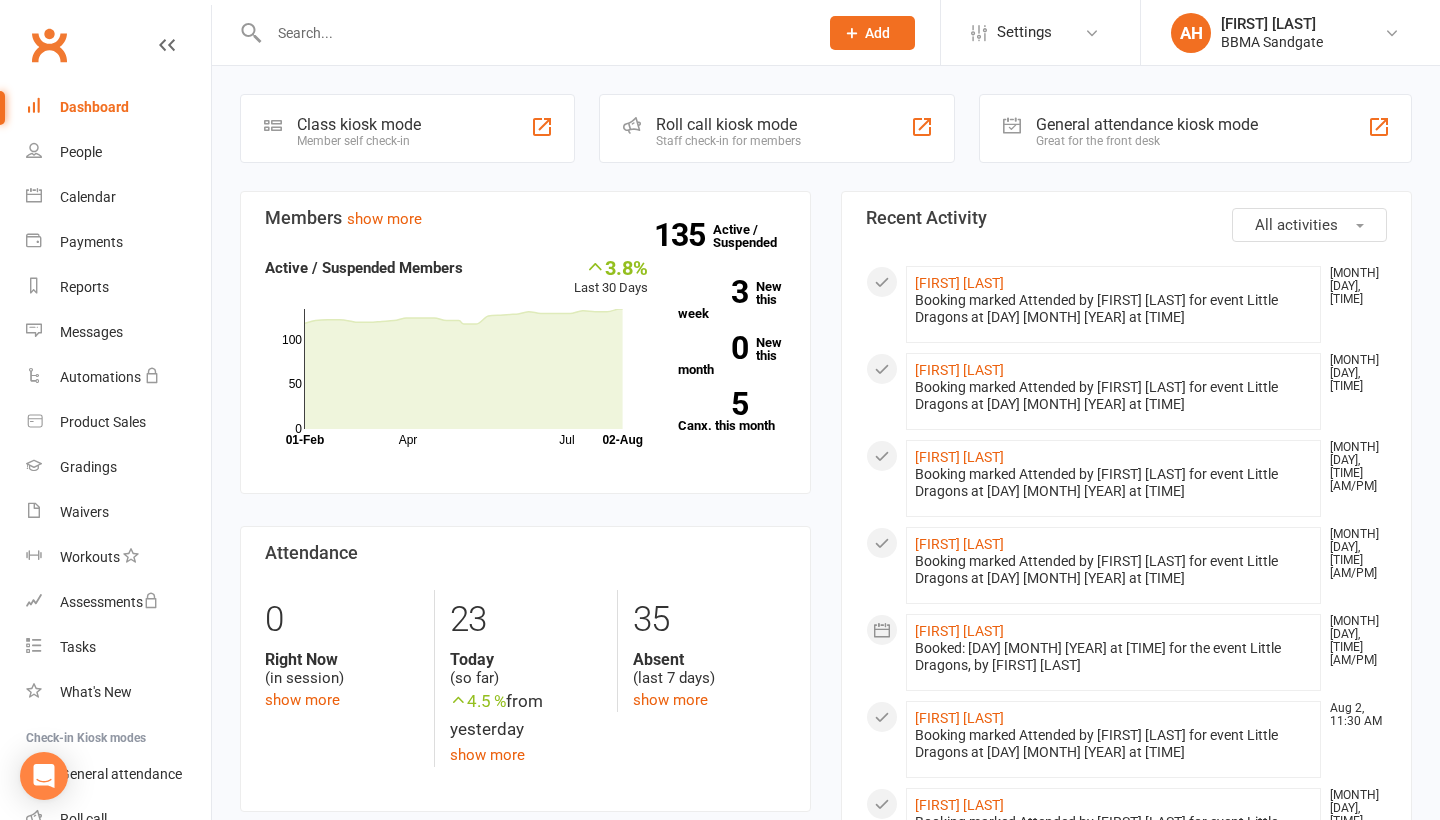scroll, scrollTop: 0, scrollLeft: 0, axis: both 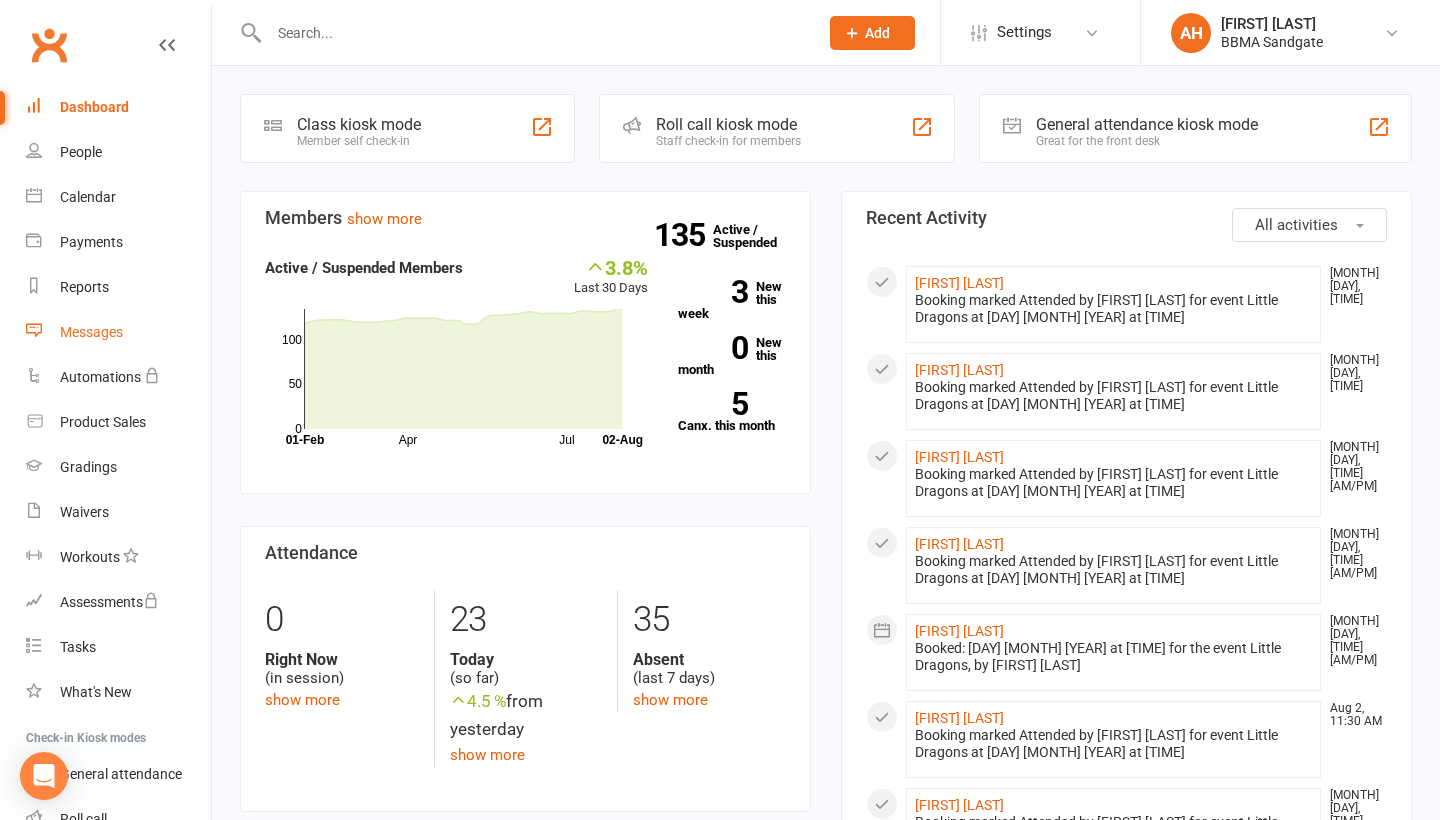 click on "Messages" at bounding box center (91, 332) 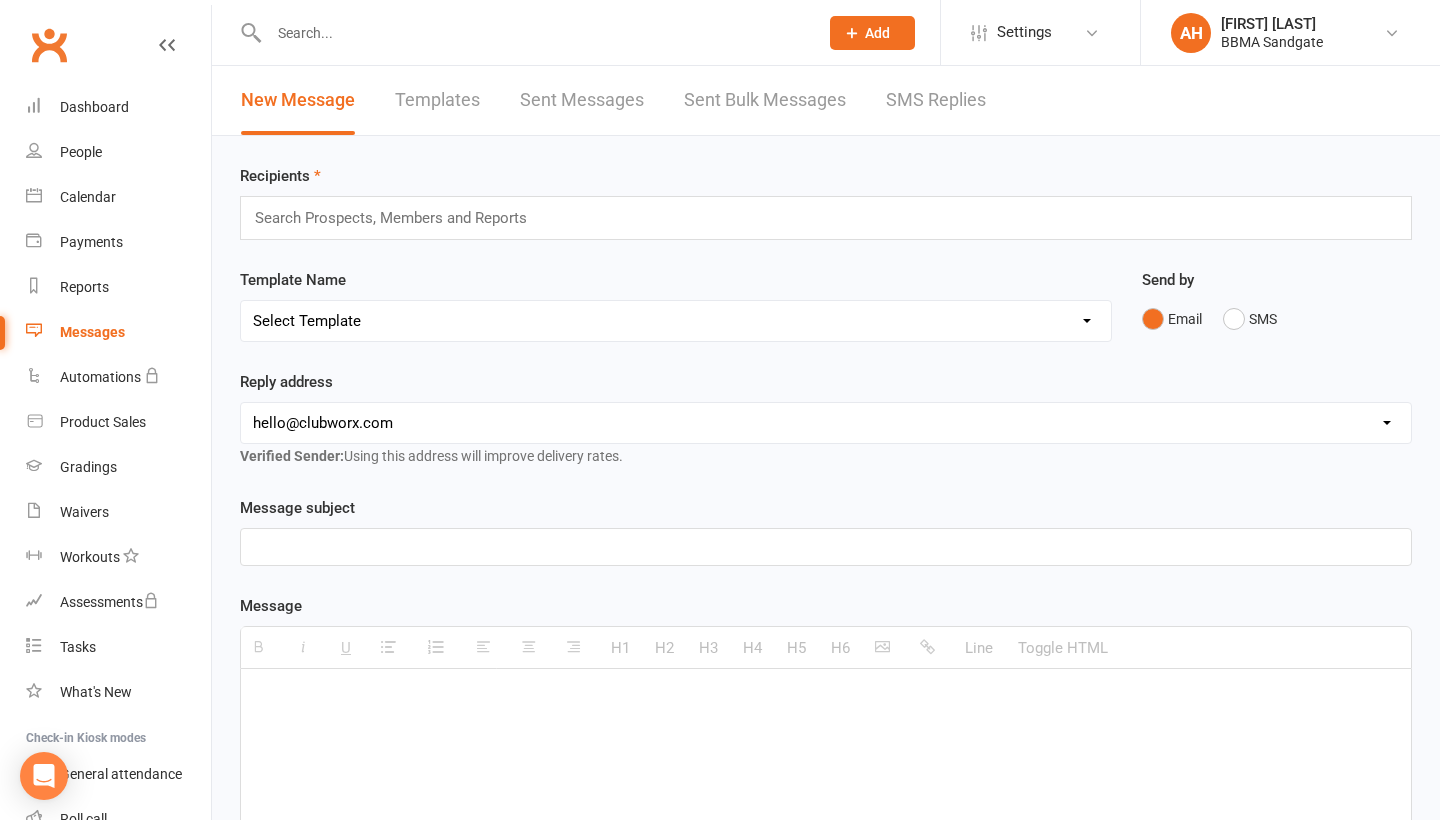 click on "SMS Replies" at bounding box center (936, 100) 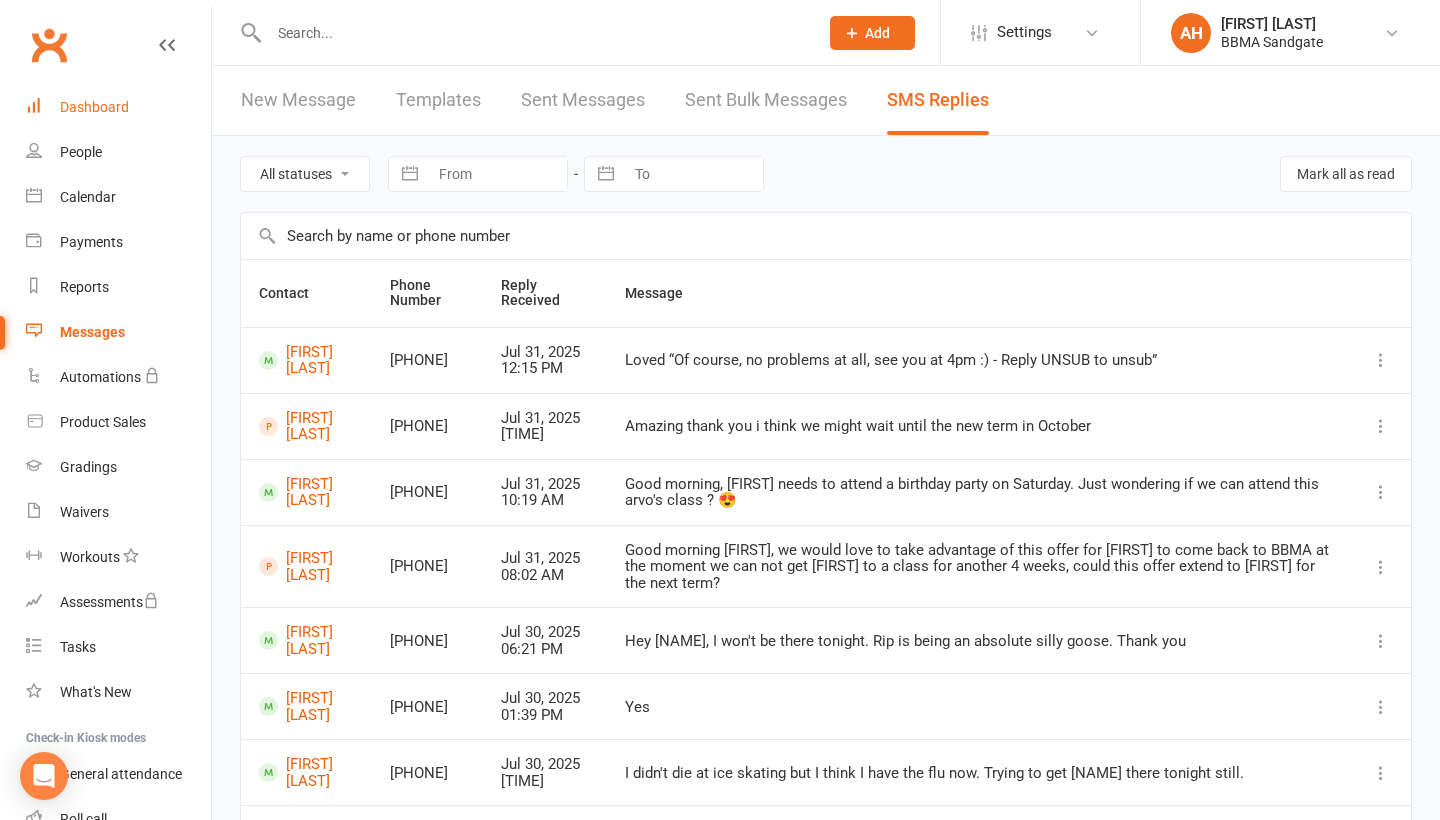 click on "Dashboard" at bounding box center (118, 107) 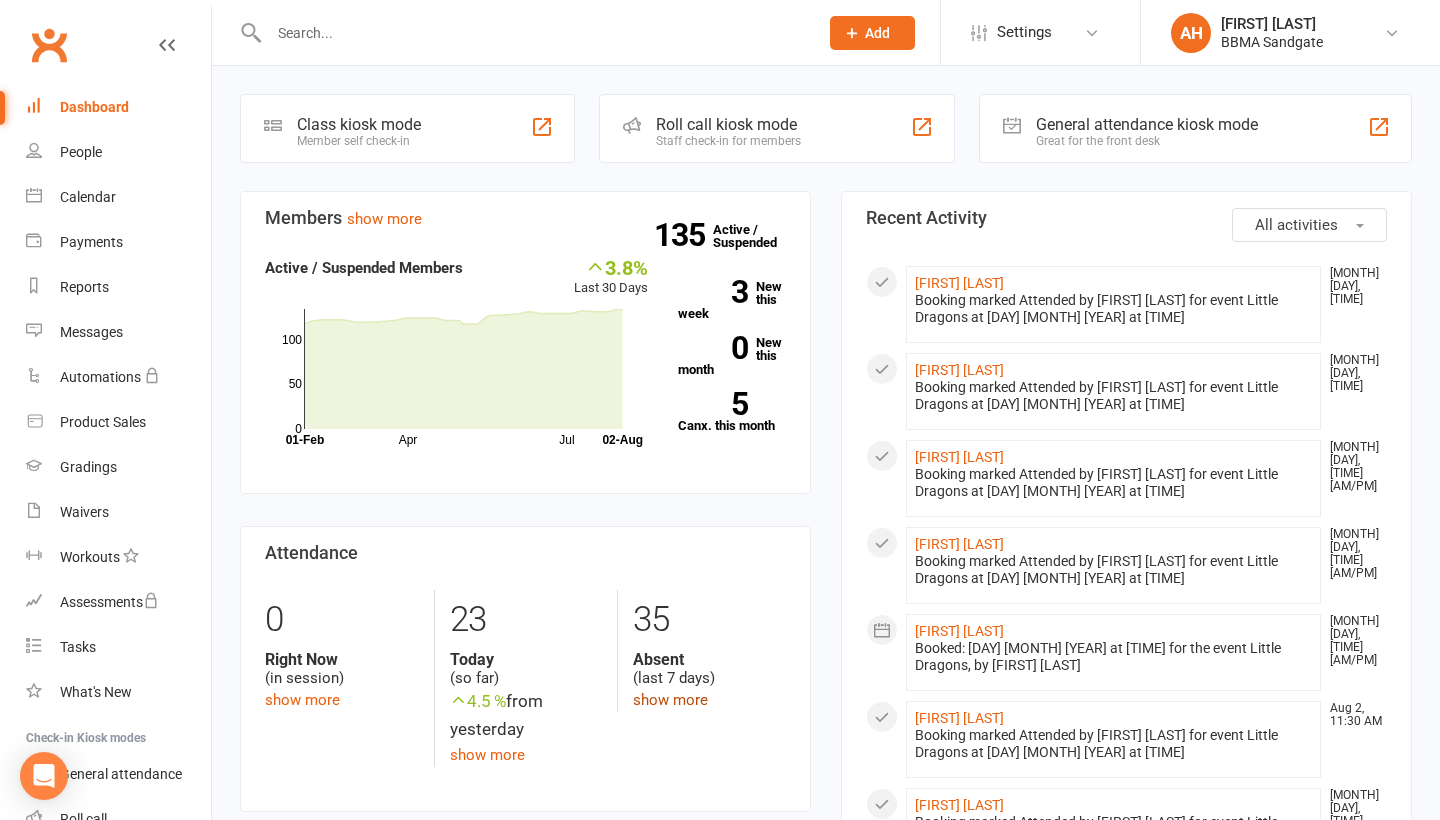 click on "show more" 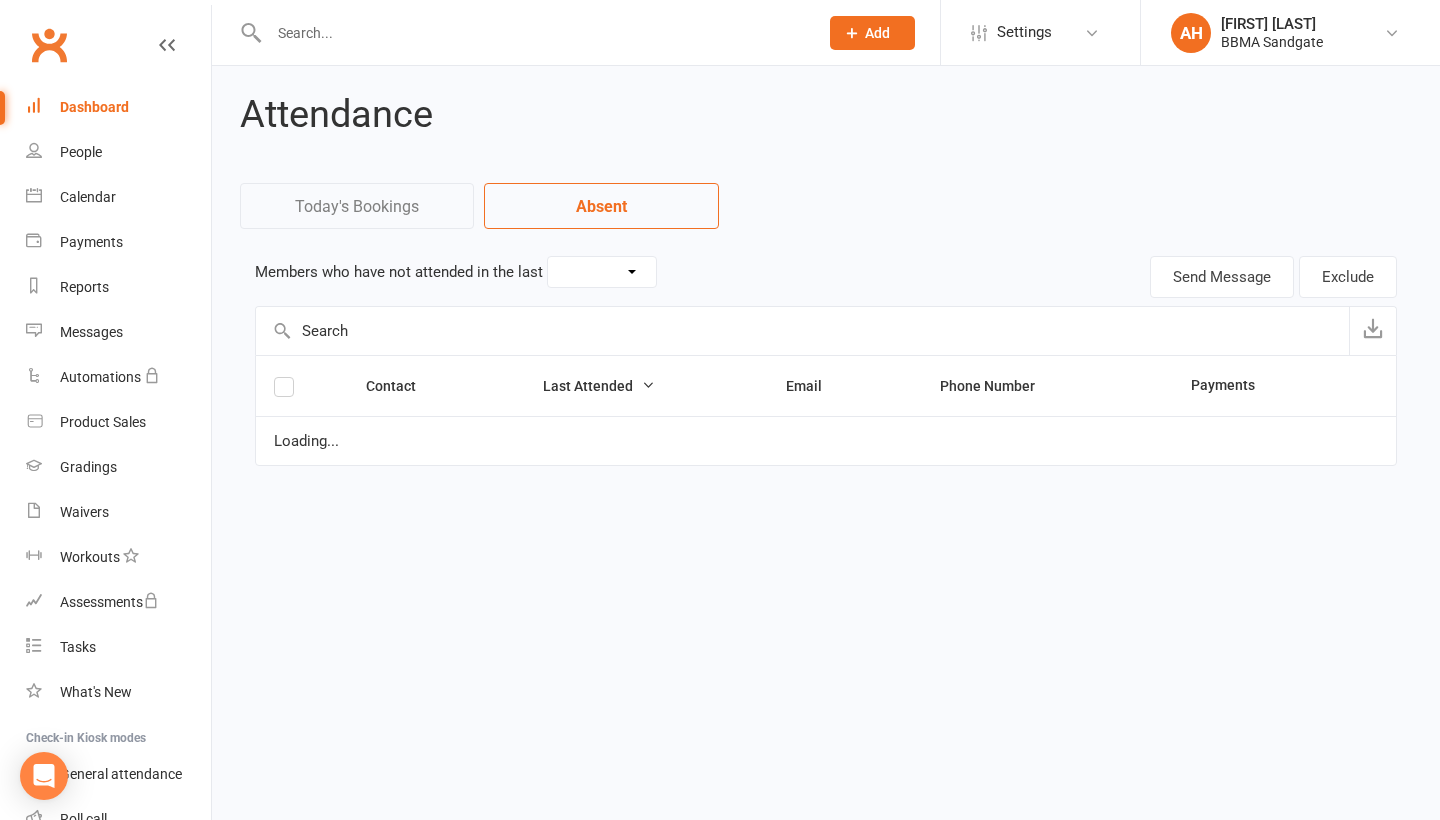 select on "7" 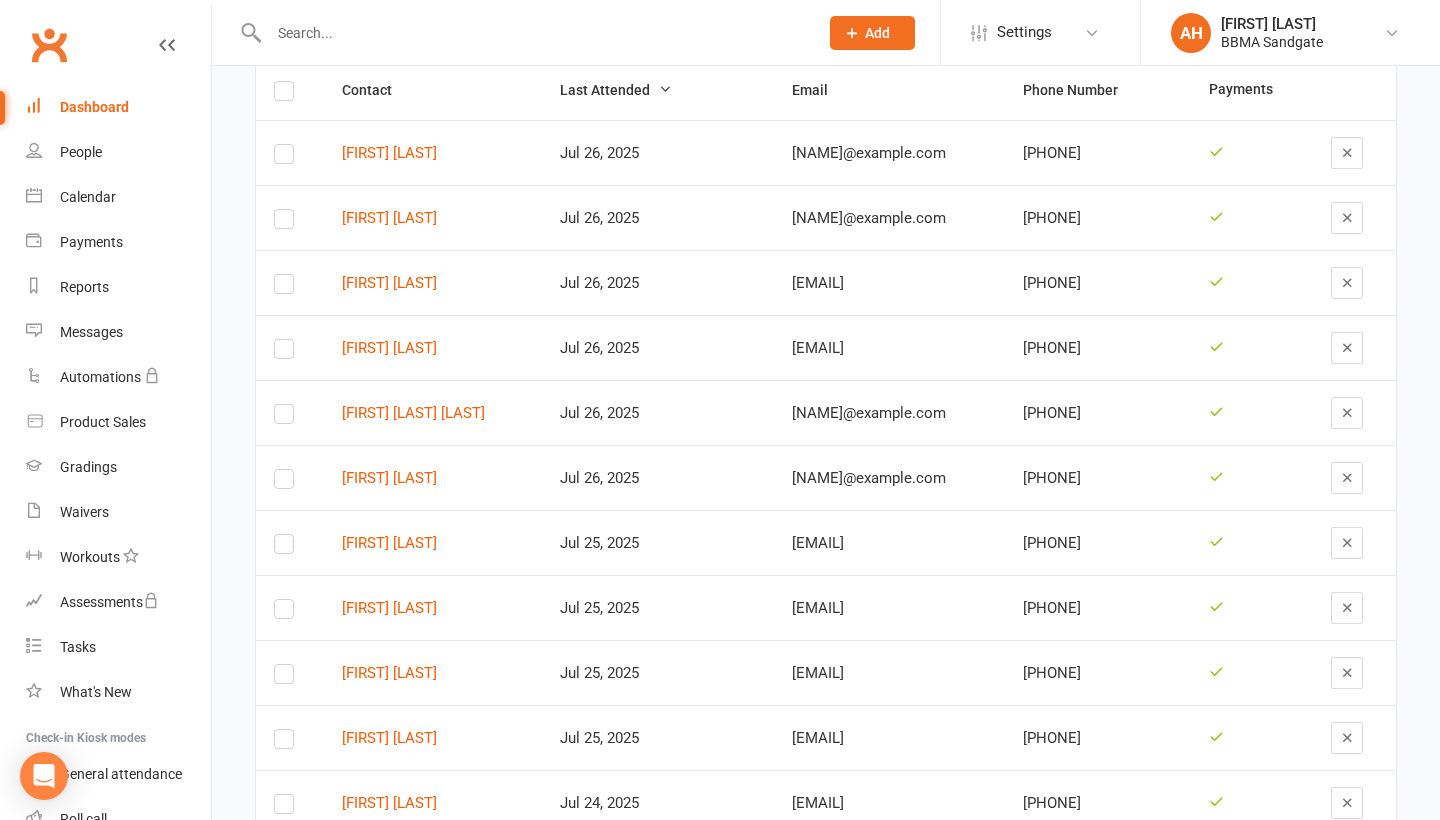 scroll, scrollTop: 300, scrollLeft: 0, axis: vertical 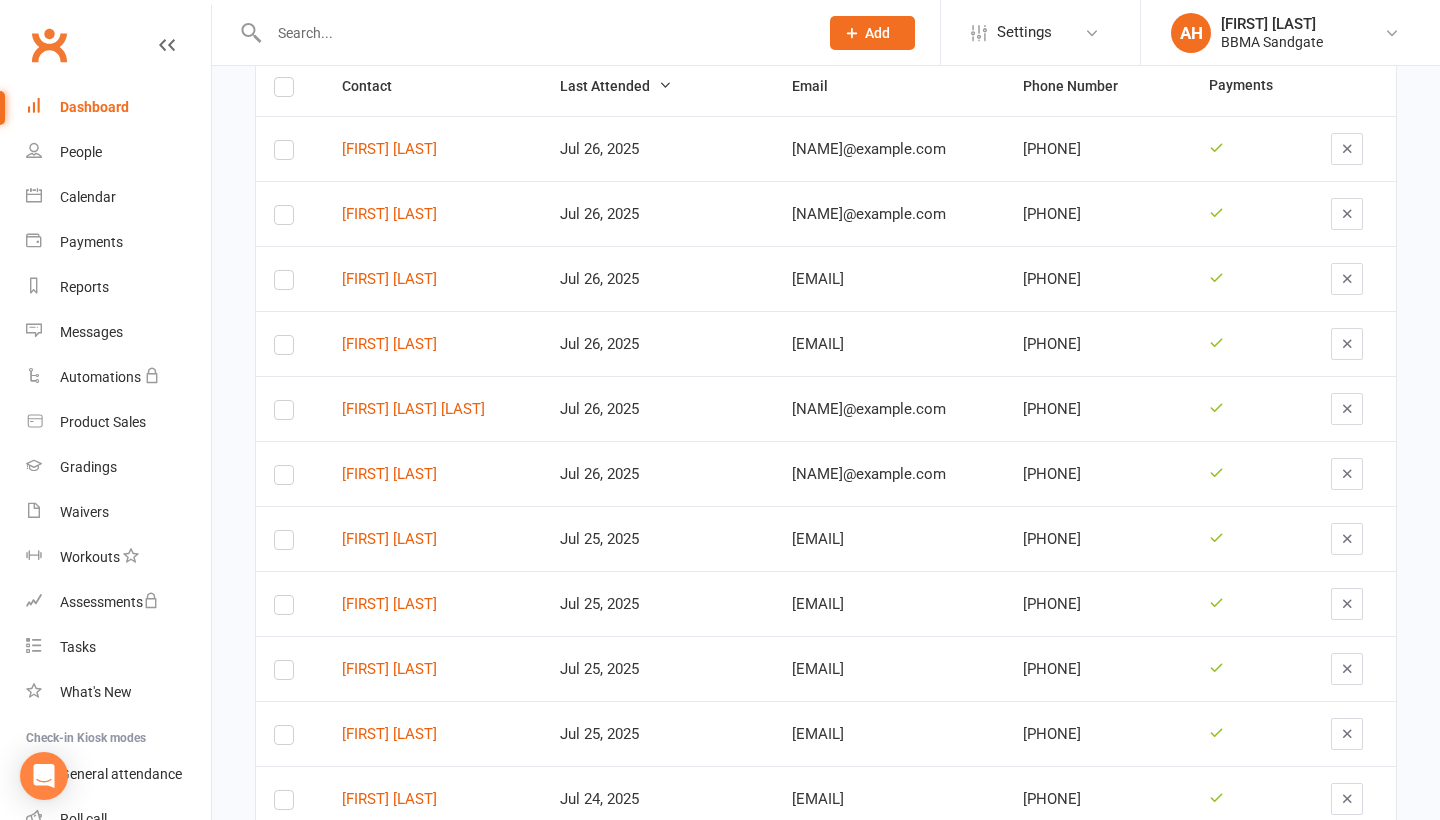 click at bounding box center (284, 154) 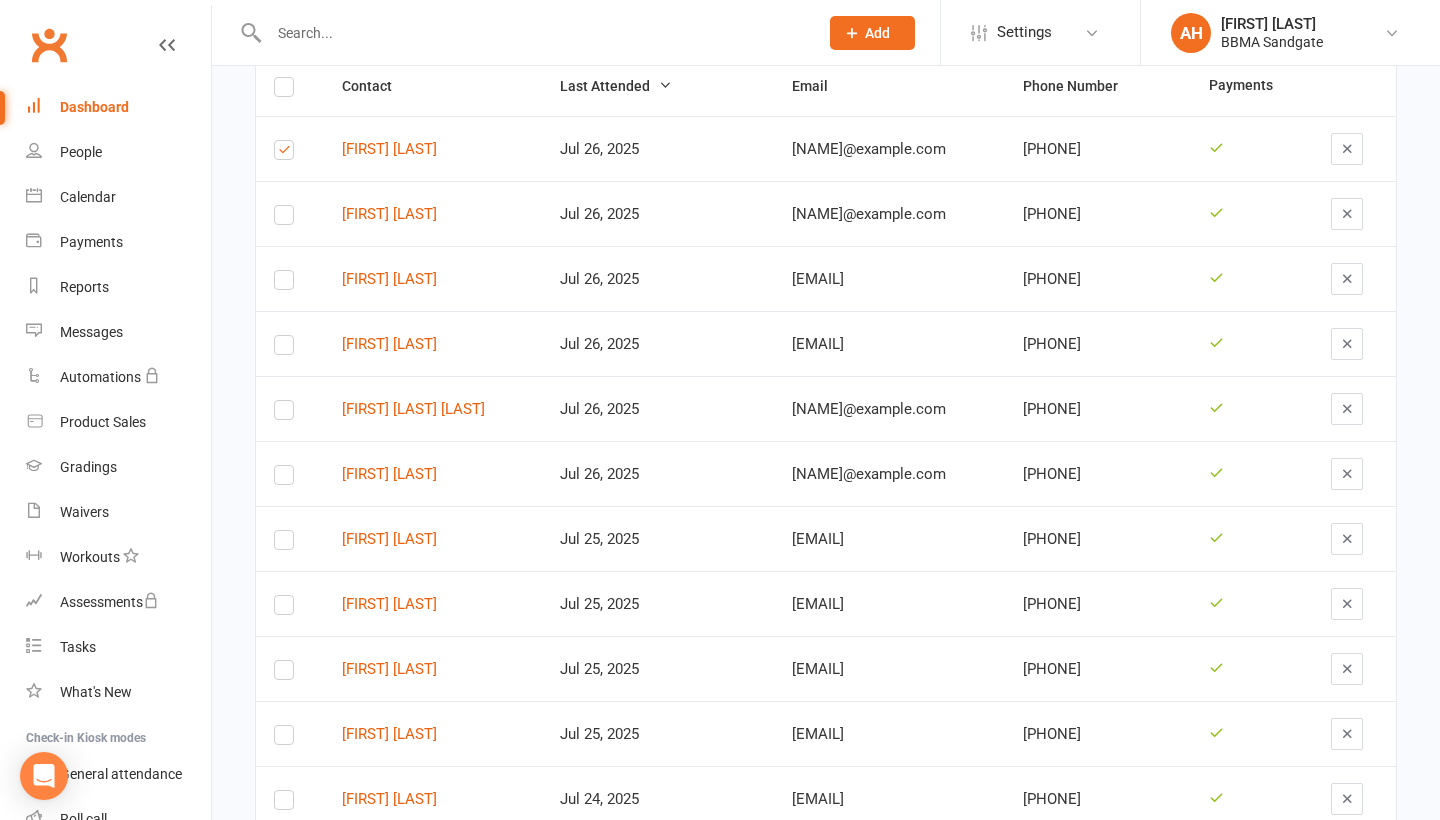 click at bounding box center (284, 284) 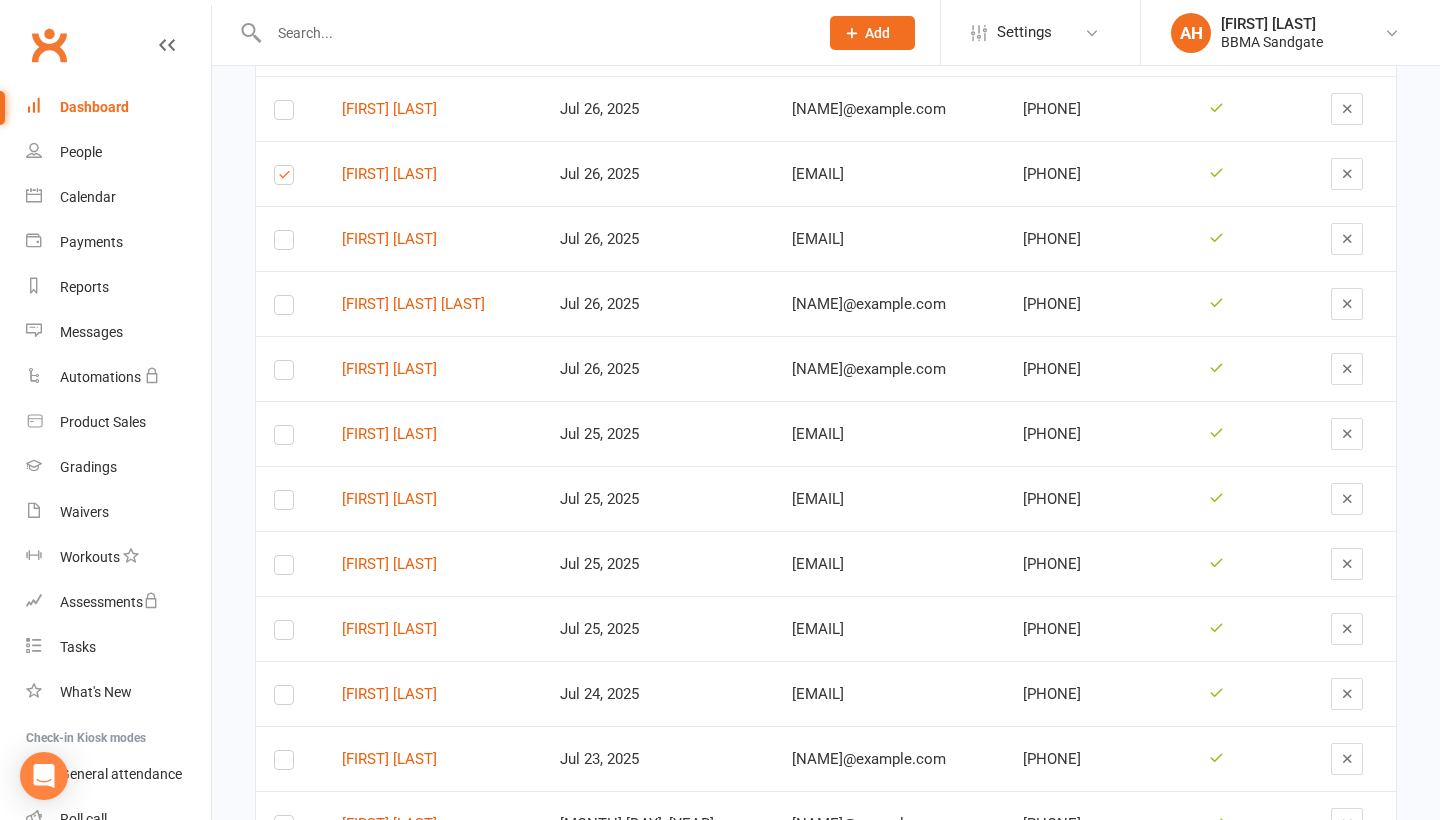 scroll, scrollTop: 405, scrollLeft: 0, axis: vertical 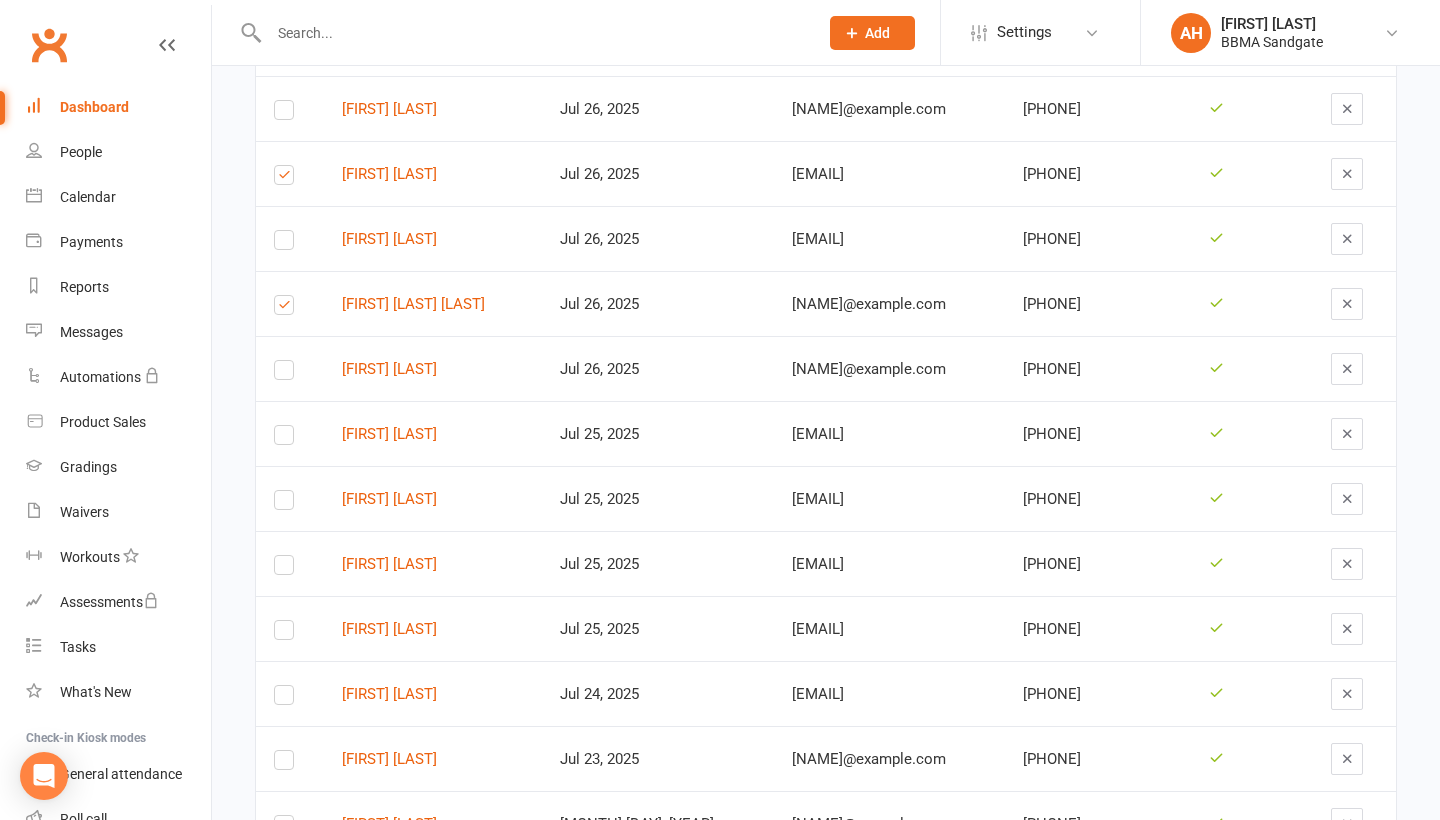 click at bounding box center [284, 374] 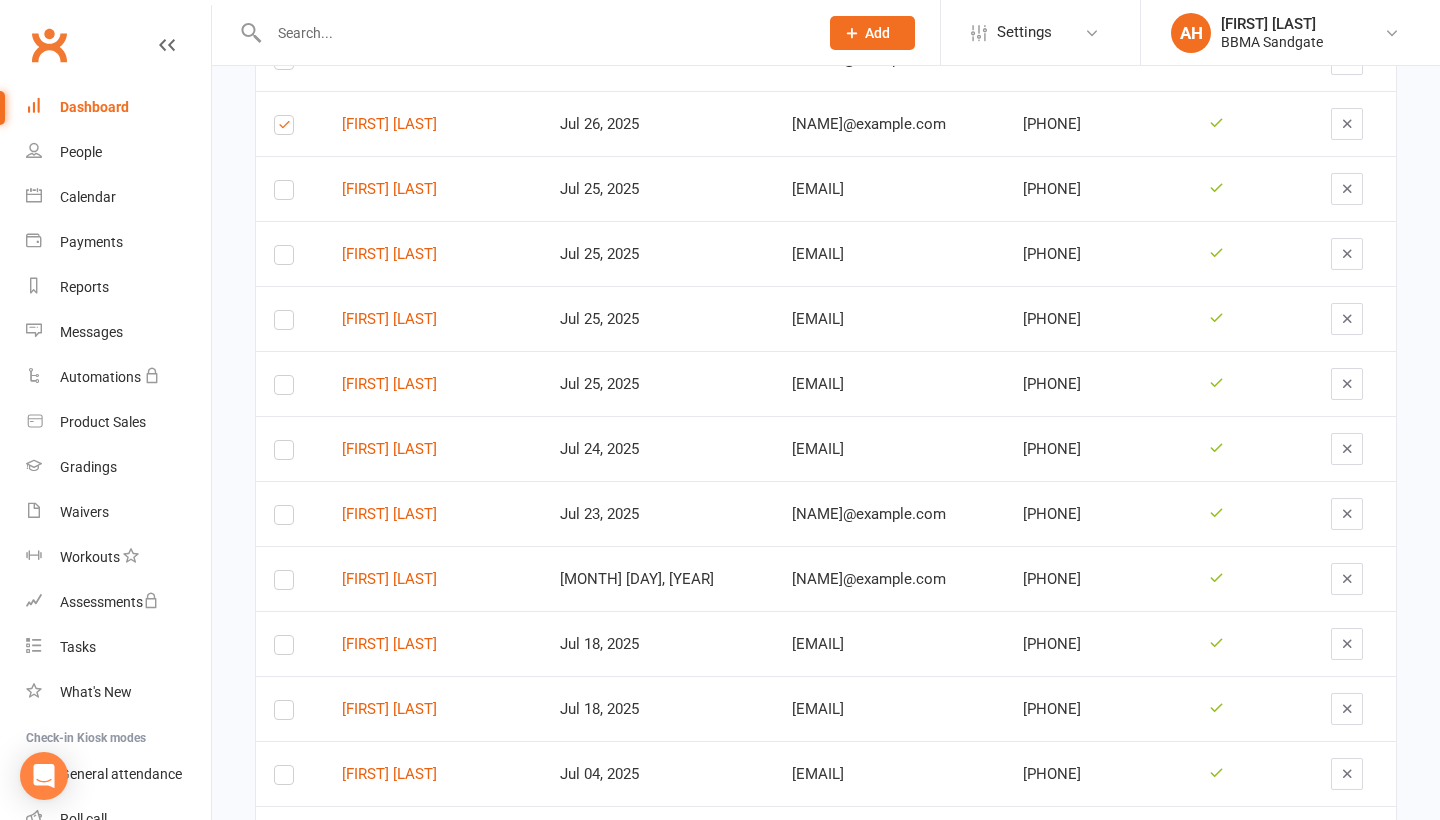 scroll, scrollTop: 650, scrollLeft: 0, axis: vertical 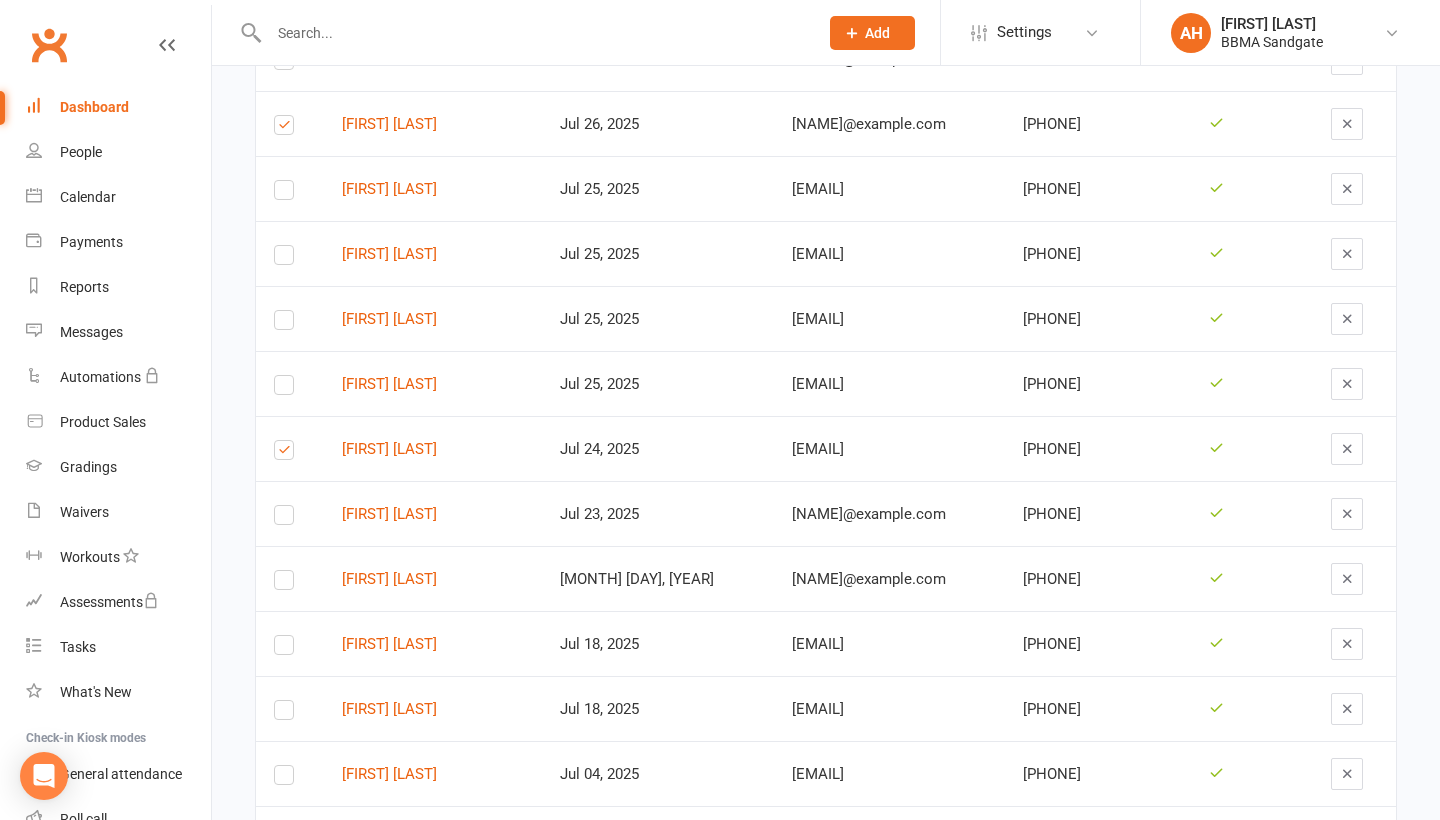 click at bounding box center (284, 519) 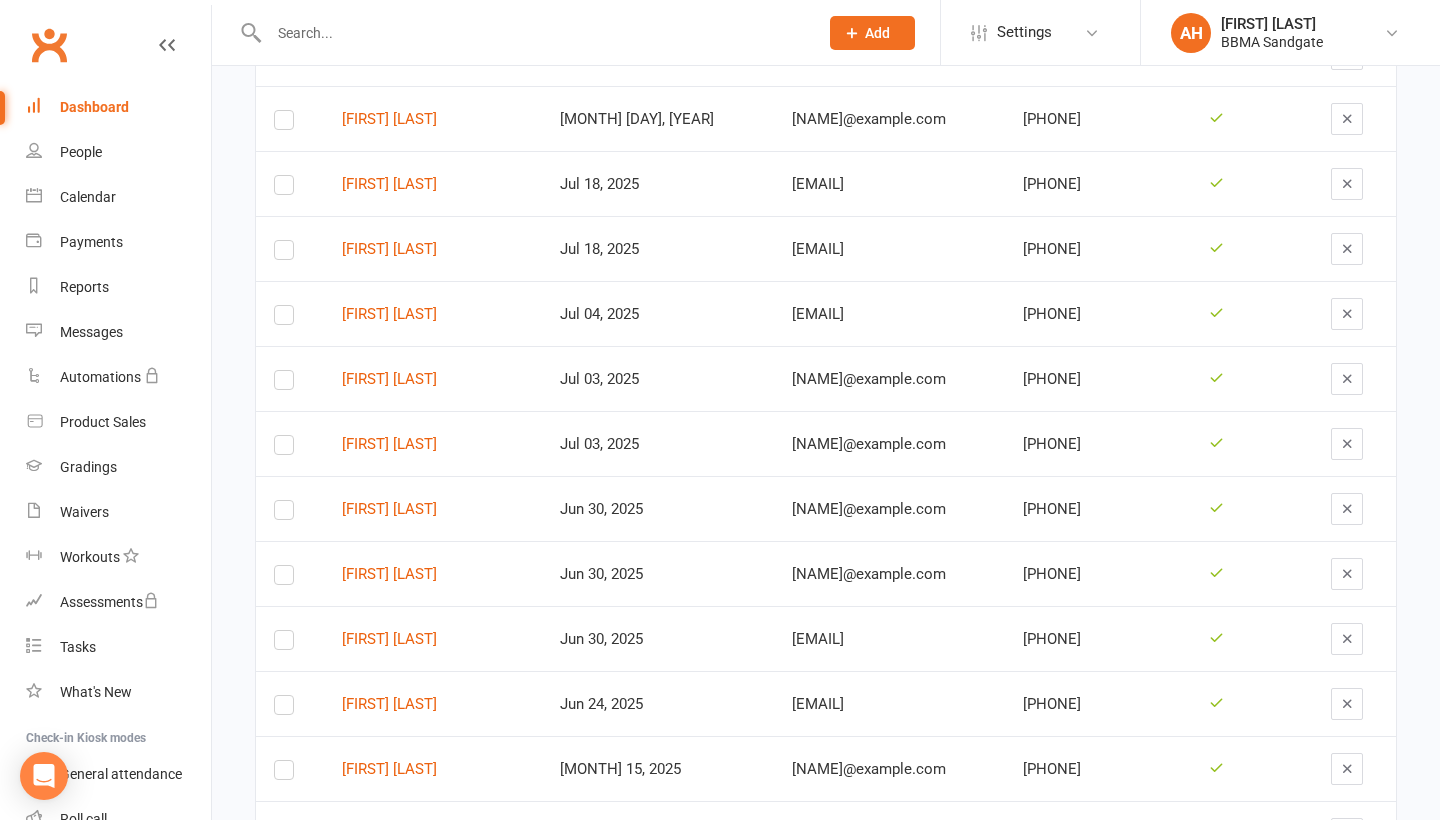 scroll, scrollTop: 1110, scrollLeft: 0, axis: vertical 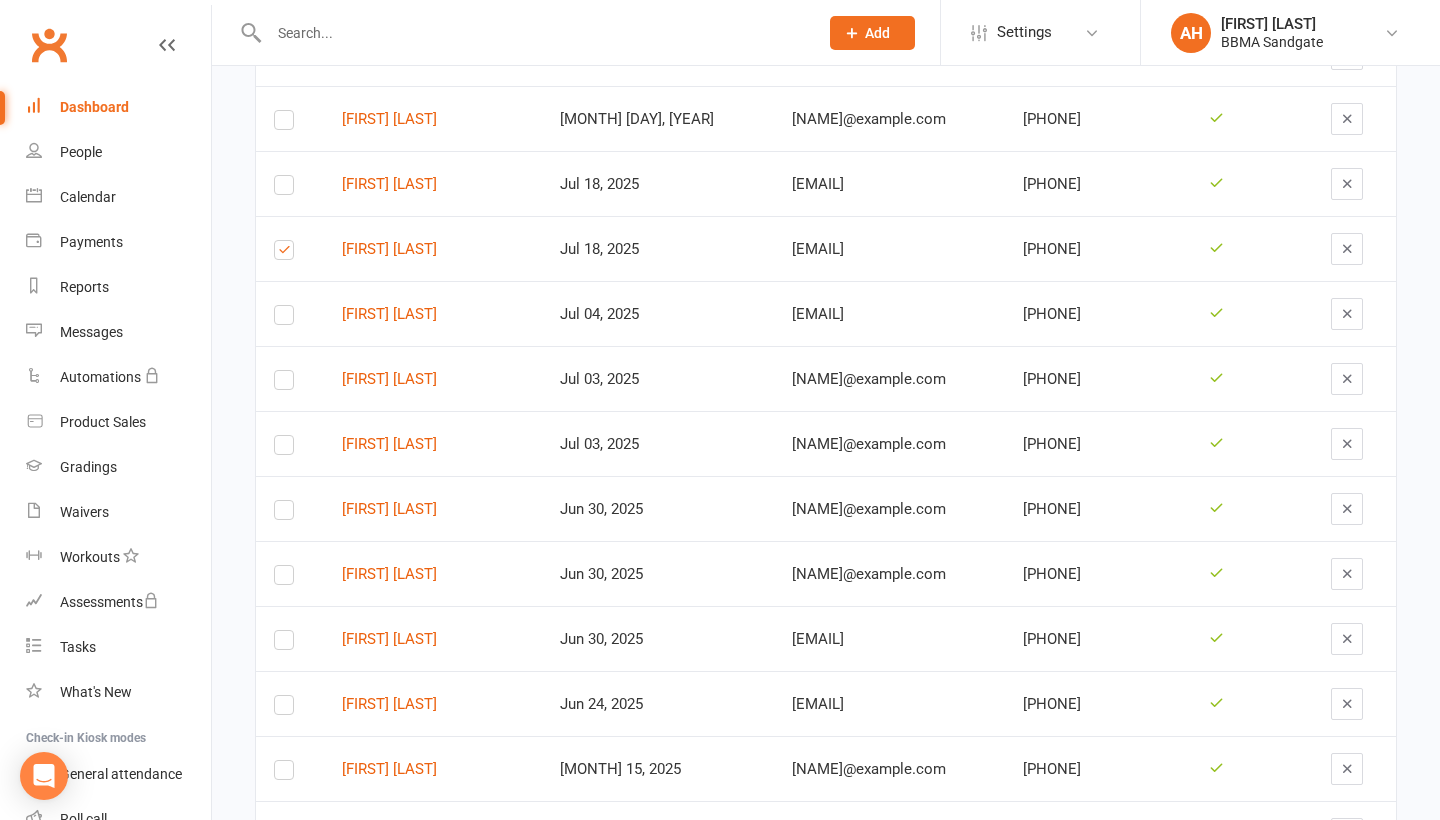 click at bounding box center (284, 319) 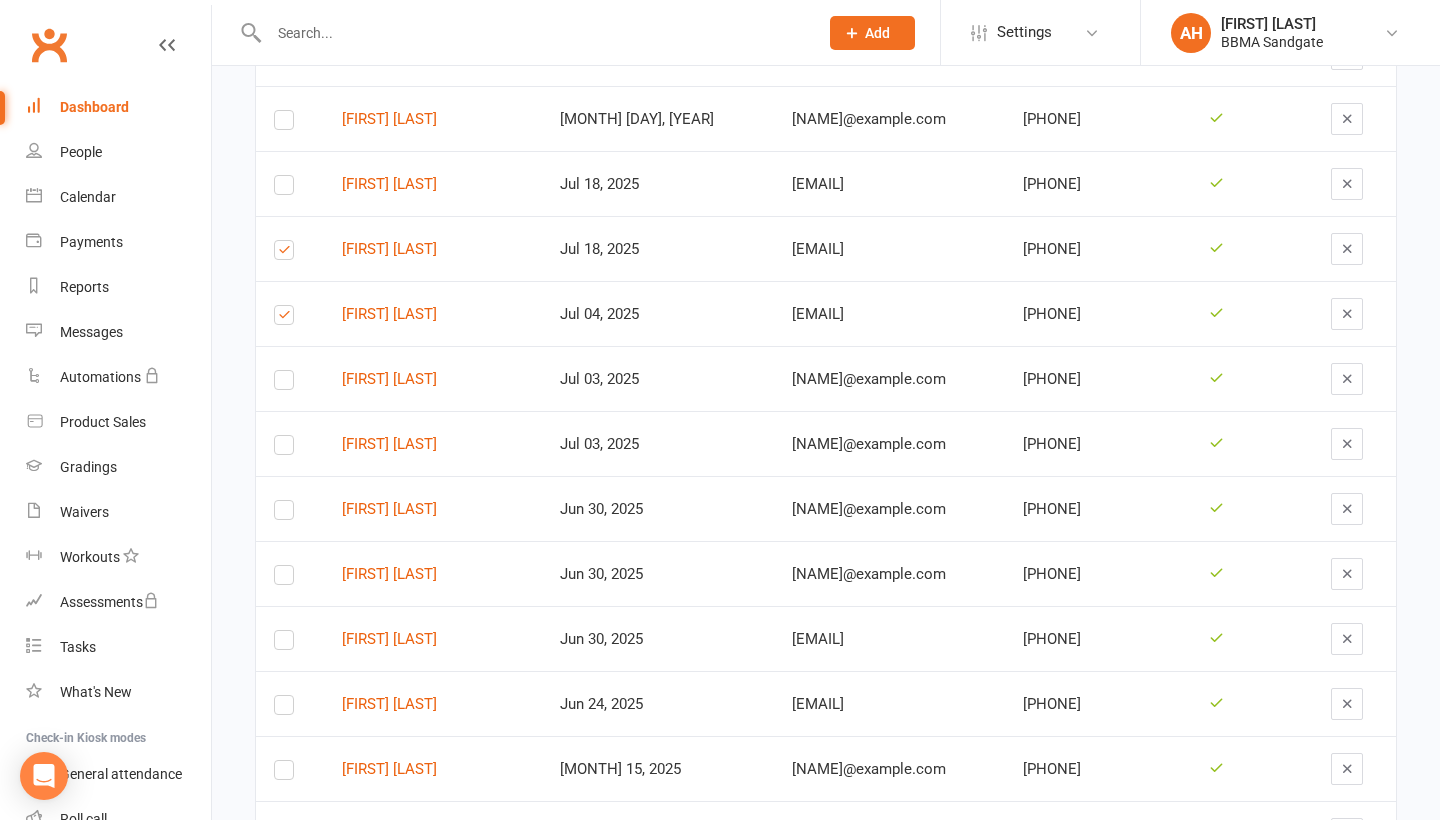 click at bounding box center [284, 384] 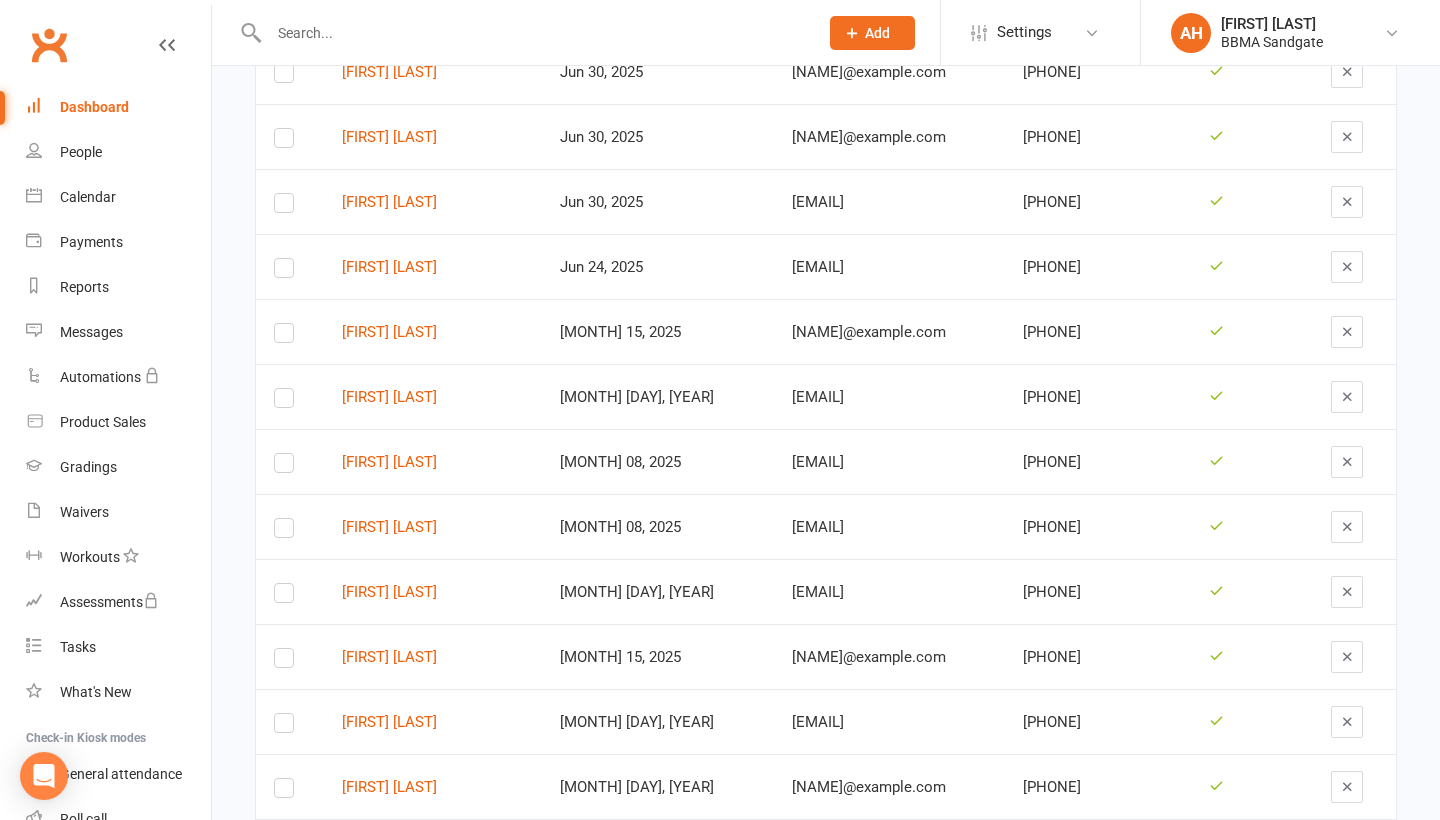 scroll, scrollTop: 1556, scrollLeft: 0, axis: vertical 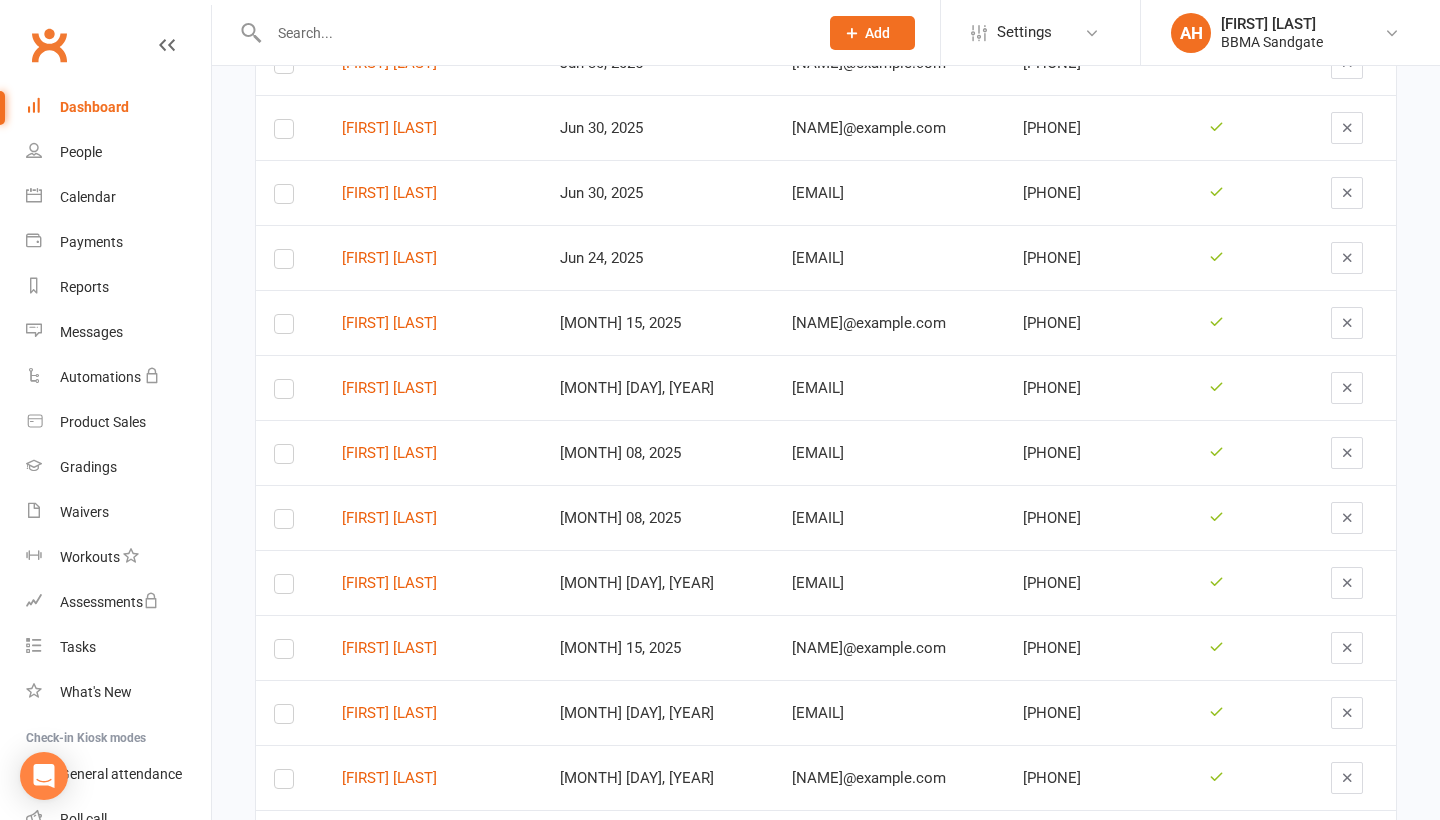click at bounding box center (284, 458) 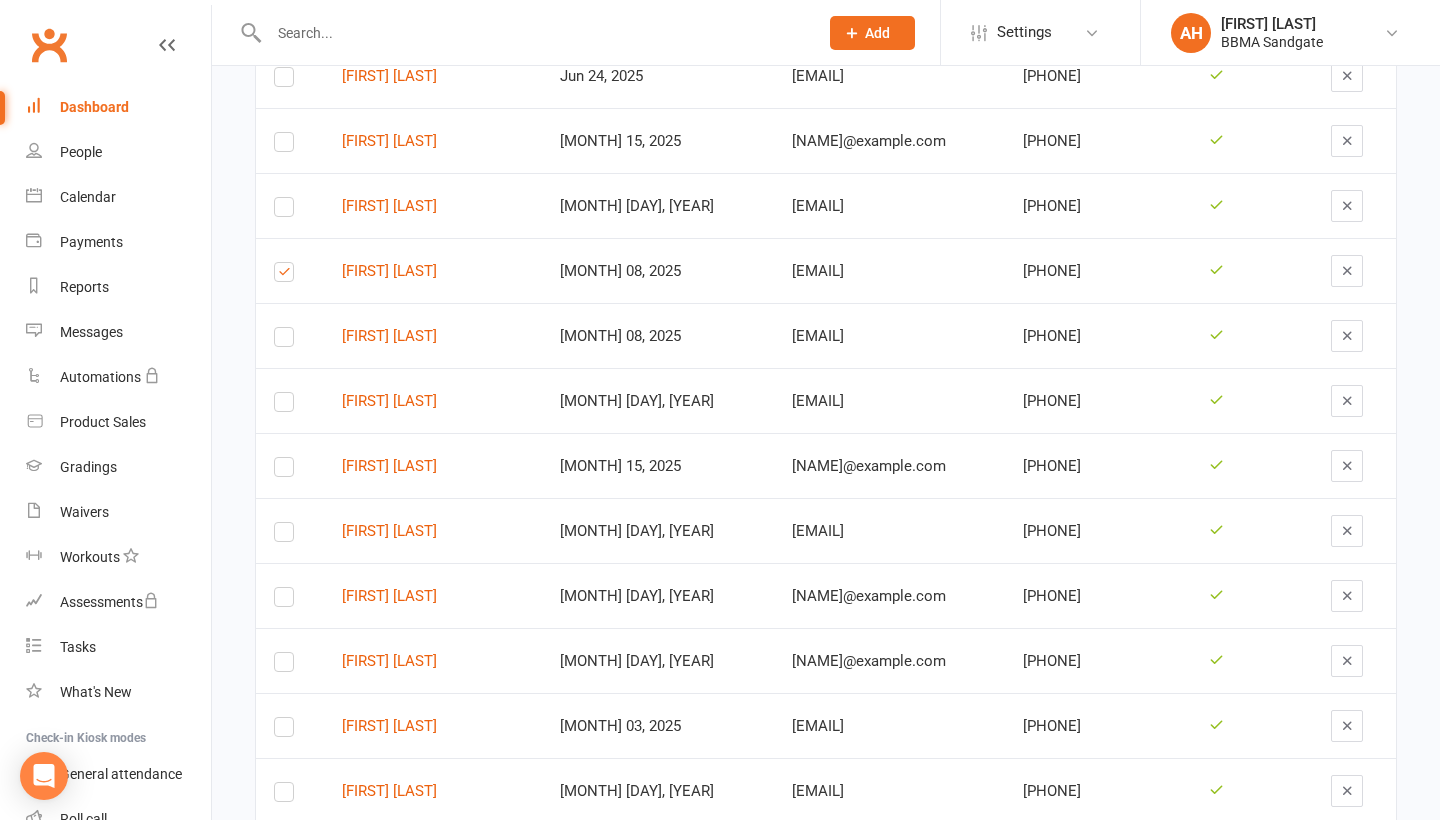 scroll, scrollTop: 1739, scrollLeft: 0, axis: vertical 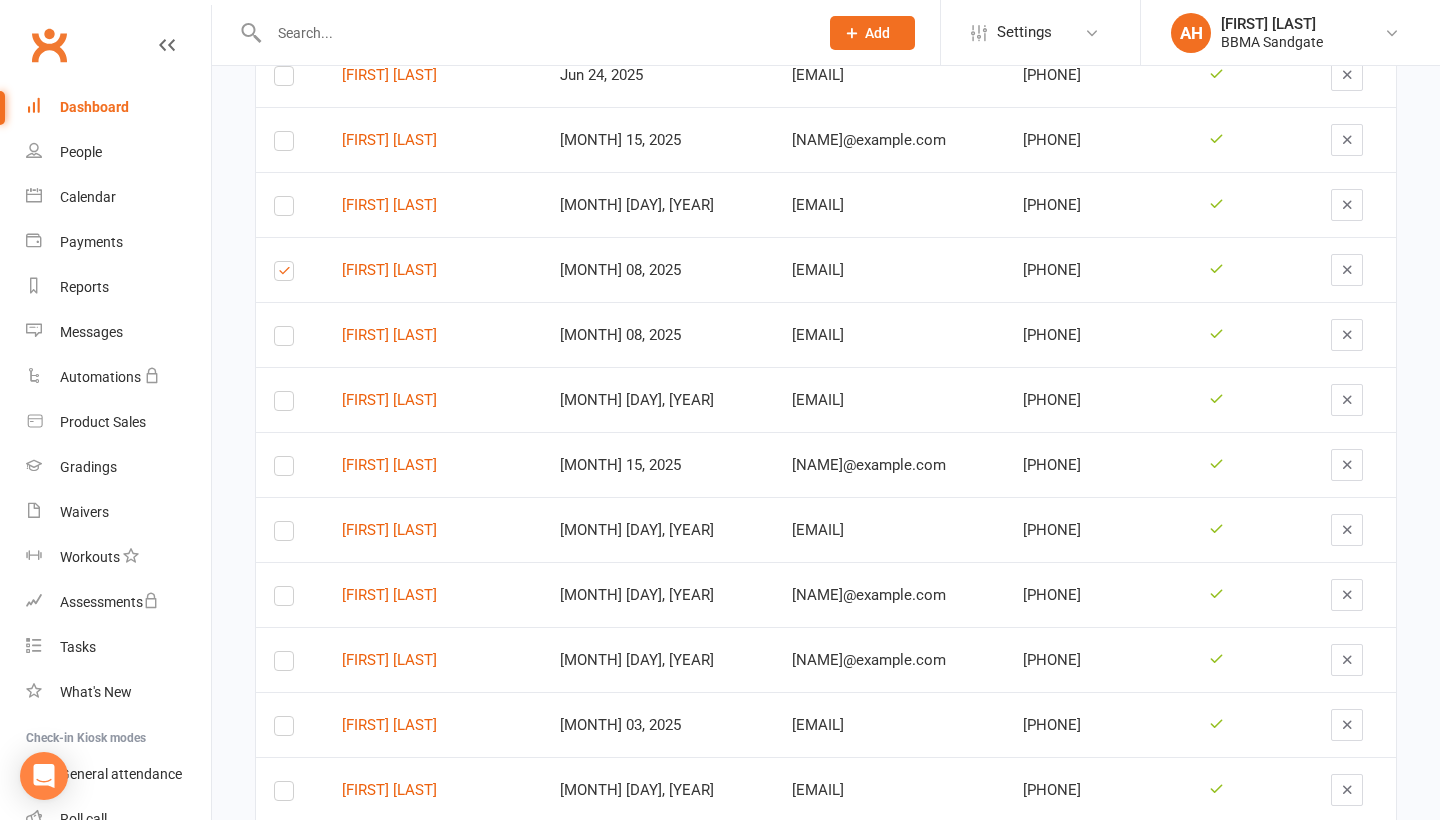 click at bounding box center (284, 340) 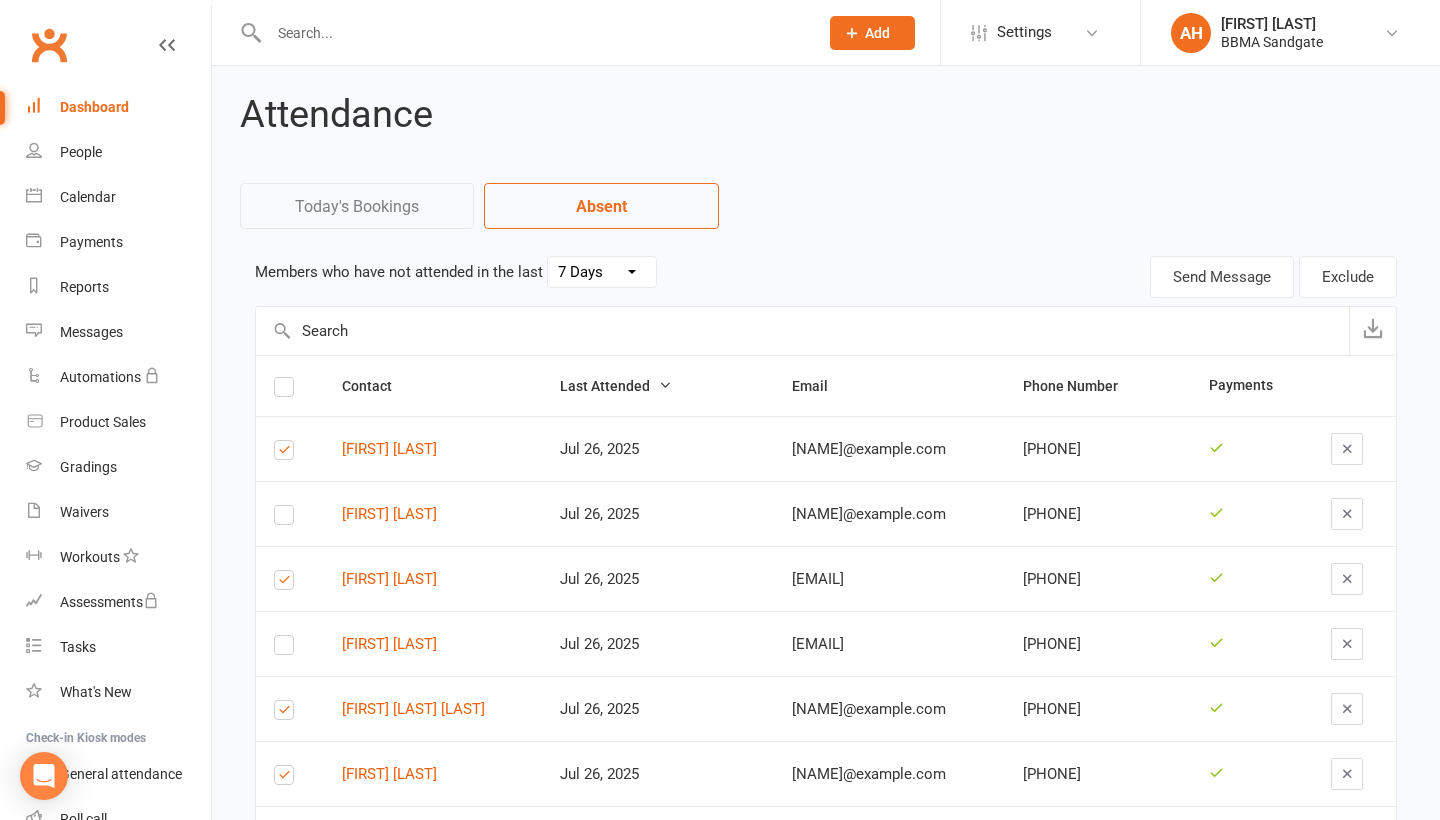scroll, scrollTop: 0, scrollLeft: 0, axis: both 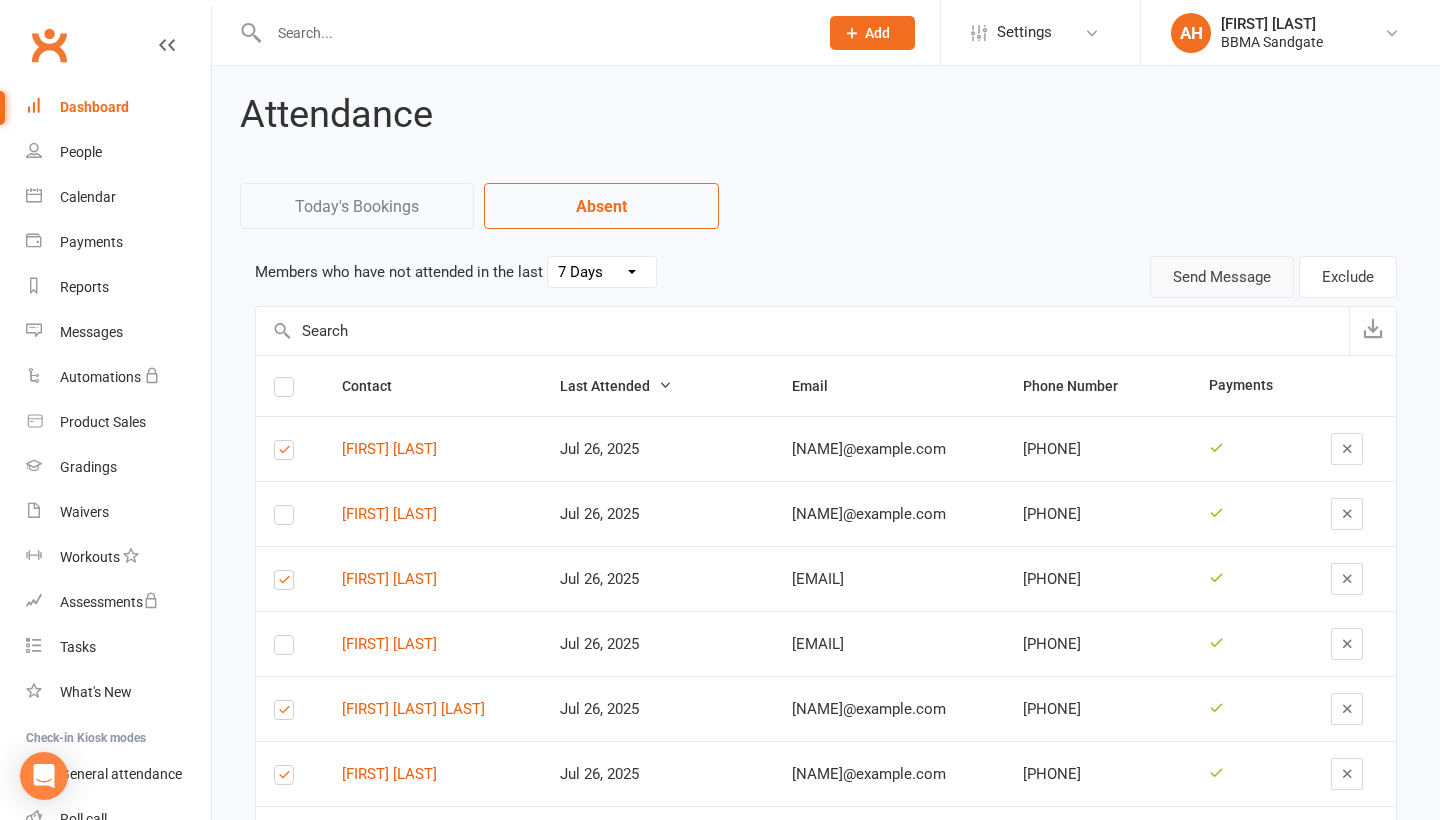 click on "Send Message" at bounding box center [1222, 277] 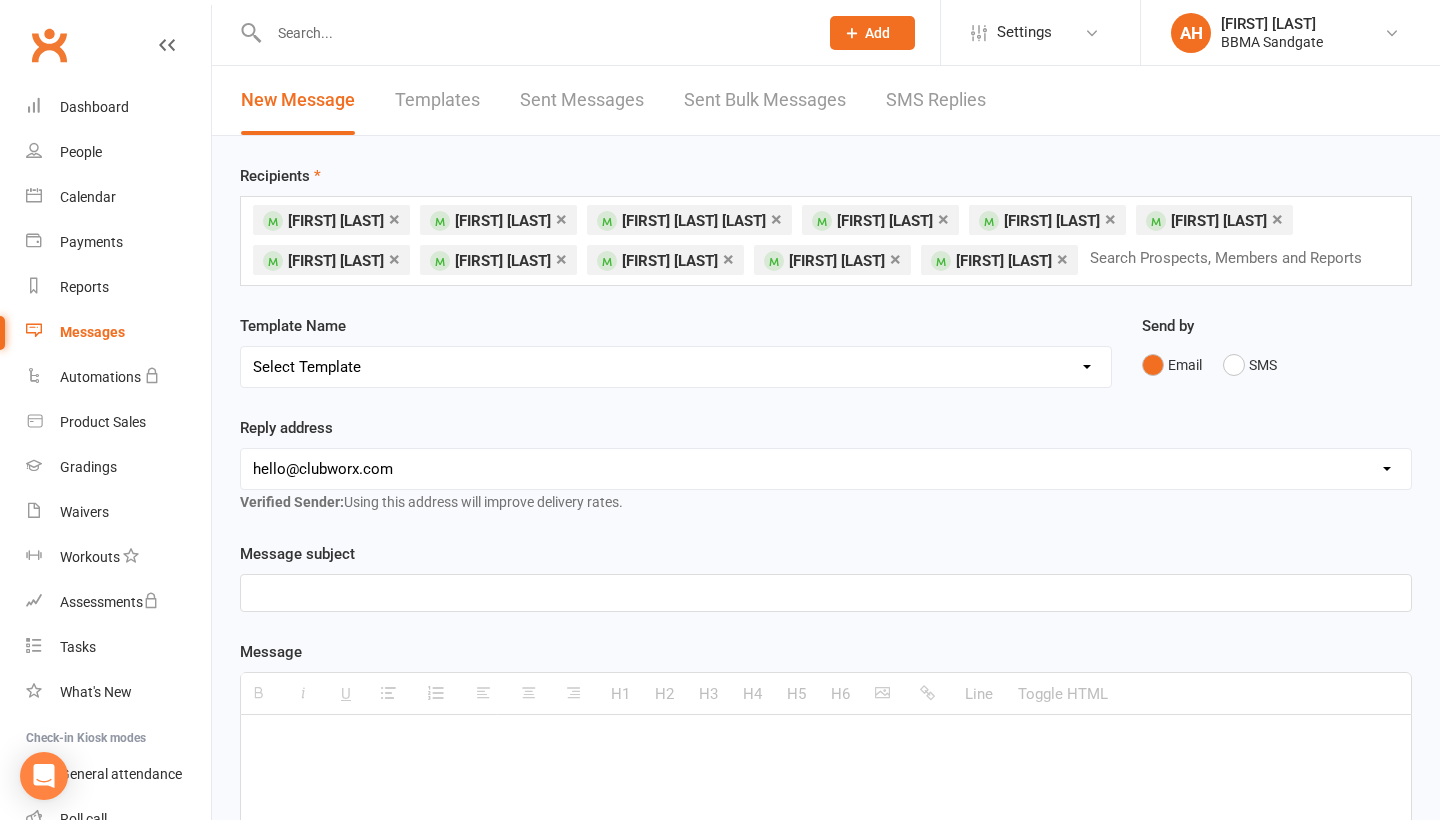 select on "0" 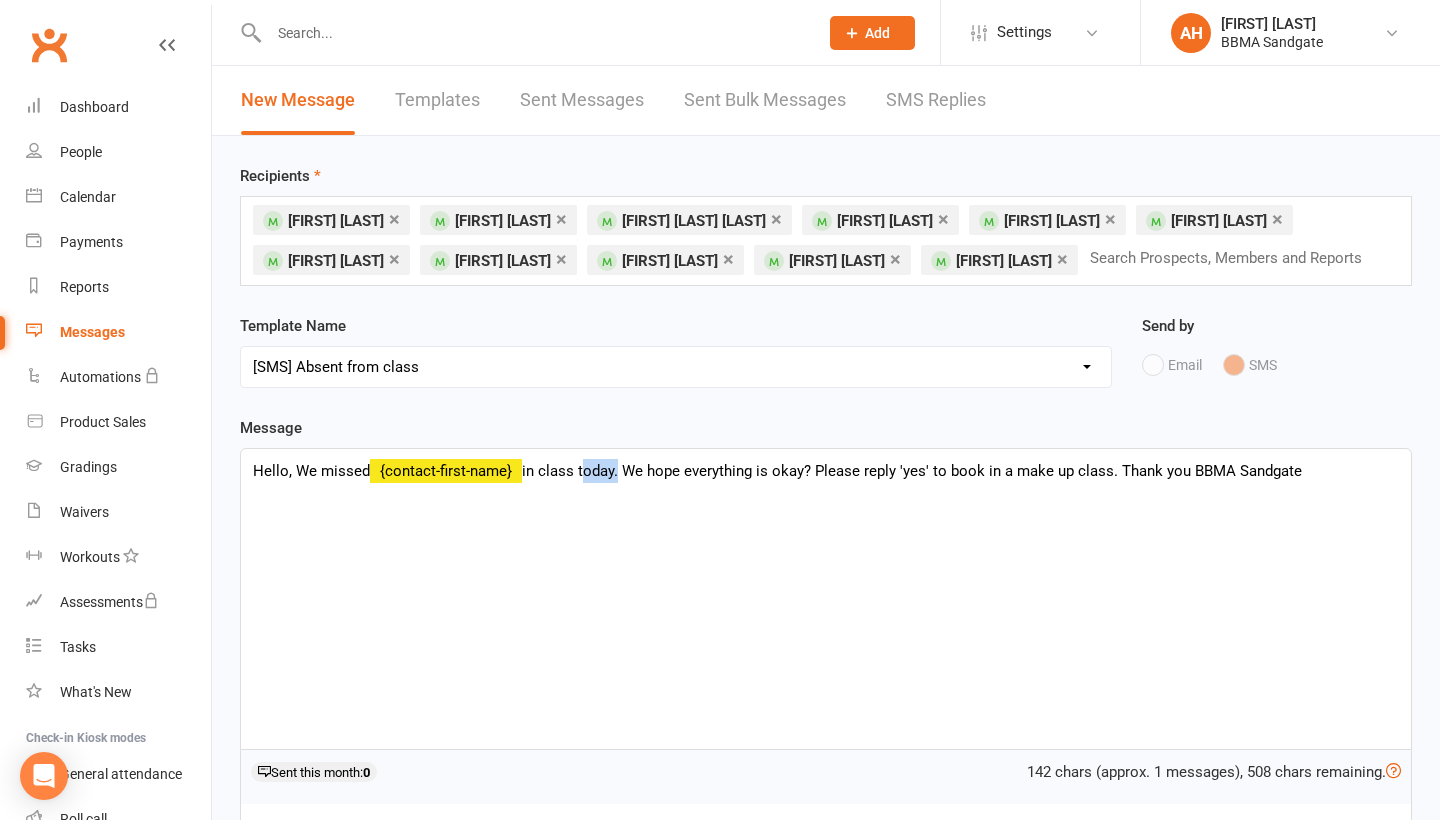 drag, startPoint x: 617, startPoint y: 512, endPoint x: 583, endPoint y: 512, distance: 34 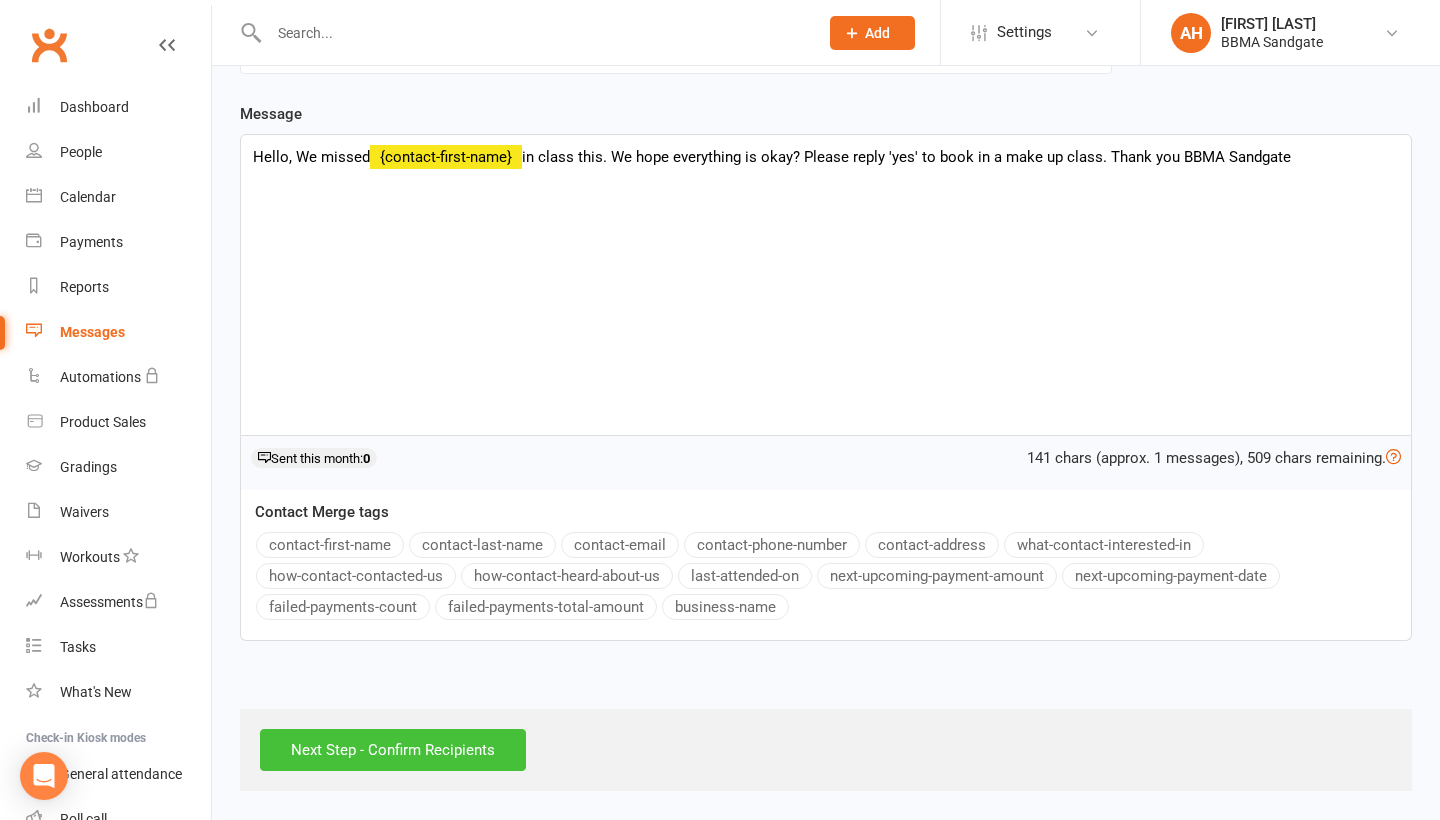 scroll, scrollTop: 354, scrollLeft: 0, axis: vertical 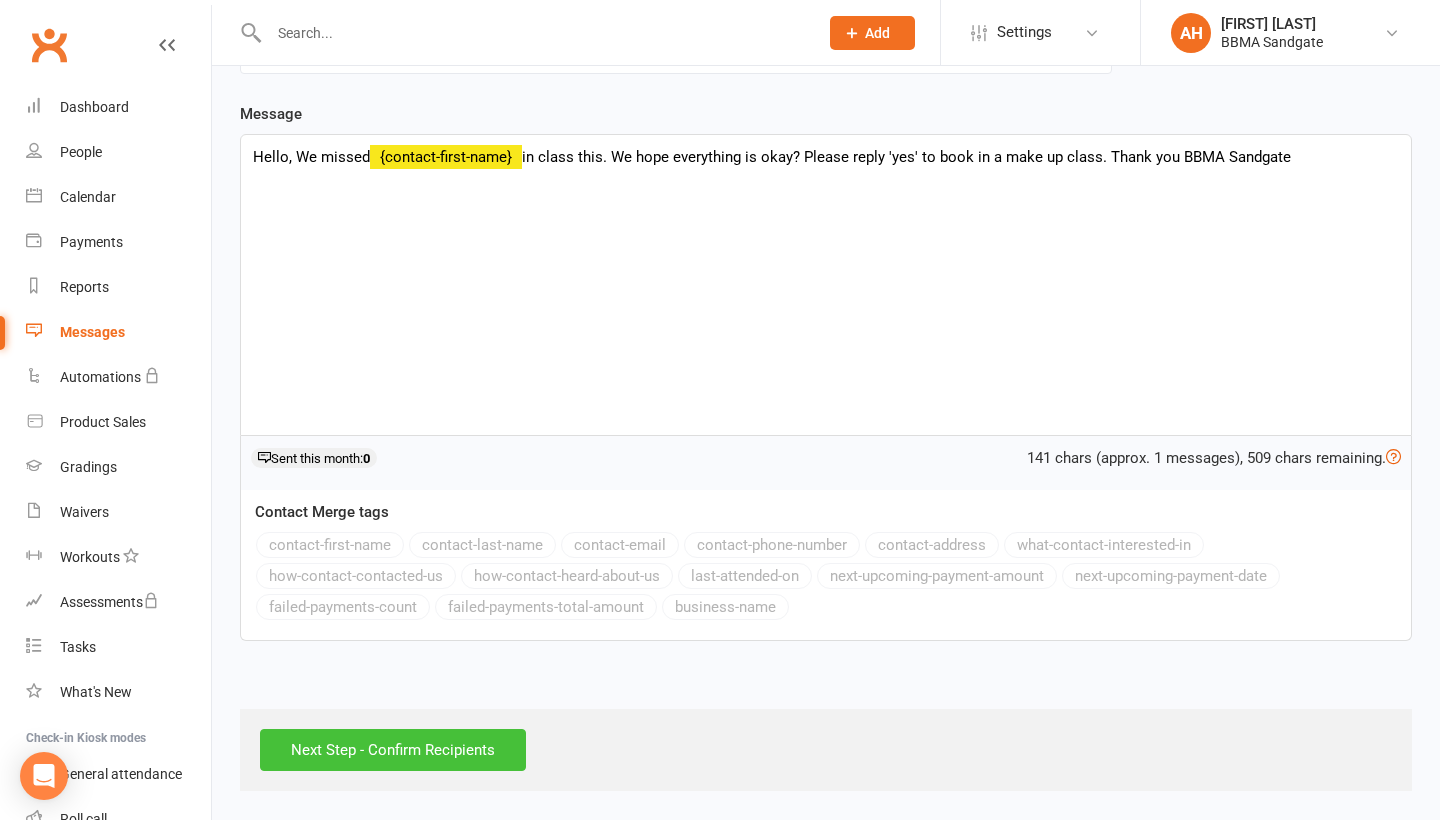 click on "Next Step - Confirm Recipients" at bounding box center (393, 750) 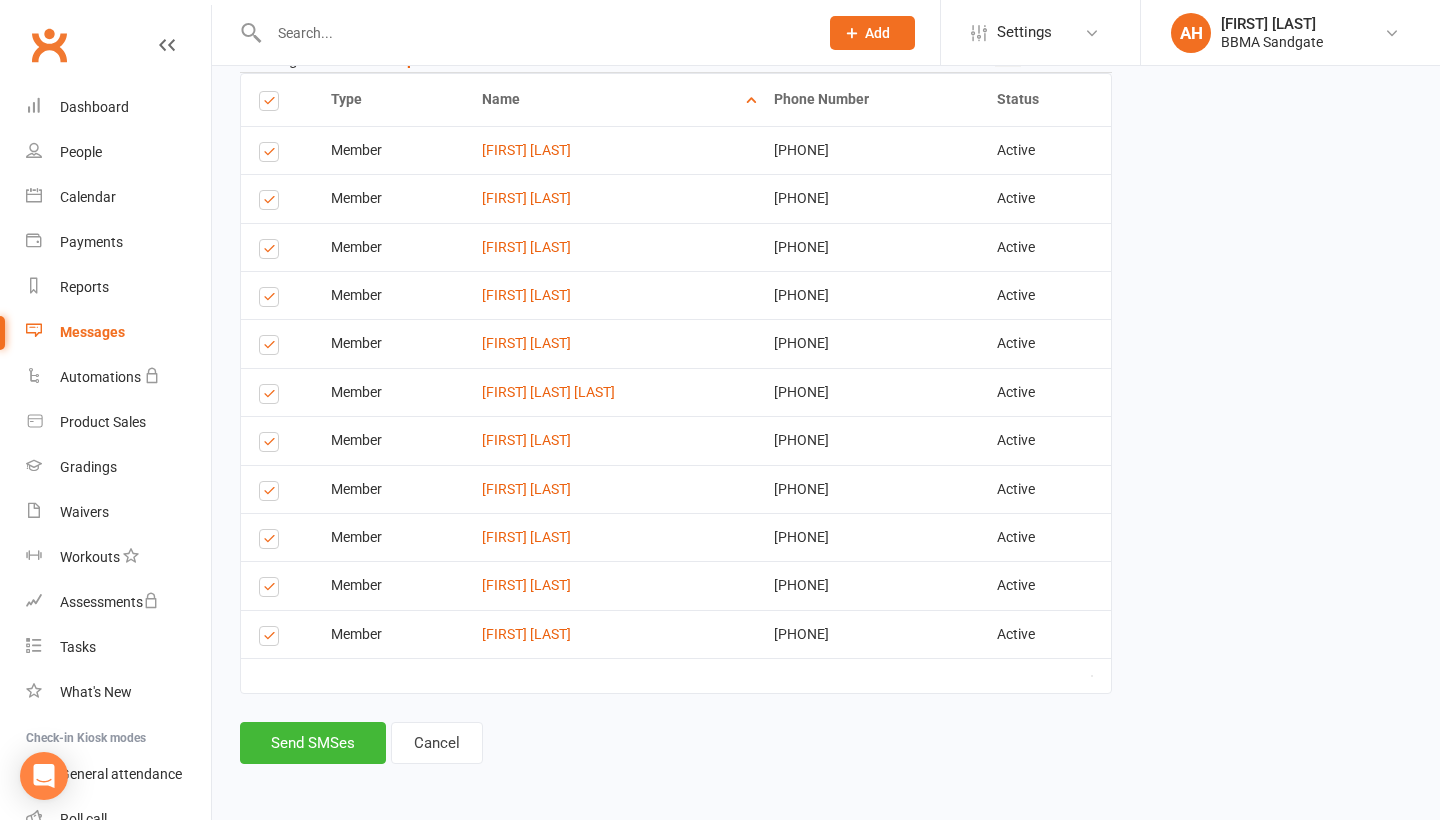 scroll, scrollTop: 390, scrollLeft: 0, axis: vertical 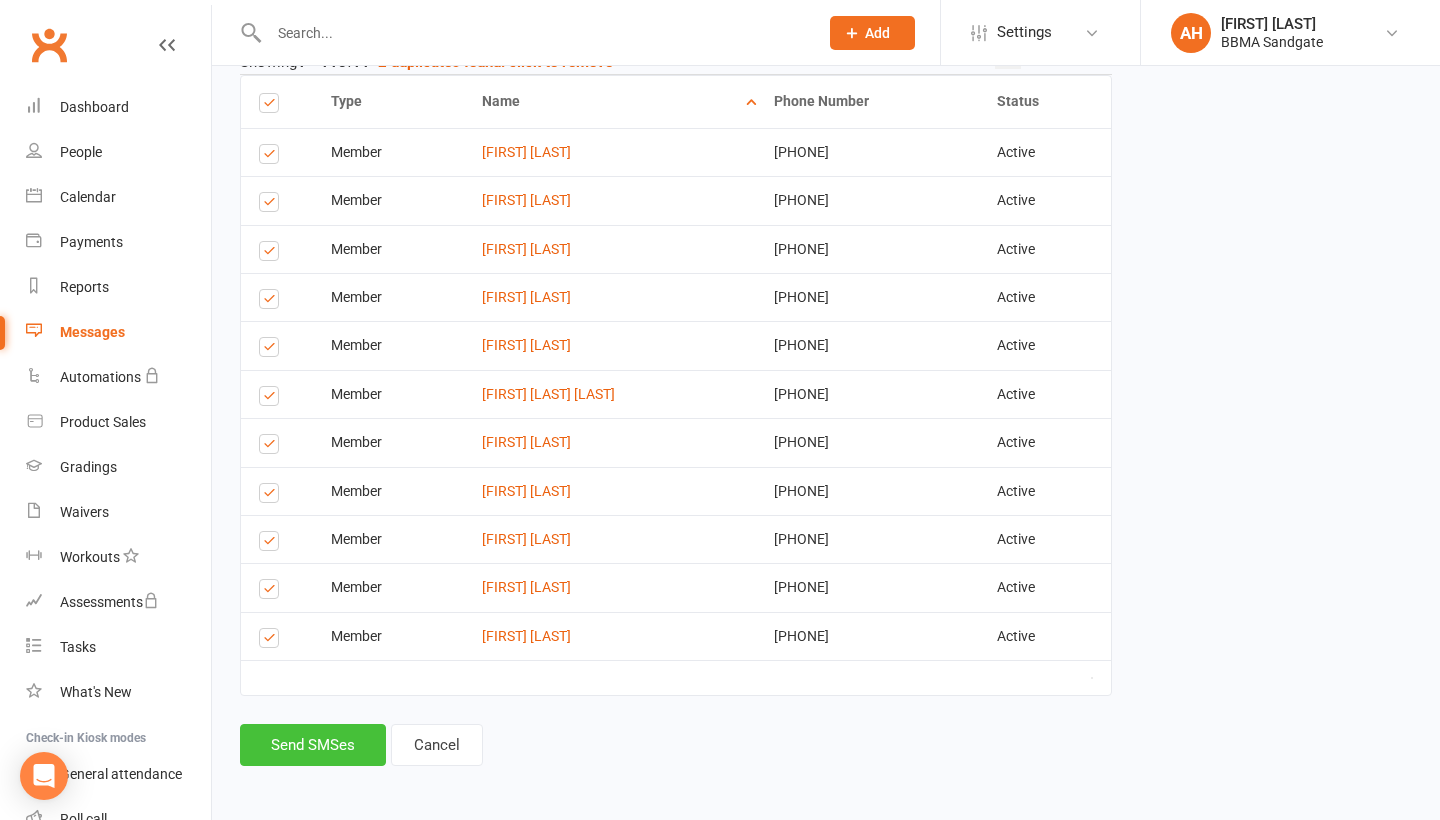 click on "Send SMSes" at bounding box center (313, 745) 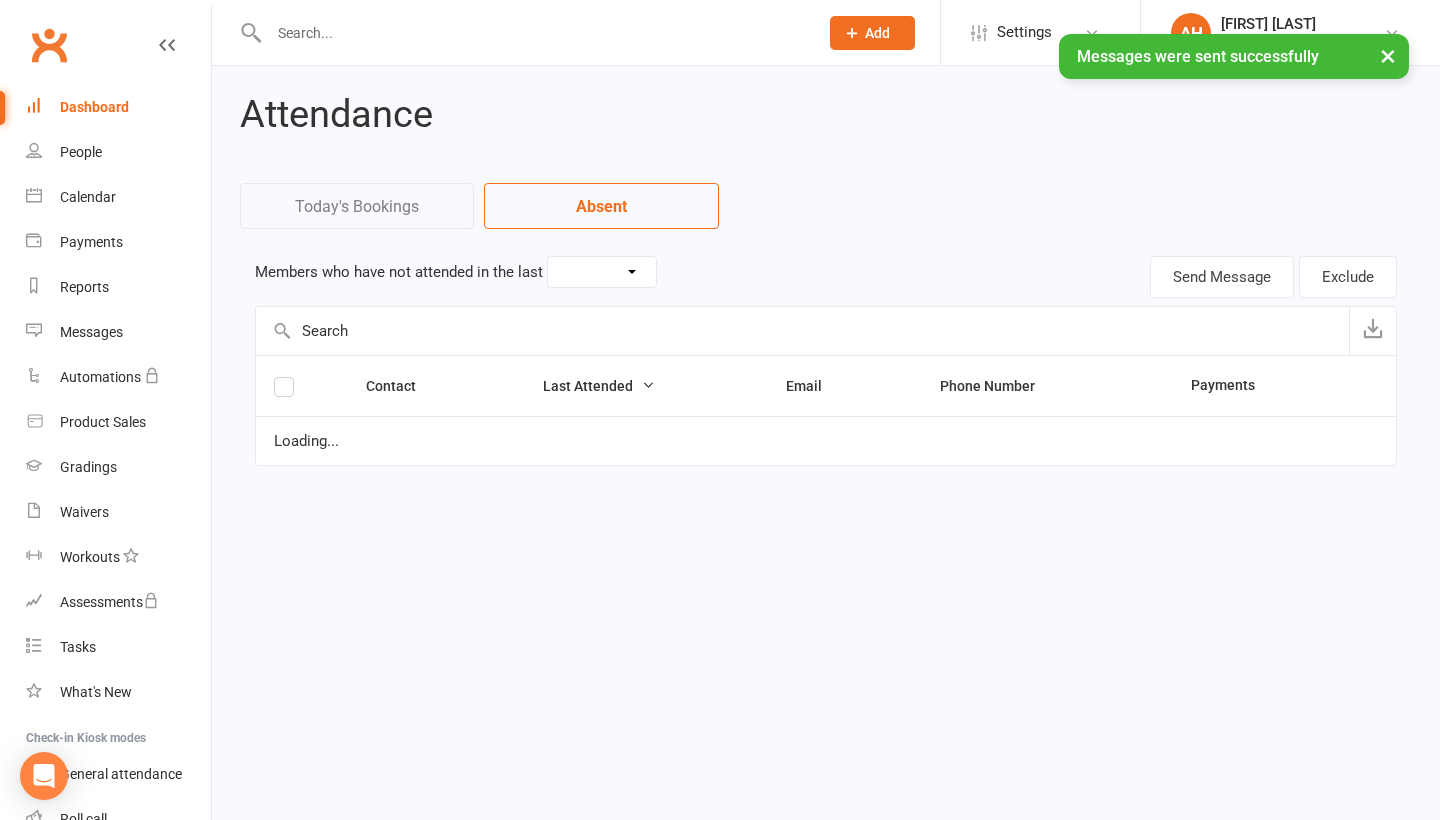scroll 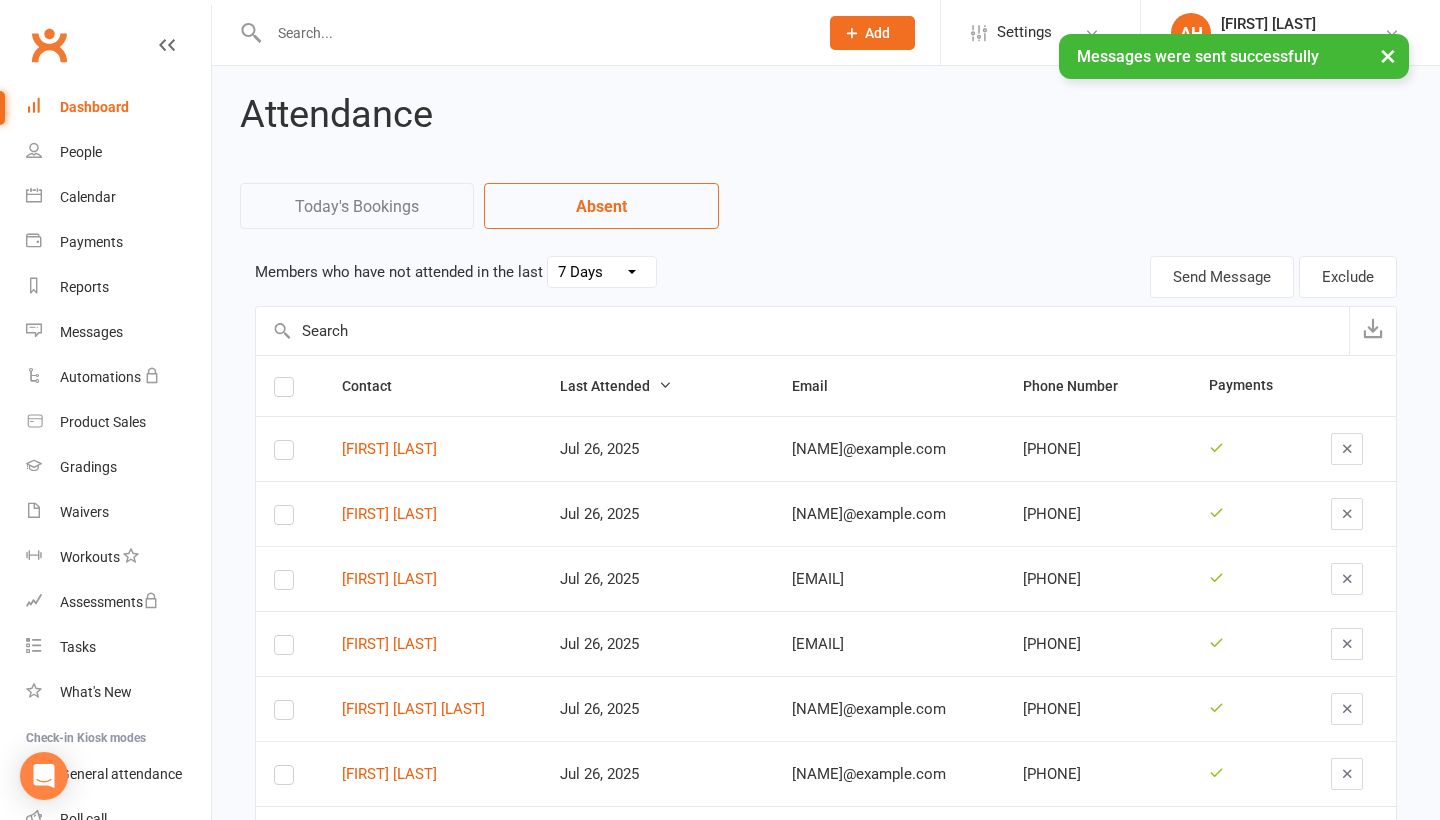 click on "Dashboard" at bounding box center (94, 107) 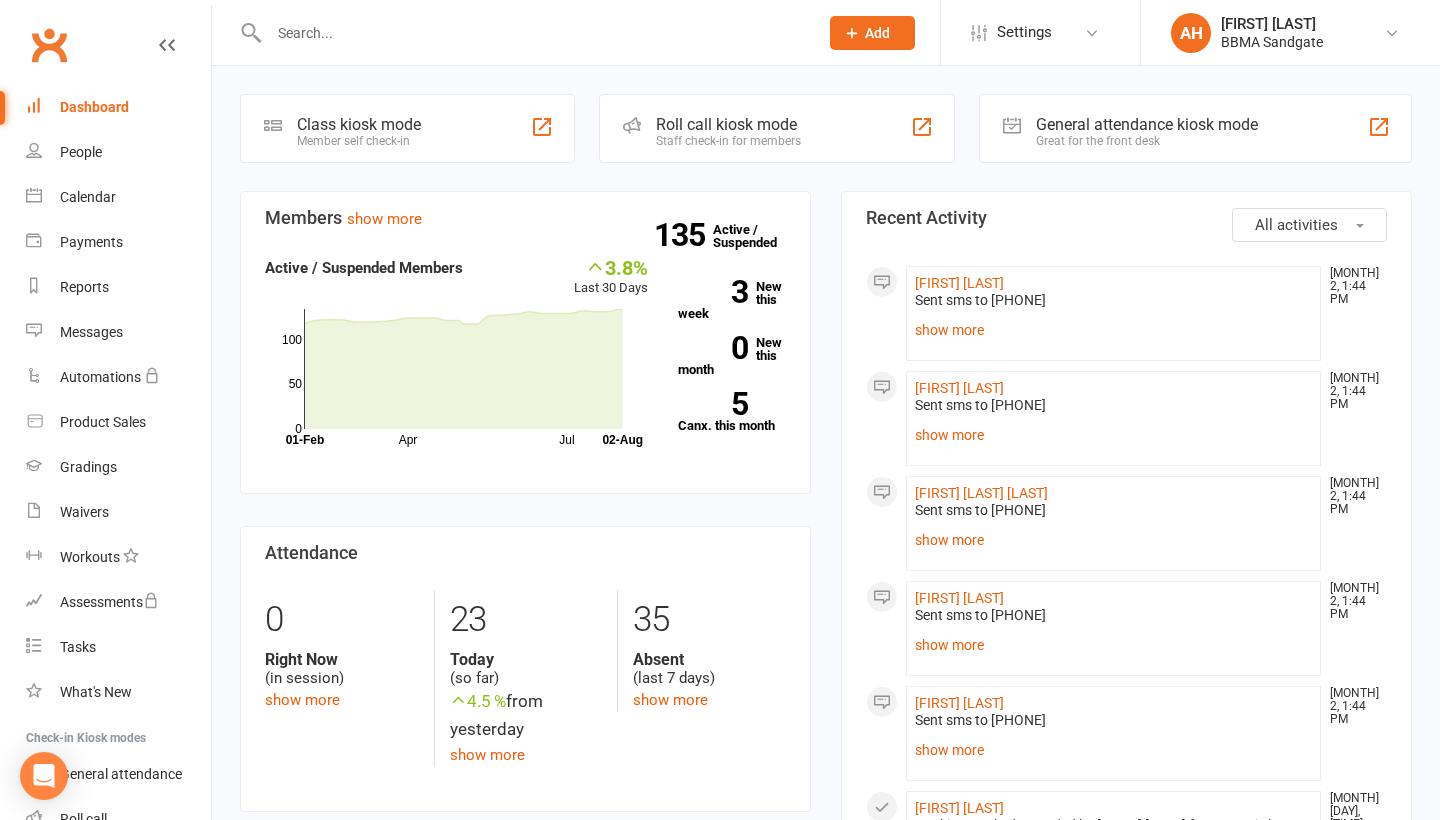 scroll, scrollTop: 0, scrollLeft: 0, axis: both 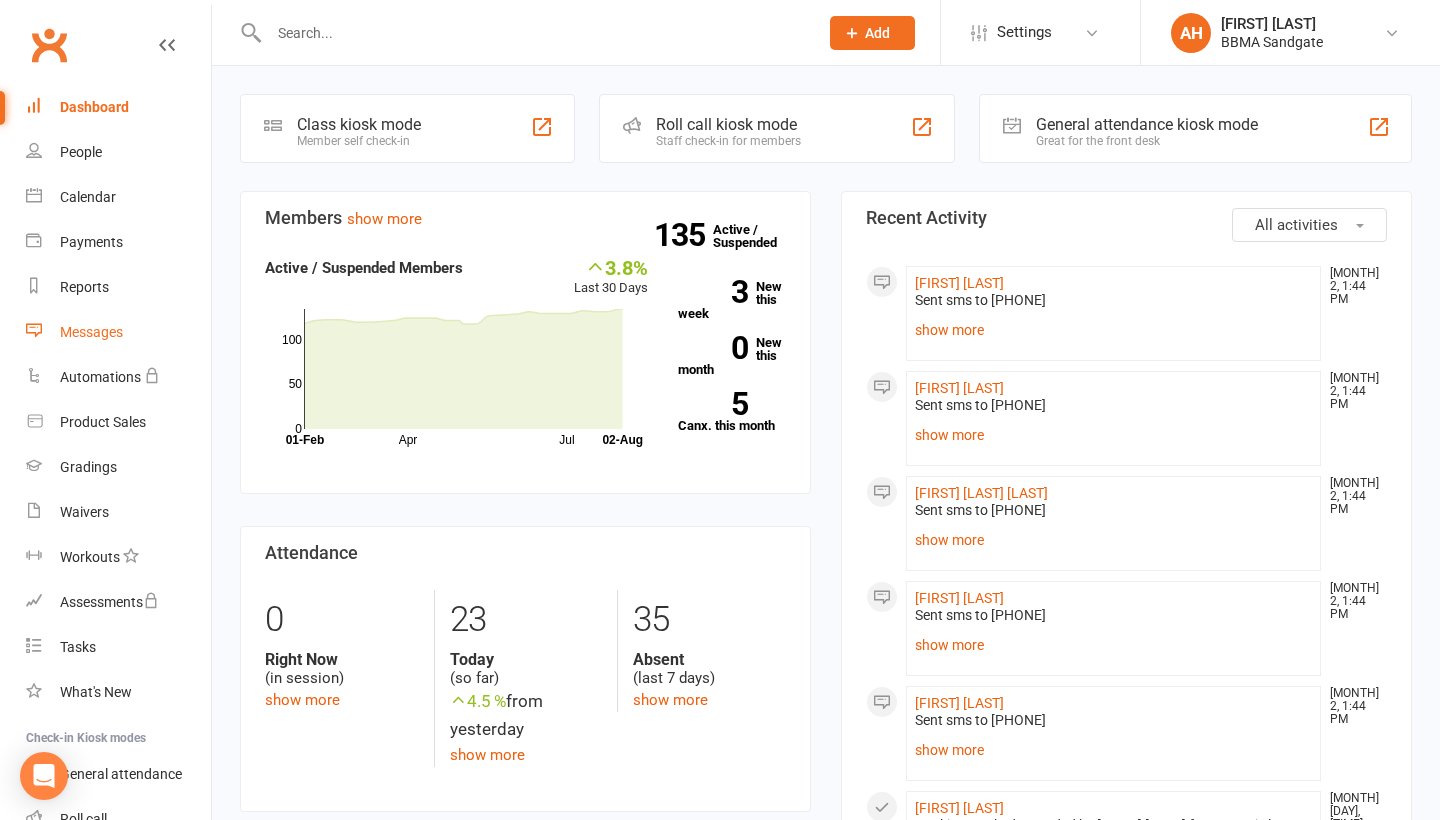 click on "Messages" at bounding box center [118, 332] 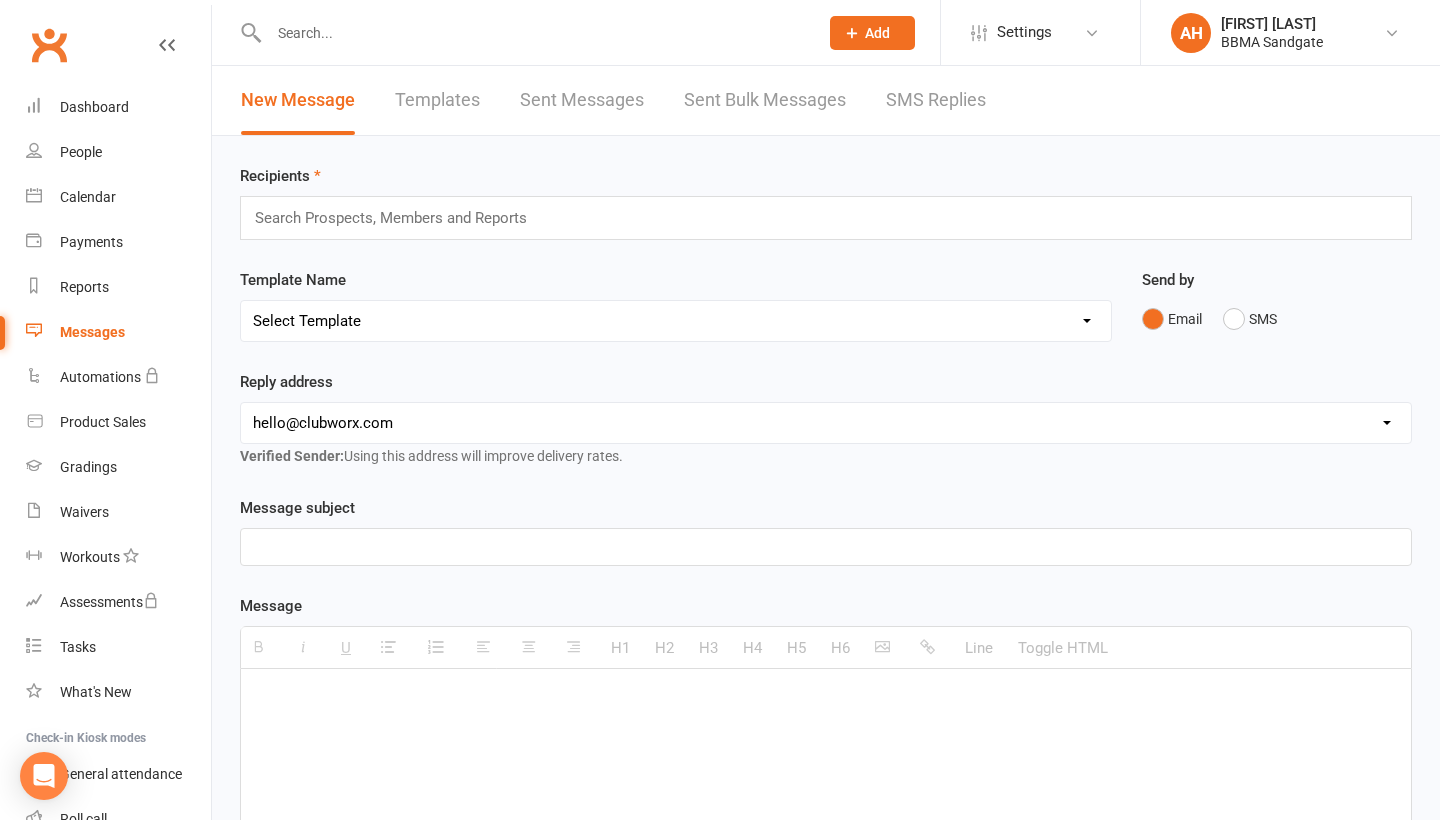 click on "SMS Replies" at bounding box center (936, 100) 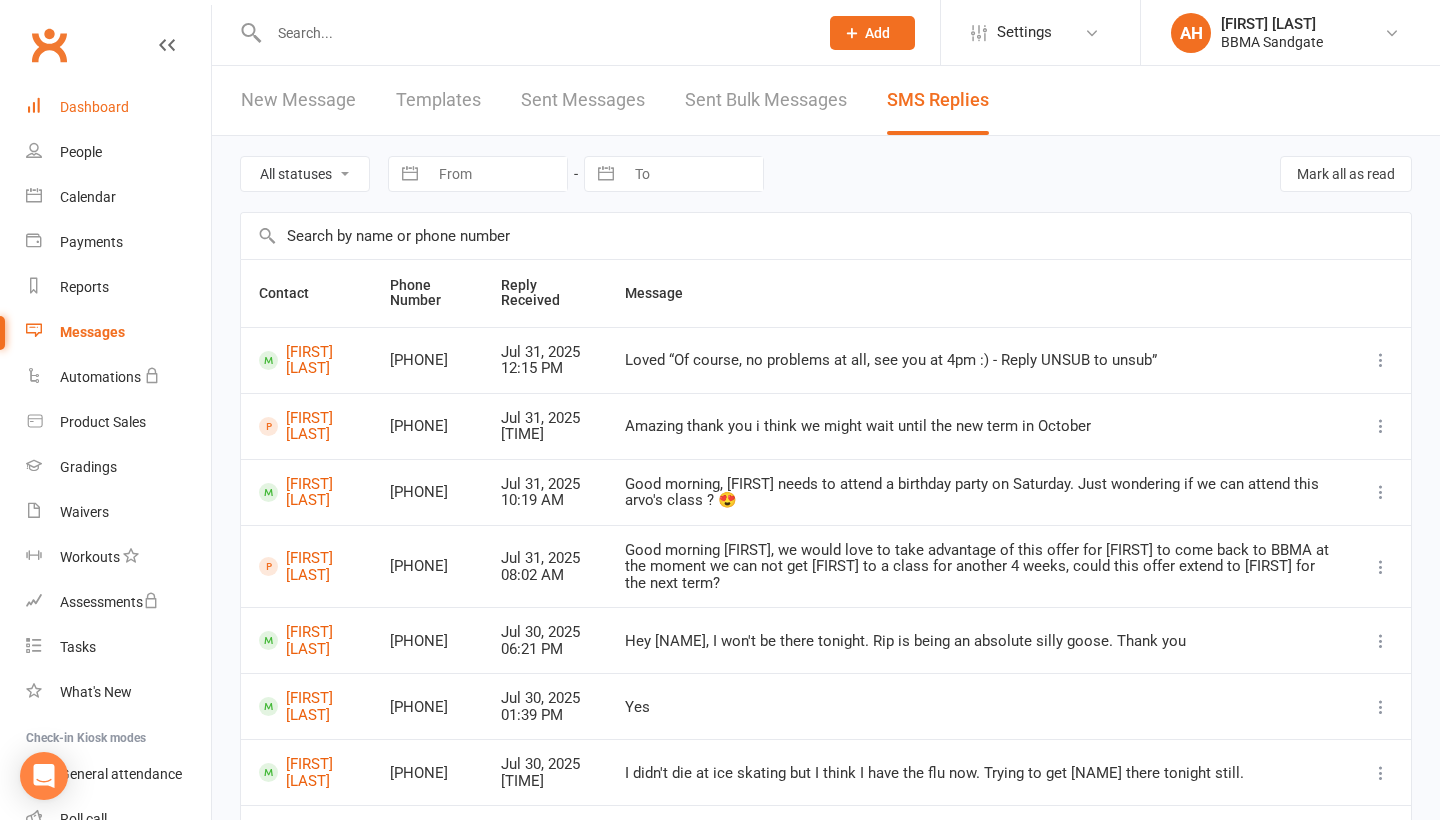 click on "Dashboard" at bounding box center [118, 107] 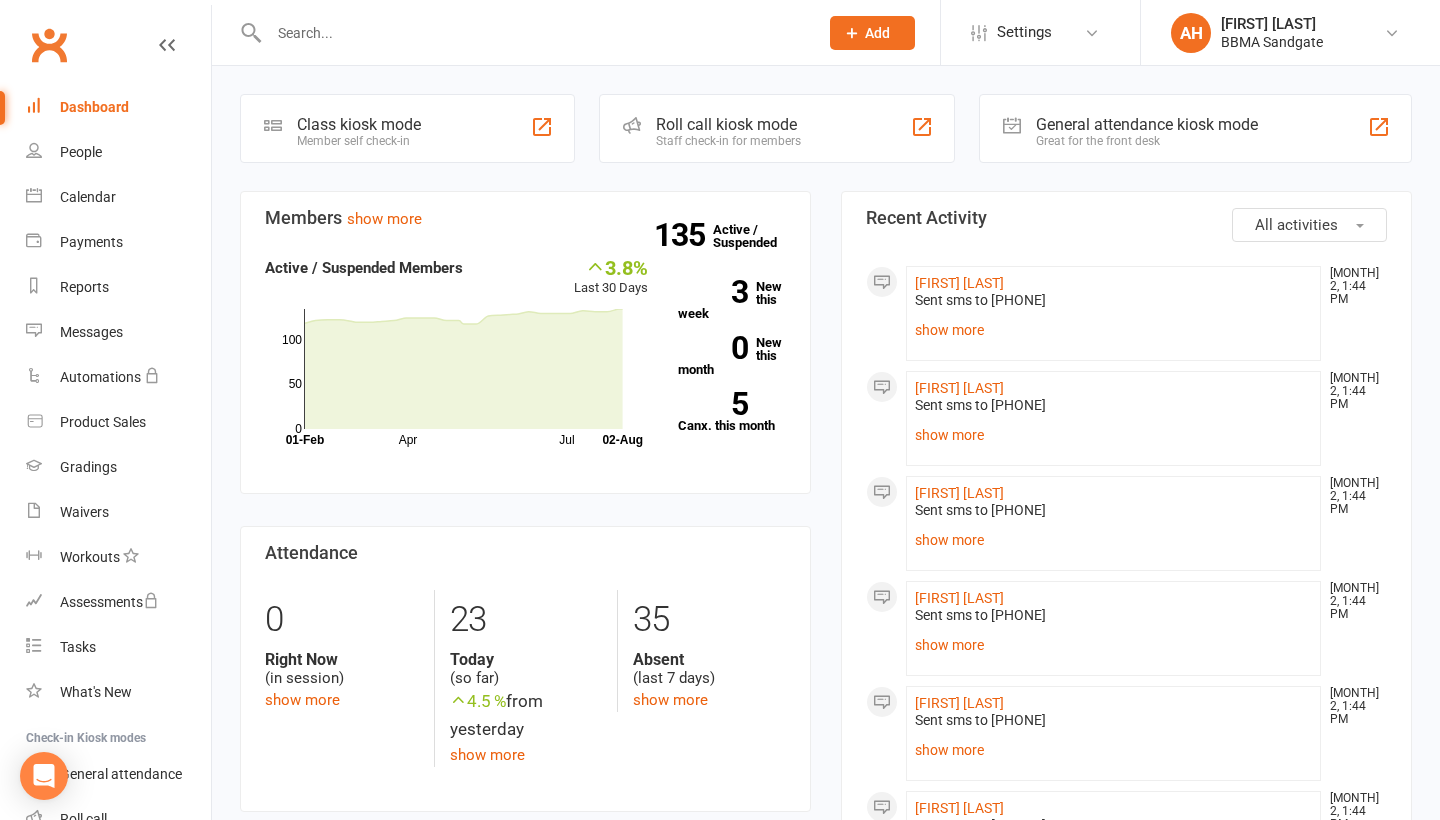 scroll, scrollTop: 0, scrollLeft: 0, axis: both 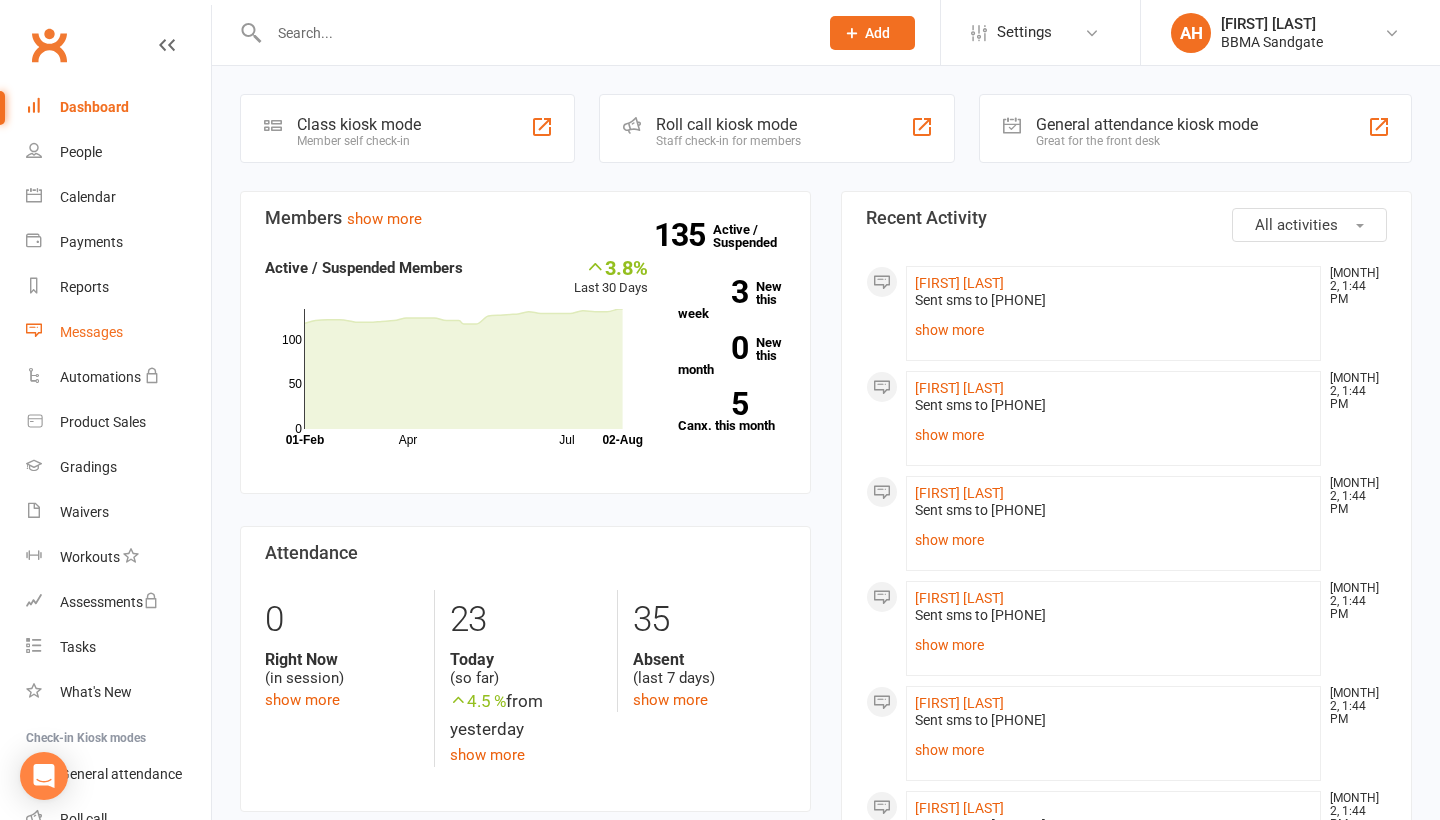 click on "Messages" at bounding box center (118, 332) 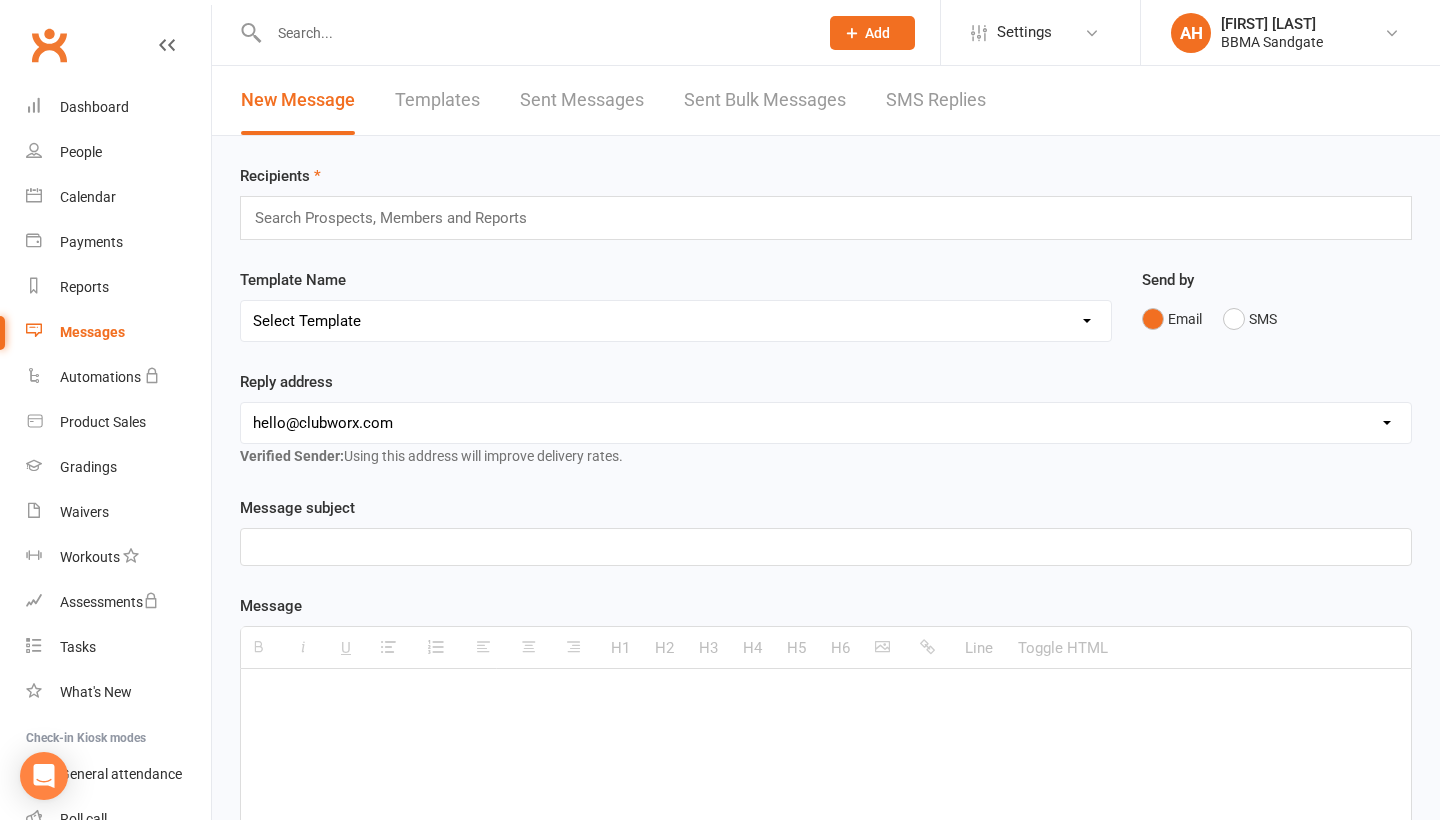 click on "SMS Replies" at bounding box center [936, 100] 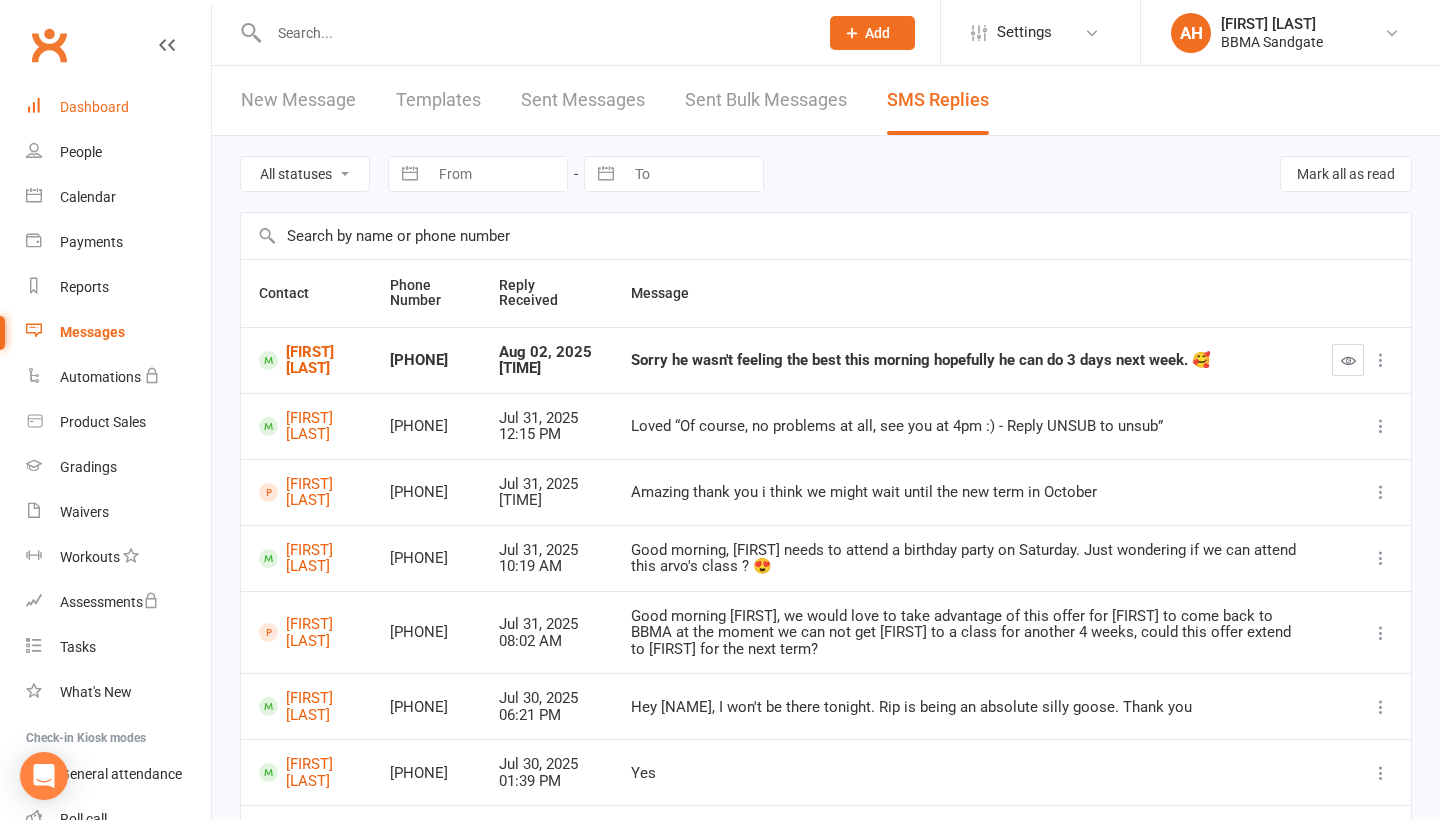 click on "Dashboard" at bounding box center (94, 107) 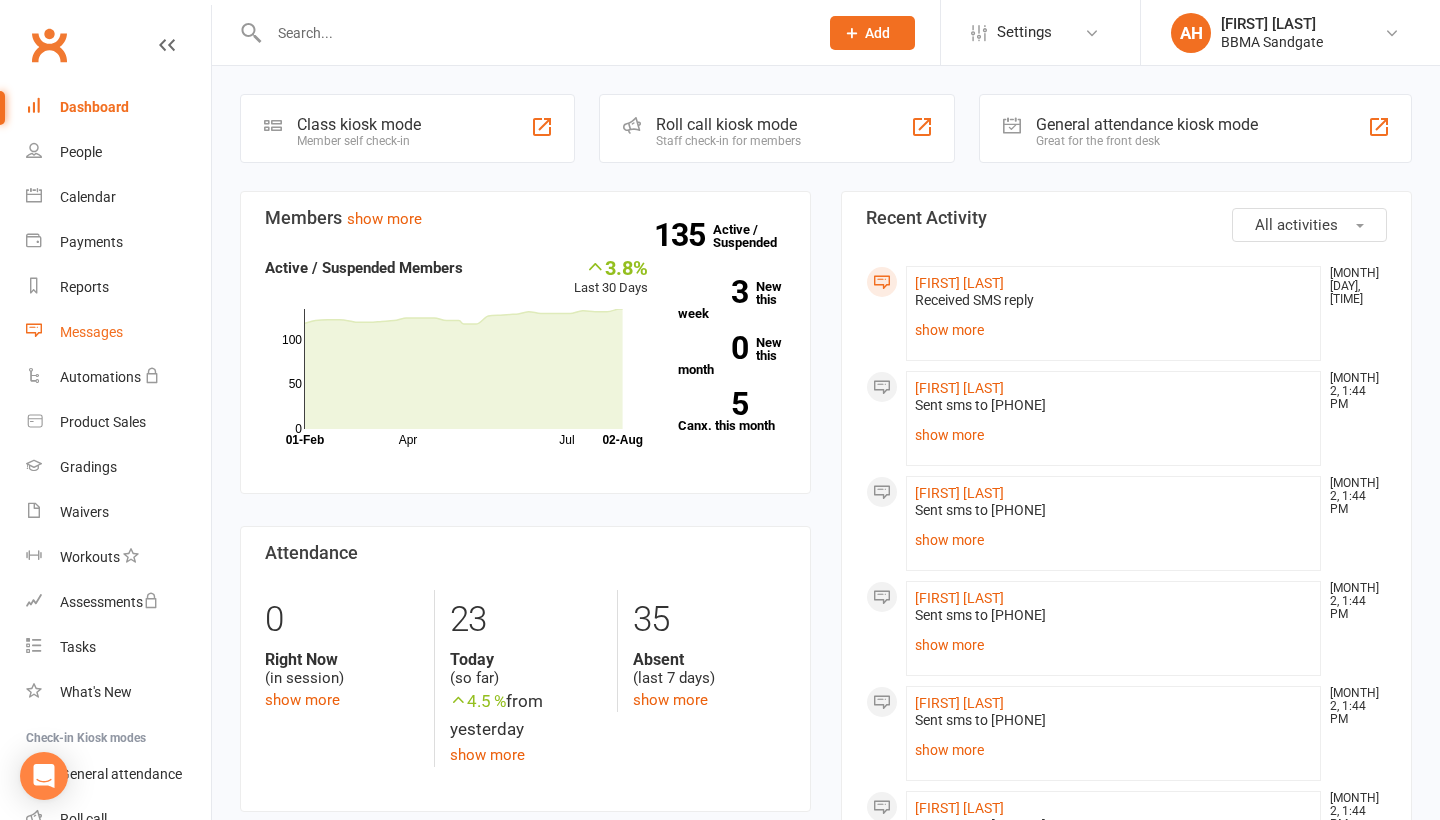 click on "Messages" at bounding box center (118, 332) 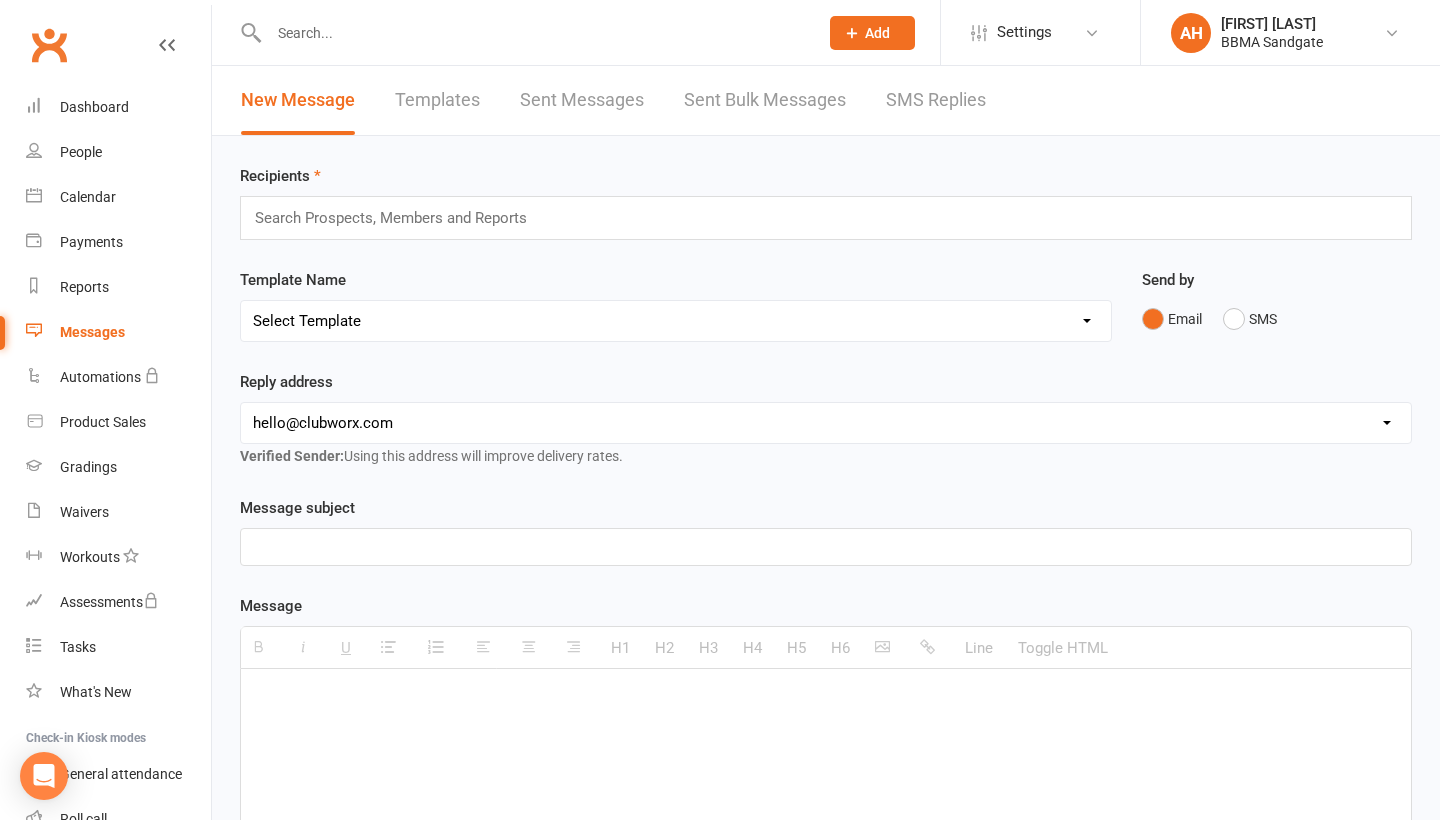 click on "SMS Replies" at bounding box center (936, 100) 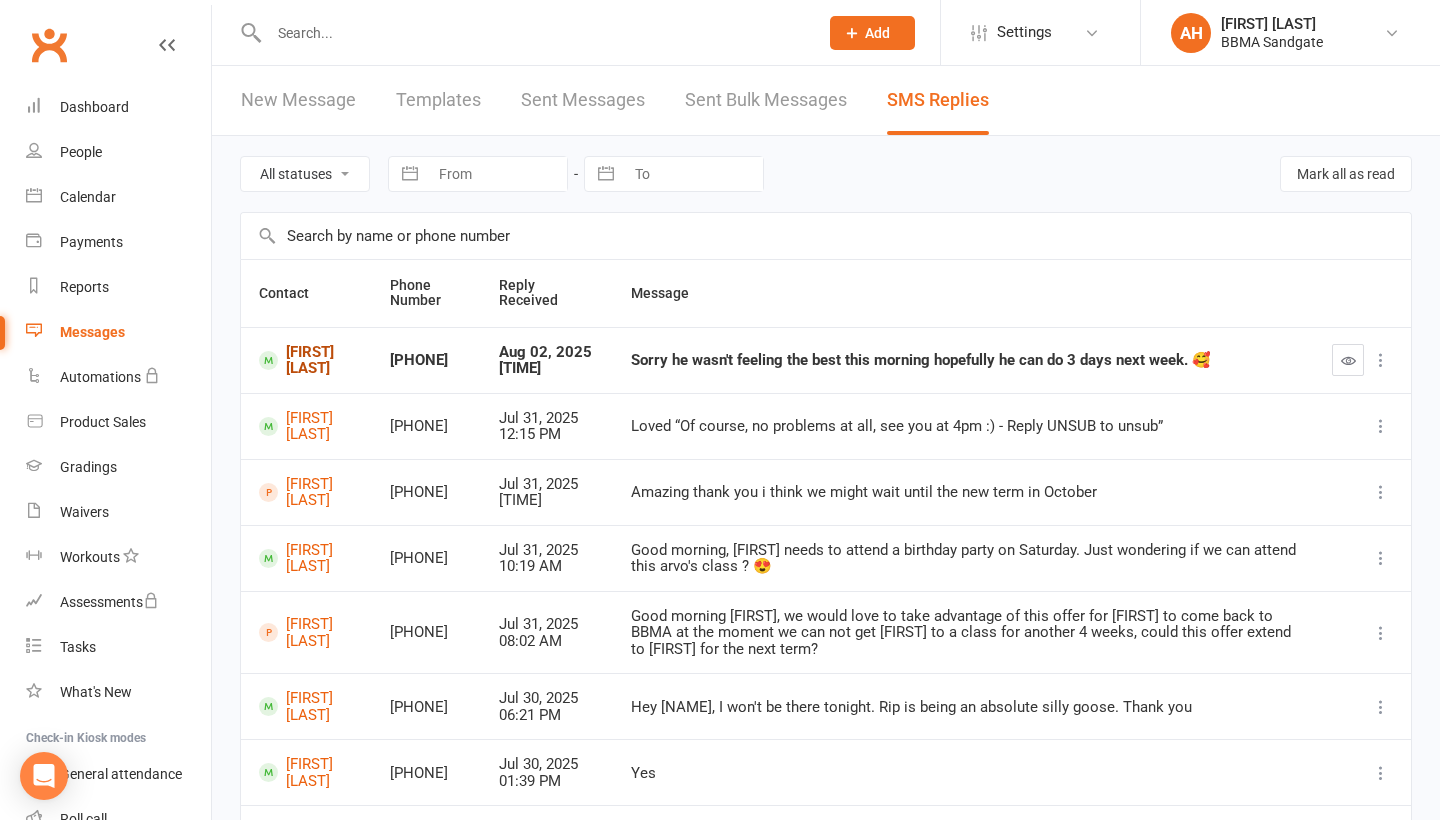 click on "[FIRST] [LAST]" at bounding box center [306, 360] 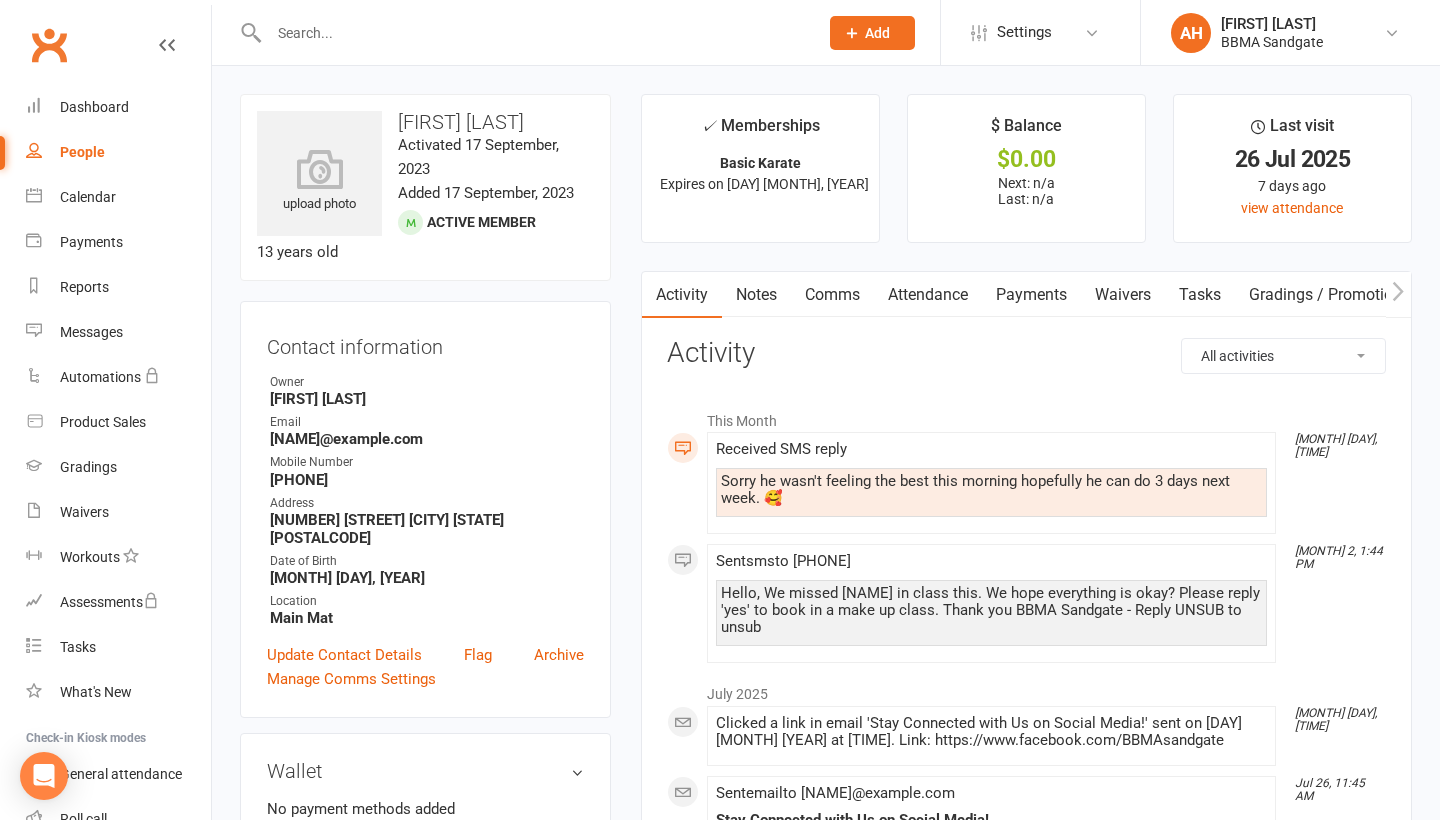 click on "Comms" at bounding box center [832, 295] 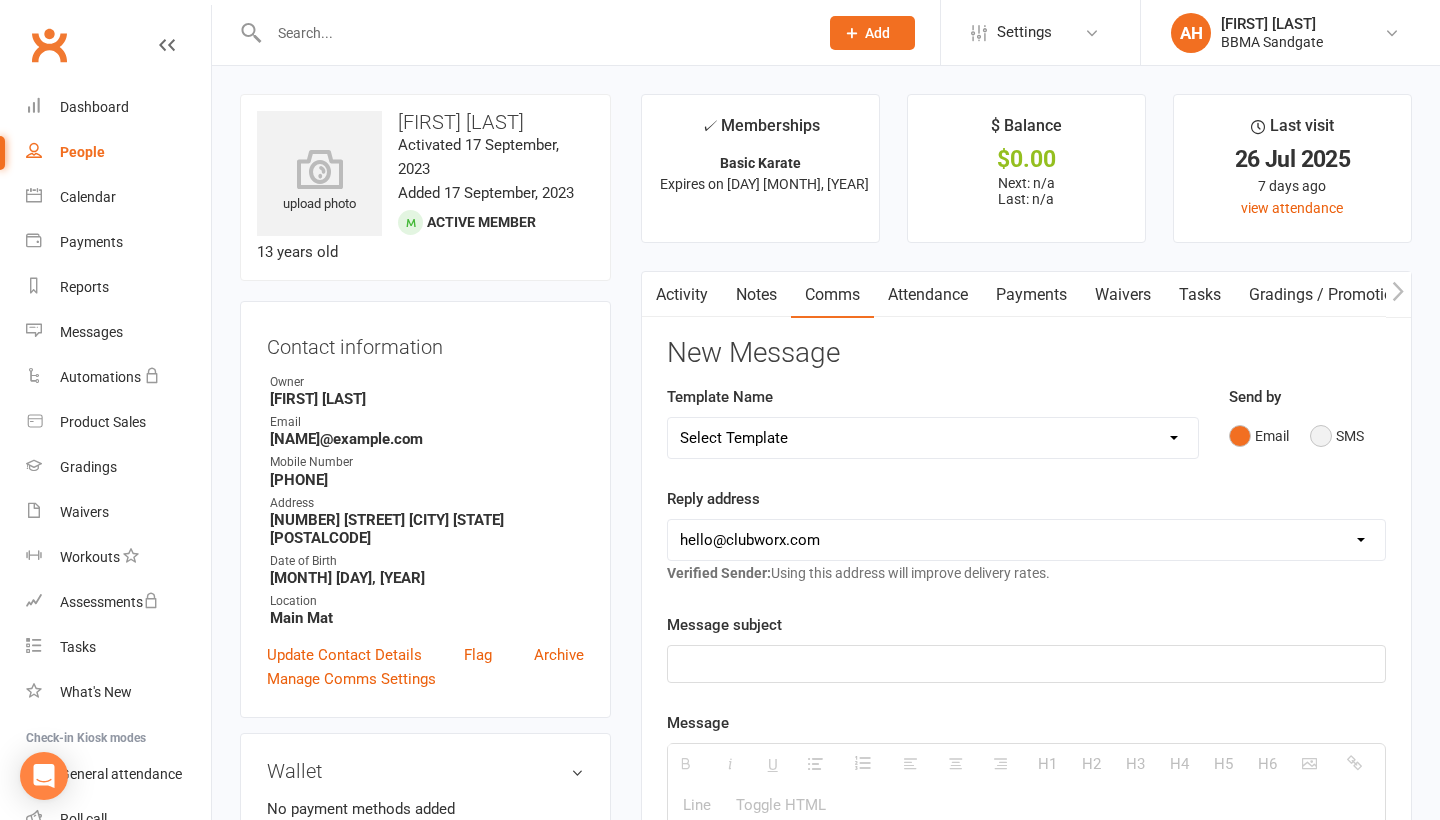 click on "SMS" at bounding box center [1337, 436] 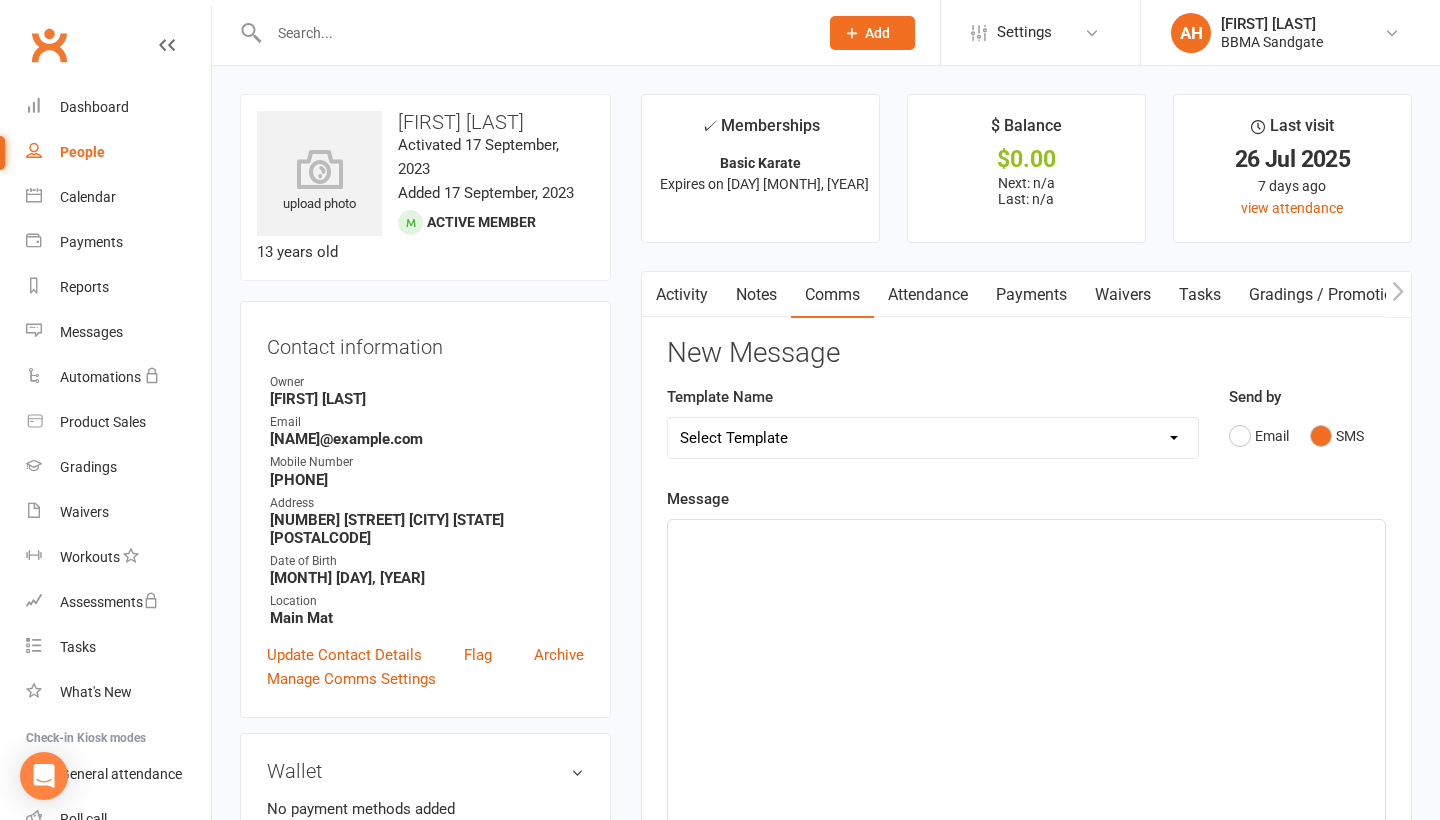 click at bounding box center [1026, 670] 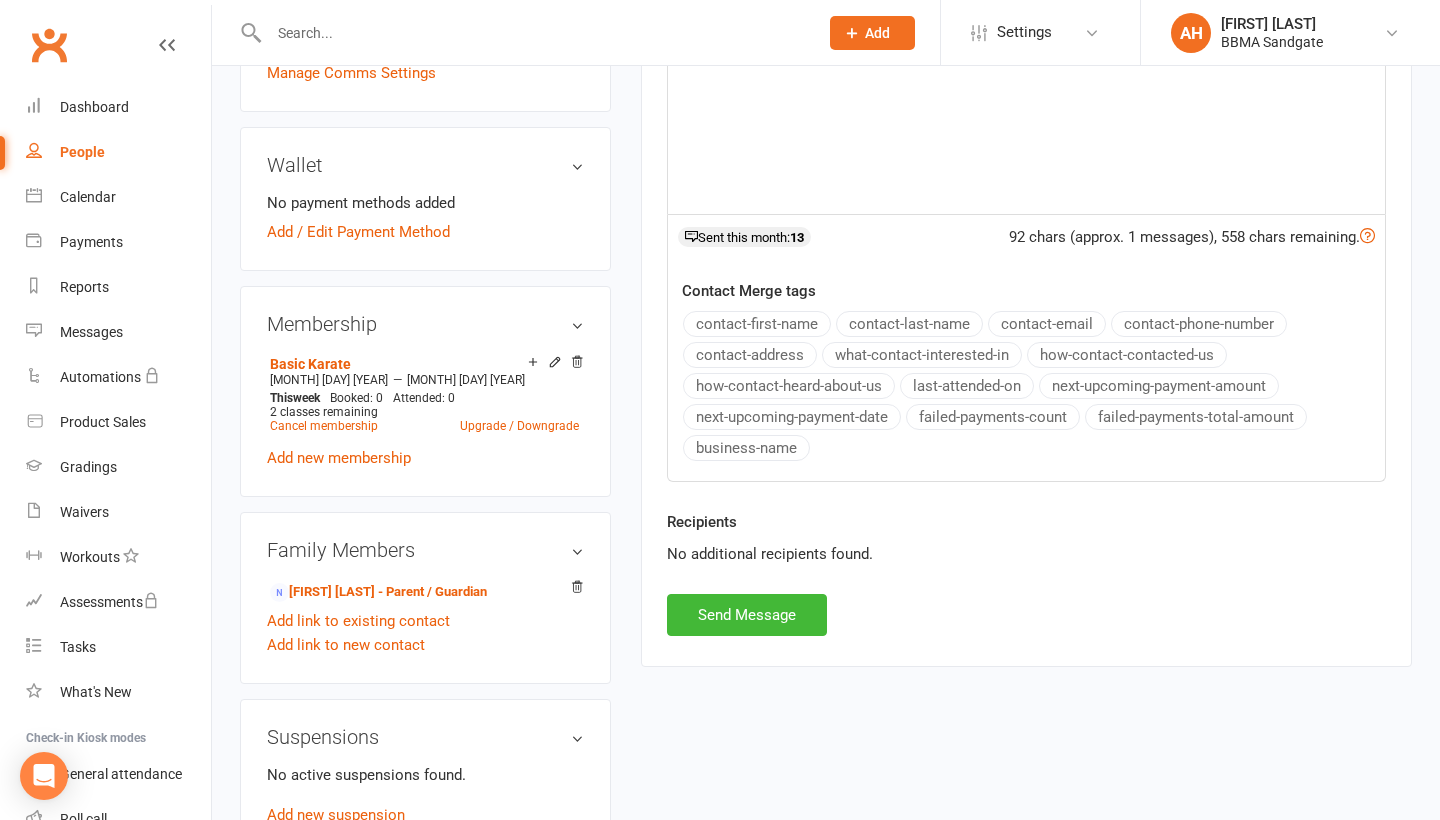 scroll, scrollTop: 606, scrollLeft: 0, axis: vertical 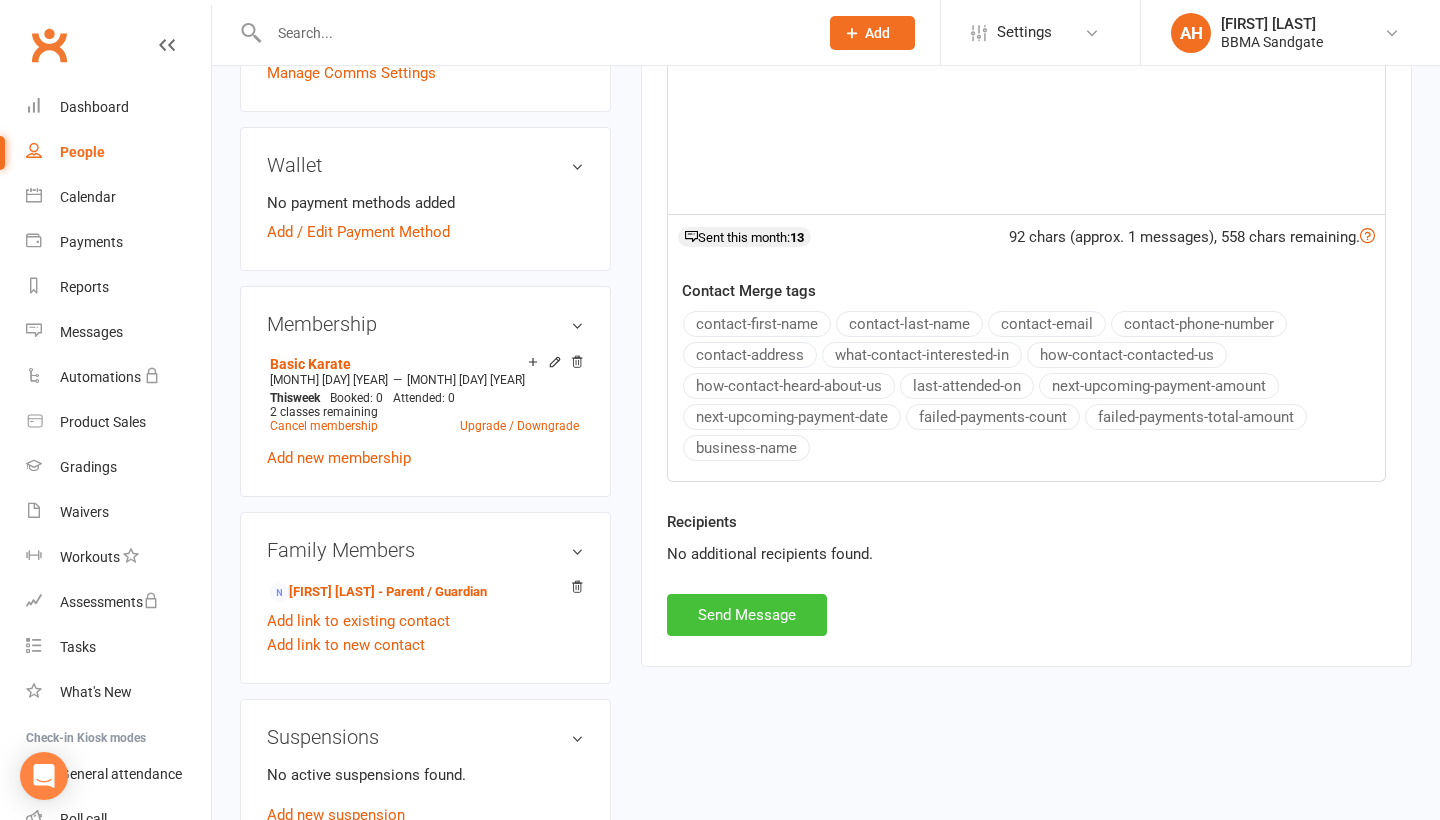 click on "Send Message" at bounding box center (747, 615) 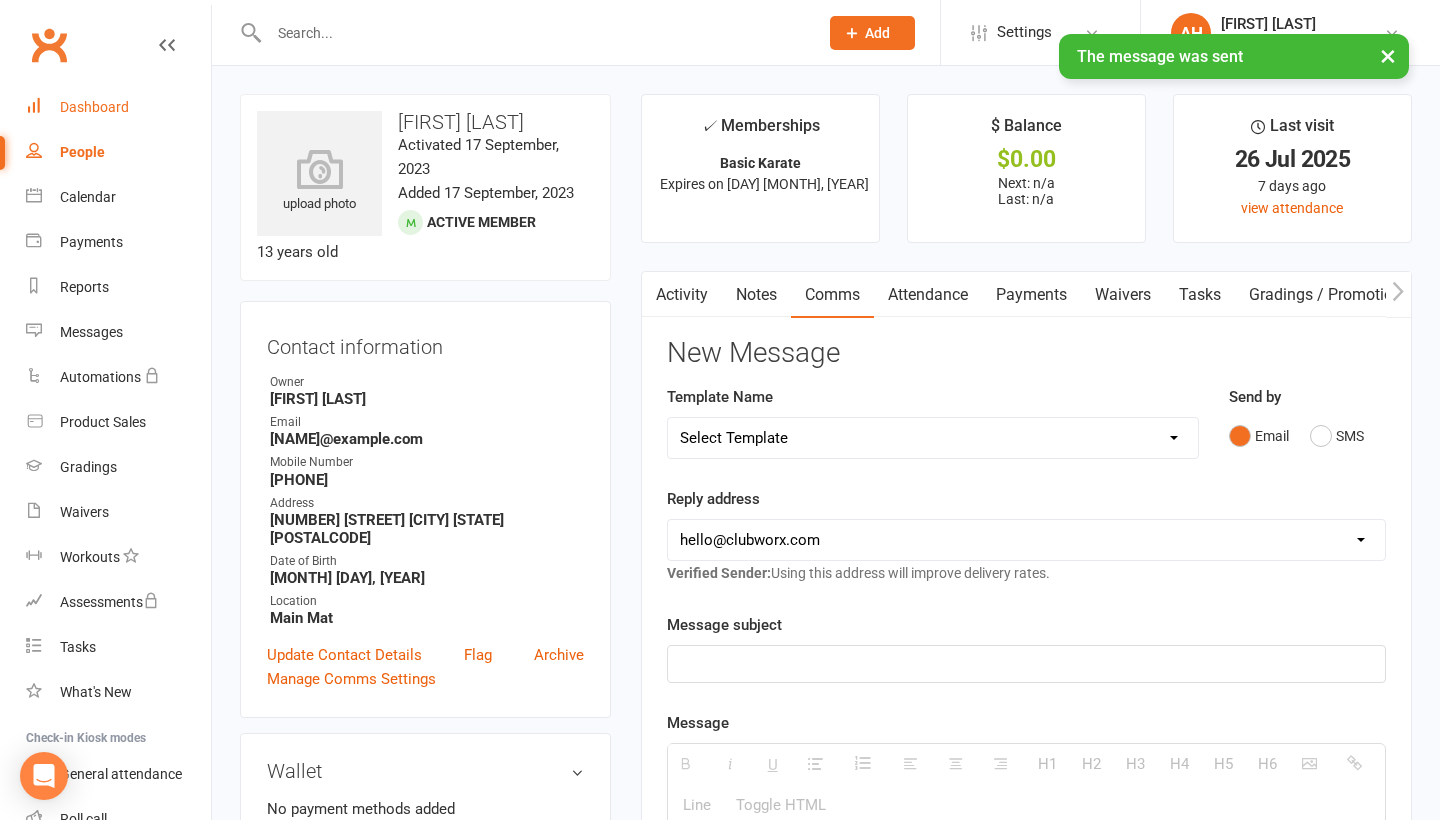 scroll, scrollTop: 0, scrollLeft: 0, axis: both 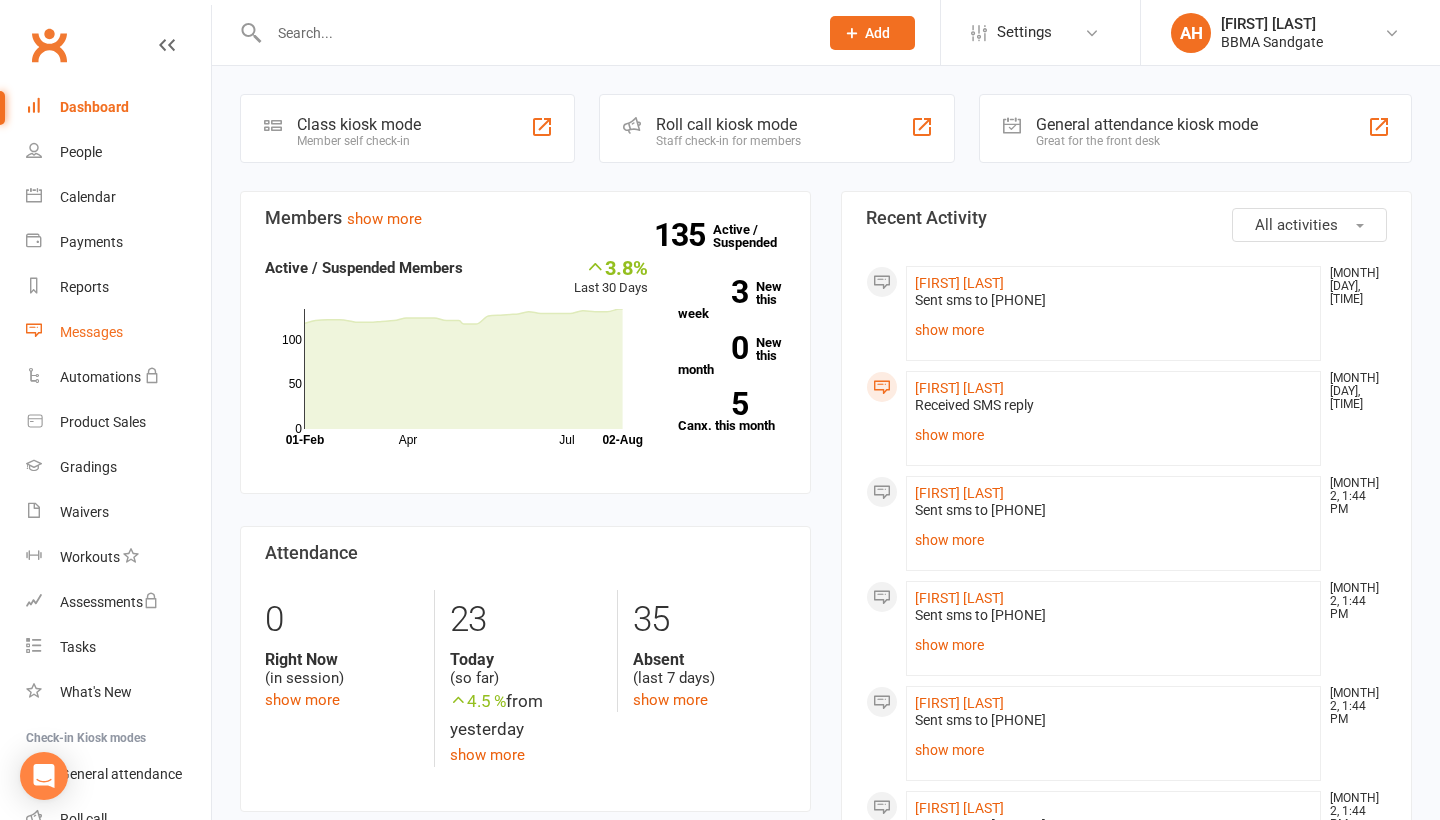 click on "Messages" at bounding box center (91, 332) 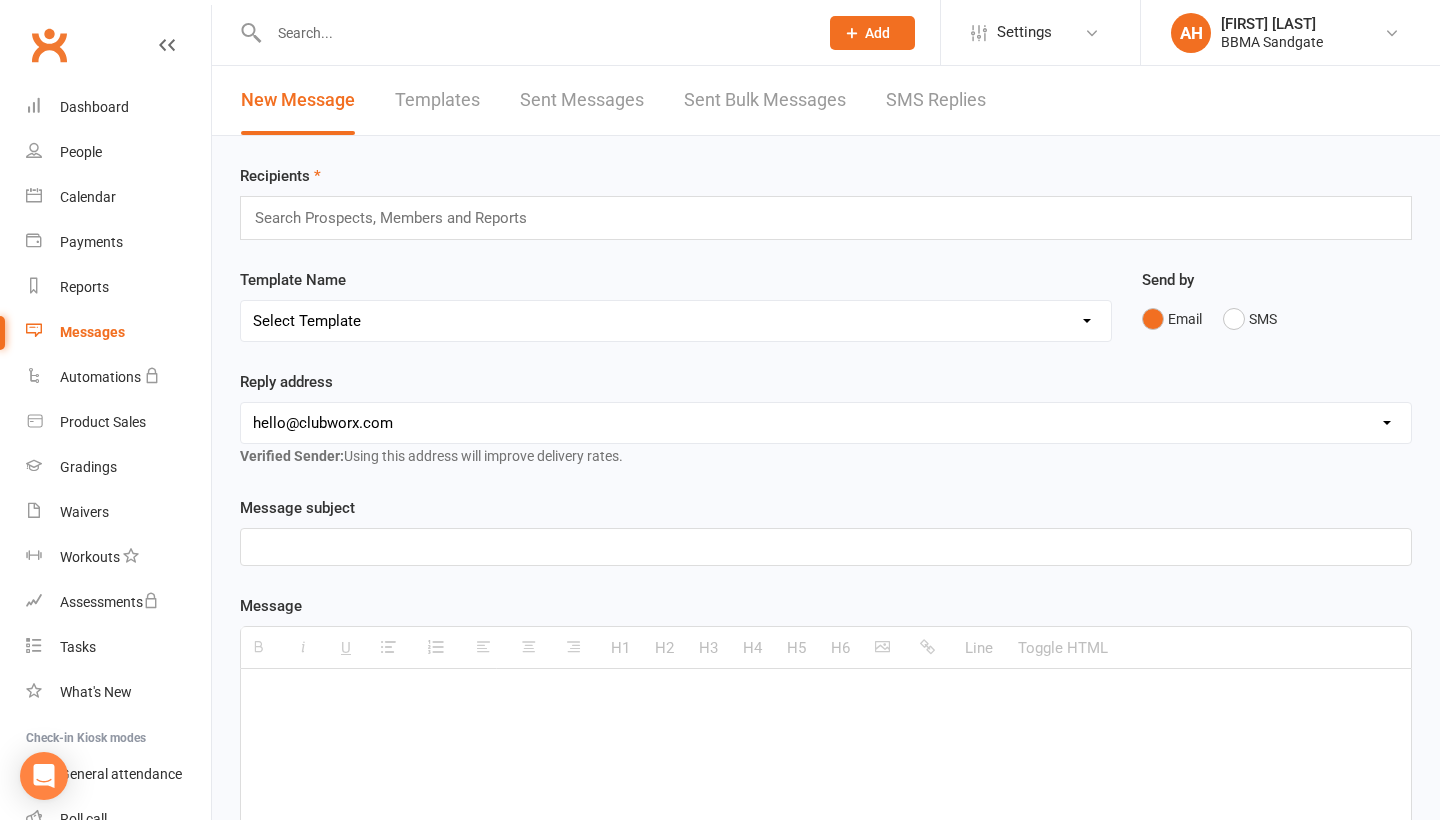 click on "SMS Replies" at bounding box center (936, 100) 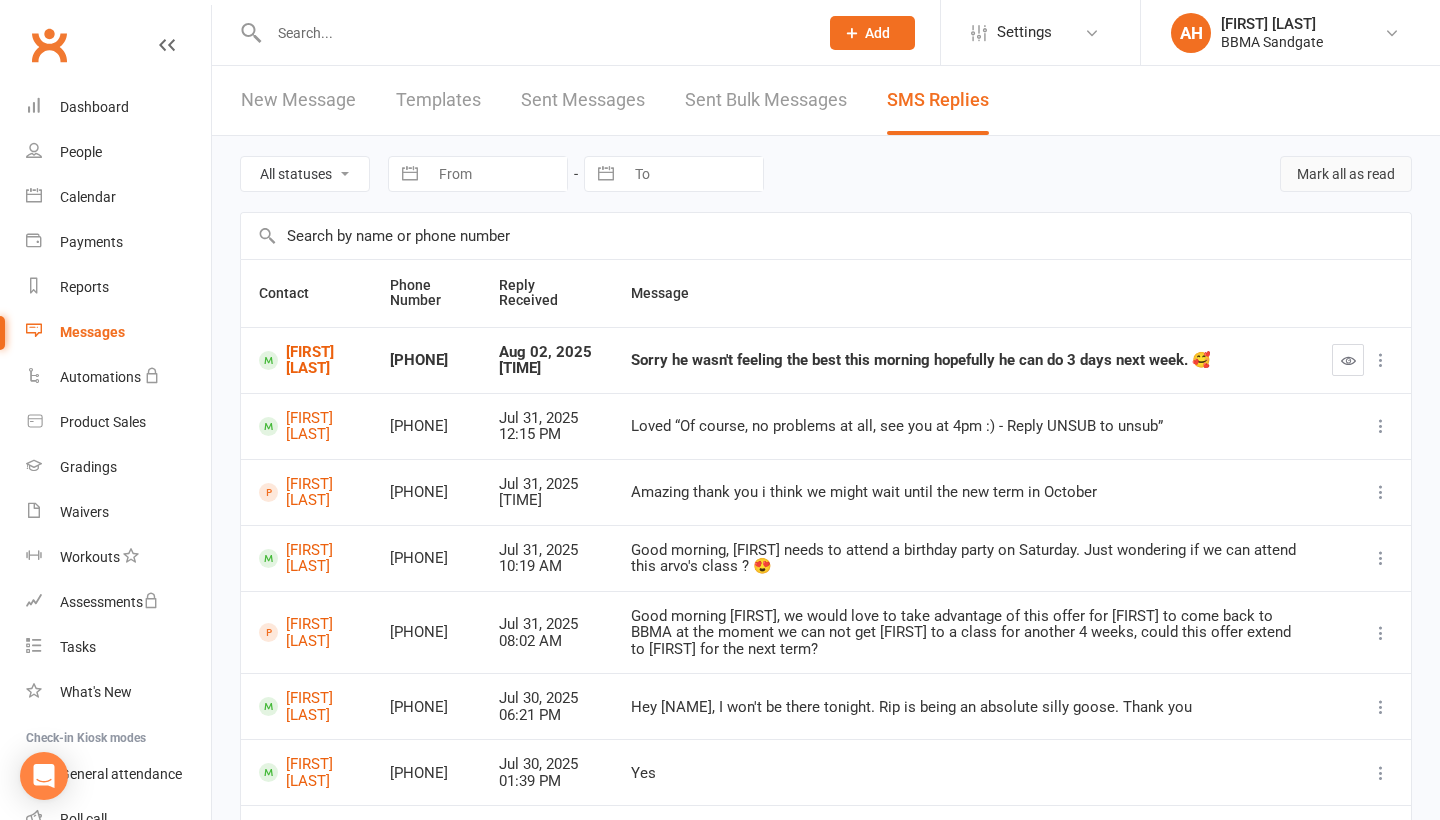 click on "Mark all as read" at bounding box center (1346, 174) 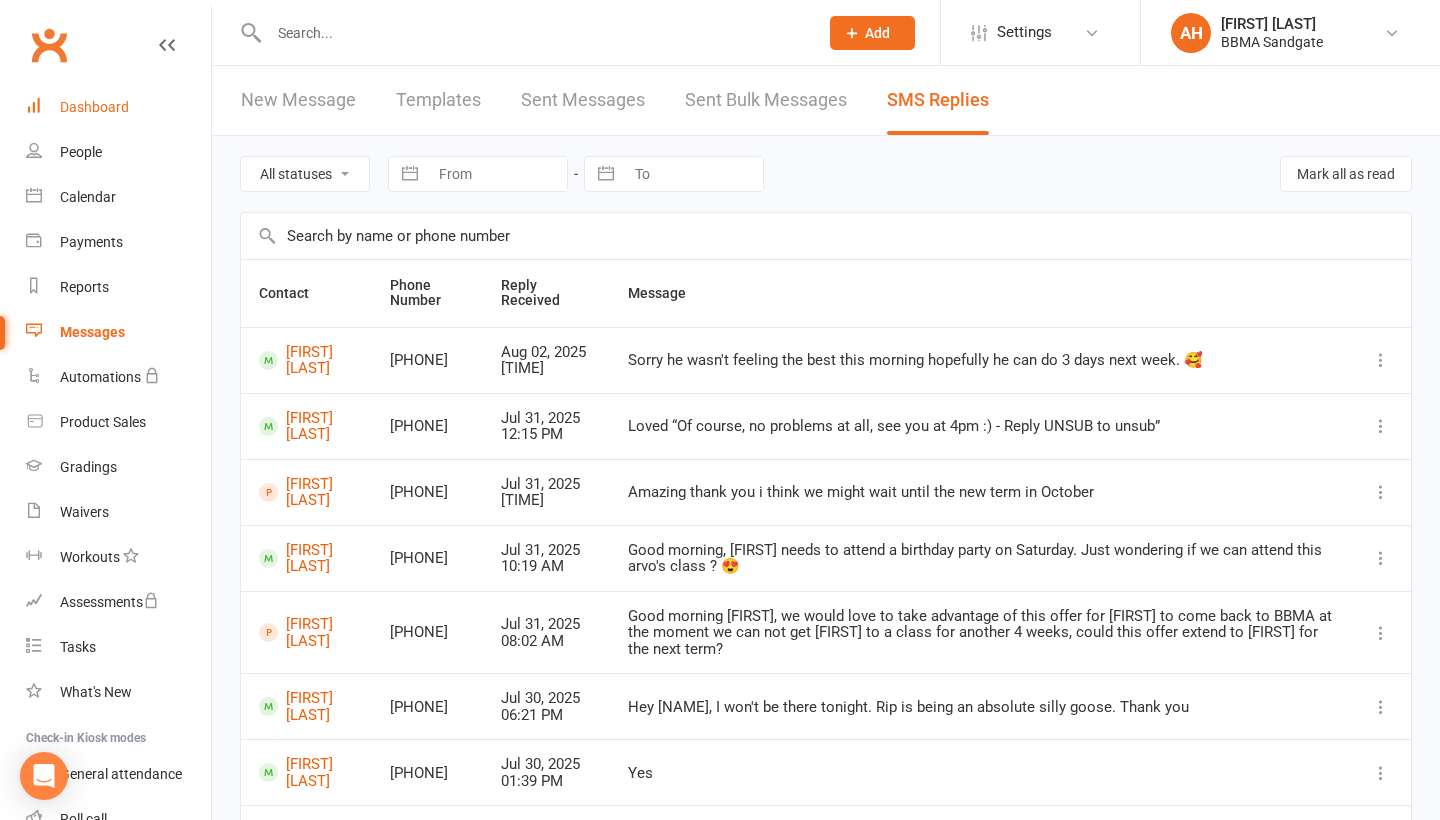 click on "Dashboard" at bounding box center [94, 107] 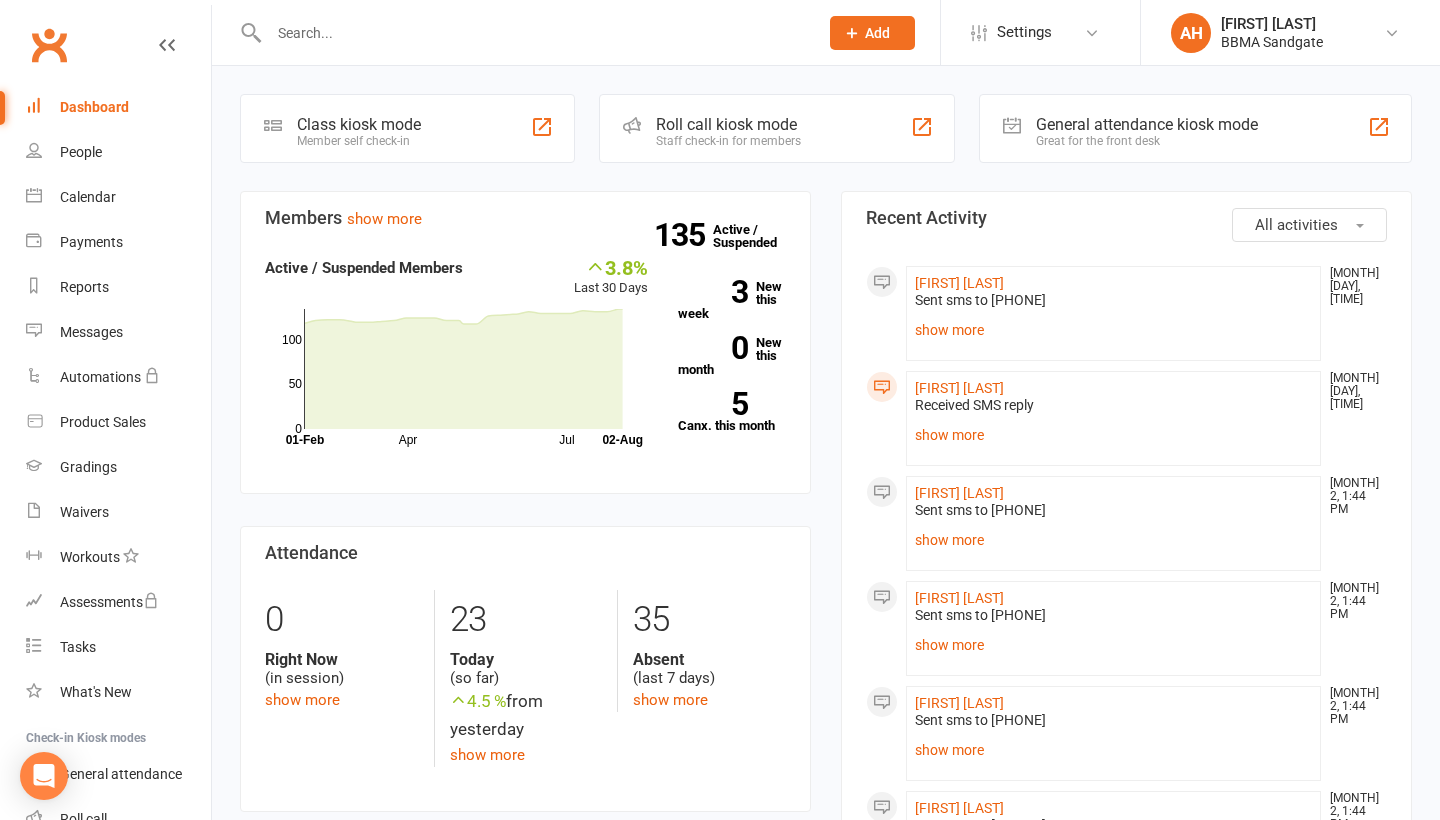scroll, scrollTop: 0, scrollLeft: 0, axis: both 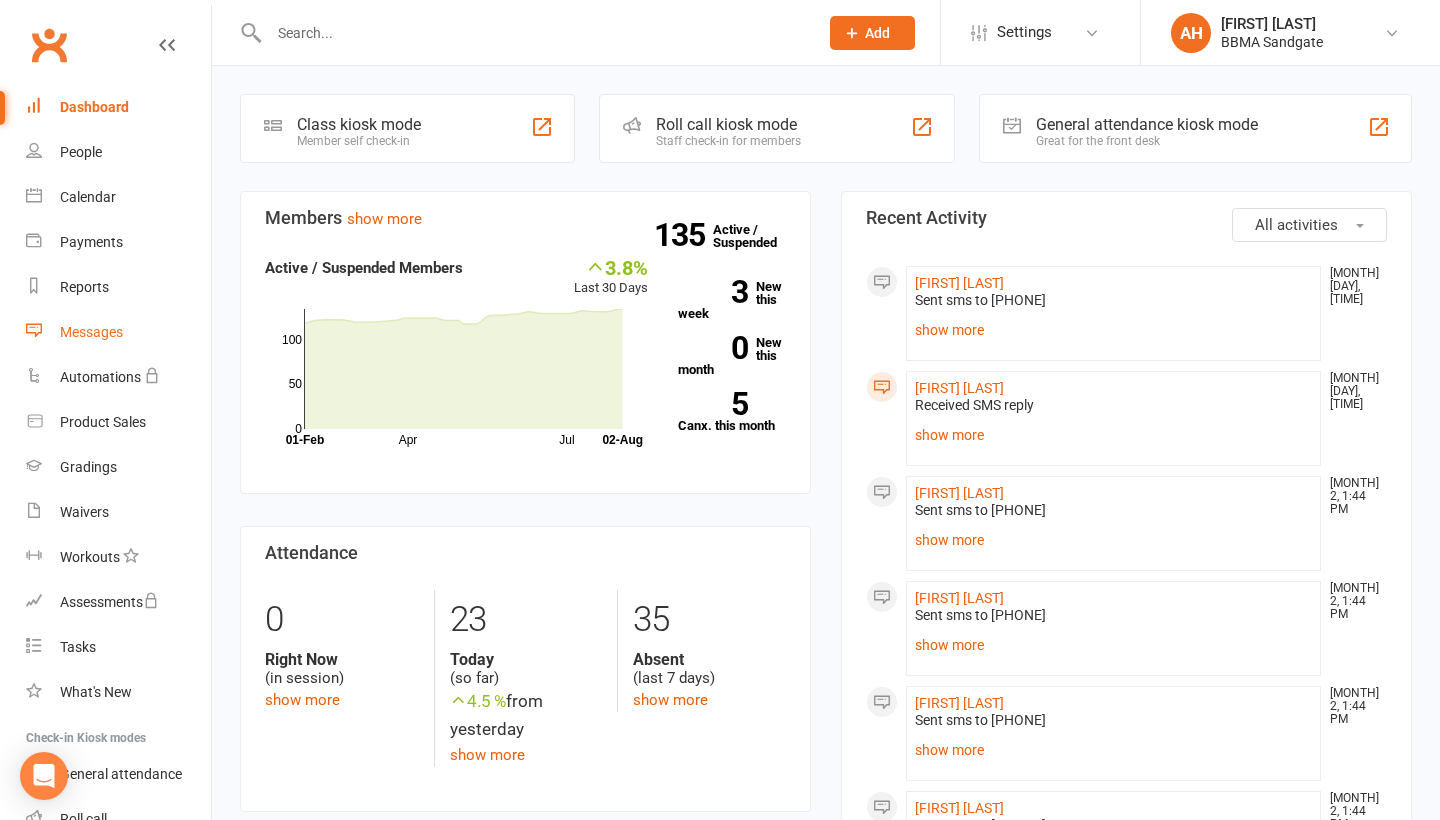 click on "Messages" at bounding box center [118, 332] 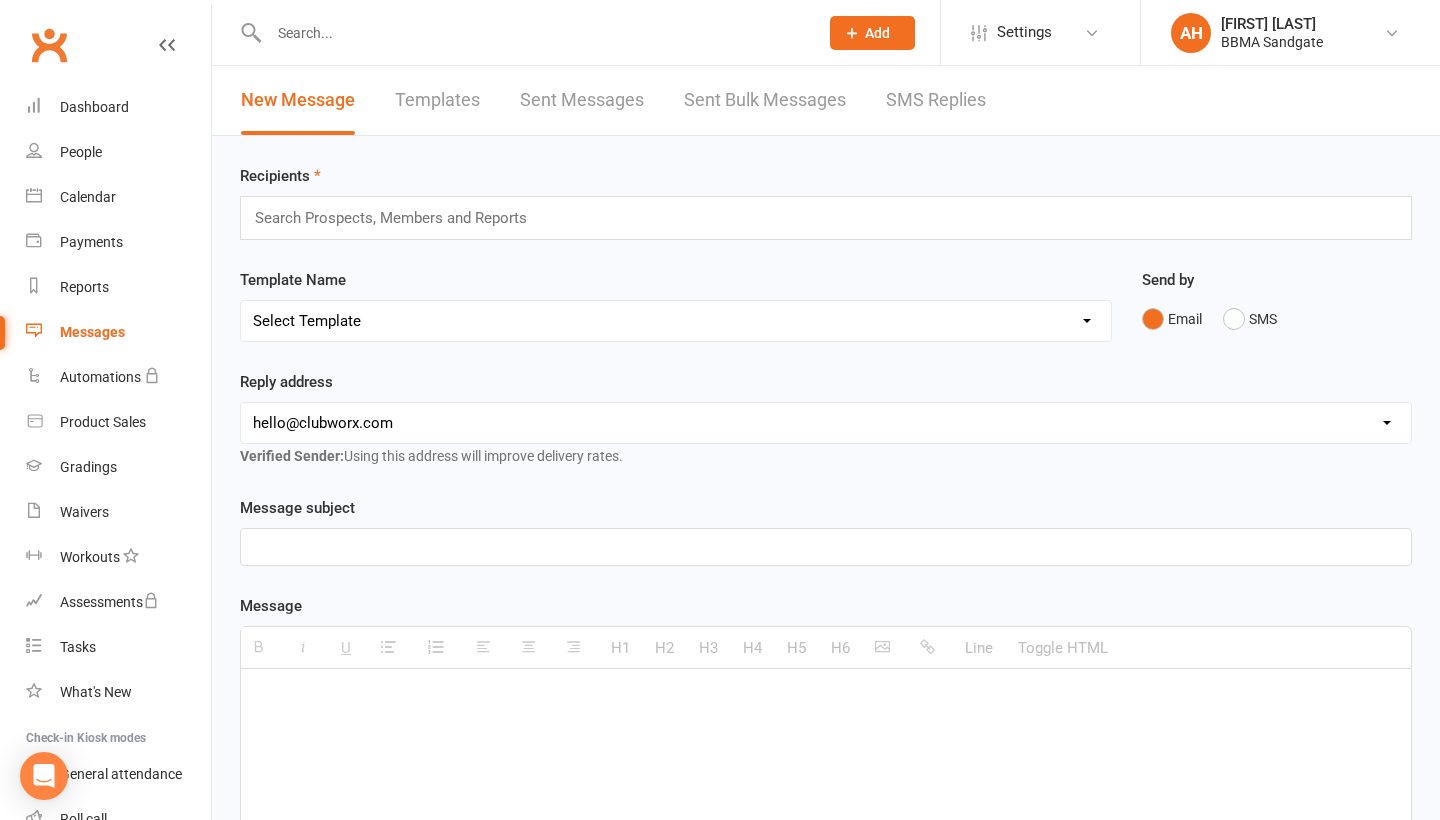 click on "SMS Replies" at bounding box center (936, 100) 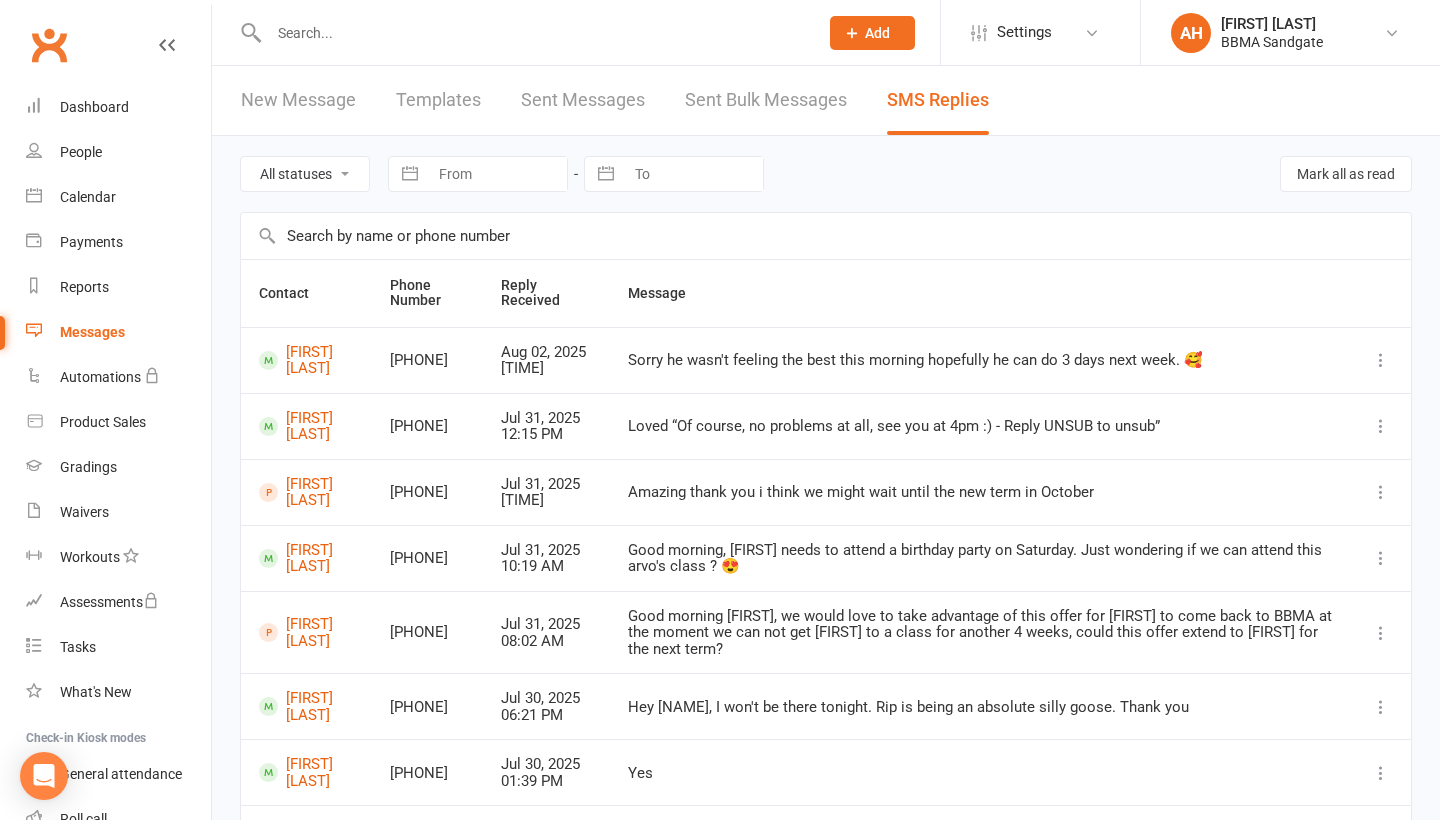 click on "New Message Templates Sent Messages Sent Bulk Messages SMS Replies" at bounding box center [615, 100] 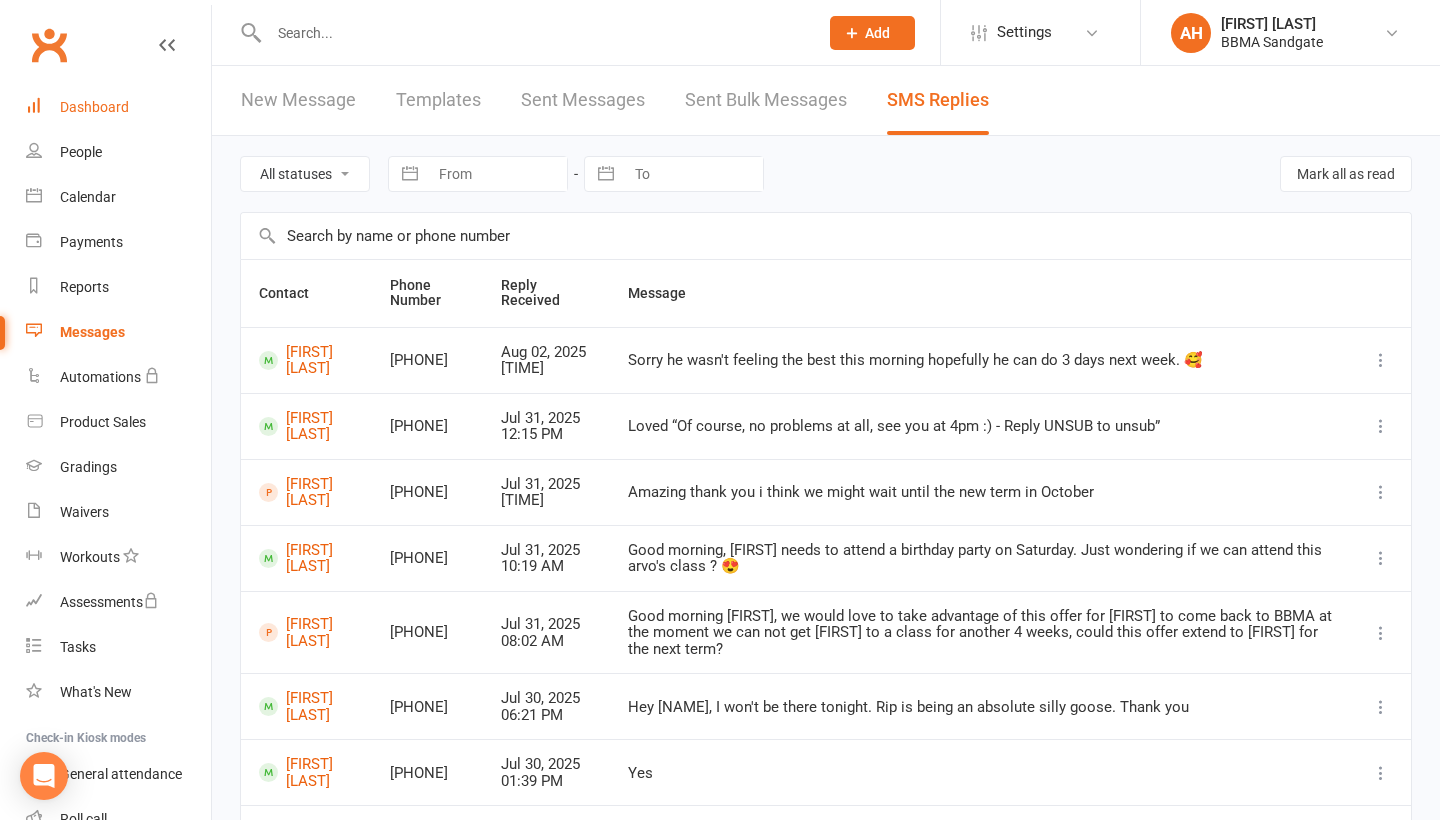 click on "Dashboard" at bounding box center [118, 107] 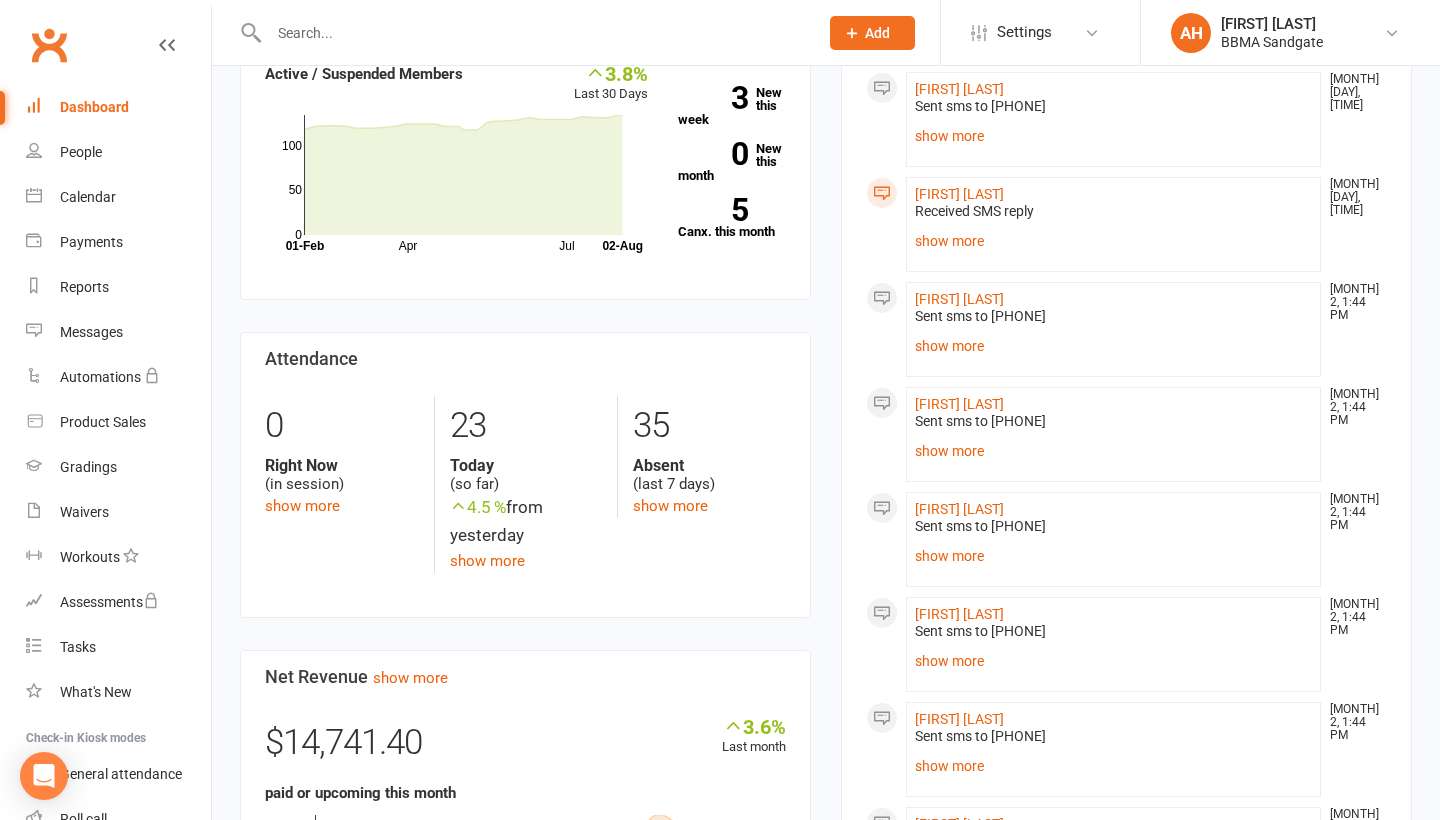scroll, scrollTop: 196, scrollLeft: 0, axis: vertical 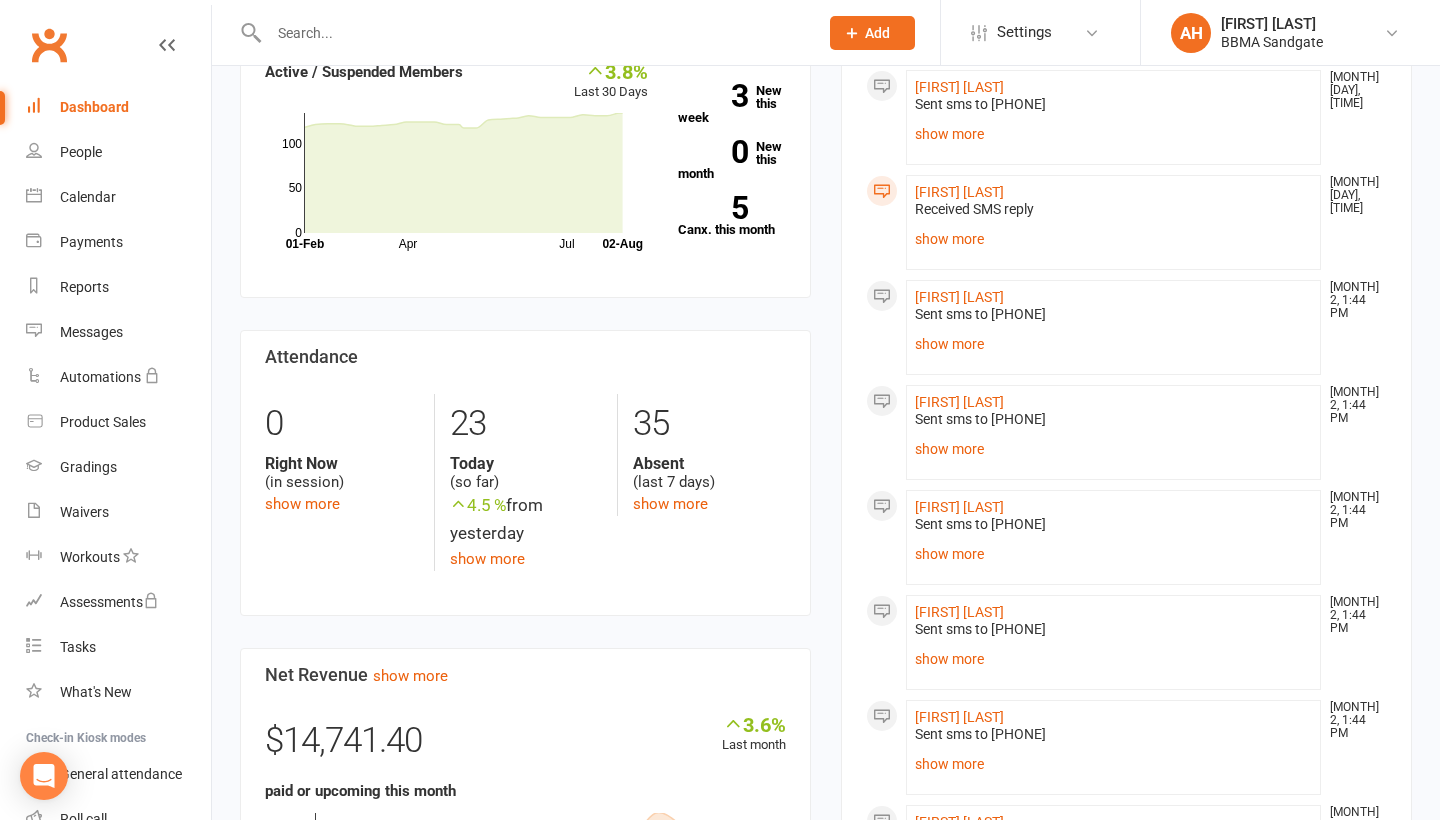 click at bounding box center [522, 32] 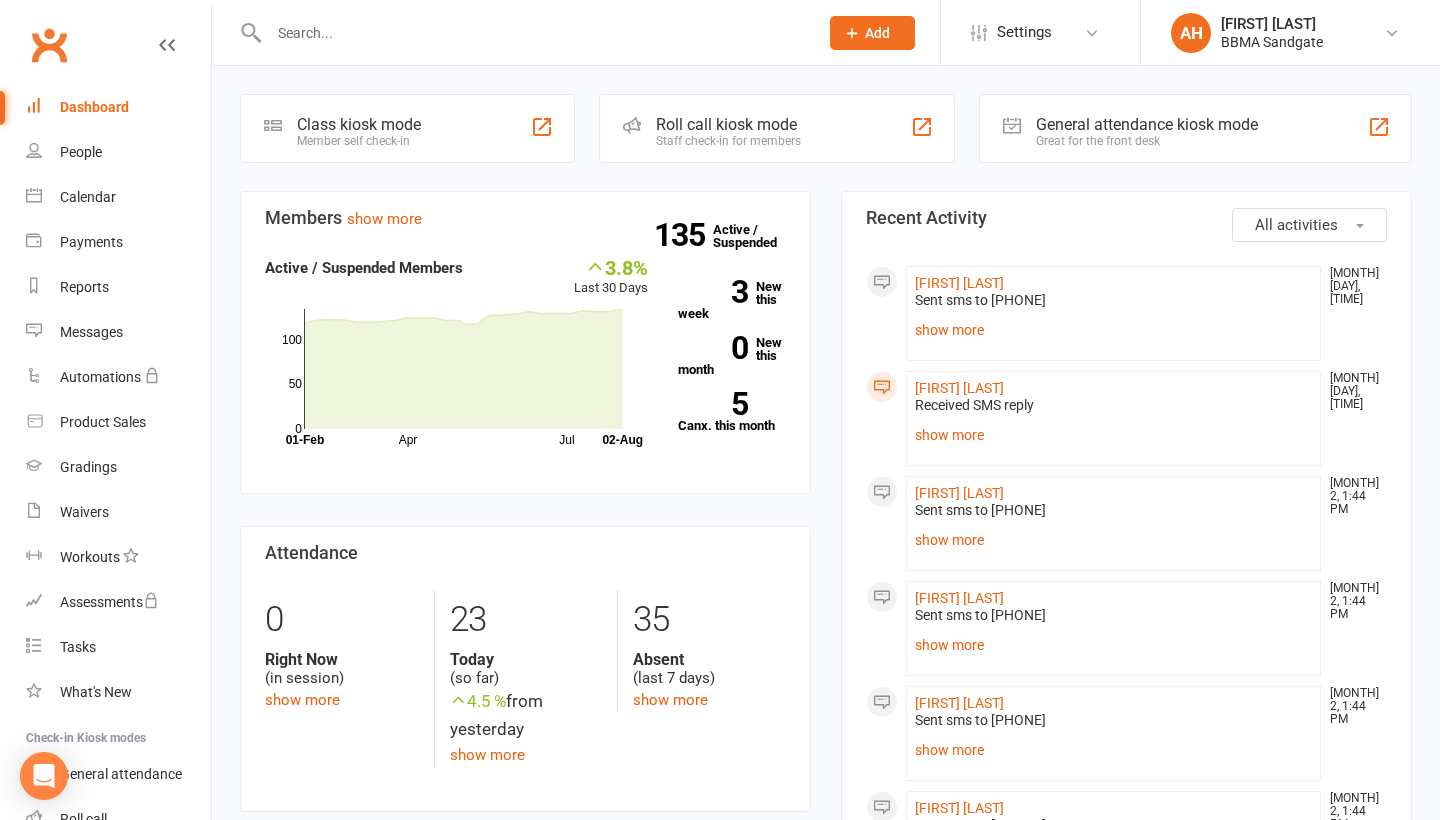scroll, scrollTop: 0, scrollLeft: 0, axis: both 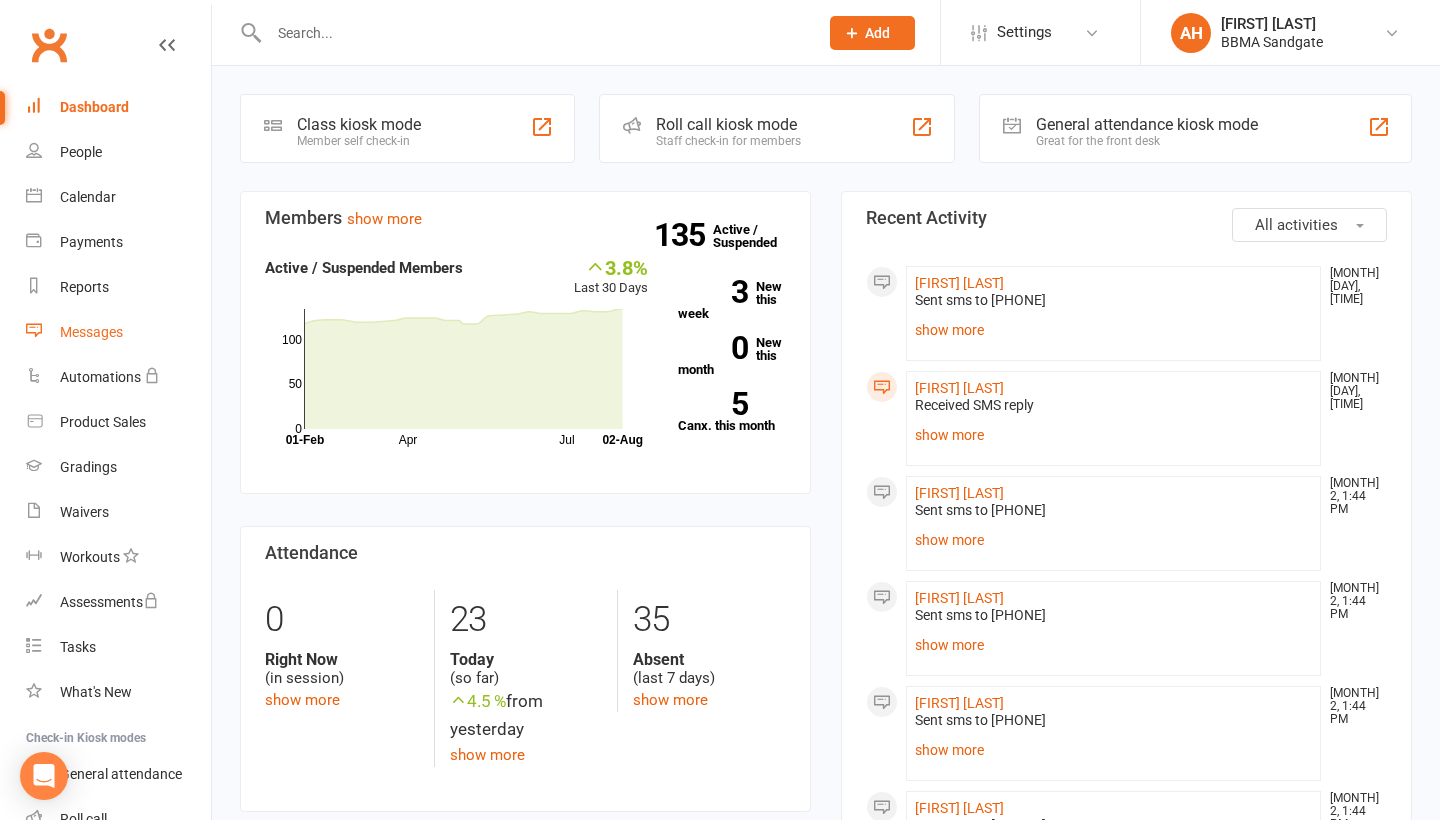 click on "Messages" at bounding box center [118, 332] 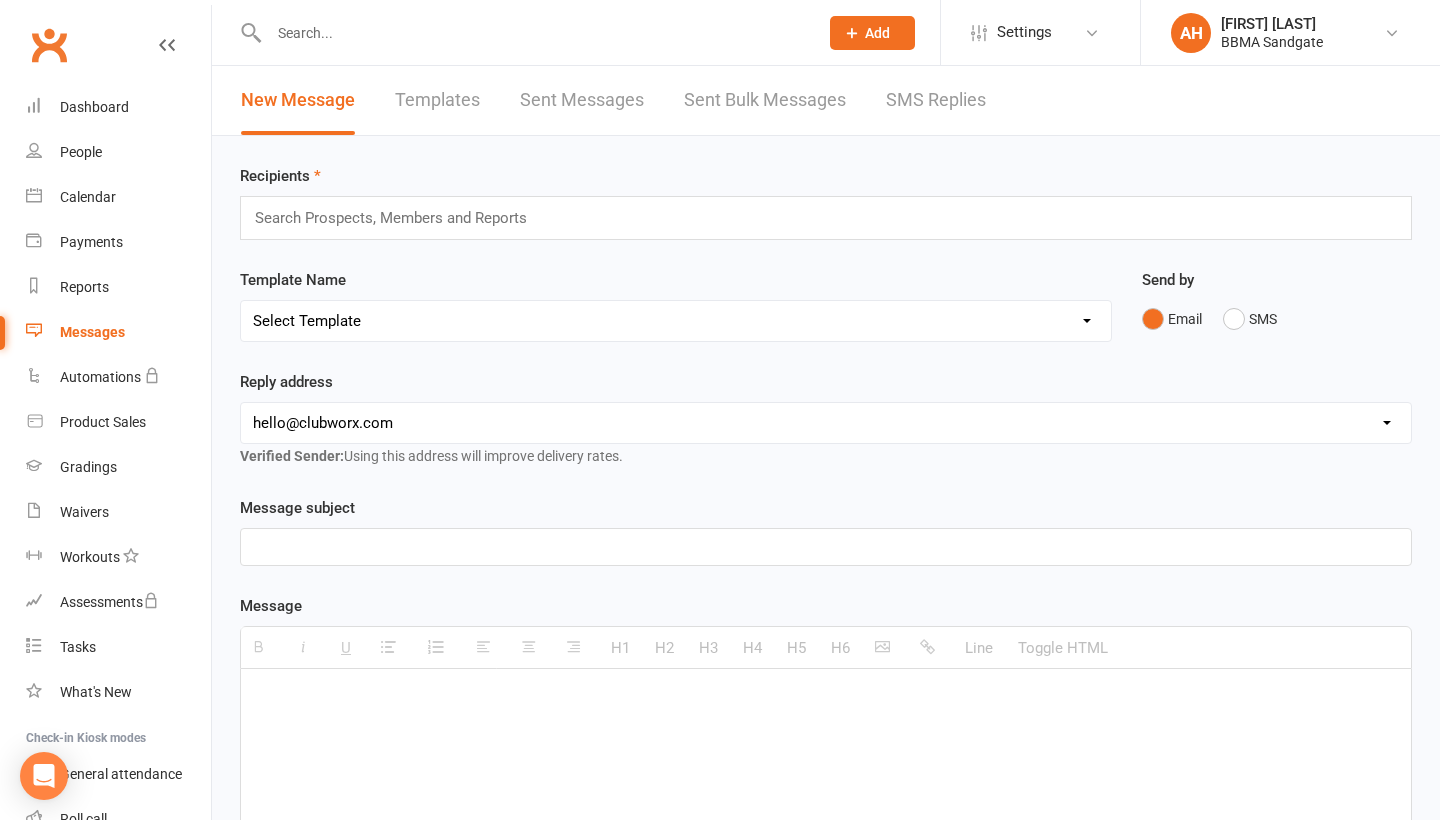 click on "SMS Replies" at bounding box center [936, 100] 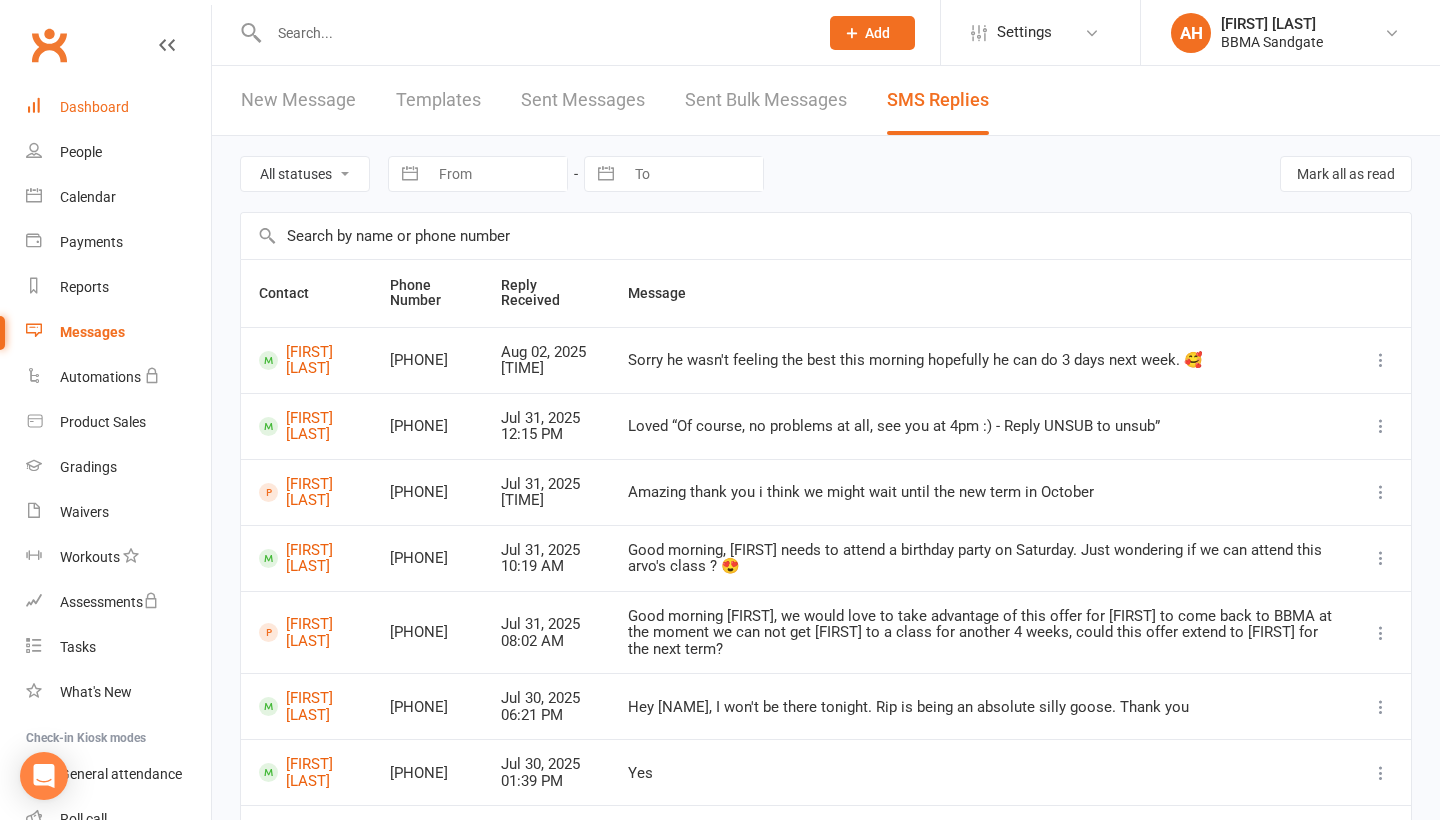 click on "Dashboard" at bounding box center (118, 107) 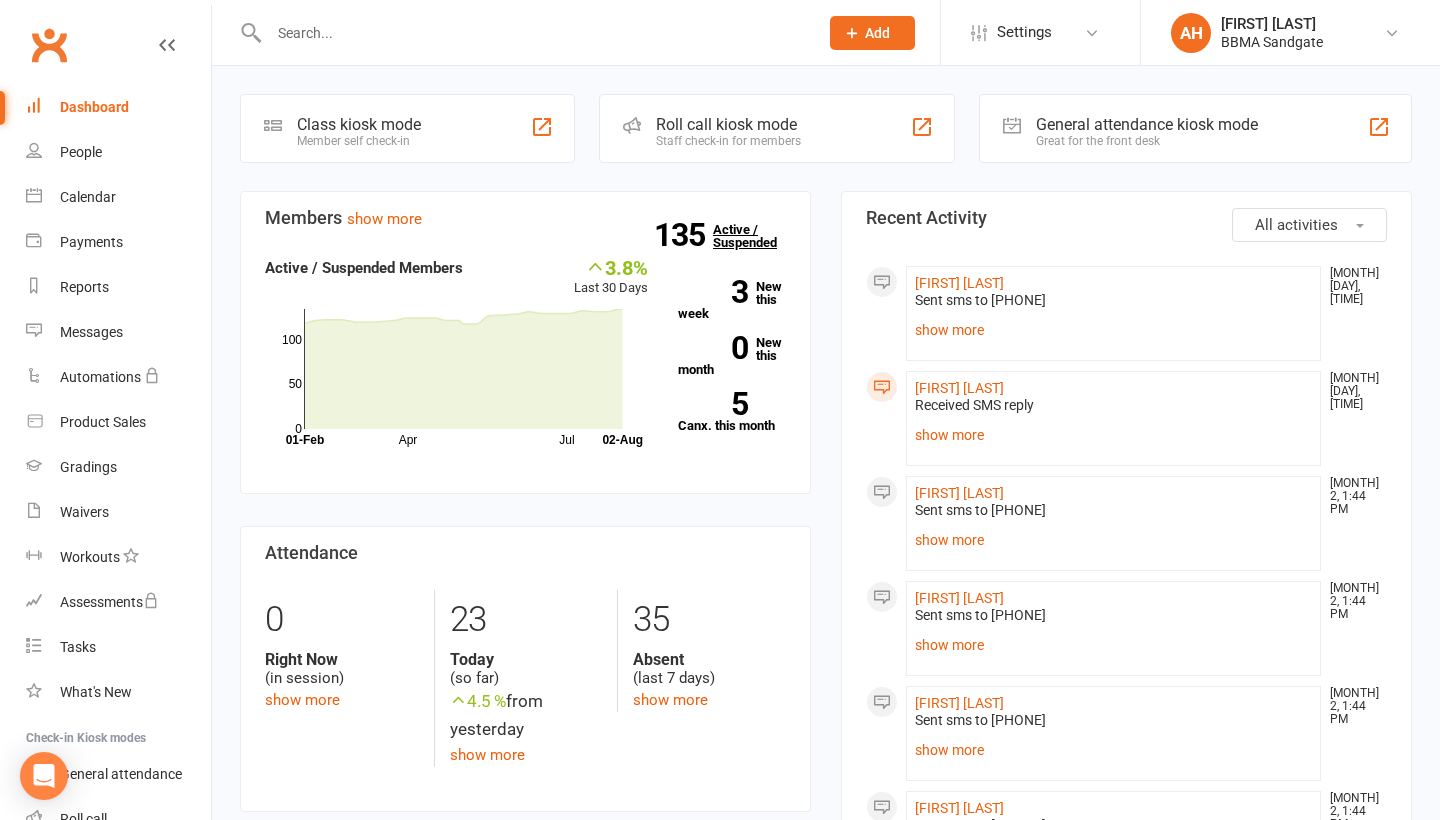 click on "135" at bounding box center [683, 235] 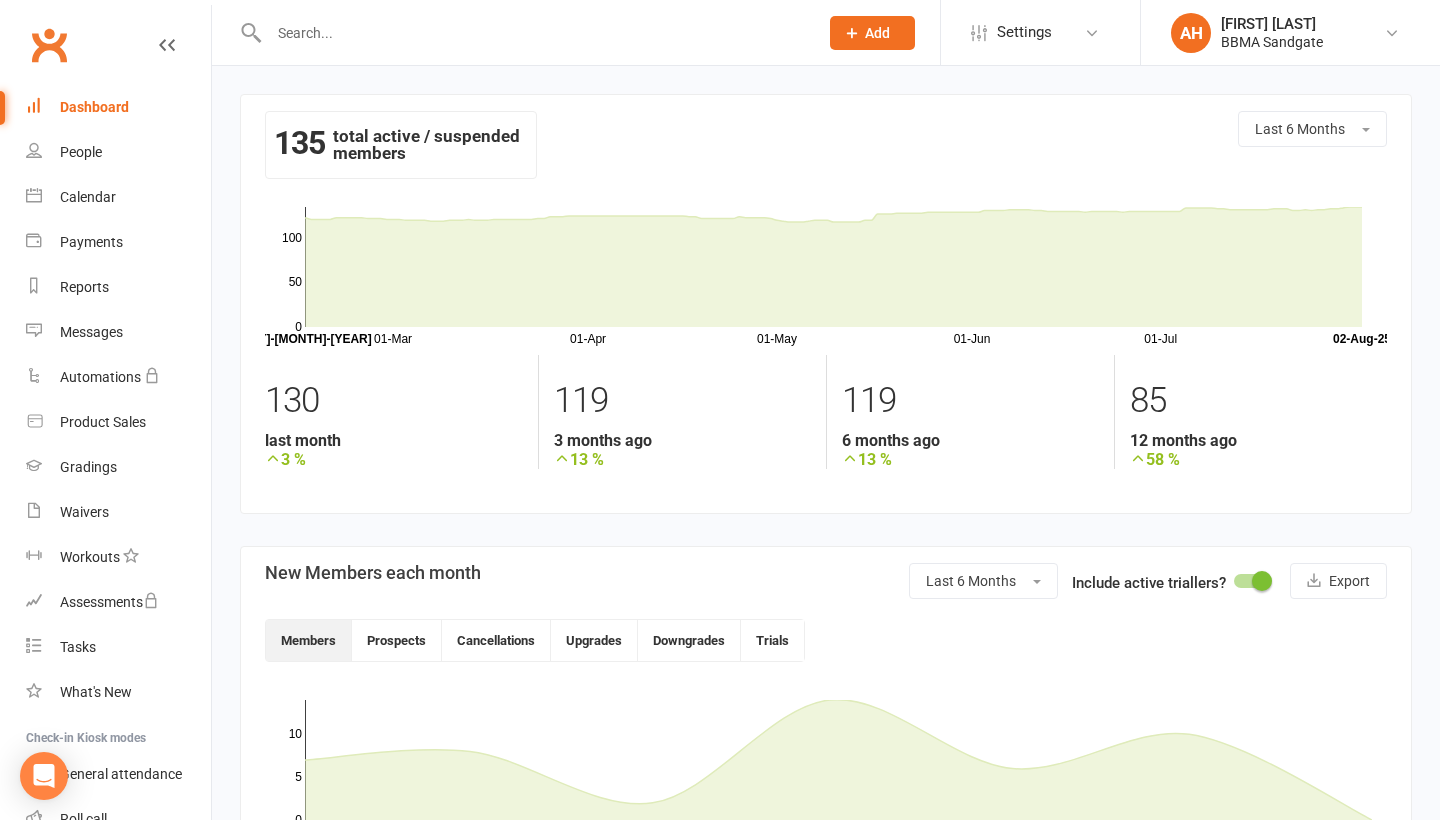 scroll, scrollTop: 0, scrollLeft: 0, axis: both 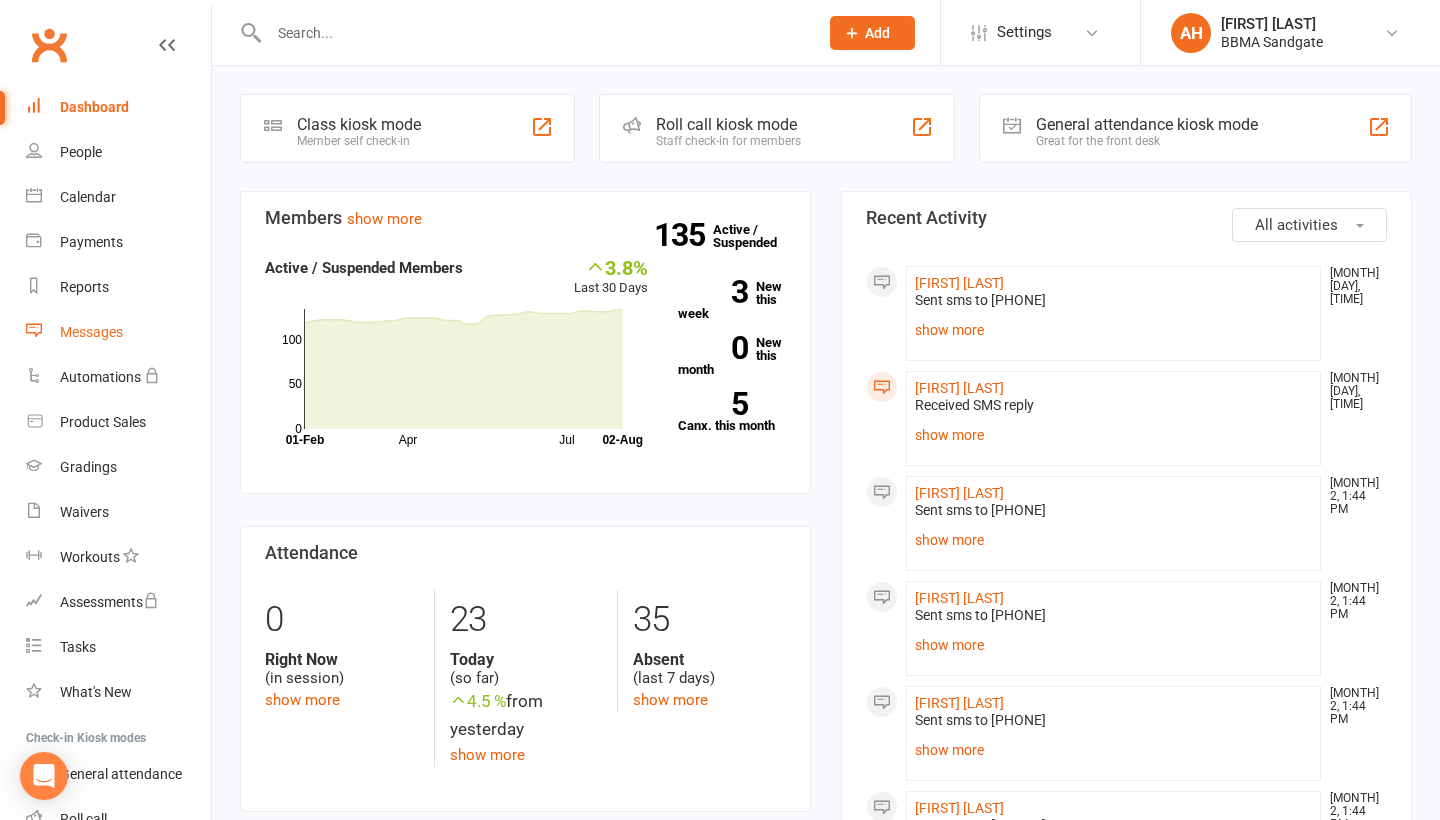 click on "Messages" at bounding box center [118, 332] 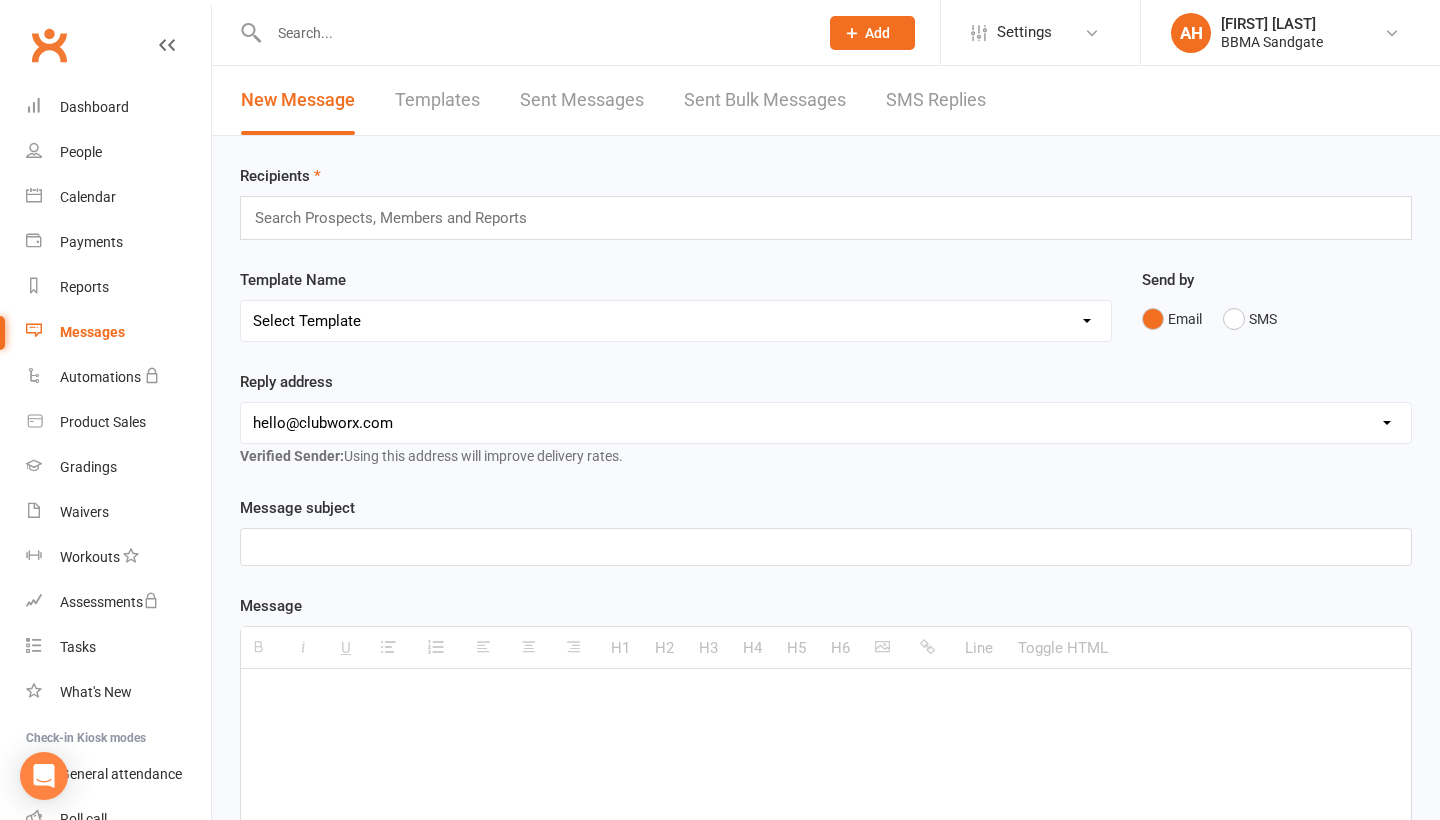 click on "SMS Replies" at bounding box center [936, 100] 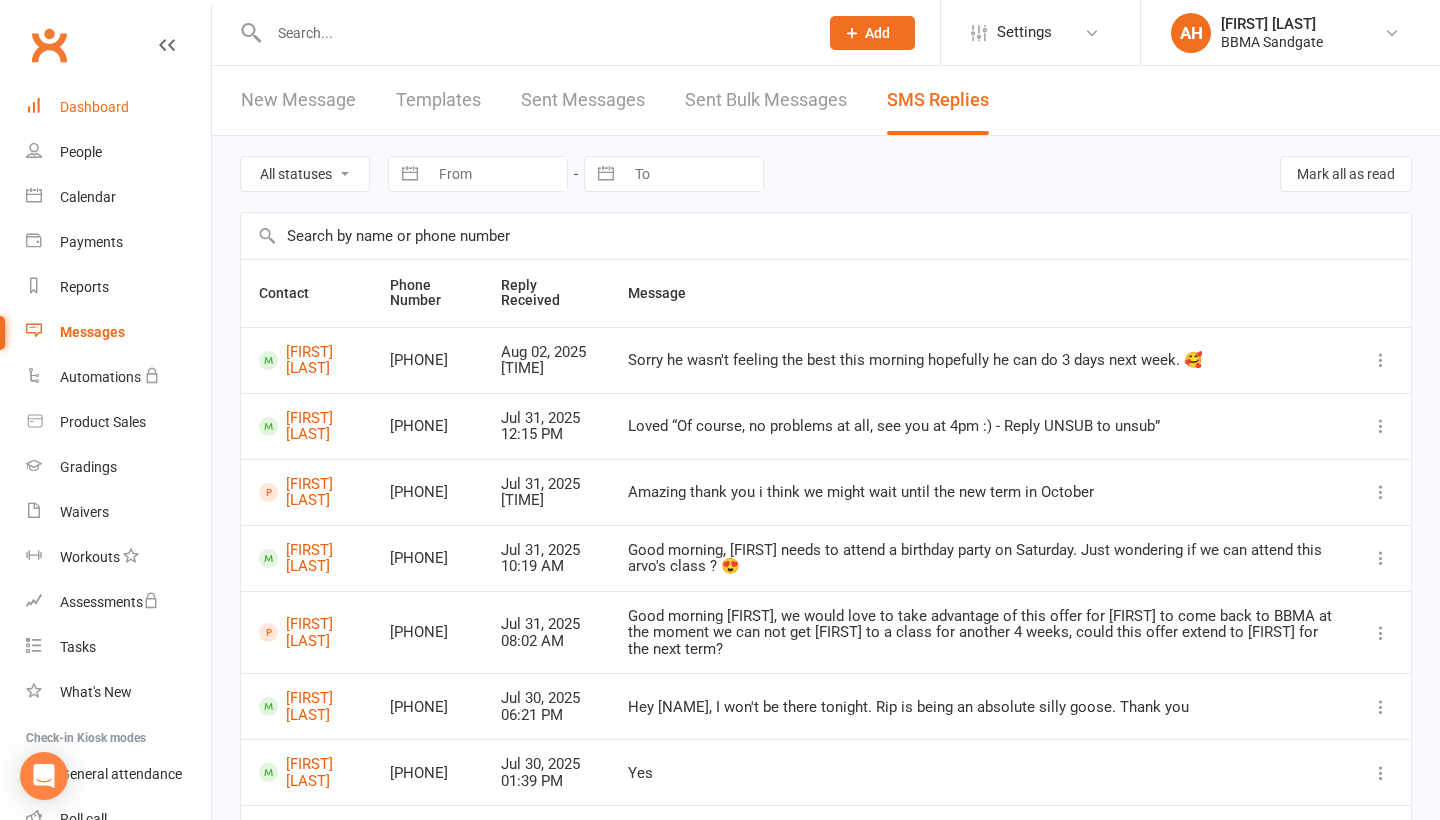 click on "Dashboard" at bounding box center [118, 107] 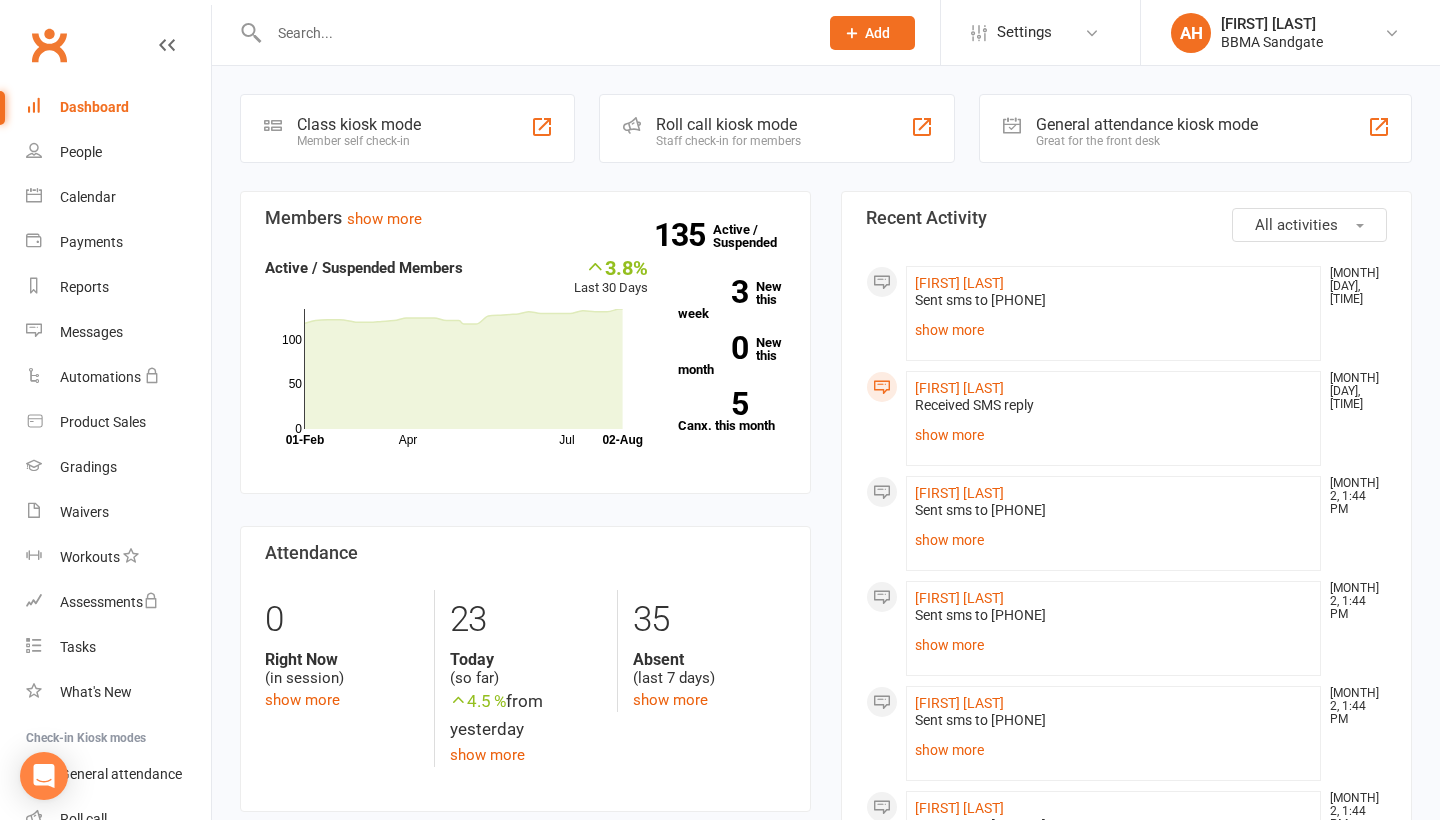 scroll, scrollTop: 0, scrollLeft: 0, axis: both 